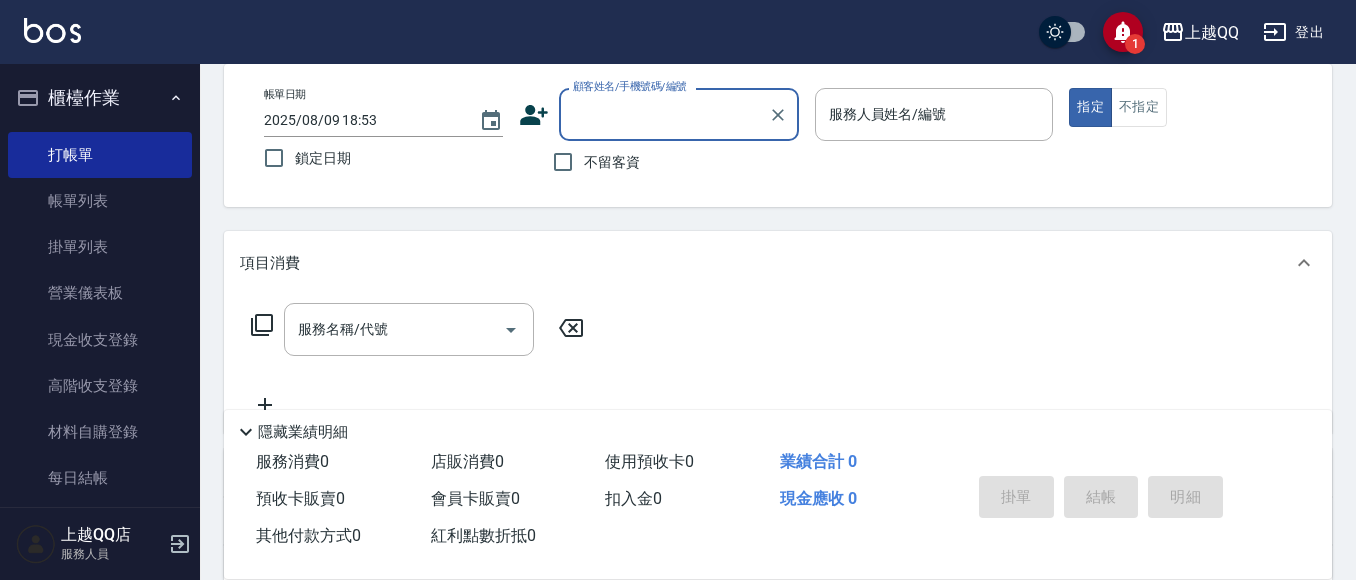 scroll, scrollTop: 132, scrollLeft: 0, axis: vertical 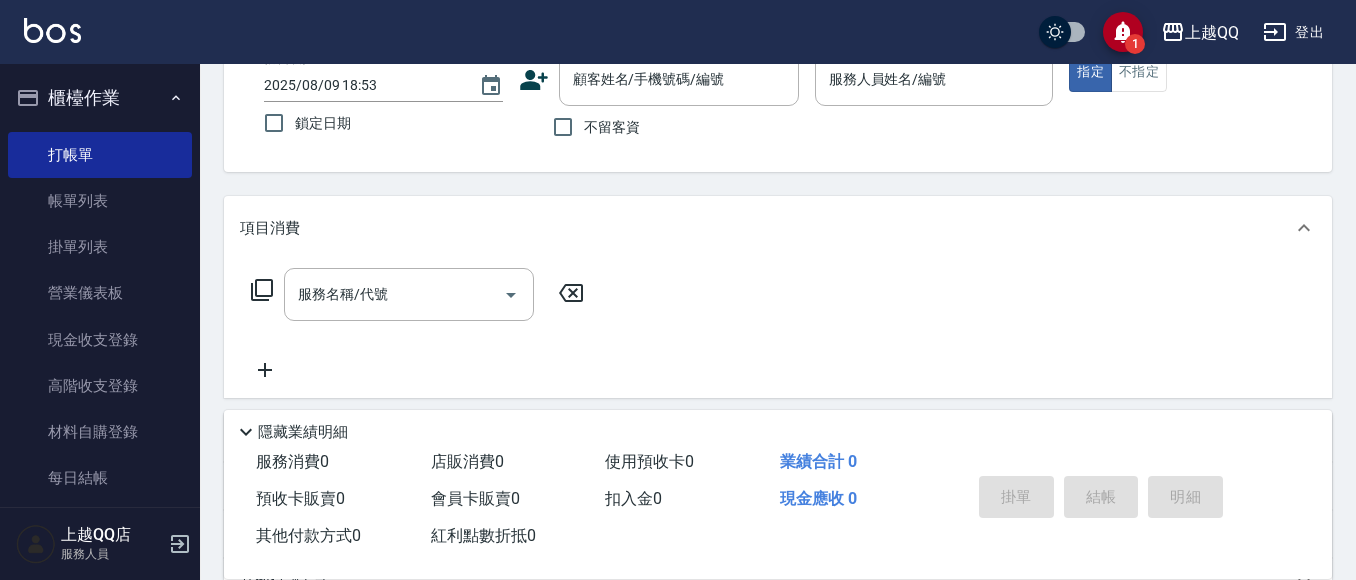 click on "不留客資" at bounding box center [612, 127] 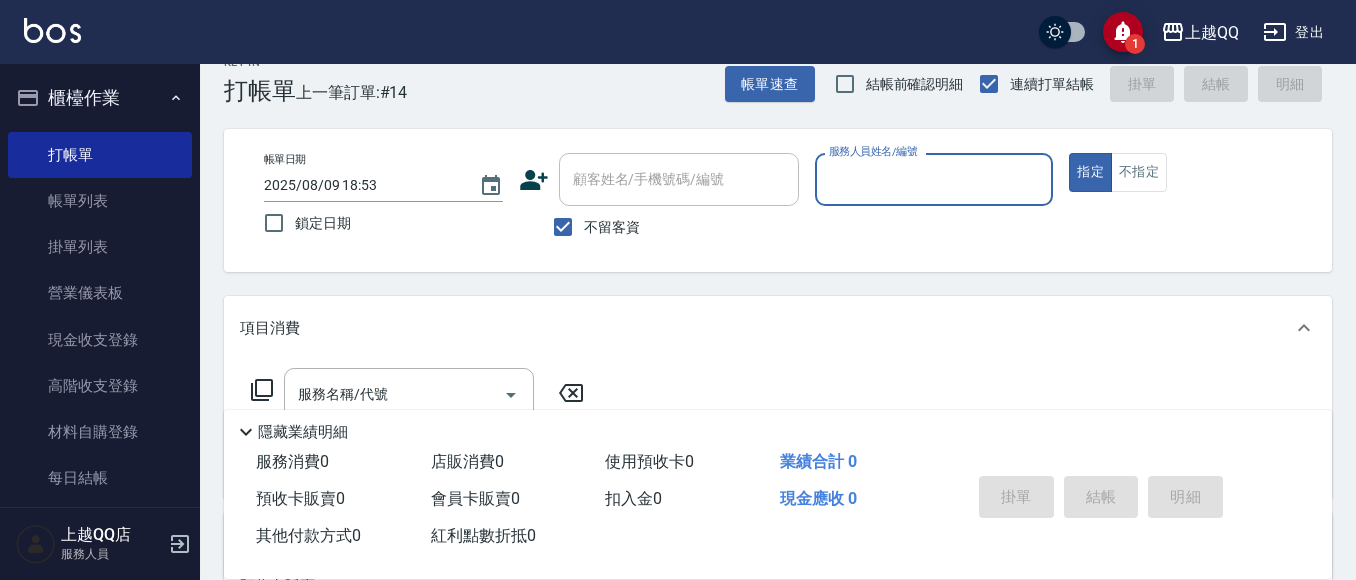 scroll, scrollTop: 109, scrollLeft: 0, axis: vertical 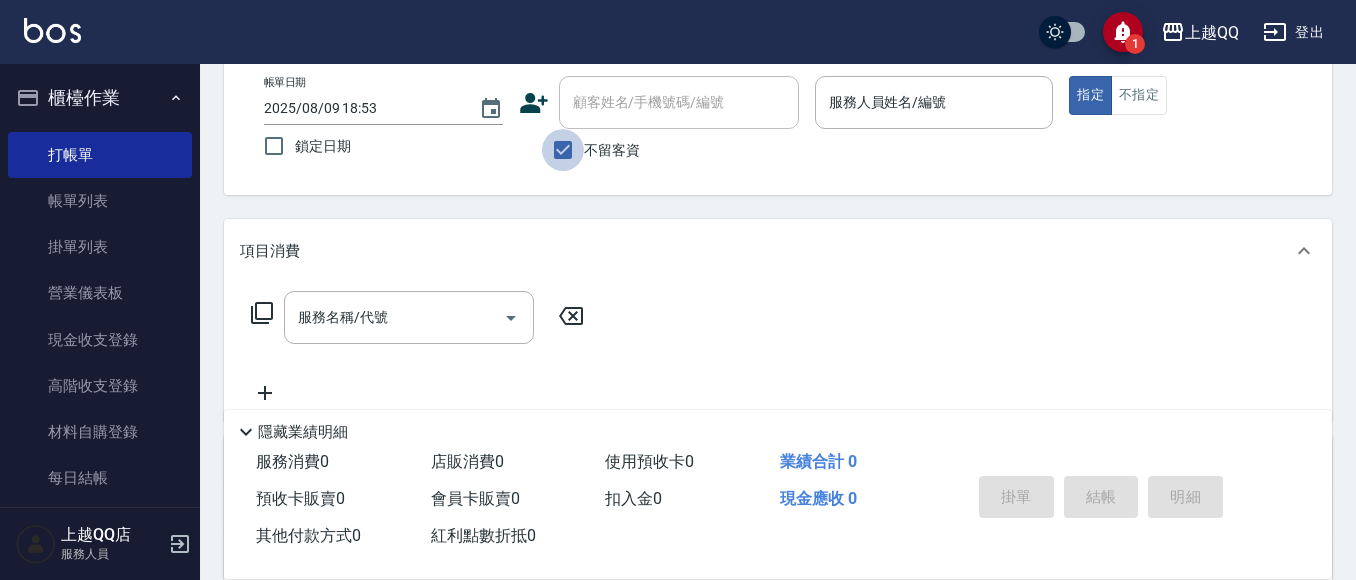 drag, startPoint x: 558, startPoint y: 153, endPoint x: 657, endPoint y: 91, distance: 116.81181 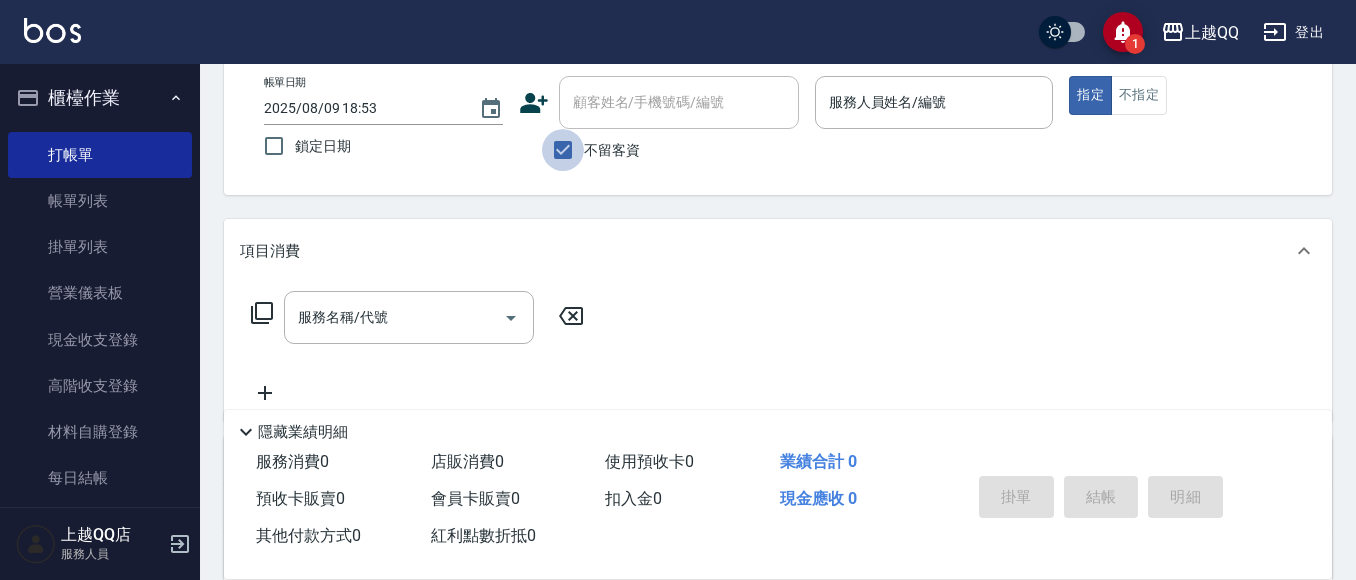 click on "不留客資" at bounding box center (563, 150) 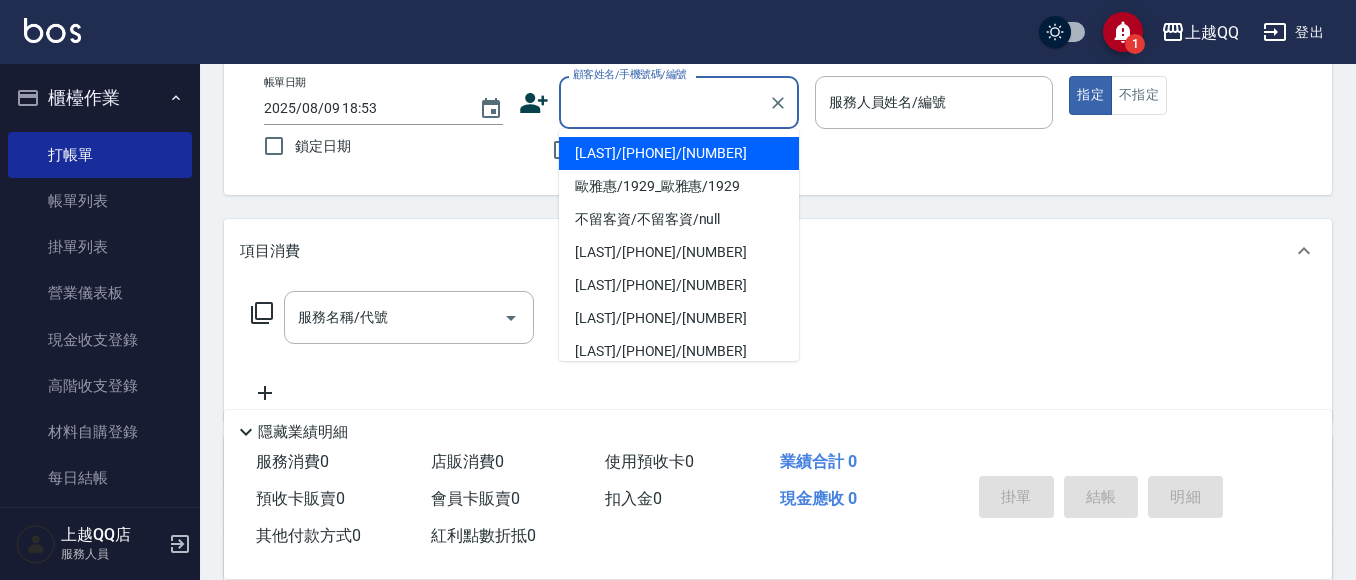 click on "顧客姓名/手機號碼/編號 顧客姓名/手機號碼/編號" at bounding box center (679, 102) 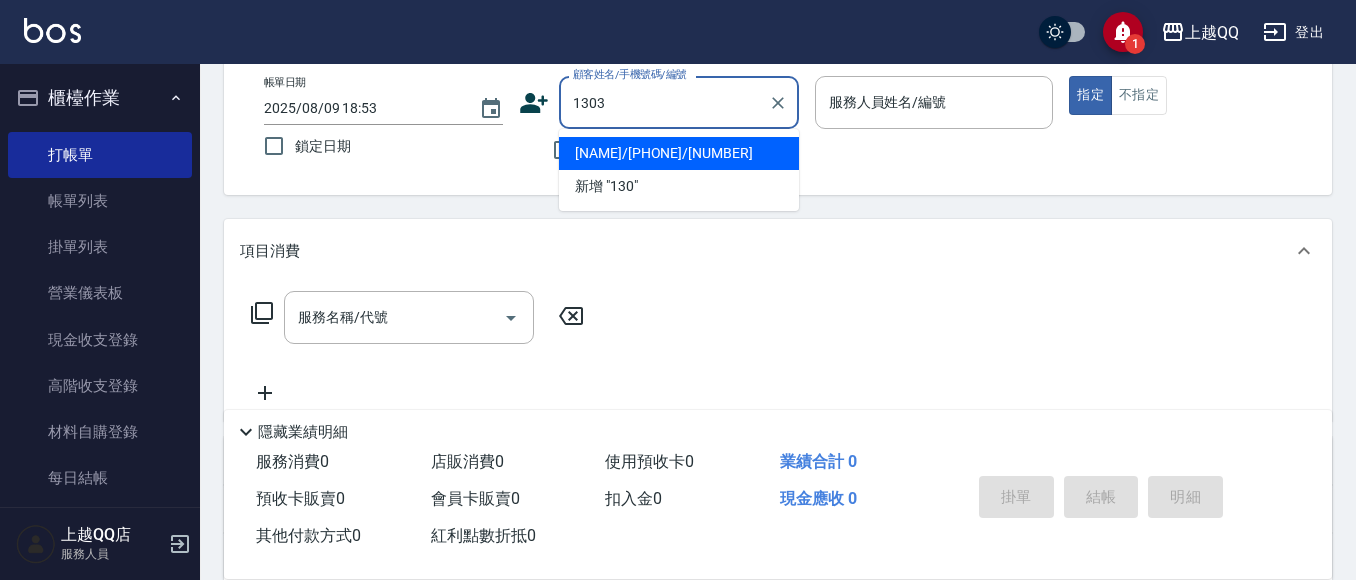 type on "1303" 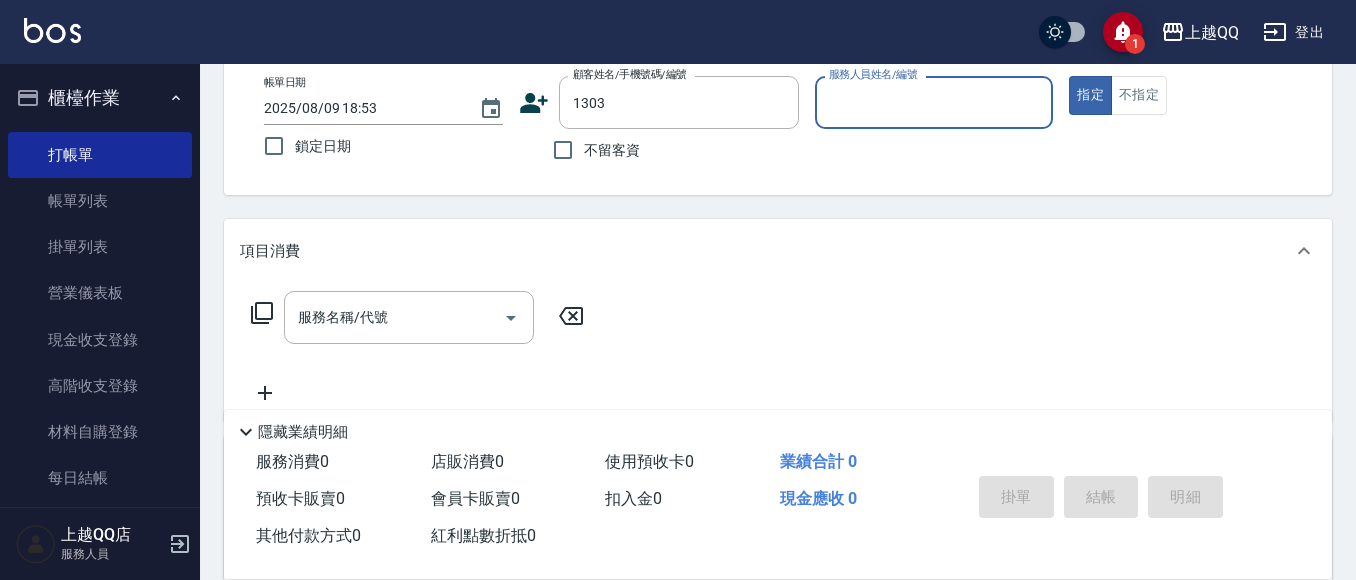 click on "指定" at bounding box center [1090, 95] 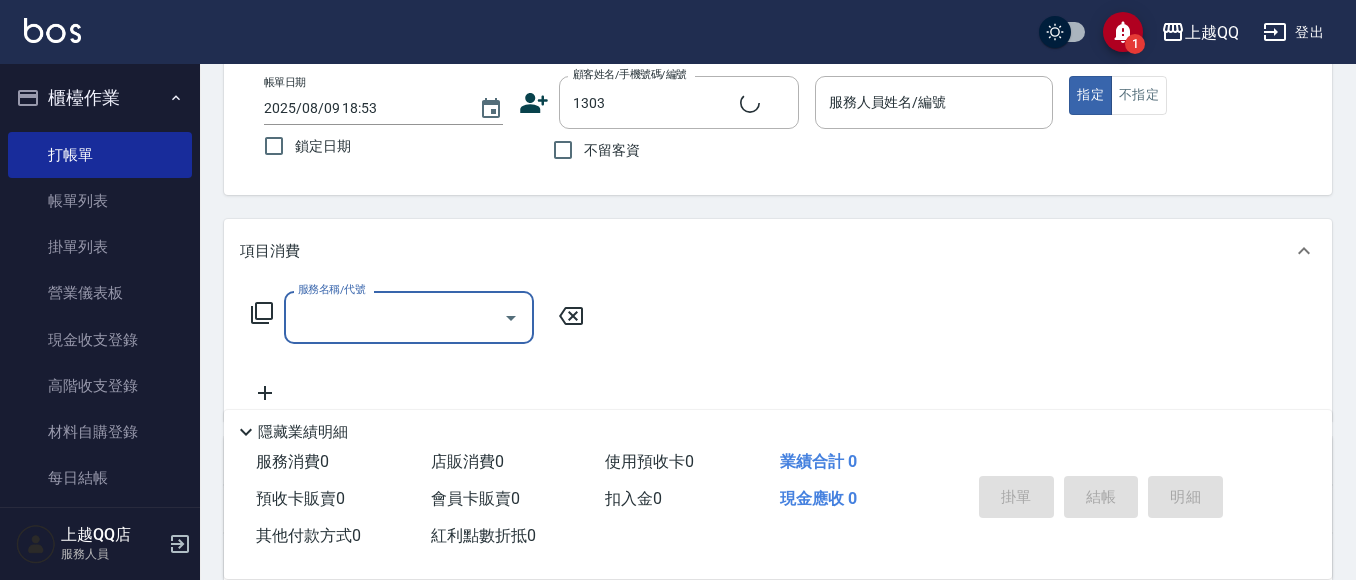 type on "[NAME]/[PHONE]/[NUMBER]" 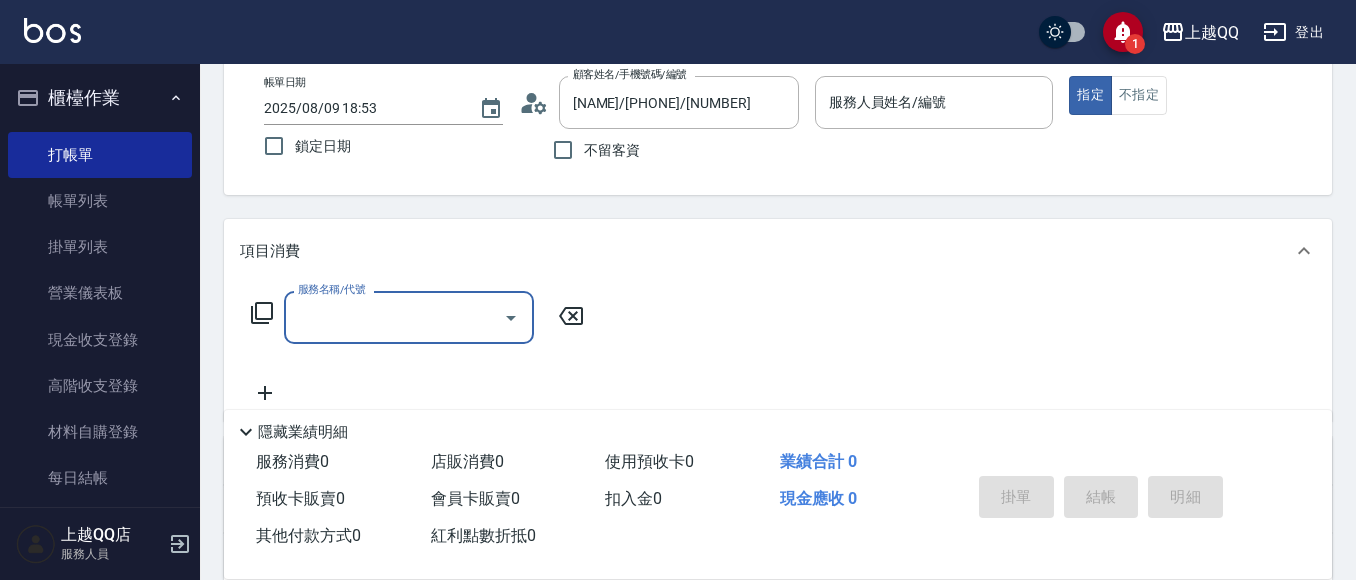 type on "欣樺-6" 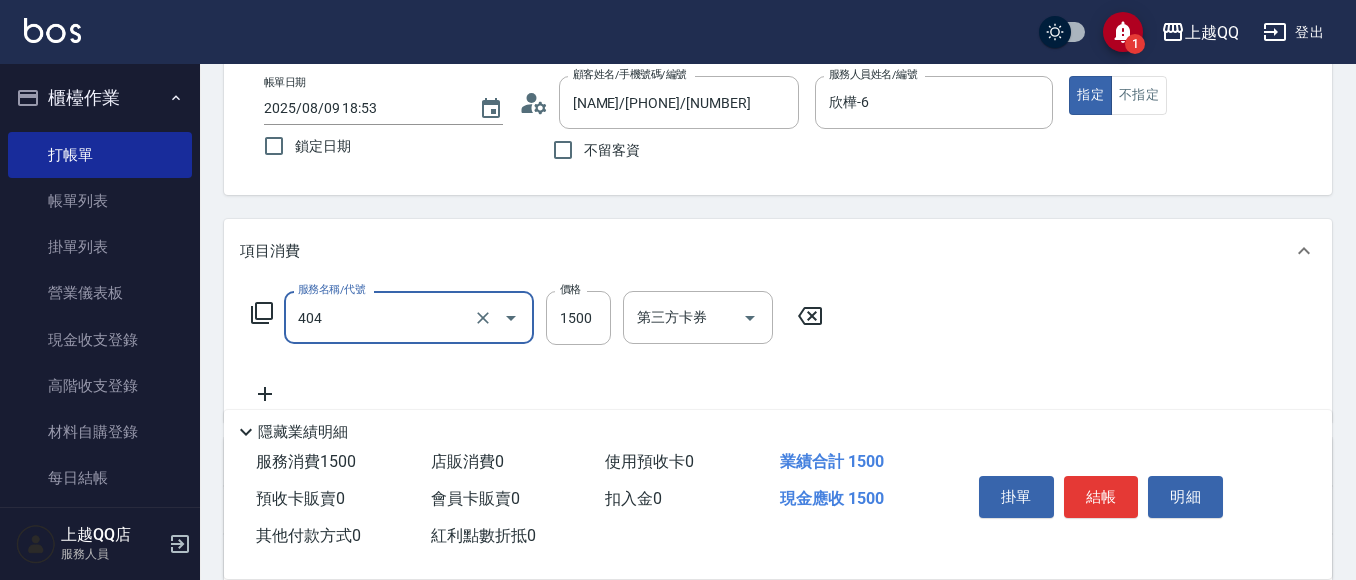 type on "設計染髮(404)" 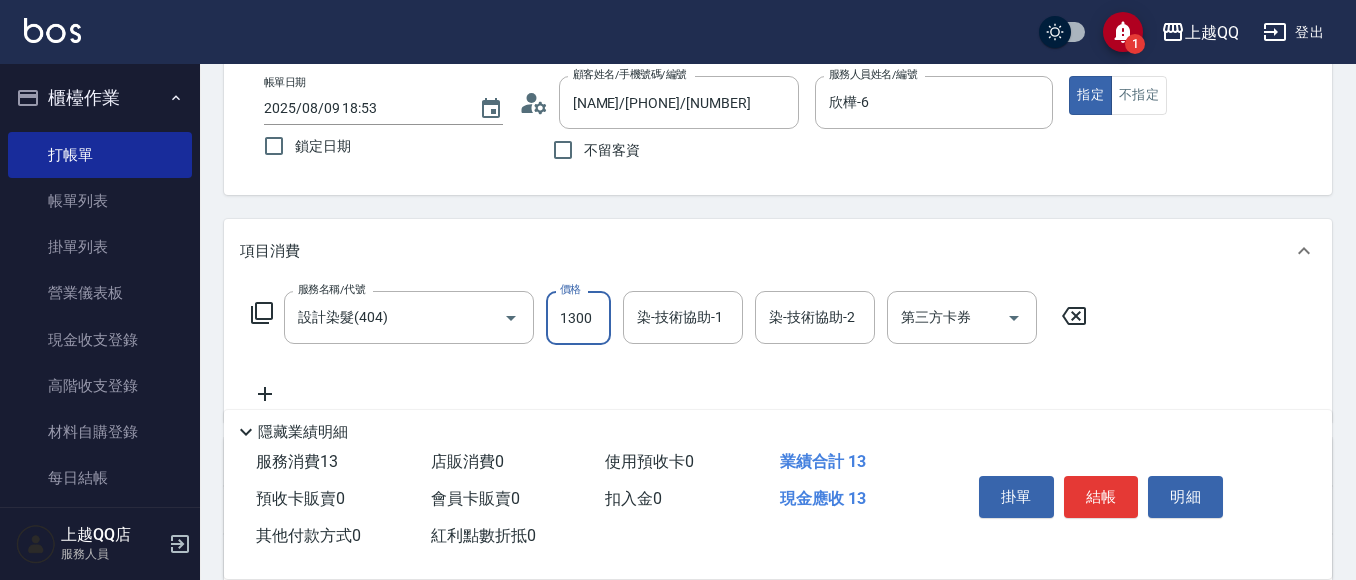 type on "1300" 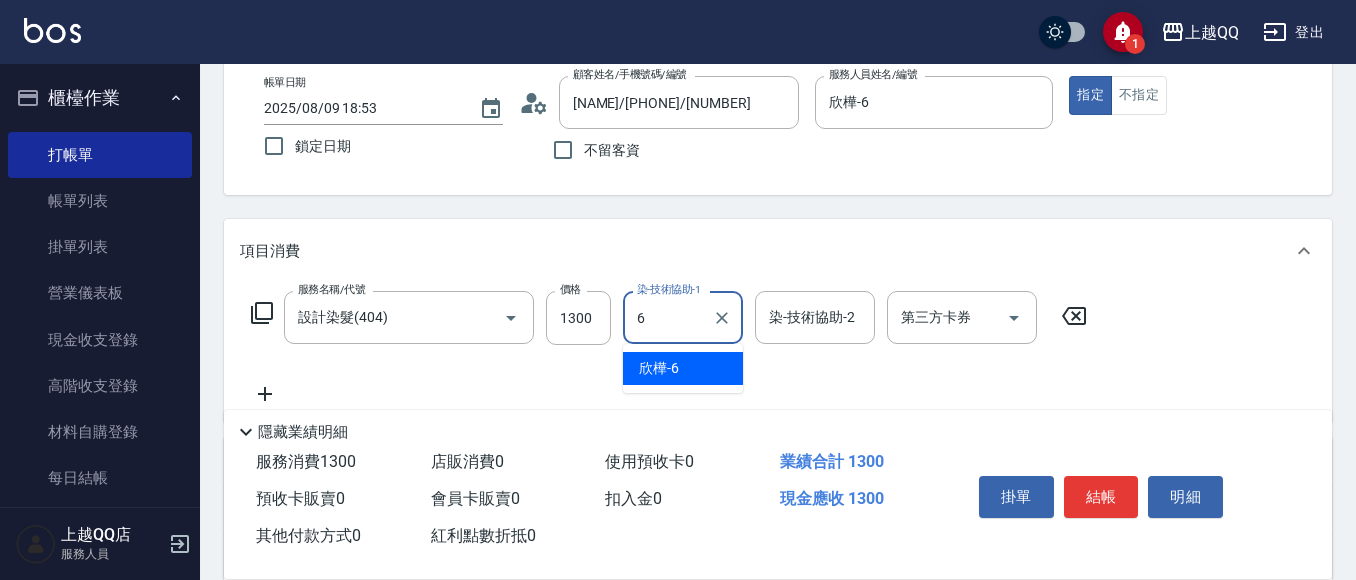 type on "欣樺-6" 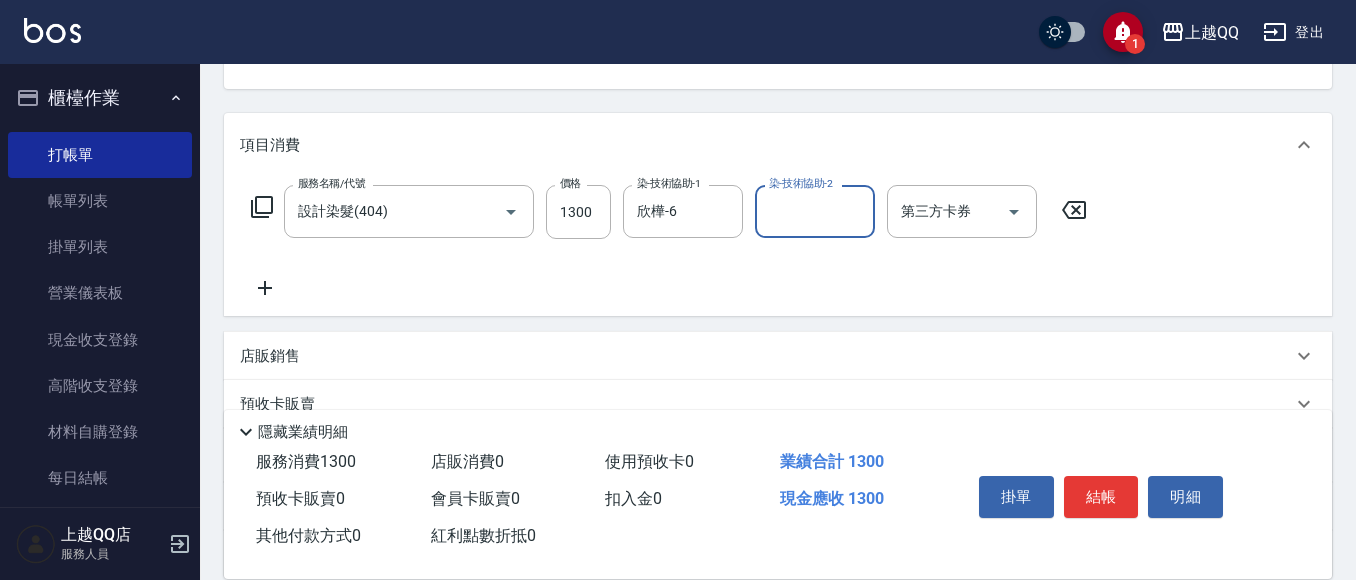 scroll, scrollTop: 405, scrollLeft: 0, axis: vertical 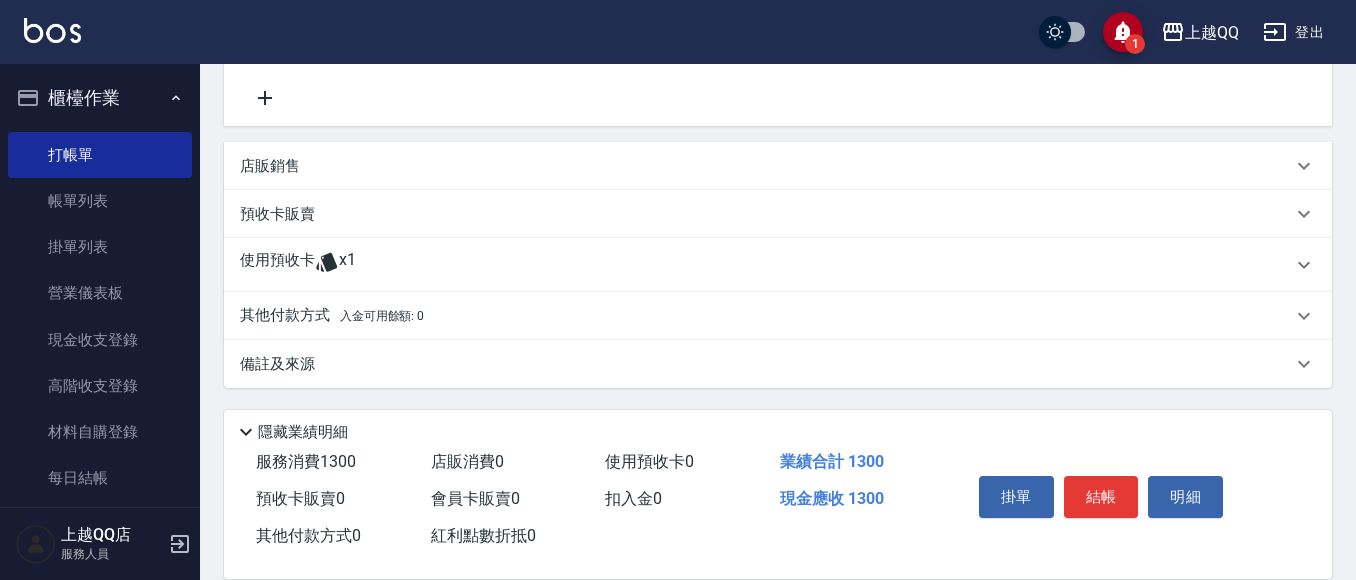 drag, startPoint x: 344, startPoint y: 243, endPoint x: 362, endPoint y: 280, distance: 41.14608 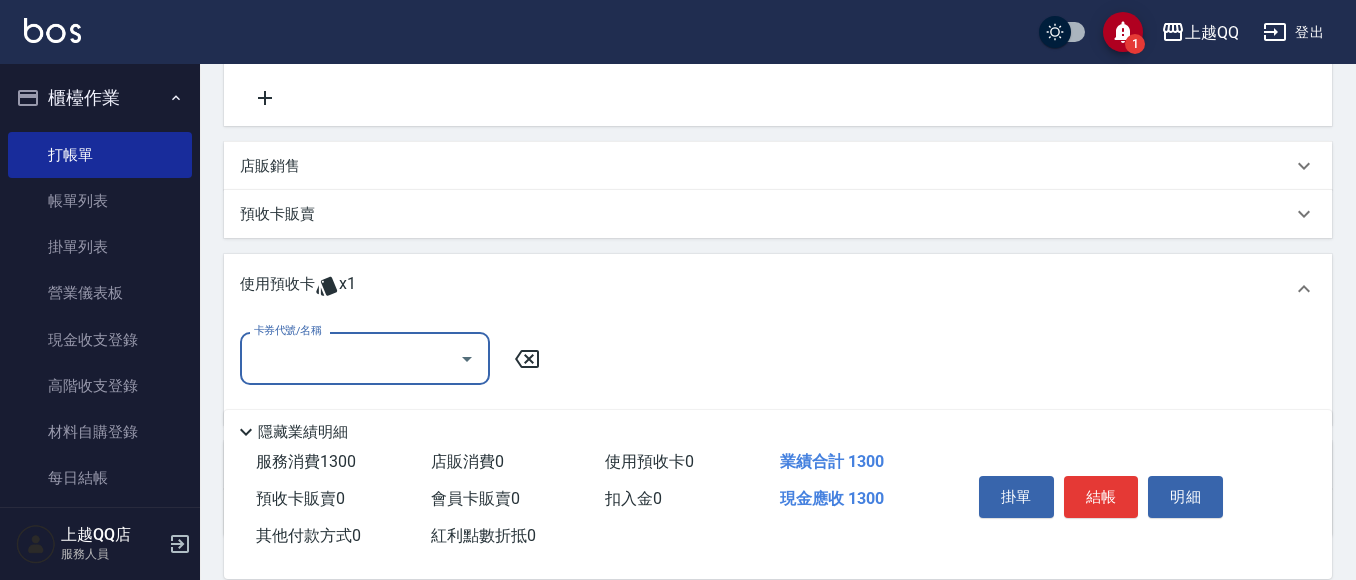 scroll, scrollTop: 0, scrollLeft: 0, axis: both 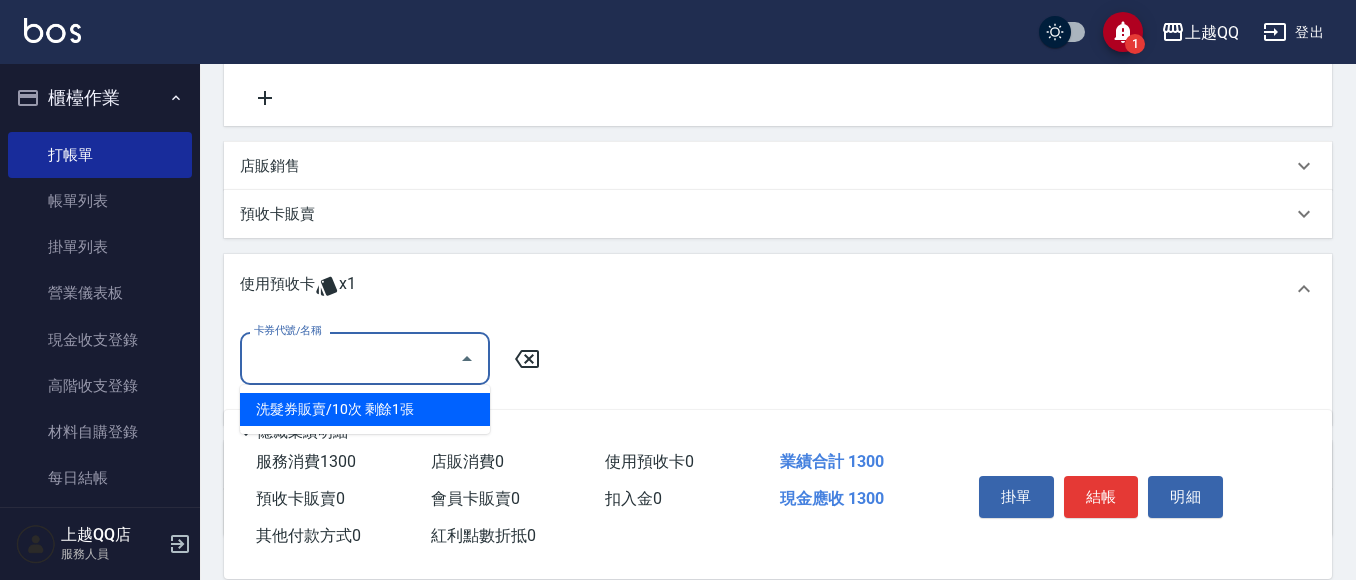 click on "洗髮券販賣/10次 剩餘1張" at bounding box center (365, 409) 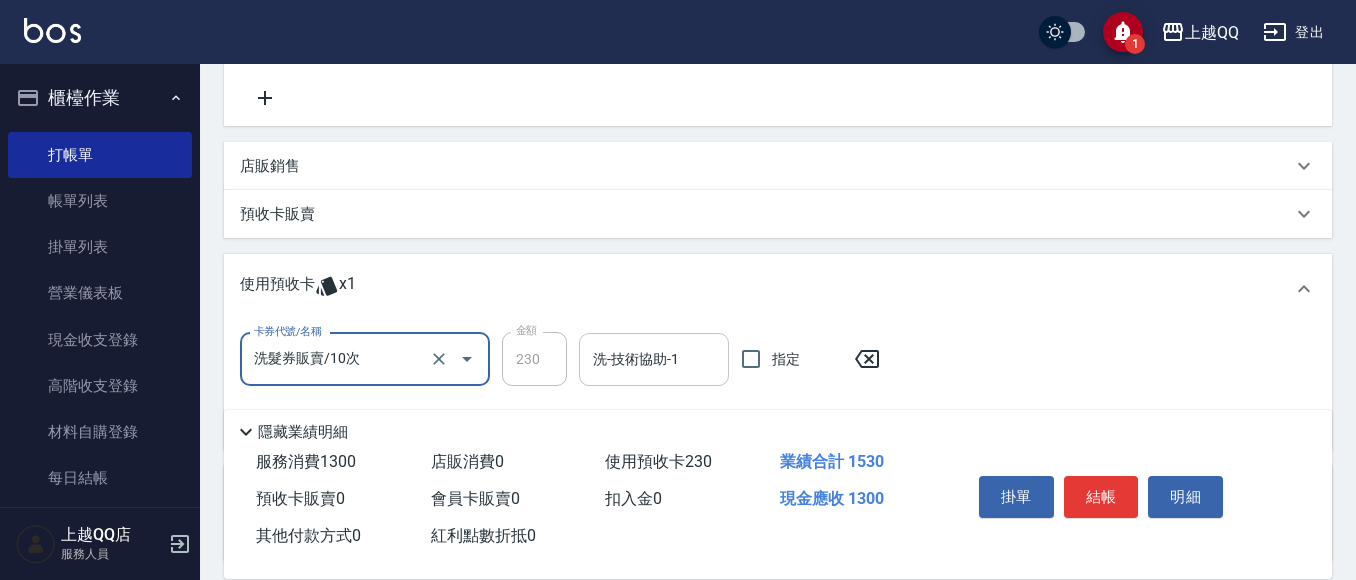 click on "洗-技術協助-1" at bounding box center (654, 359) 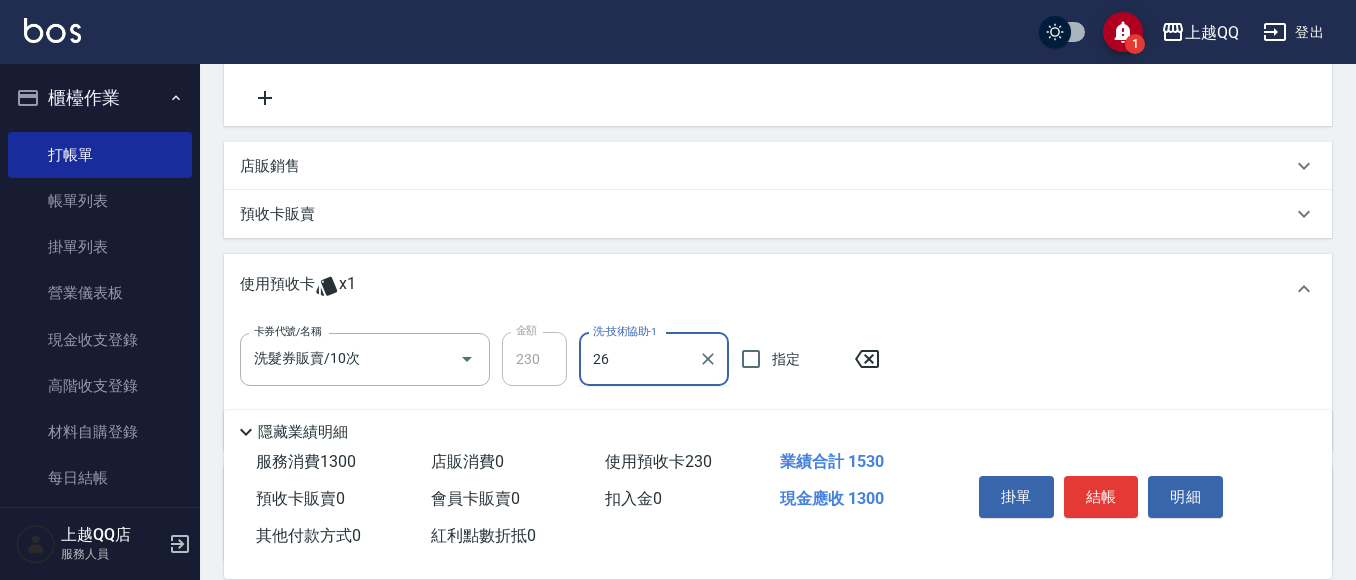 type on "林恩昕-26" 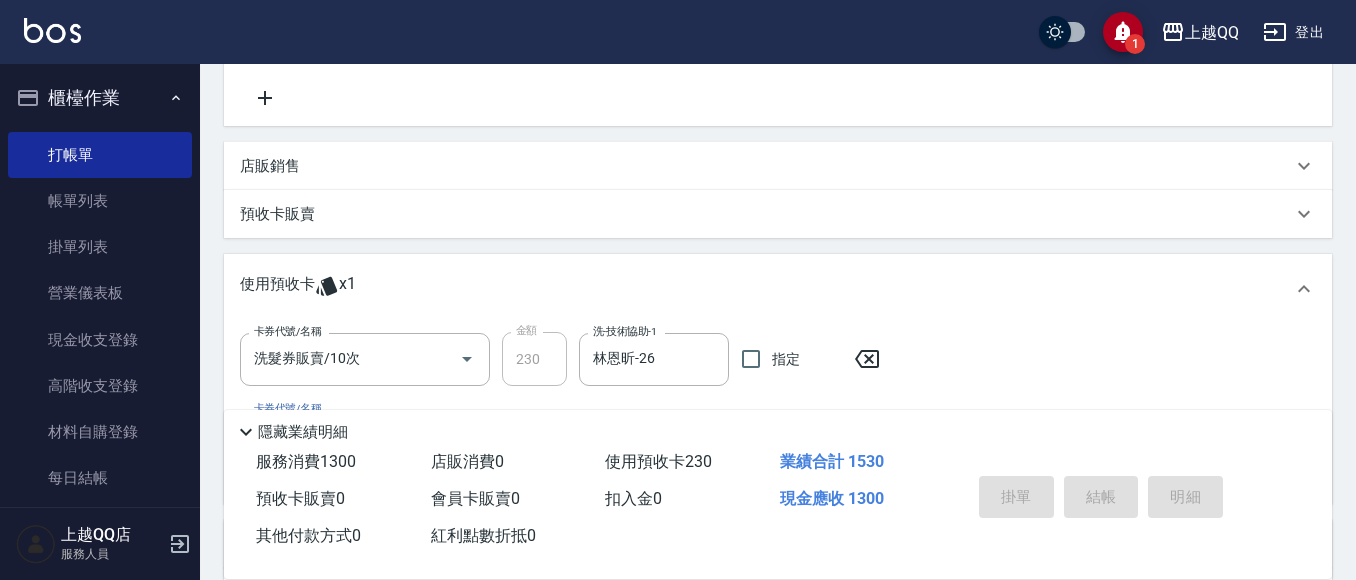 type on "2025/08/09 19:39" 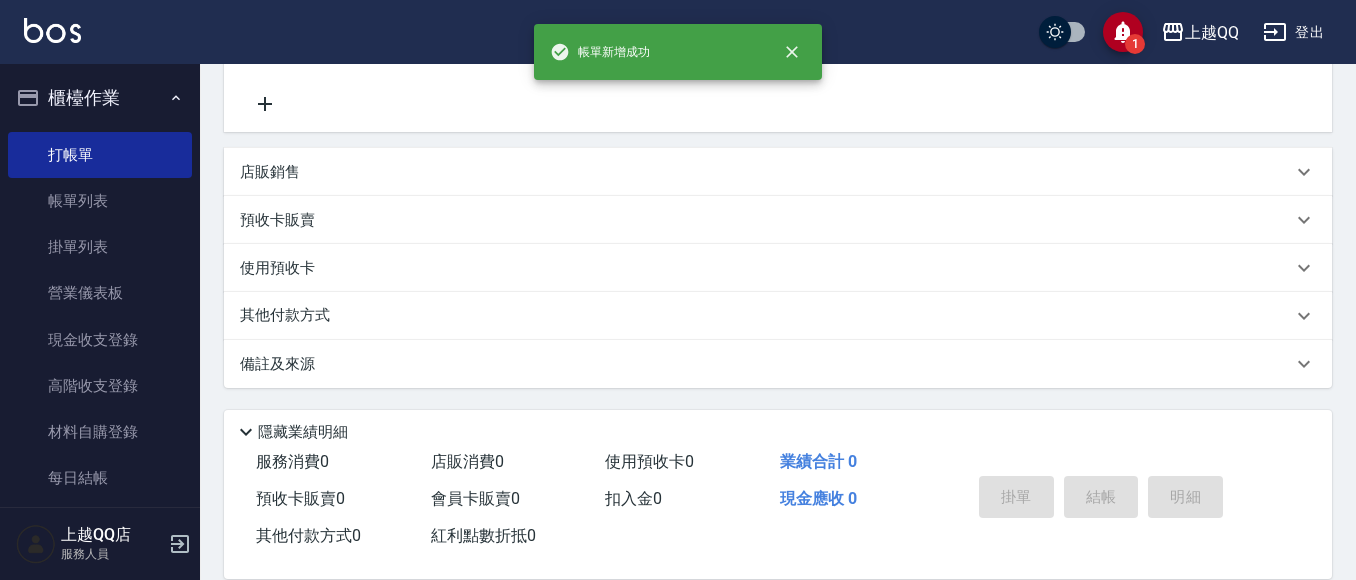 scroll, scrollTop: 178, scrollLeft: 0, axis: vertical 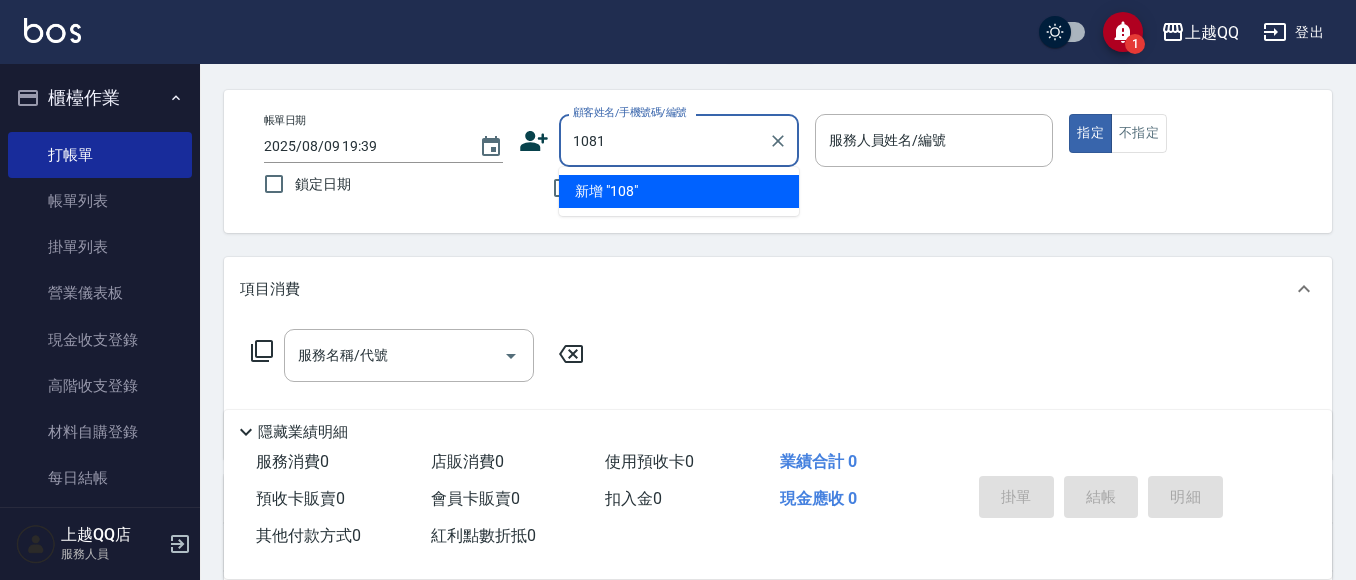 type on "1081" 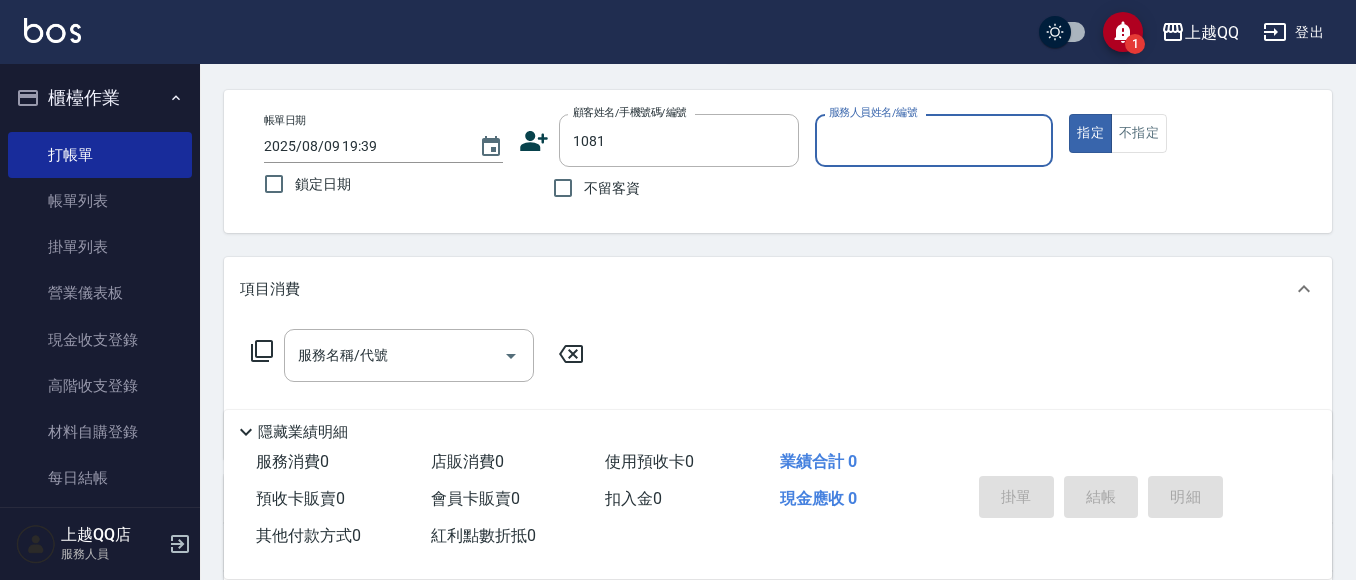 click on "指定" at bounding box center [1090, 133] 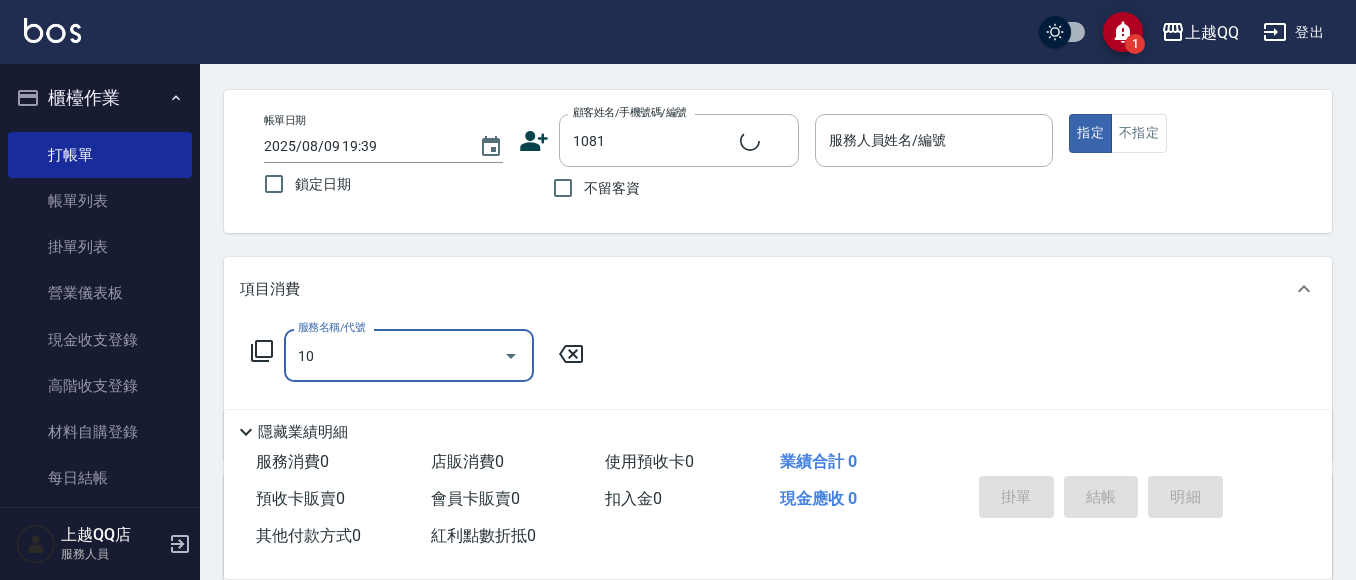 type on "101" 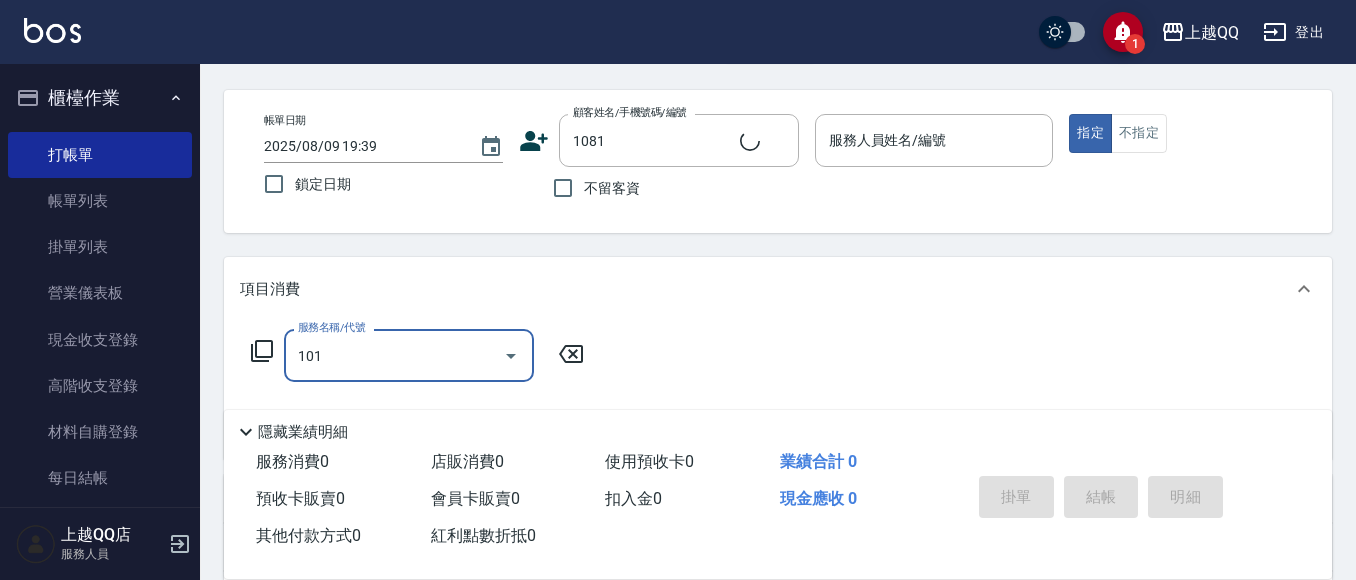 type on "[LAST]/[PHONE]/[NUMBER]" 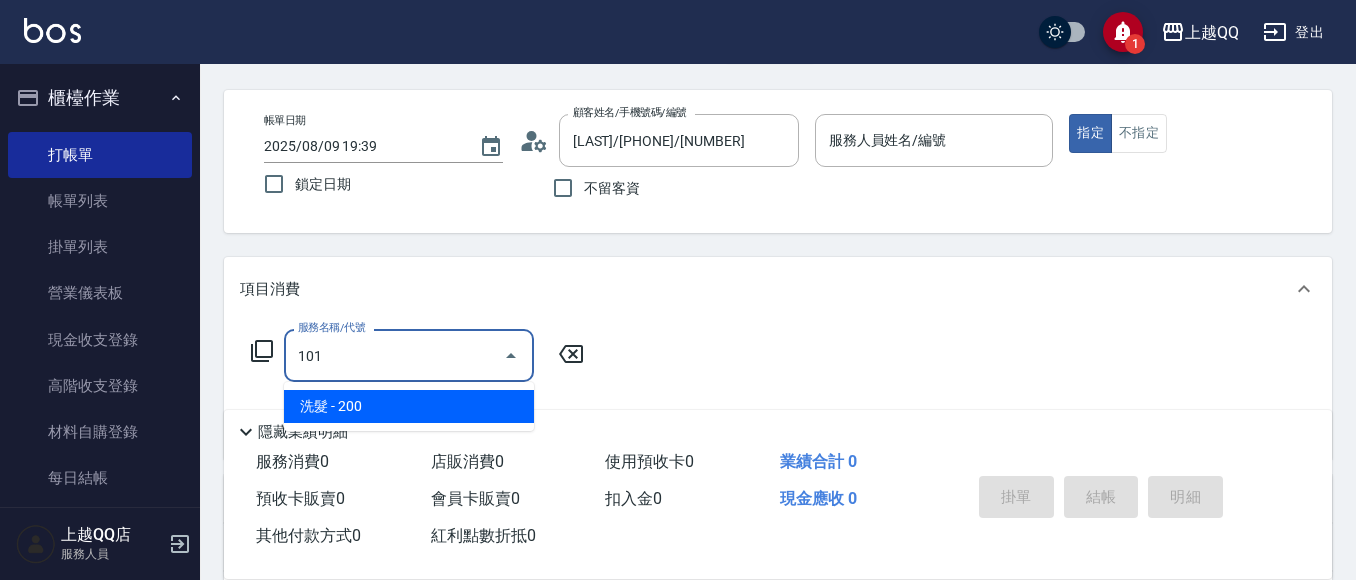 type on "101" 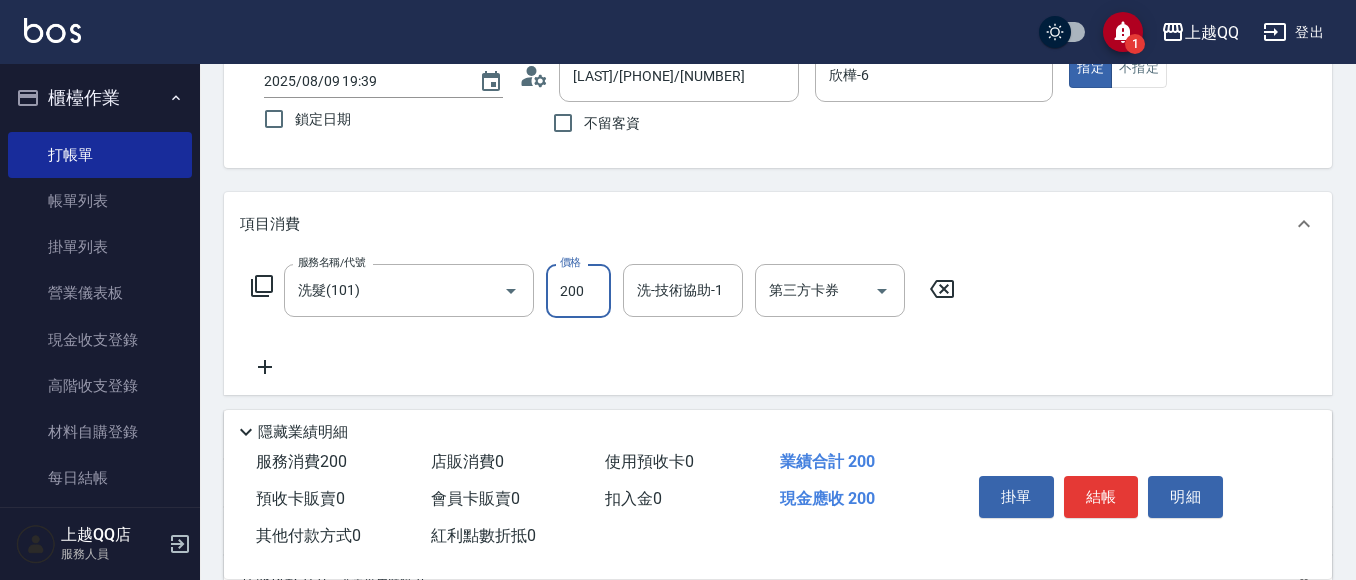scroll, scrollTop: 171, scrollLeft: 0, axis: vertical 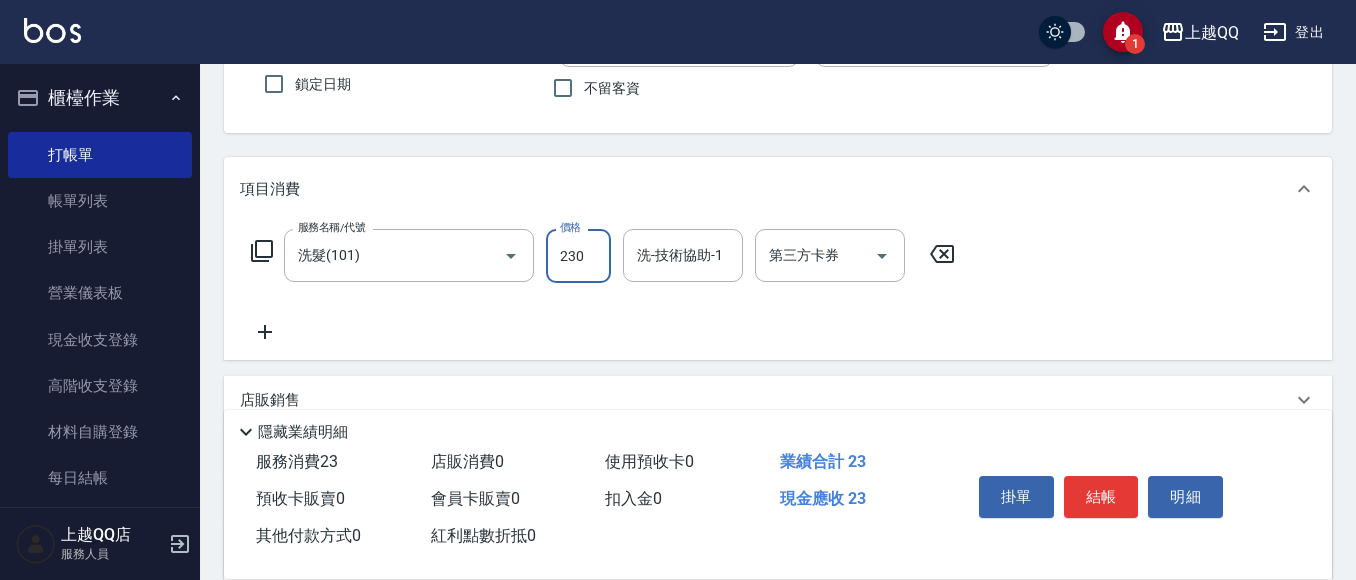 type on "230" 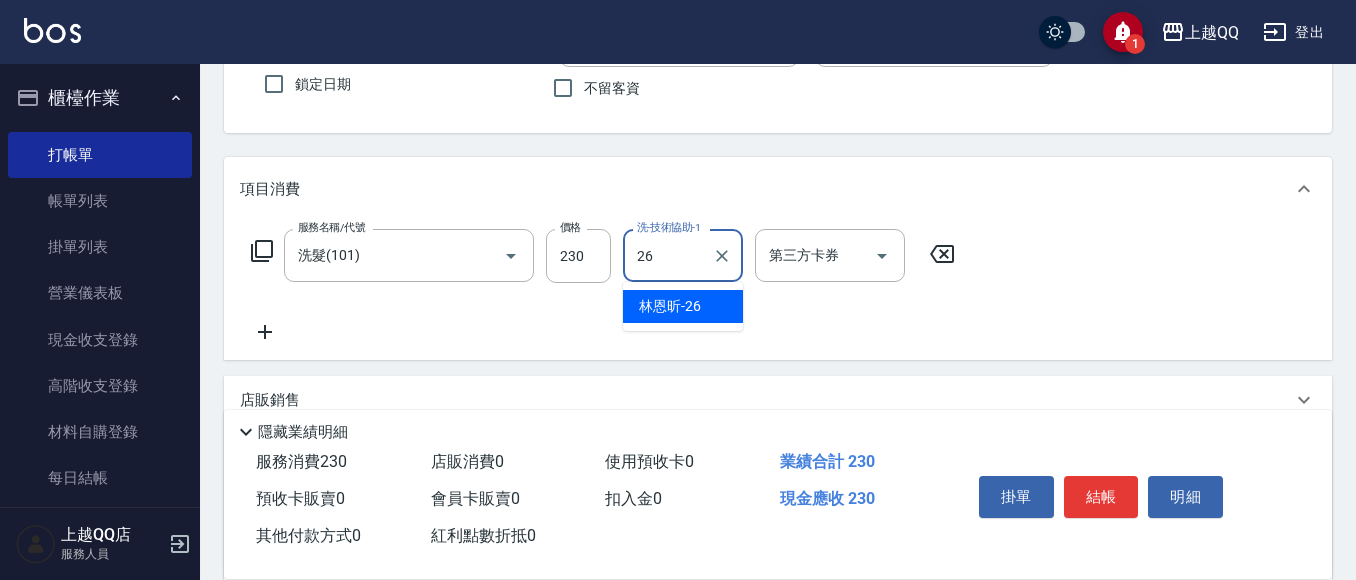 type on "林恩昕-26" 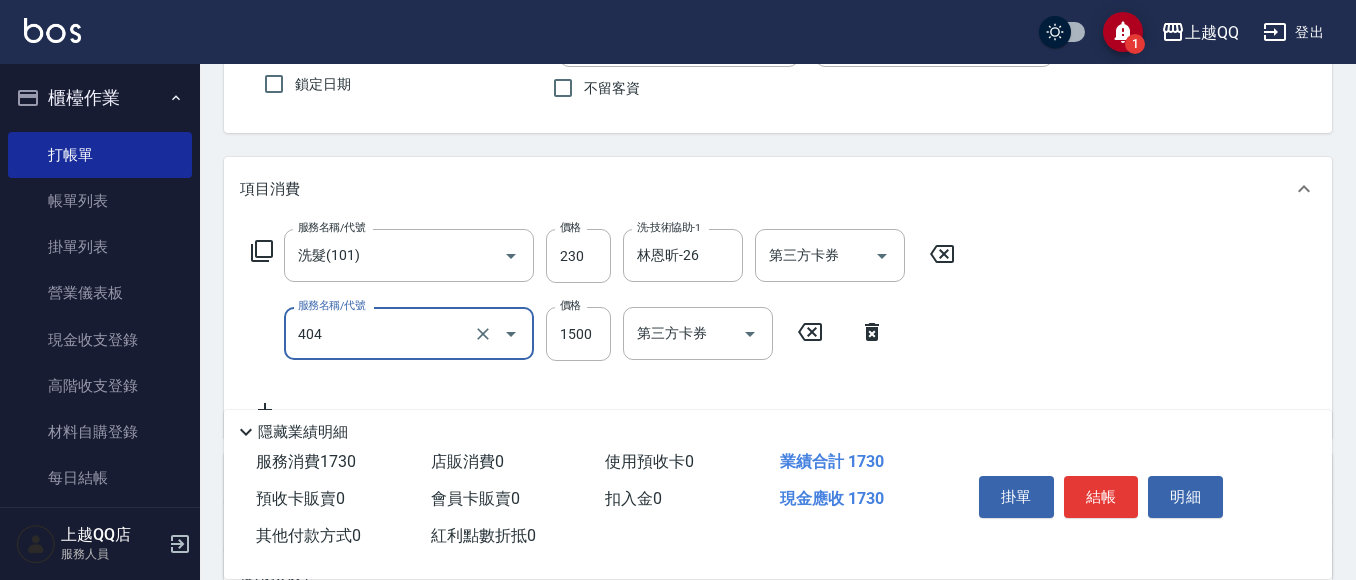 type on "設計染髮(404)" 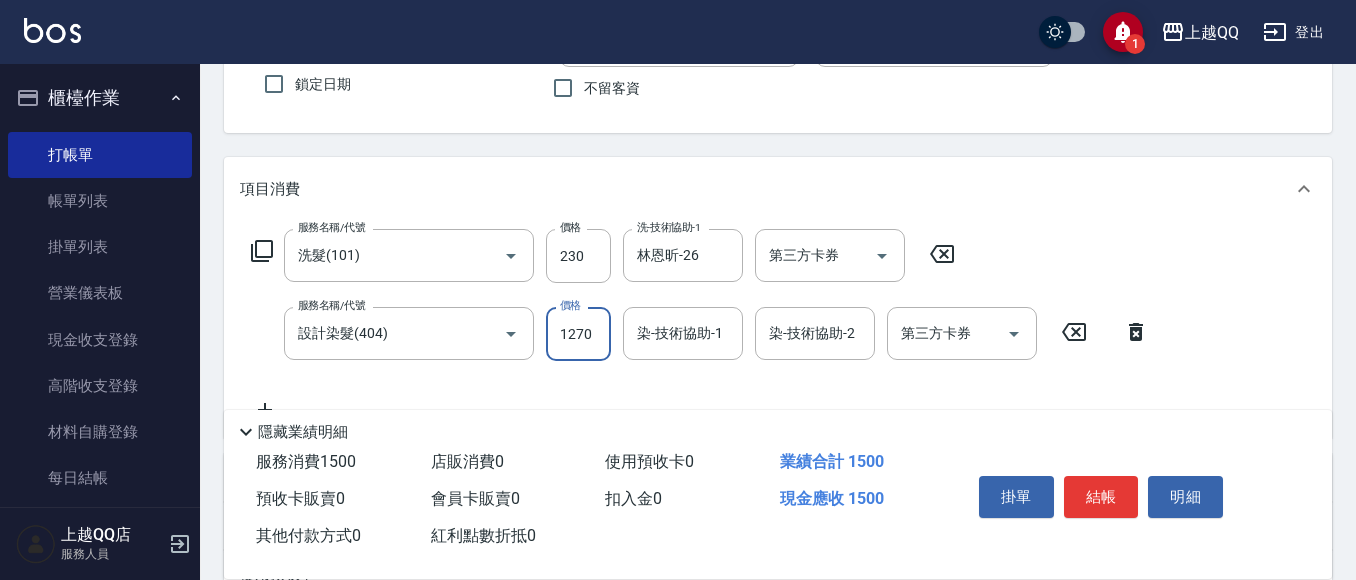 type on "1270" 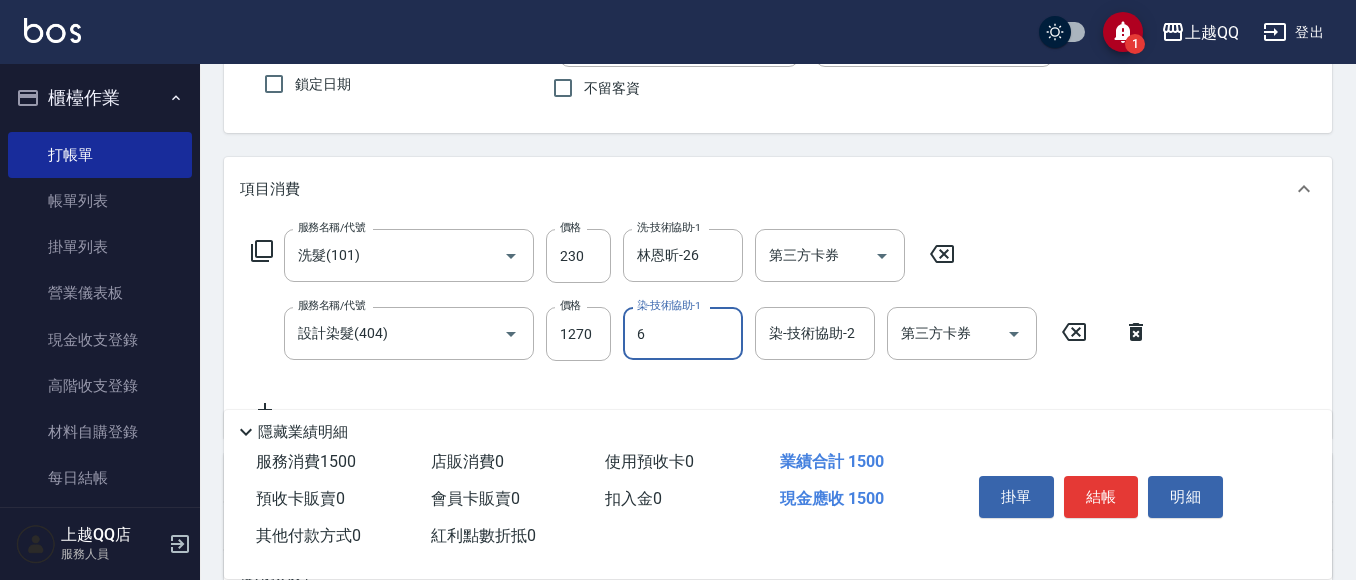 type on "欣樺-6" 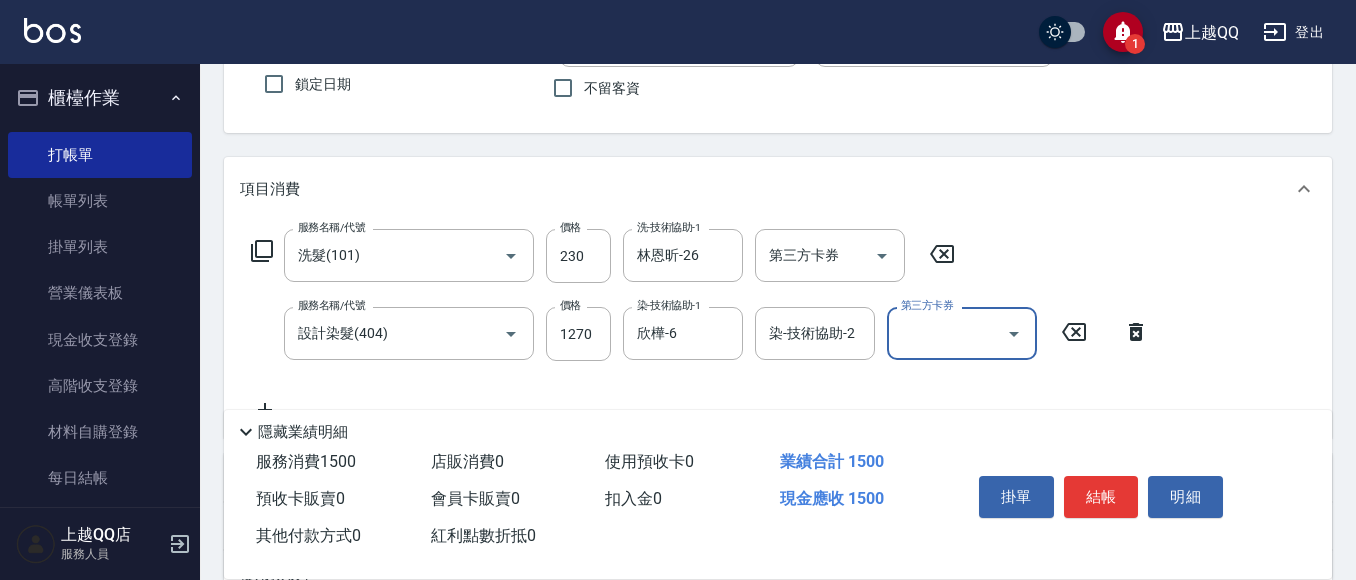scroll, scrollTop: 271, scrollLeft: 0, axis: vertical 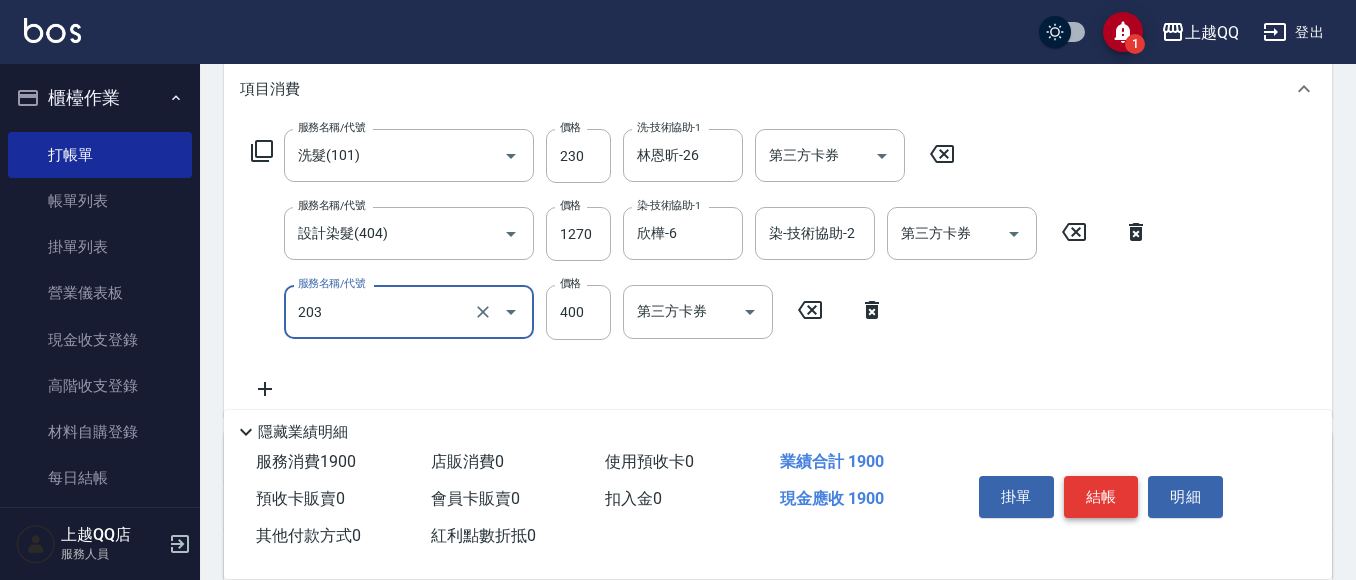 type on "指定單剪(203)" 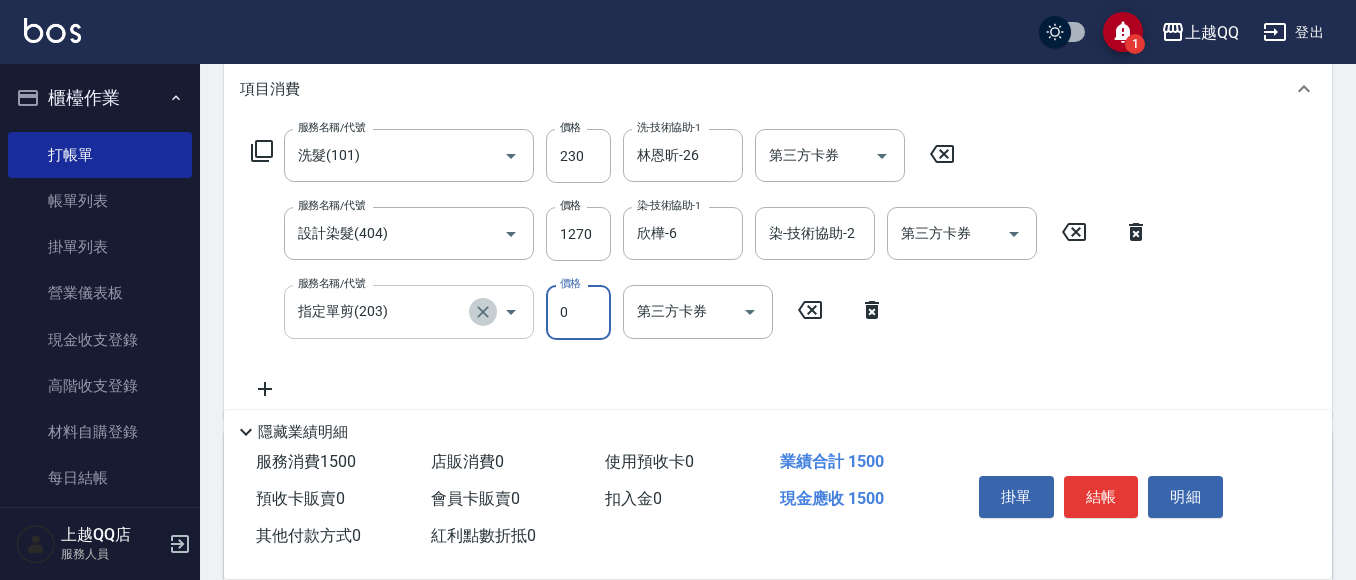 click 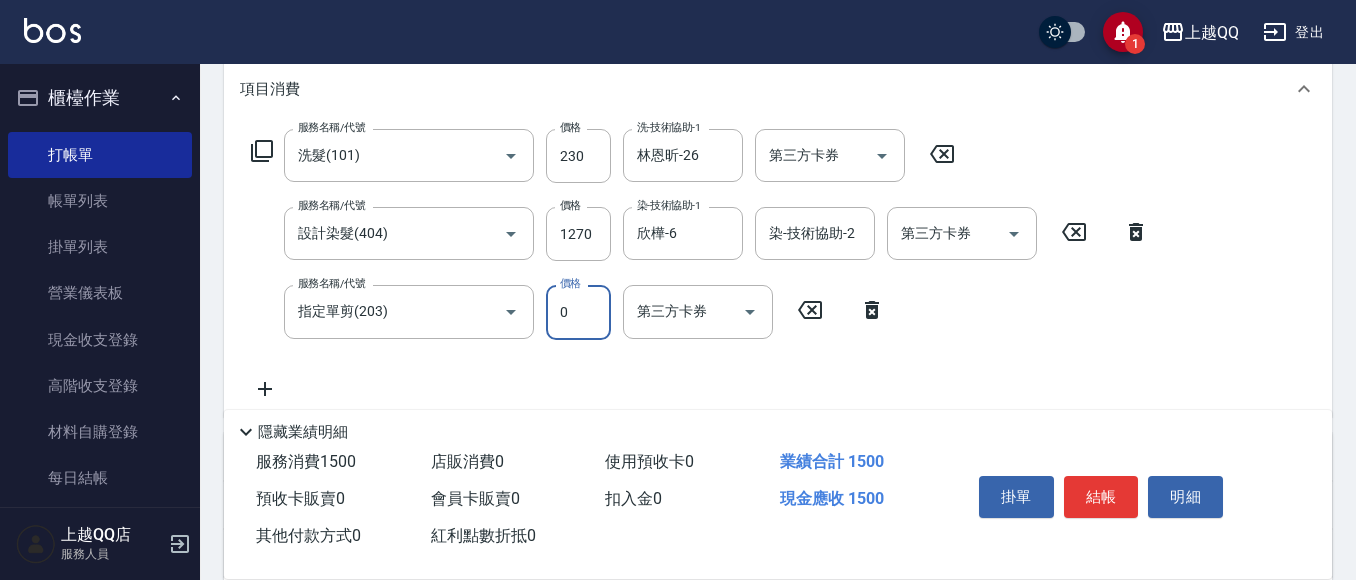 type on "指定單剪(203)" 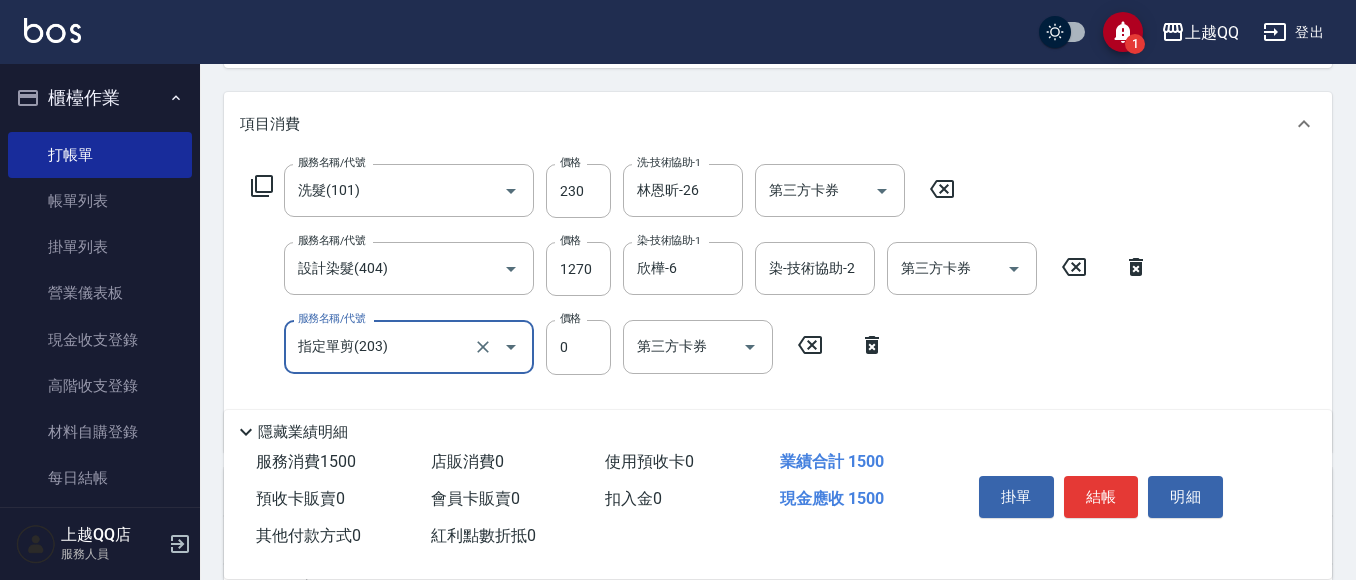 scroll, scrollTop: 271, scrollLeft: 0, axis: vertical 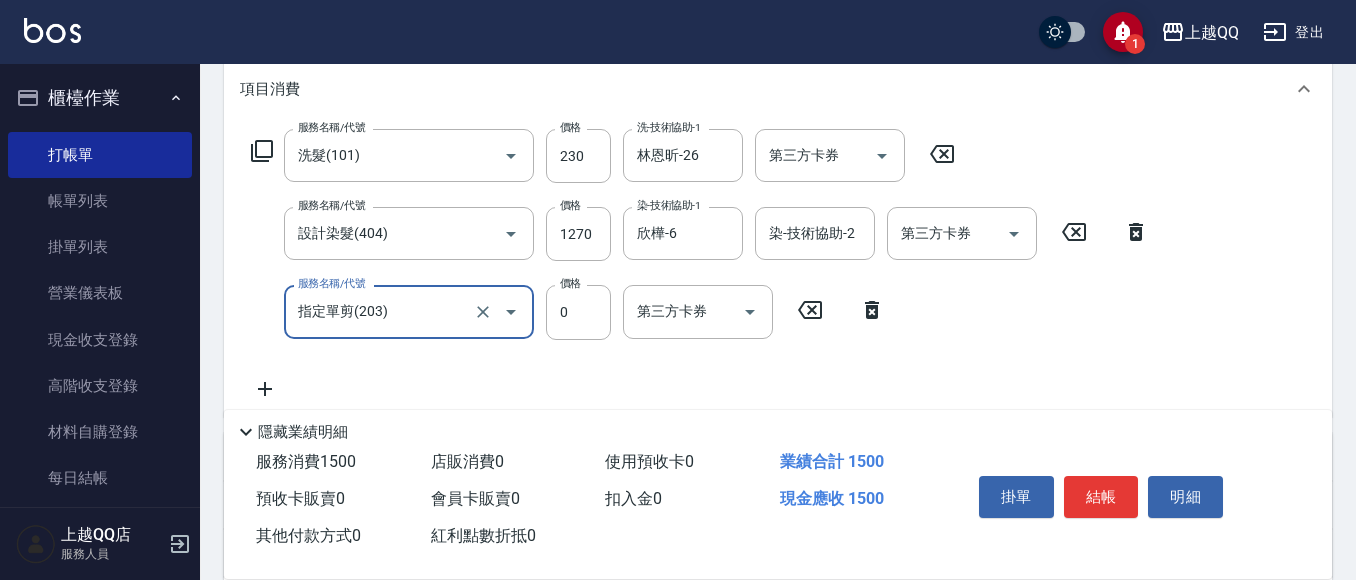 click 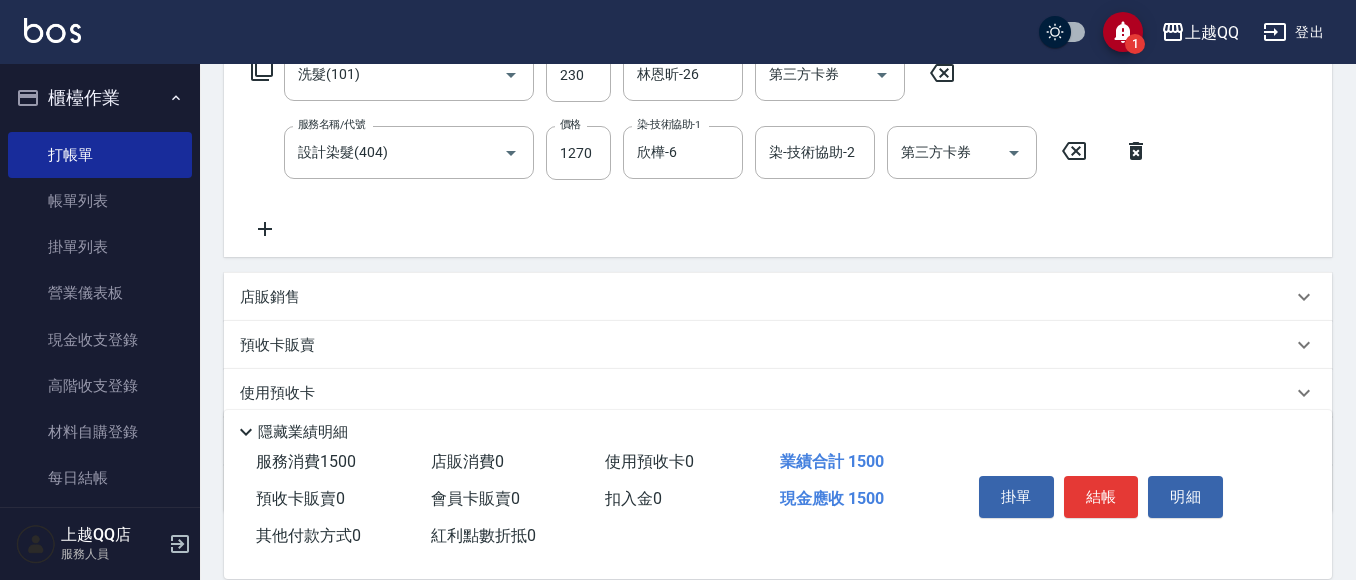 scroll, scrollTop: 472, scrollLeft: 0, axis: vertical 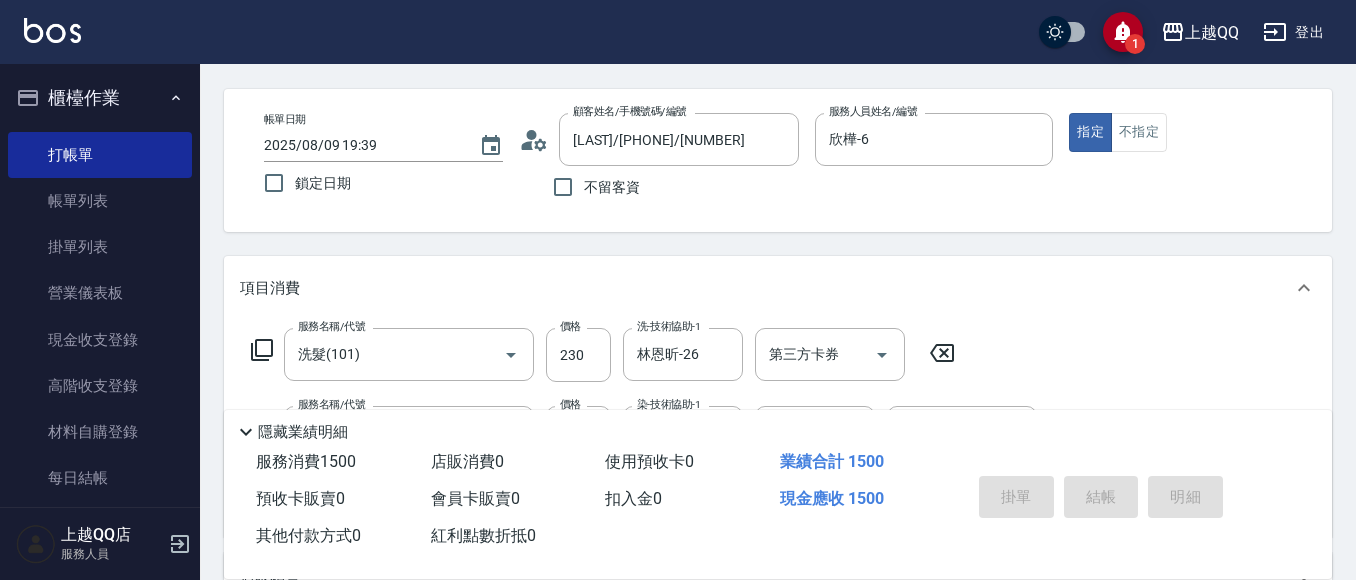 type on "2025/08/09 19:40" 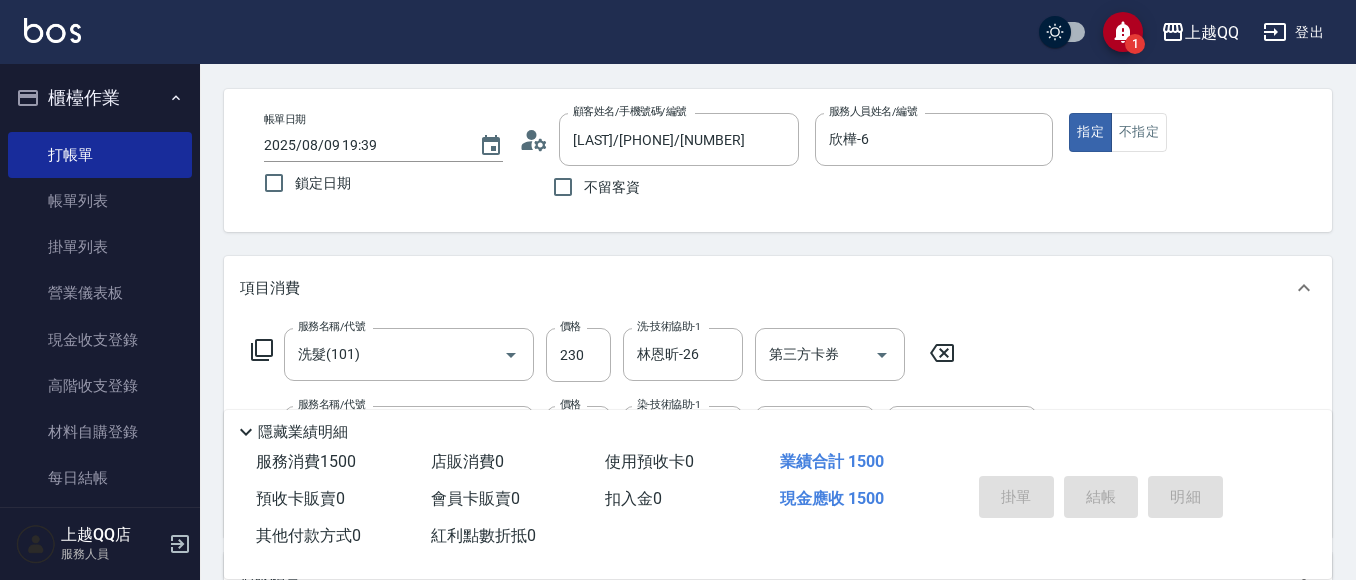 type 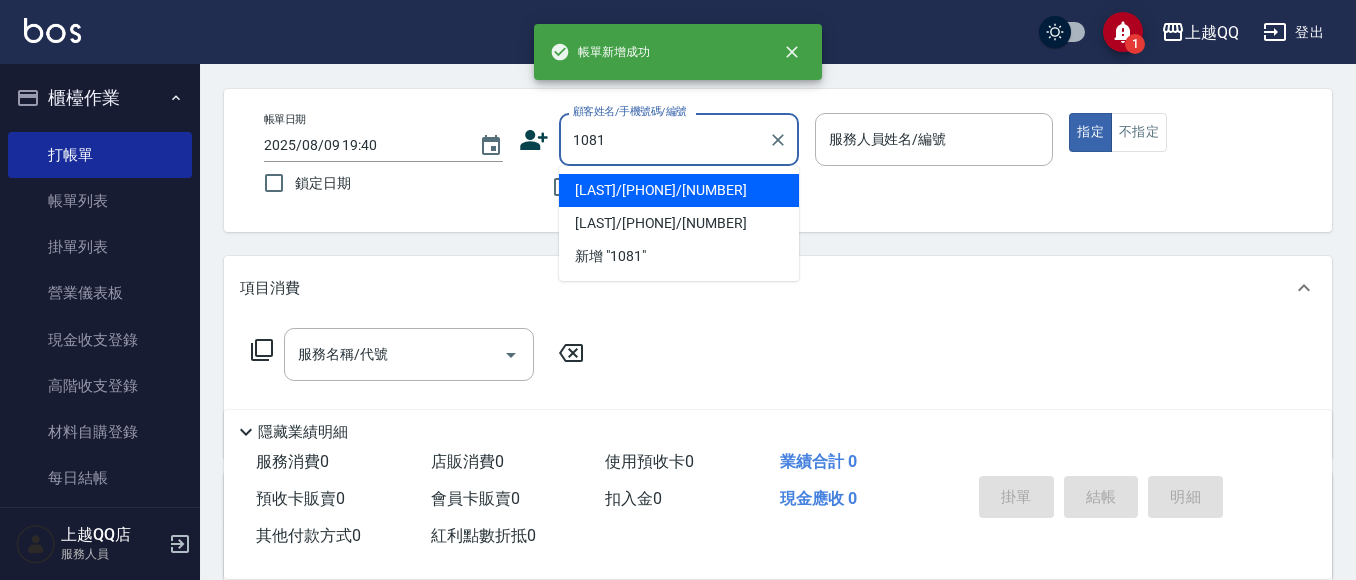 type on "[LAST]/[PHONE]/[NUMBER]" 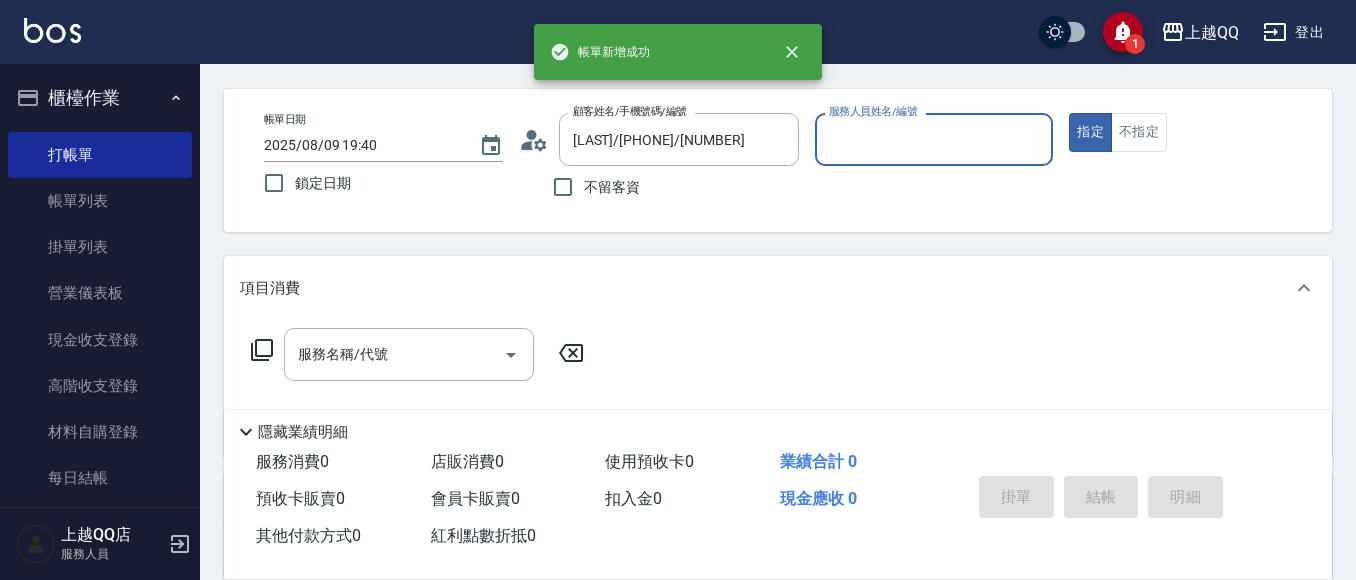click on "指定" at bounding box center (1090, 132) 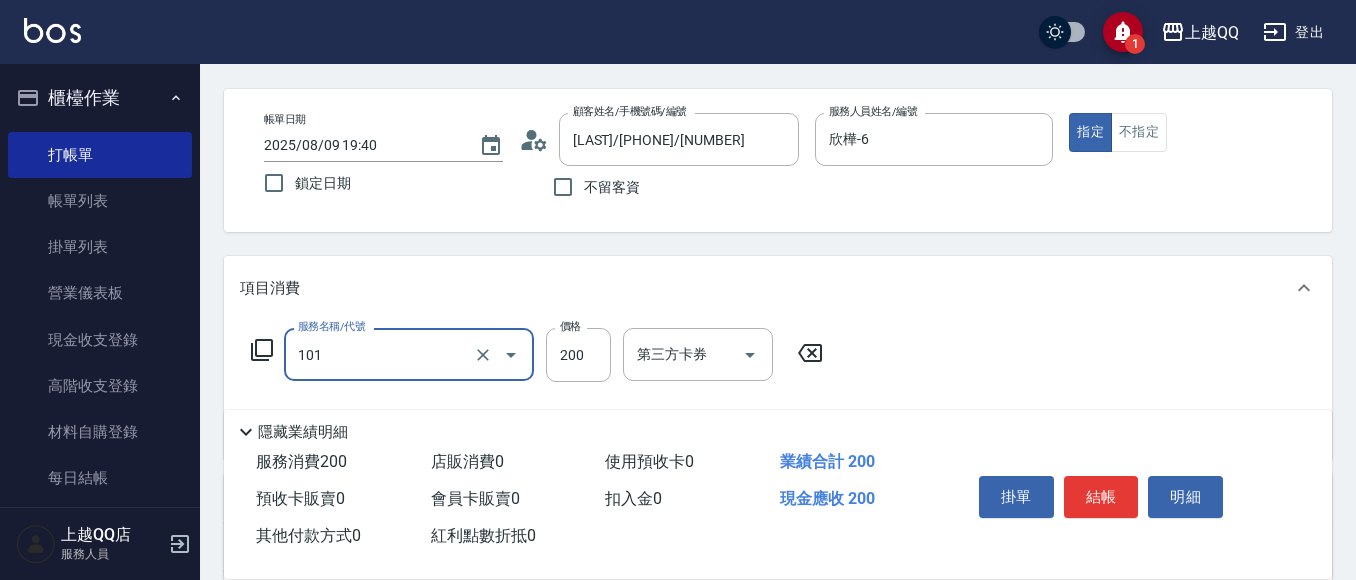 type on "洗髮(101)" 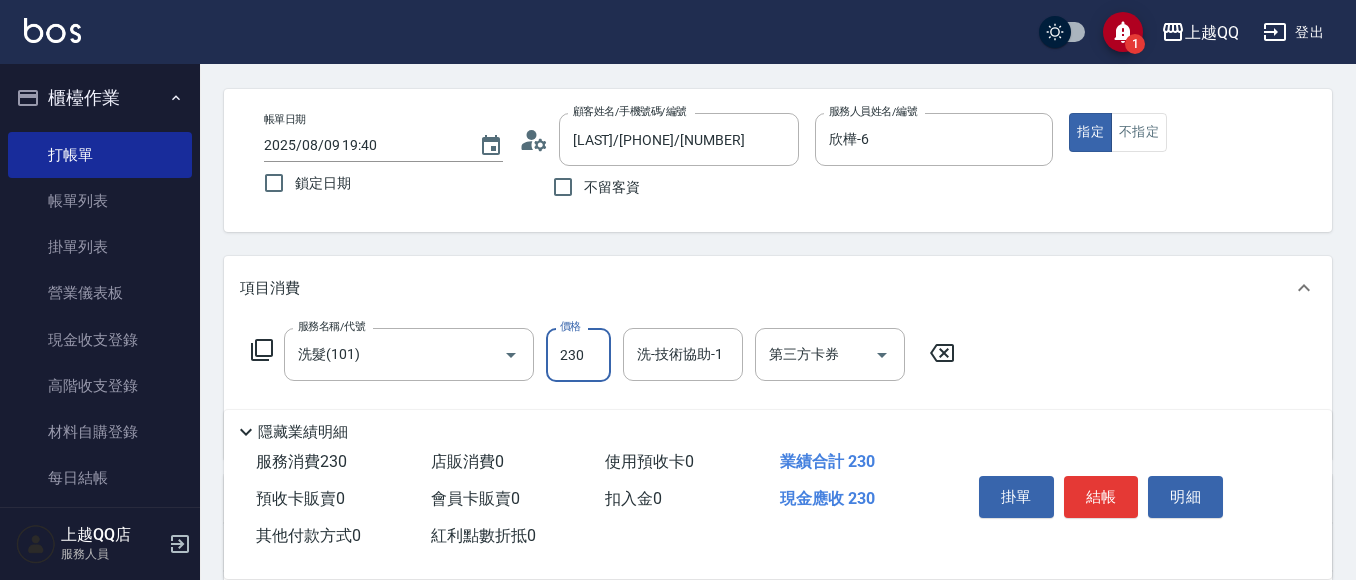 type on "230" 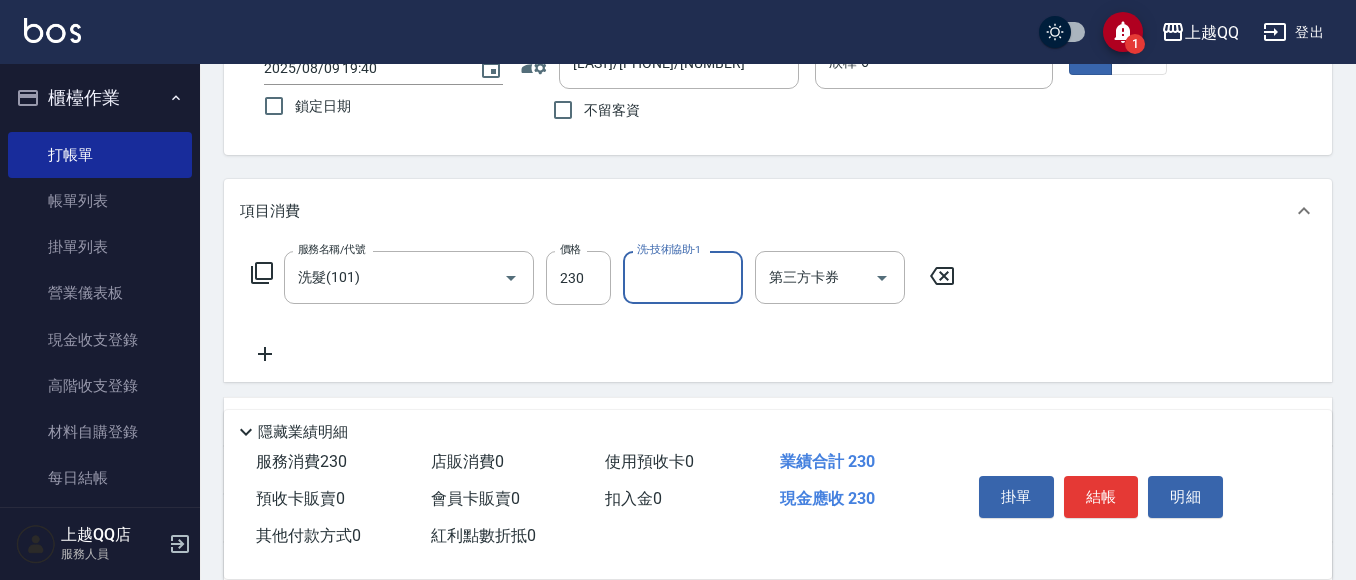 scroll, scrollTop: 172, scrollLeft: 0, axis: vertical 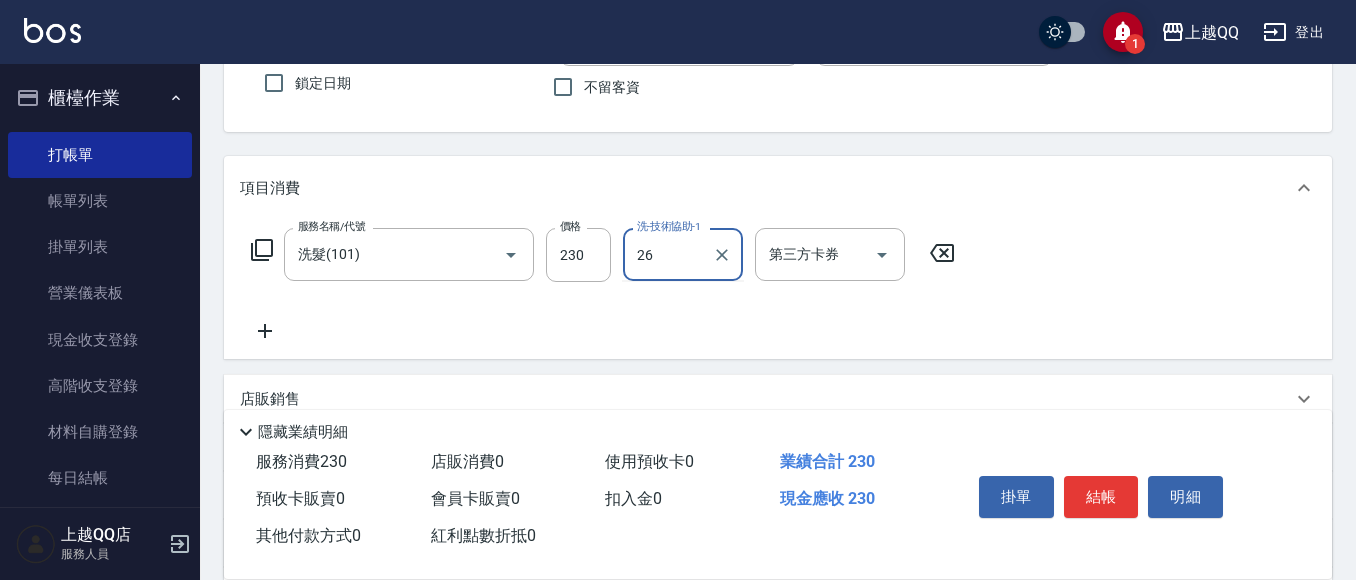type on "林恩昕-26" 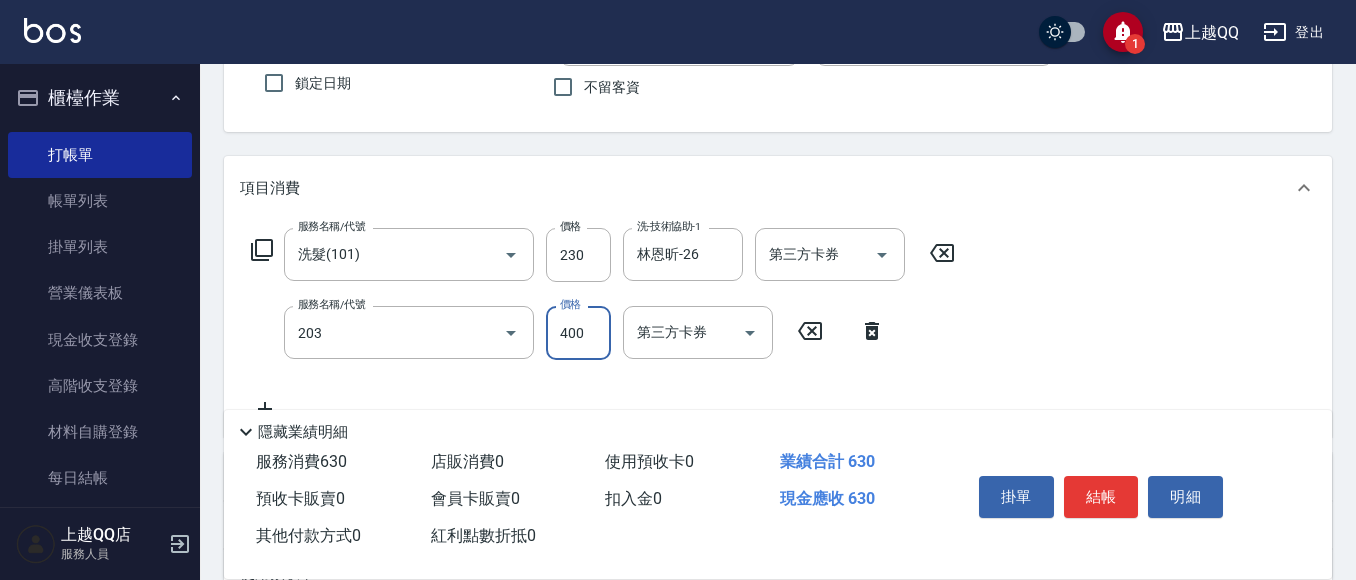 type on "指定單剪(203)" 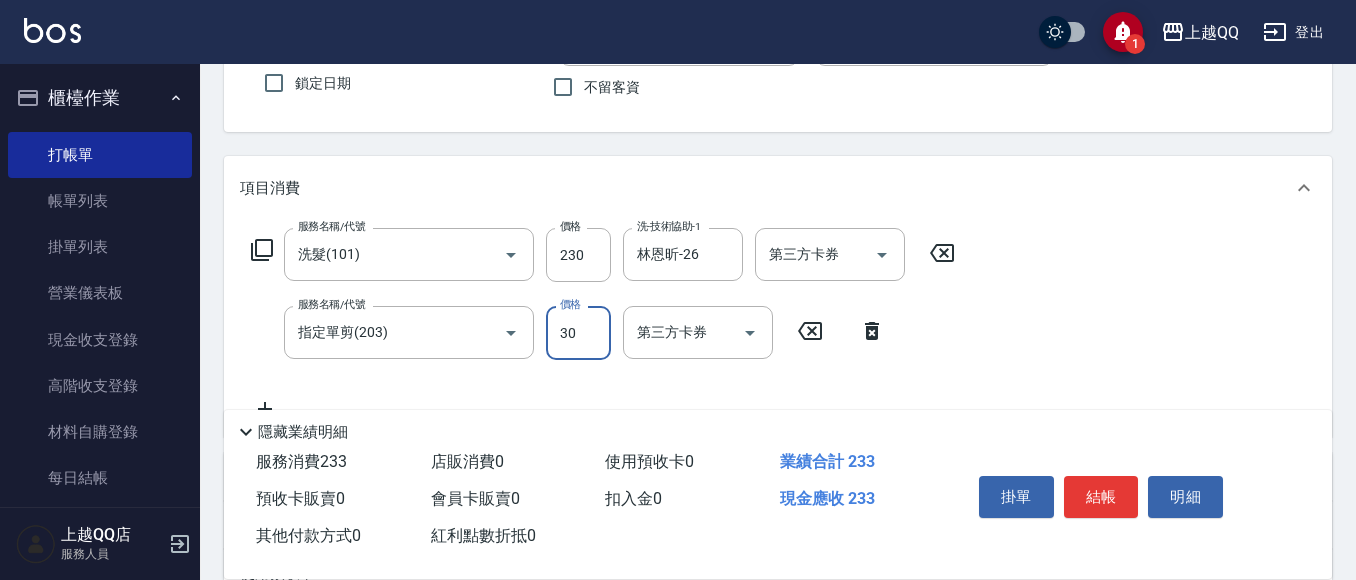 type on "300" 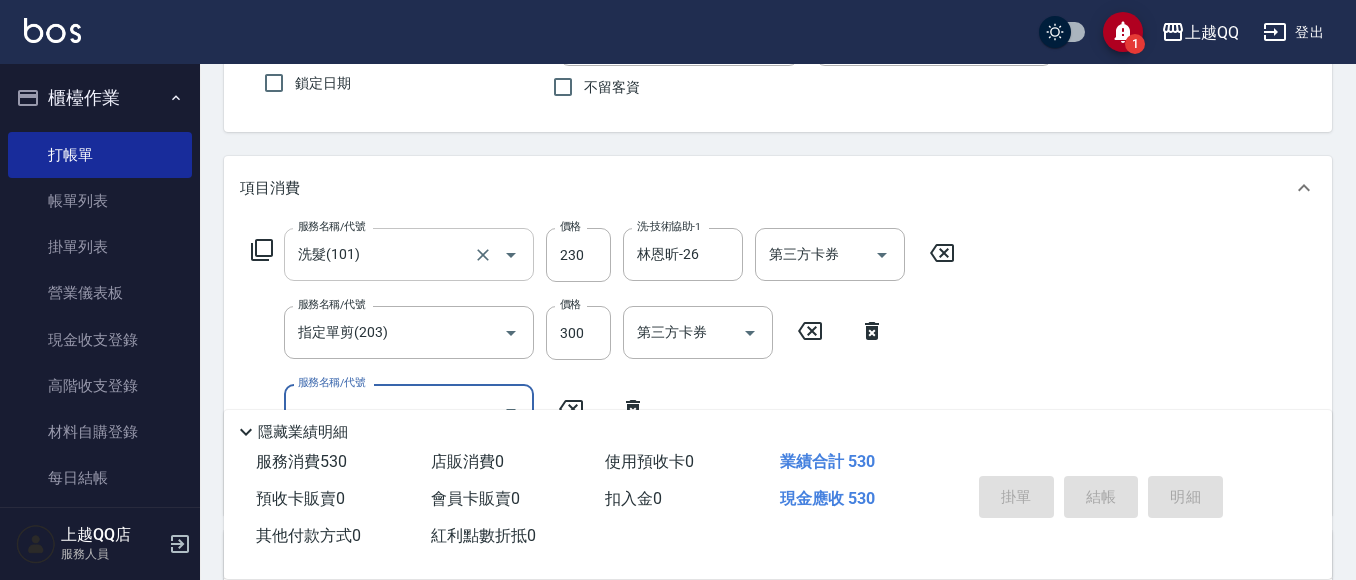 type 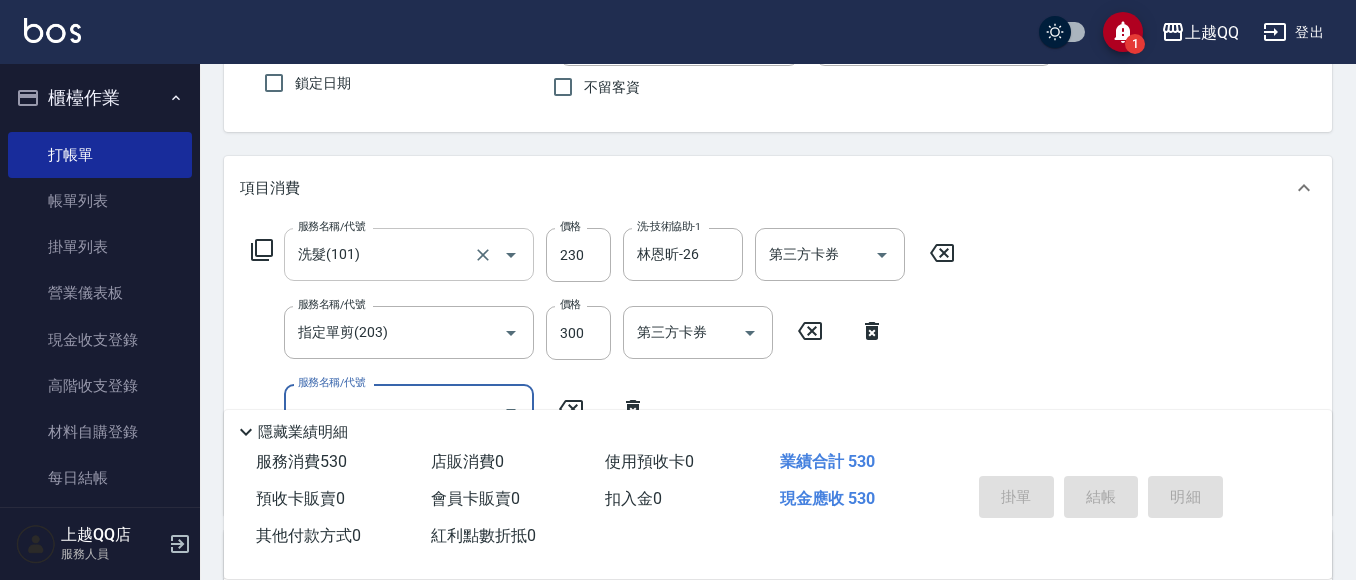 type 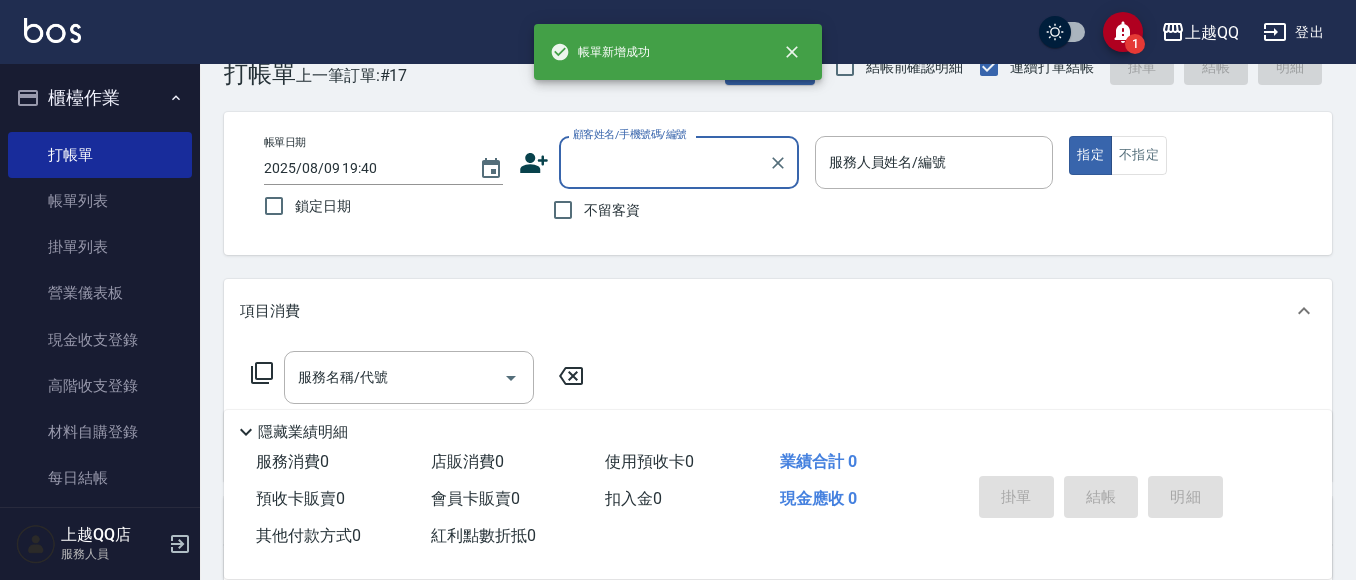 scroll, scrollTop: 91, scrollLeft: 0, axis: vertical 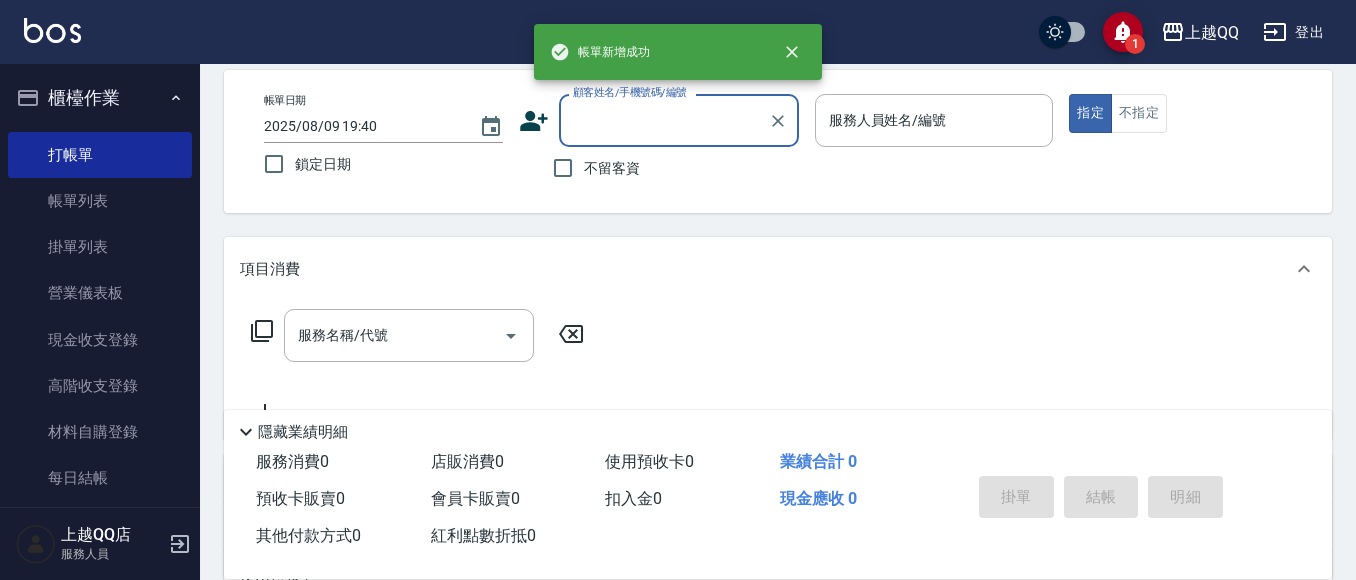 click on "不留客資" at bounding box center [563, 168] 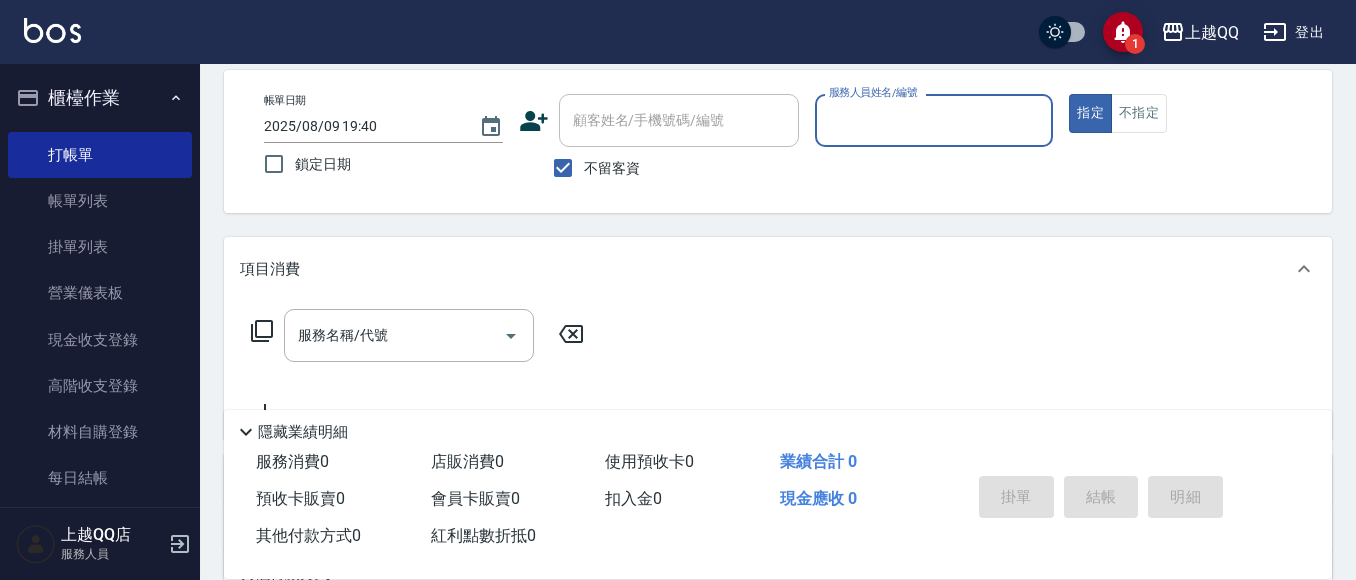 click on "服務人員姓名/編號" at bounding box center [934, 120] 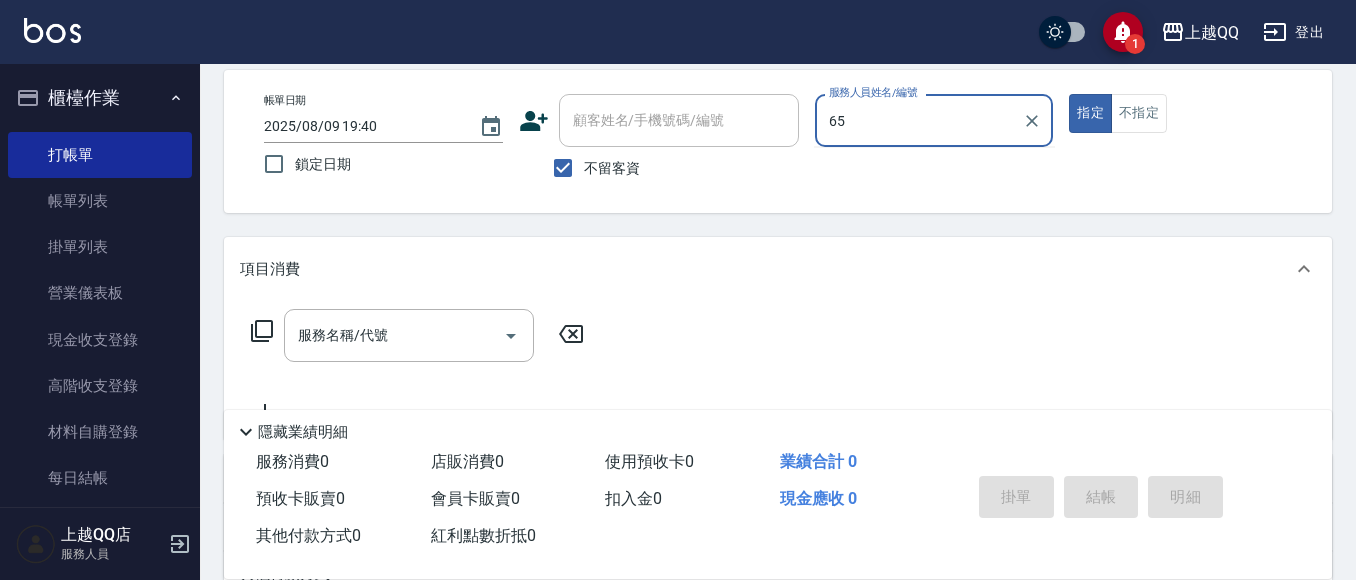 type on "65" 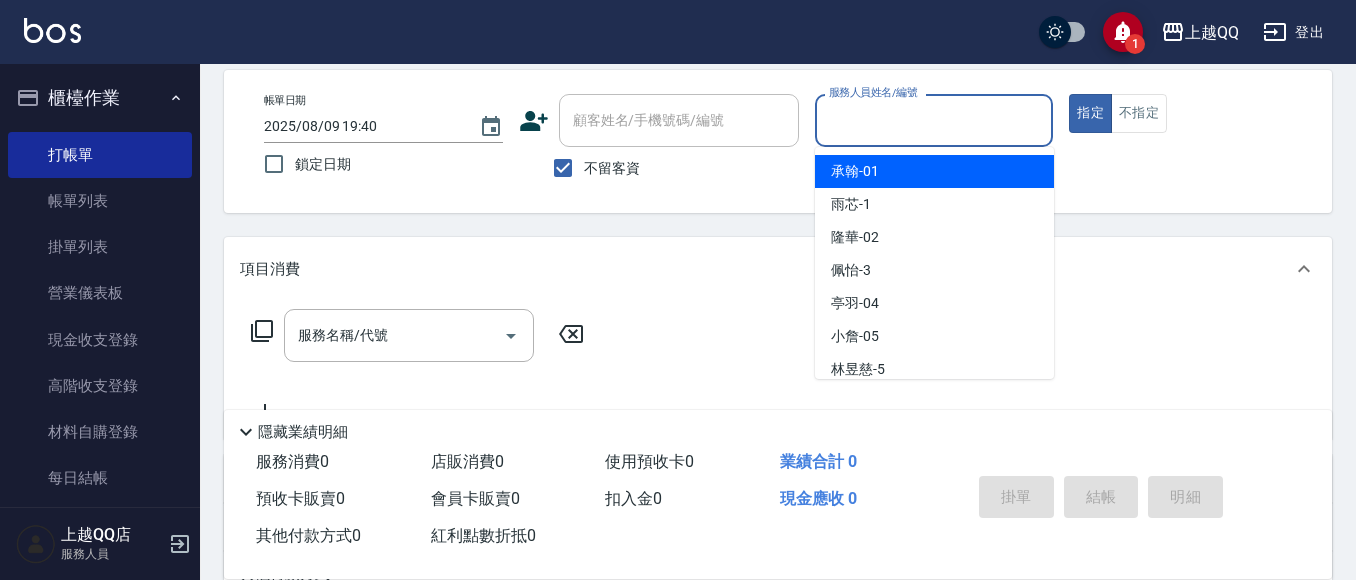 drag, startPoint x: 986, startPoint y: 114, endPoint x: 1111, endPoint y: 199, distance: 151.16217 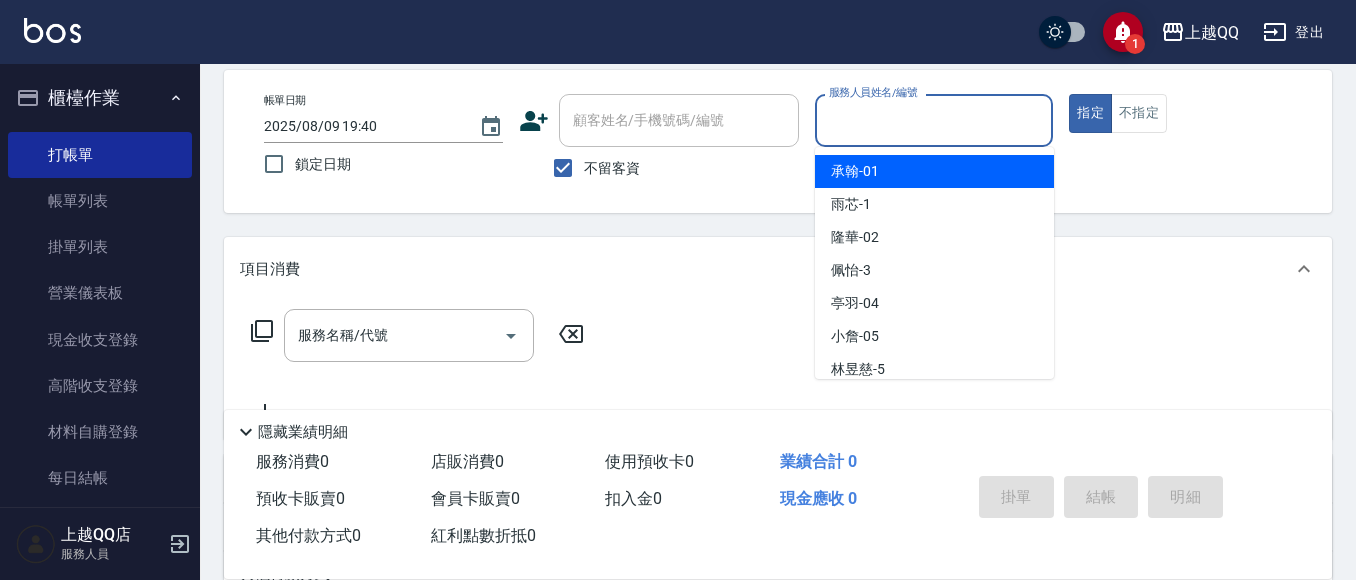 click on "帳單日期 [DATE] [TIME] 鎖定日期 顧客姓名/手機號碼/編號 顧客姓名/手機號碼/編號 不留客資 服務人員姓名/編號 服務人員姓名/編號 指定 不指定" at bounding box center (778, 141) 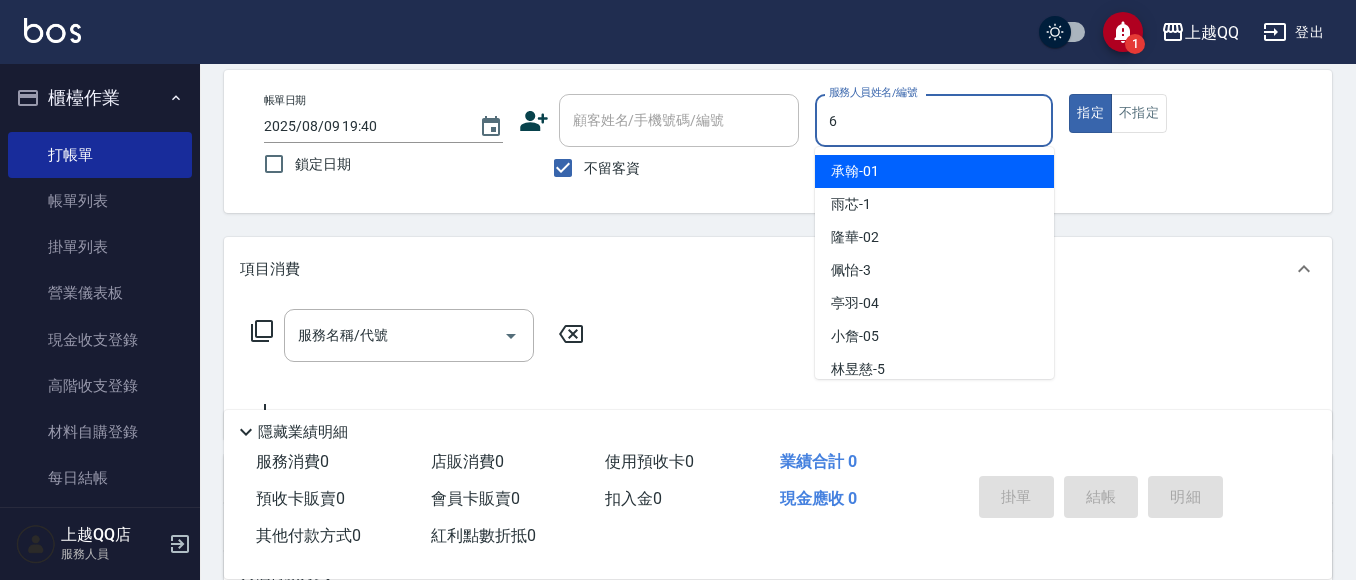 type on "欣樺-6" 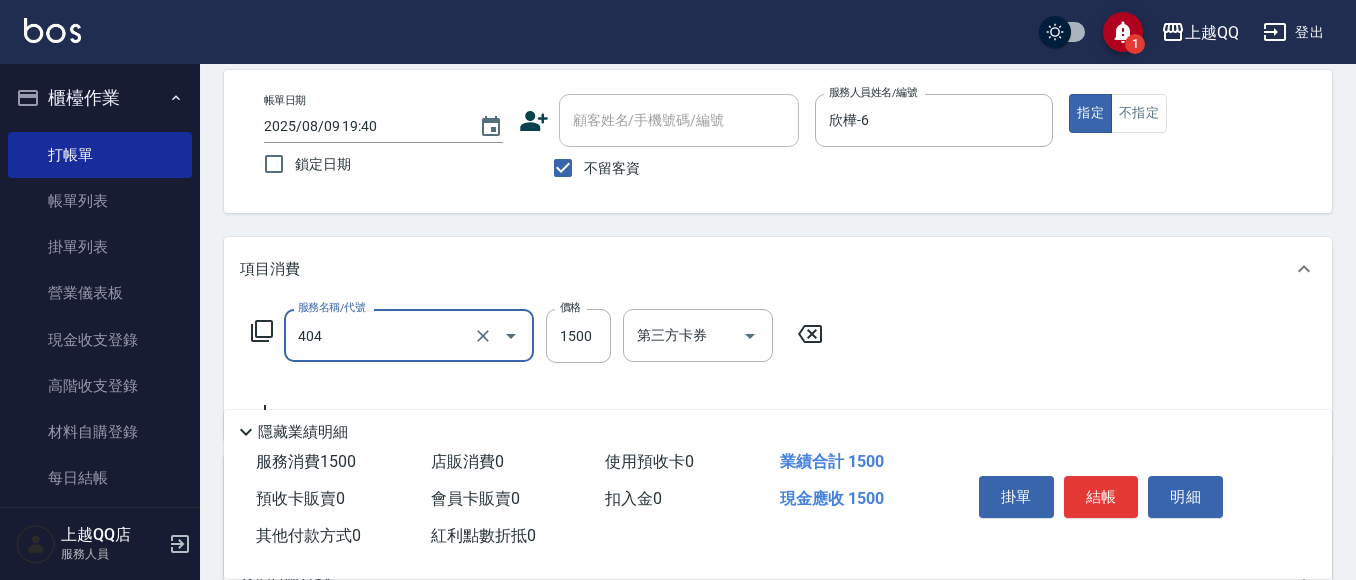 type on "設計染髮(404)" 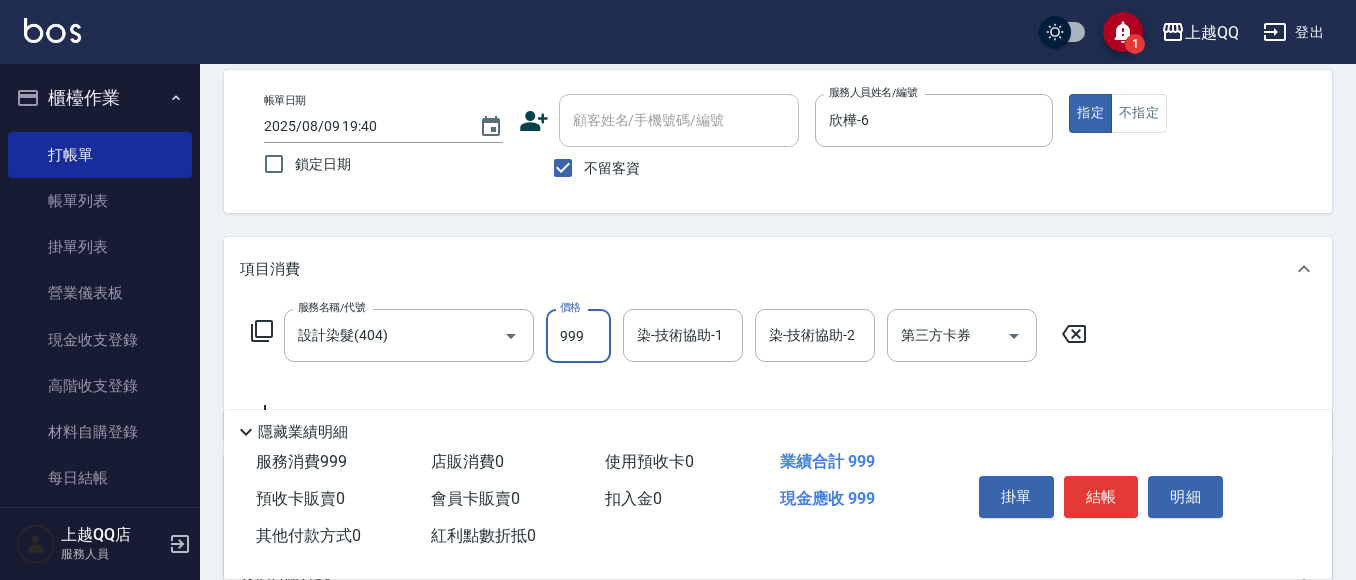 type on "999" 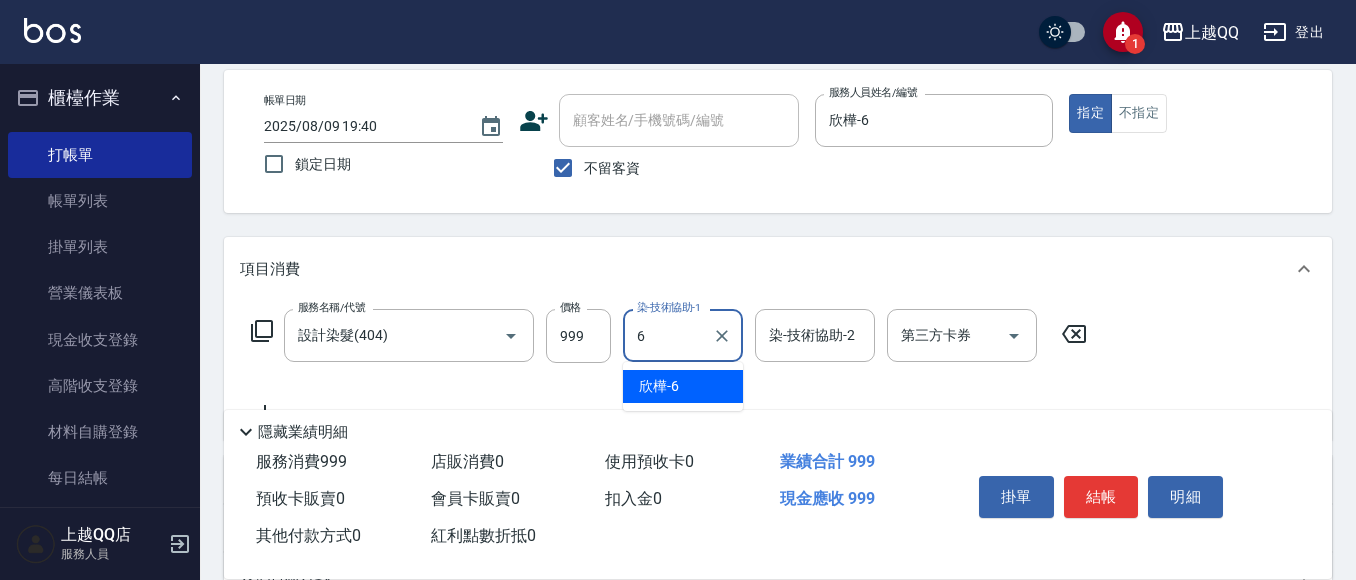 type on "欣樺-6" 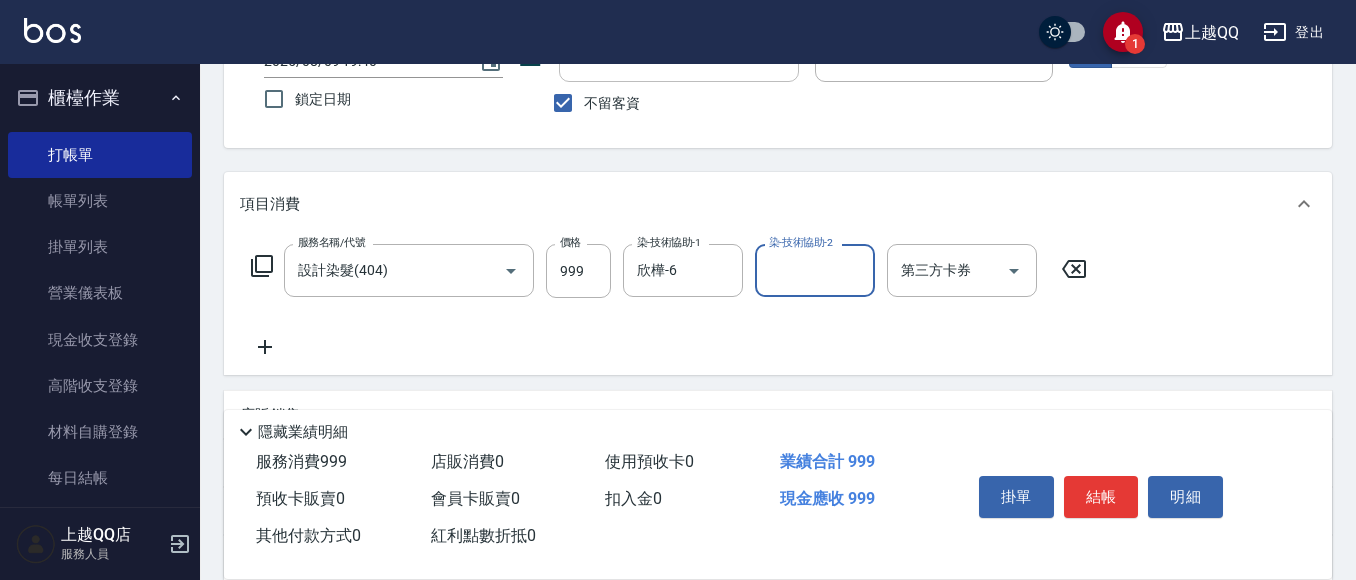 scroll, scrollTop: 191, scrollLeft: 0, axis: vertical 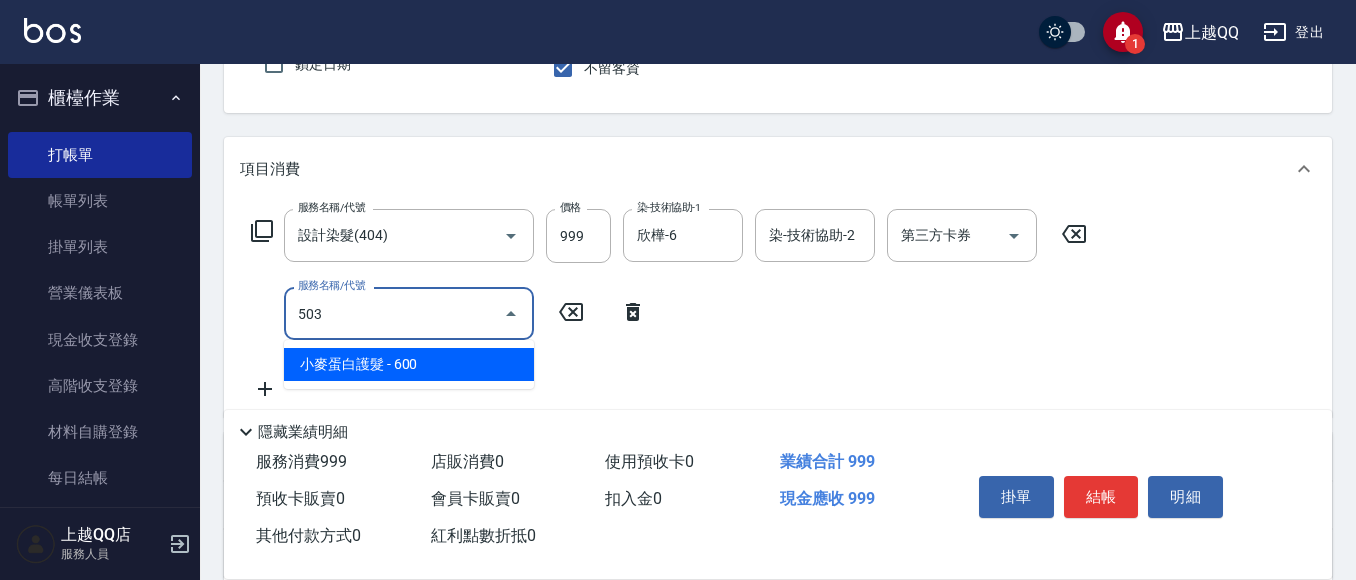 type on "小麥蛋白護髮(503)" 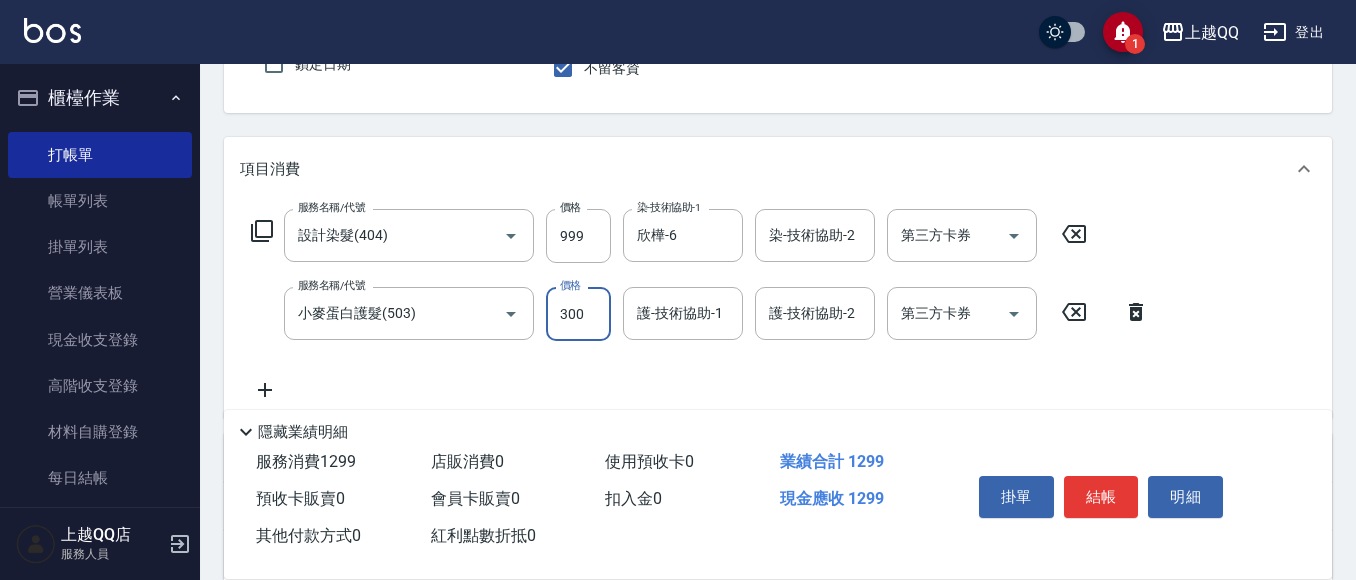 type on "300" 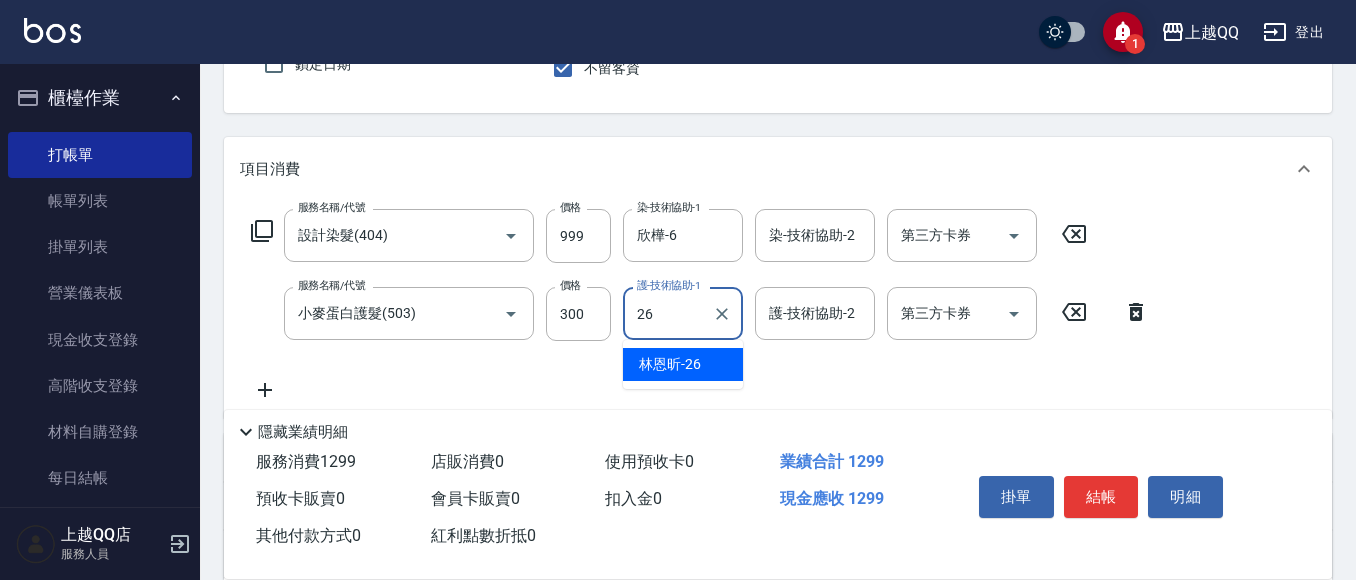 type on "林恩昕-26" 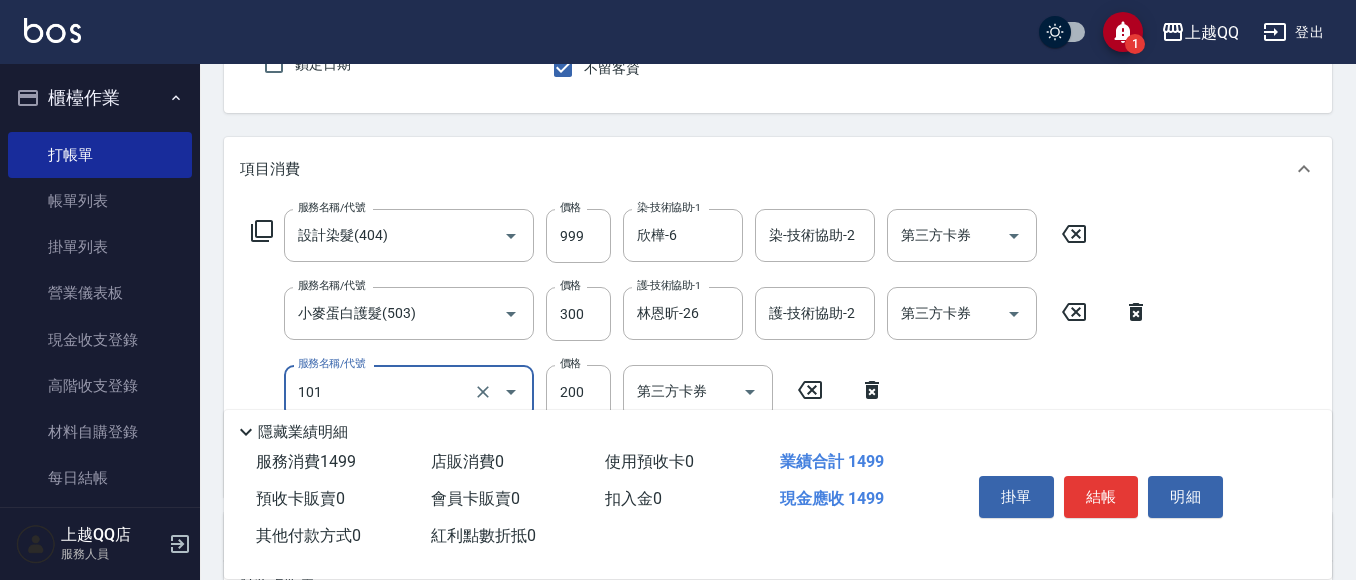 type on "洗髮(101)" 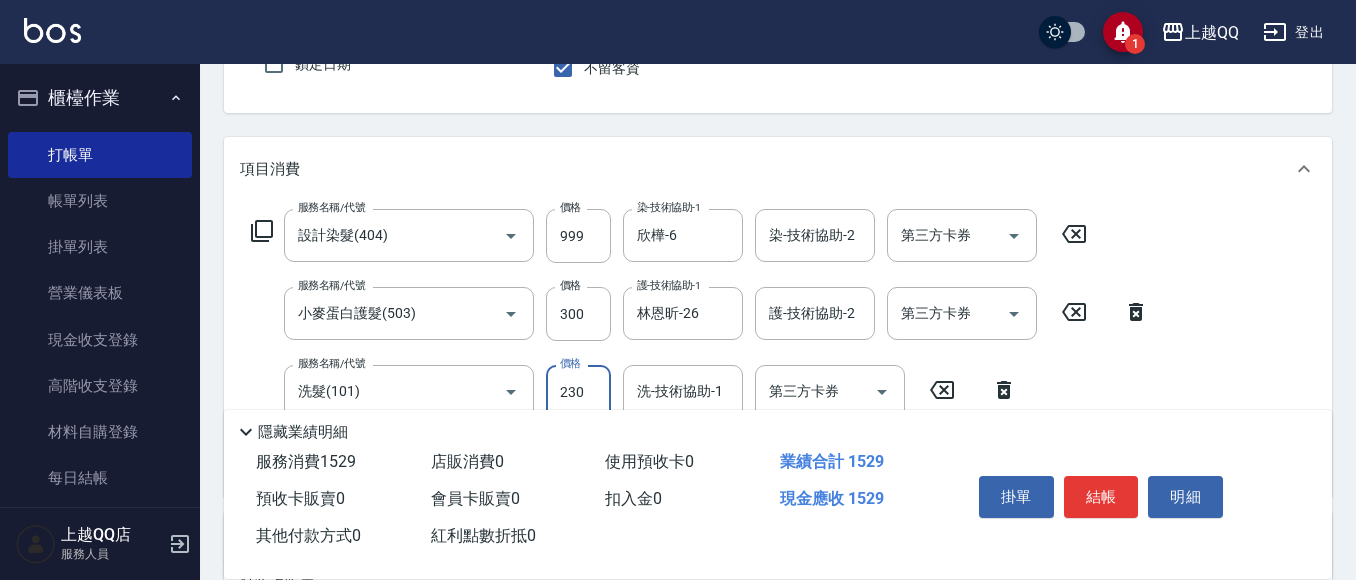 type on "230" 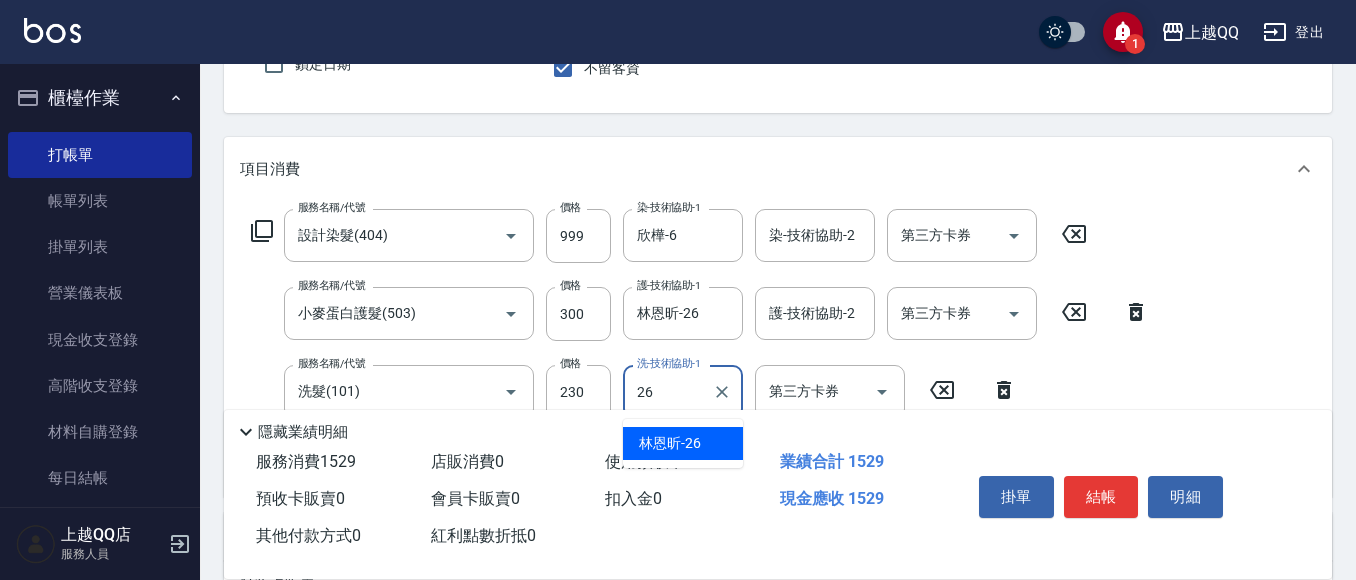 type on "林恩昕-26" 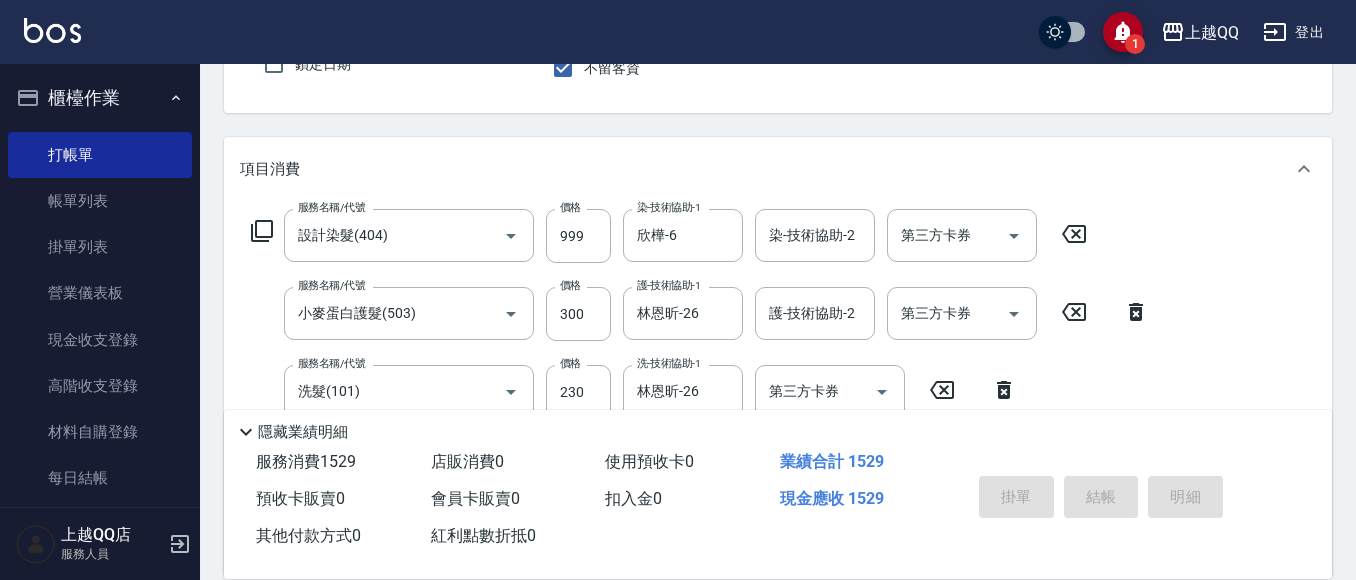 type on "2025/08/09 19:41" 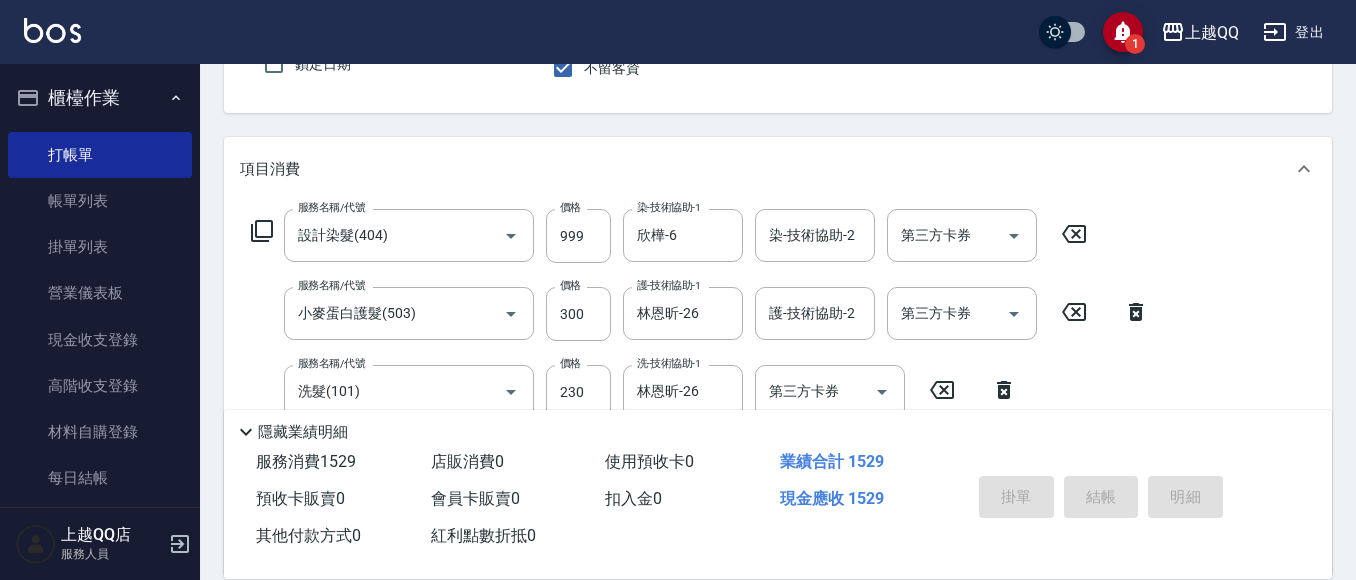 type 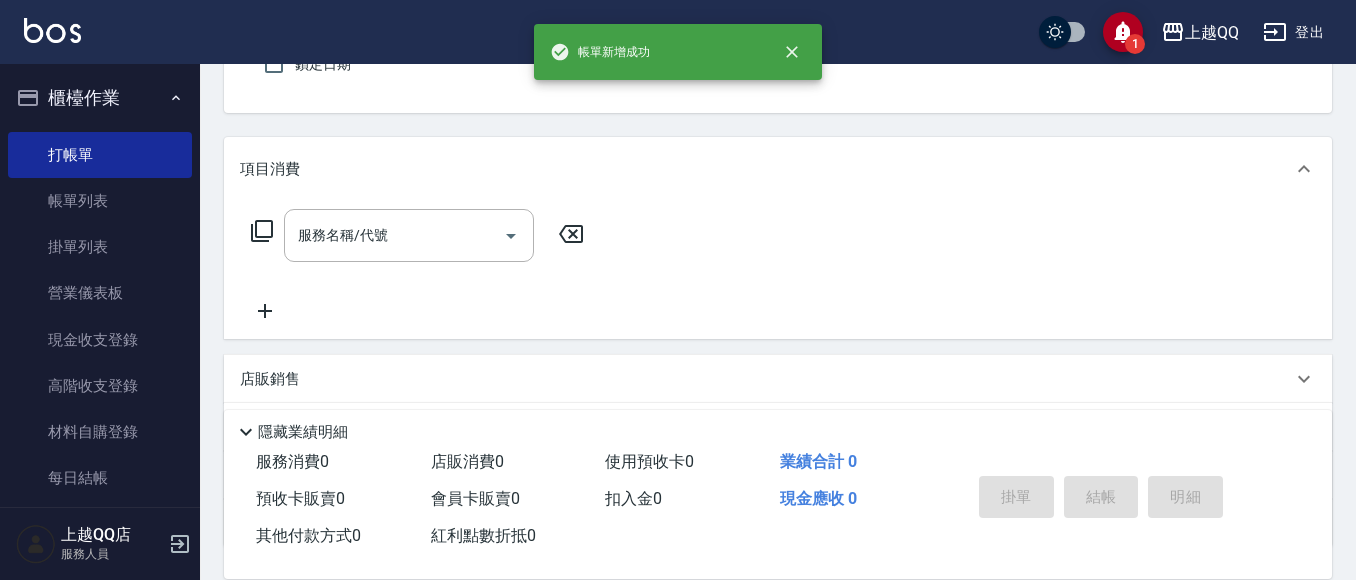scroll, scrollTop: 0, scrollLeft: 0, axis: both 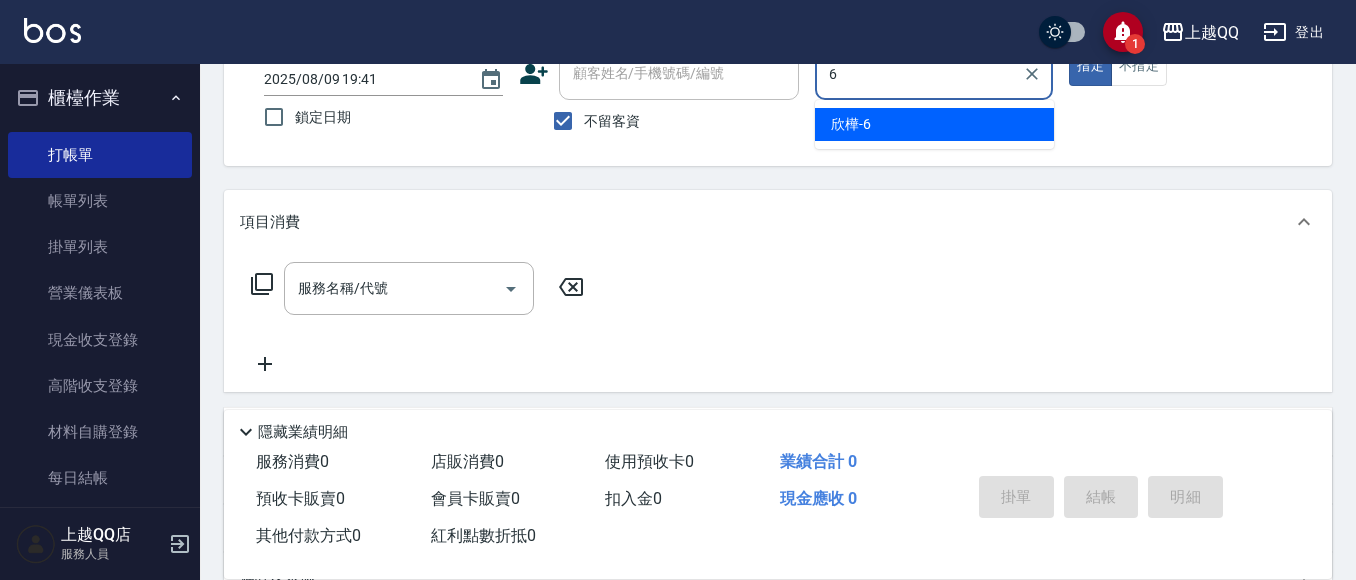 type on "欣樺-6" 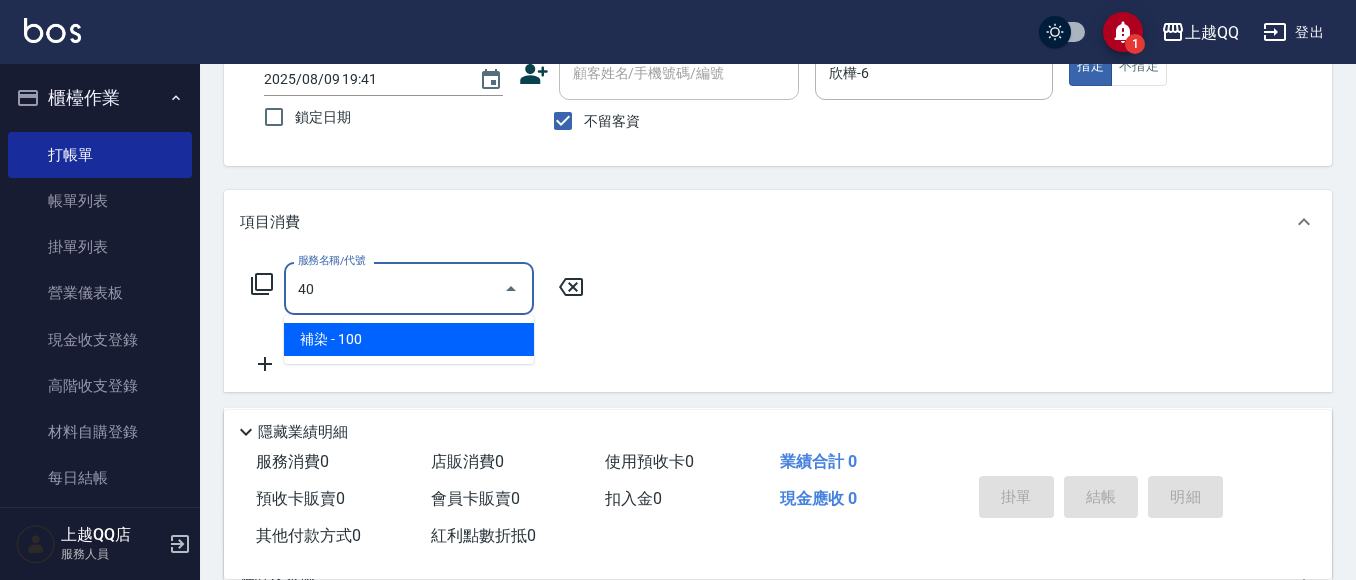 type on "4" 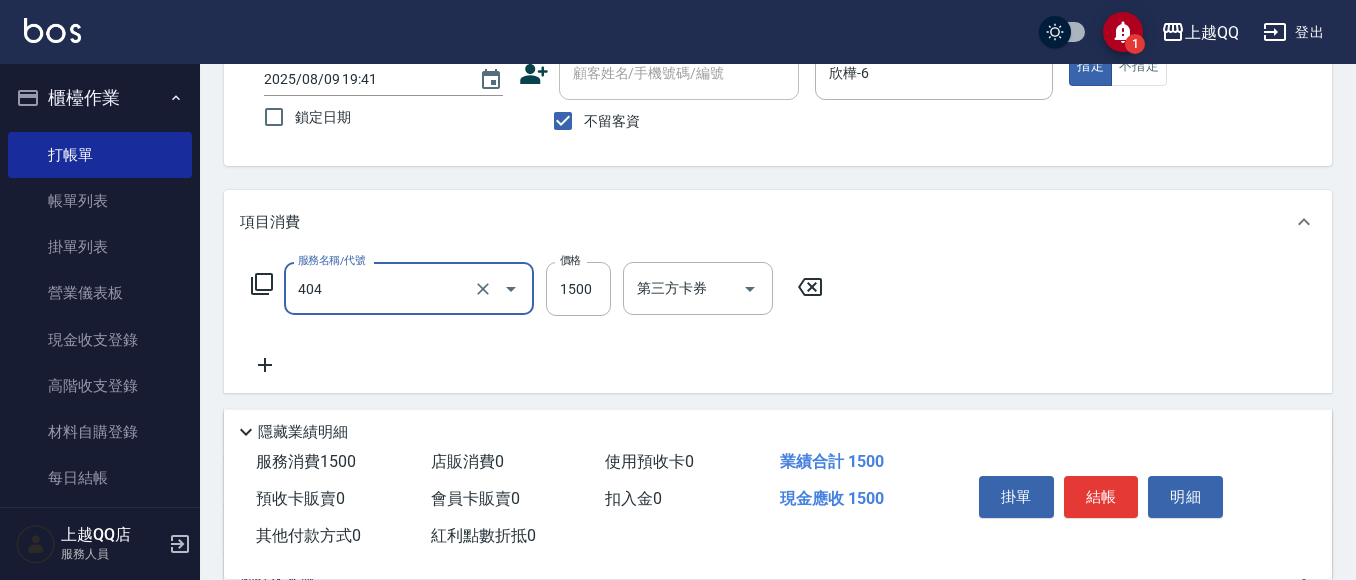 type on "設計染髮(404)" 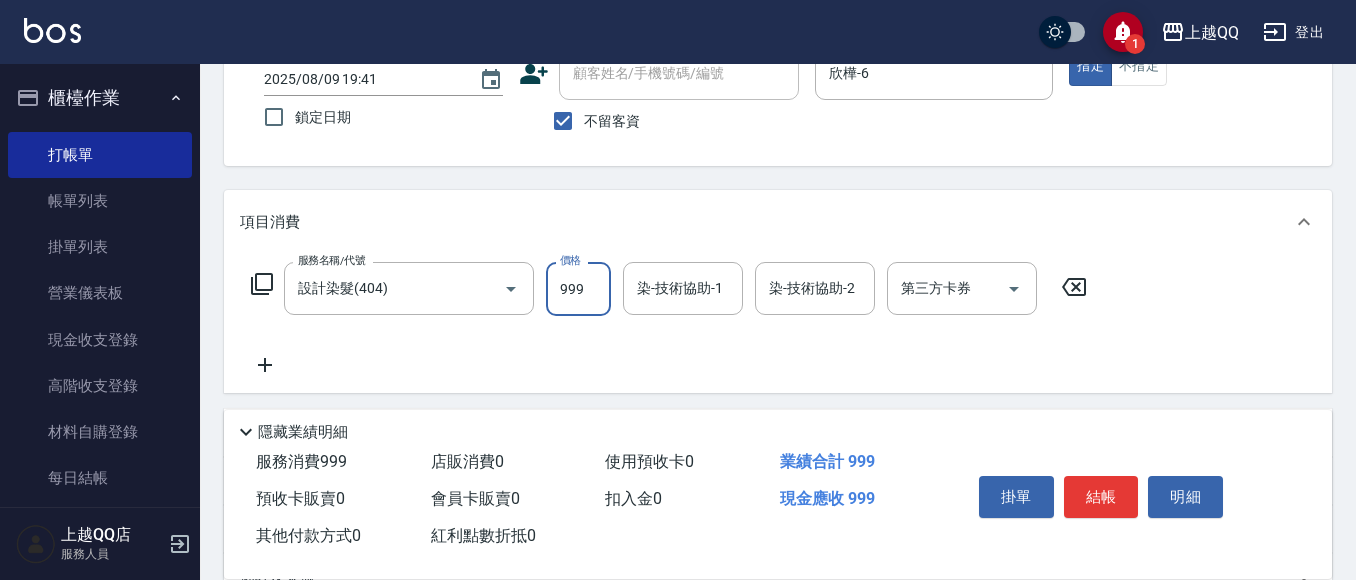type on "999" 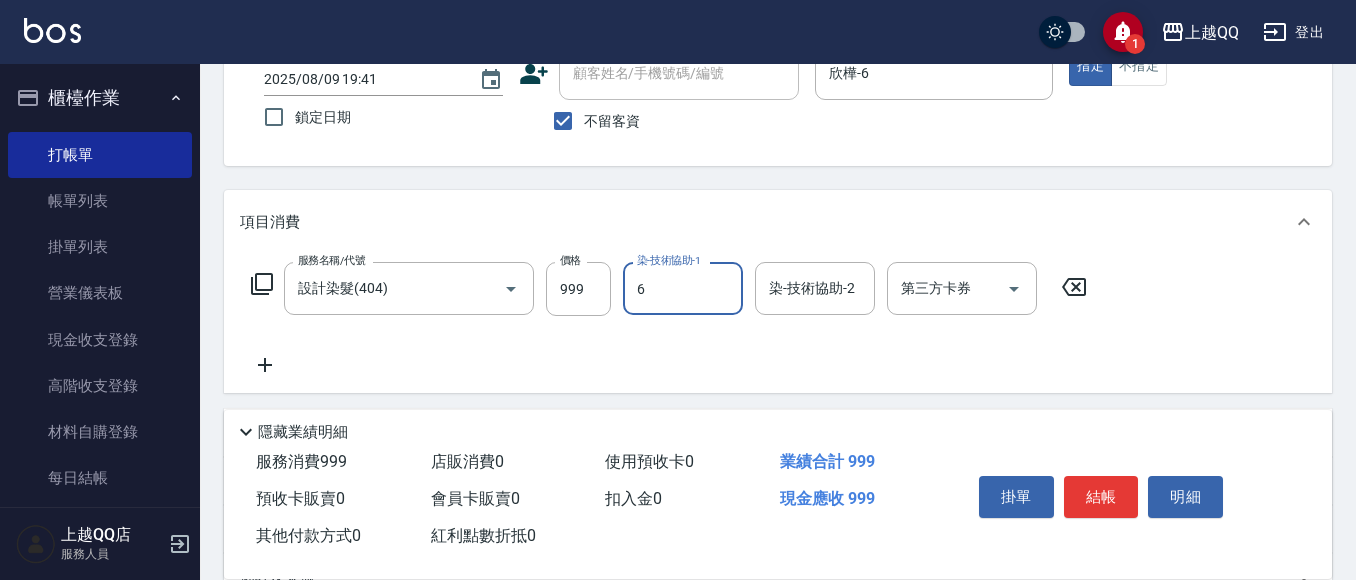 type on "欣樺-6" 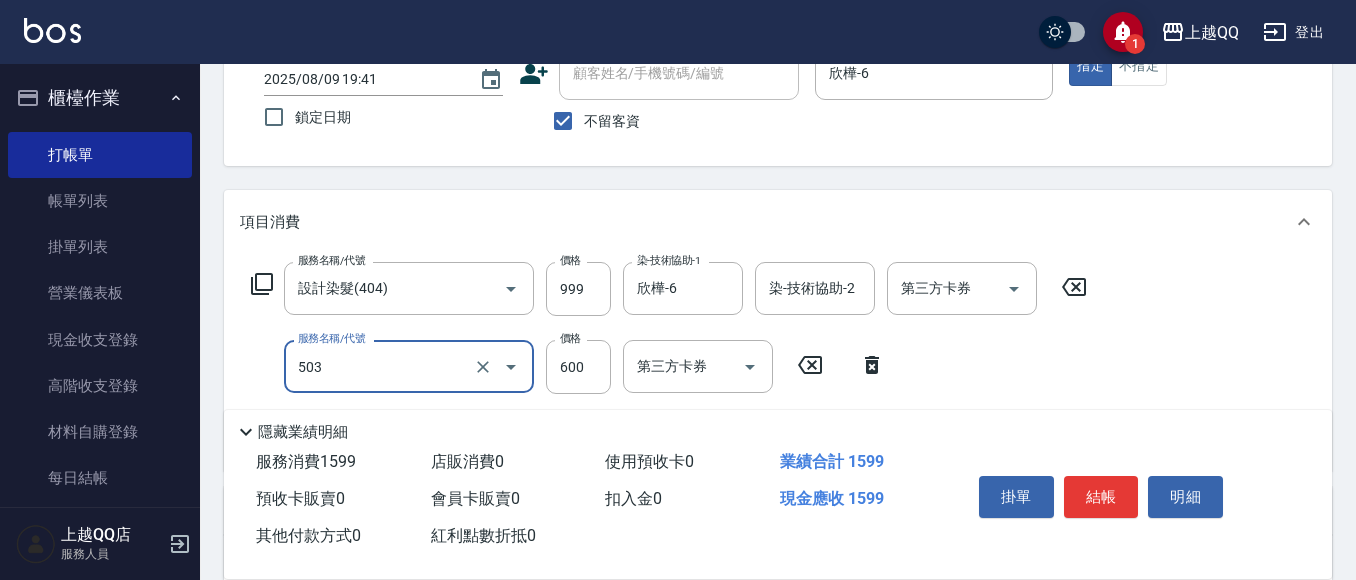 type on "小麥蛋白護髮(503)" 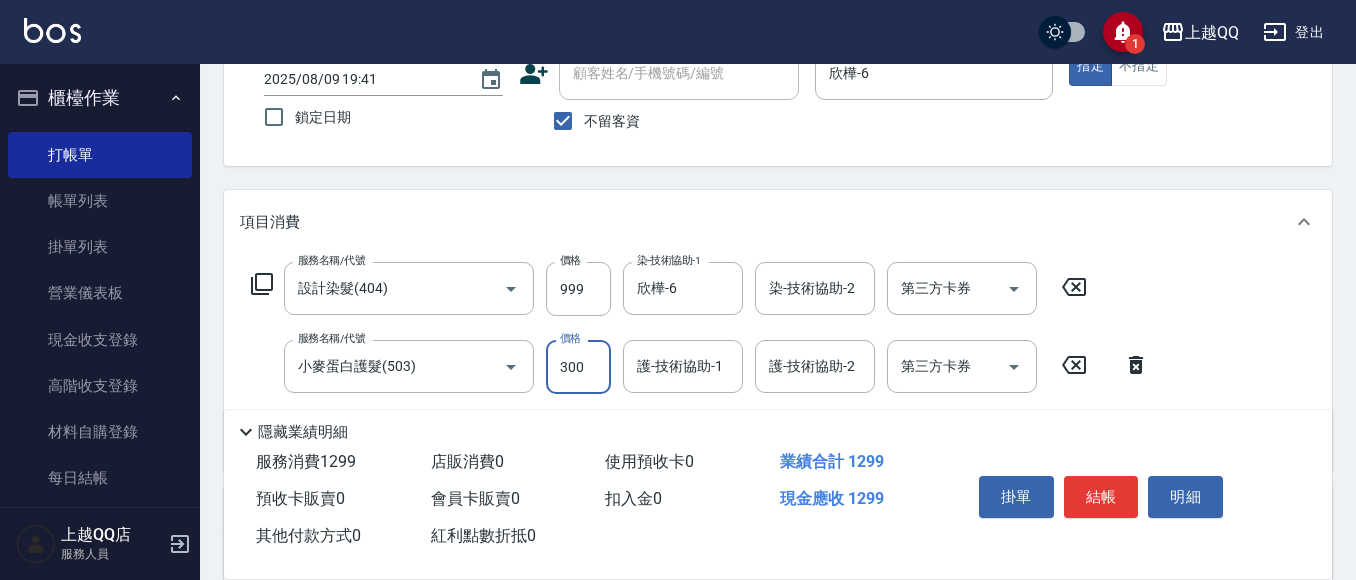 type on "300" 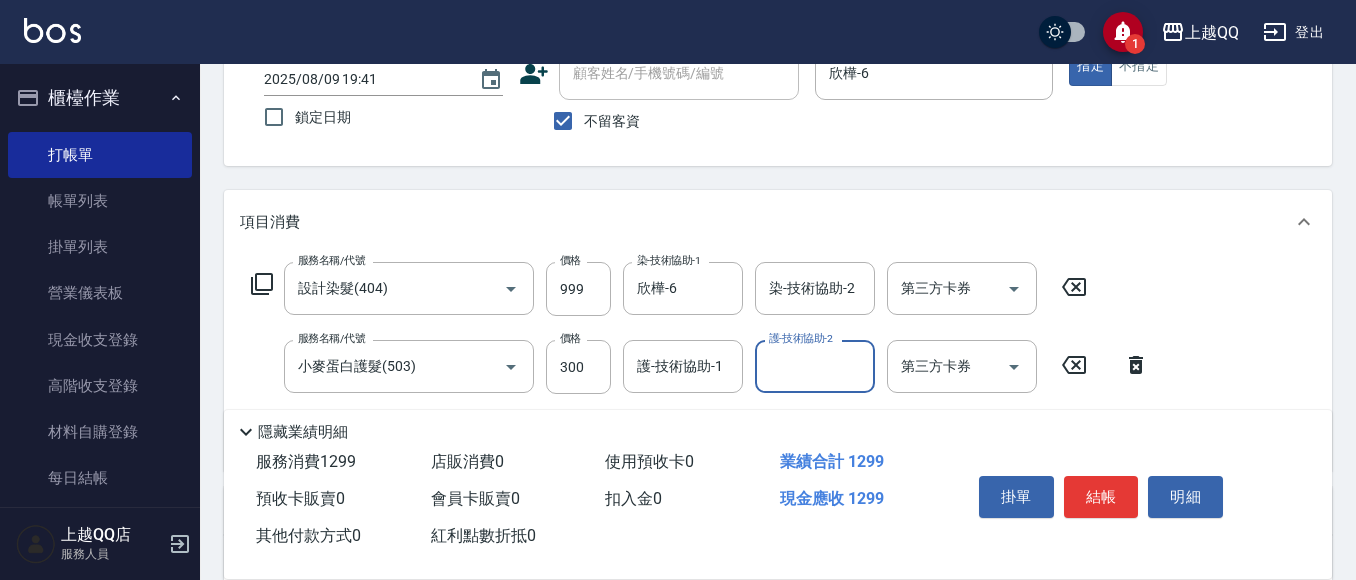 click on "護-技術協助-1 護-技術協助-1" at bounding box center (683, 366) 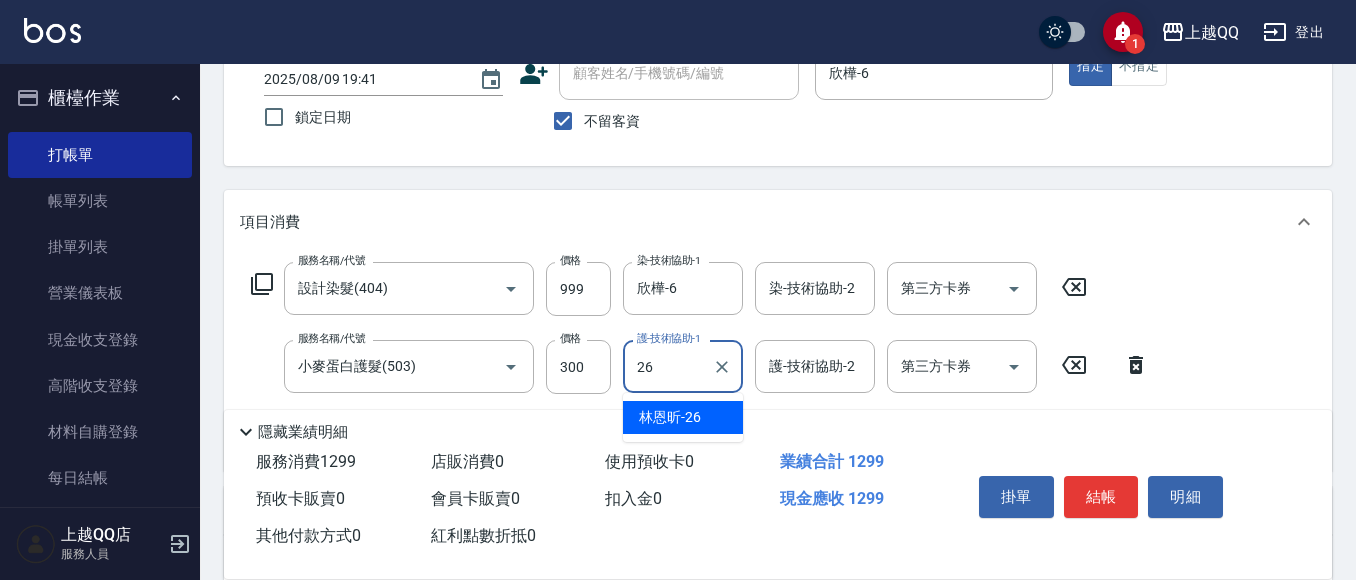 type on "林恩昕-26" 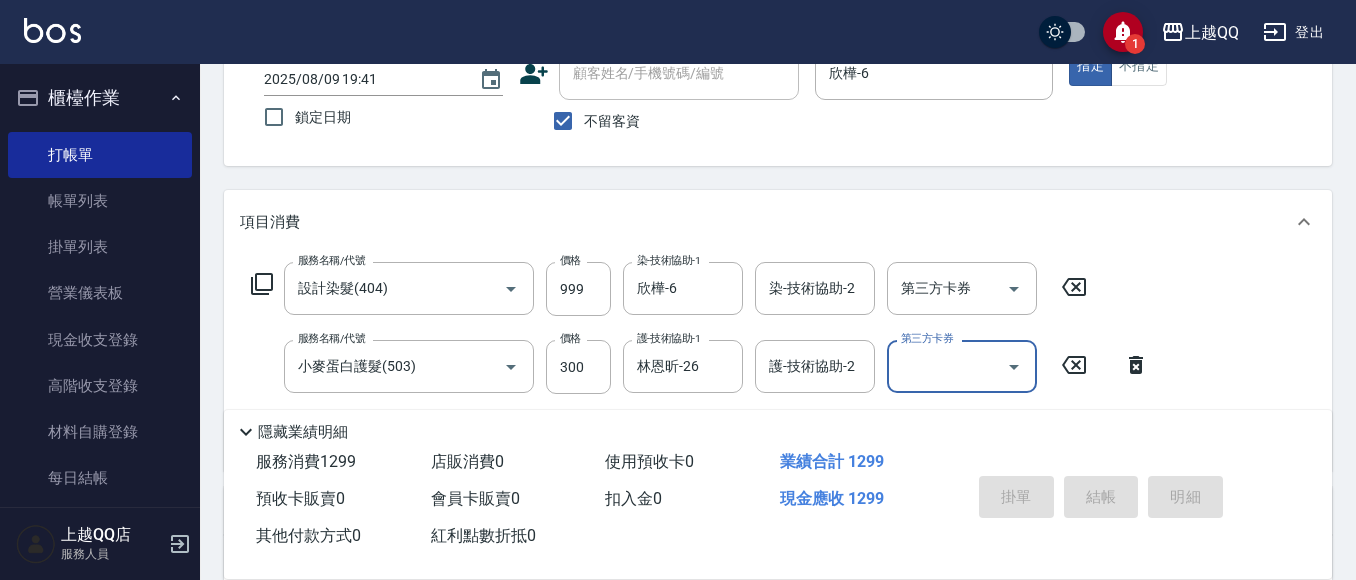 type 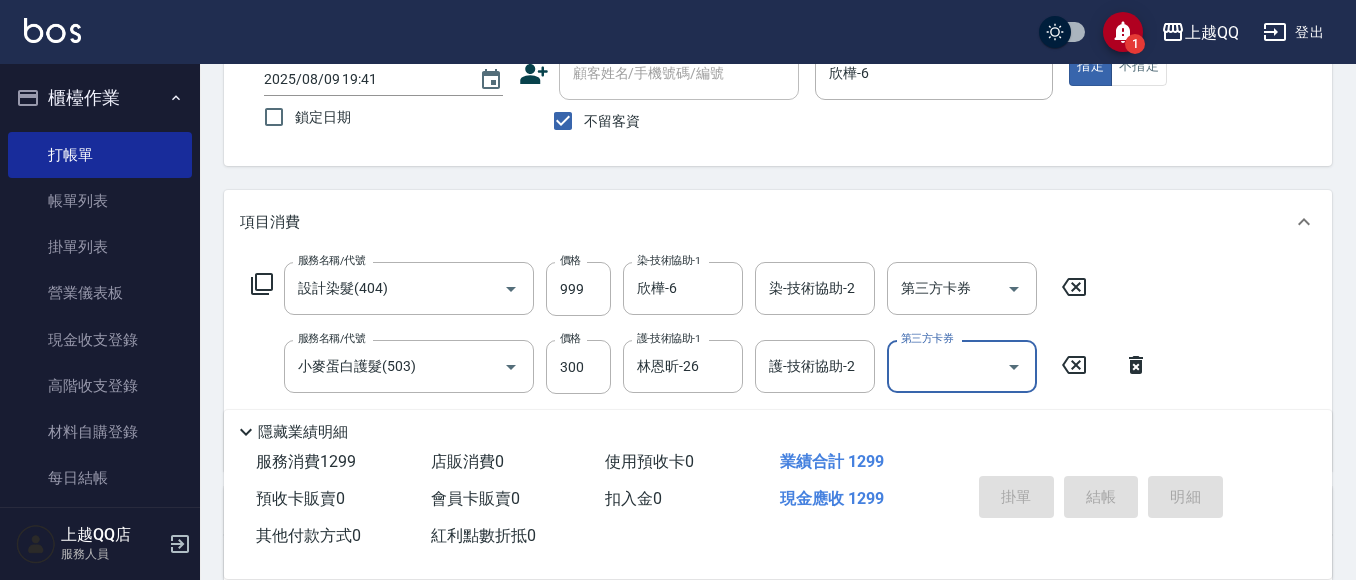 type 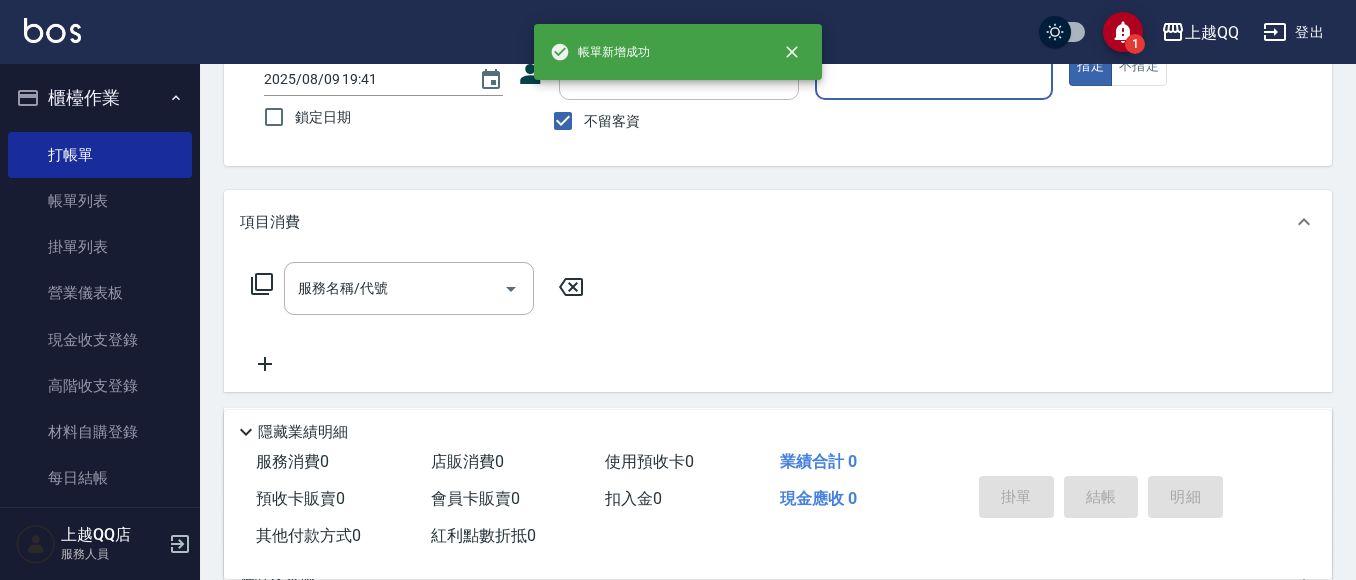 click on "不留客資" at bounding box center (563, 121) 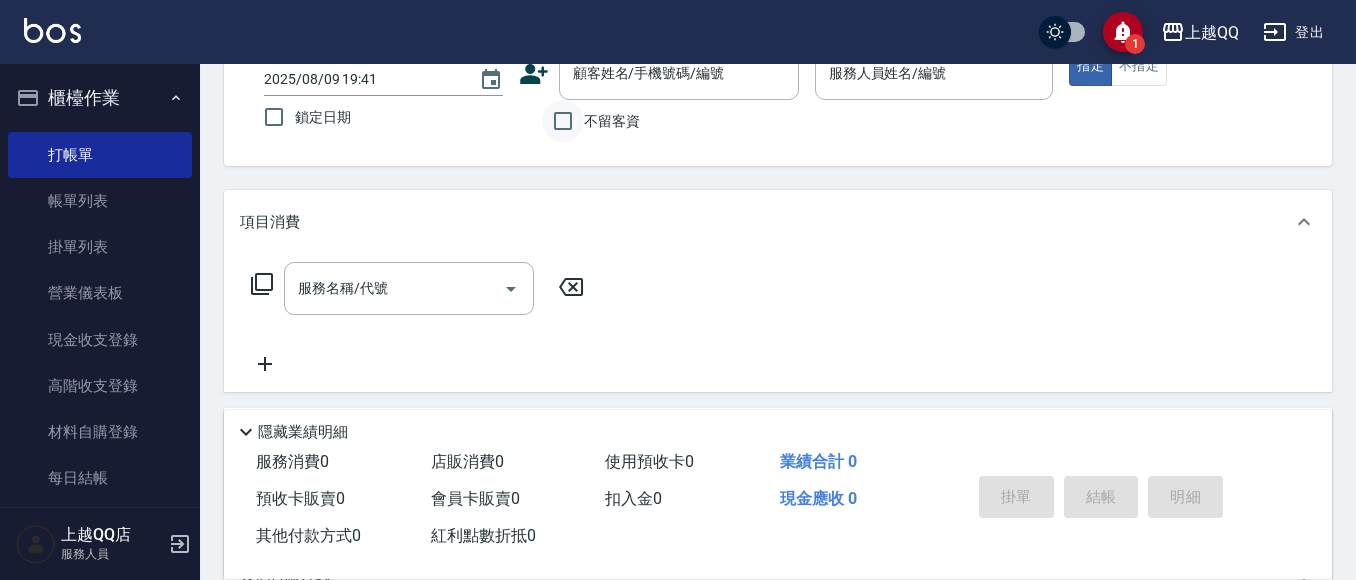 click on "不留客資" at bounding box center [563, 121] 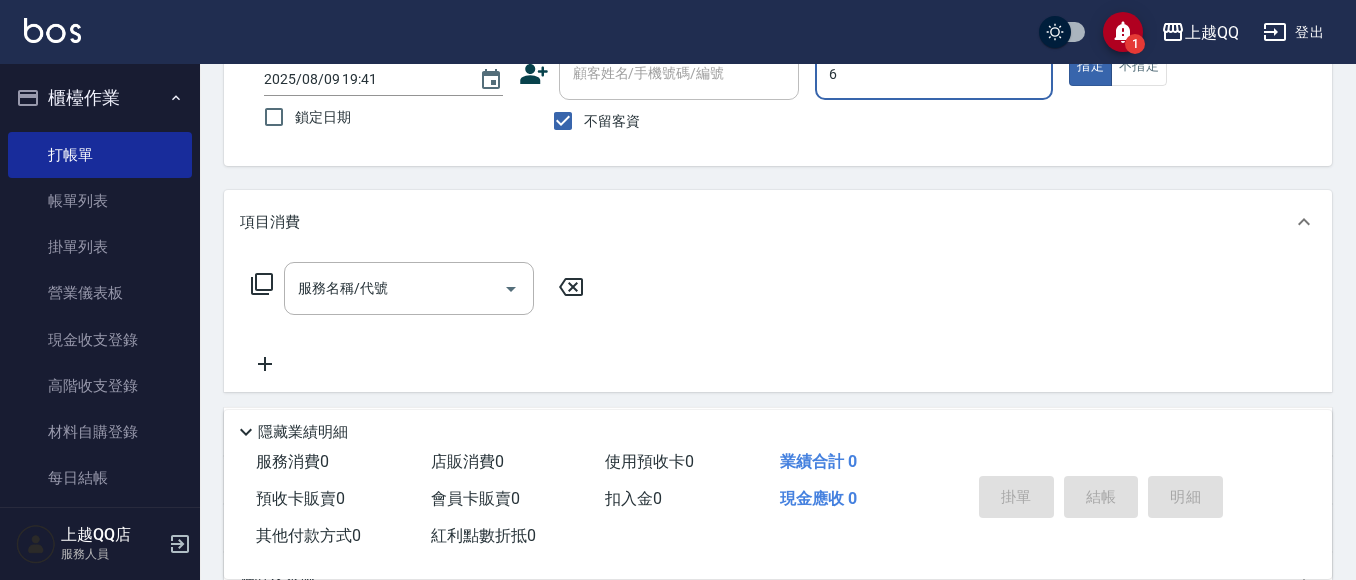 type on "欣樺-6" 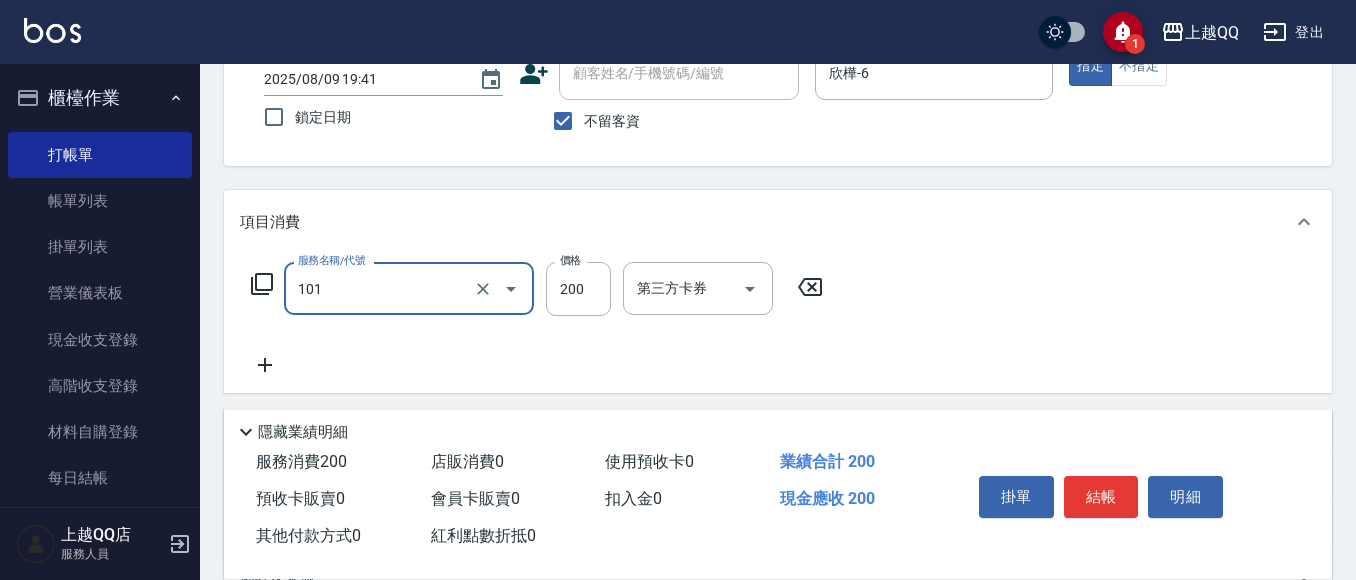 type on "洗髮(101)" 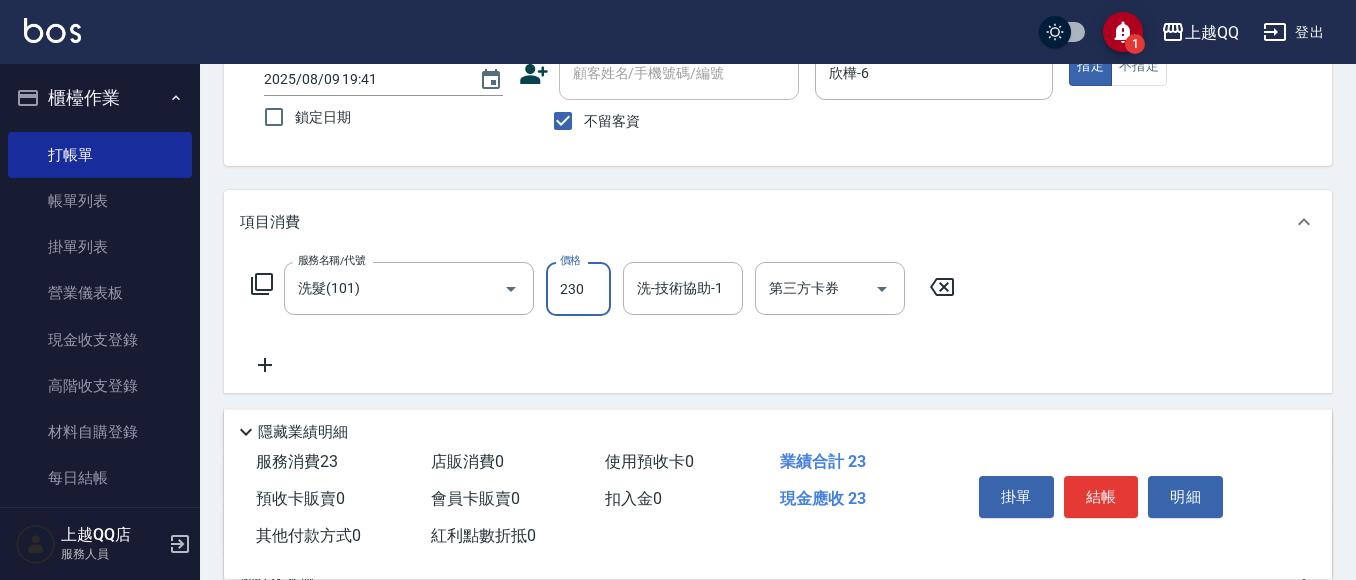 type on "230" 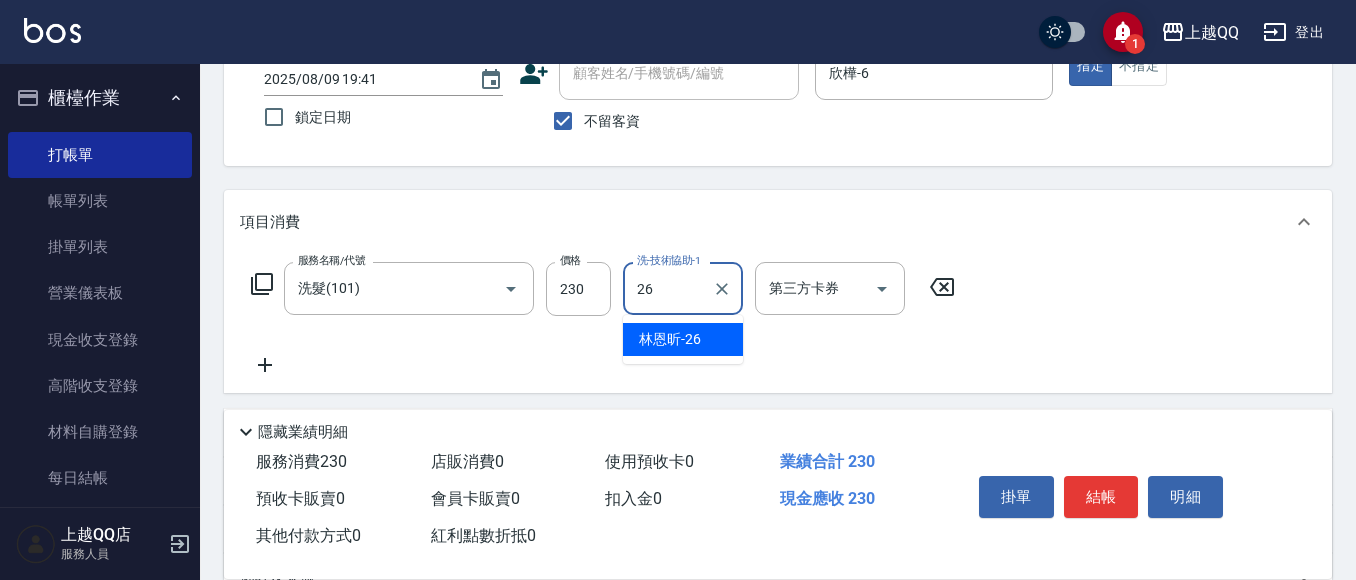 type on "林恩昕-26" 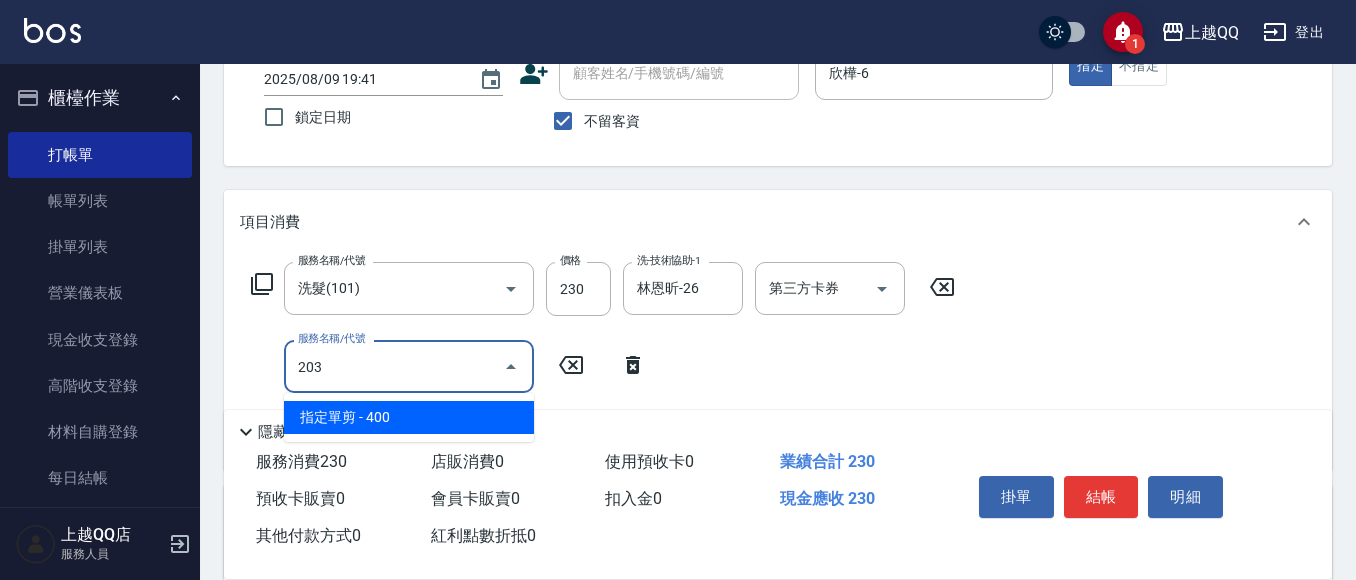 type on "指定單剪(203)" 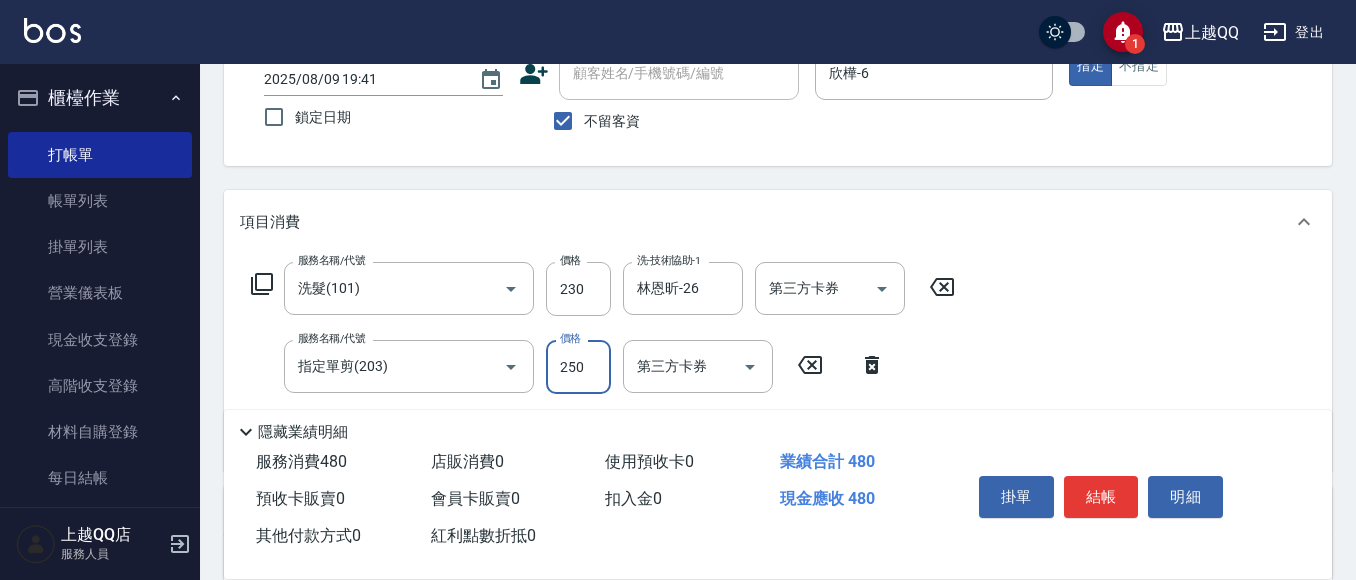 type on "250" 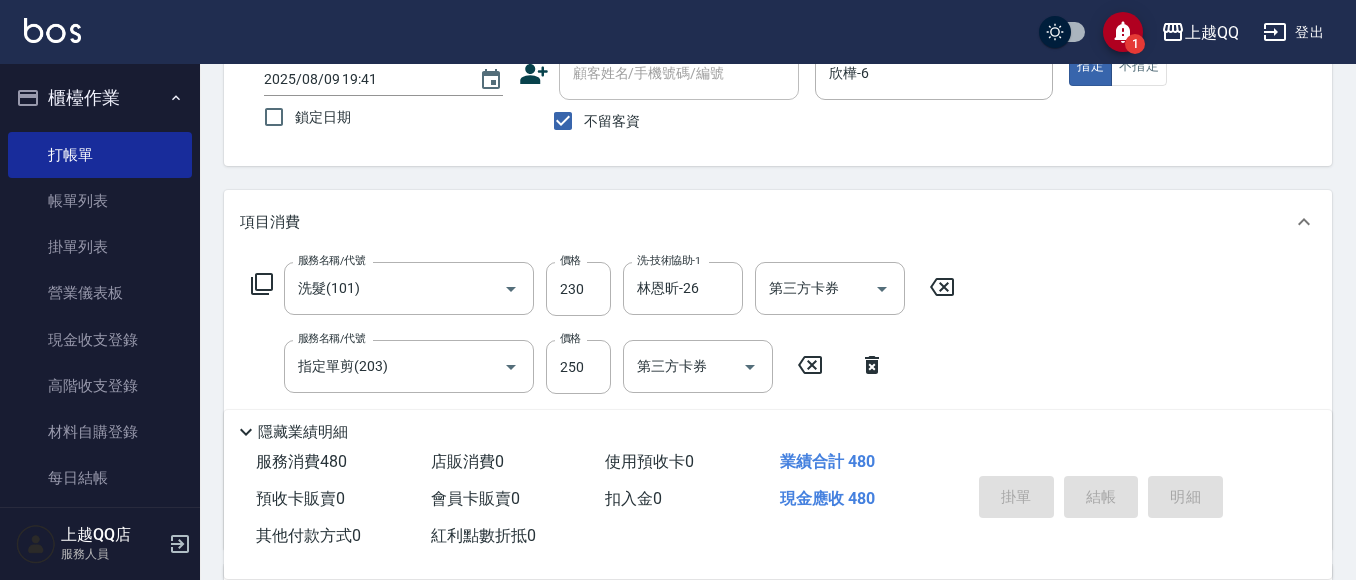 type 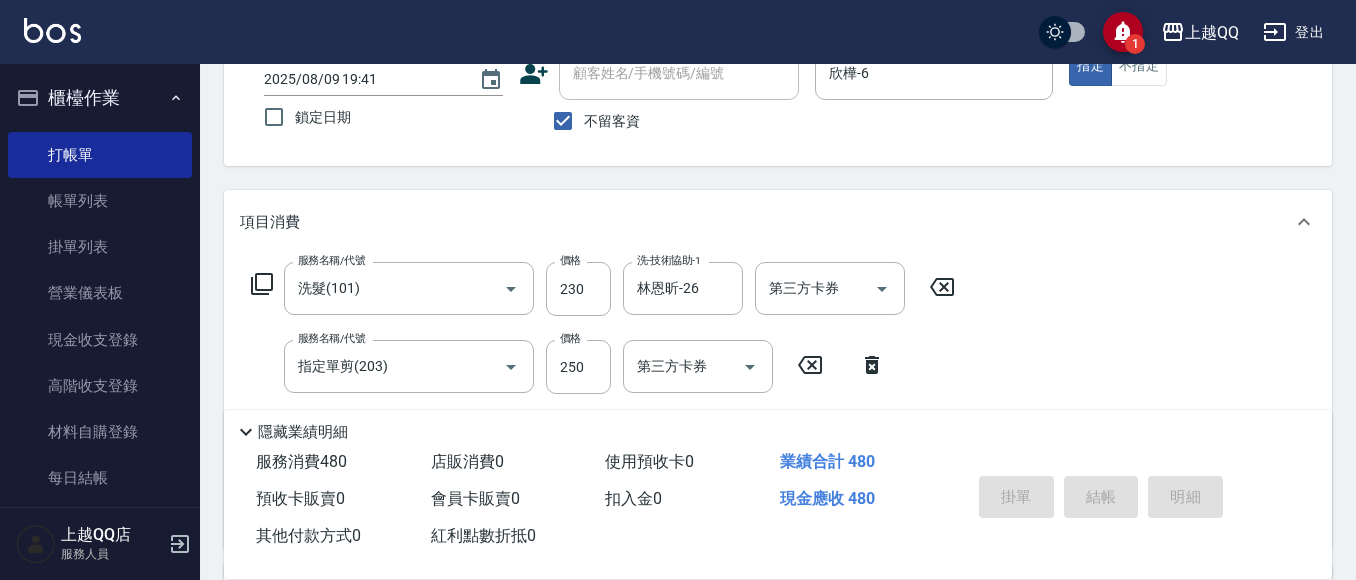 type 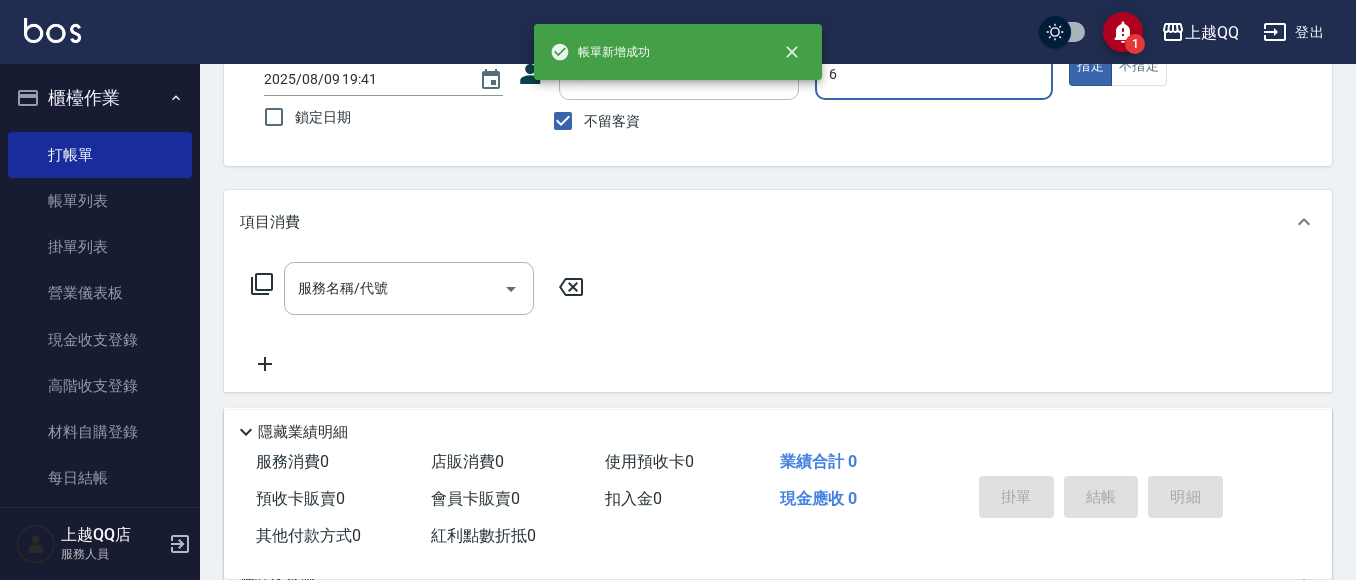 type on "欣樺-6" 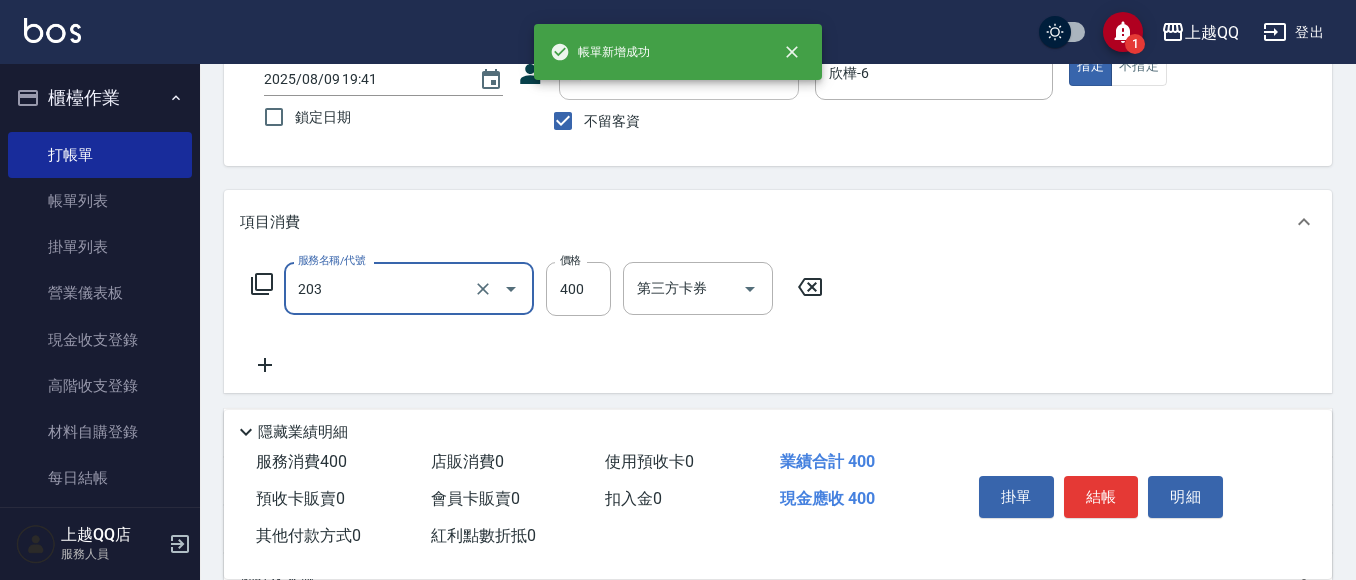 type on "指定單剪(203)" 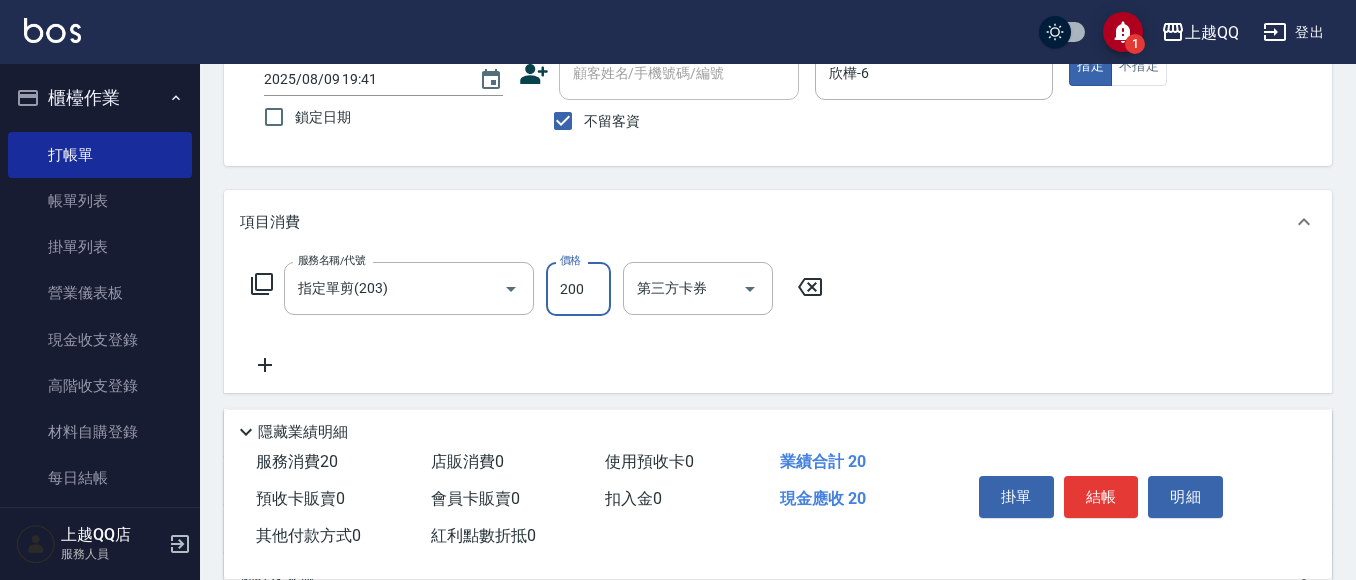 type on "200" 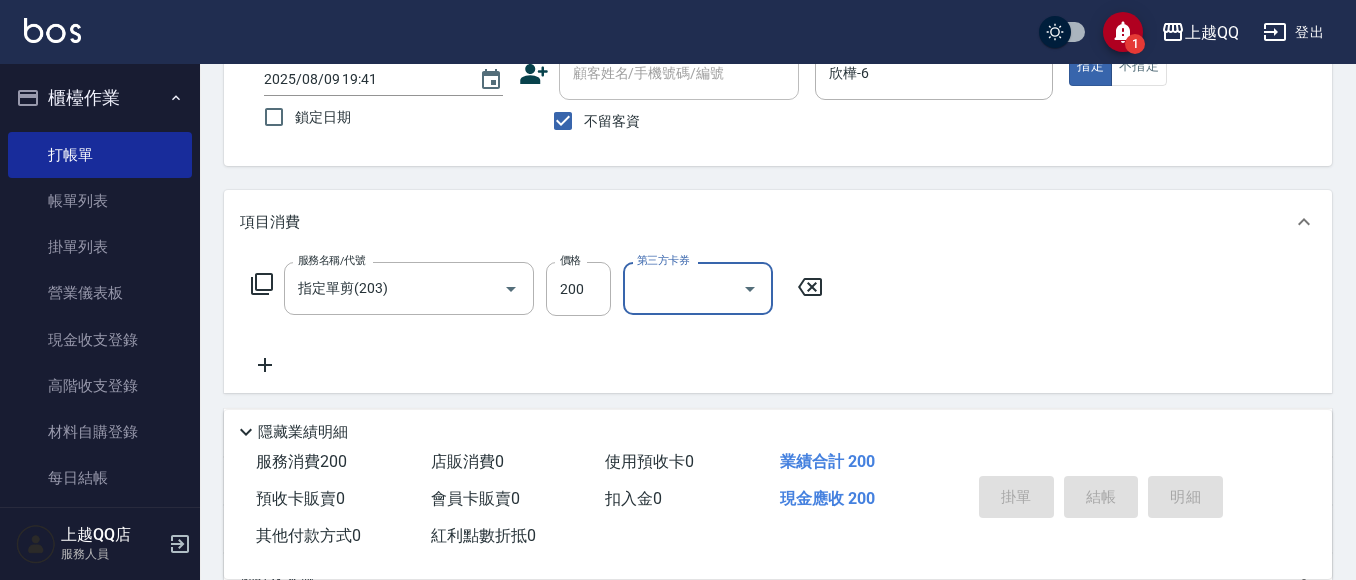 type 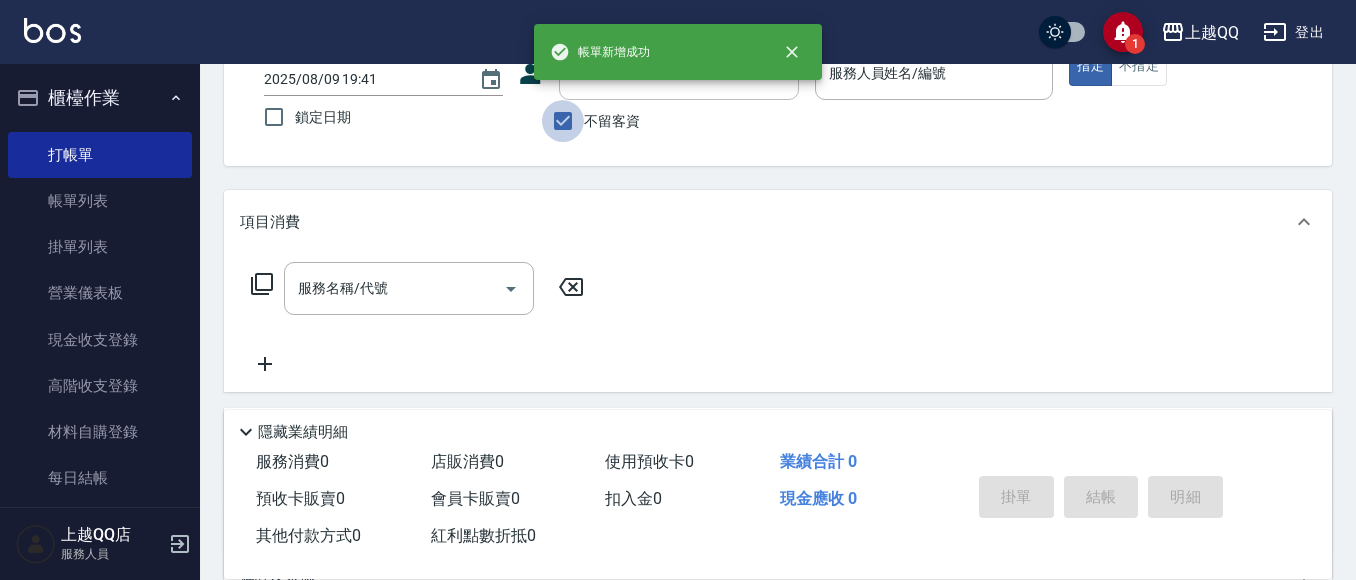 drag, startPoint x: 560, startPoint y: 123, endPoint x: 608, endPoint y: 85, distance: 61.220913 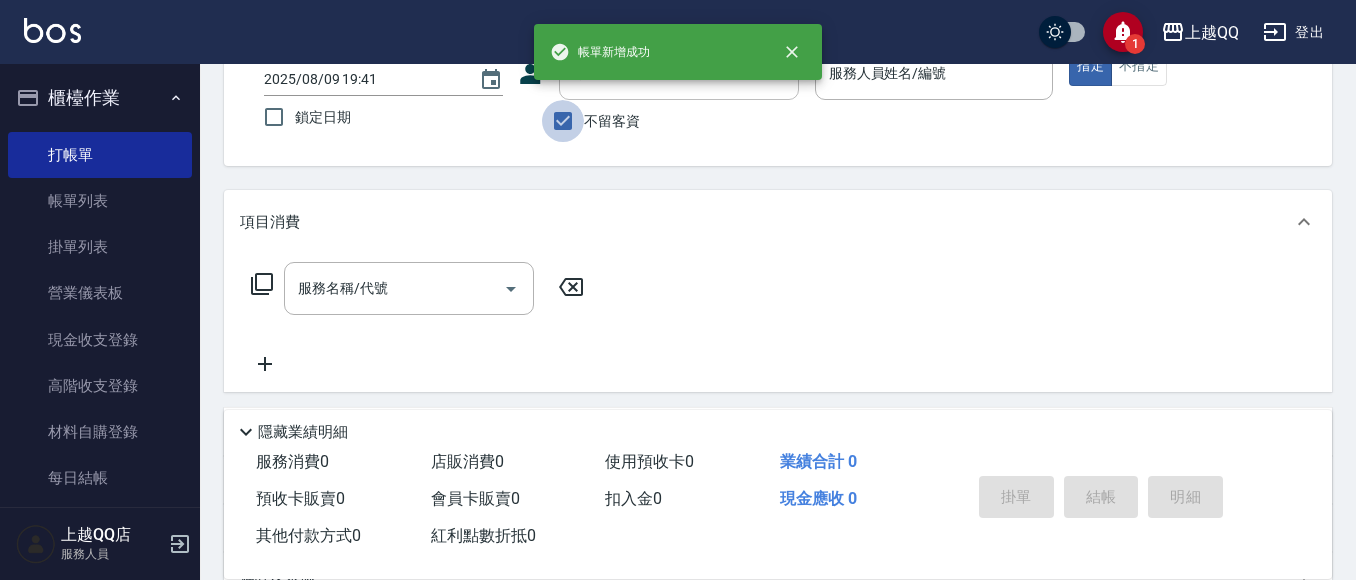 click on "不留客資" at bounding box center (563, 121) 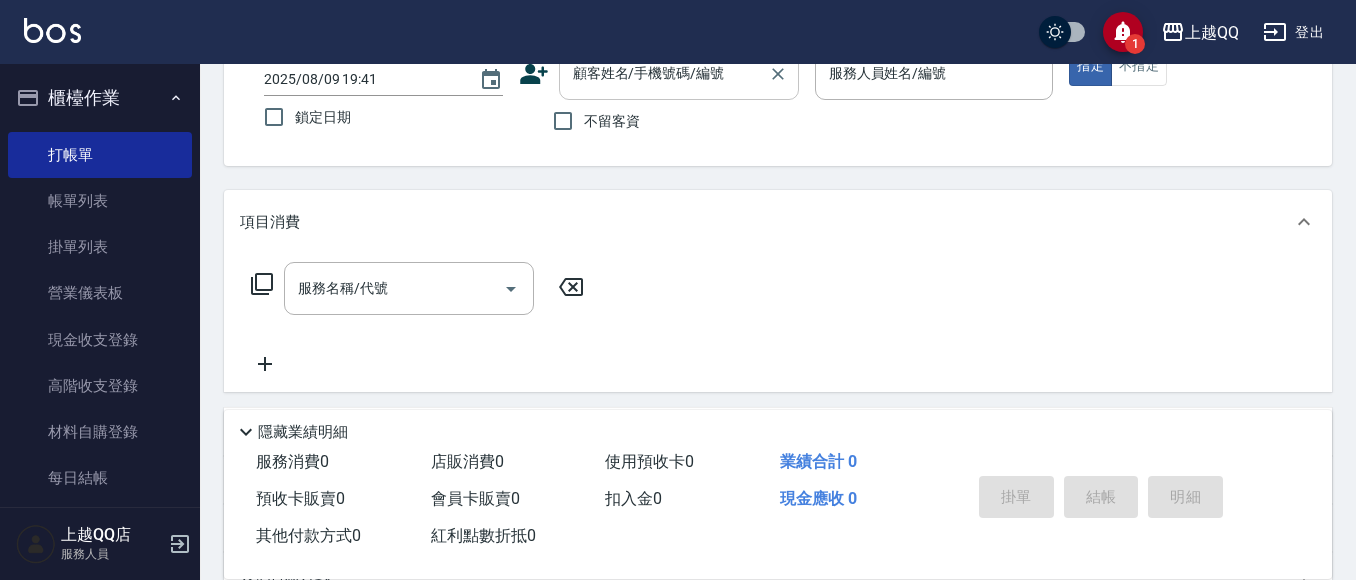 click on "顧客姓名/手機號碼/編號" at bounding box center (664, 73) 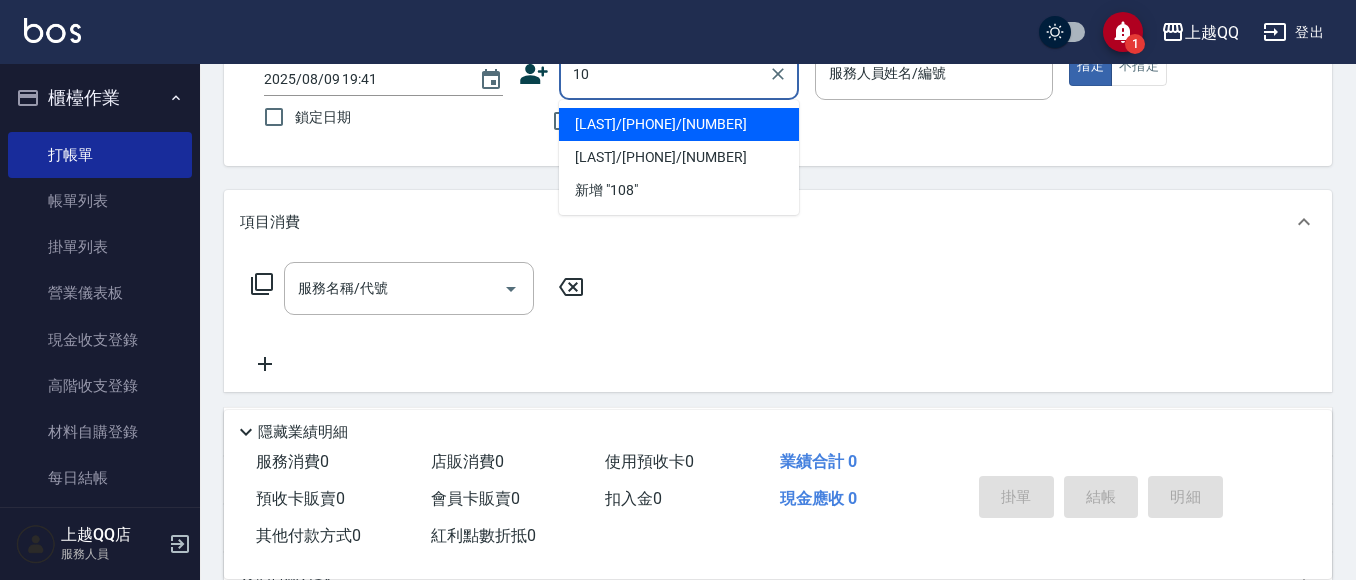 type on "1" 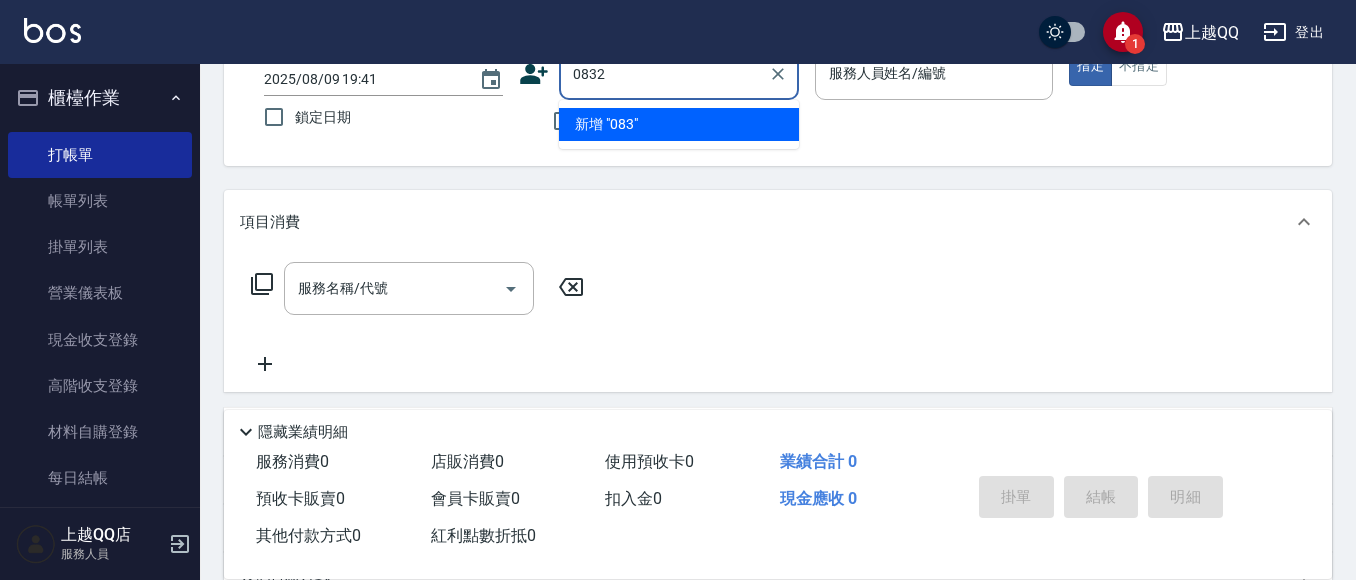 type on "0832" 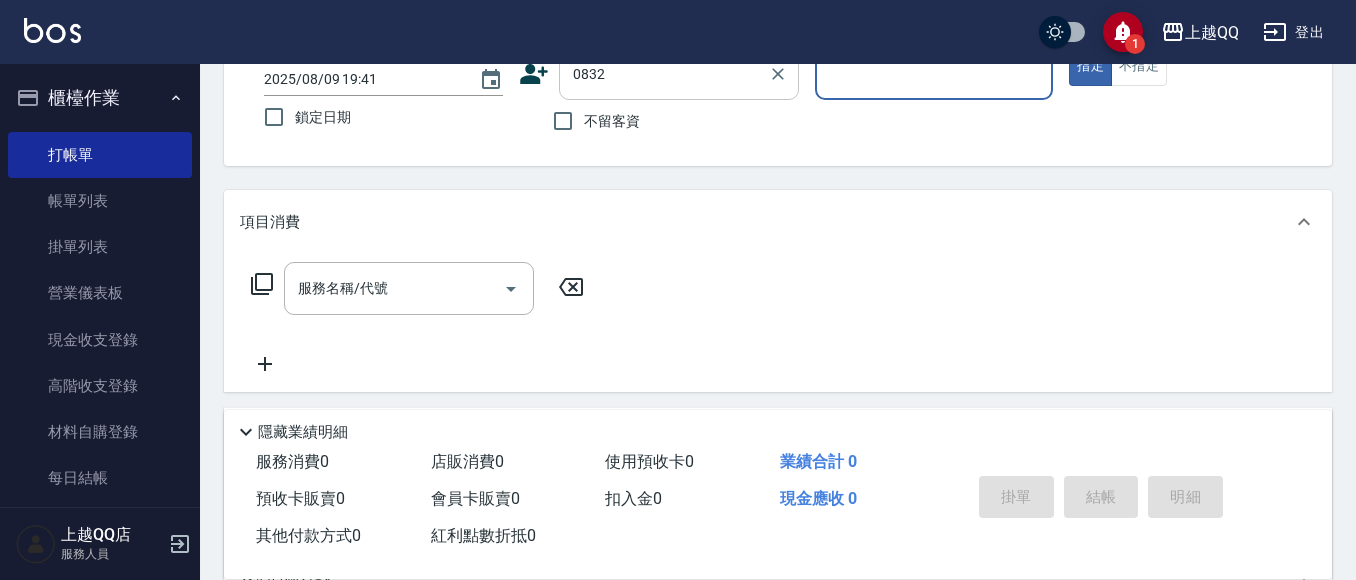 click on "指定" at bounding box center (1090, 66) 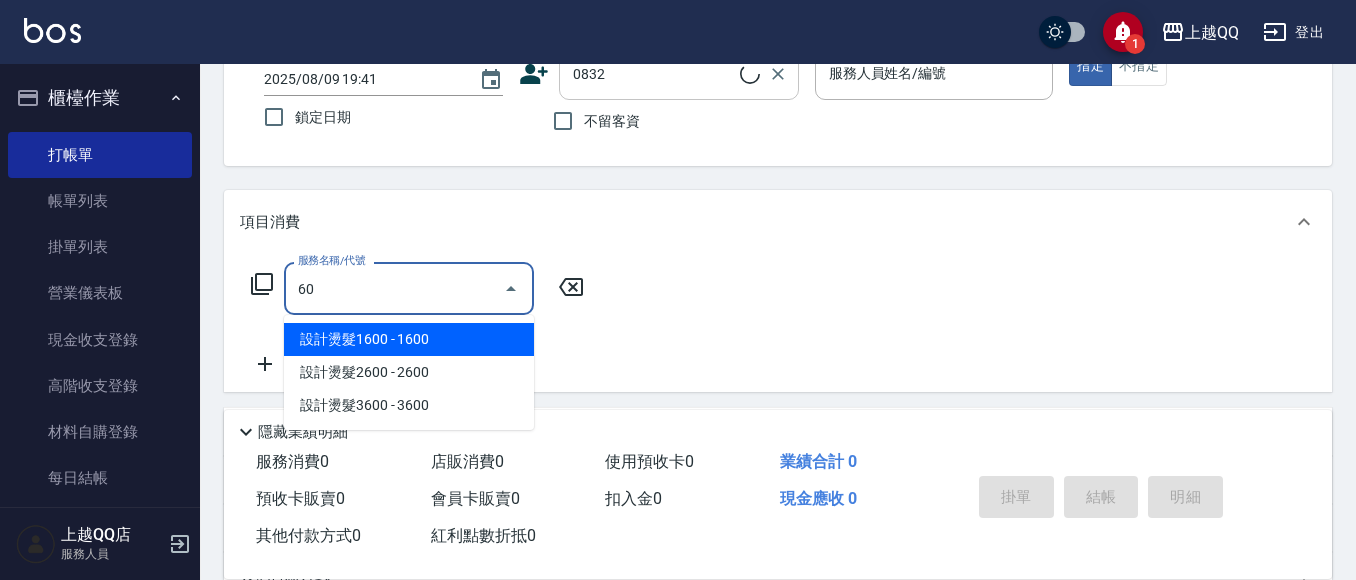 type on "606" 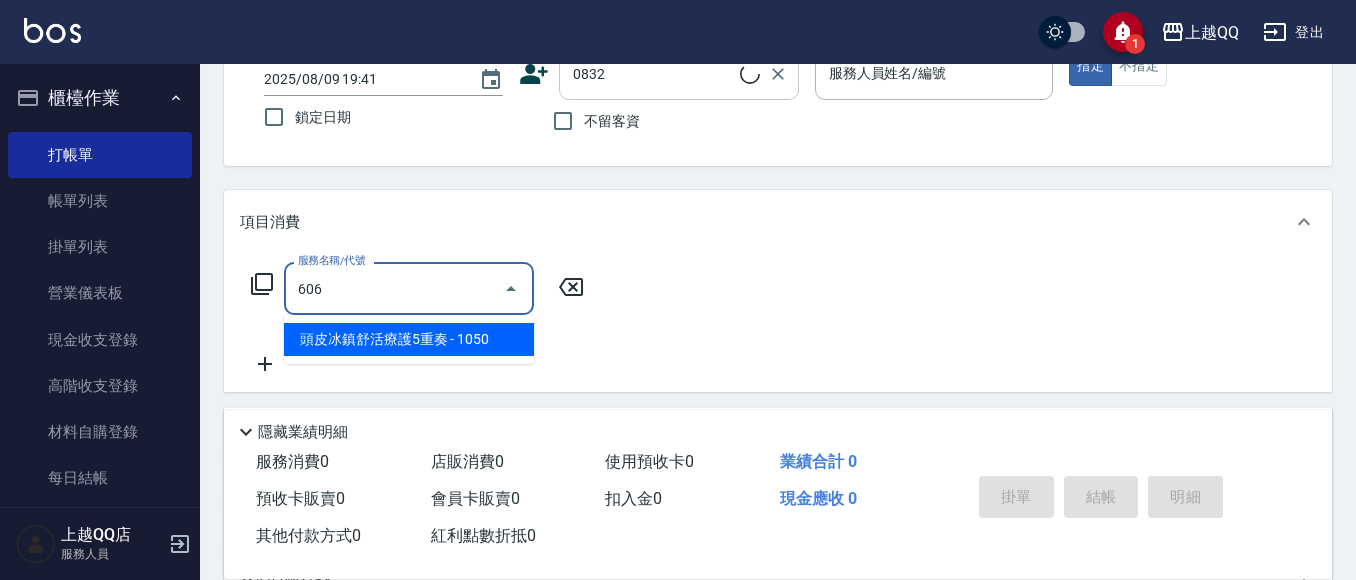 type on "[LAST]/[PHONE]/[NUMBER]" 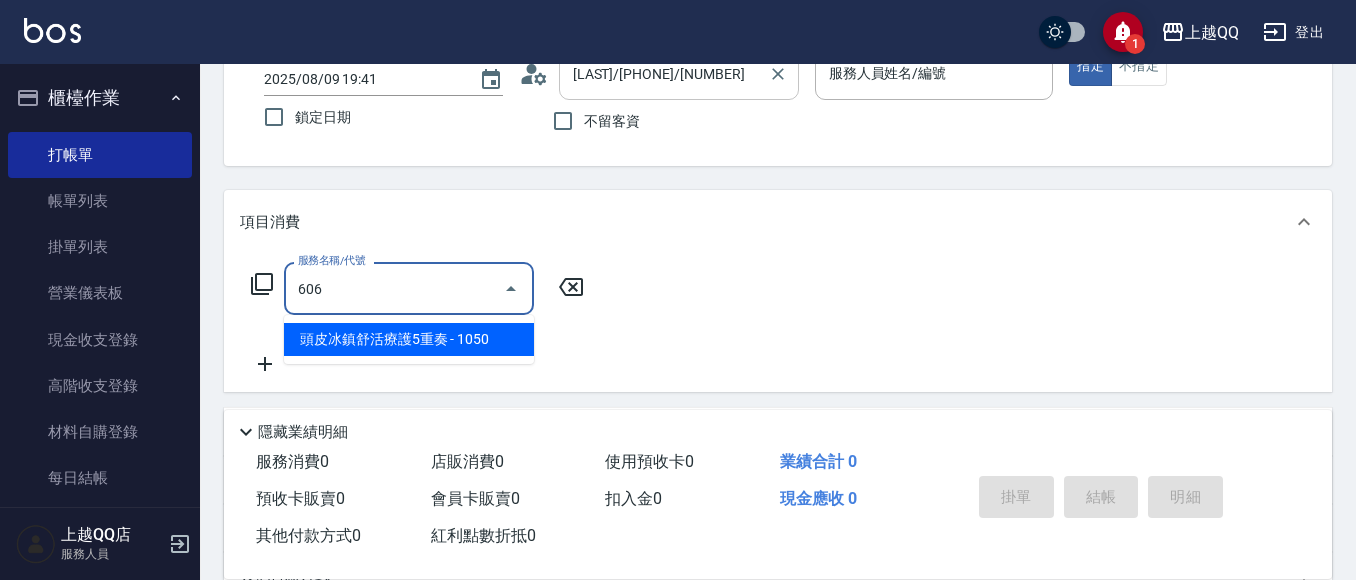 type on "欣樺-6" 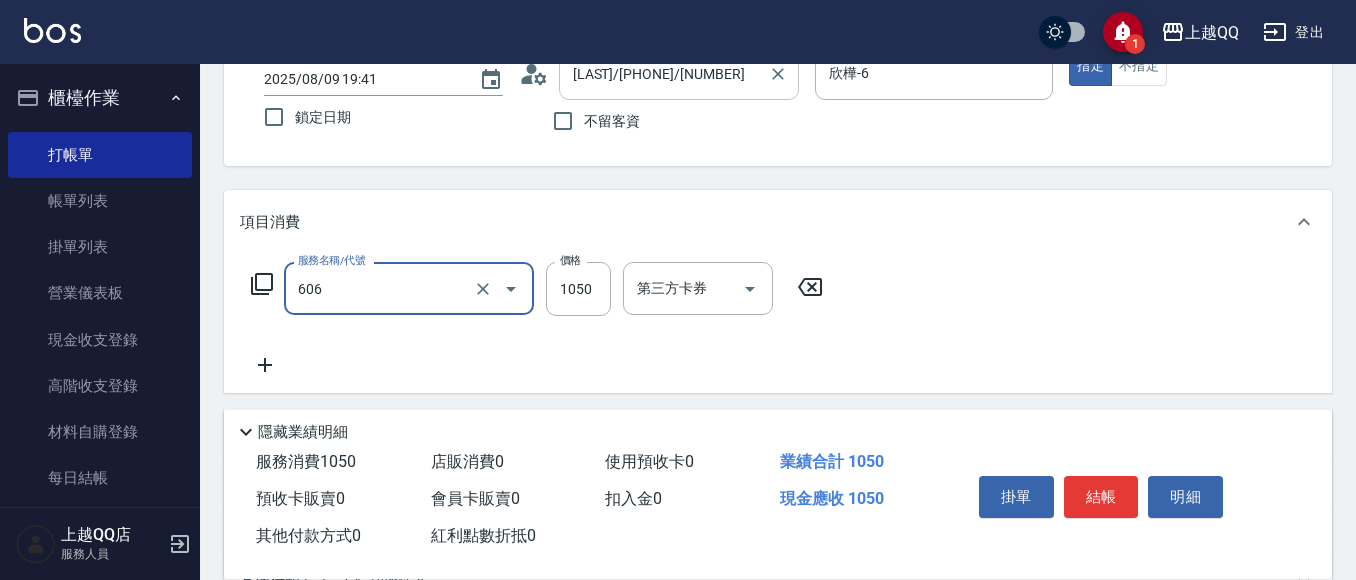 type on "頭皮冰鎮舒活療護5重奏(606)" 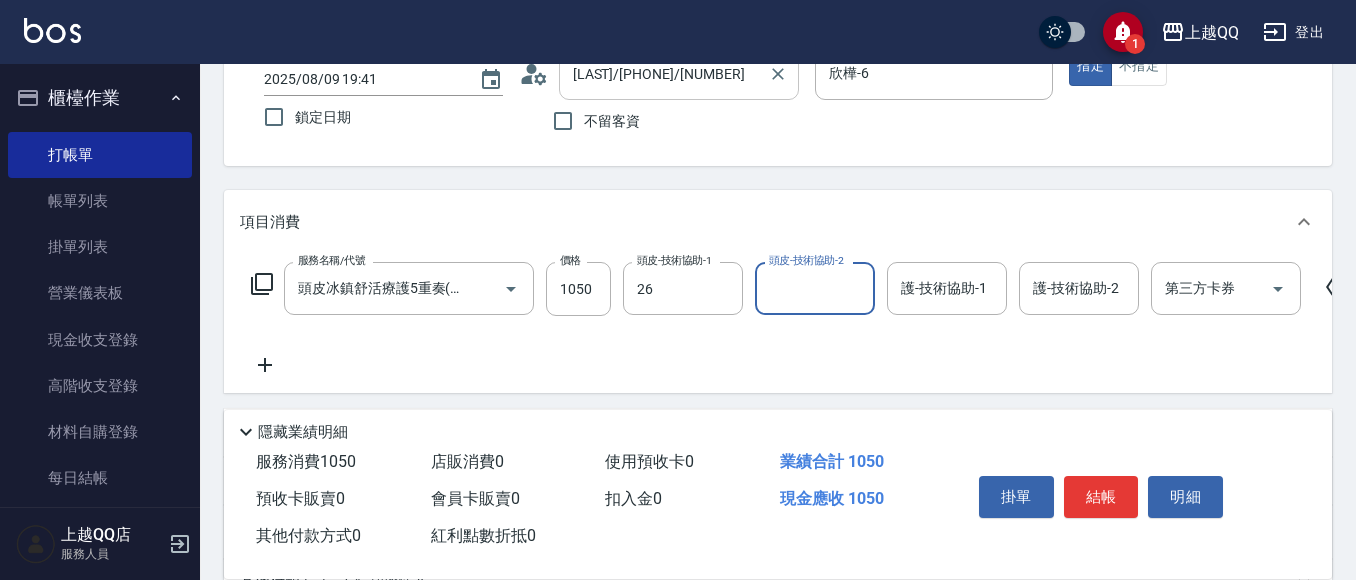 type on "林恩昕-26" 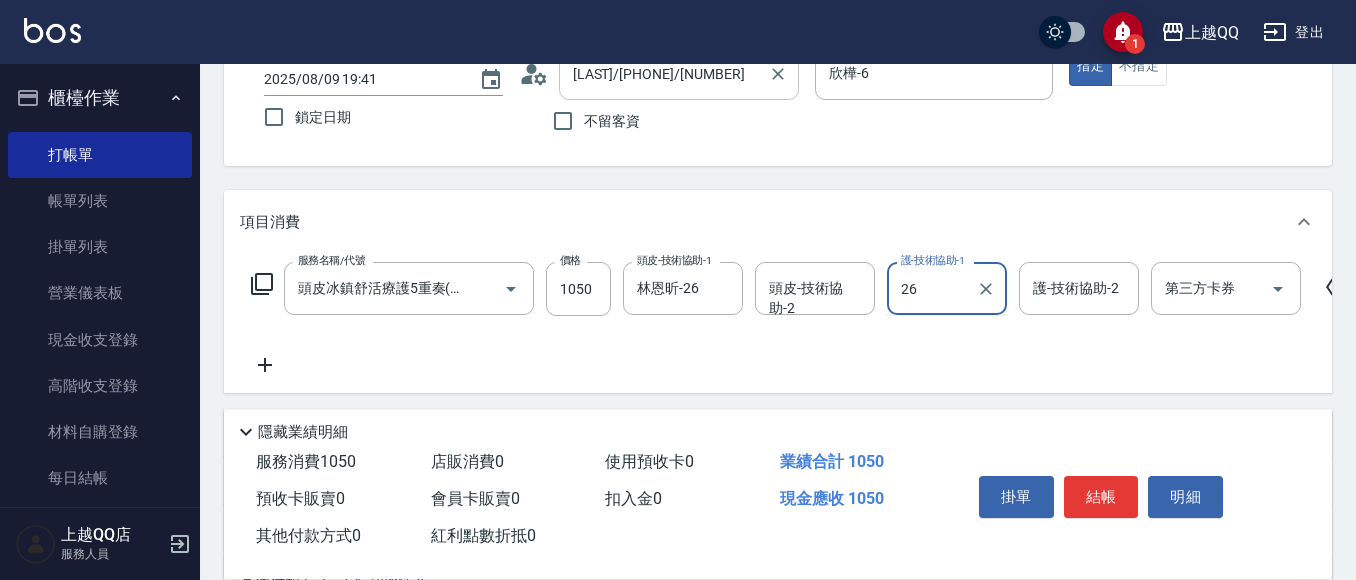 type on "林恩昕-26" 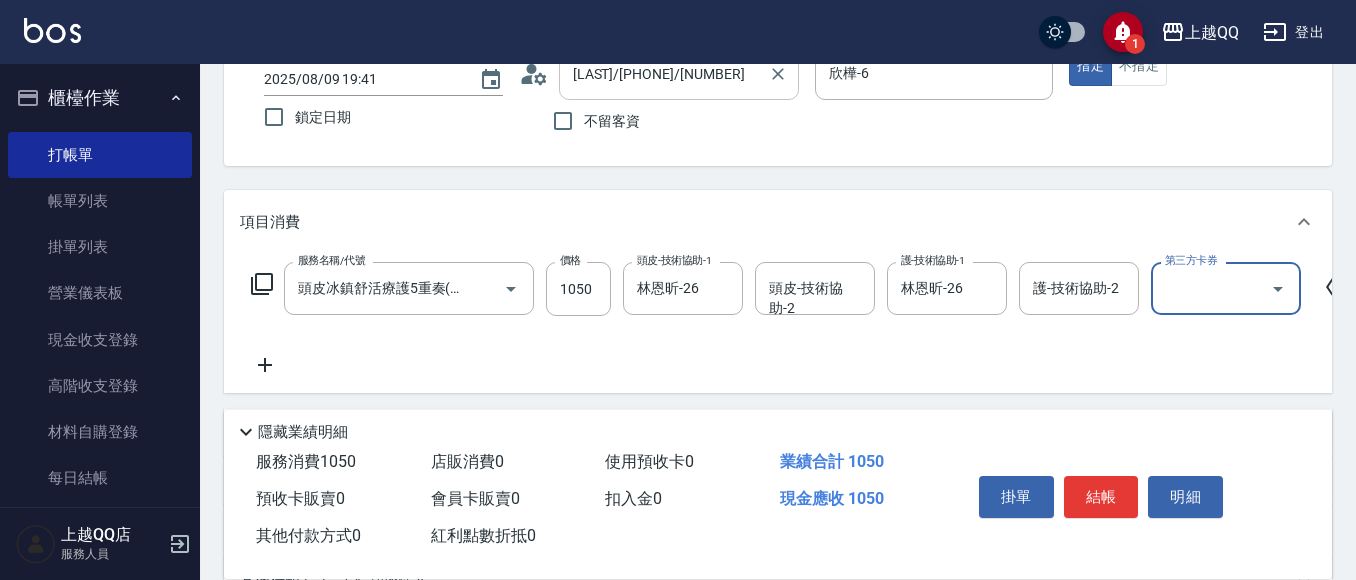 scroll, scrollTop: 0, scrollLeft: 0, axis: both 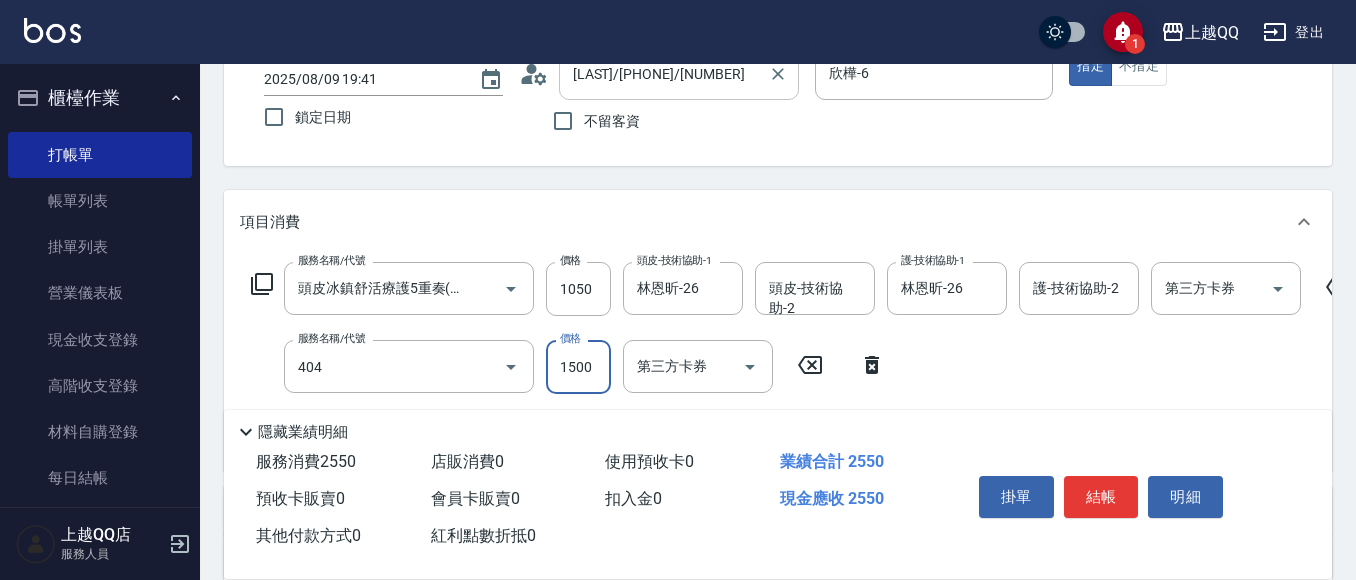 type on "設計染髮(404)" 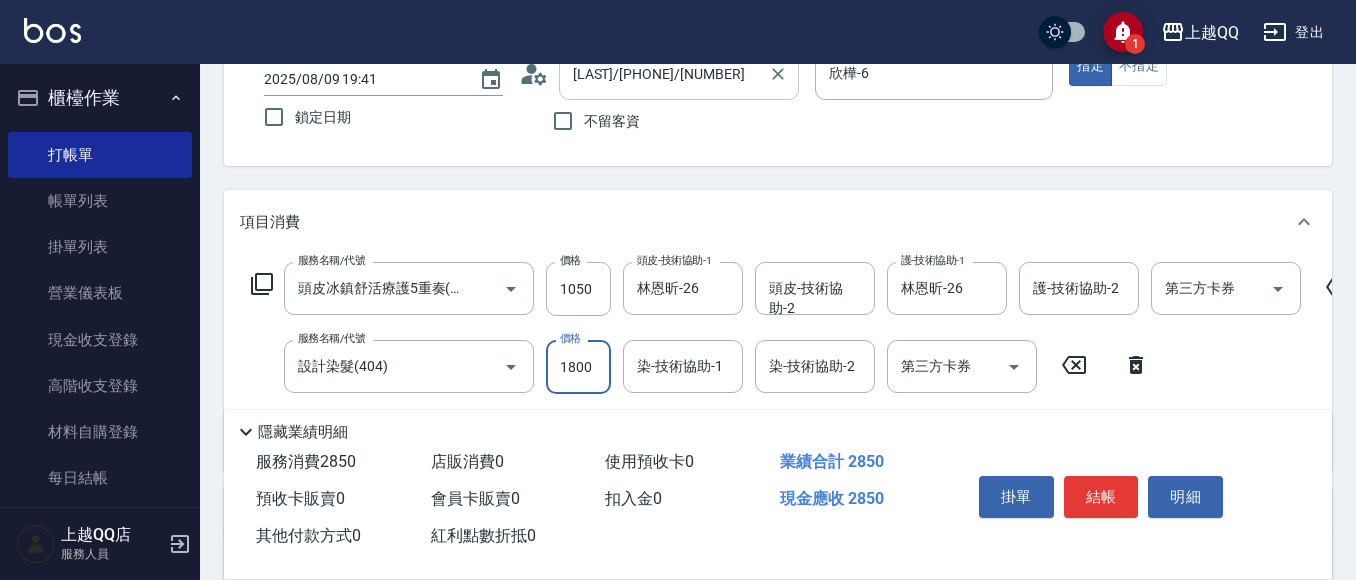 type on "1800" 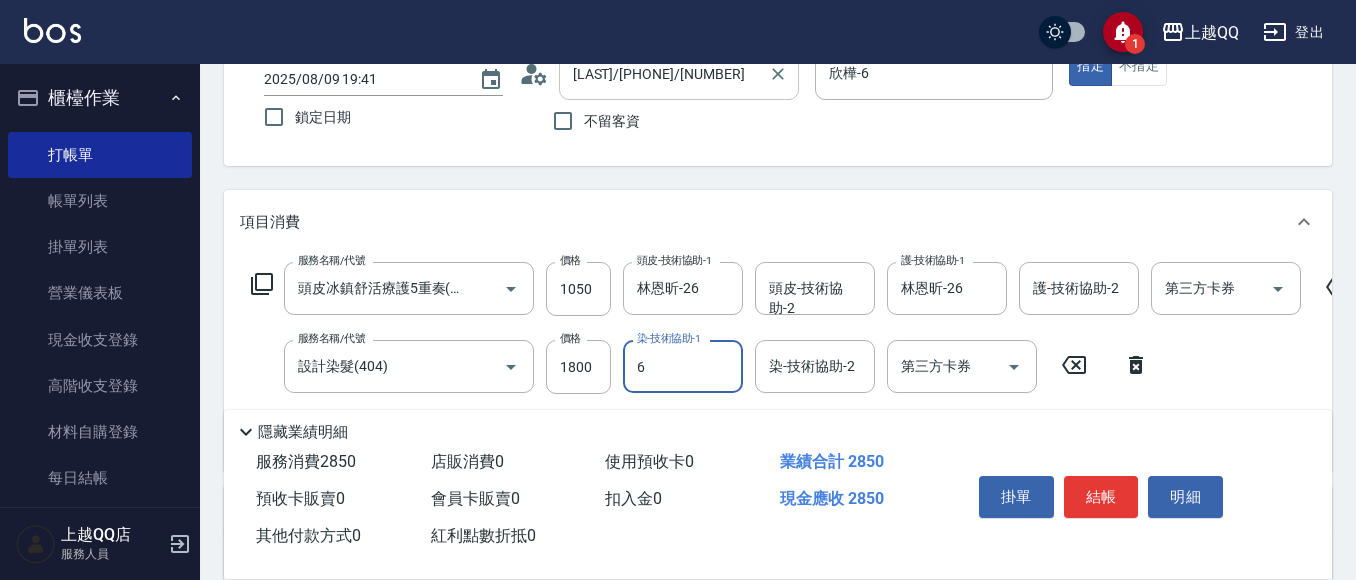 type on "欣樺-6" 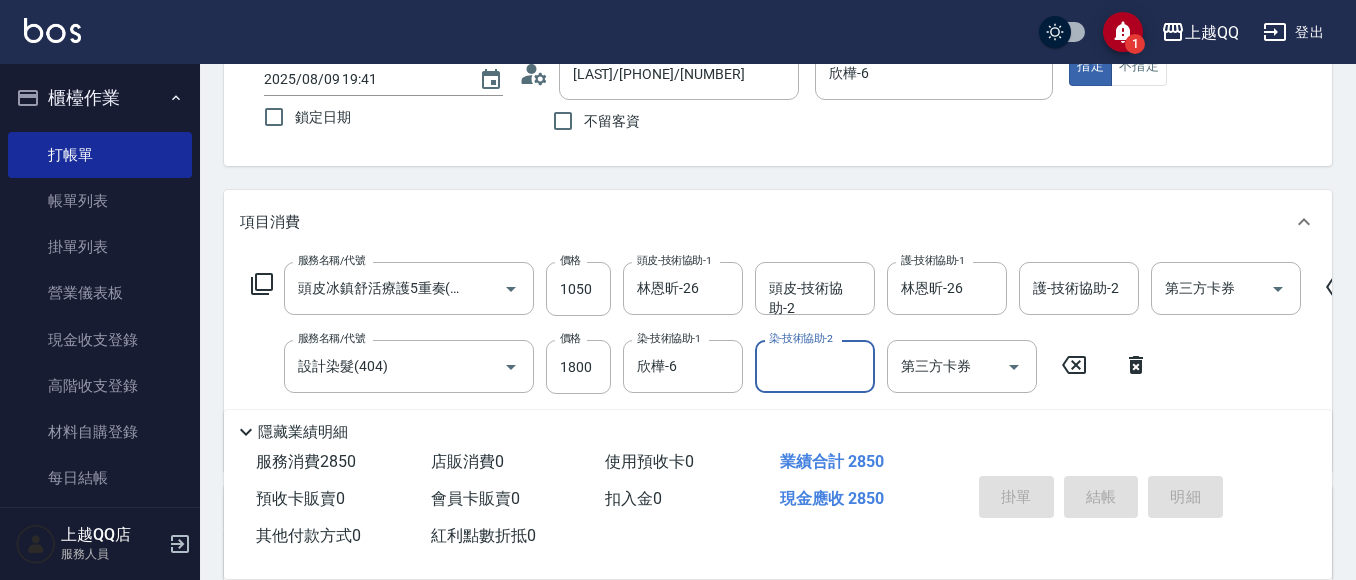 type on "2025/08/09 19:42" 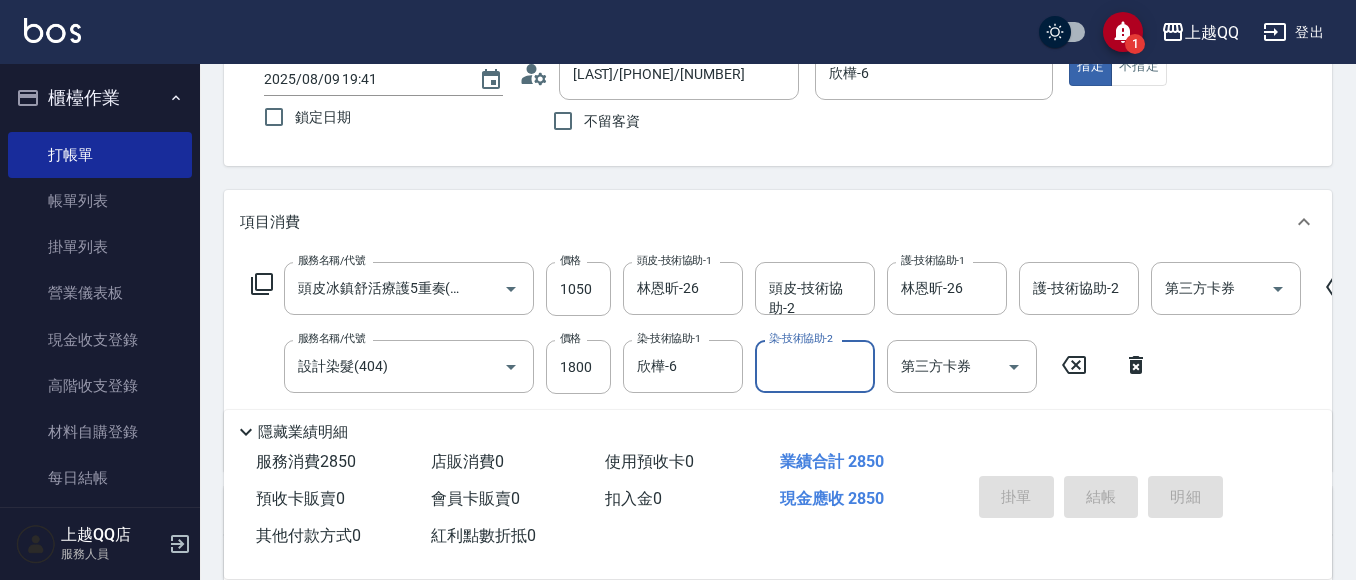 type 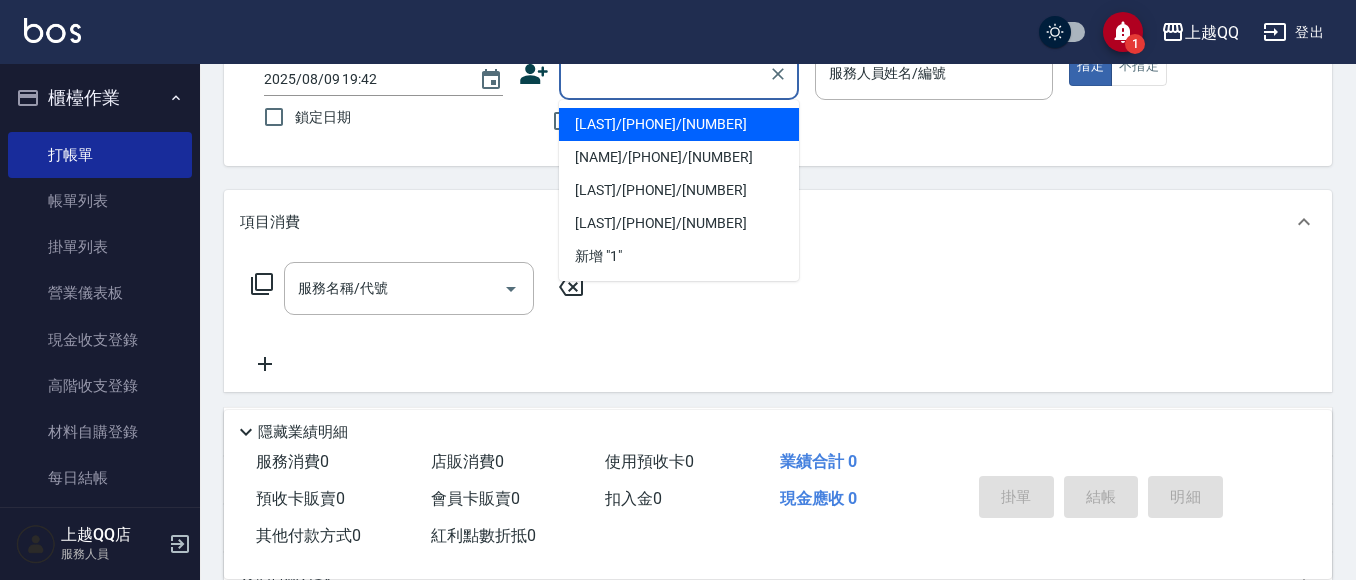 type on "1" 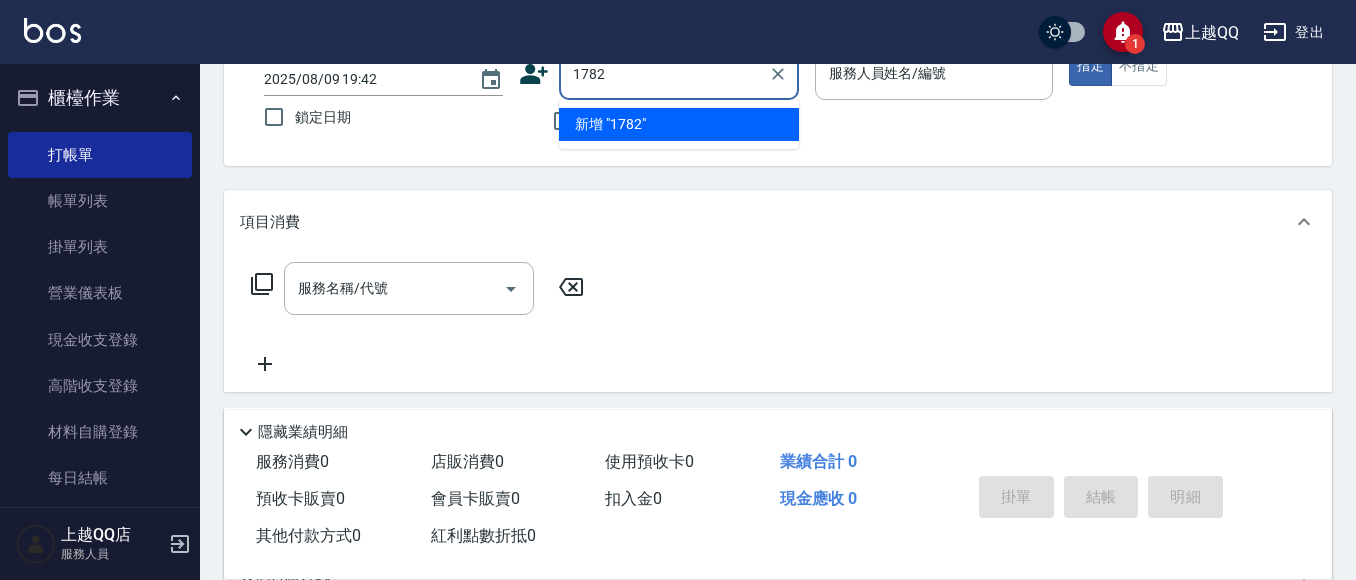 click on "指定" at bounding box center (1090, 66) 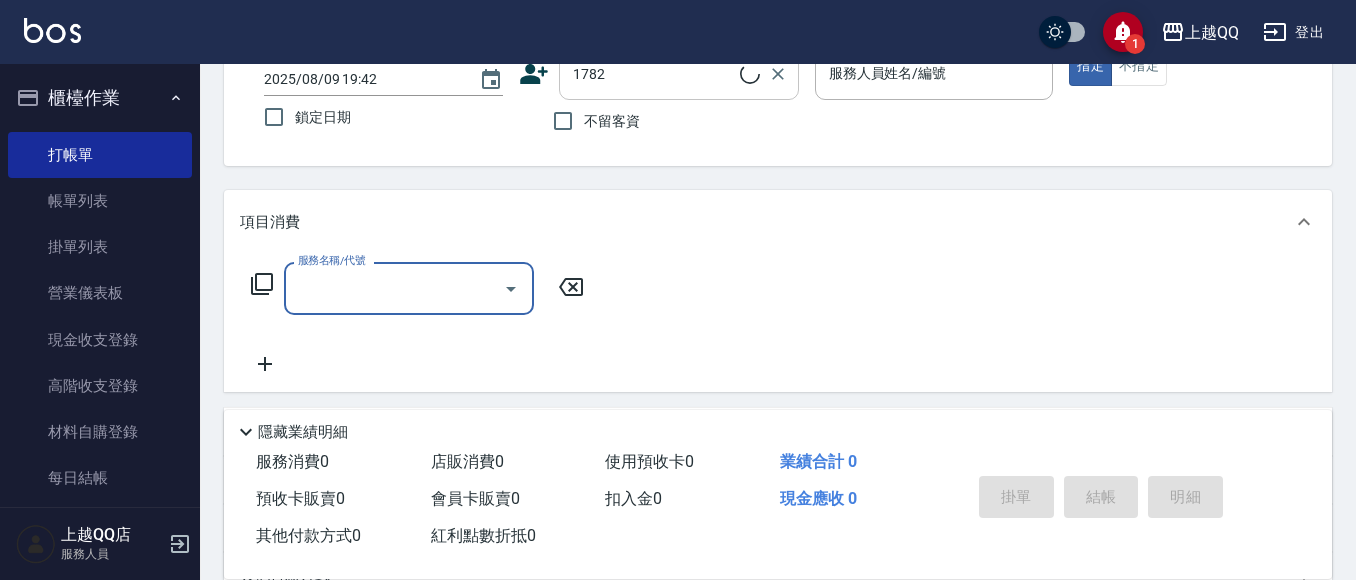 type on "[NAME]/[PHONE]/[NUMBER]" 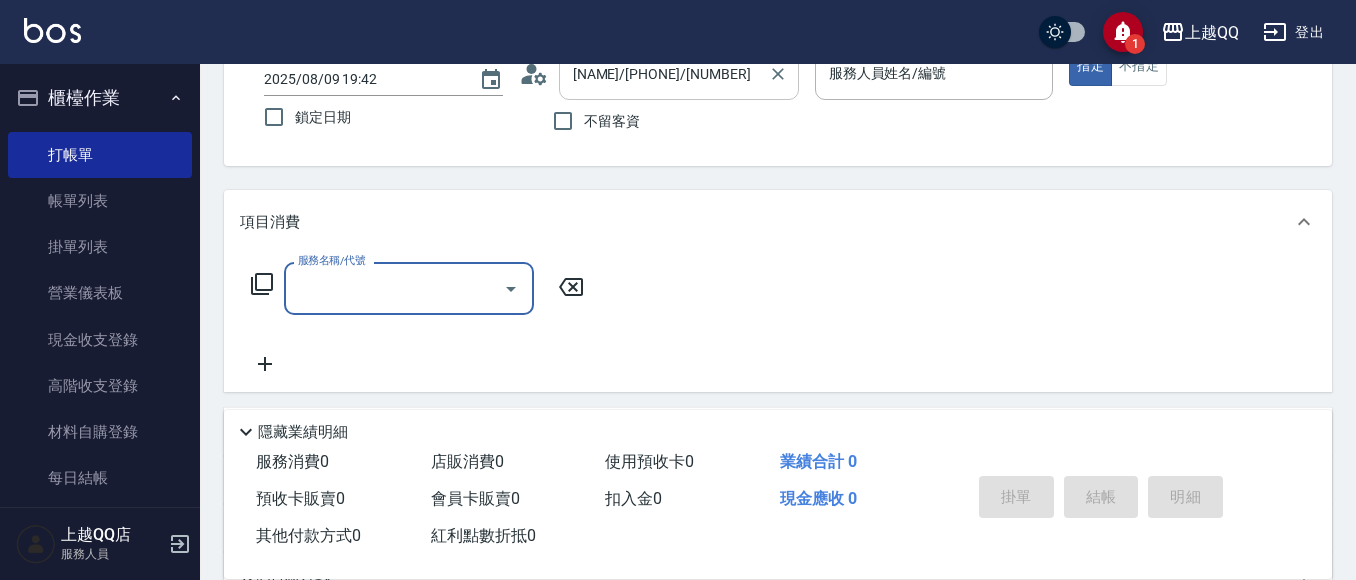 type on "欣樺-6" 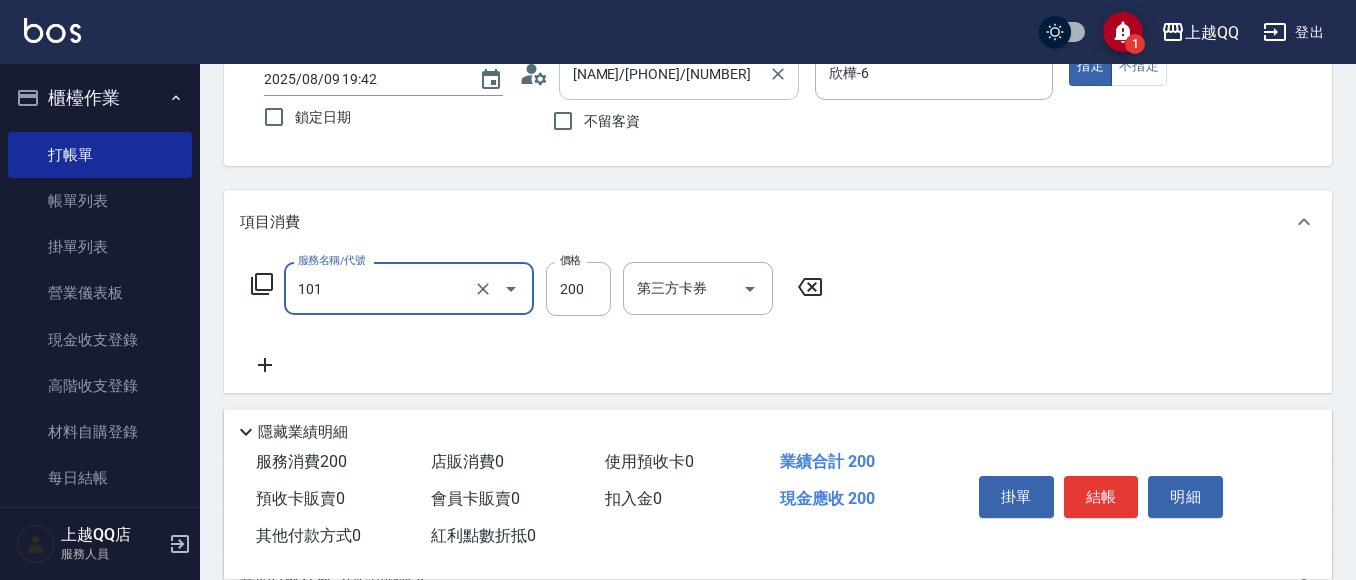 type on "洗髮(101)" 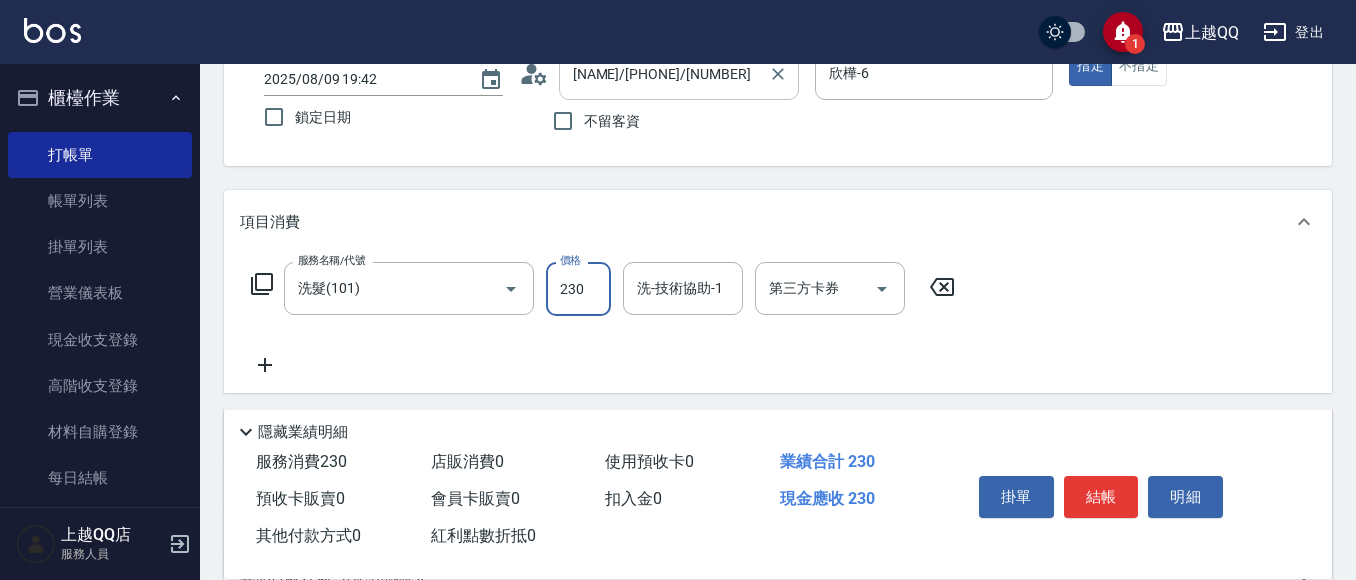 type on "230" 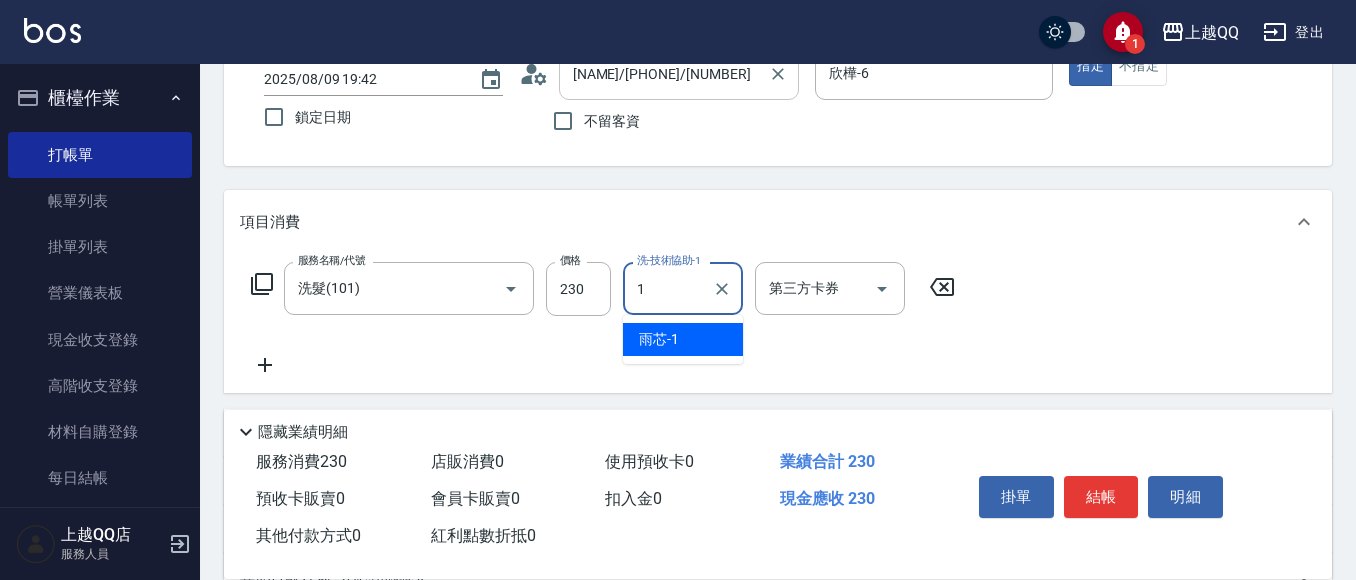 type on "雨芯-1" 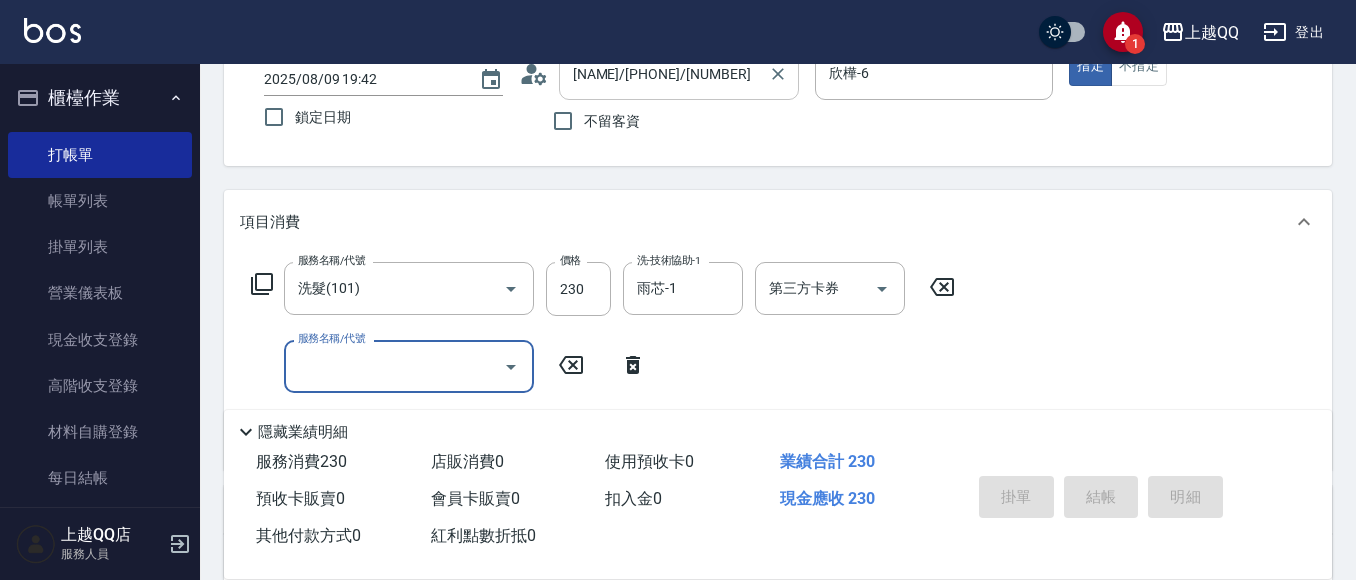 type 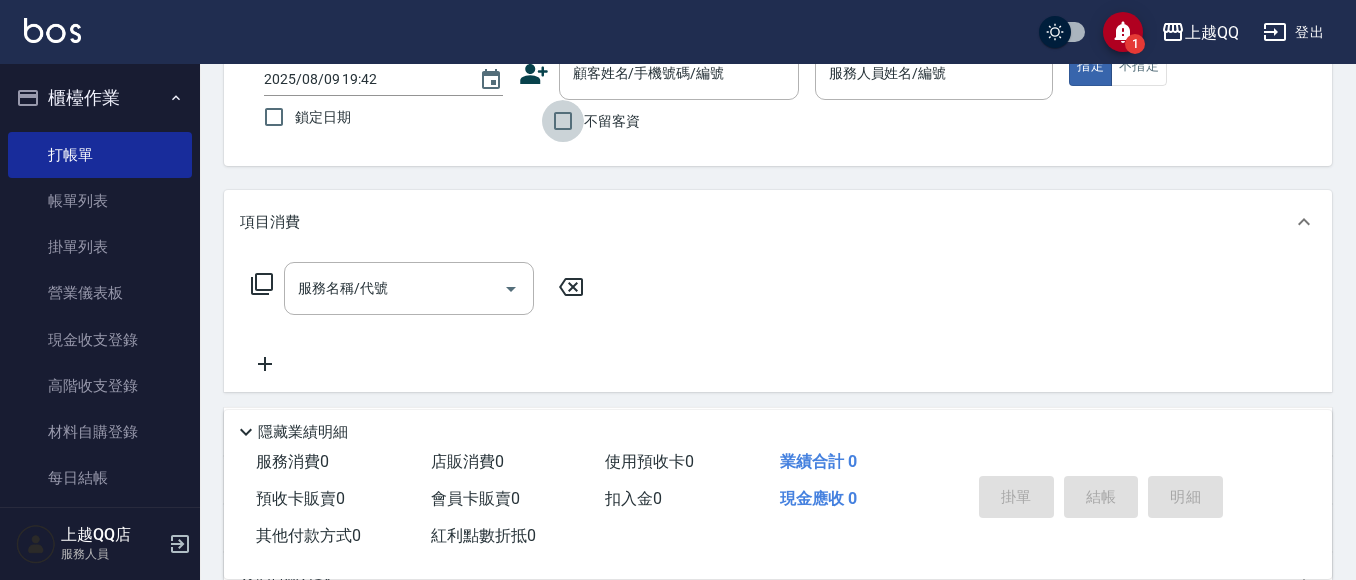 drag, startPoint x: 577, startPoint y: 133, endPoint x: 948, endPoint y: 50, distance: 380.17102 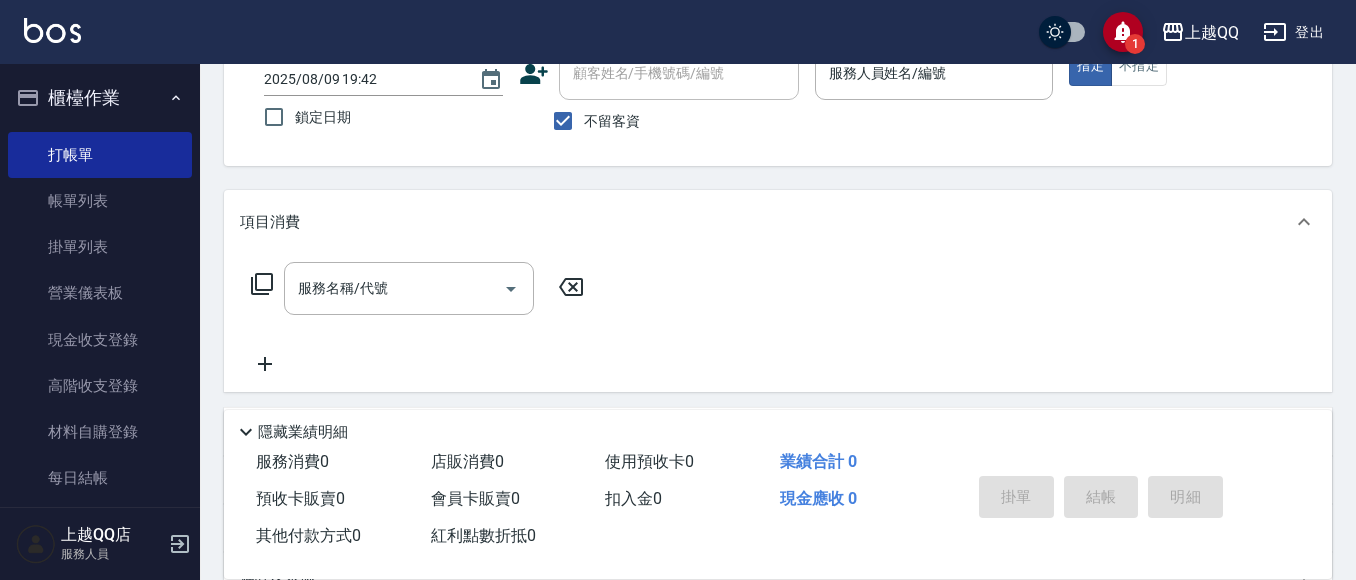 click on "1 上越QQ 登出" at bounding box center [678, 32] 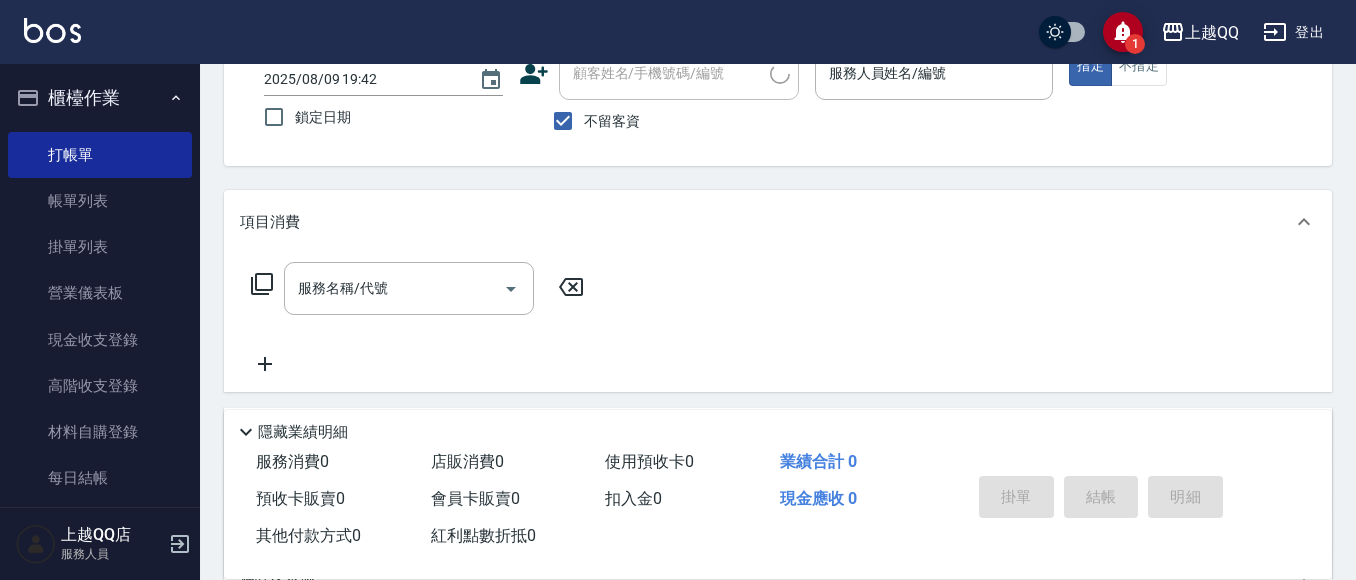 click at bounding box center (934, 110) 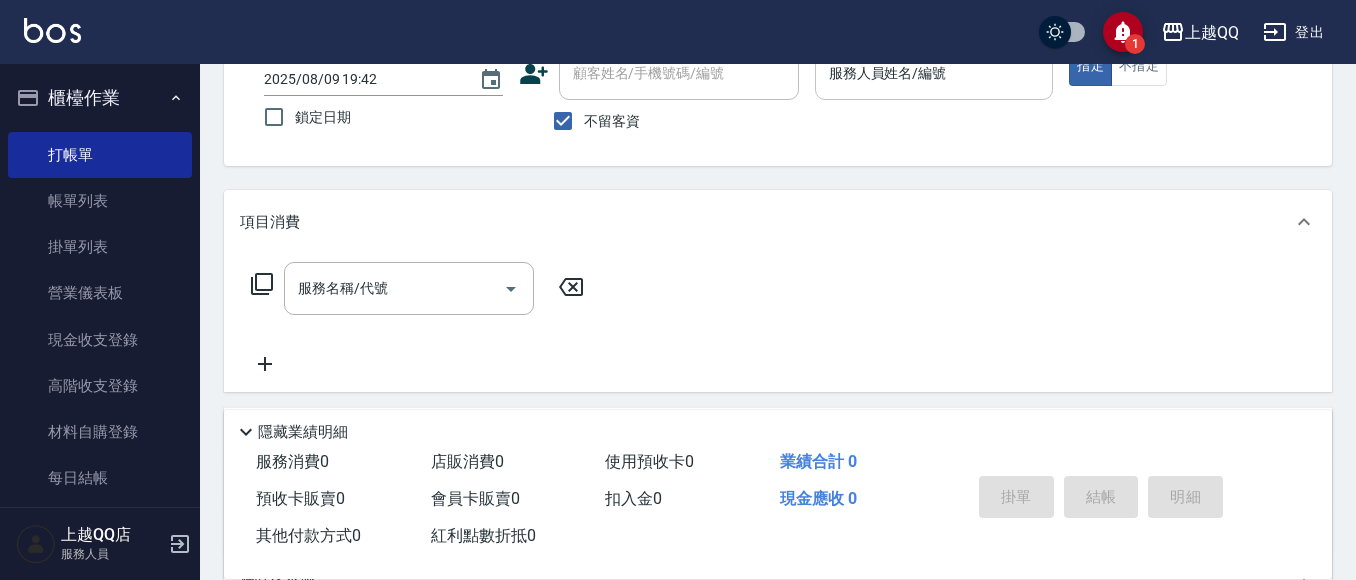 click on "服務人員姓名/編號" at bounding box center (934, 73) 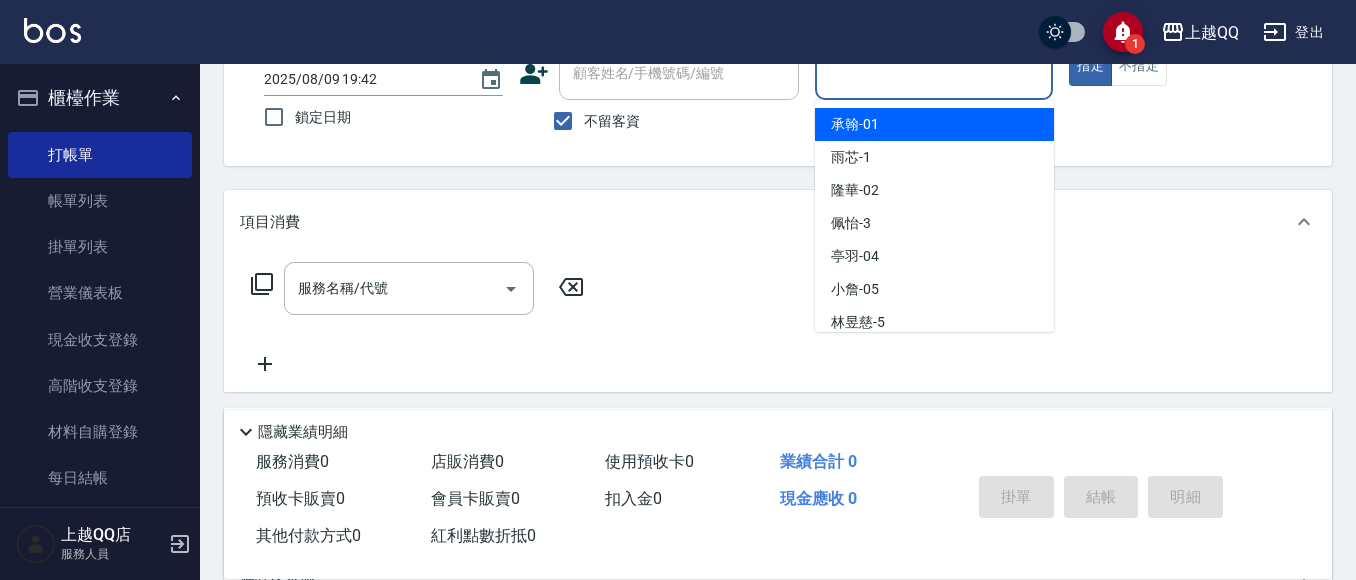 click on "不留客資" at bounding box center [612, 121] 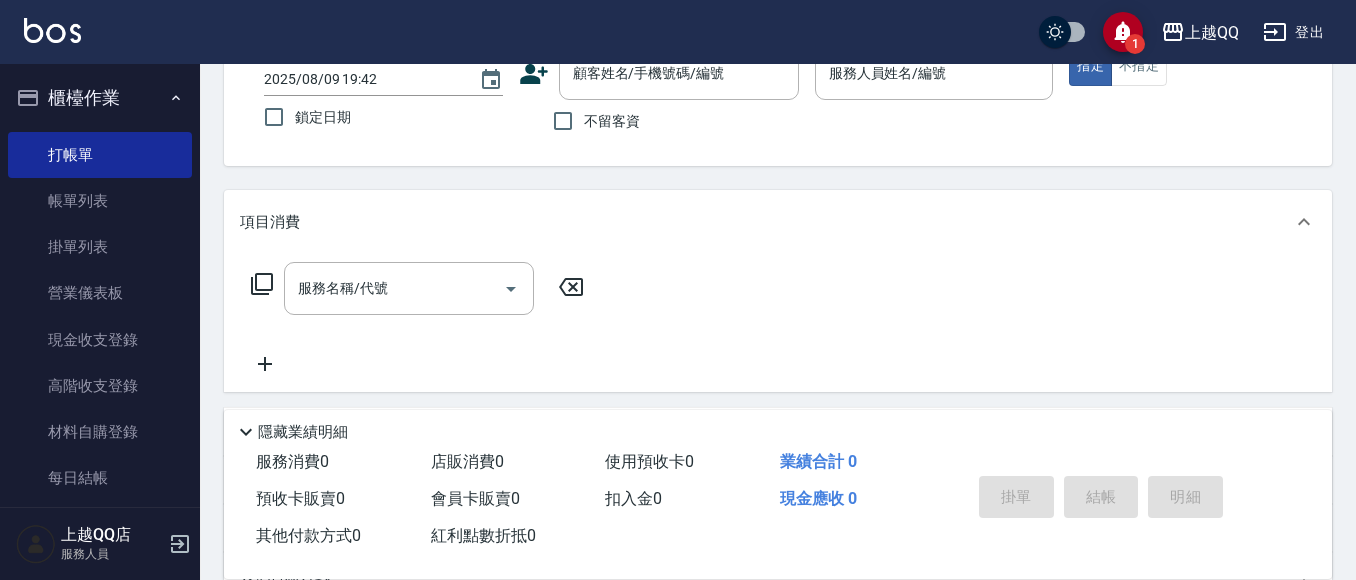 drag, startPoint x: 605, startPoint y: 99, endPoint x: 670, endPoint y: 55, distance: 78.492035 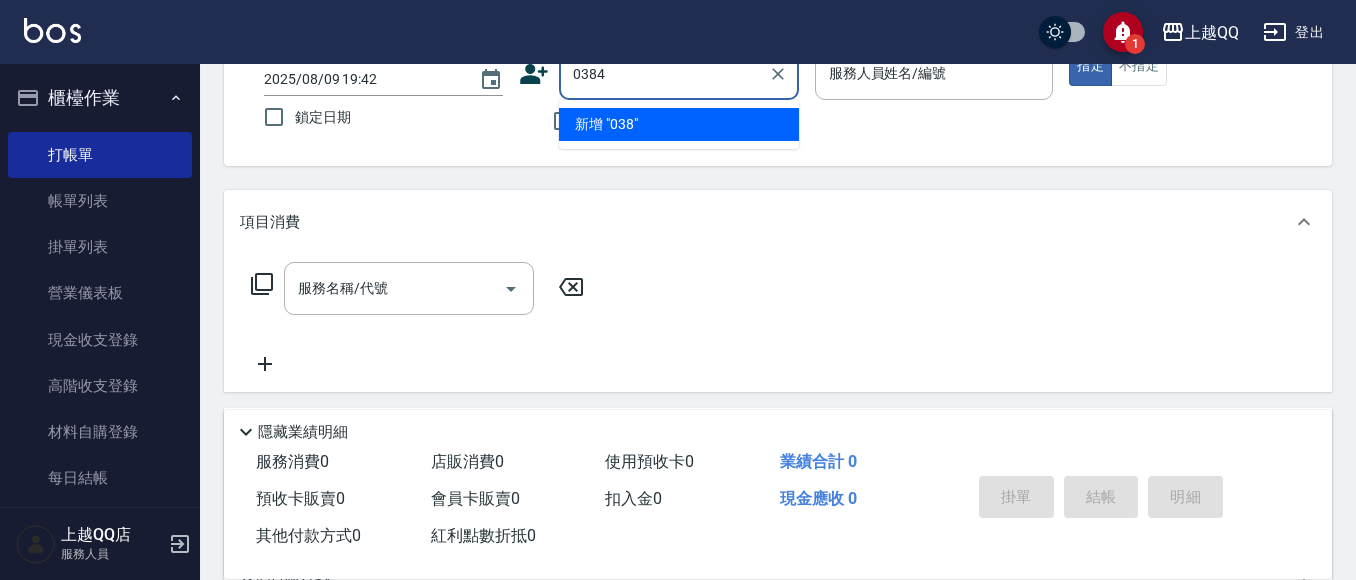 type on "0384" 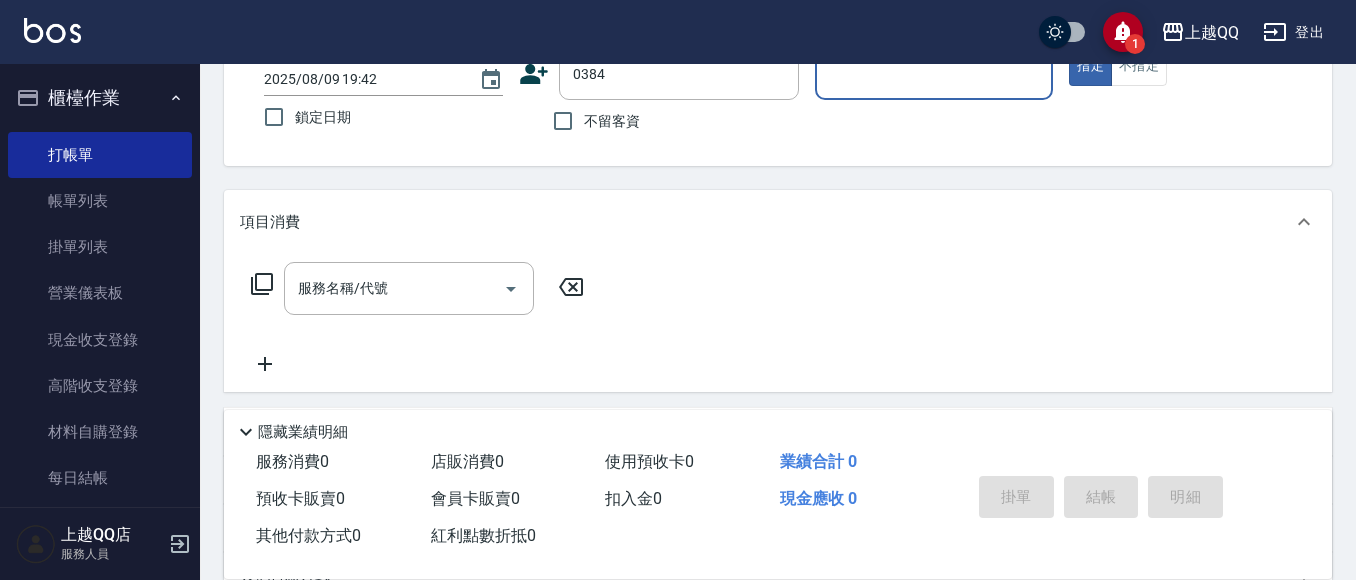 click on "指定" at bounding box center [1090, 66] 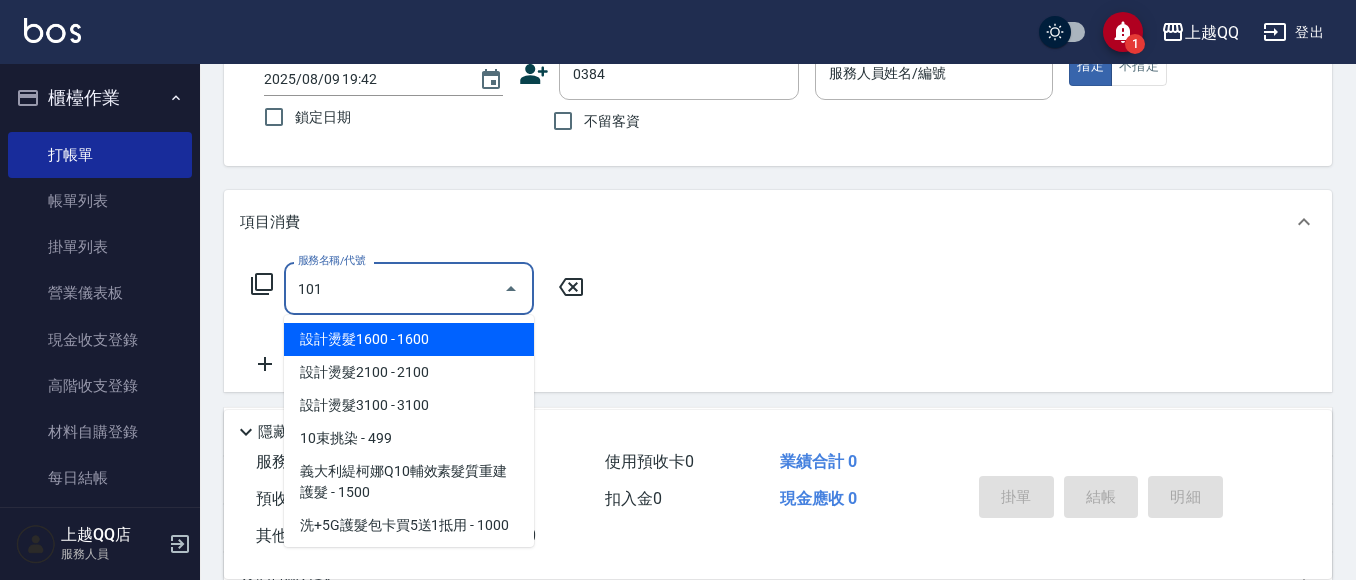 type on "101" 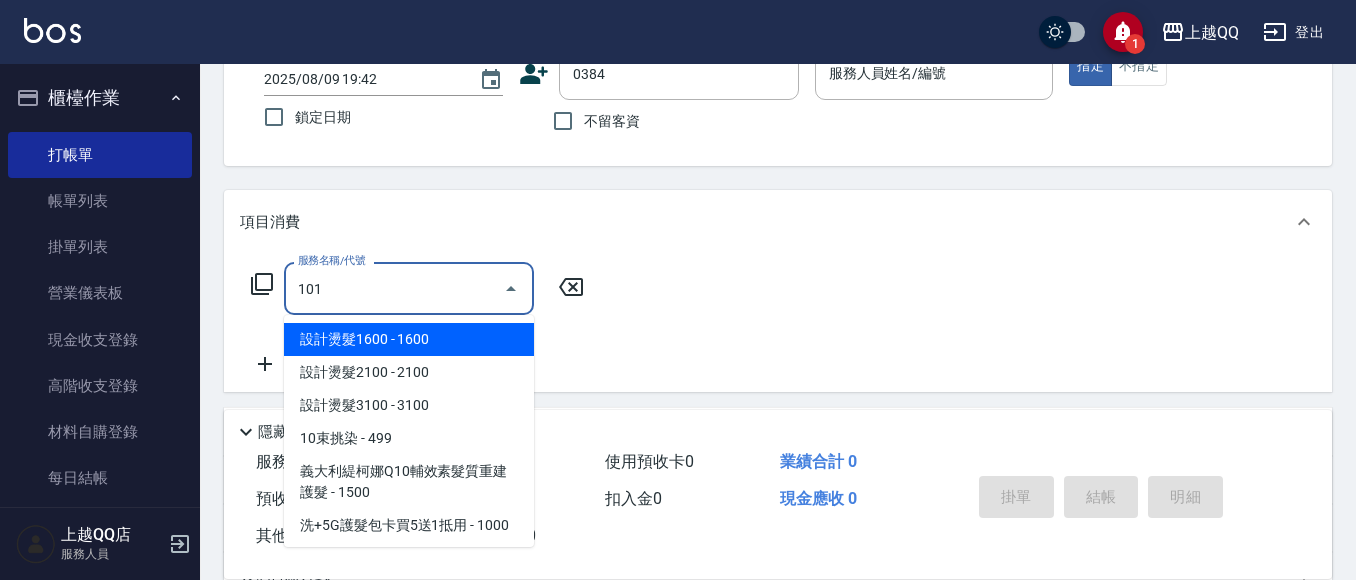 type on "[LAST]/[PHONE]/[NUMBER]" 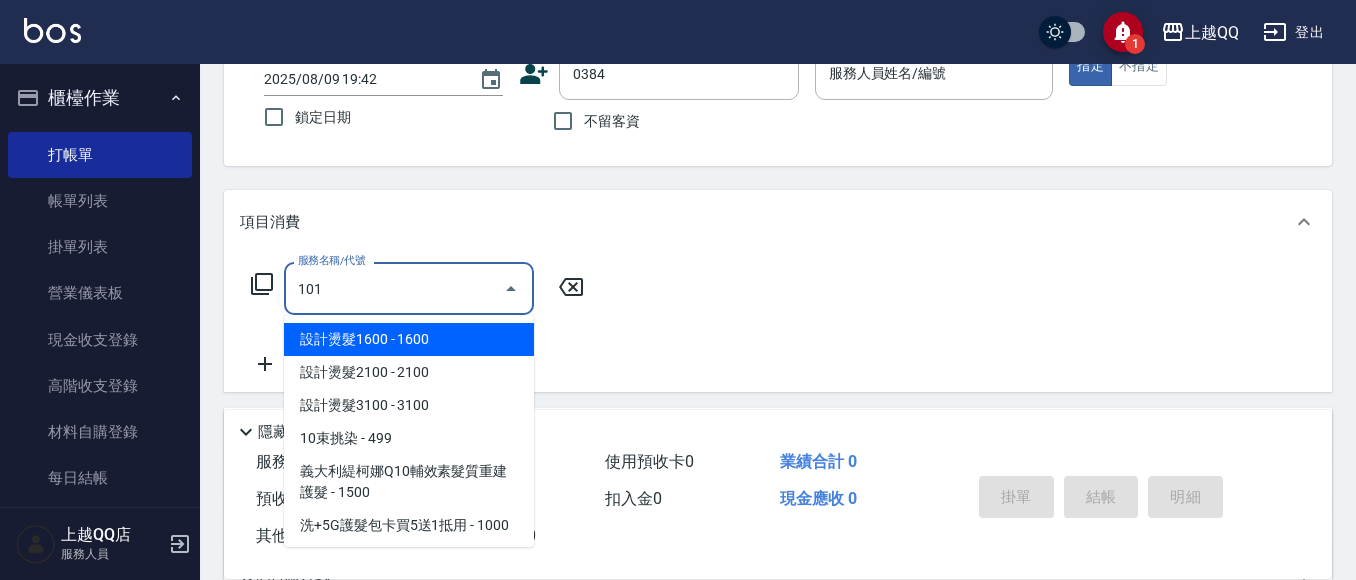 type on "洗髮(101)" 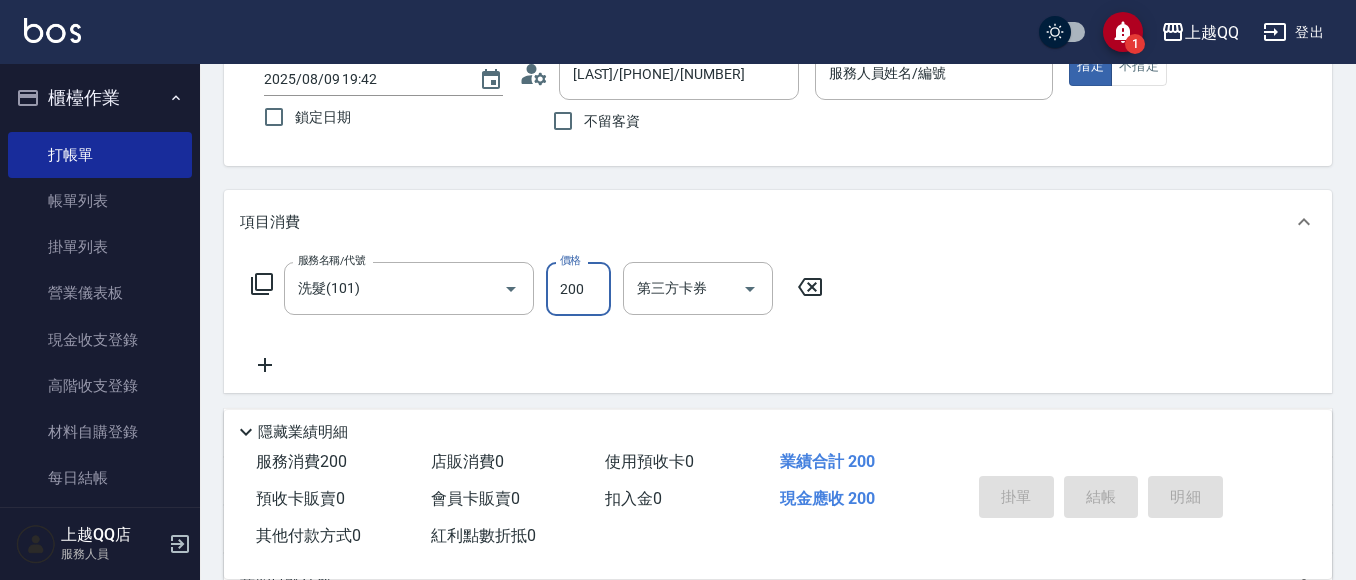 type on "2" 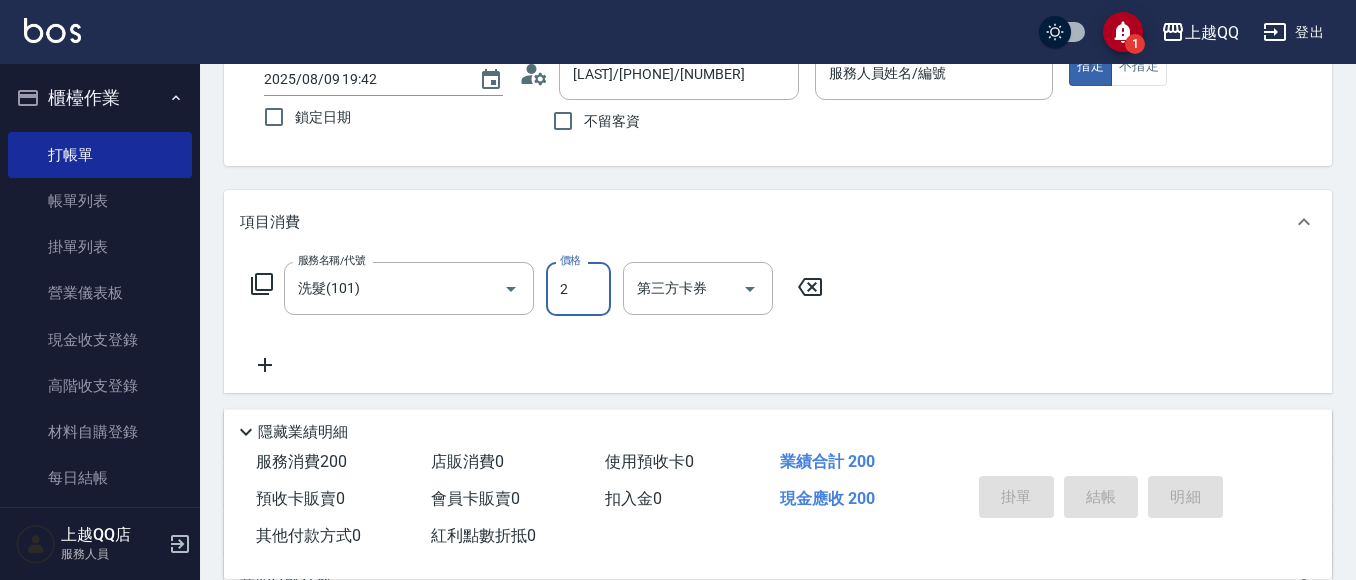 type on "欣樺-6" 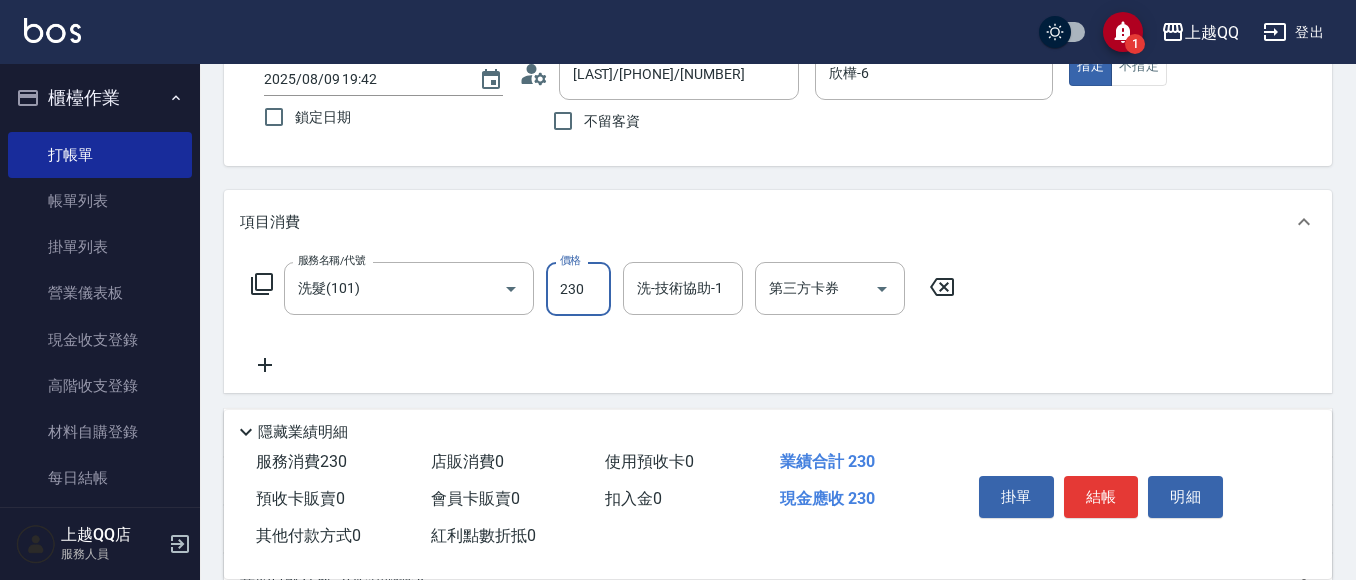type on "230" 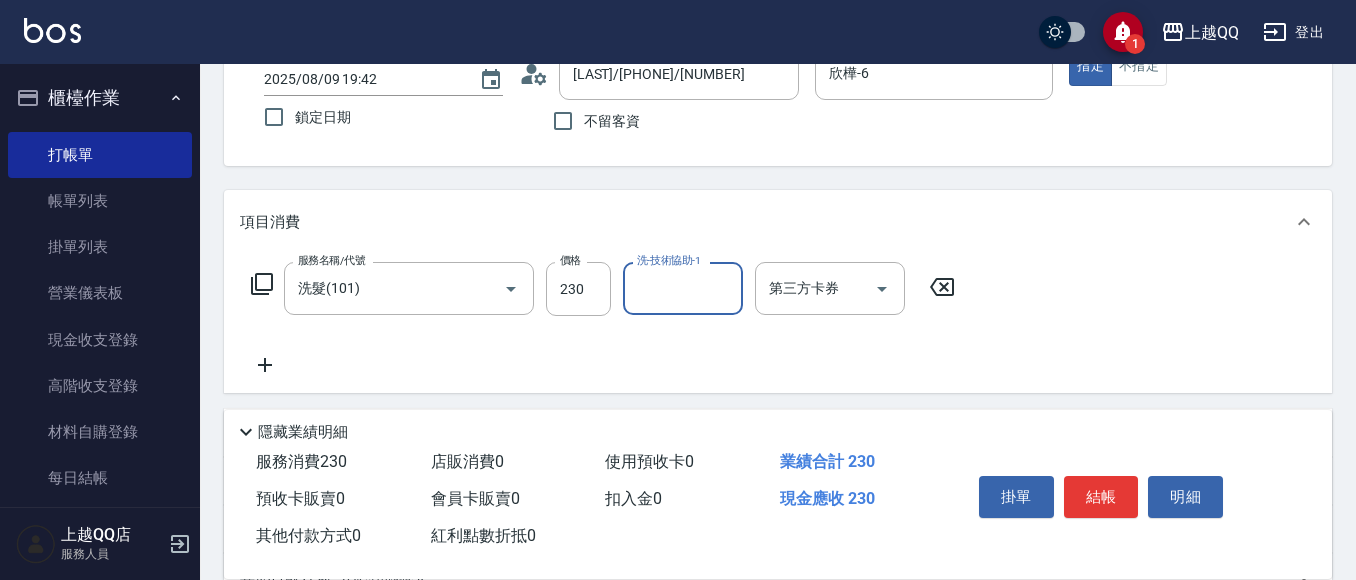 type on "3" 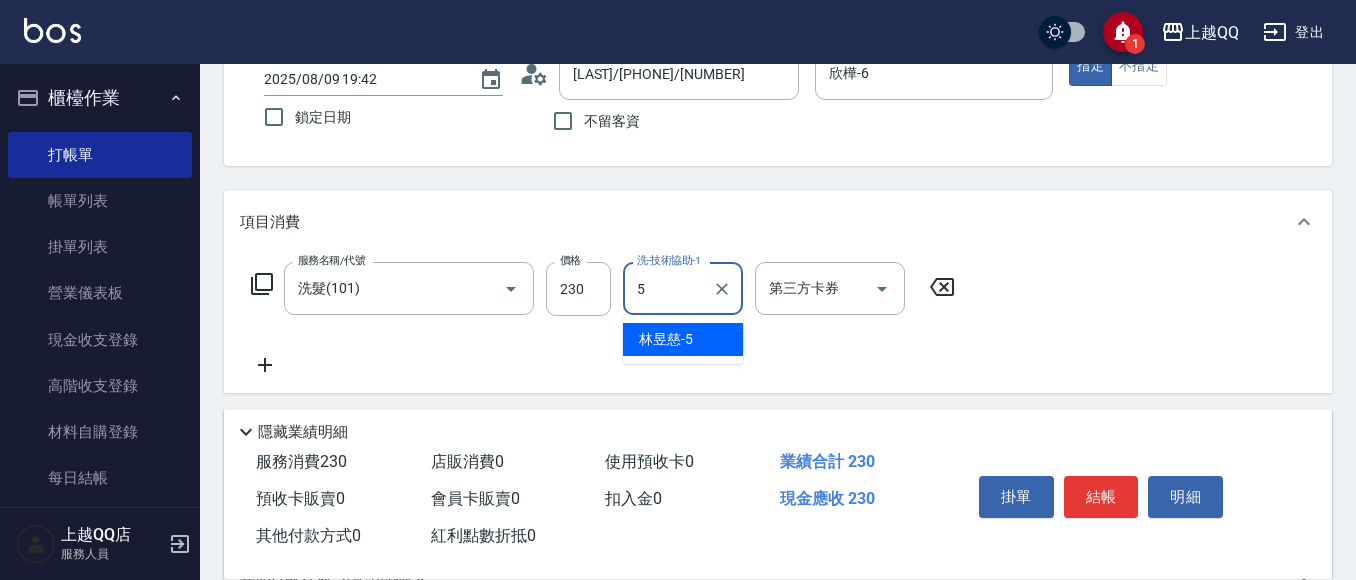 type on "林昱慈-5" 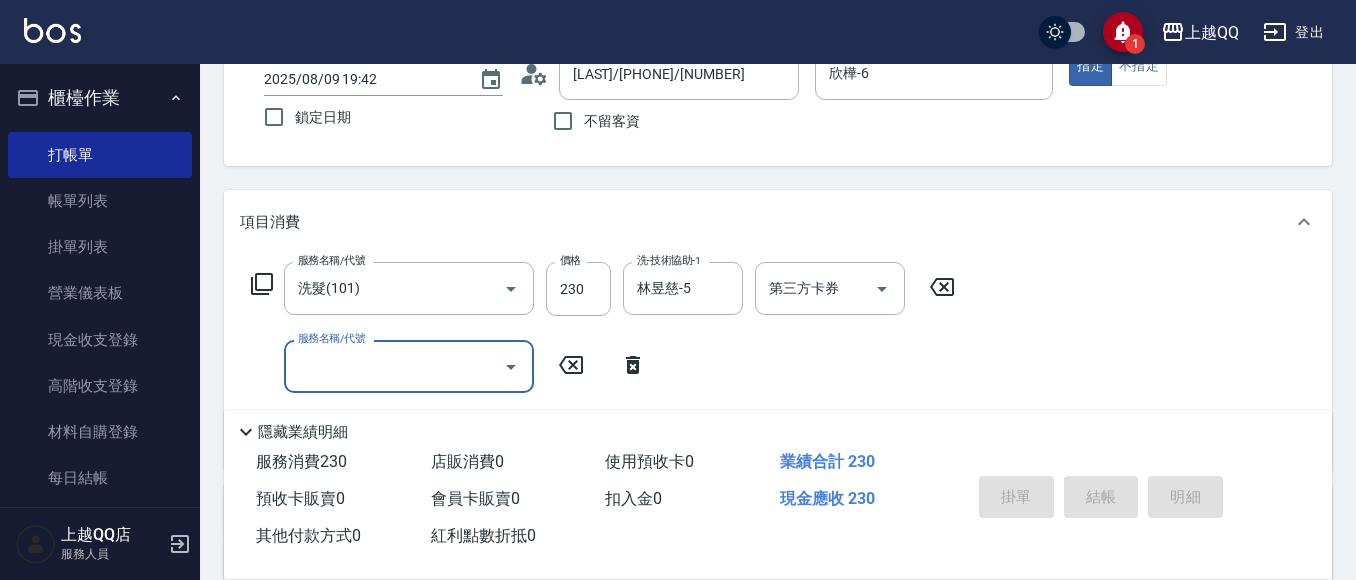 type 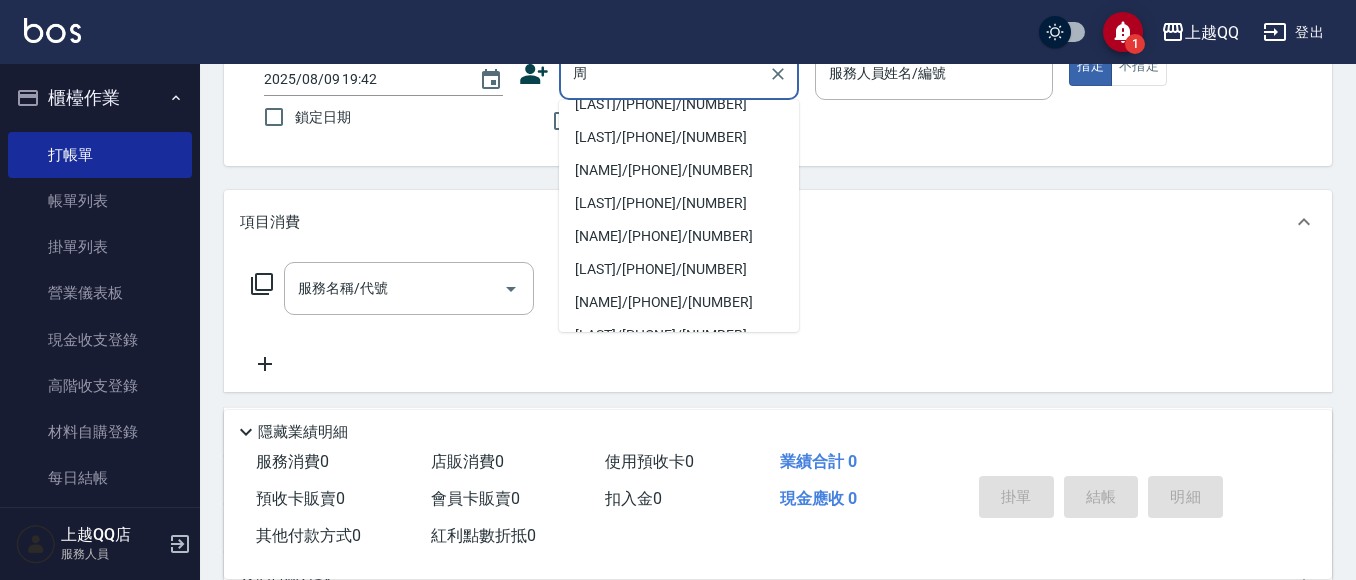 scroll, scrollTop: 300, scrollLeft: 0, axis: vertical 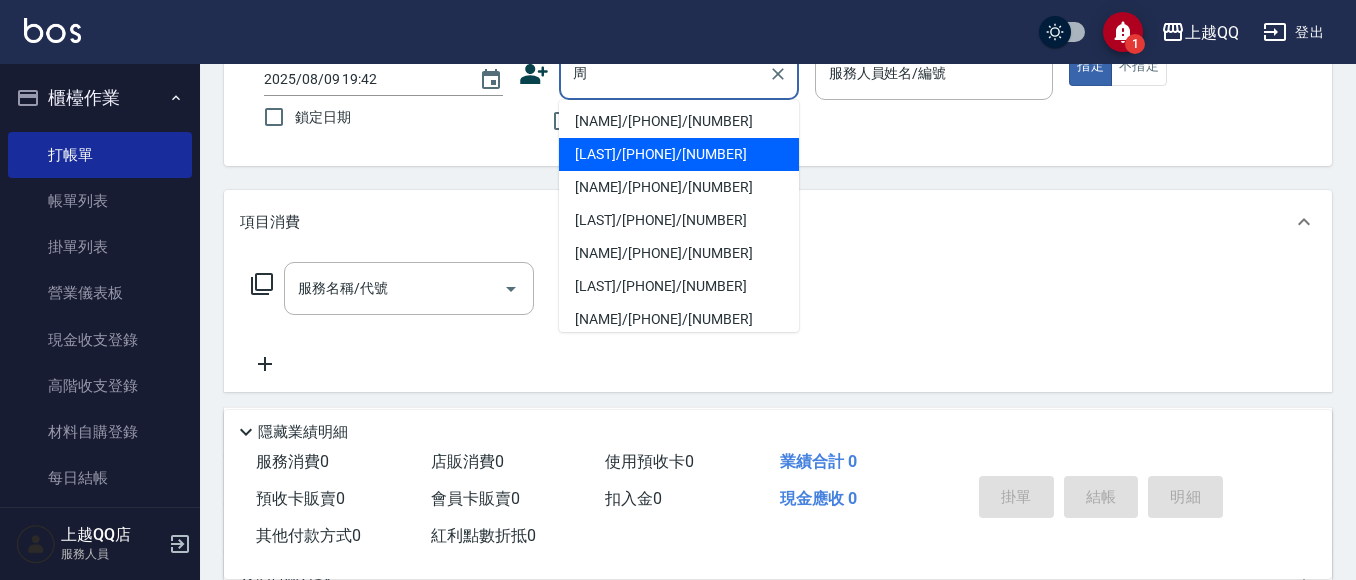 drag, startPoint x: 633, startPoint y: 146, endPoint x: 512, endPoint y: 188, distance: 128.082 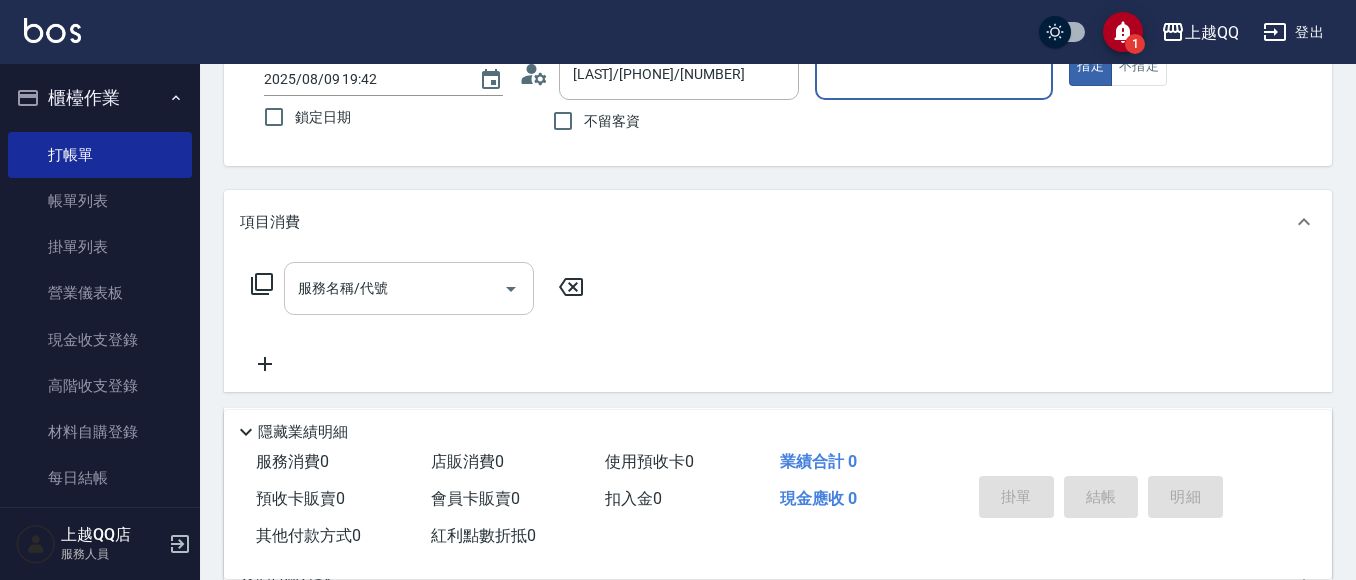 type on "欣樺-6" 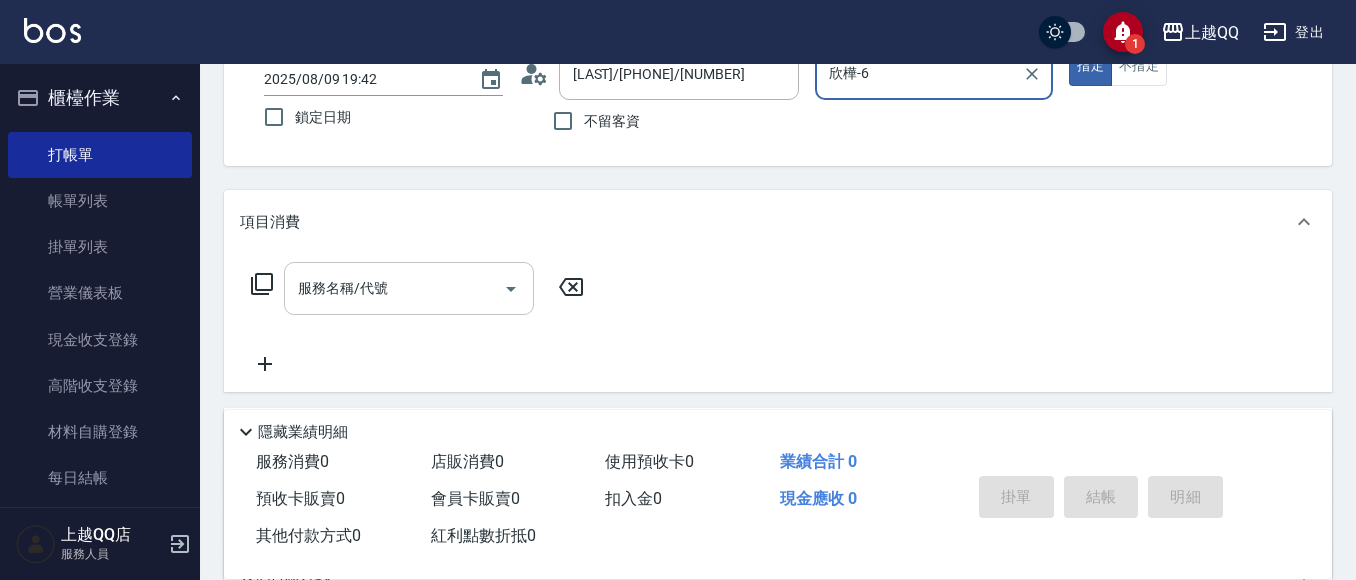 click on "服務名稱/代號" at bounding box center [394, 288] 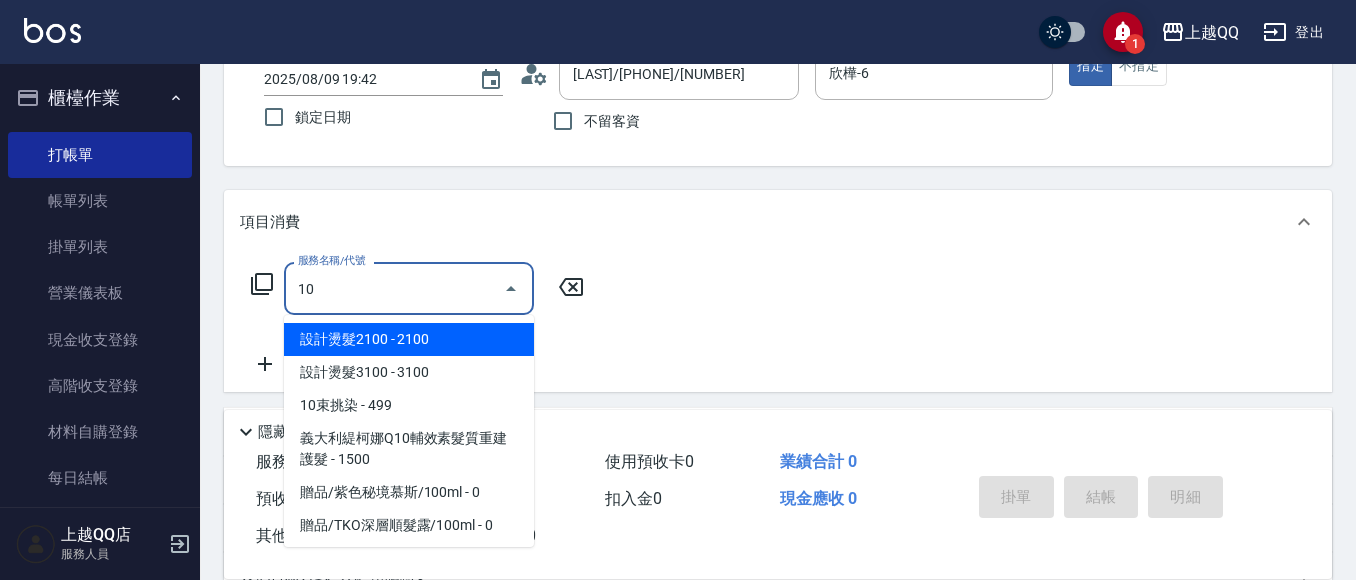 type on "1" 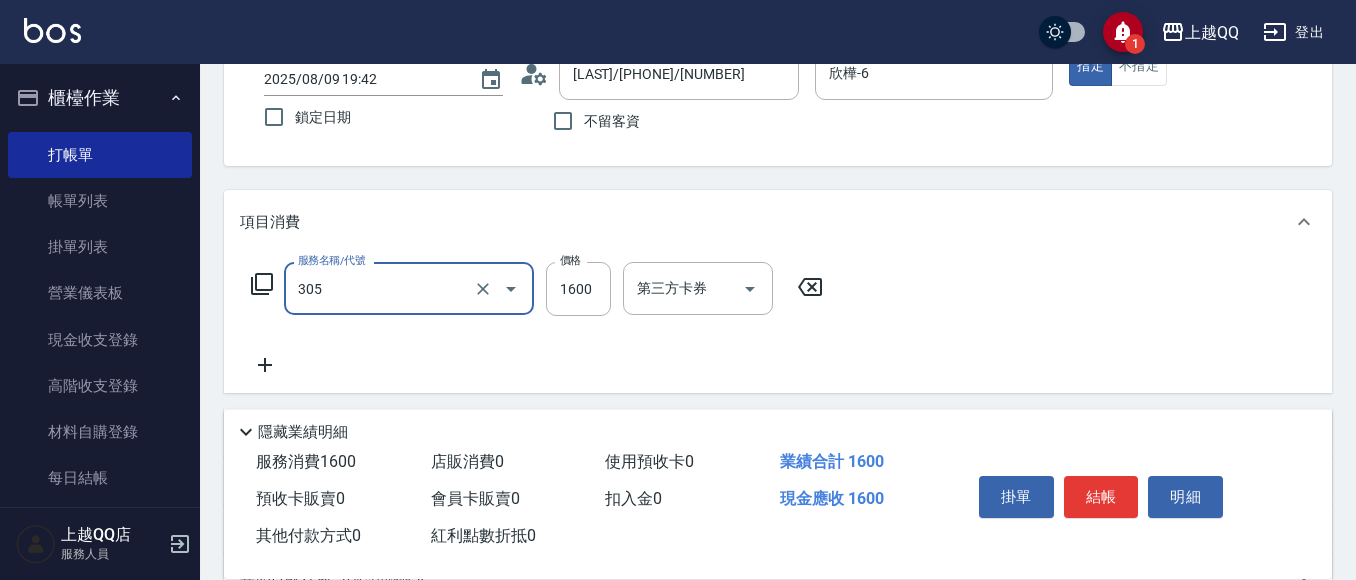 type on "設計燙髮1600(305)" 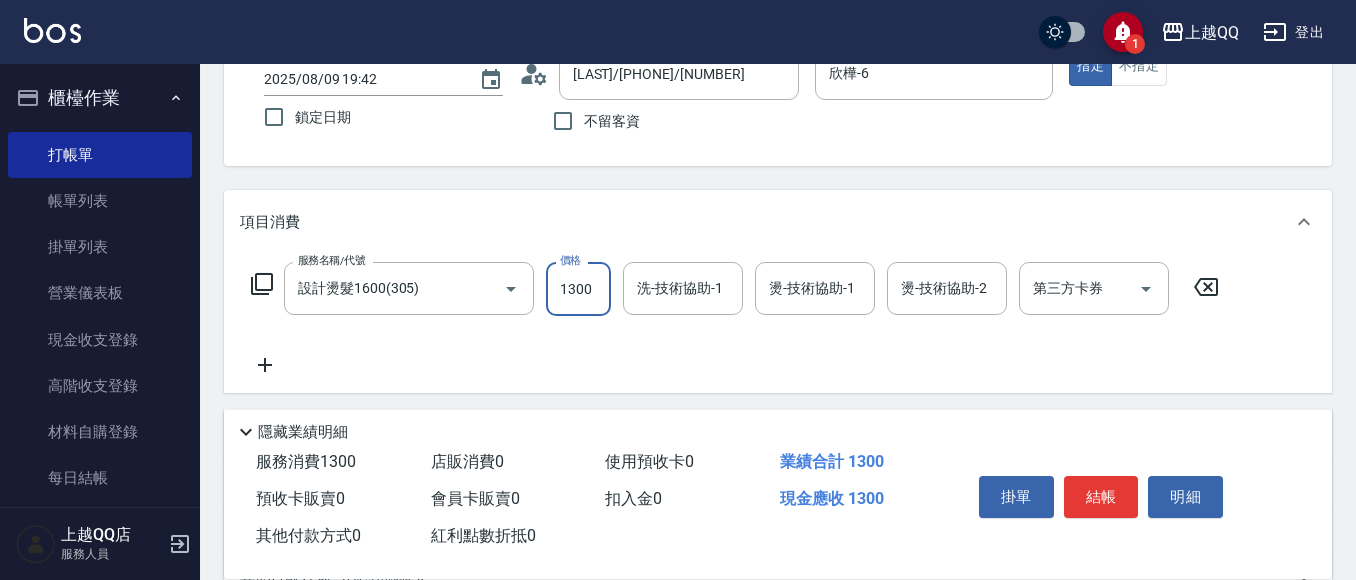 type on "1300" 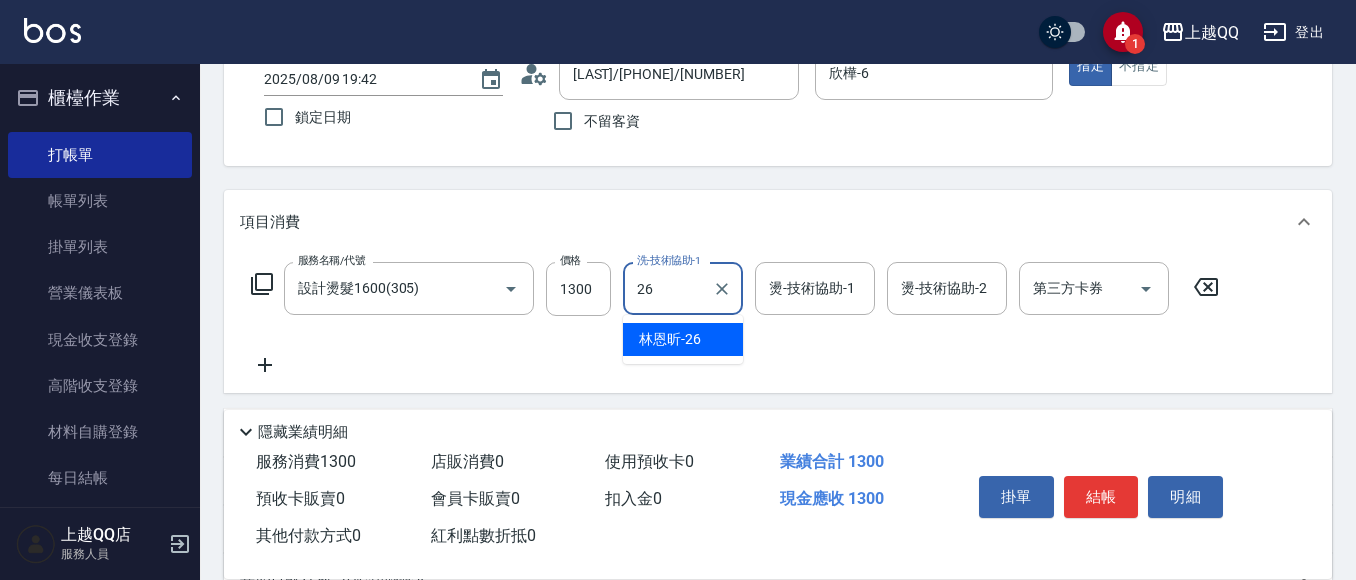 type on "林恩昕-26" 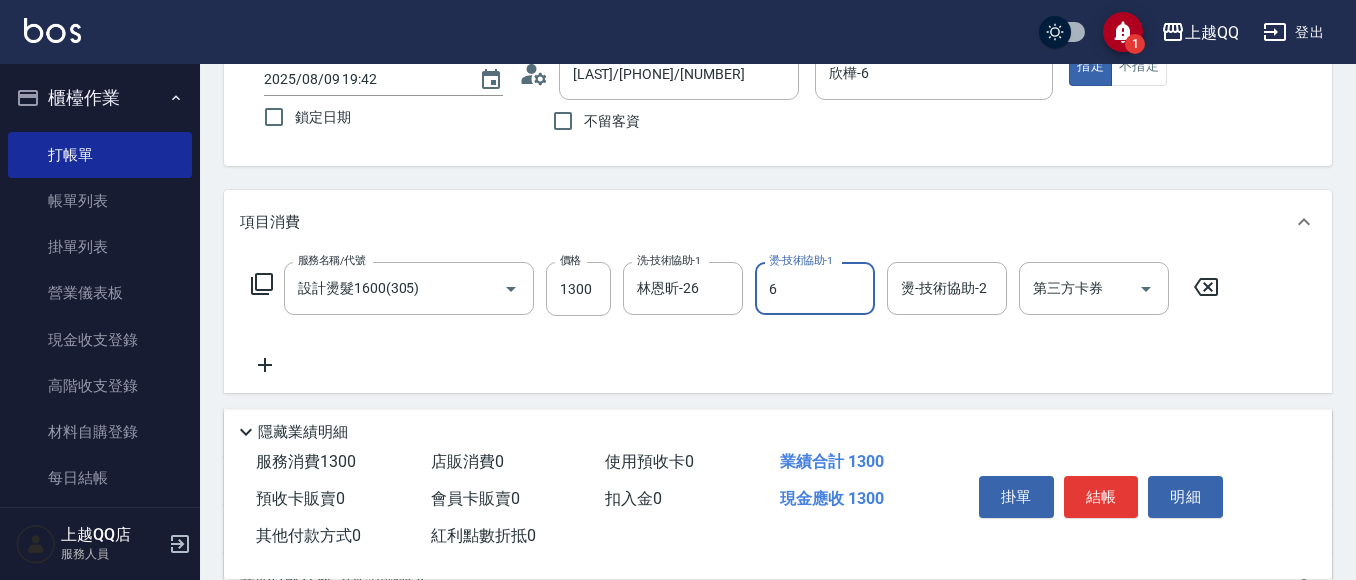 type on "欣樺-6" 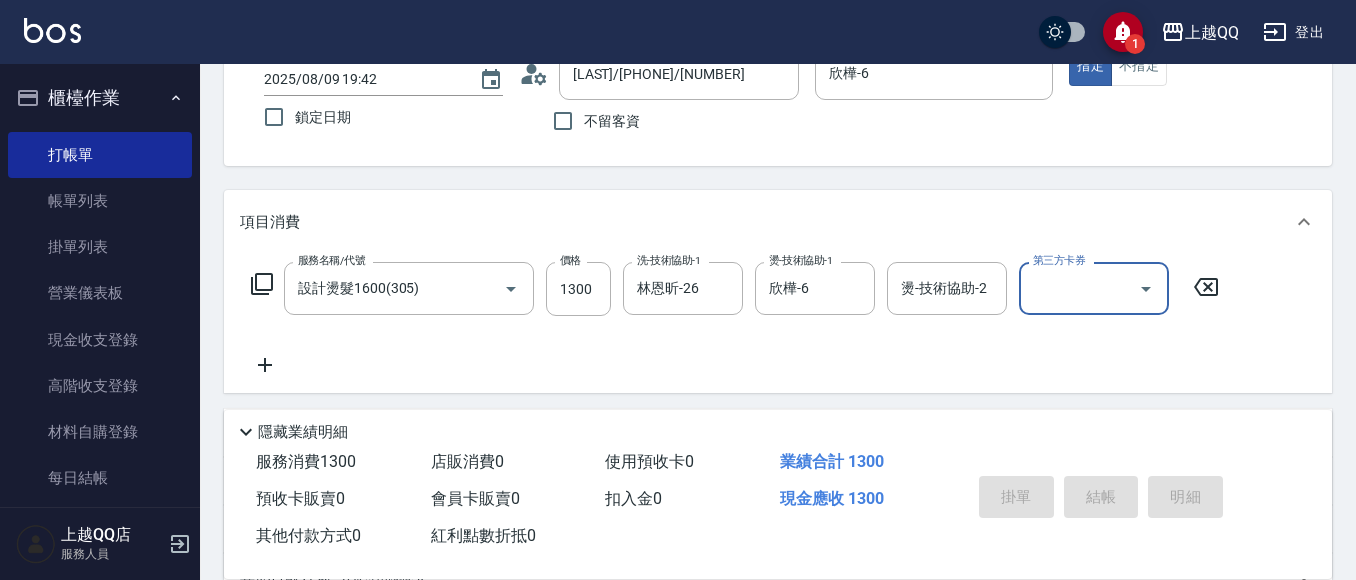 type 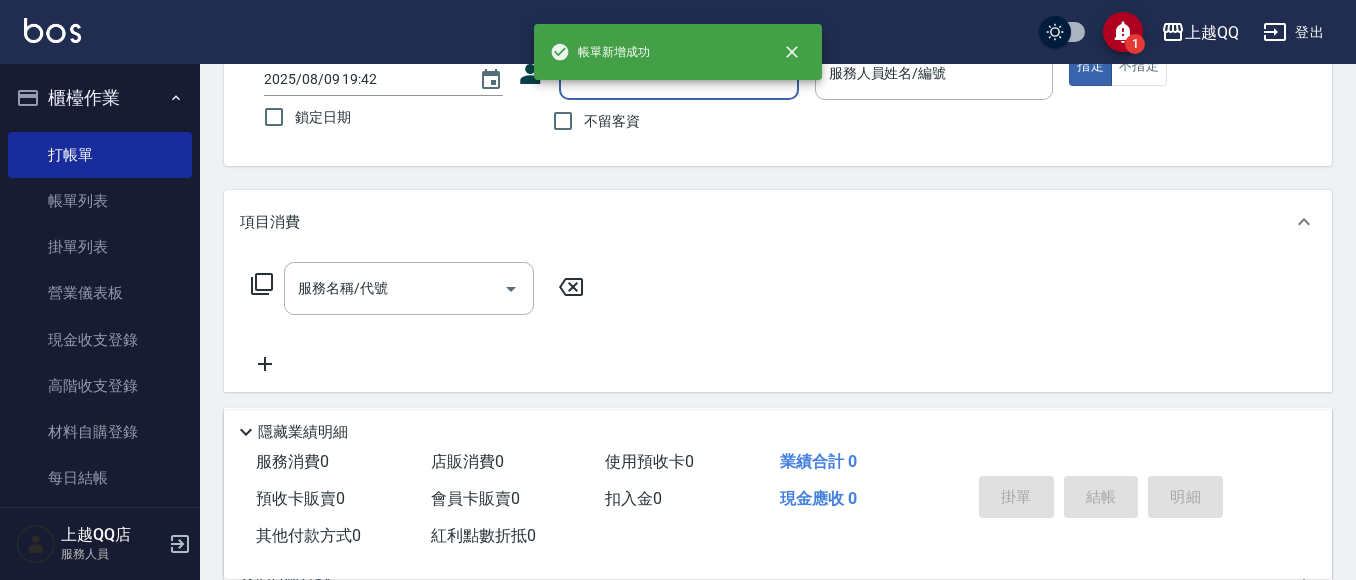 click on "不留客資" at bounding box center [659, 121] 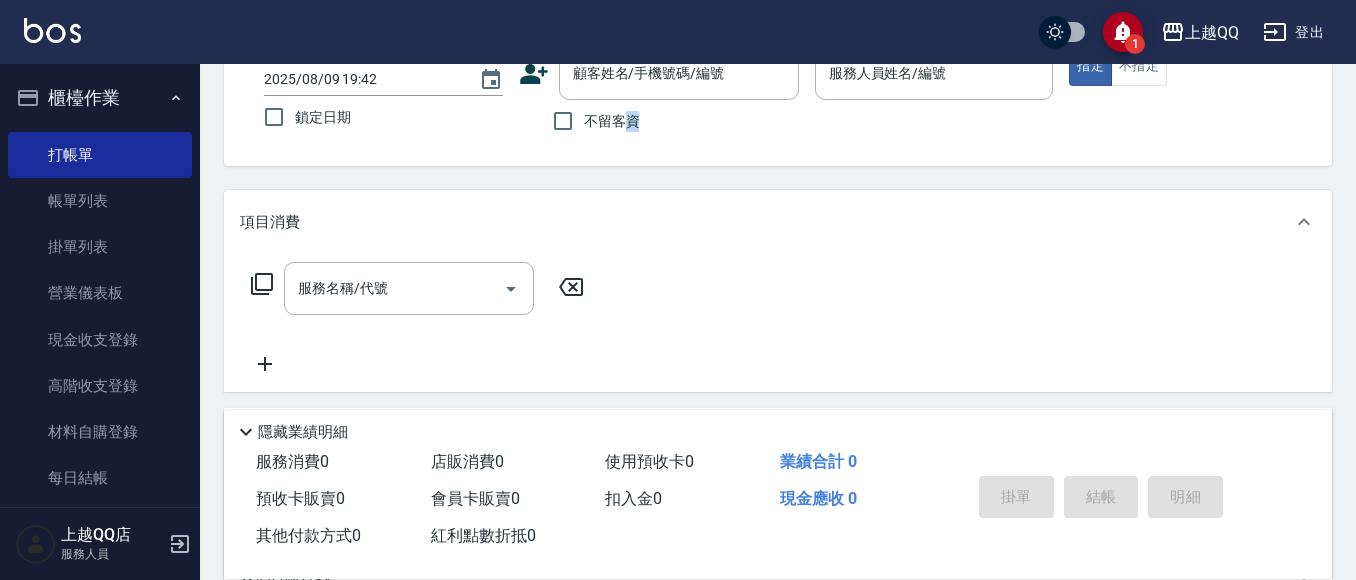 drag, startPoint x: 578, startPoint y: 104, endPoint x: 594, endPoint y: 107, distance: 16.27882 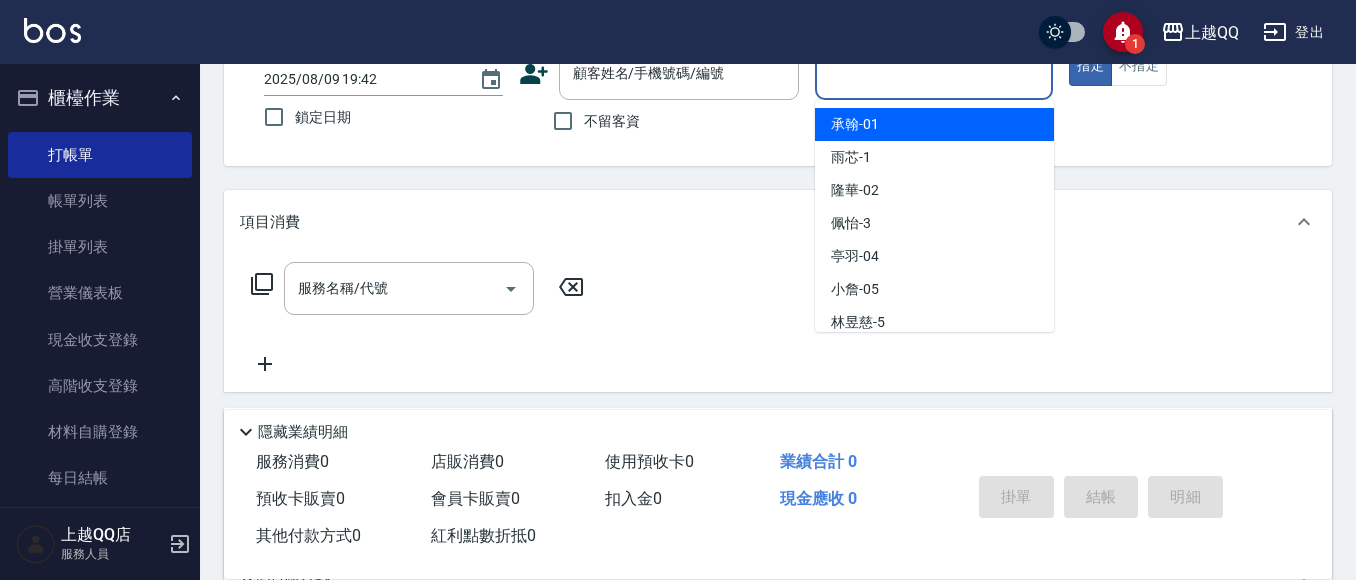 click on "服務人員姓名/編號" at bounding box center [934, 73] 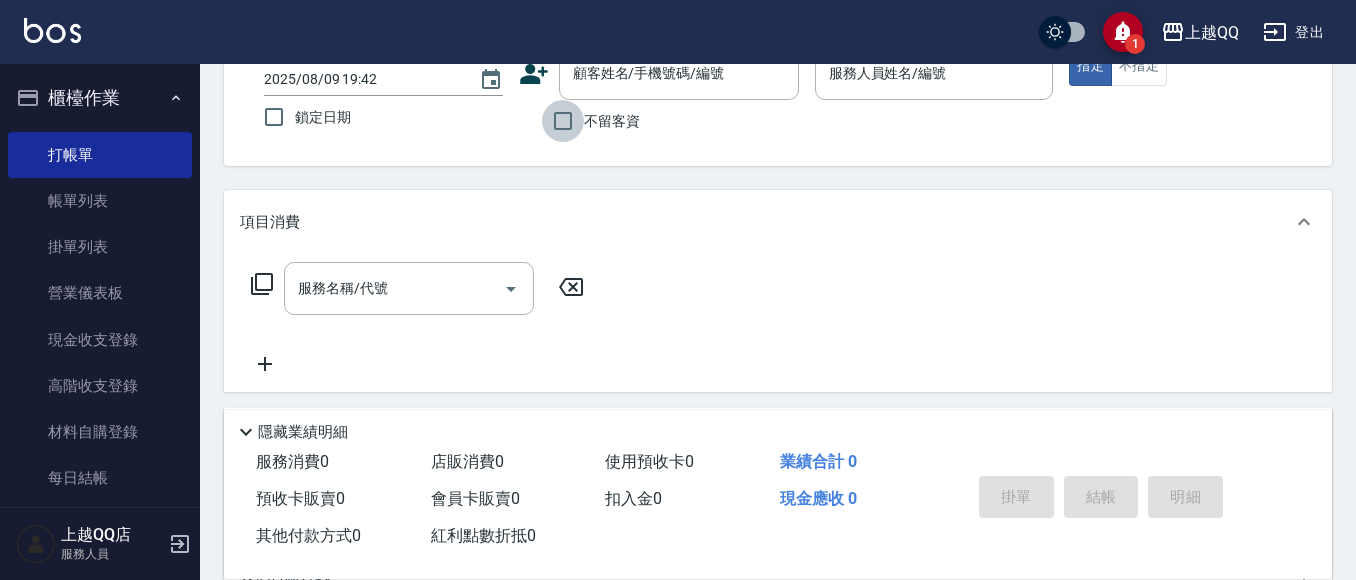click on "不留客資" at bounding box center (563, 121) 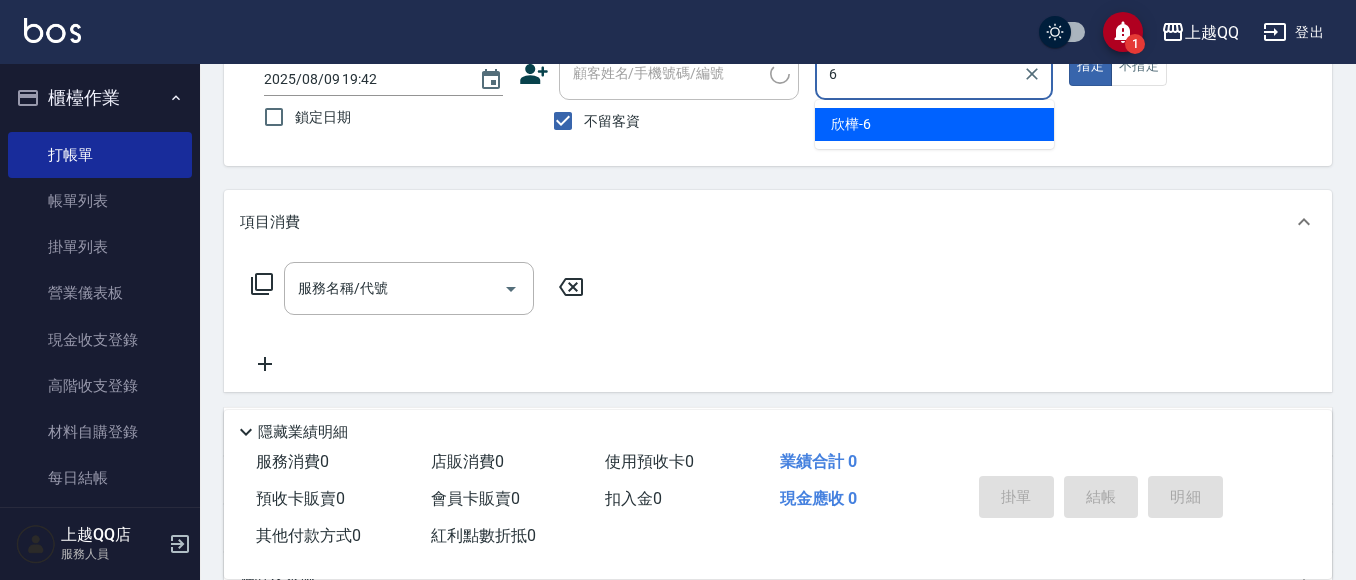 type on "欣樺-6" 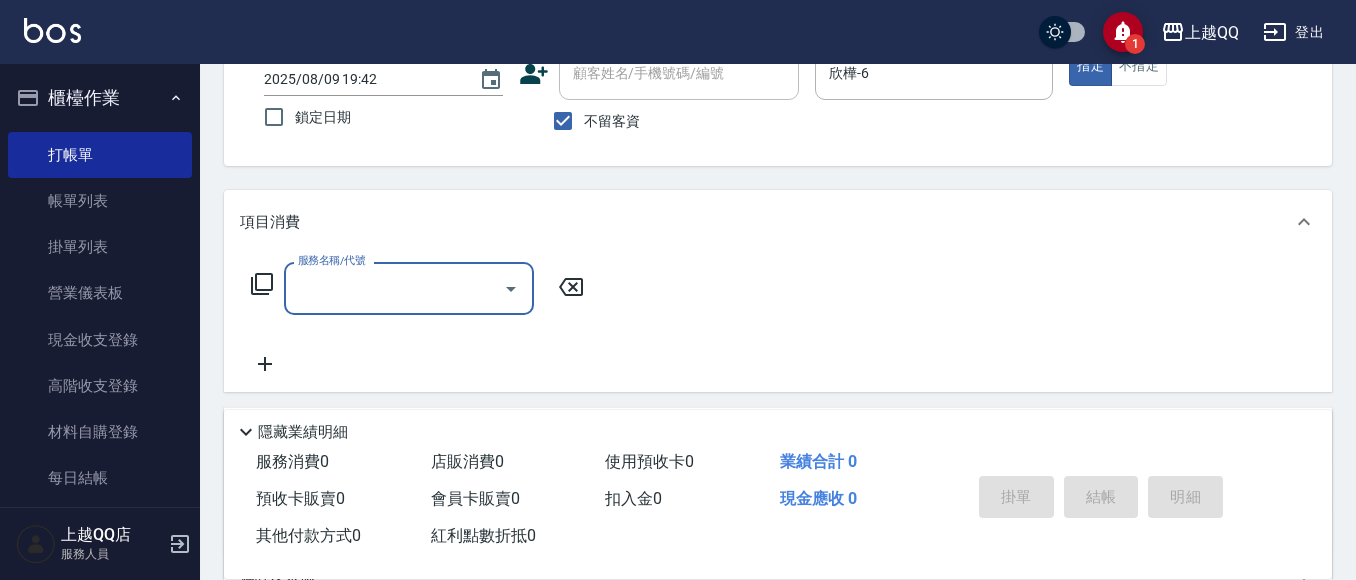 type on "4" 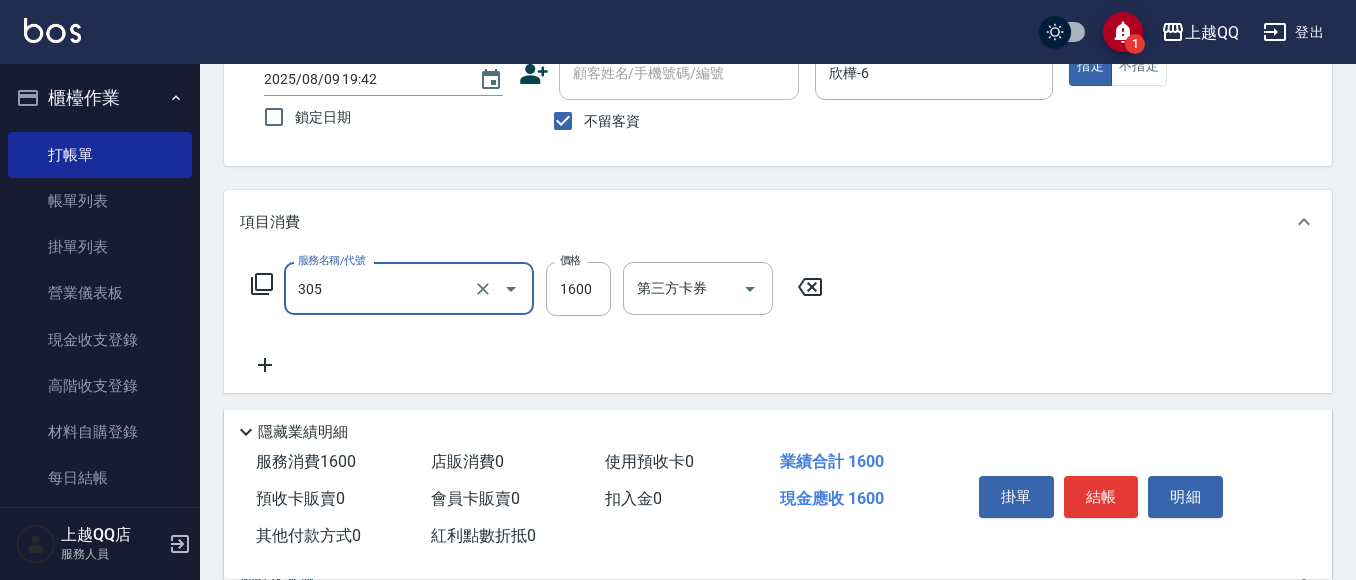 type on "設計燙髮1600(305)" 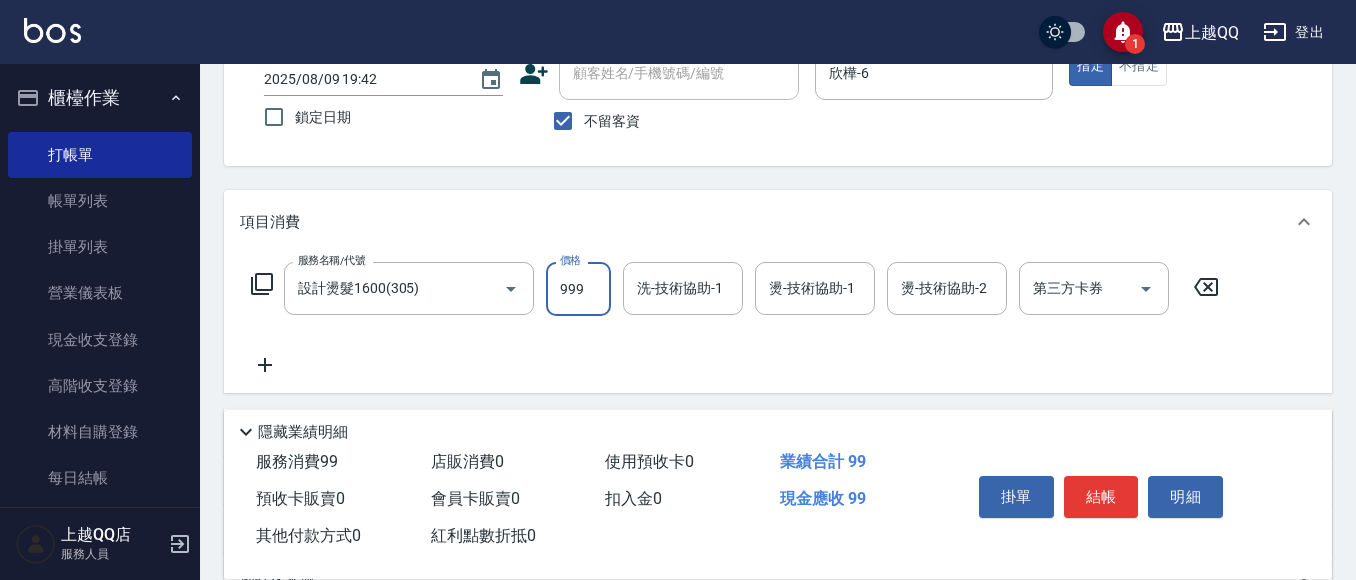type on "999" 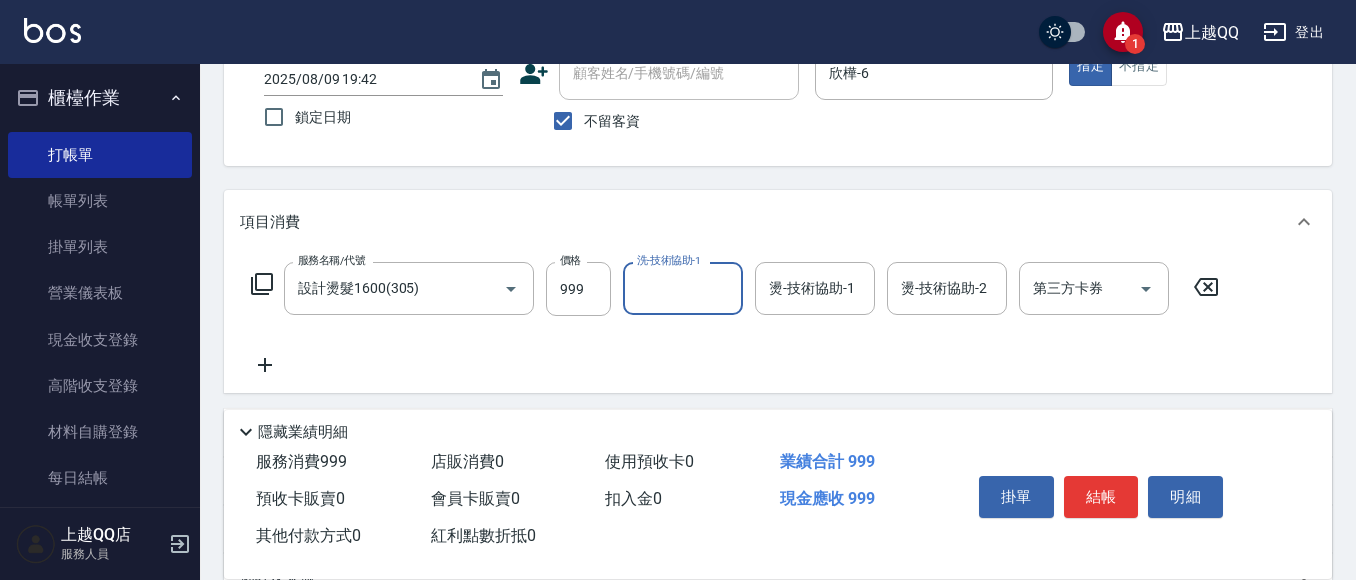 type on "9" 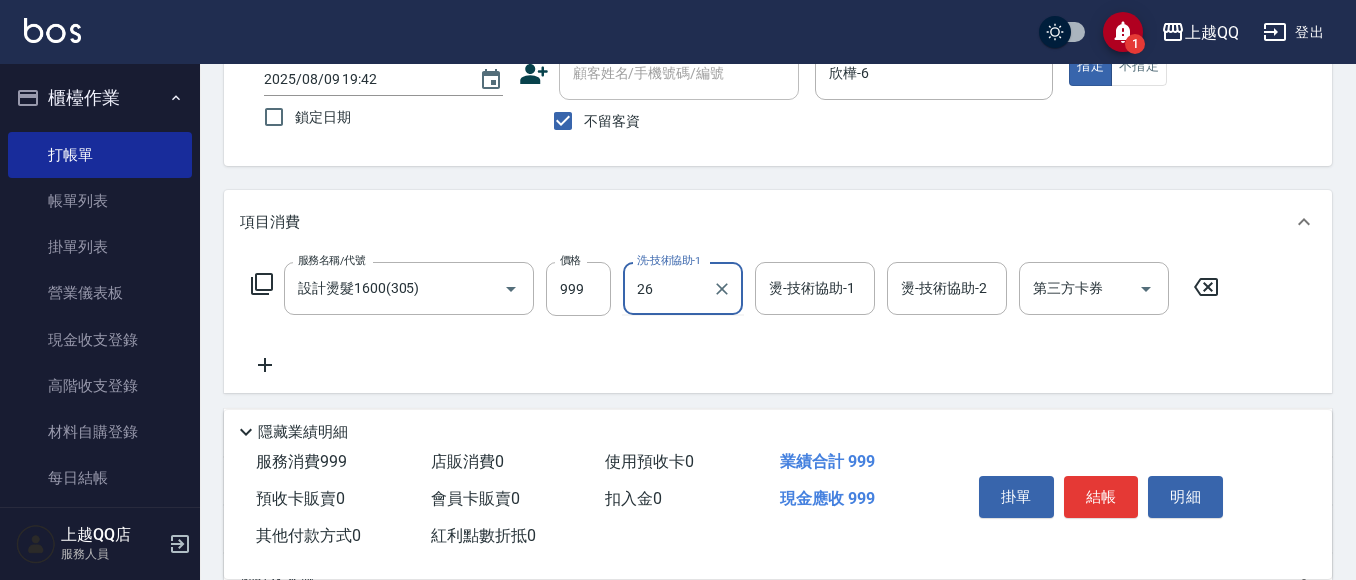 type on "林恩昕-26" 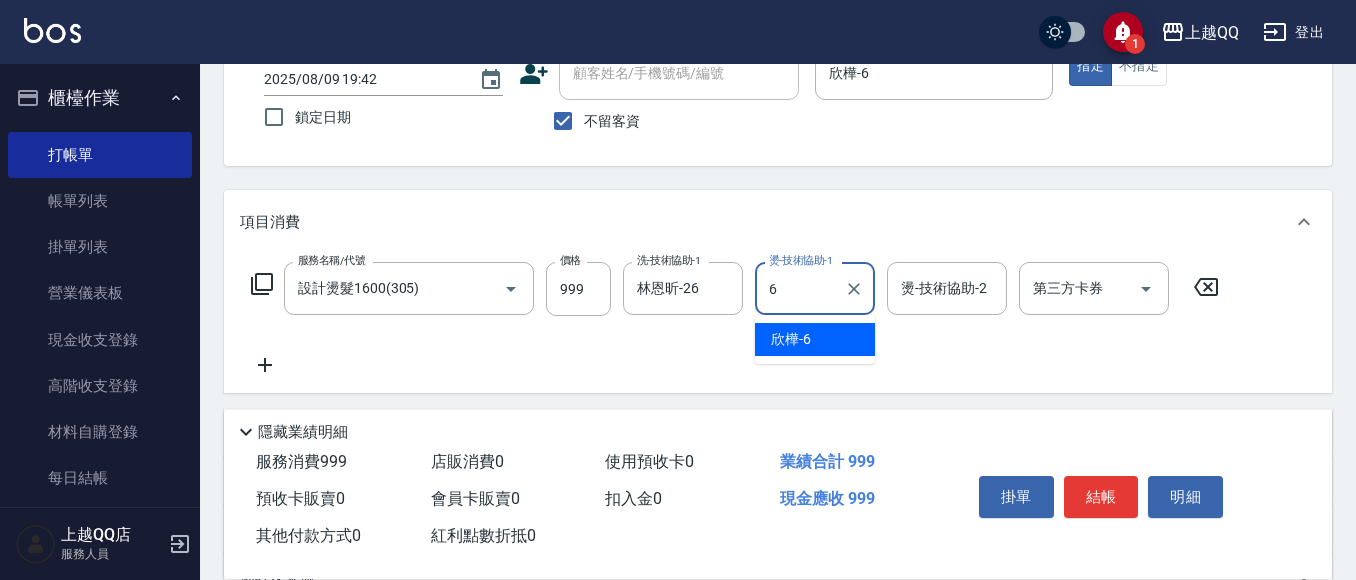 type on "欣樺-6" 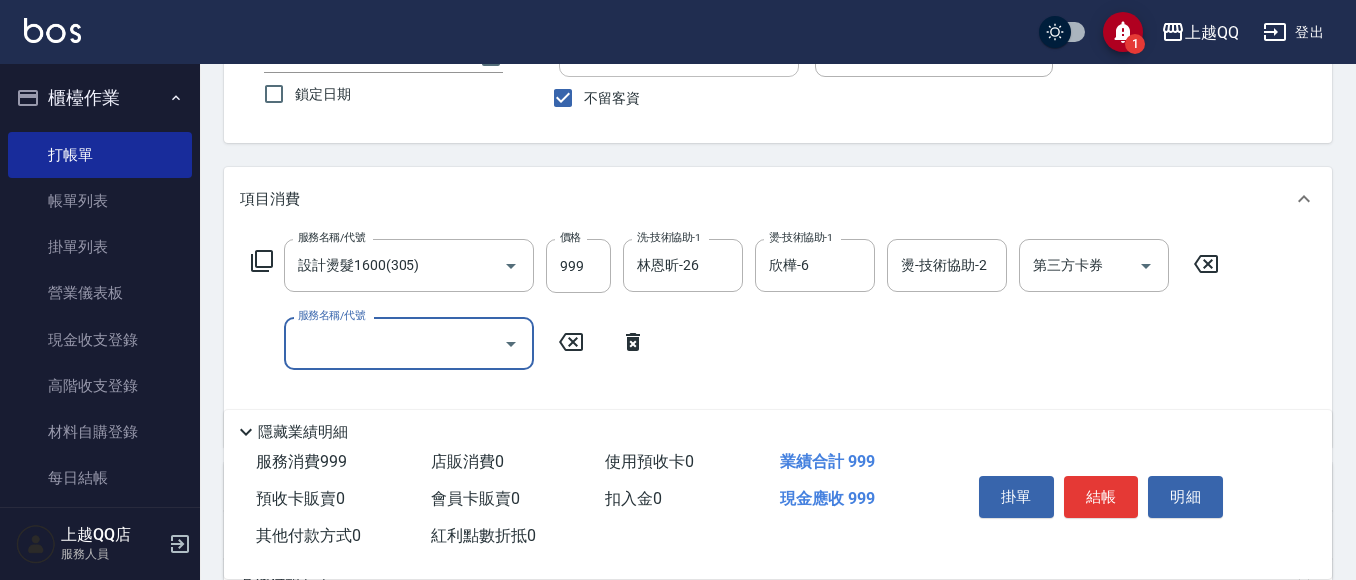 scroll, scrollTop: 238, scrollLeft: 0, axis: vertical 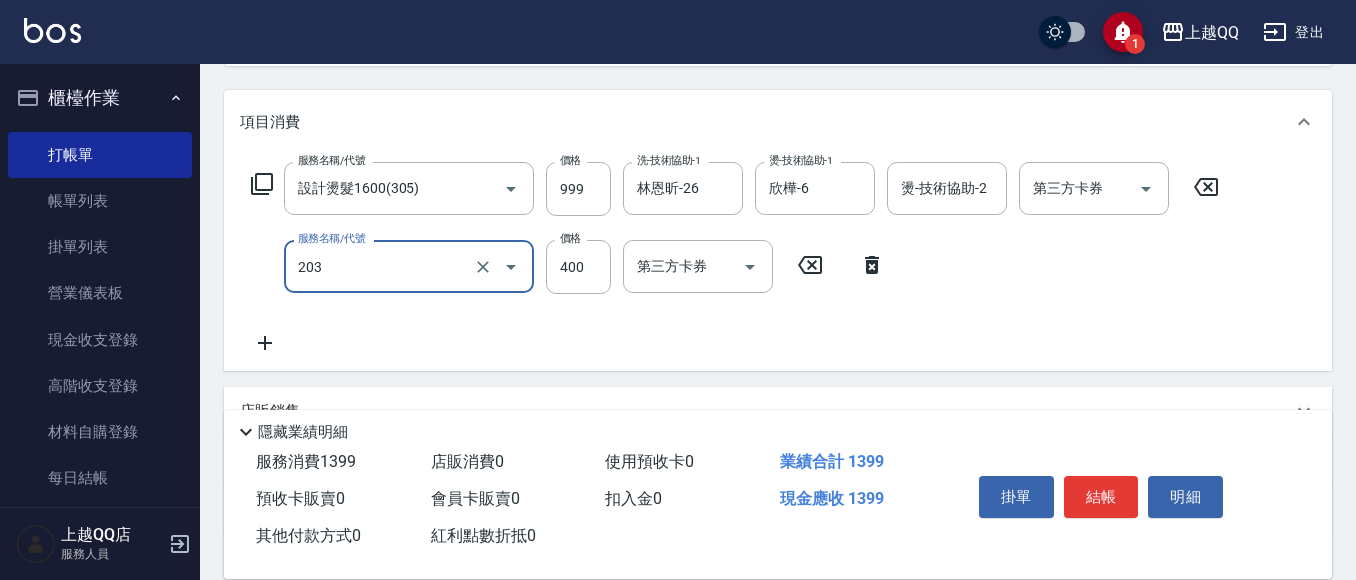type on "指定單剪(203)" 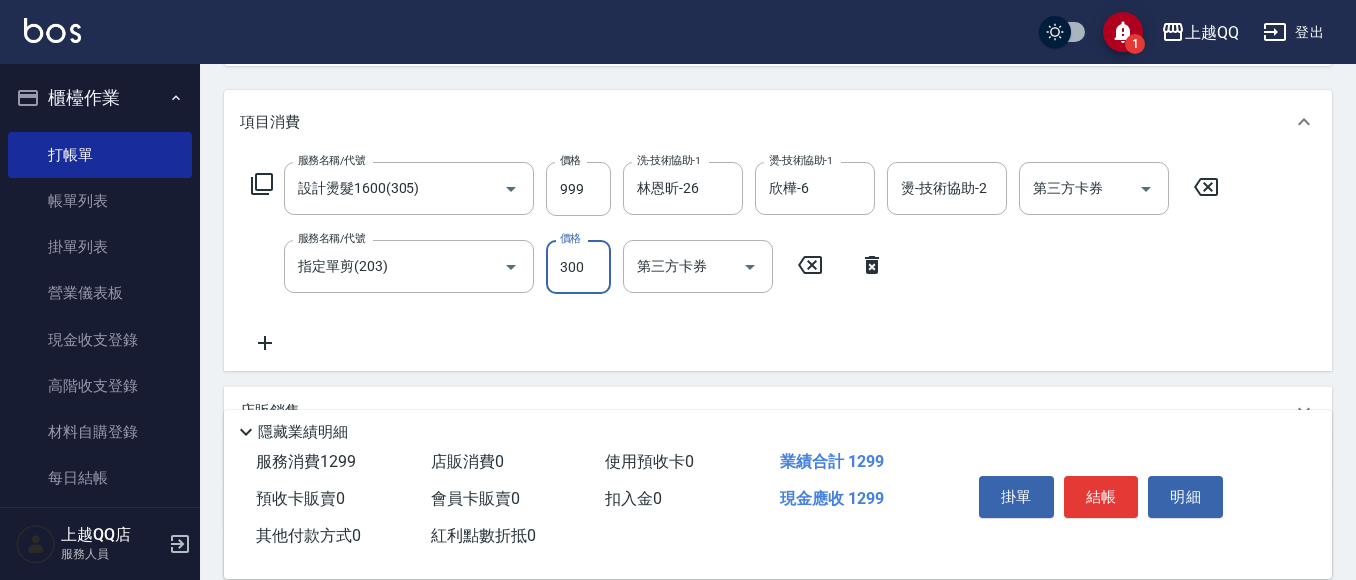 type on "300" 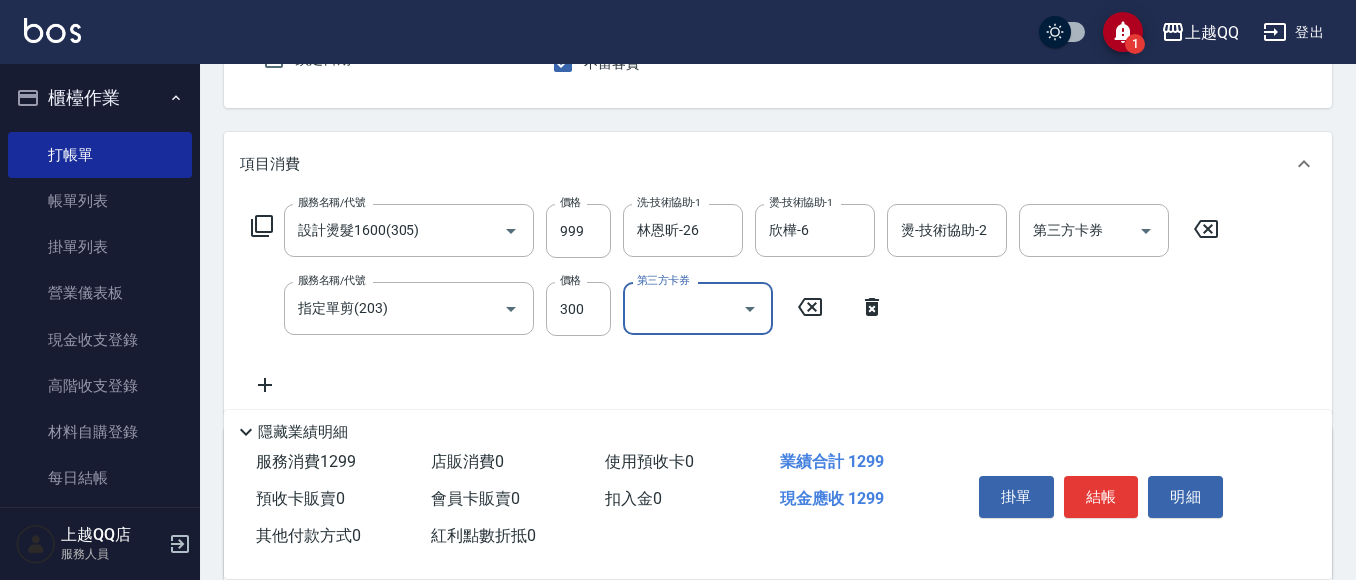 scroll, scrollTop: 170, scrollLeft: 0, axis: vertical 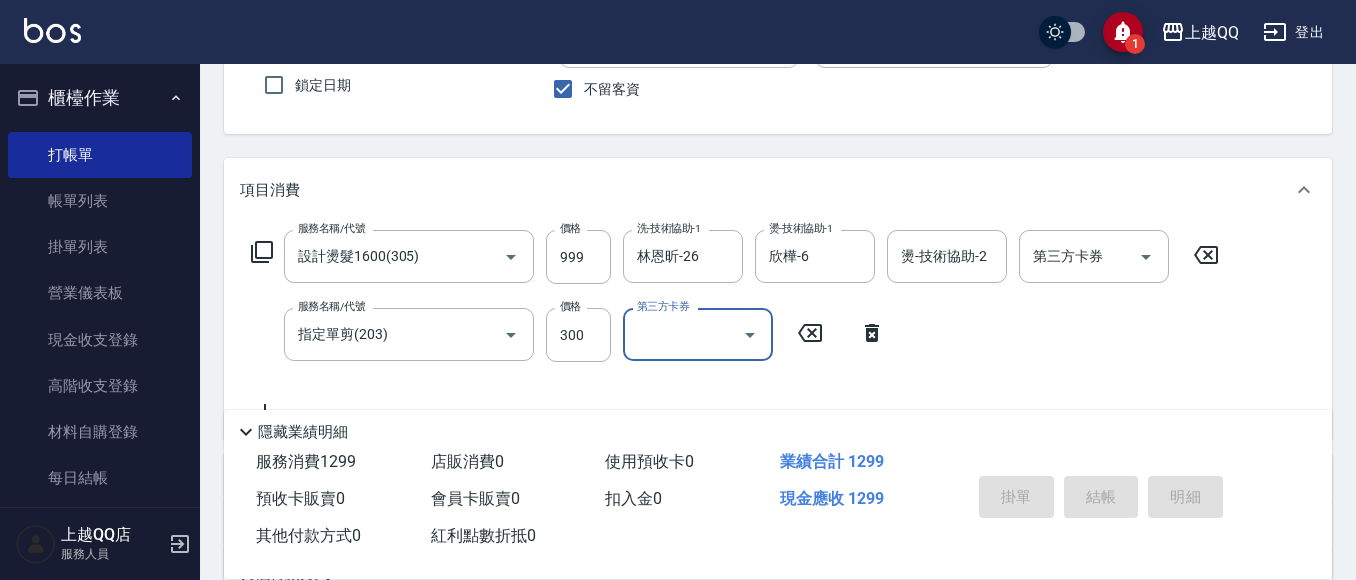 type on "2025/08/09 19:43" 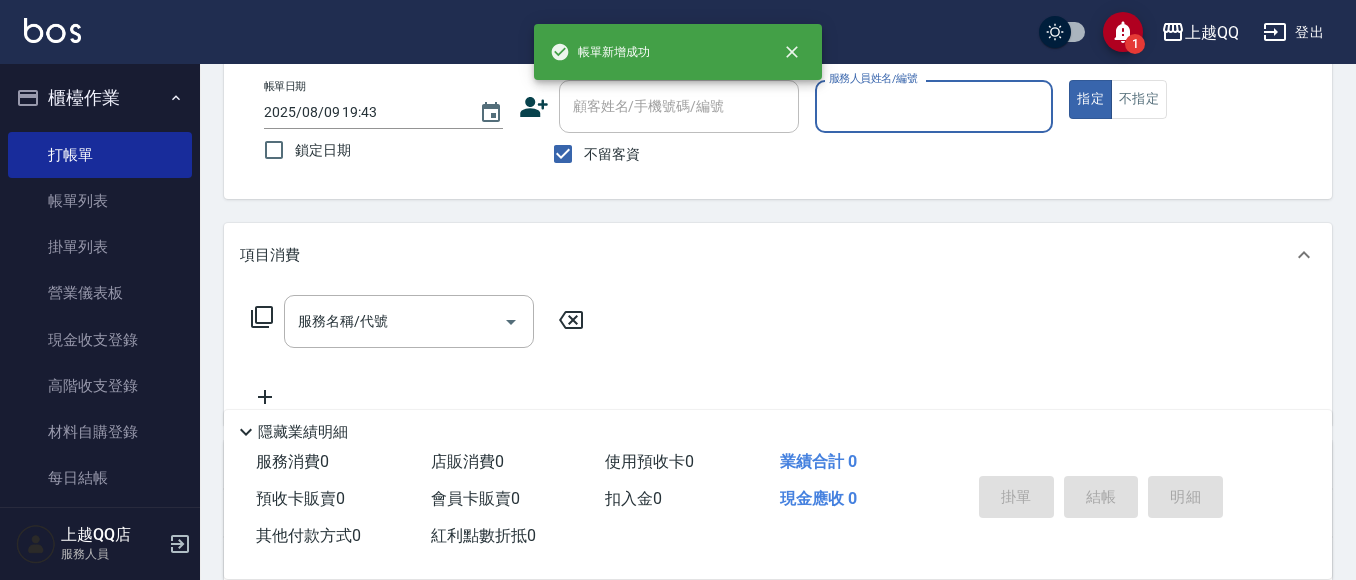 scroll, scrollTop: 70, scrollLeft: 0, axis: vertical 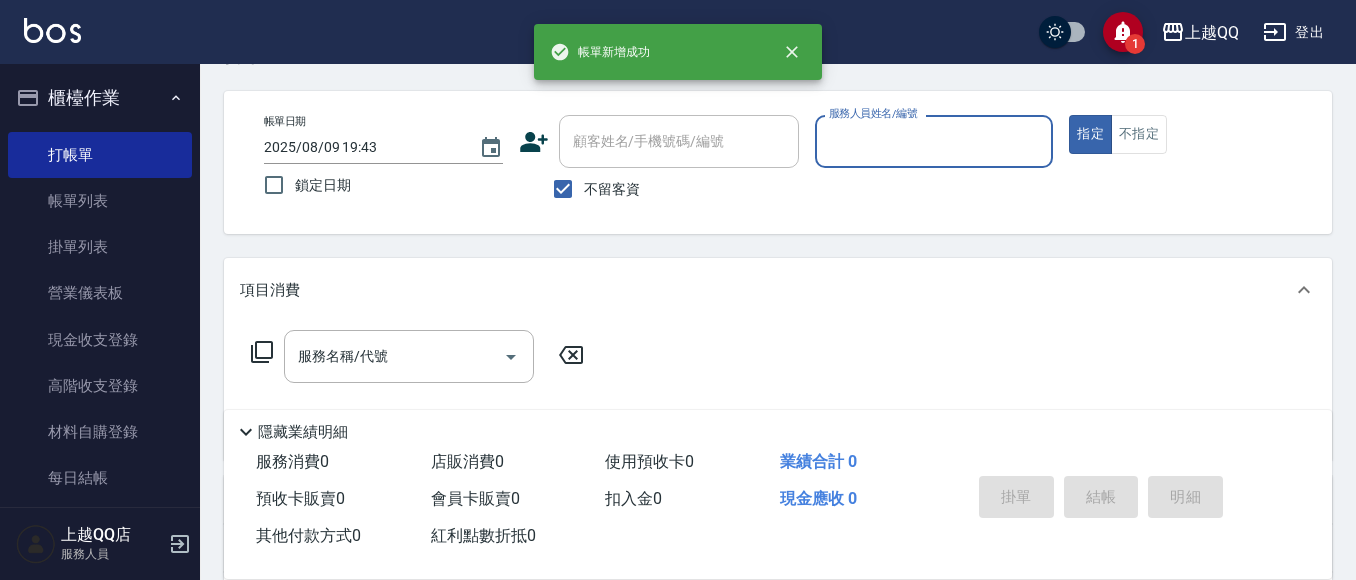 drag, startPoint x: 583, startPoint y: 181, endPoint x: 603, endPoint y: 144, distance: 42.059483 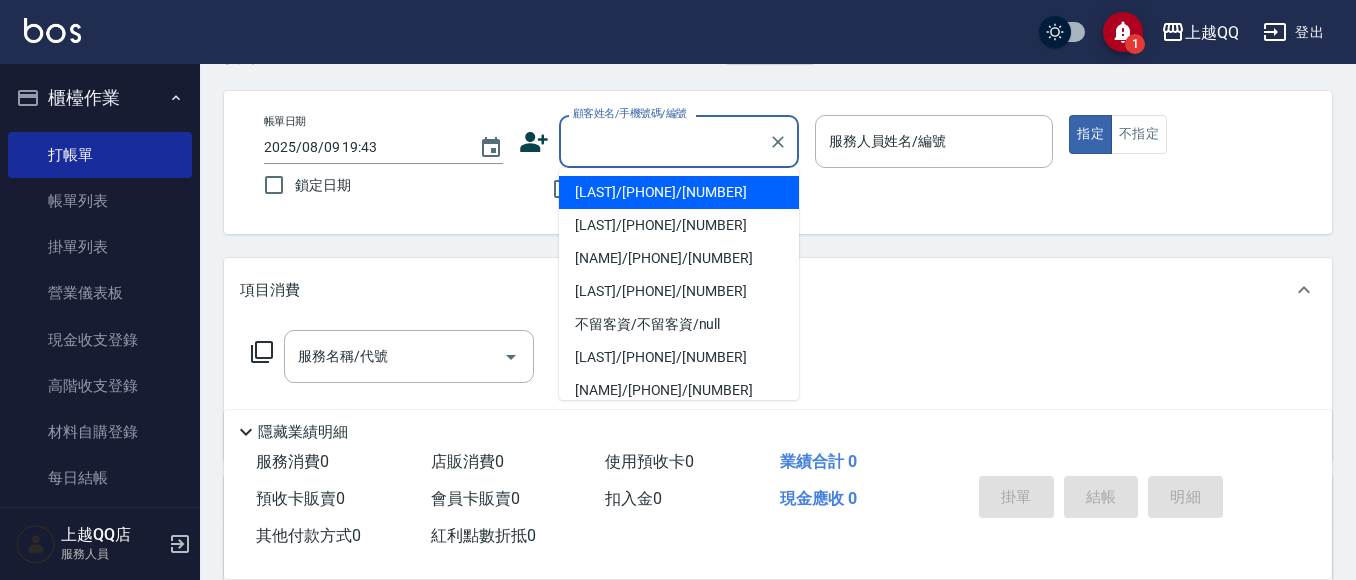 click on "顧客姓名/手機號碼/編號" at bounding box center [664, 141] 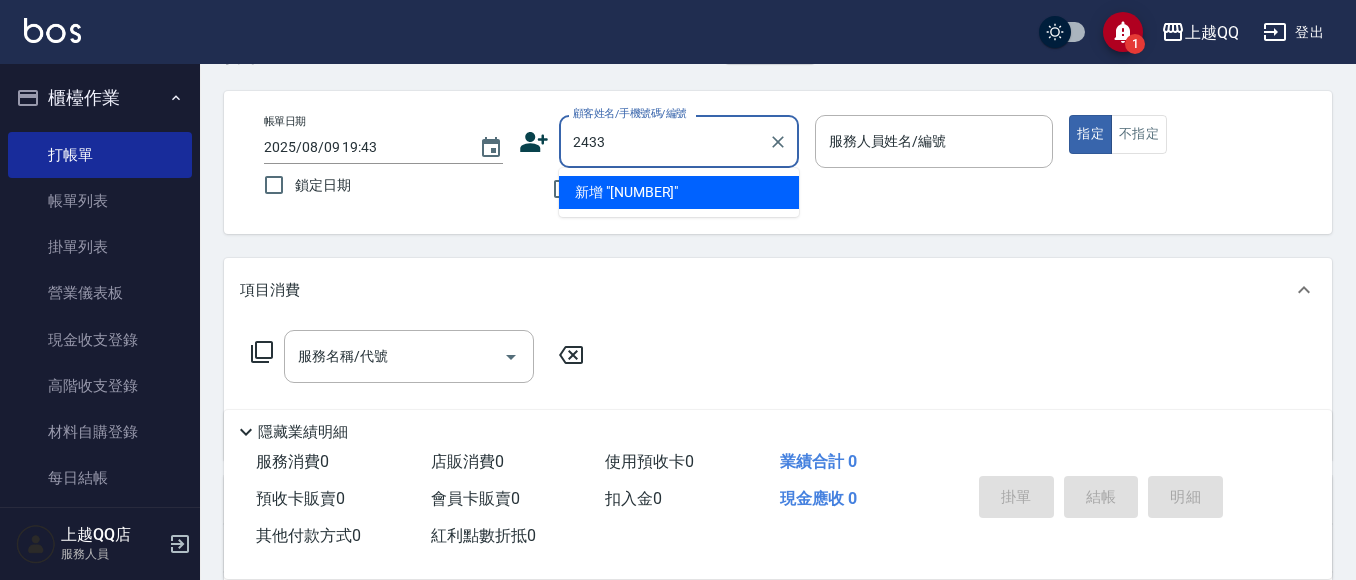 type on "2433" 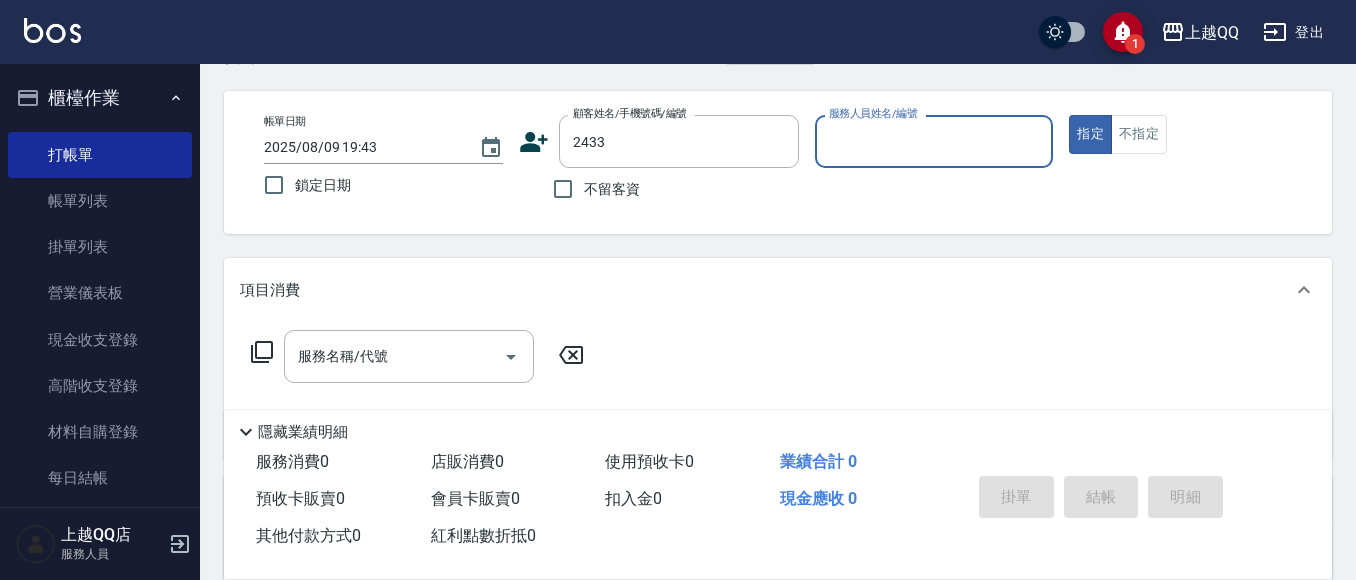 click on "指定" at bounding box center (1090, 134) 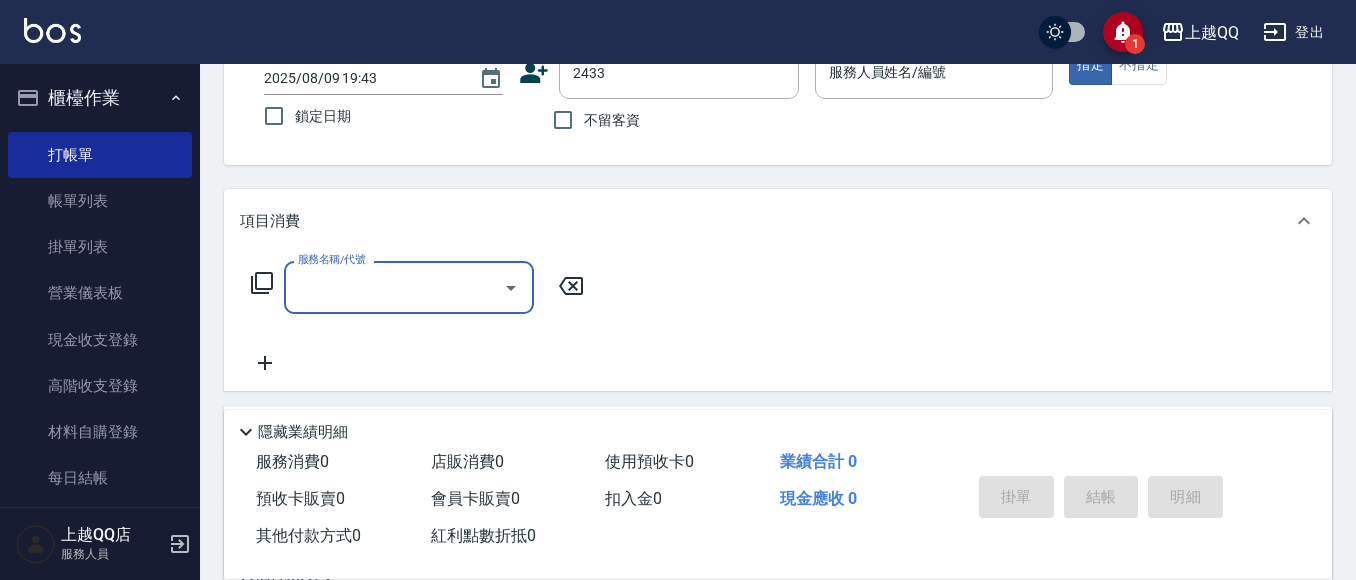 scroll, scrollTop: 270, scrollLeft: 0, axis: vertical 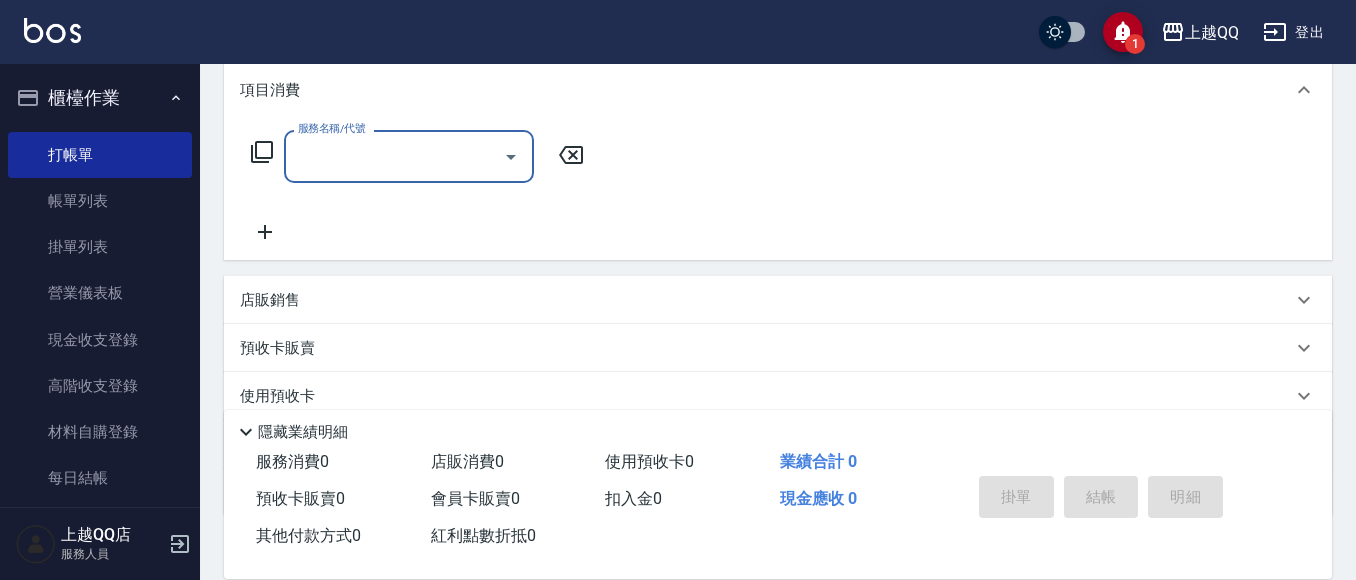 type on "3" 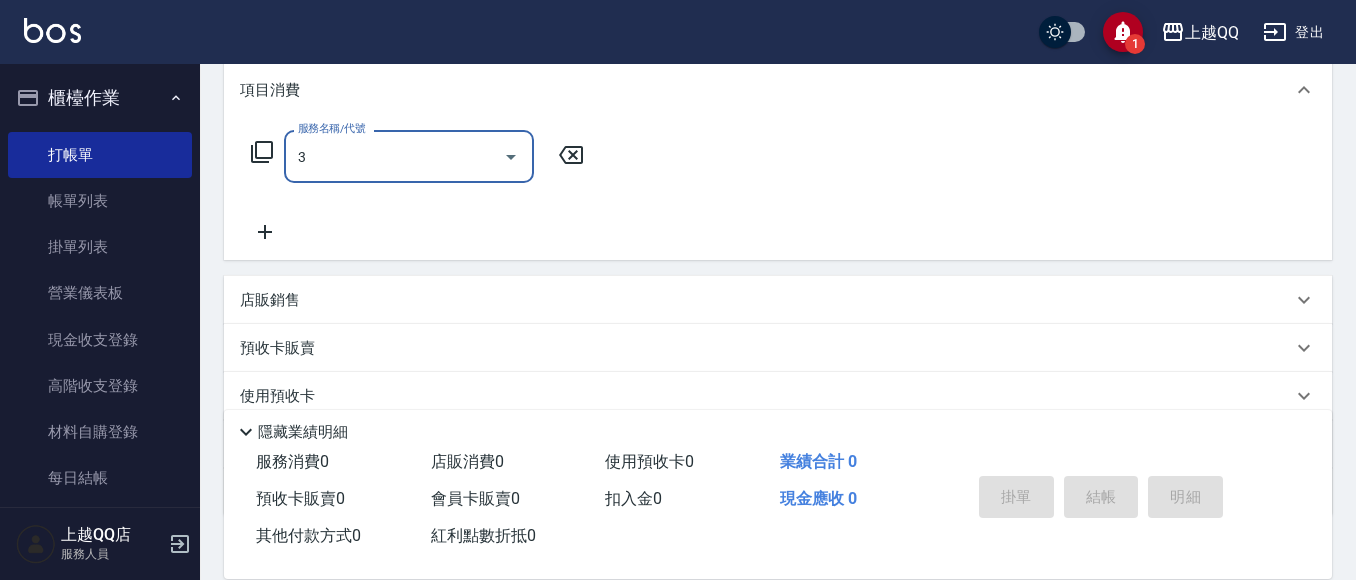 type on "[LAST]/[ID]/[NUMBER]" 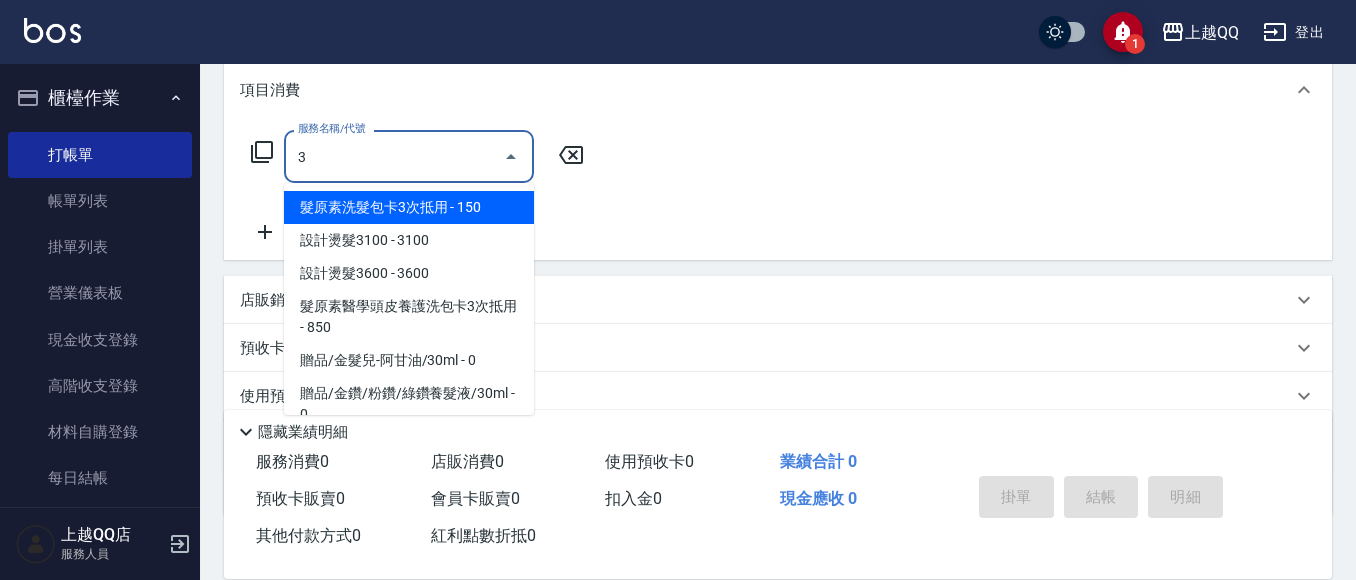 type on "30" 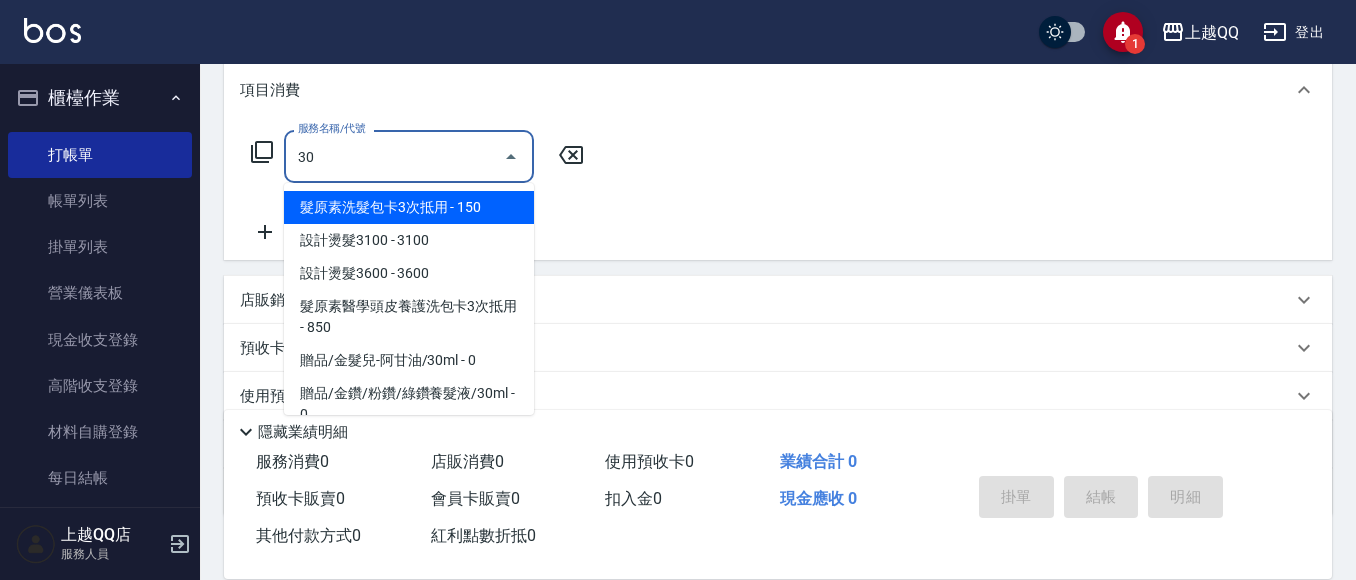type on "欣樺-6" 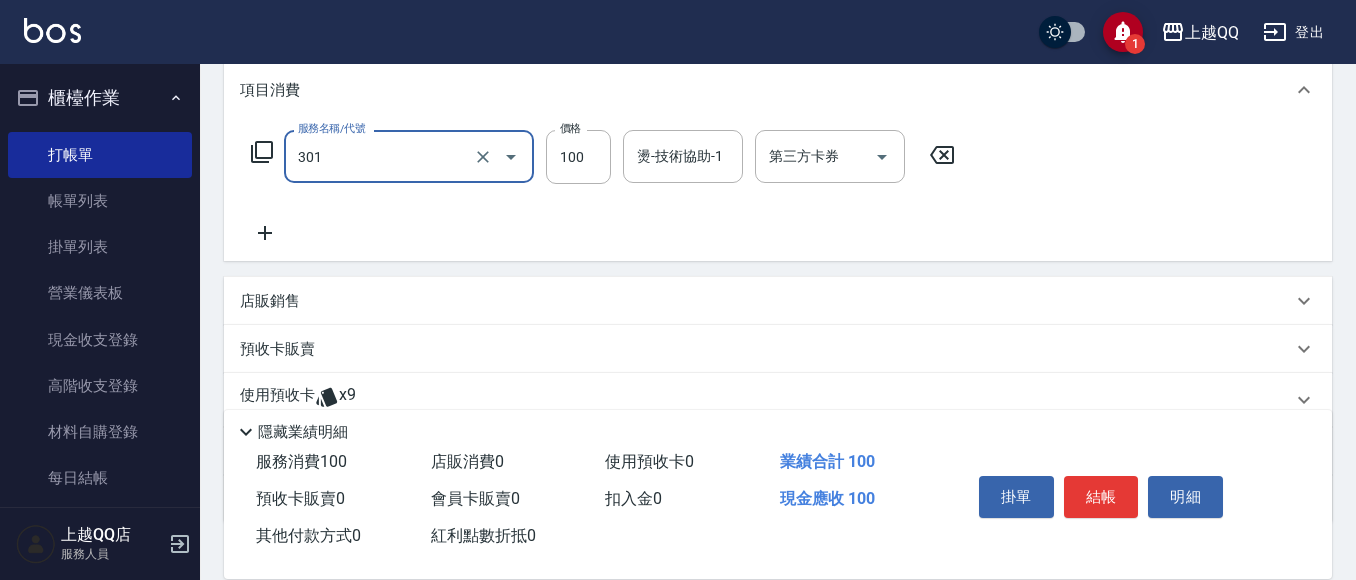 type on "補燙(301)" 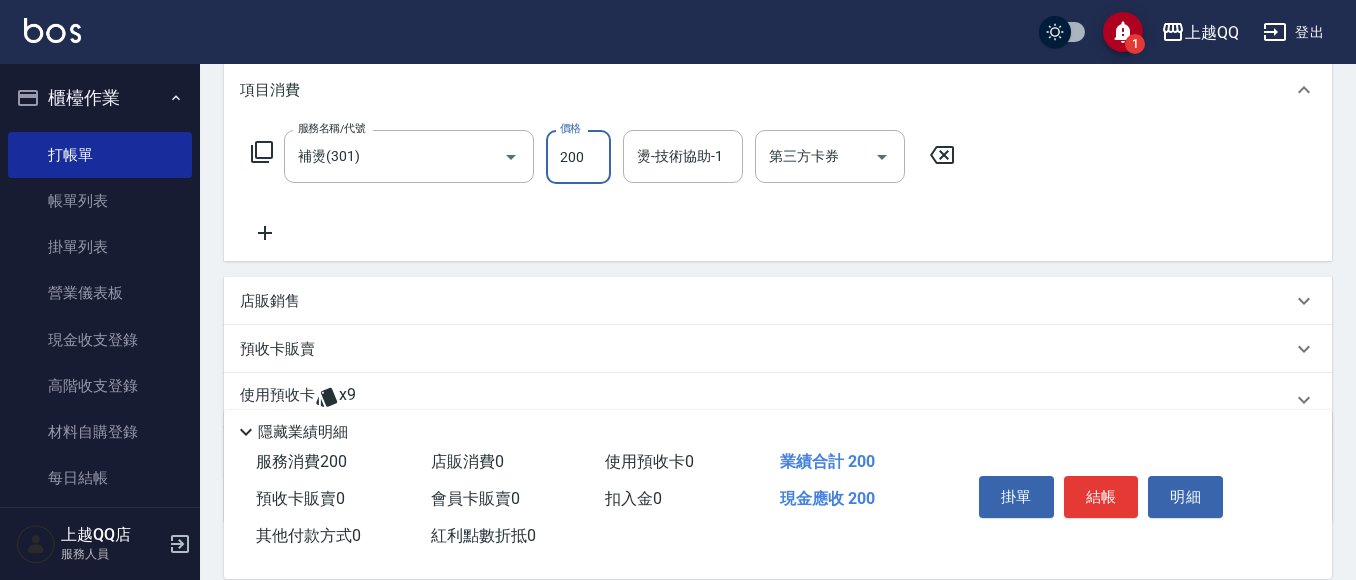 type on "200" 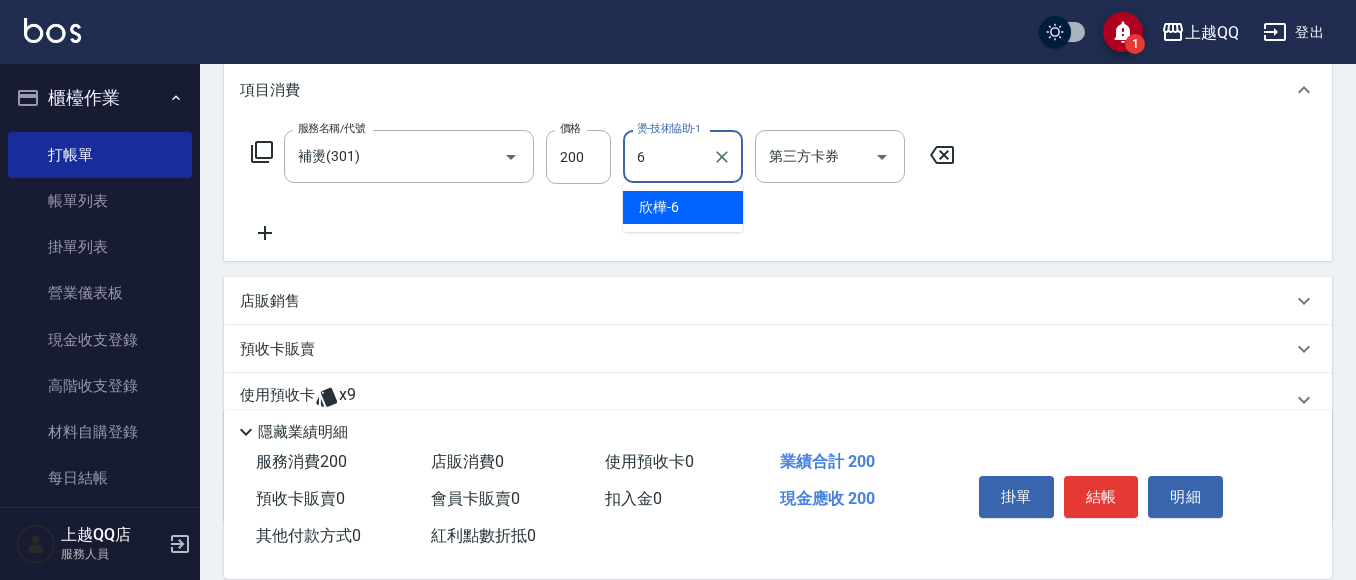 type on "欣樺-6" 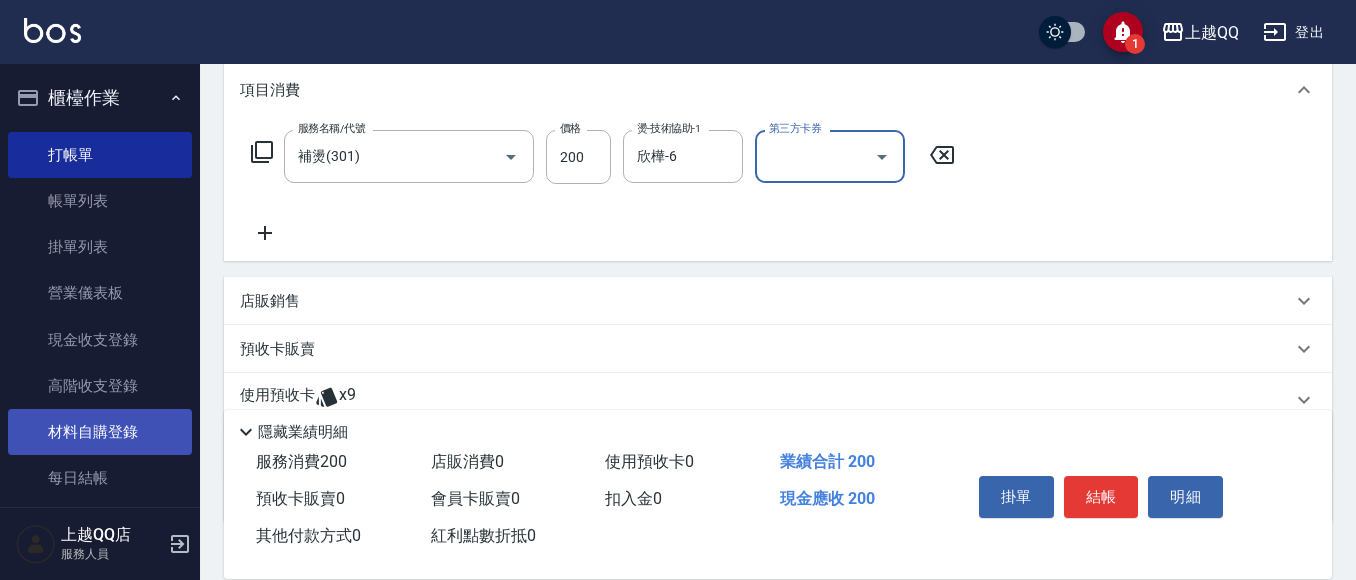 scroll, scrollTop: 200, scrollLeft: 0, axis: vertical 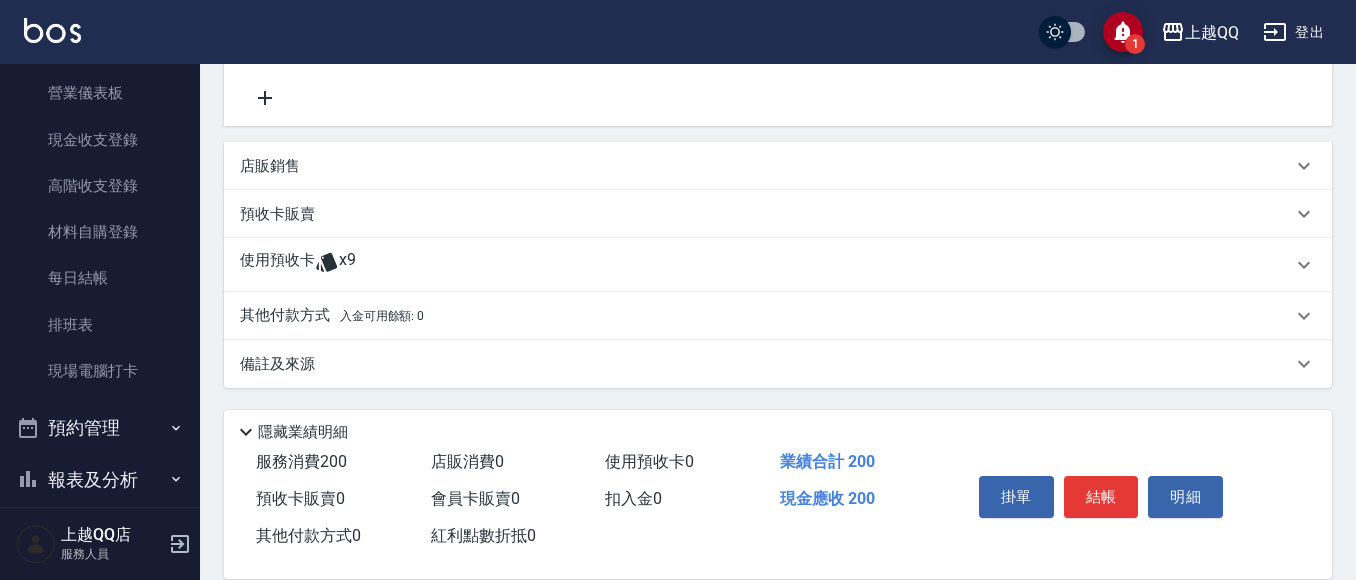 drag, startPoint x: 322, startPoint y: 264, endPoint x: 478, endPoint y: 366, distance: 186.38669 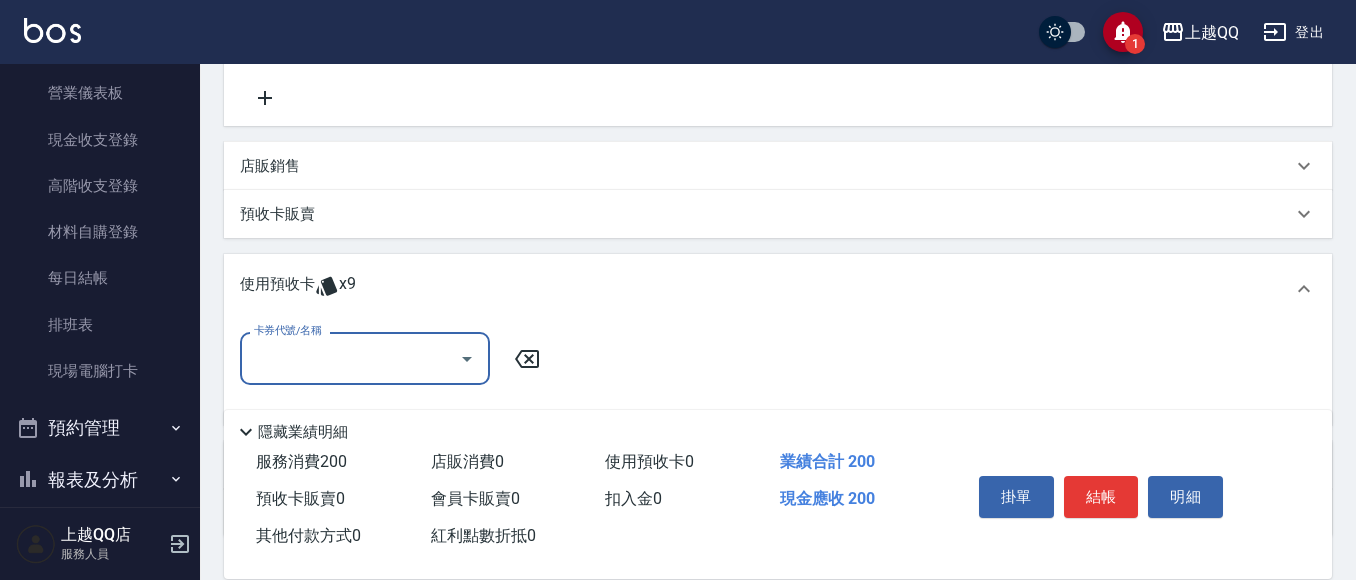 scroll, scrollTop: 0, scrollLeft: 0, axis: both 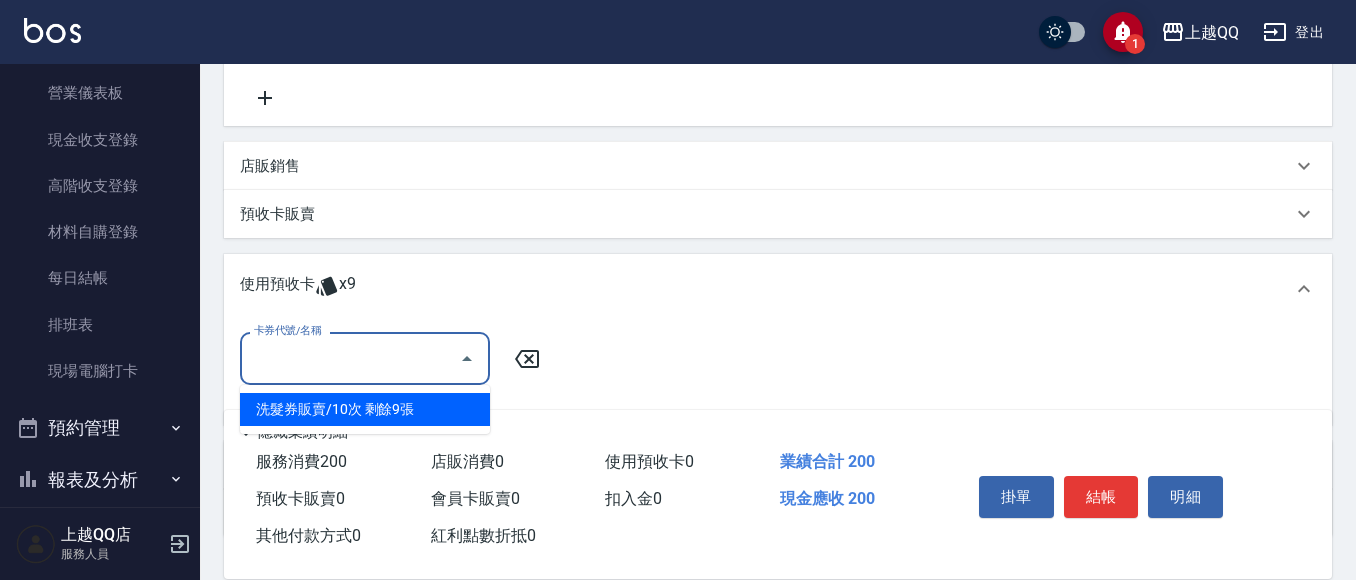 click on "卡券代號/名稱" at bounding box center (350, 358) 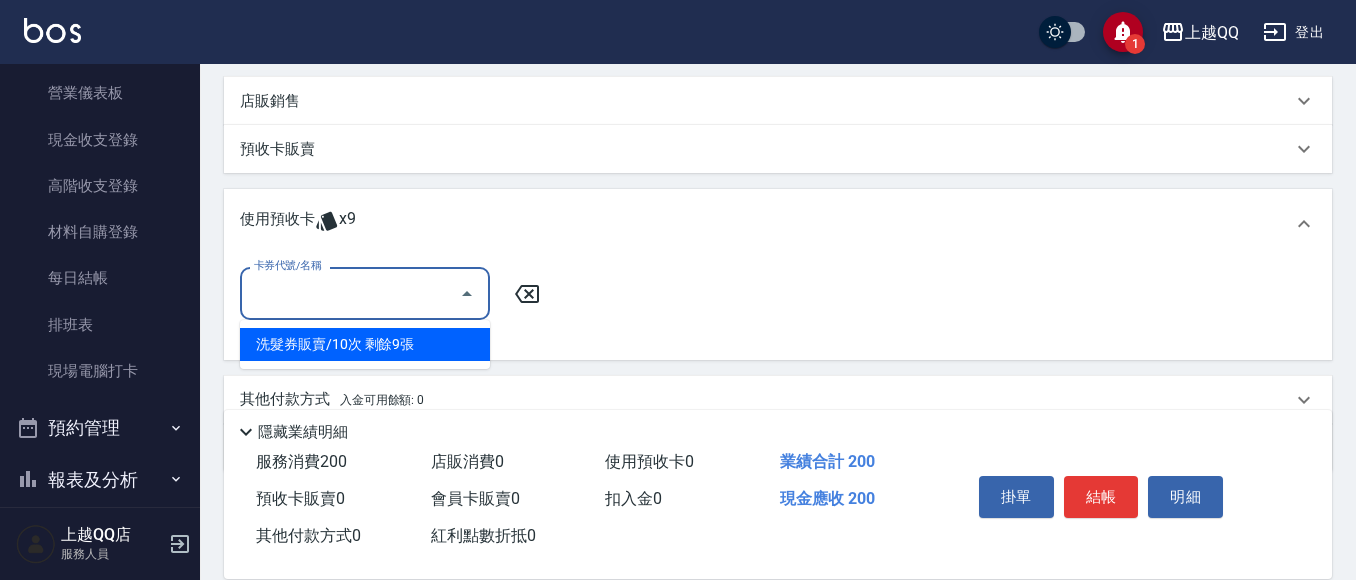 scroll, scrollTop: 505, scrollLeft: 0, axis: vertical 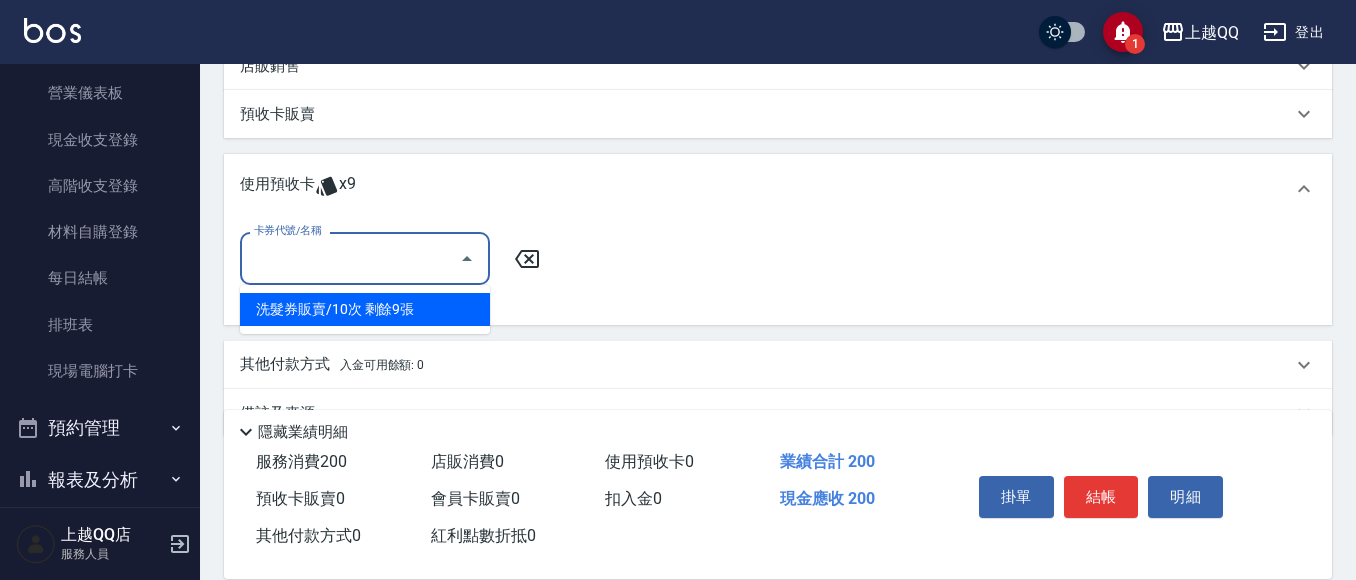 drag, startPoint x: 398, startPoint y: 308, endPoint x: 415, endPoint y: 304, distance: 17.464249 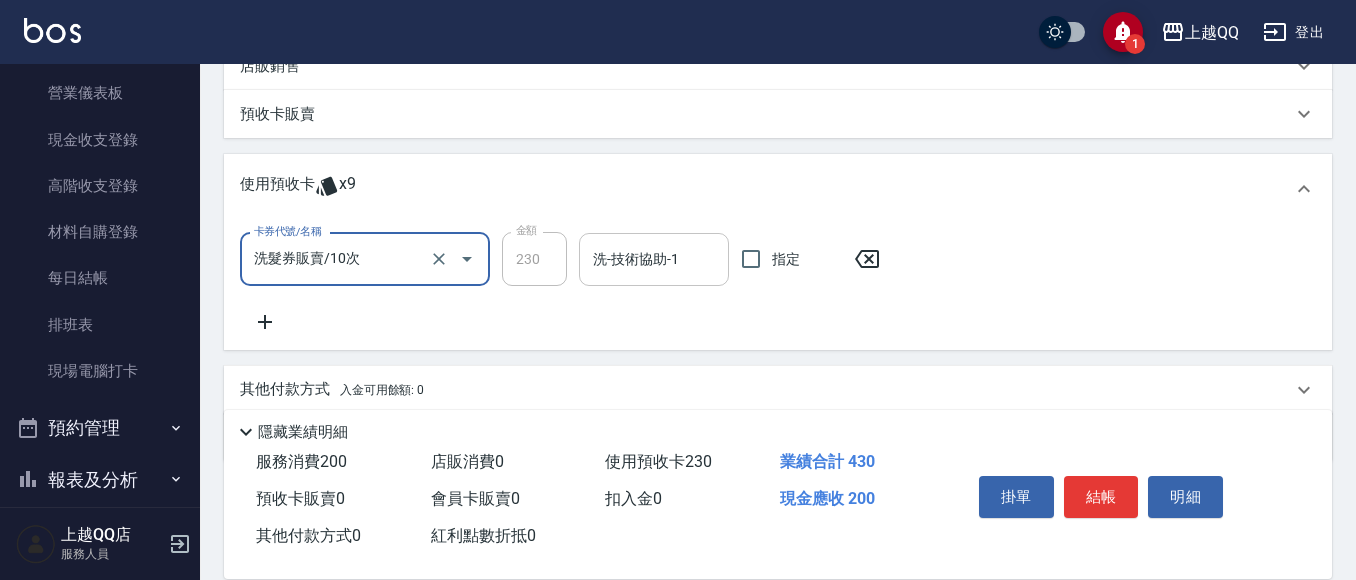click on "洗-技術協助-1" at bounding box center [654, 259] 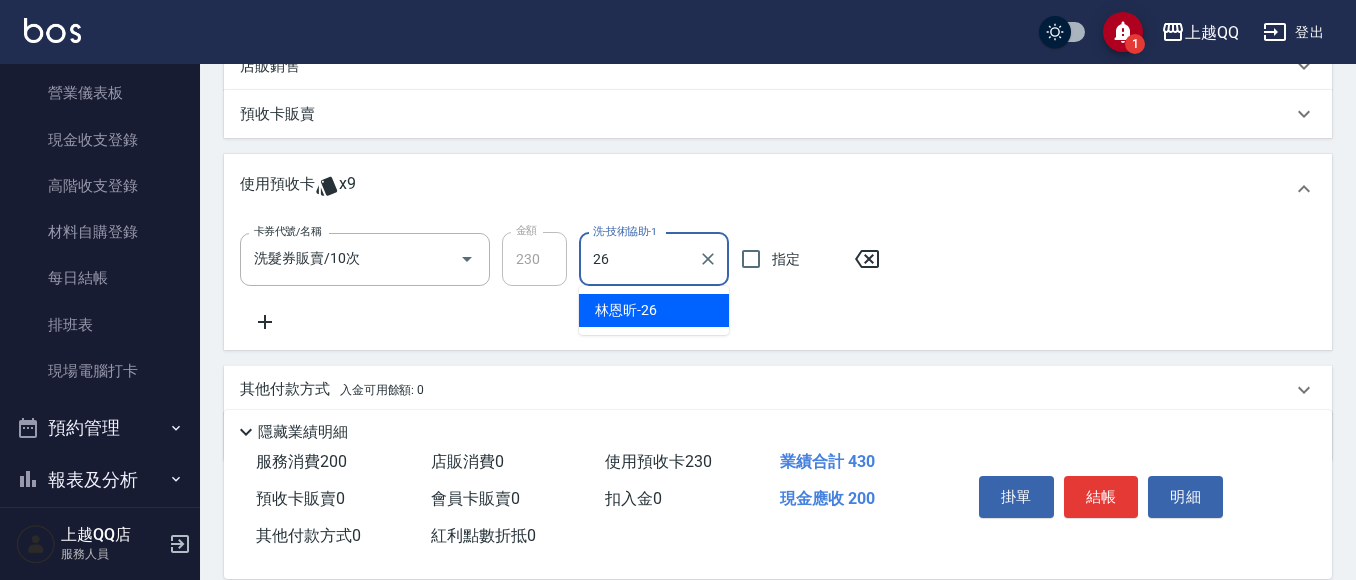 type on "林恩昕-26" 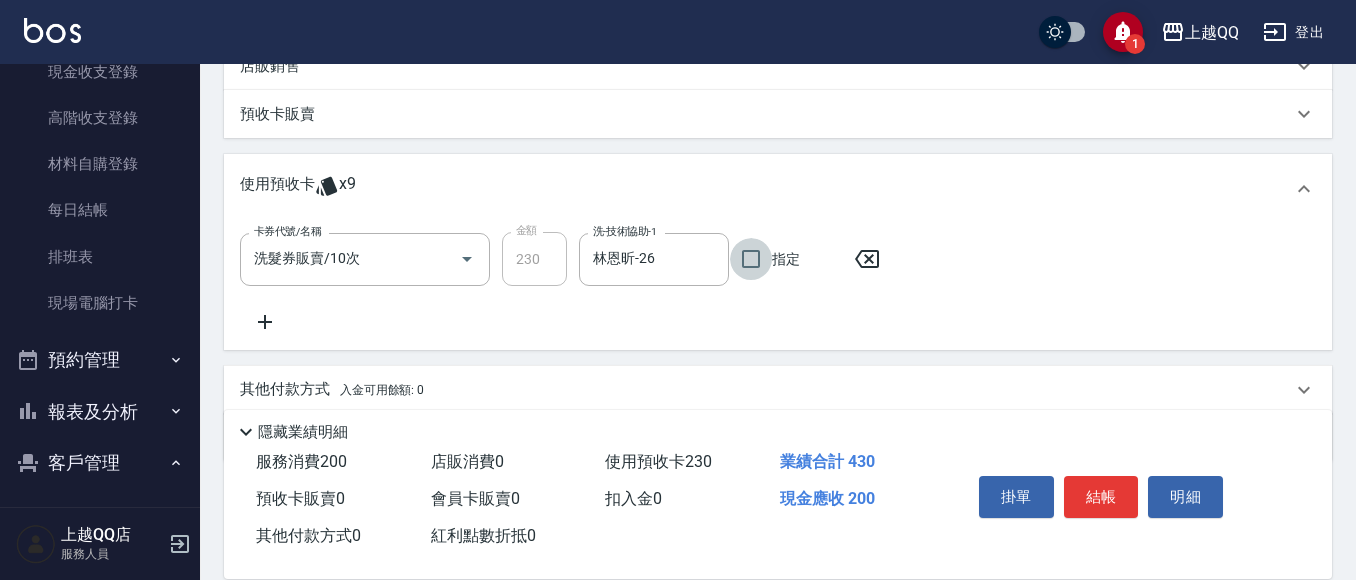 scroll, scrollTop: 300, scrollLeft: 0, axis: vertical 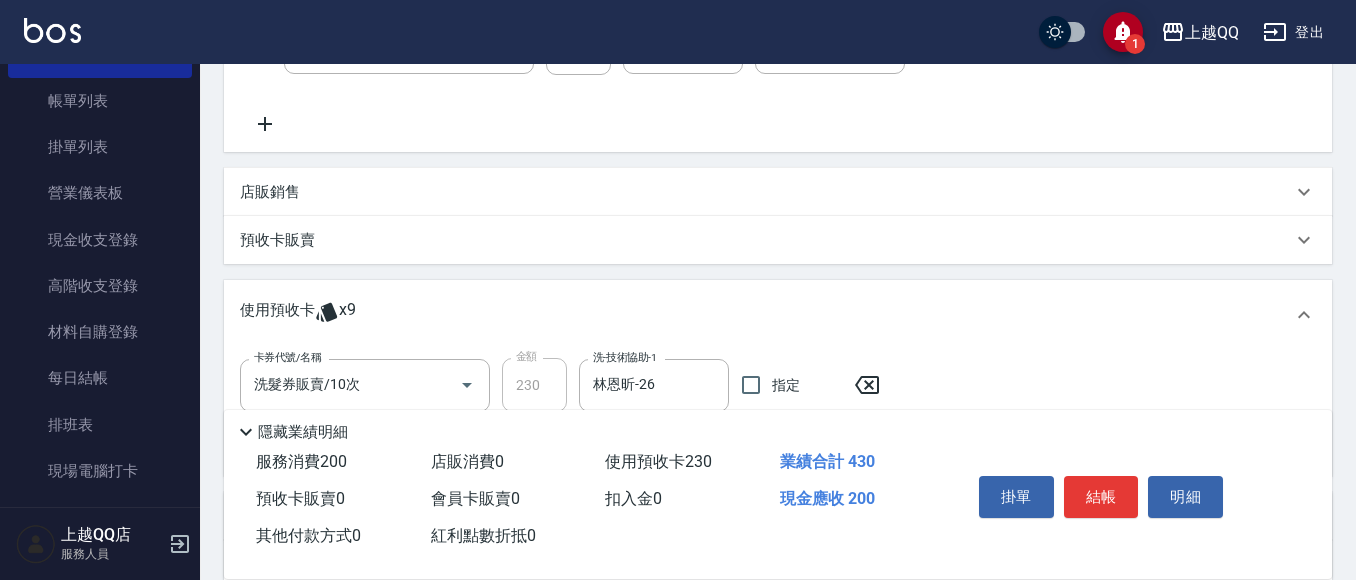 drag, startPoint x: 288, startPoint y: 191, endPoint x: 255, endPoint y: 89, distance: 107.205414 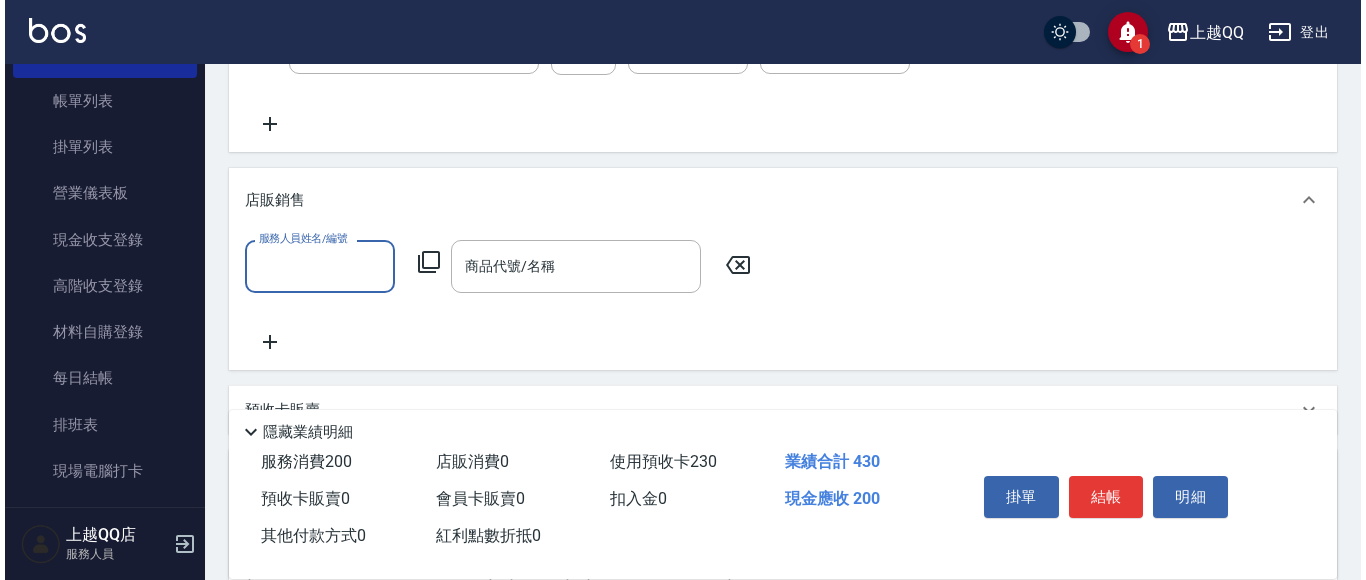 scroll, scrollTop: 0, scrollLeft: 0, axis: both 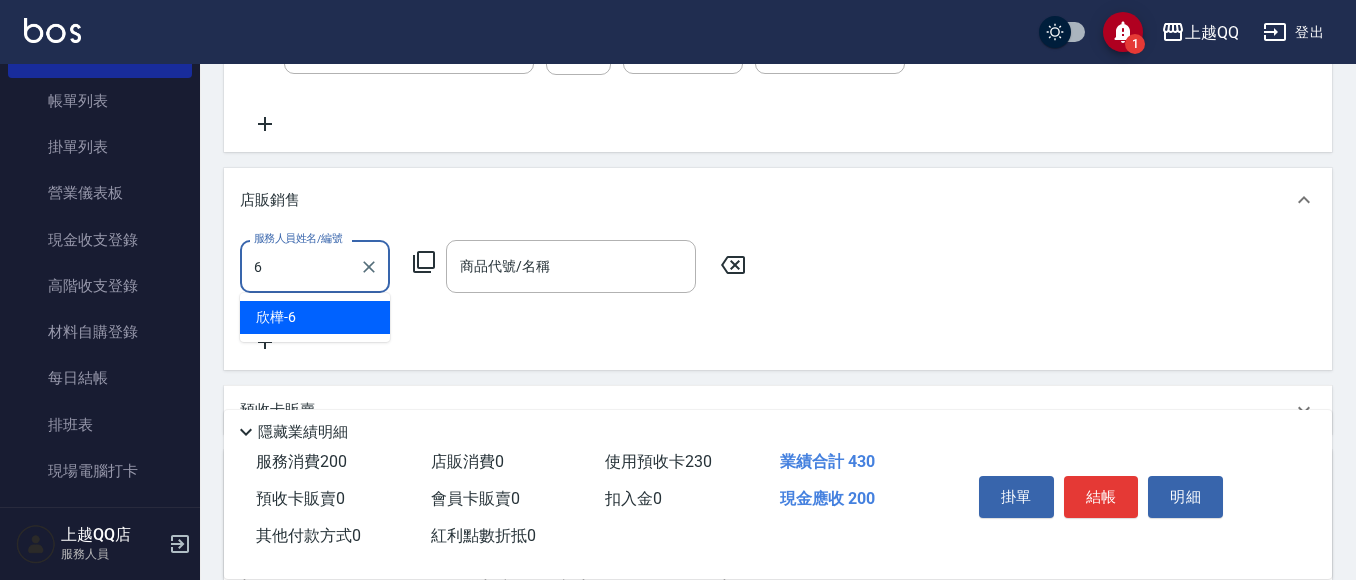type on "欣樺-6" 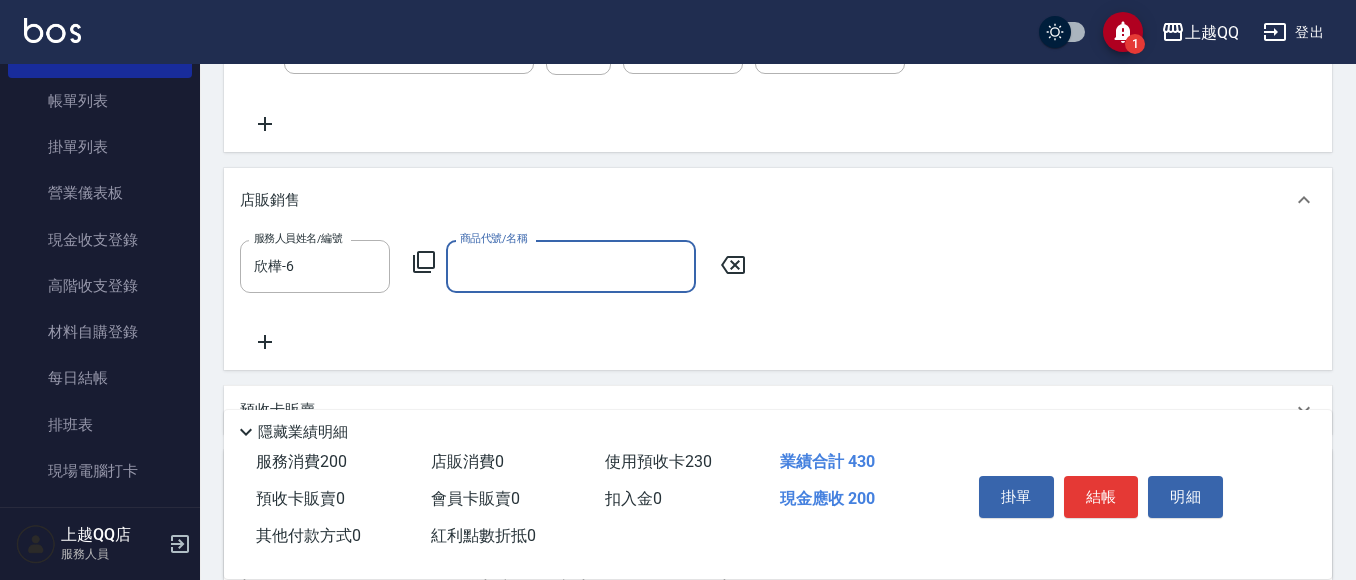 click 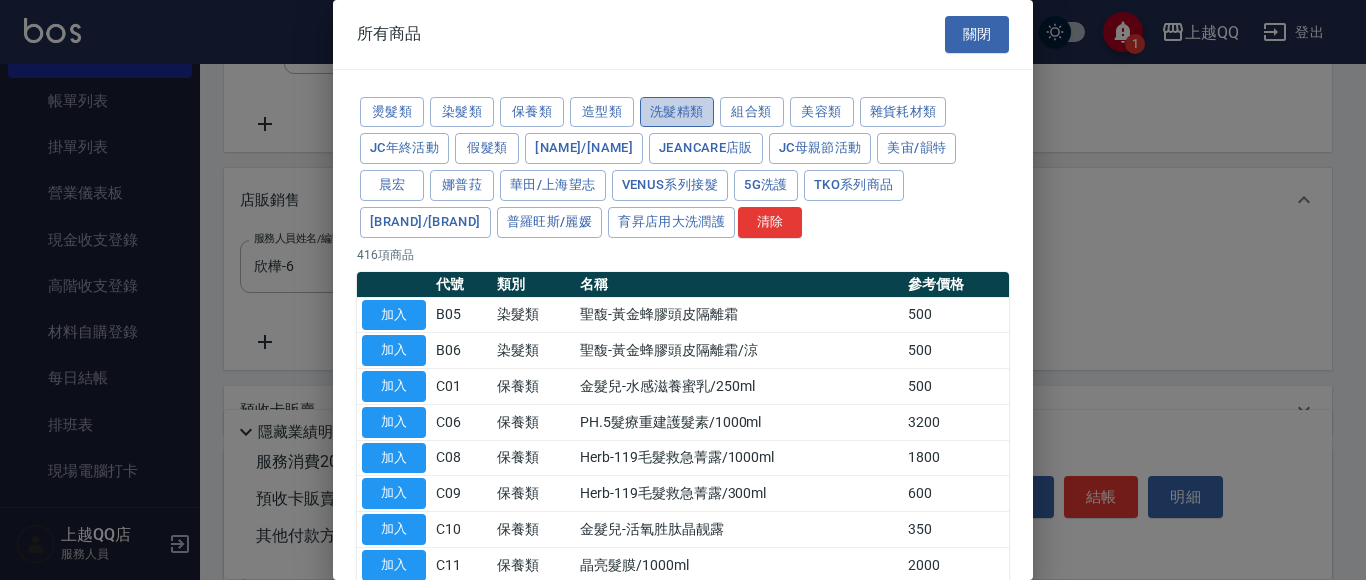 click on "洗髮精類" at bounding box center [677, 112] 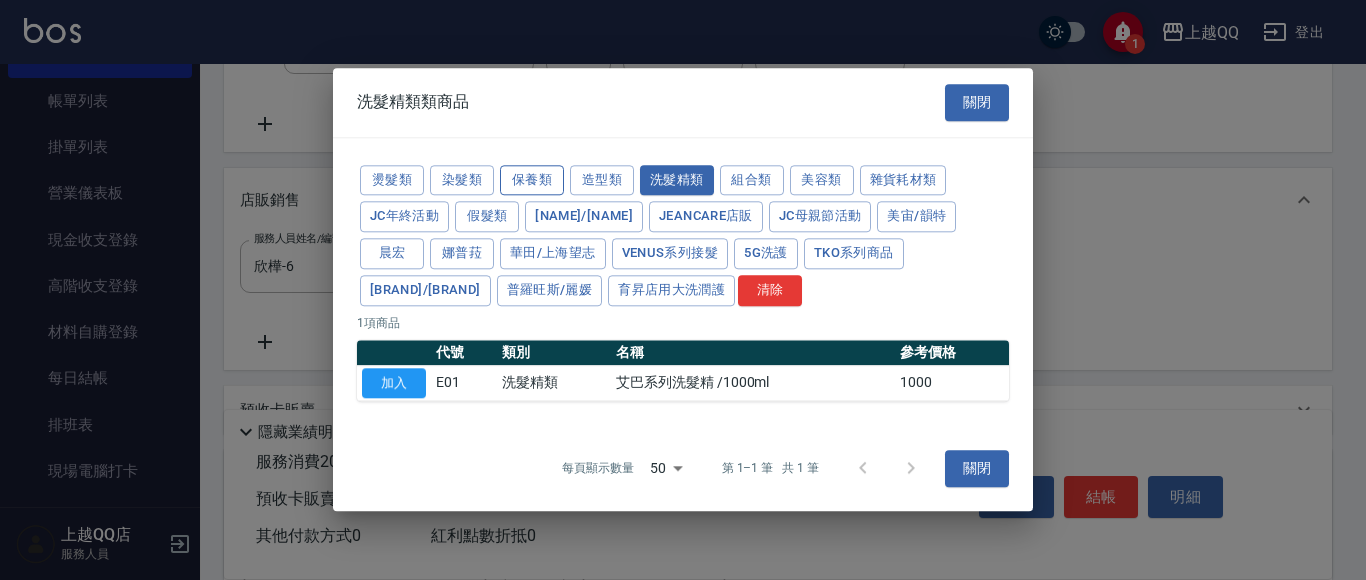 click on "保養類" at bounding box center [532, 180] 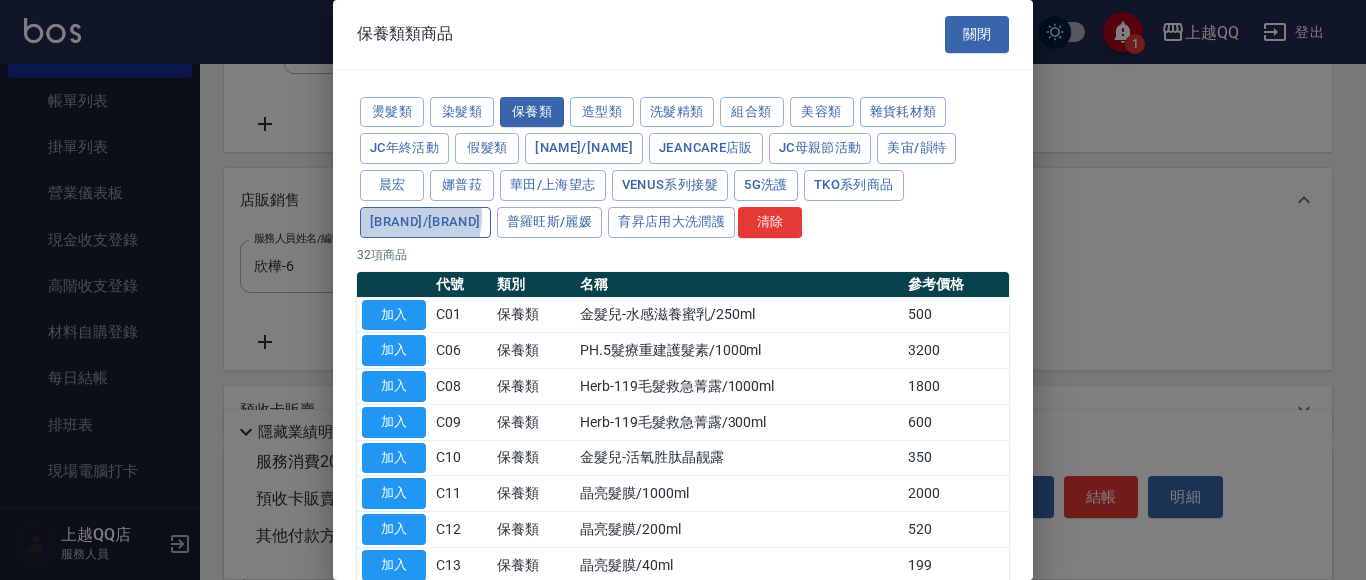 click on "[BRAND]/[BRAND]" at bounding box center [425, 222] 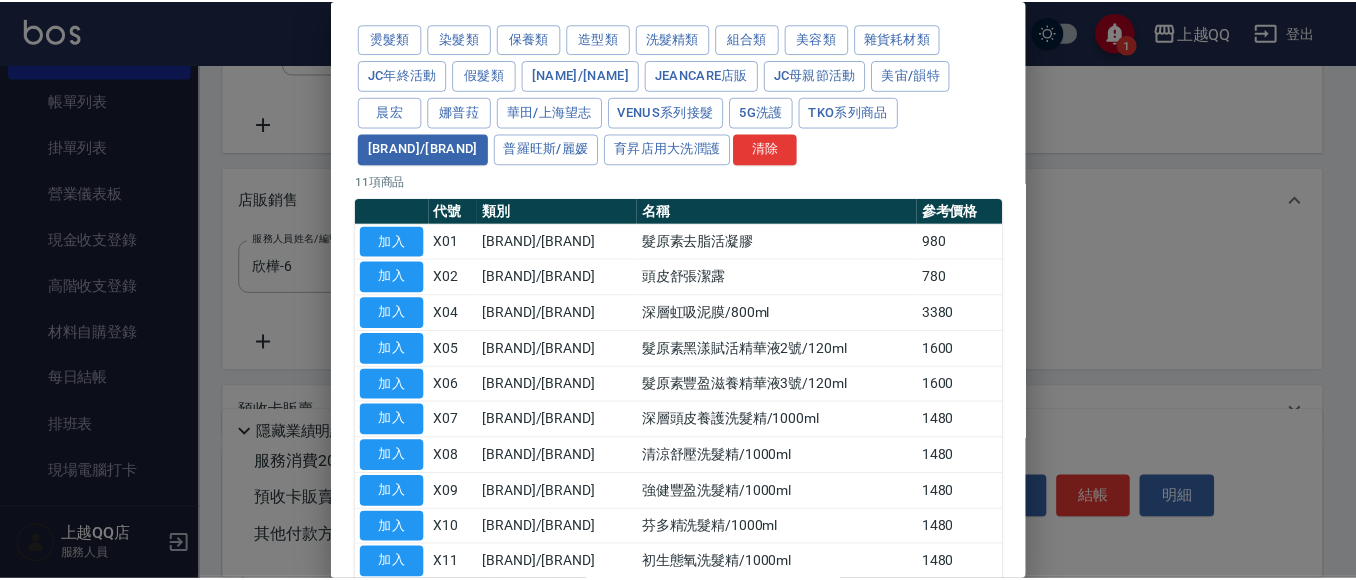 scroll, scrollTop: 200, scrollLeft: 0, axis: vertical 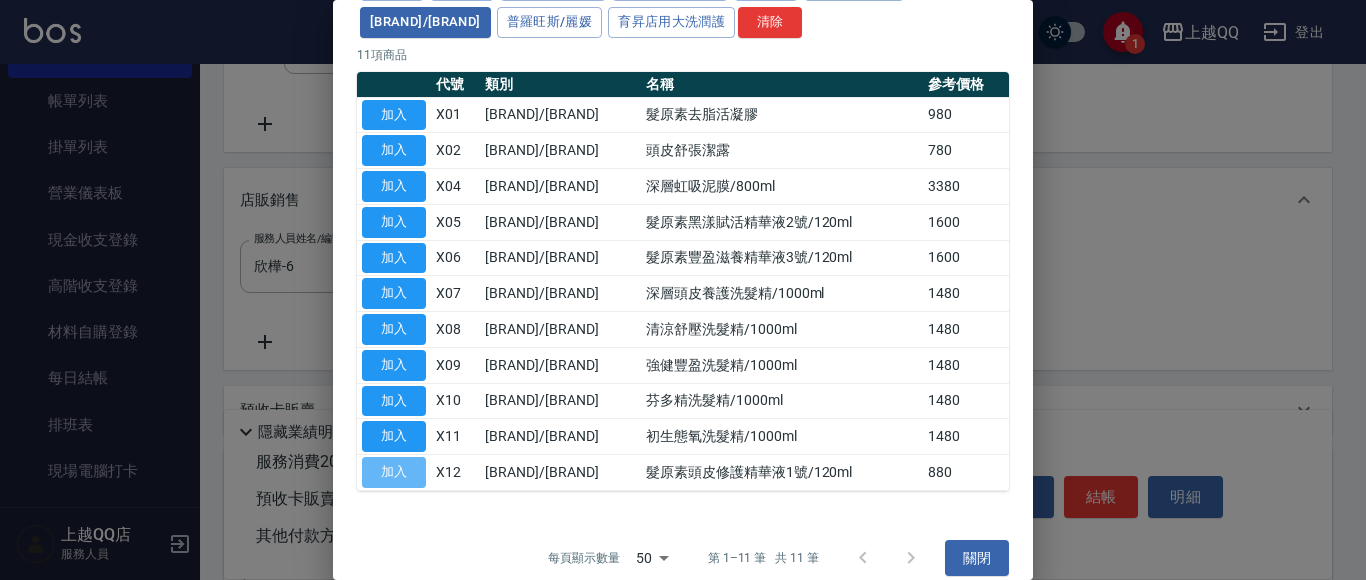 drag, startPoint x: 409, startPoint y: 478, endPoint x: 660, endPoint y: 220, distance: 359.9514 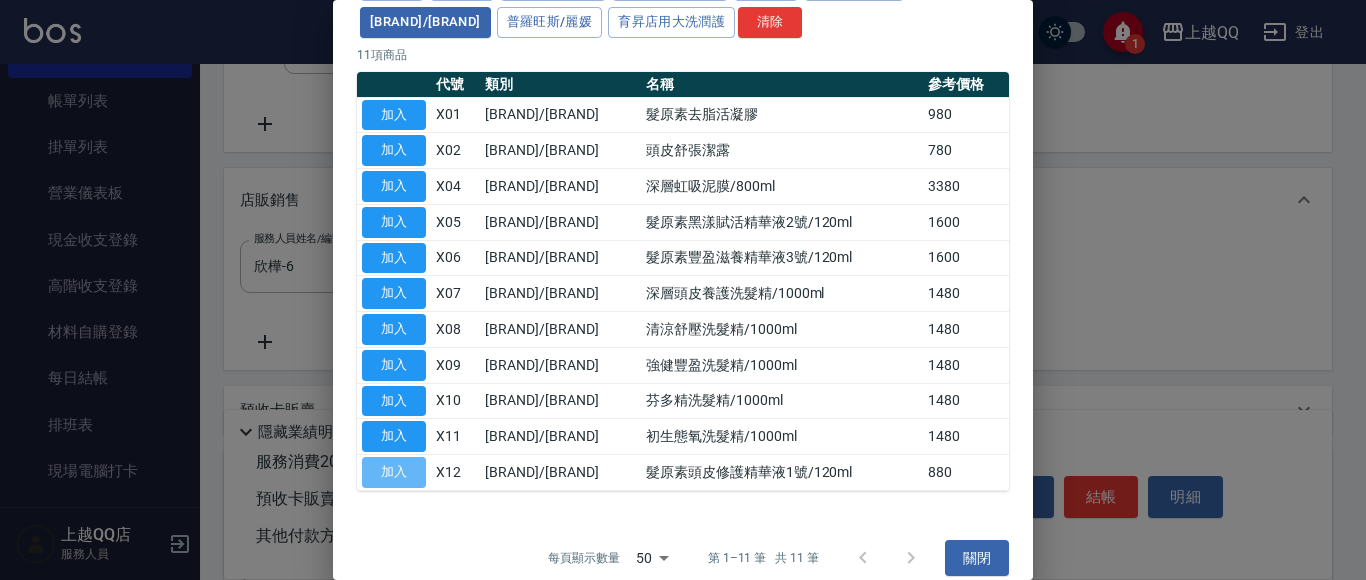 click on "加入" at bounding box center (394, 472) 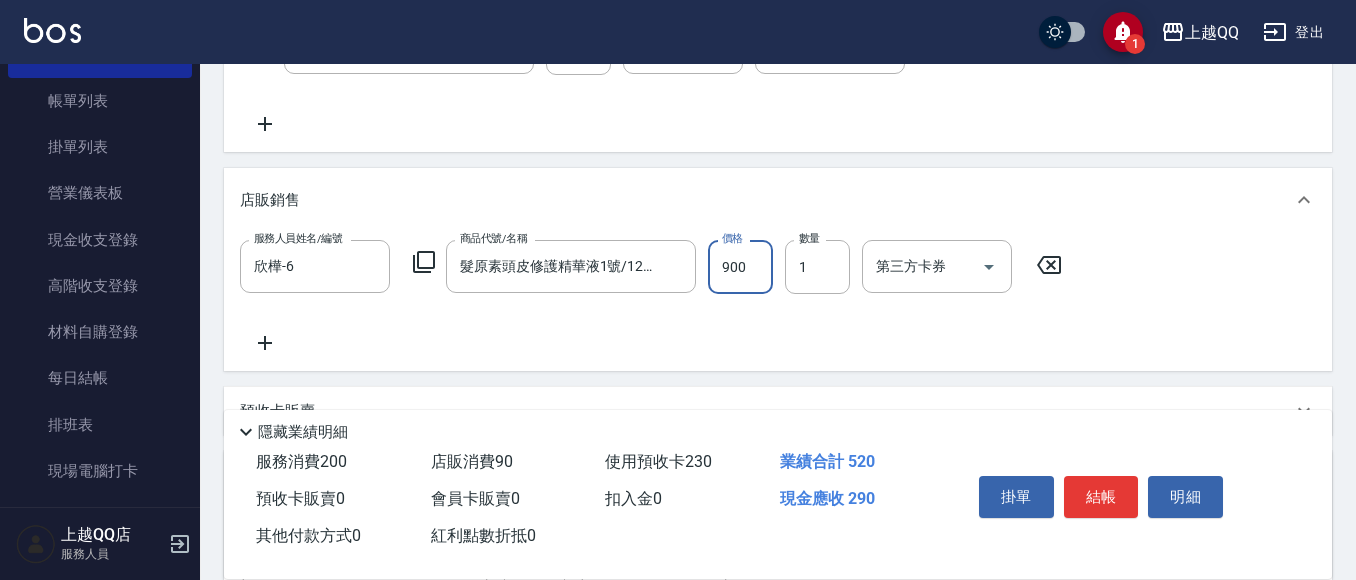 type on "900" 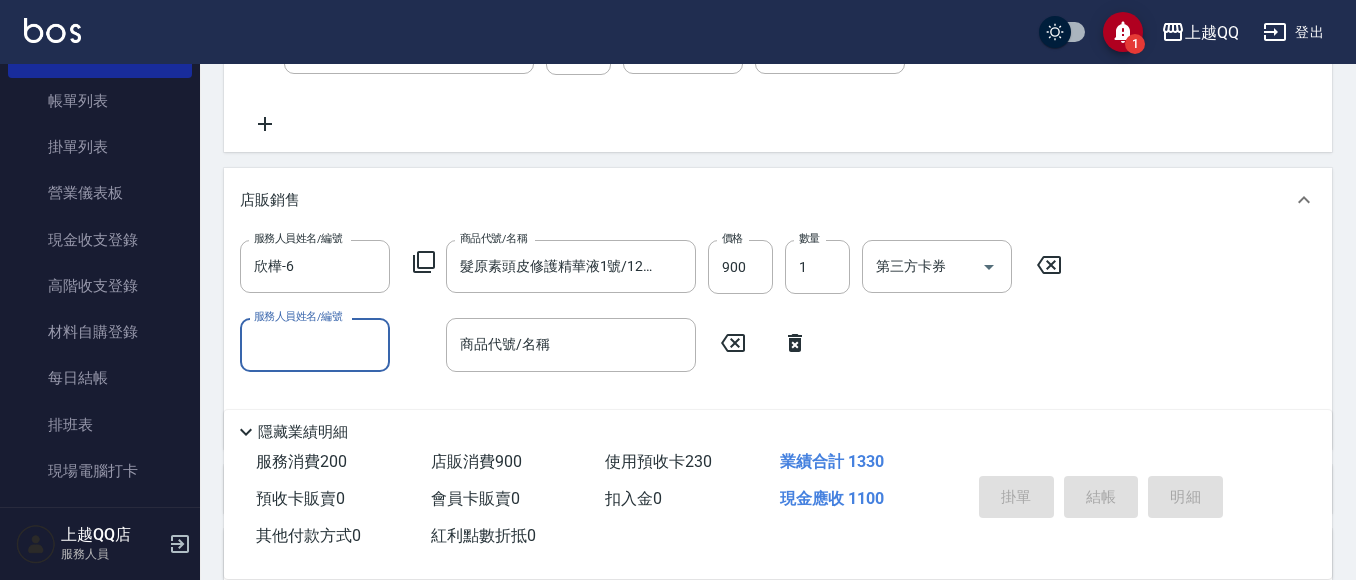 type 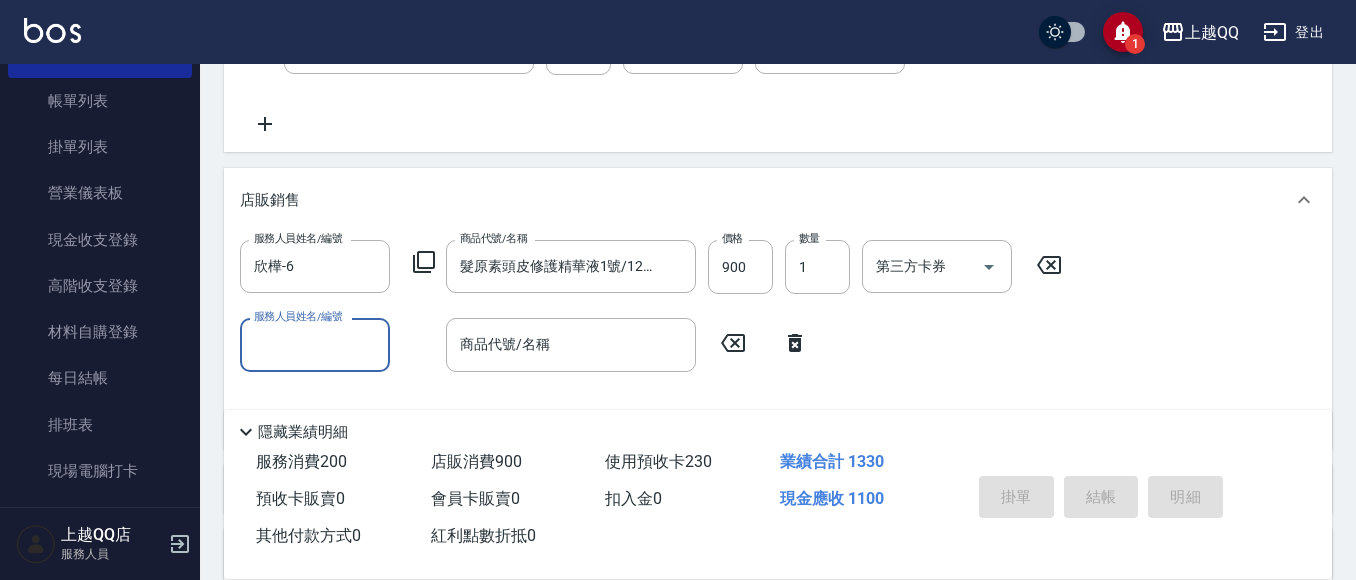 type 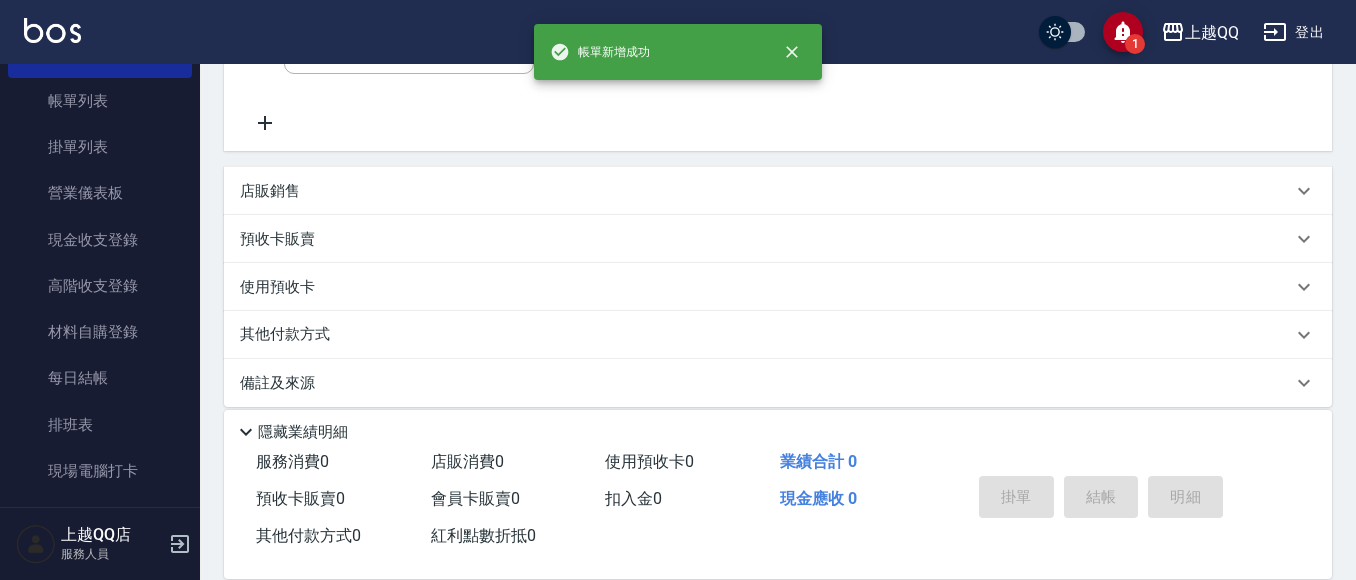 scroll, scrollTop: 0, scrollLeft: 0, axis: both 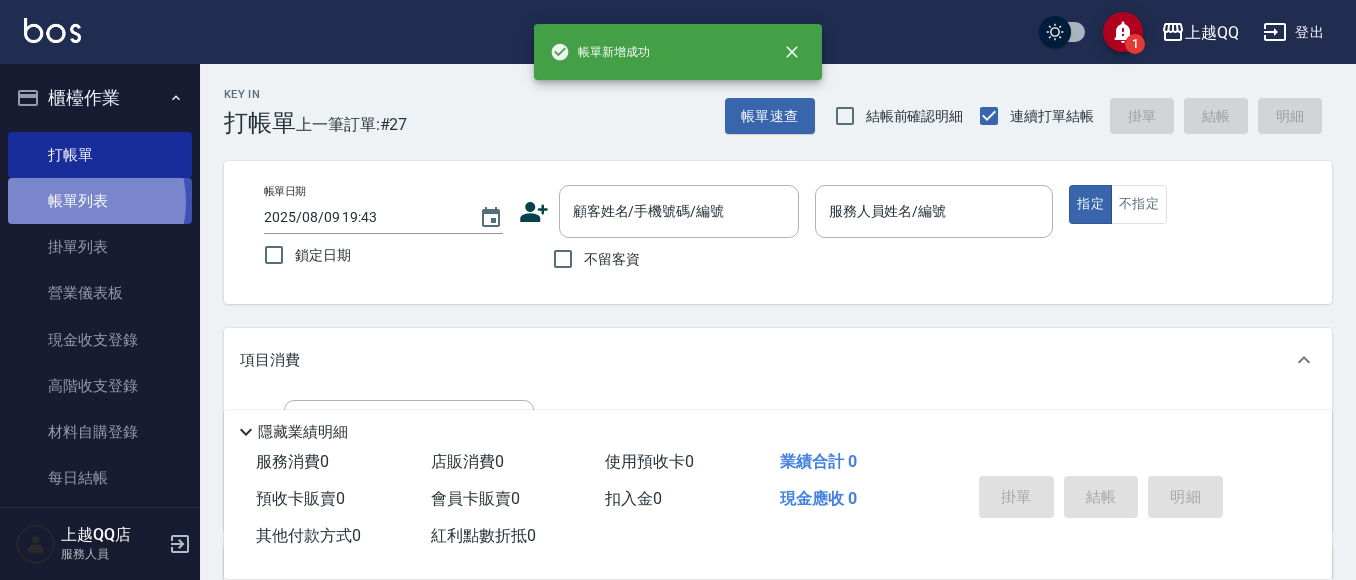 click on "帳單列表" at bounding box center [100, 201] 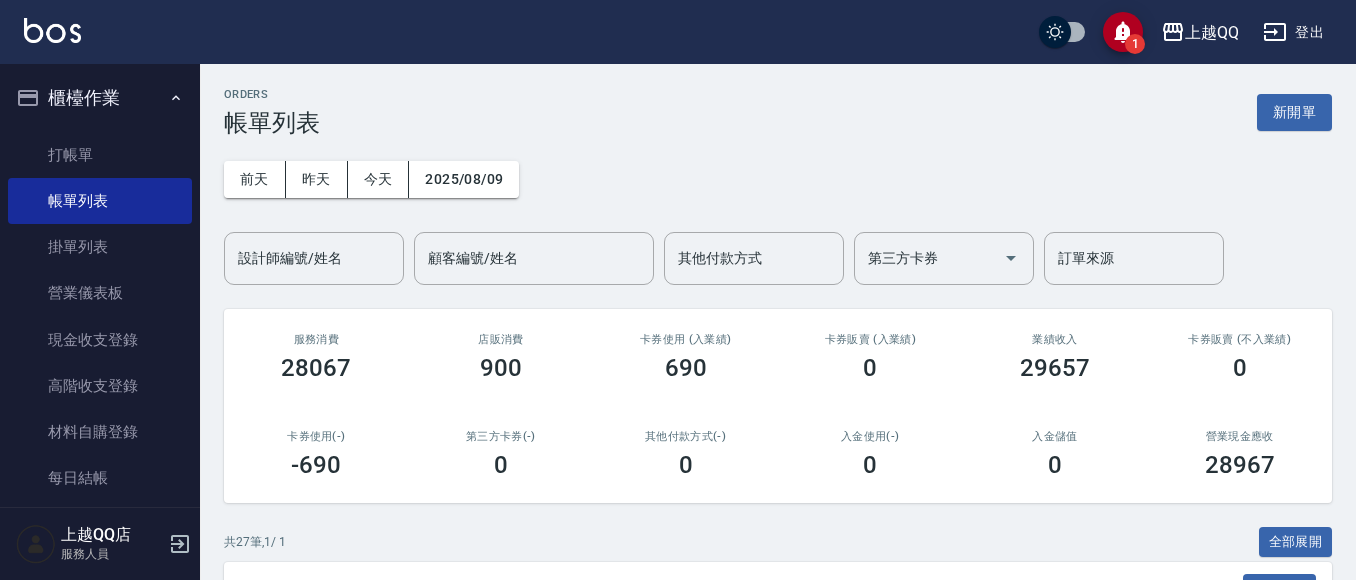 drag, startPoint x: 330, startPoint y: 288, endPoint x: 356, endPoint y: 214, distance: 78.434685 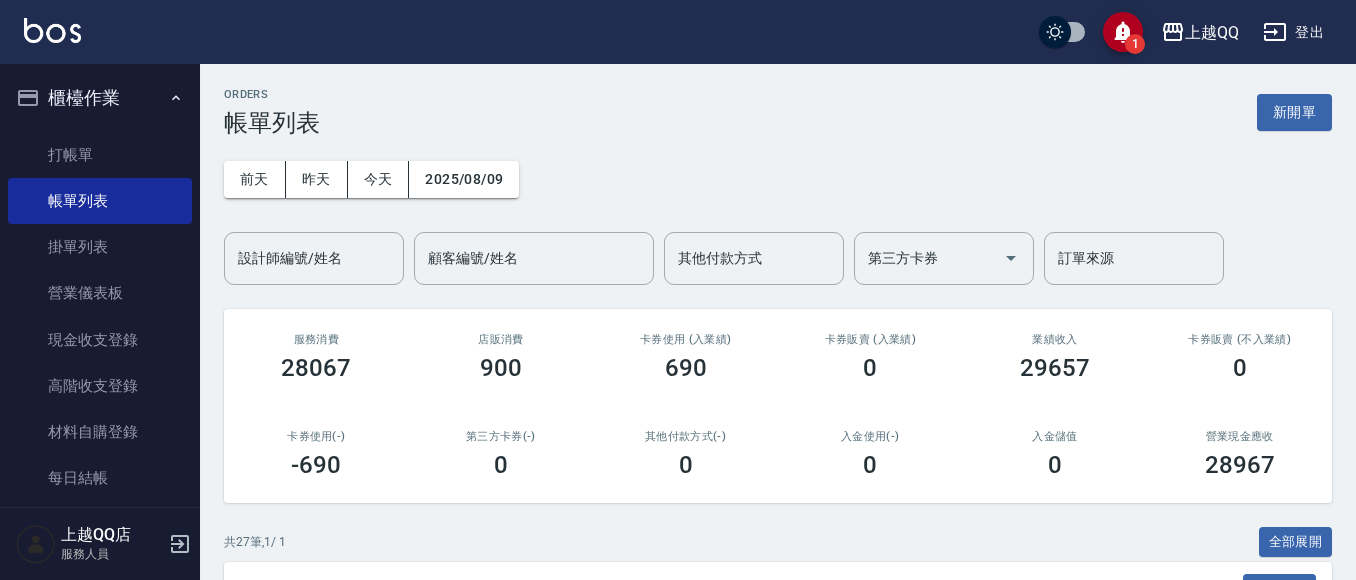 click on "ORDERS 帳單列表 新開單 前天 昨天 今天 [DATE] 設計師編號/姓名 設計師編號/姓名 顧客編號/姓名 顧客編號/姓名 其他付款方式 其他付款方式 第三方卡券 第三方卡券 訂單來源 訂單來源 服務消費 28067 店販消費 900 卡券使用 (入業績) 690 卡券販賣 (入業績) 0 業績收入 29657 卡券販賣 (不入業績) 0 卡券使用(-) 690 第三方卡券(-) 0 其他付款方式(-) 0 入金使用(-) 0 入金儲值 0 營業現金應收 28967 共  27  筆,  1  /   1 全部展開 訂單列表 報表匯出 展開 列印 操作 帳單編號/時間 客戶 設計師 指定 營業現金應收 服務消費 店販消費 卡券使用 (入業績) 卡券販賣 (入業績) 業績收入 卡券販賣 (不入業績) 卡券使用(-) 第三方卡券(-) 其他付款方式(-) 入金使用(-) 備註 訂單來源 列印 詳情 #27 [DATE] (六) 19:43 [LAST] ([NUMBER]) [ID] [LAST] /6 Y 1100 200 900 230 0 1330 0 -230 0 0 0 列印 詳情 #26 [DATE] (六) 19:42 [LAST]" at bounding box center (778, 1051) 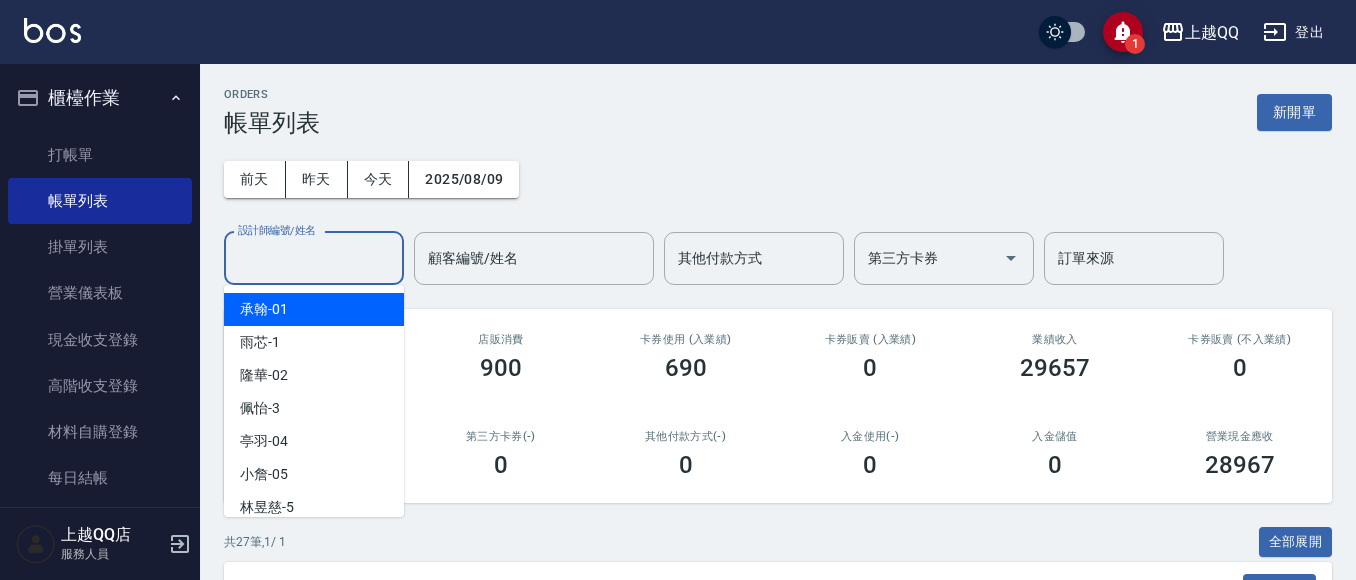 drag, startPoint x: 329, startPoint y: 254, endPoint x: 168, endPoint y: 77, distance: 239.26973 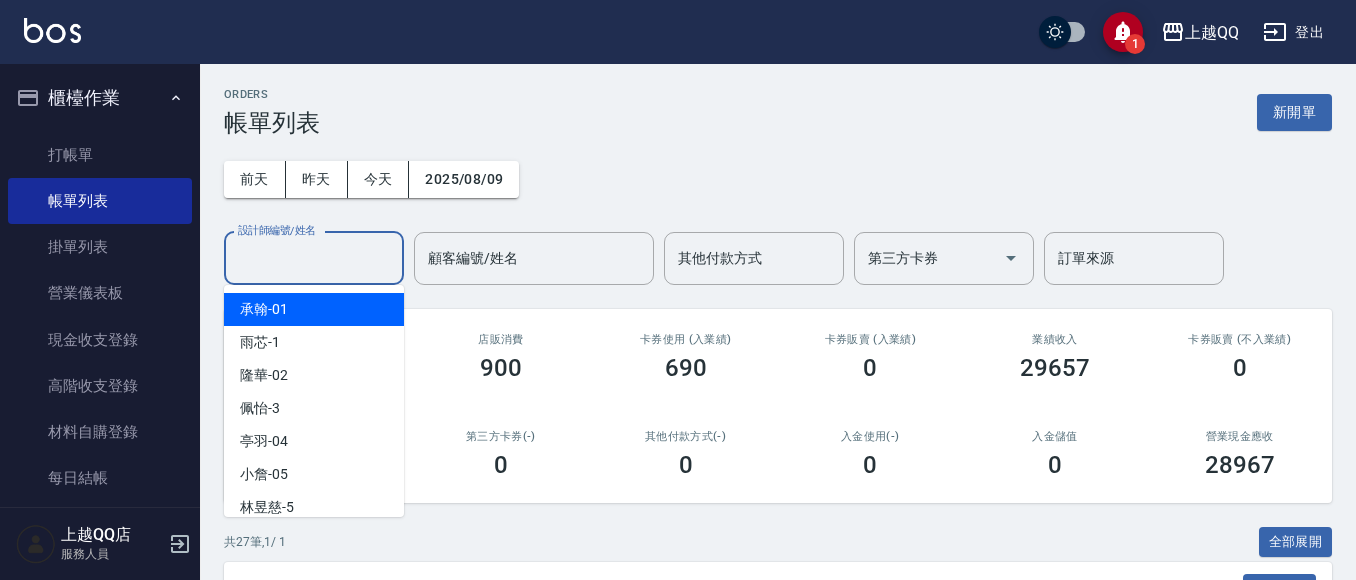 click on "設計師編號/姓名" at bounding box center [314, 258] 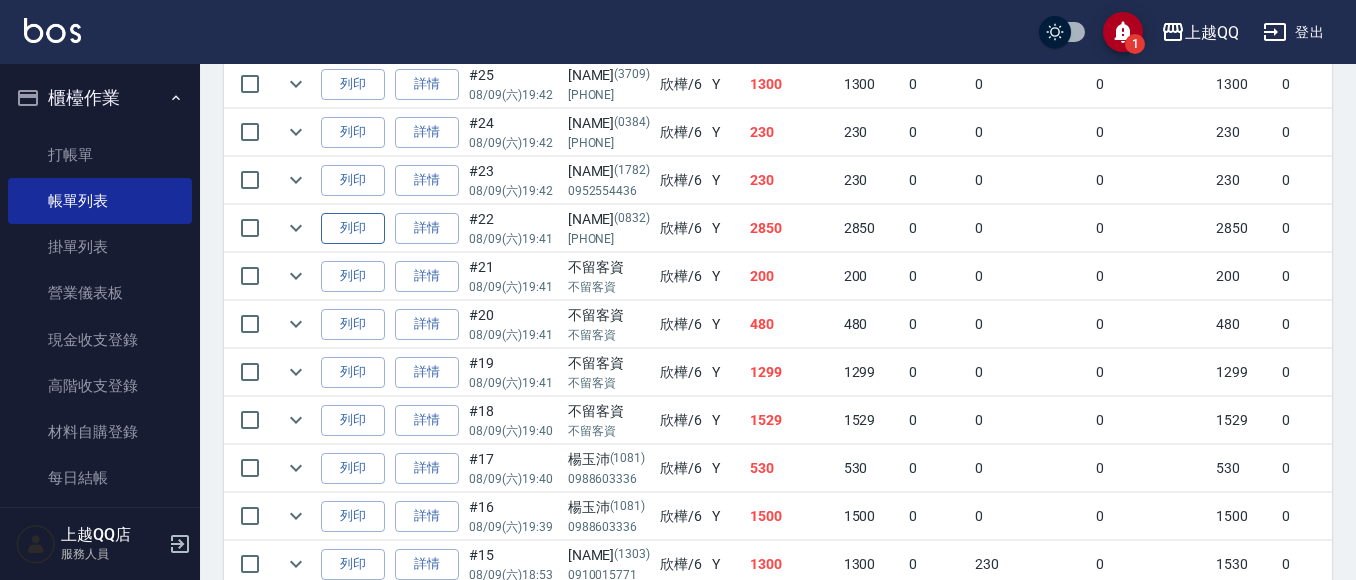 scroll, scrollTop: 600, scrollLeft: 0, axis: vertical 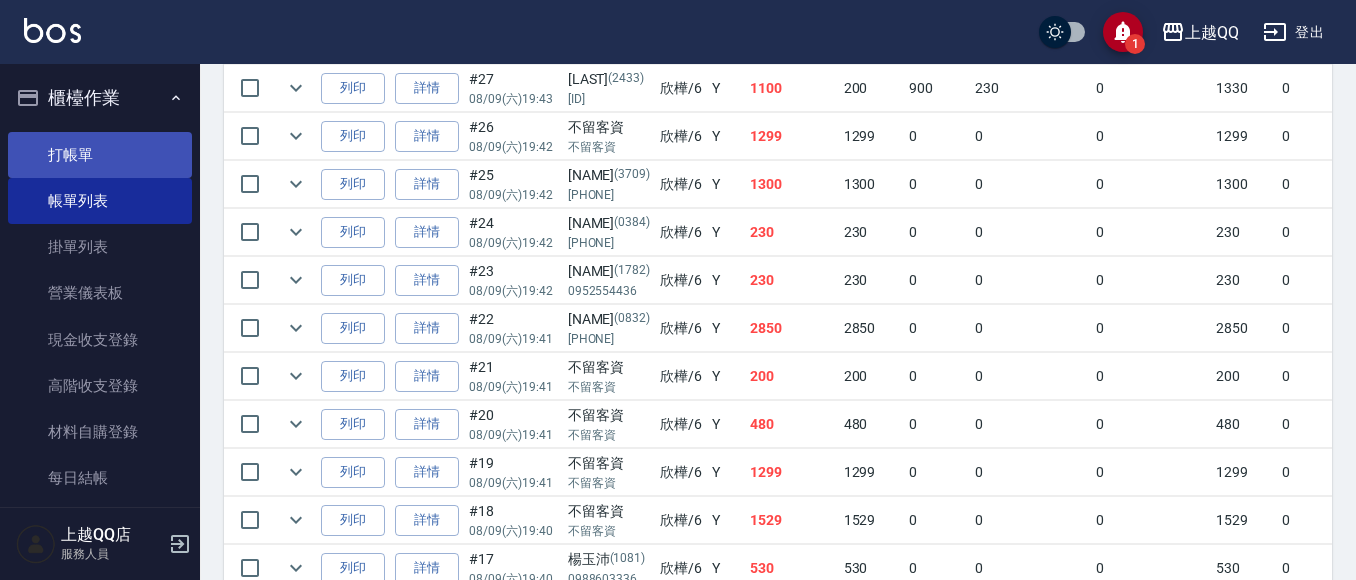 type on "欣樺-6" 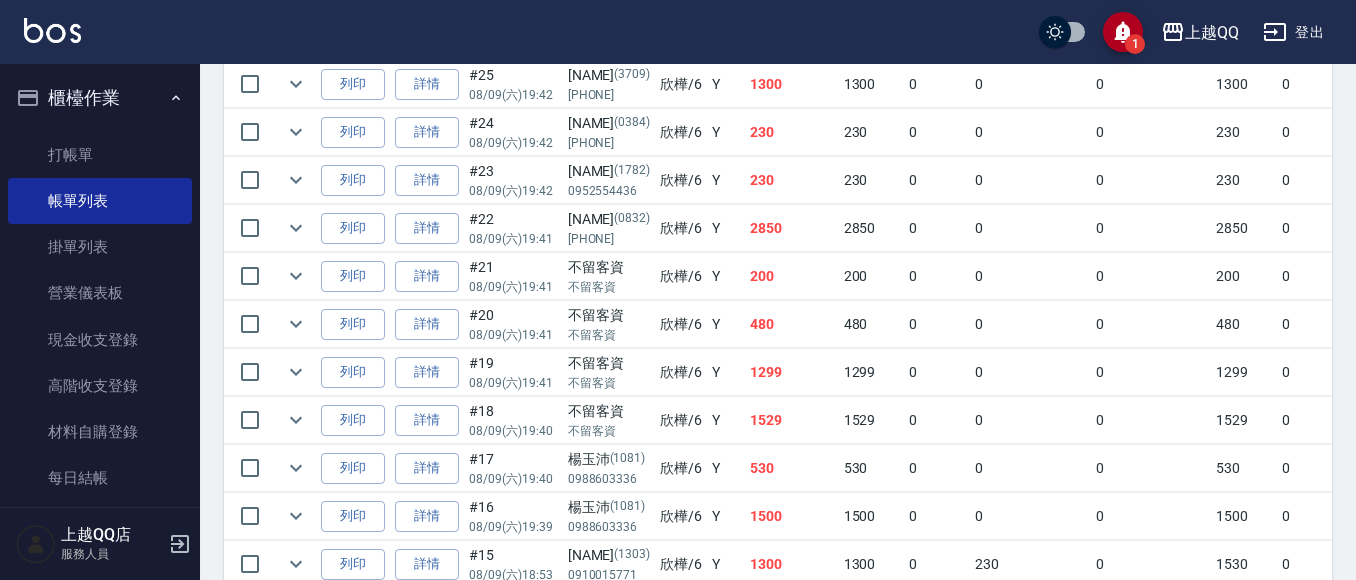 scroll, scrollTop: 800, scrollLeft: 0, axis: vertical 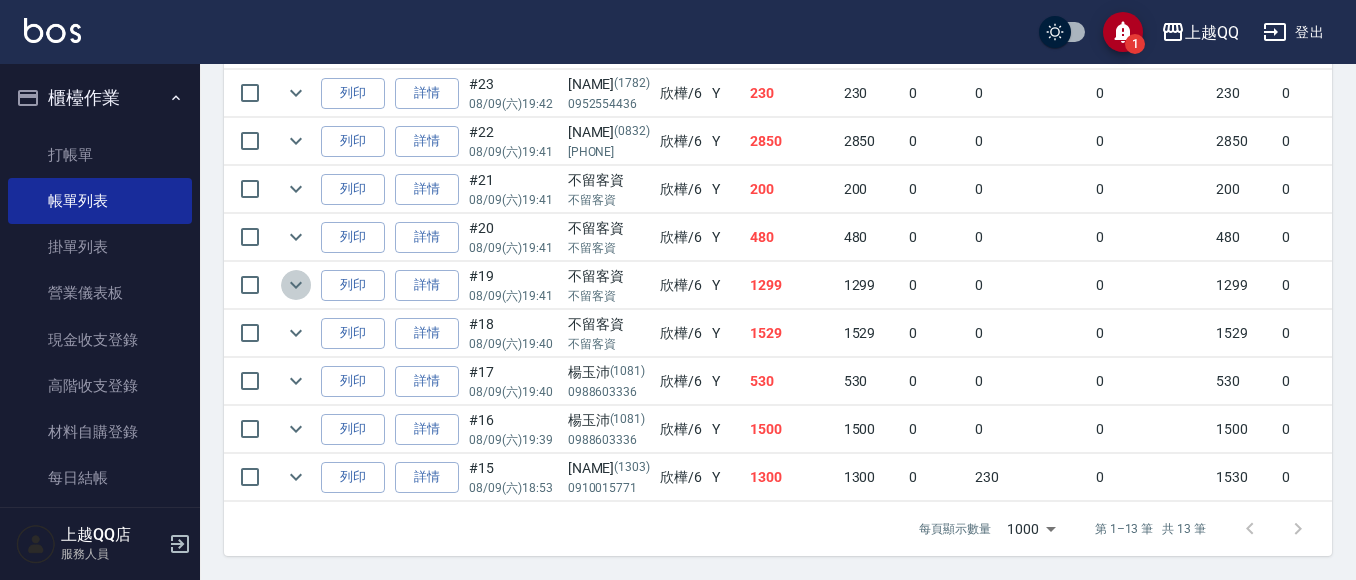 click 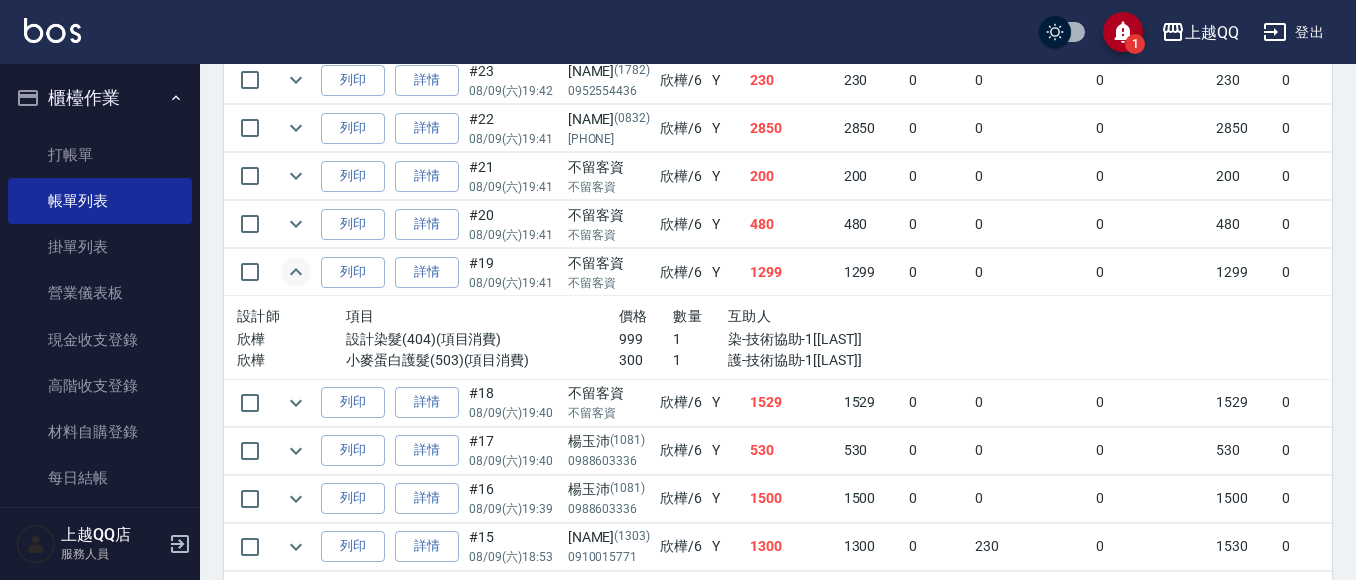 click 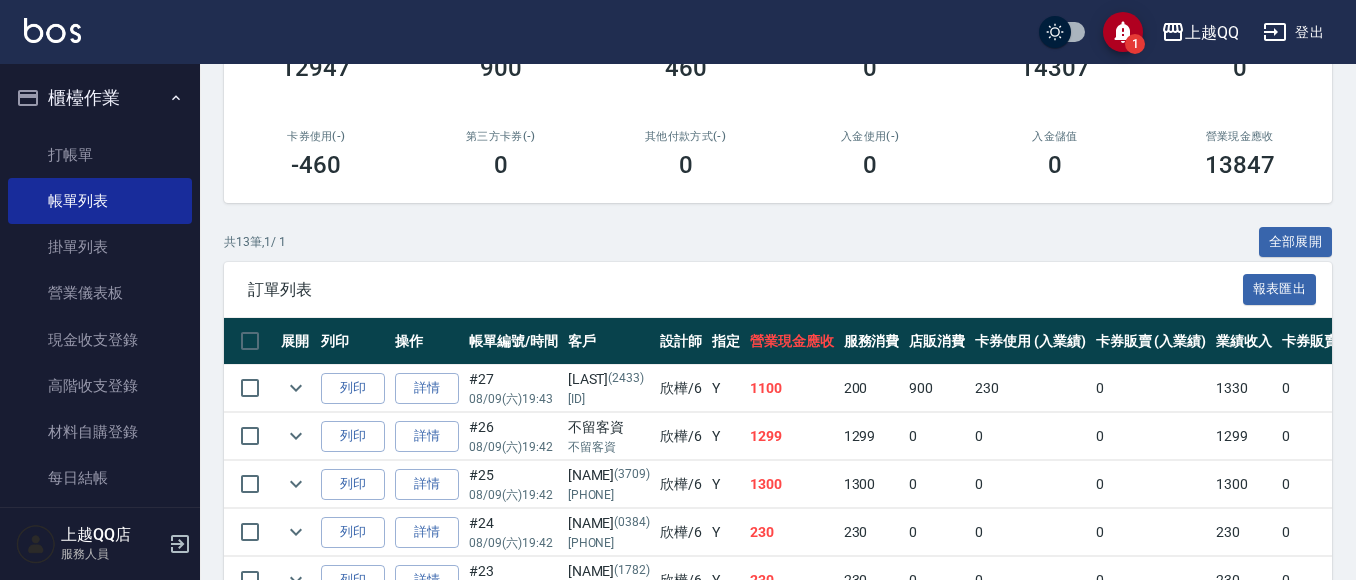 scroll, scrollTop: 0, scrollLeft: 0, axis: both 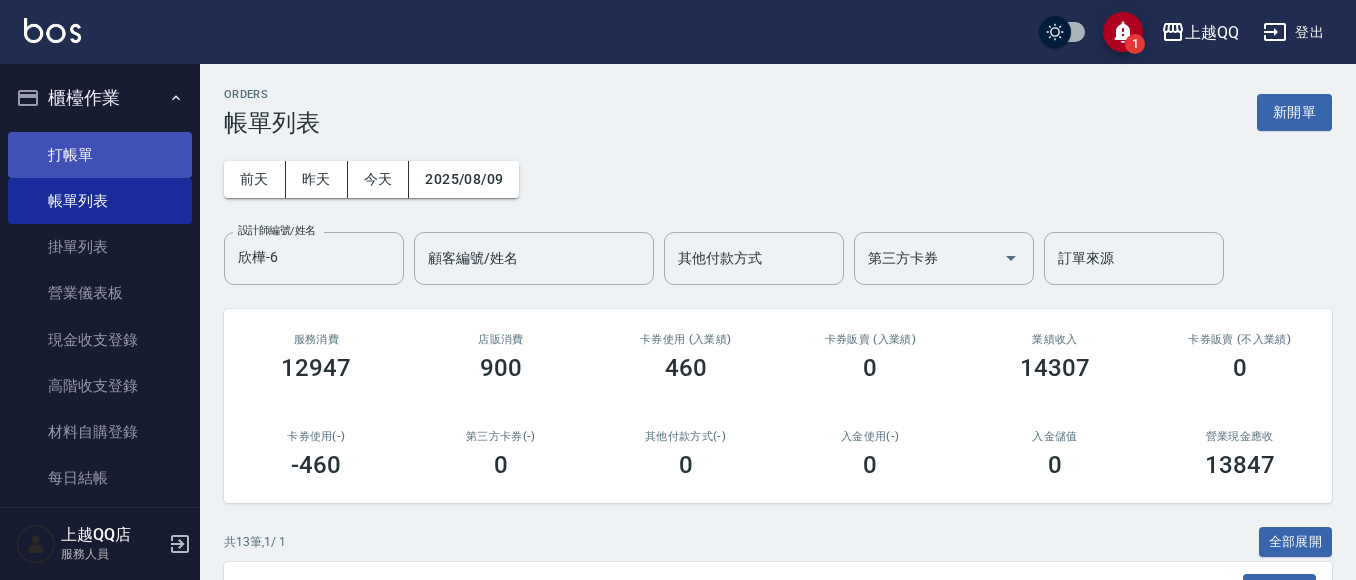 click on "打帳單" at bounding box center [100, 155] 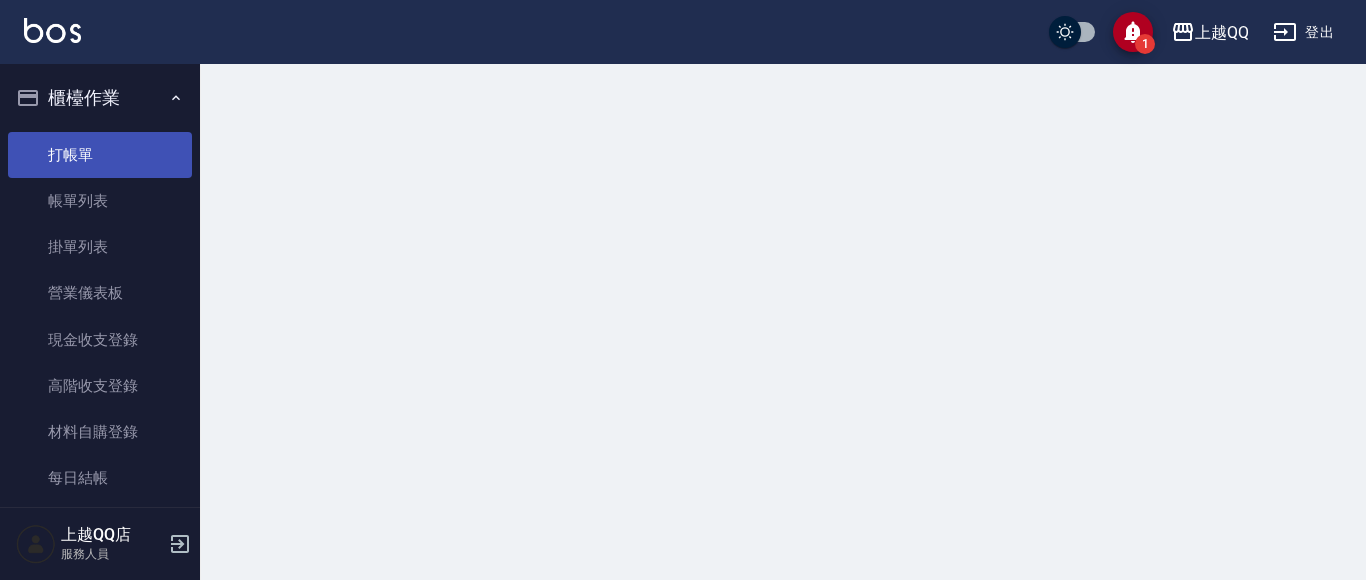 click on "打帳單" at bounding box center [100, 155] 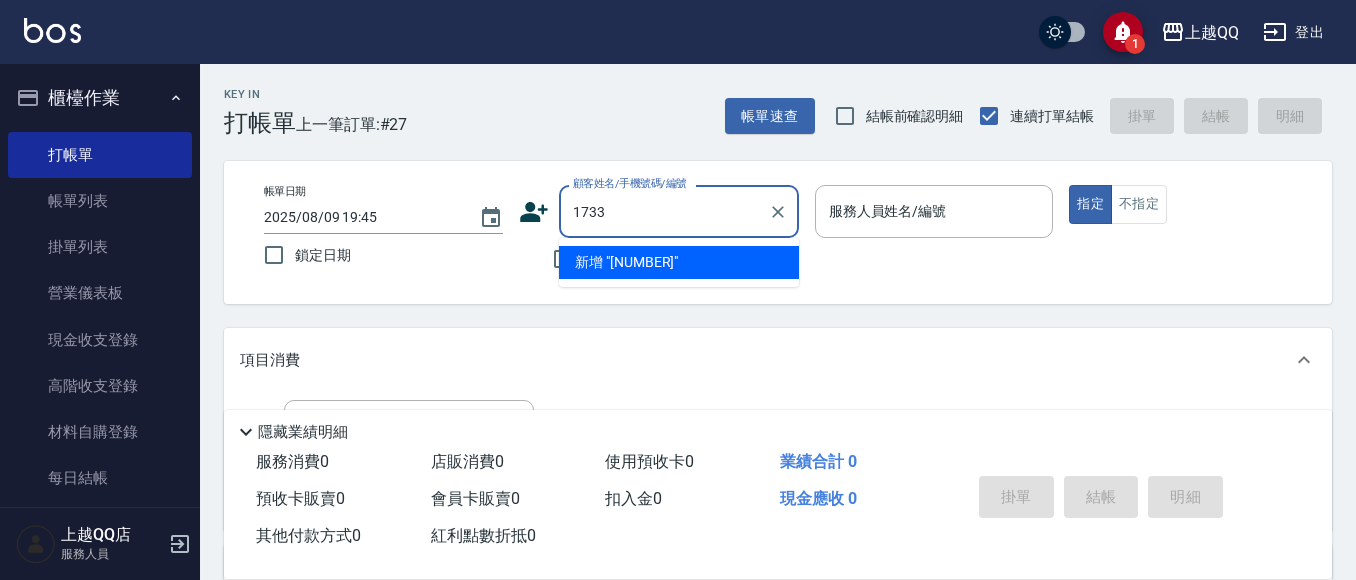 type on "1733" 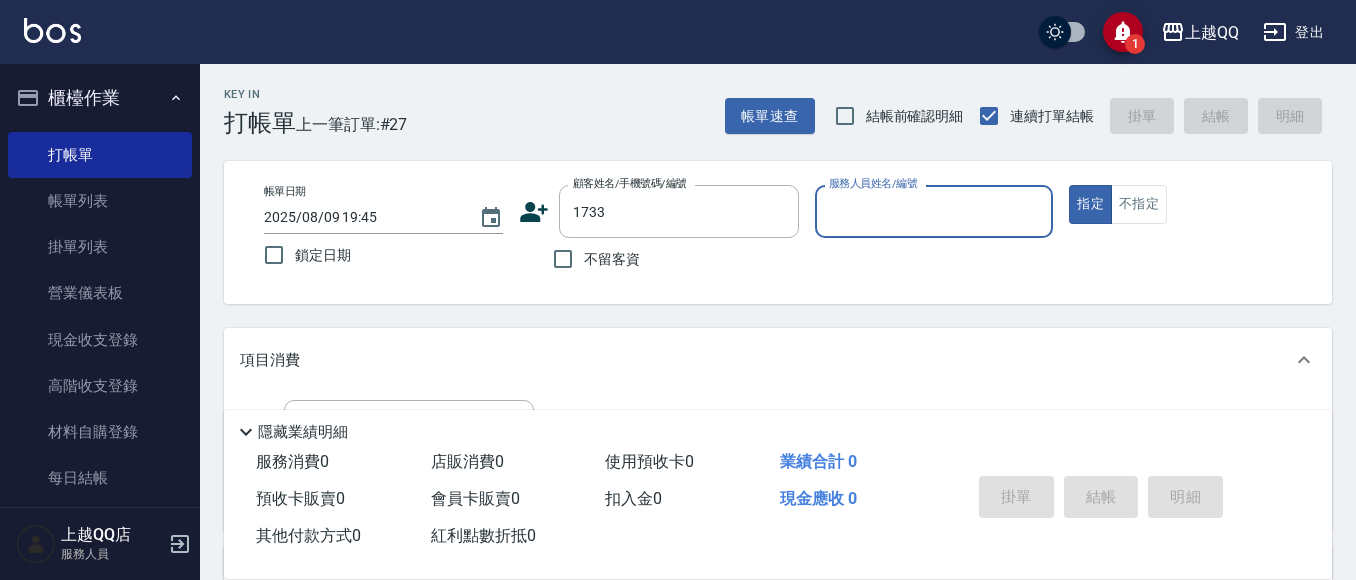 click on "指定" at bounding box center (1090, 204) 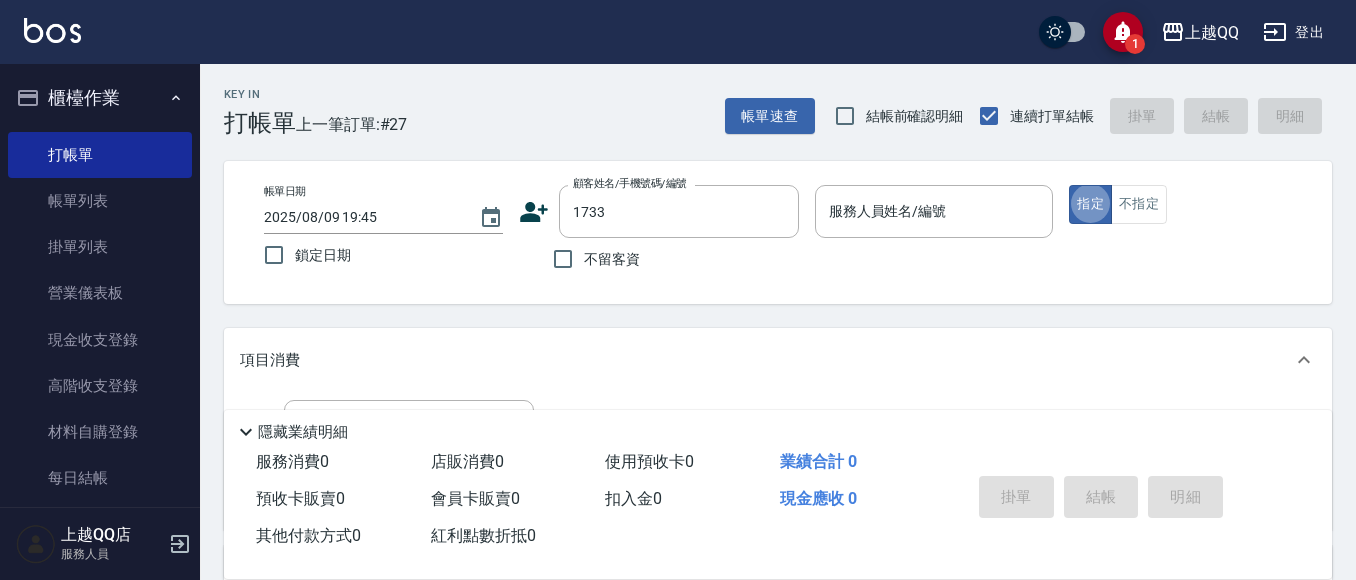 type on "true" 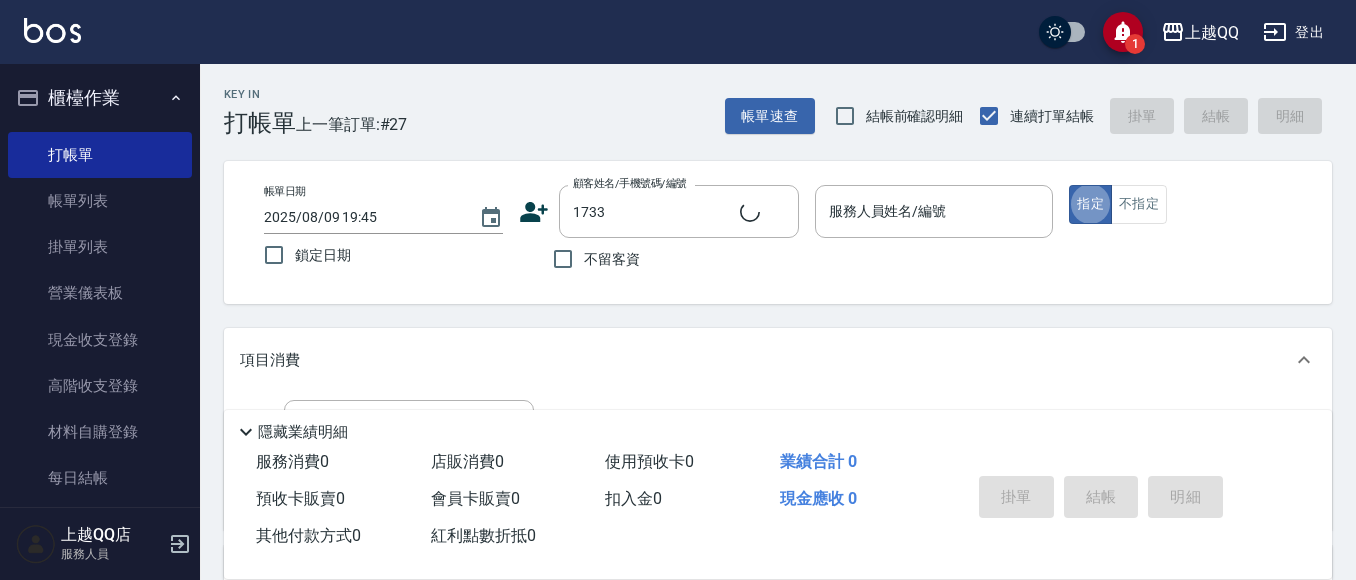 type on "[NAME]/[PHONE]/[NUMBER]" 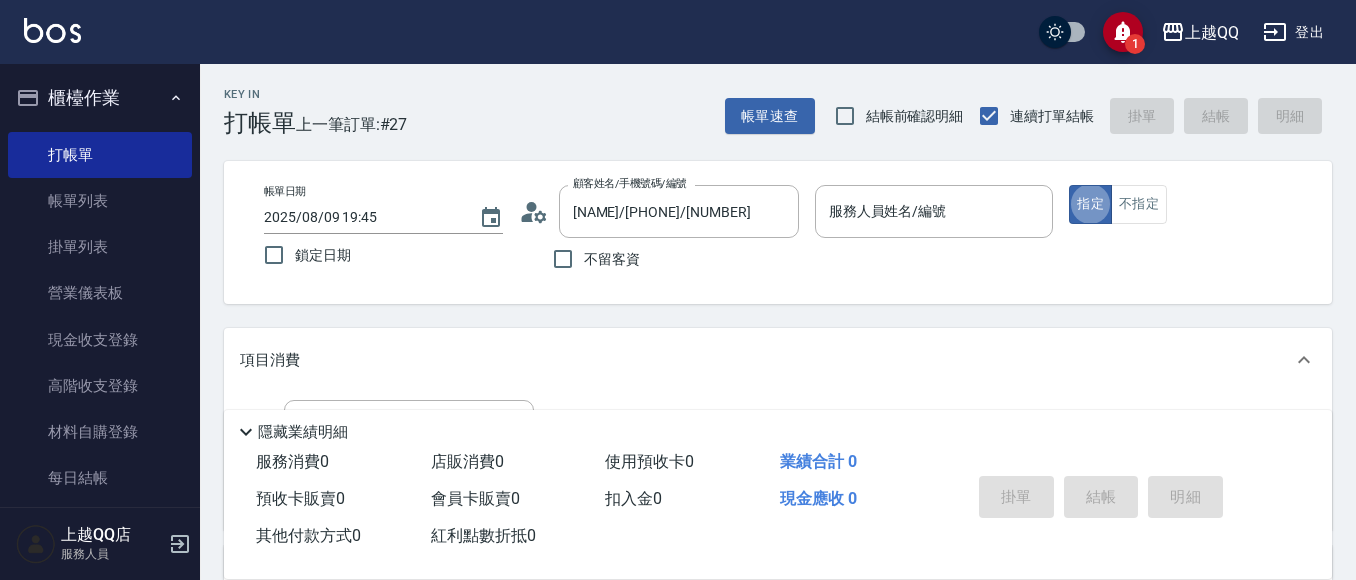 type on "欣樺-6" 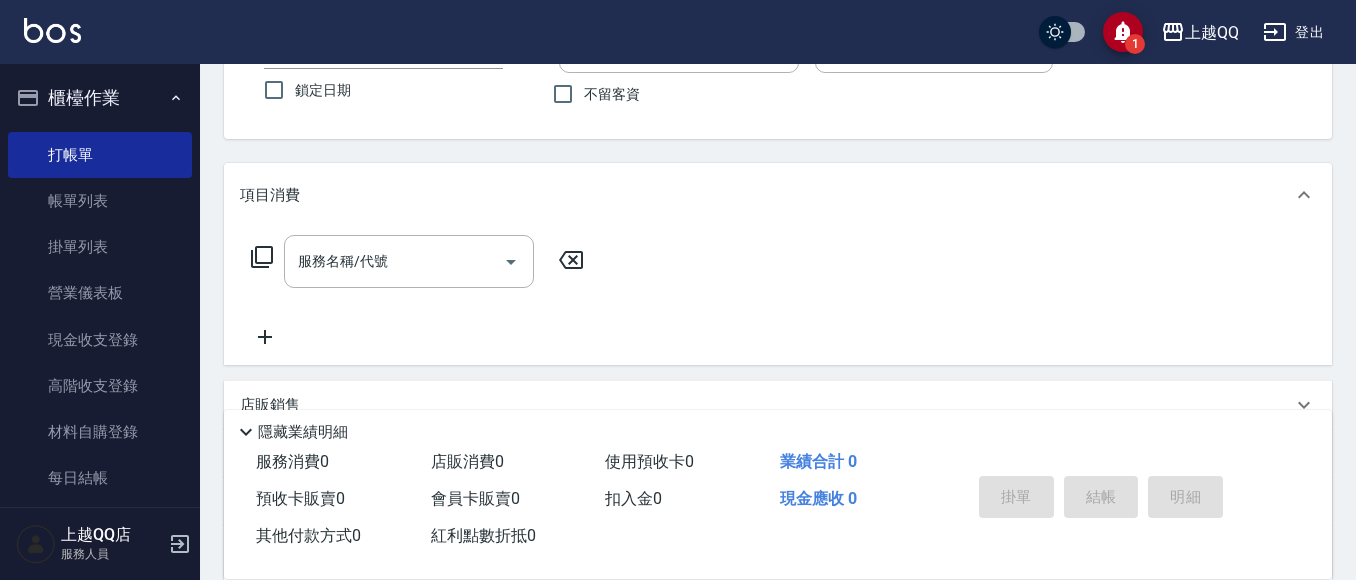 scroll, scrollTop: 200, scrollLeft: 0, axis: vertical 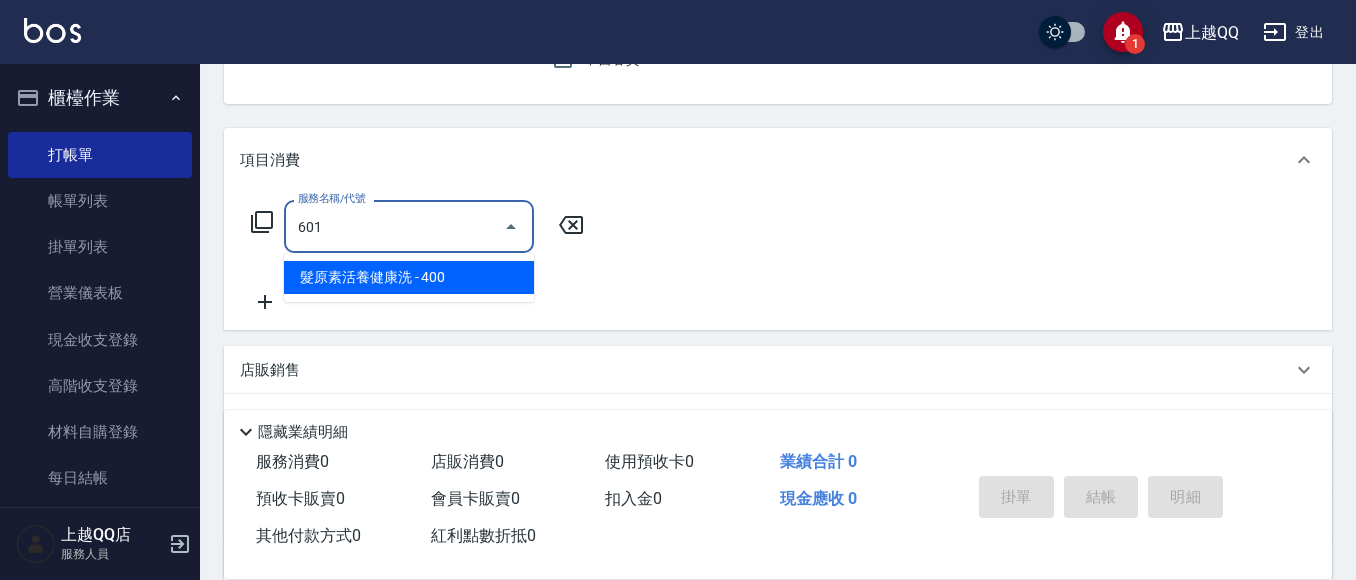 type on "髮原素活養健康洗(601)" 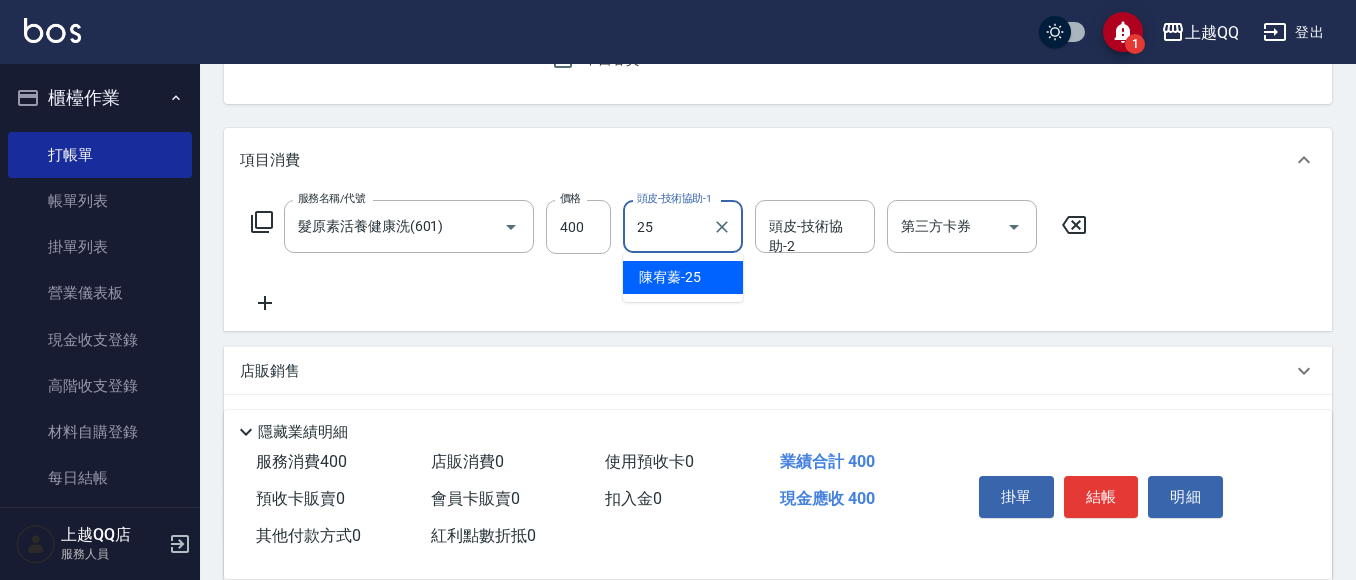 type on "陳宥蓁-25" 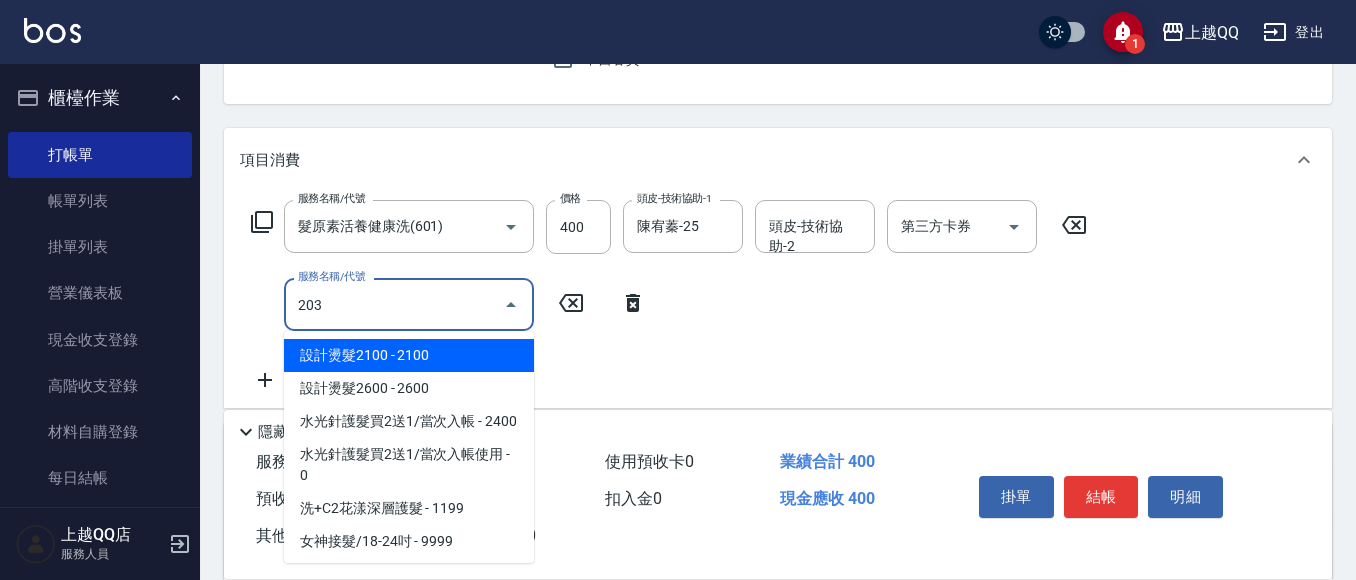 type on "指定單剪(203)" 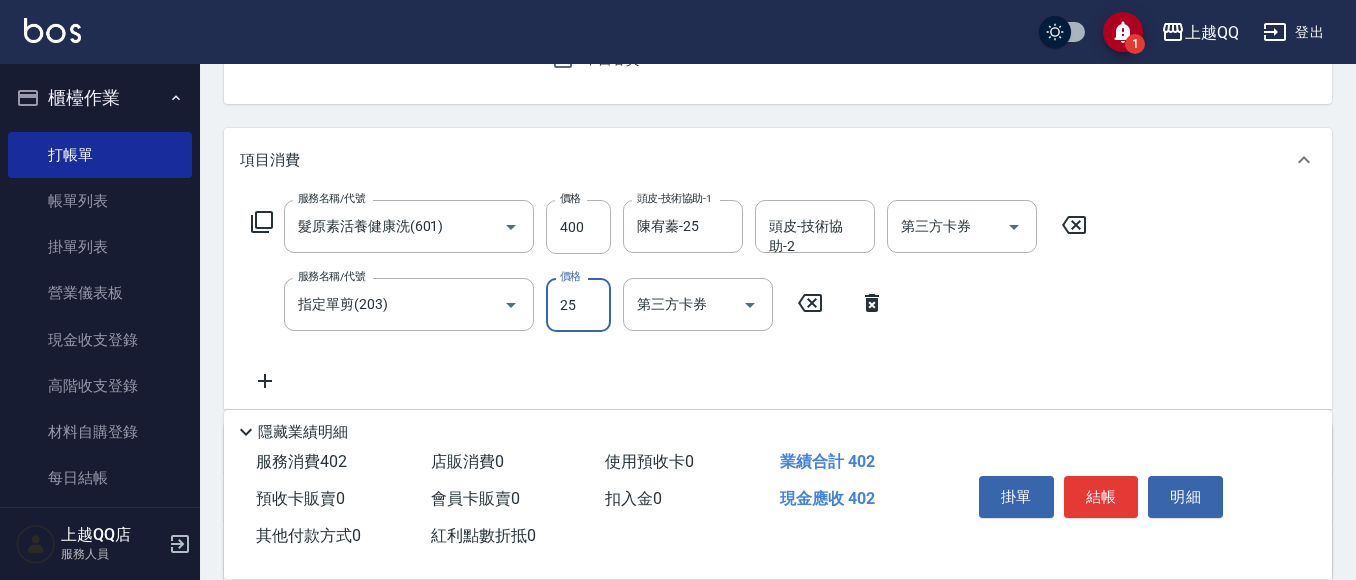 type on "250" 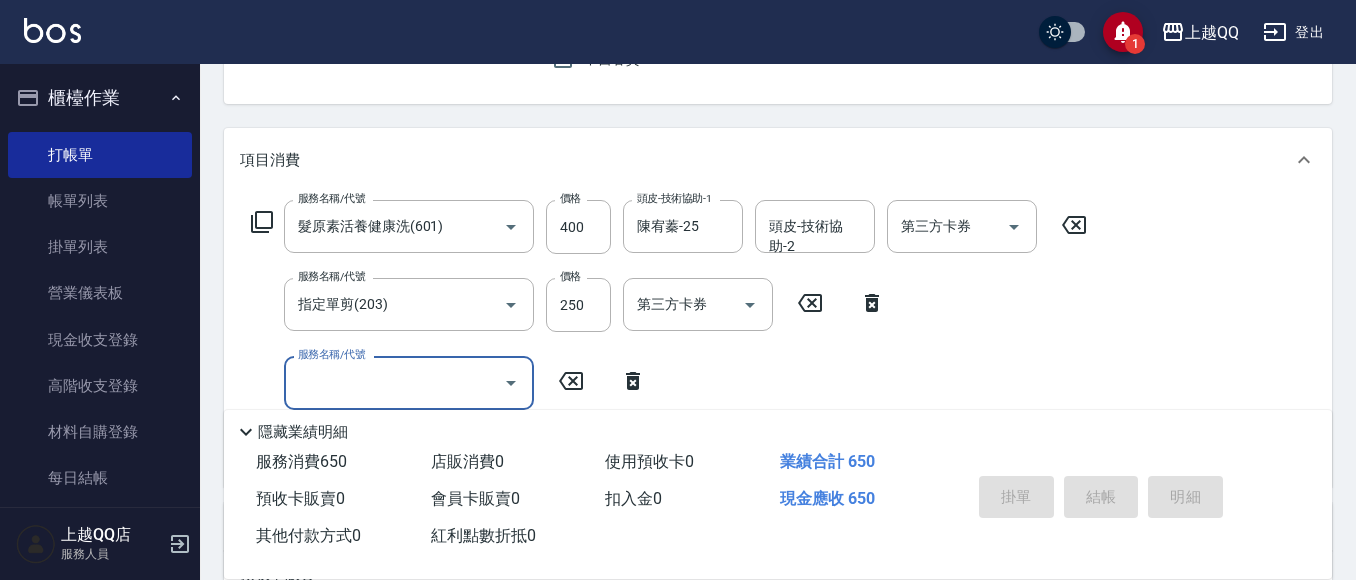 type on "2025/08/09 19:46" 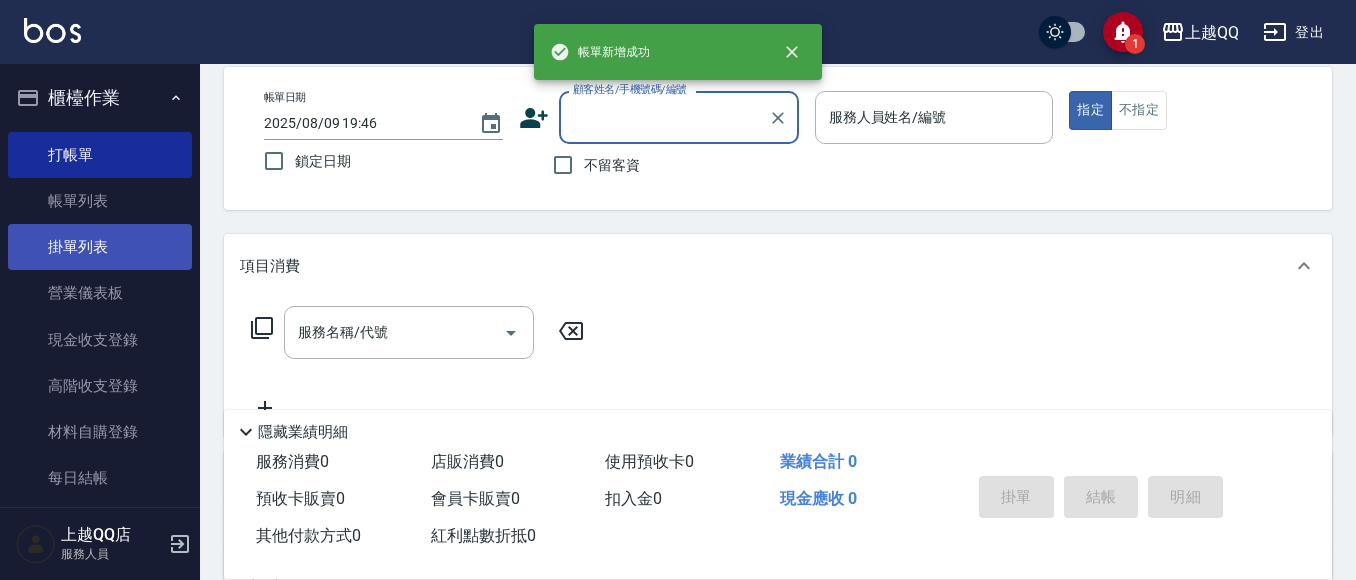 scroll, scrollTop: 0, scrollLeft: 0, axis: both 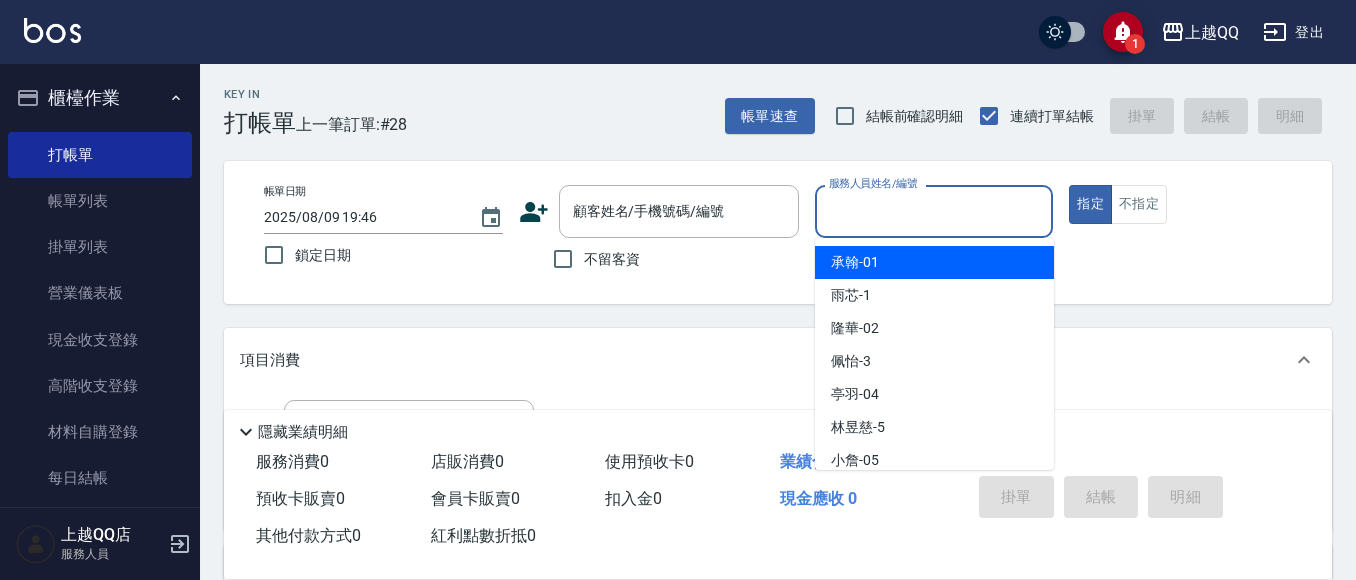 drag, startPoint x: 819, startPoint y: 131, endPoint x: 846, endPoint y: 236, distance: 108.41586 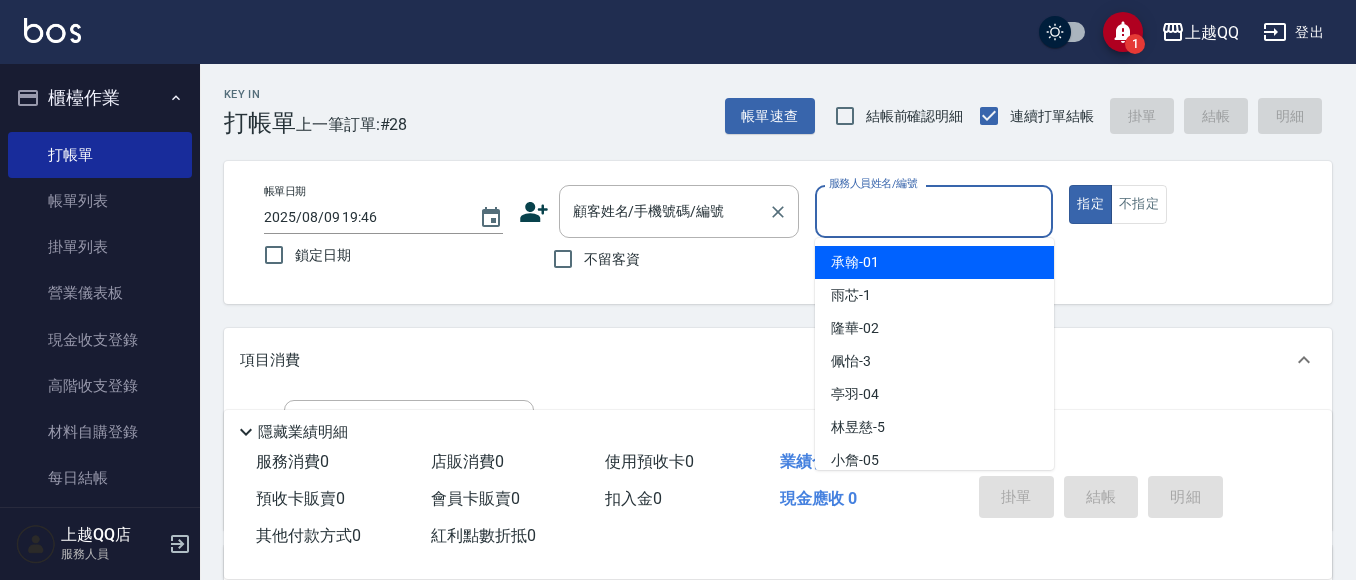 drag, startPoint x: 647, startPoint y: 228, endPoint x: 634, endPoint y: 214, distance: 19.104973 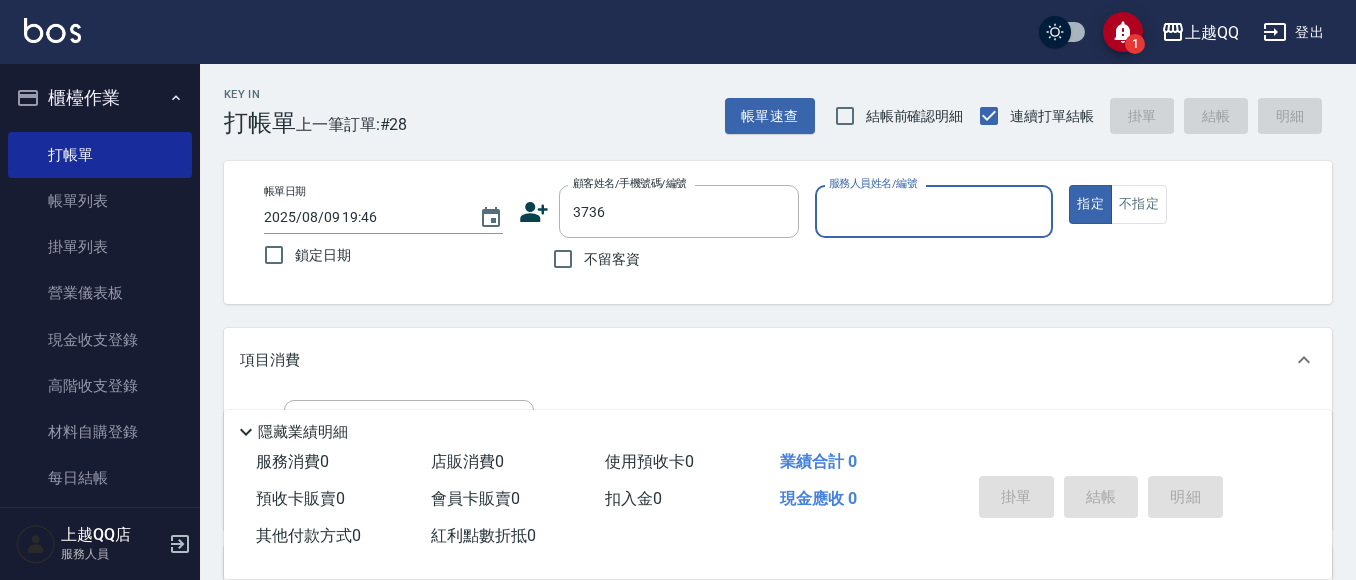 click on "指定" at bounding box center (1090, 204) 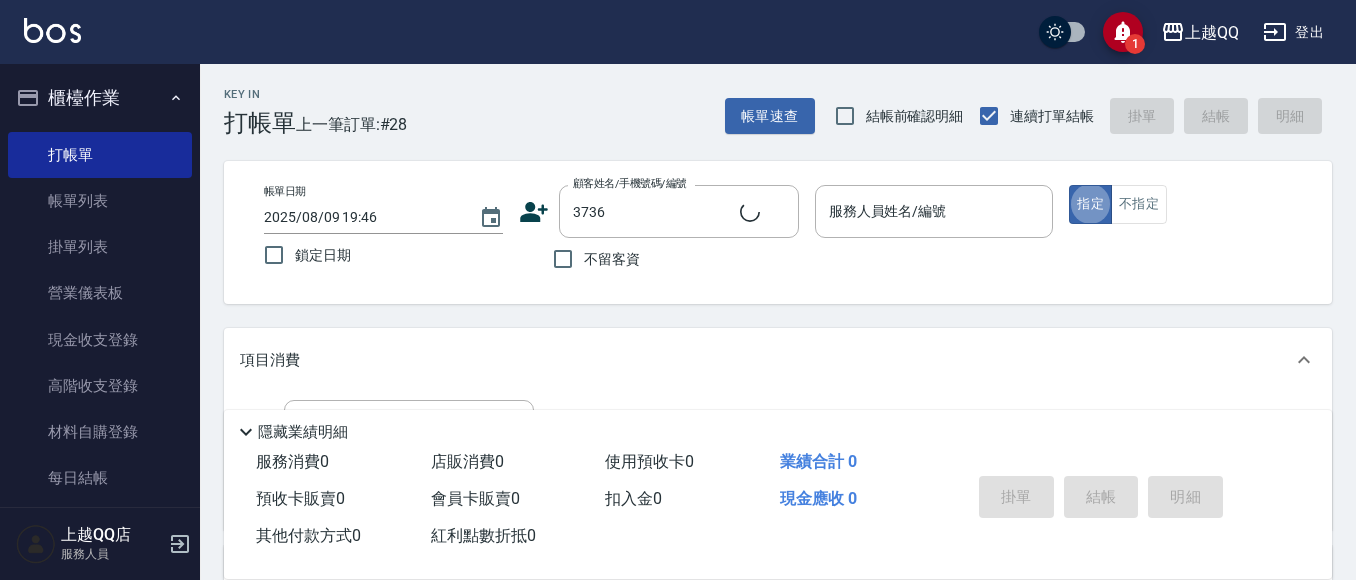 type on "[NAME]/[PHONE]/[NUMBER]" 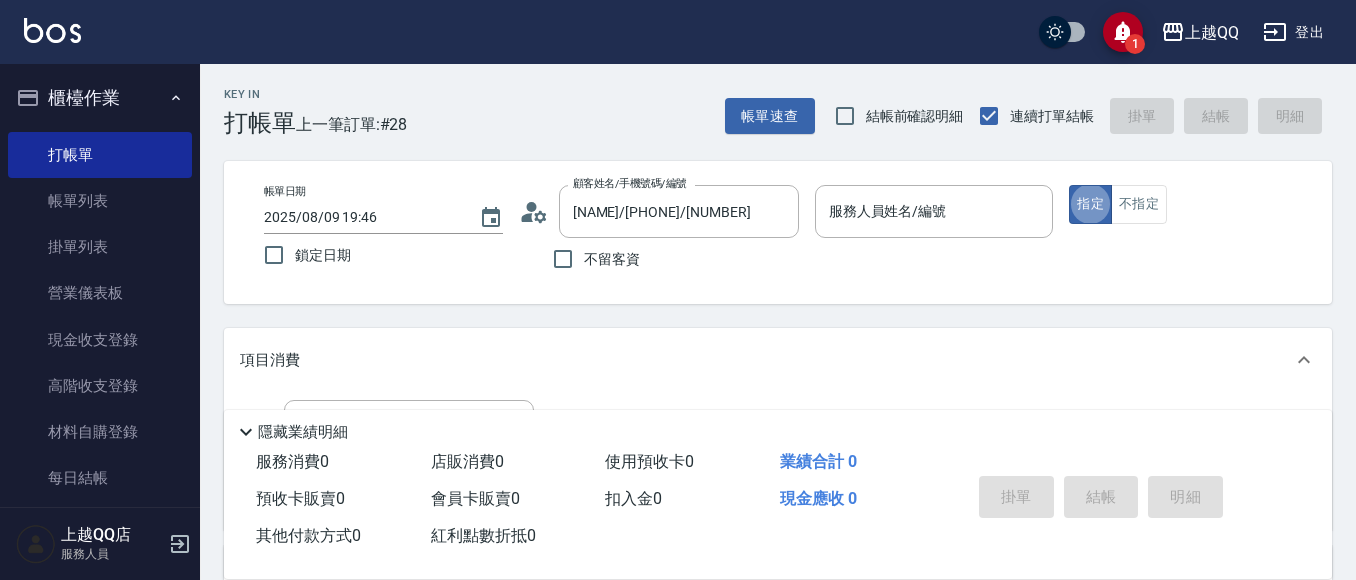 type on "雨芯-1" 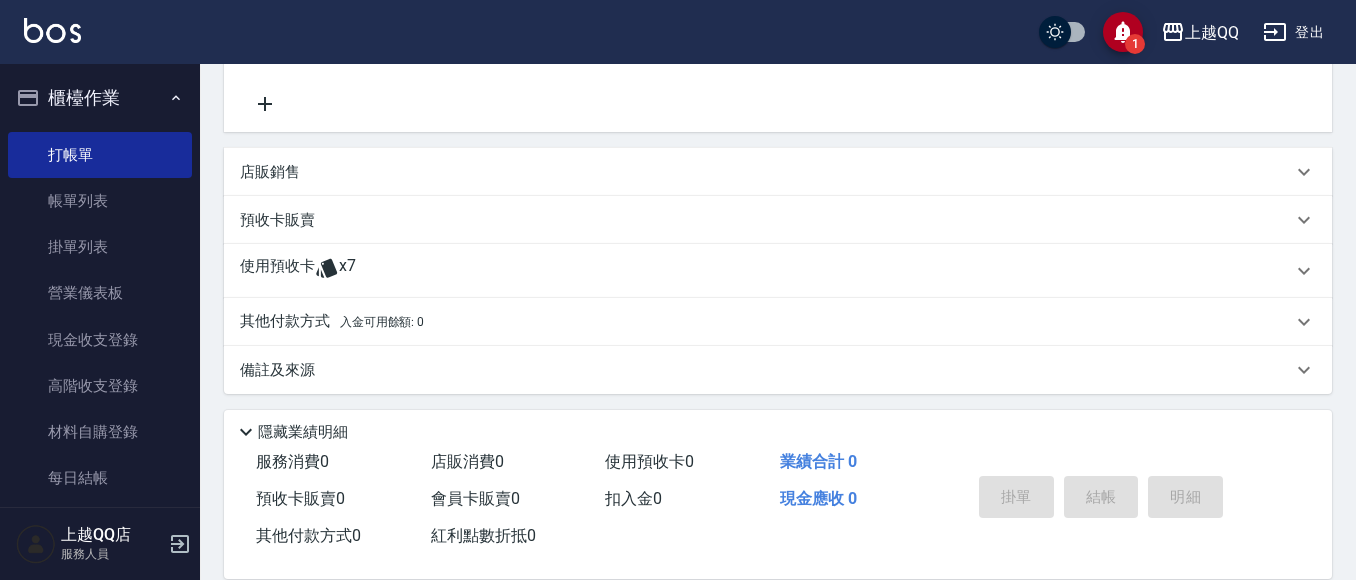 scroll, scrollTop: 404, scrollLeft: 0, axis: vertical 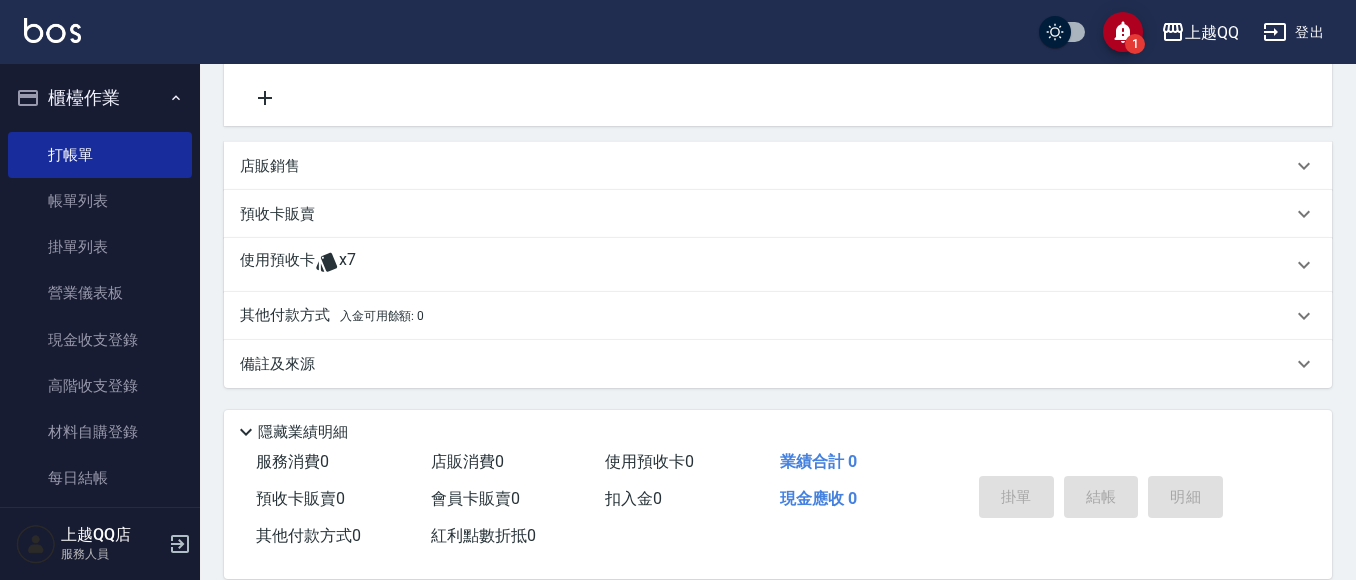 click on "項目消費 服務名稱/代號 服務名稱/代號 店販銷售 服務人員姓名/編號 服務人員姓名/編號 商品代號/名稱 商品代號/名稱 預收卡販賣 卡券名稱/代號 卡券名稱/代號 使用預收卡 x7 卡券代號/名稱 卡券代號/名稱 其他付款方式 入金可用餘額: 0 其他付款方式 其他付款方式 入金剩餘： 0元 0 ​ 整筆扣入金 0元 異動入金 備註及來源 備註 備註 訂單來源 ​ 訂單來源" at bounding box center [778, 156] 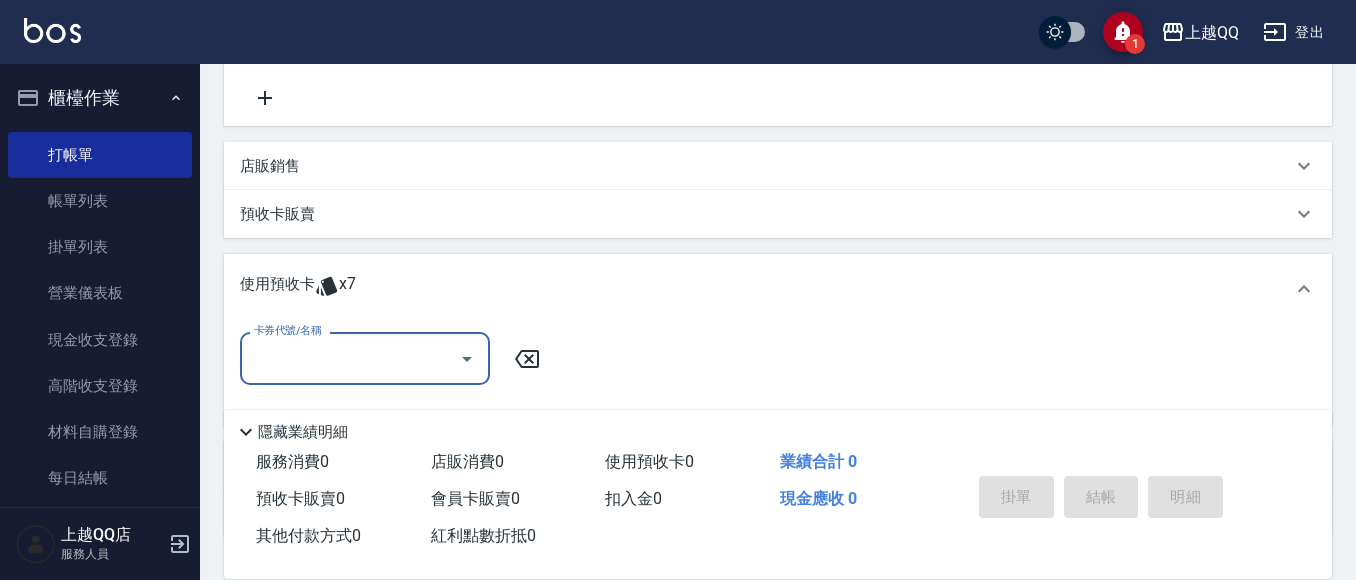scroll, scrollTop: 0, scrollLeft: 0, axis: both 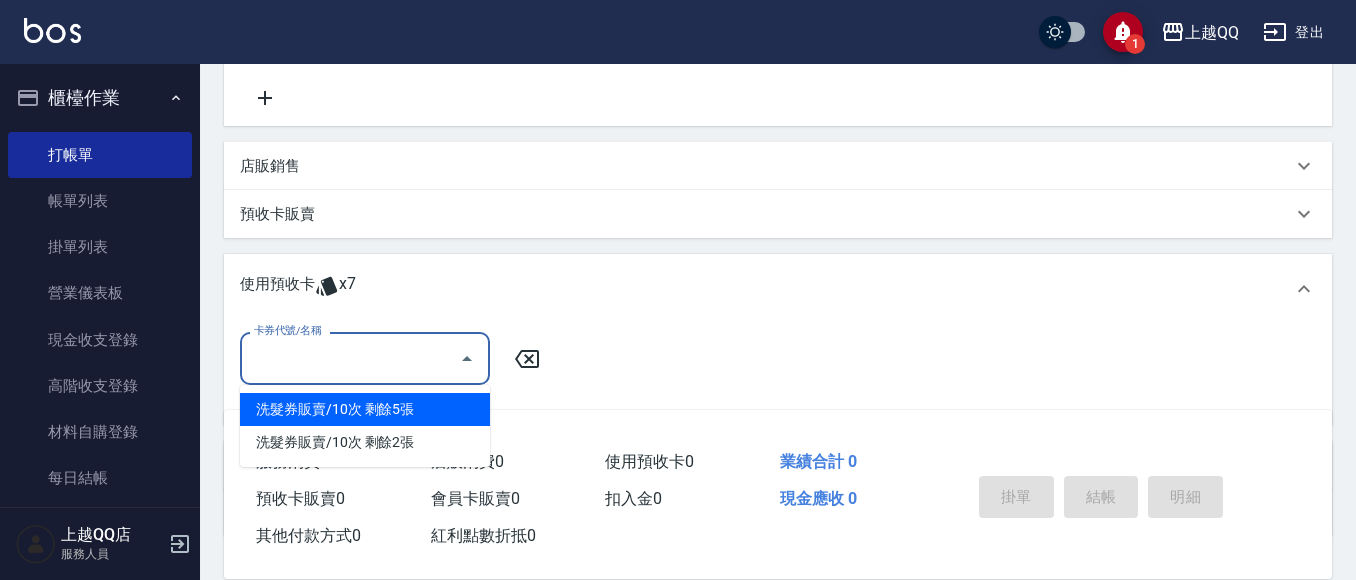 click on "洗髮券販賣/10次 剩餘5張" at bounding box center (365, 409) 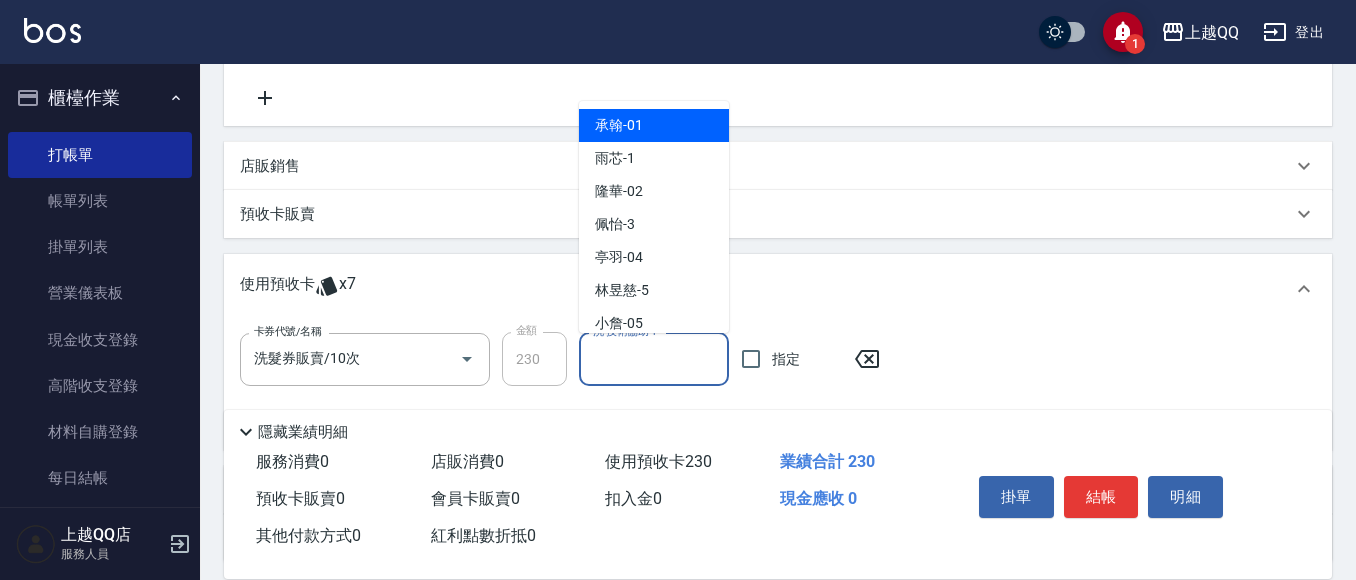 click on "洗-技術協助-1 洗-技術協助-1" at bounding box center (654, 359) 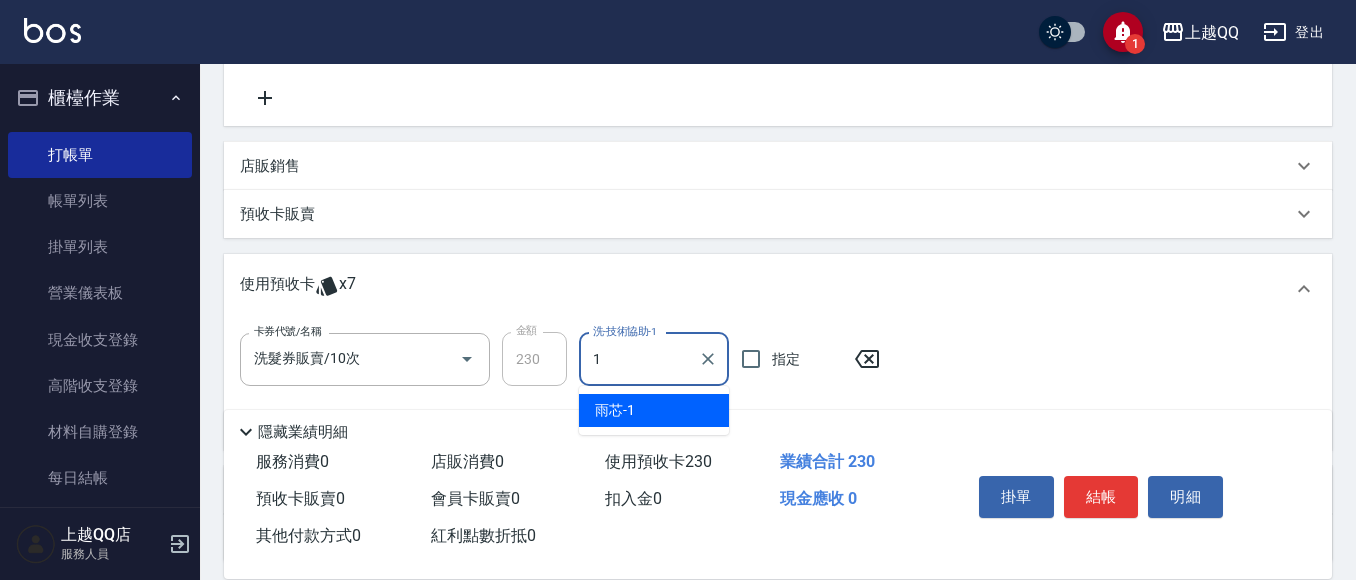 type on "雨芯-1" 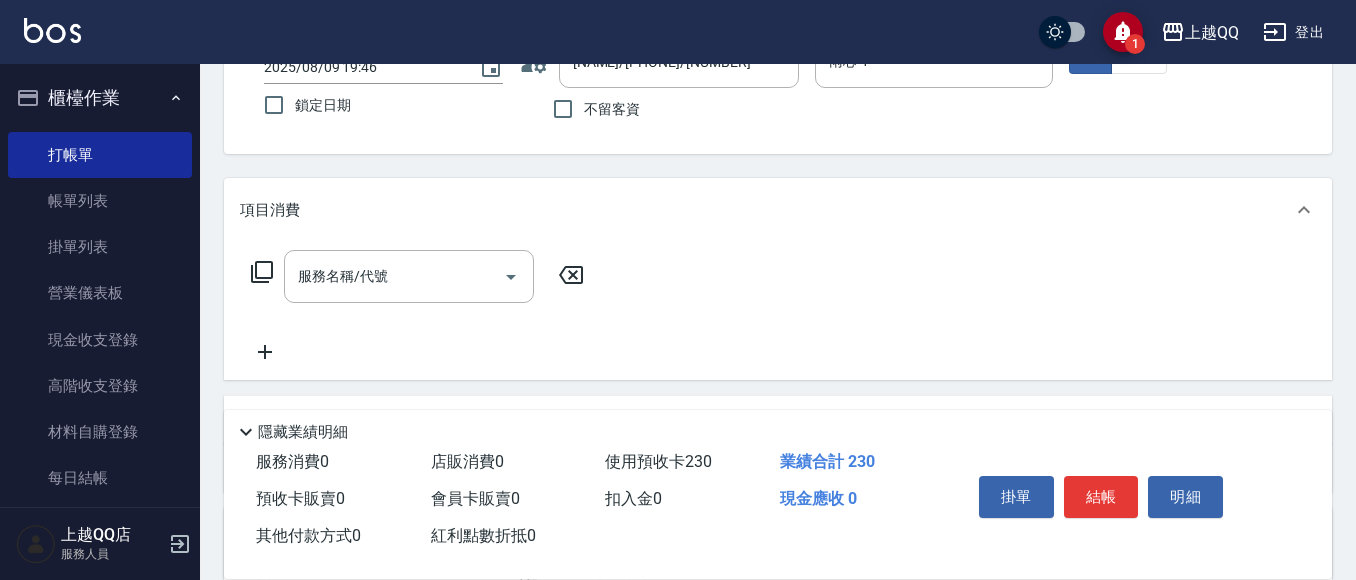 scroll, scrollTop: 104, scrollLeft: 0, axis: vertical 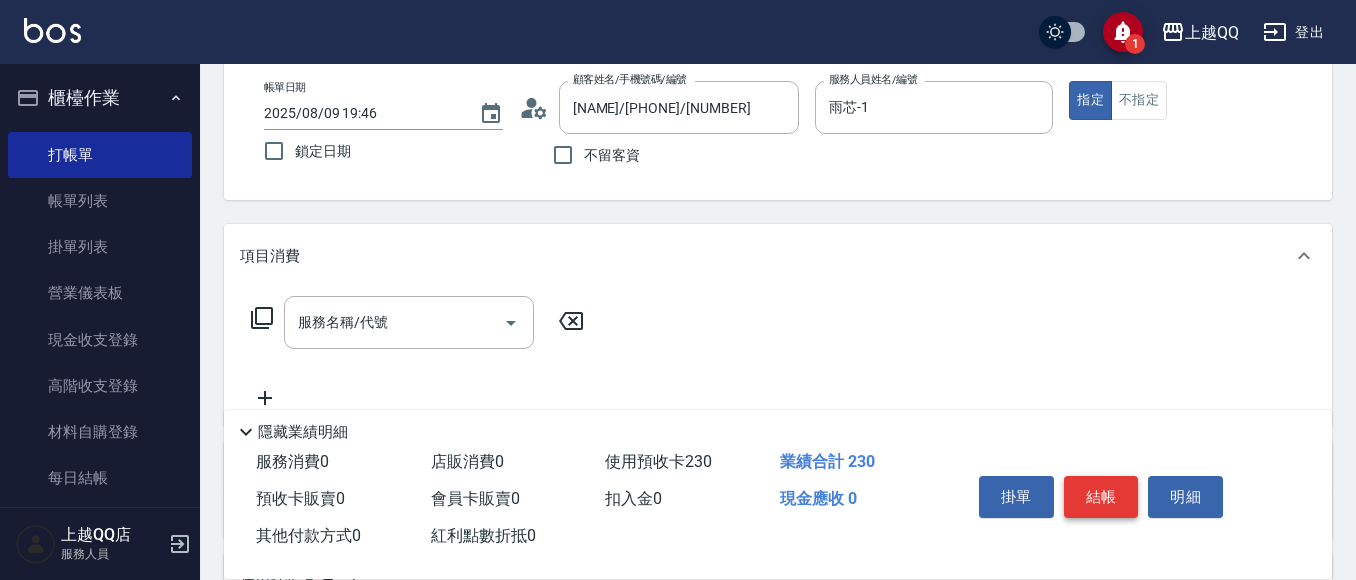 click on "結帳" at bounding box center (1101, 497) 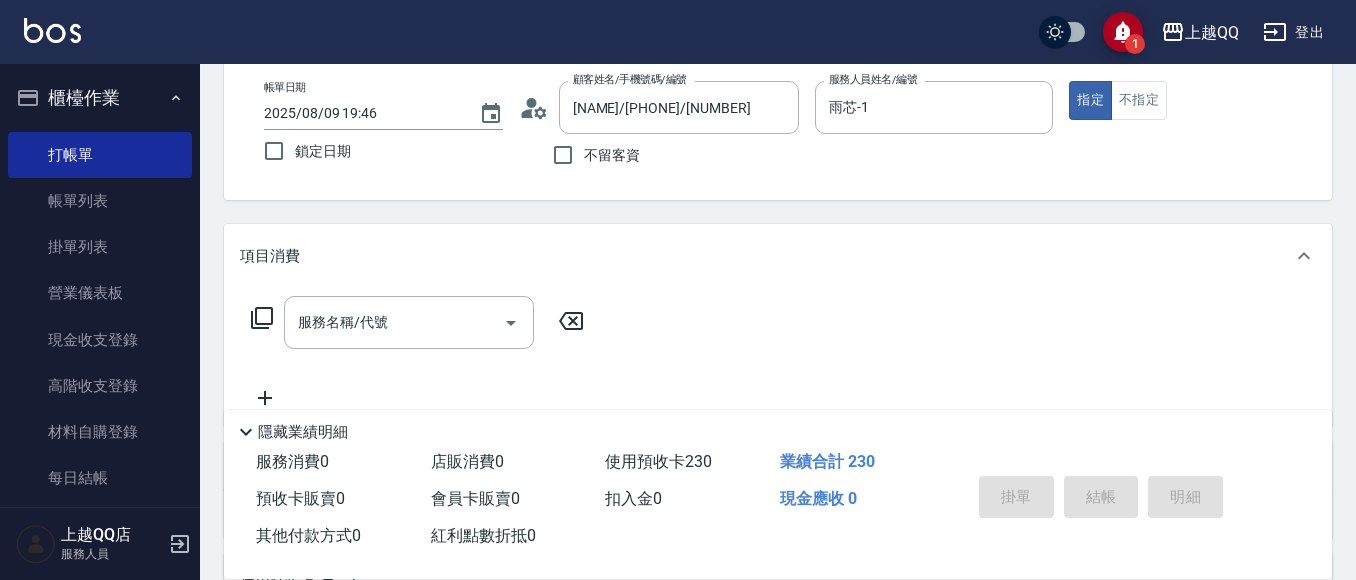 type on "2025/08/09 19:52" 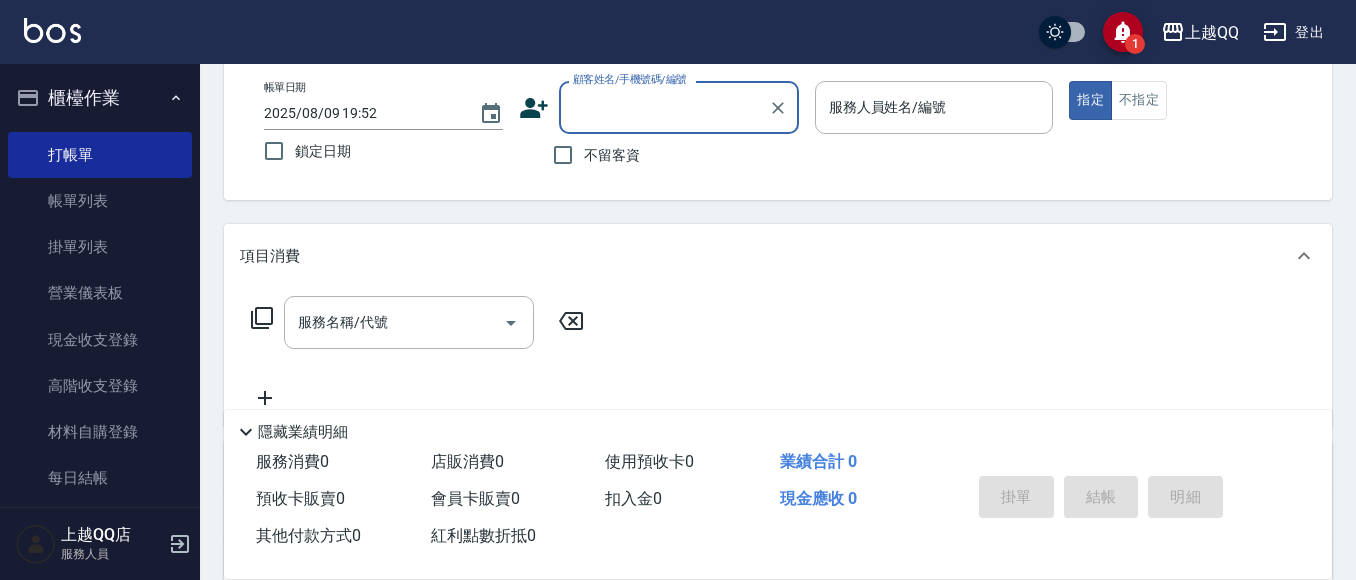 drag, startPoint x: 600, startPoint y: 145, endPoint x: 549, endPoint y: 130, distance: 53.160137 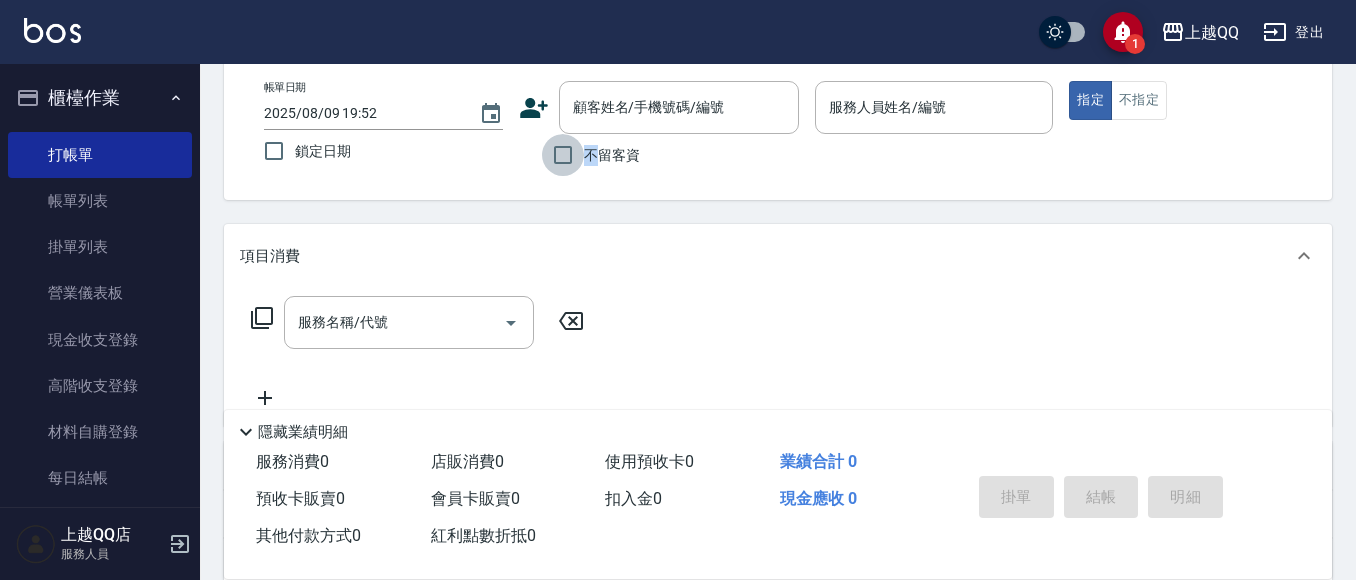 click on "不留客資" at bounding box center [563, 155] 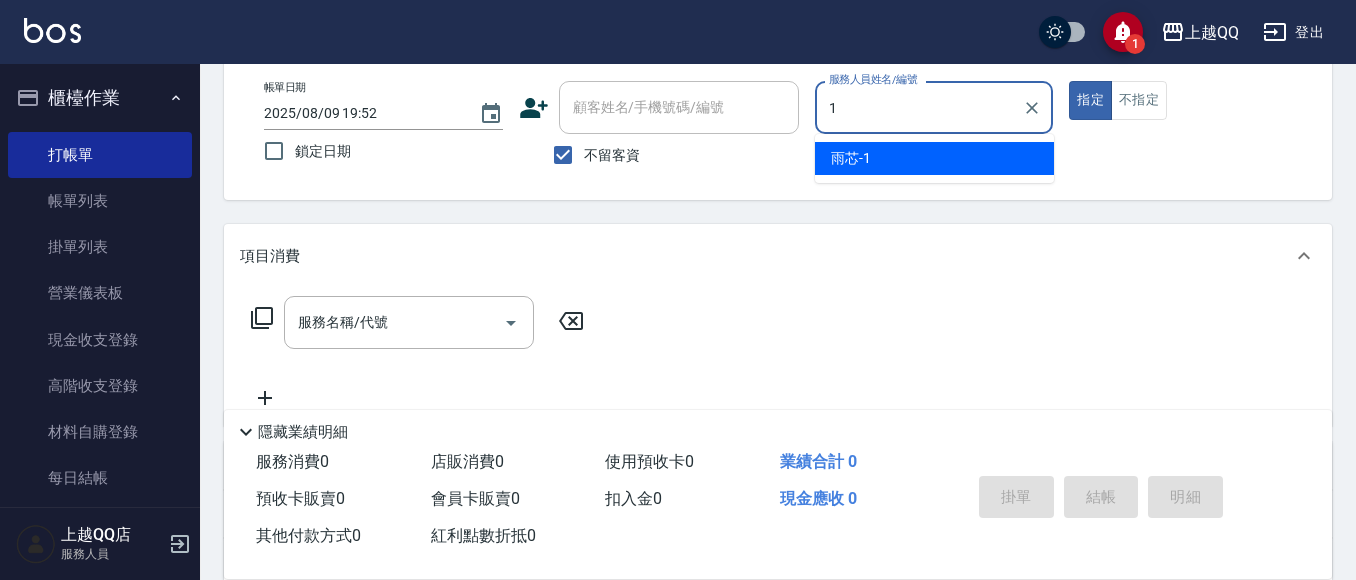 type on "雨芯-1" 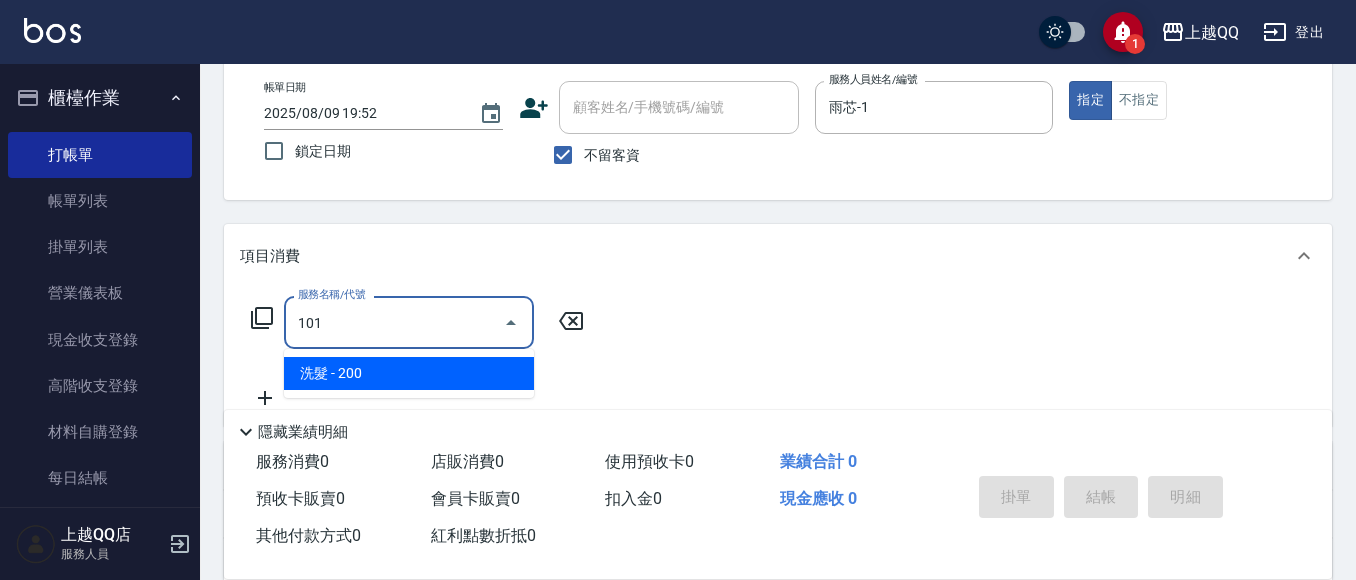 type on "洗髮(101)" 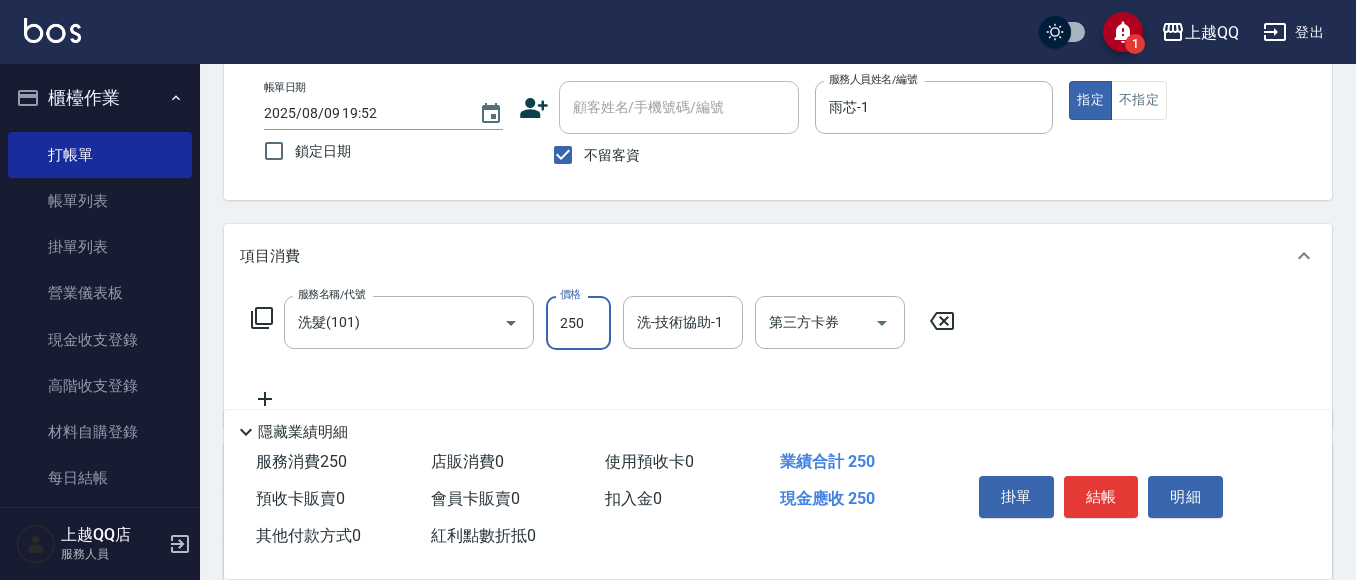 type on "250" 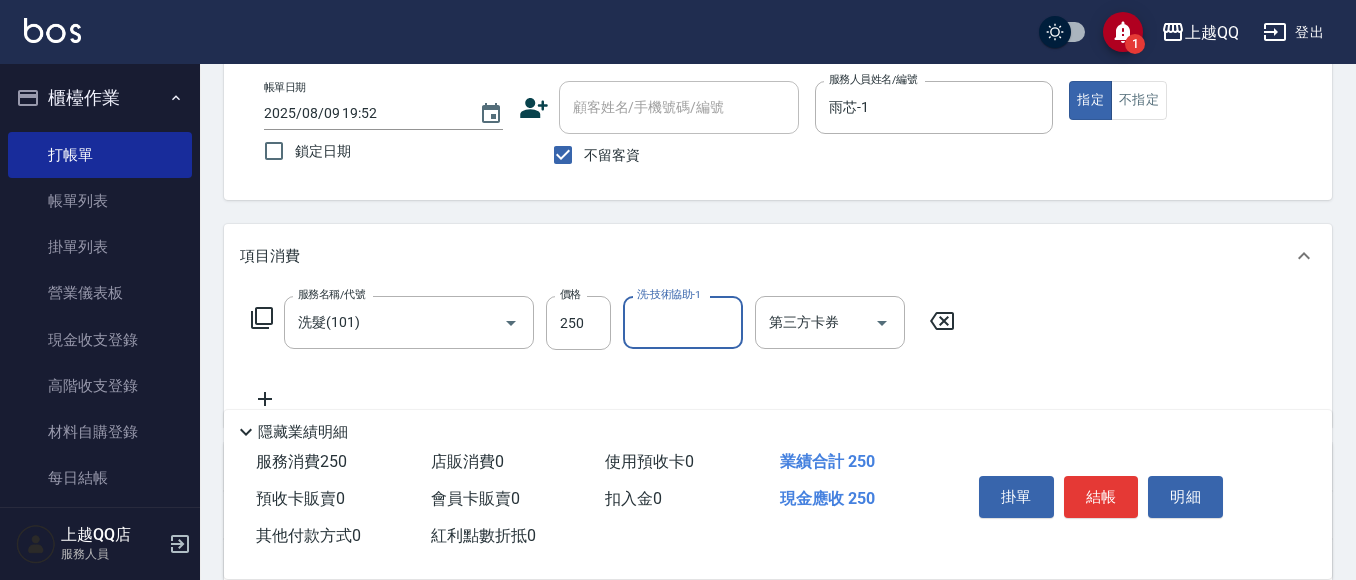 type on "1" 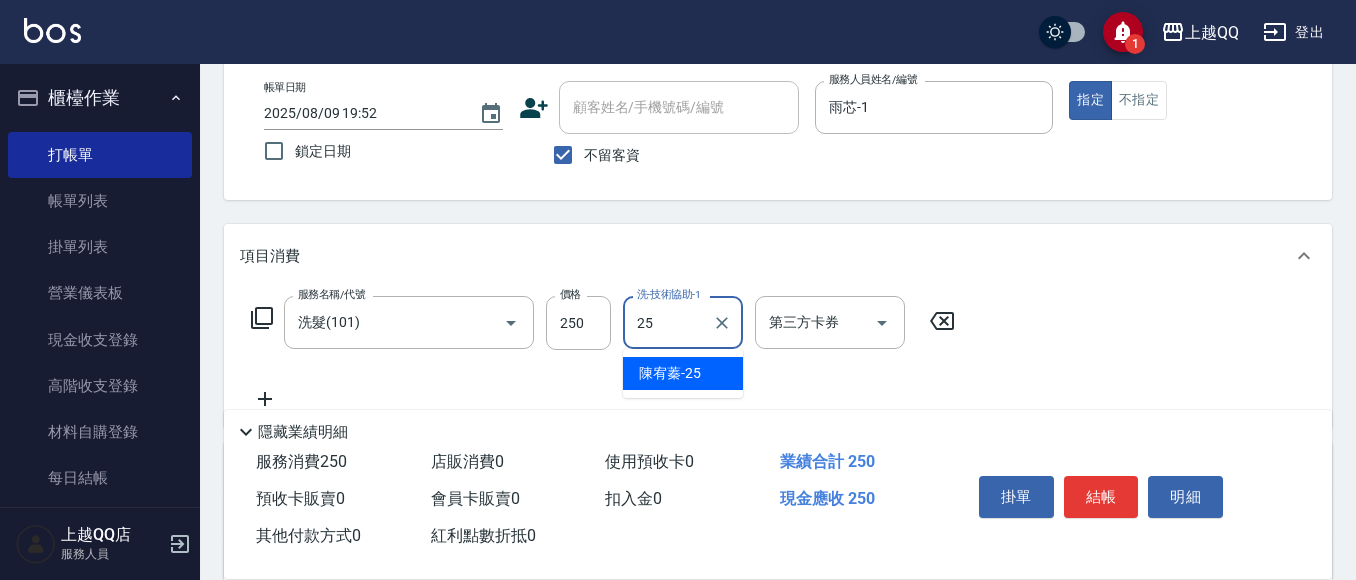 type on "陳宥蓁-25" 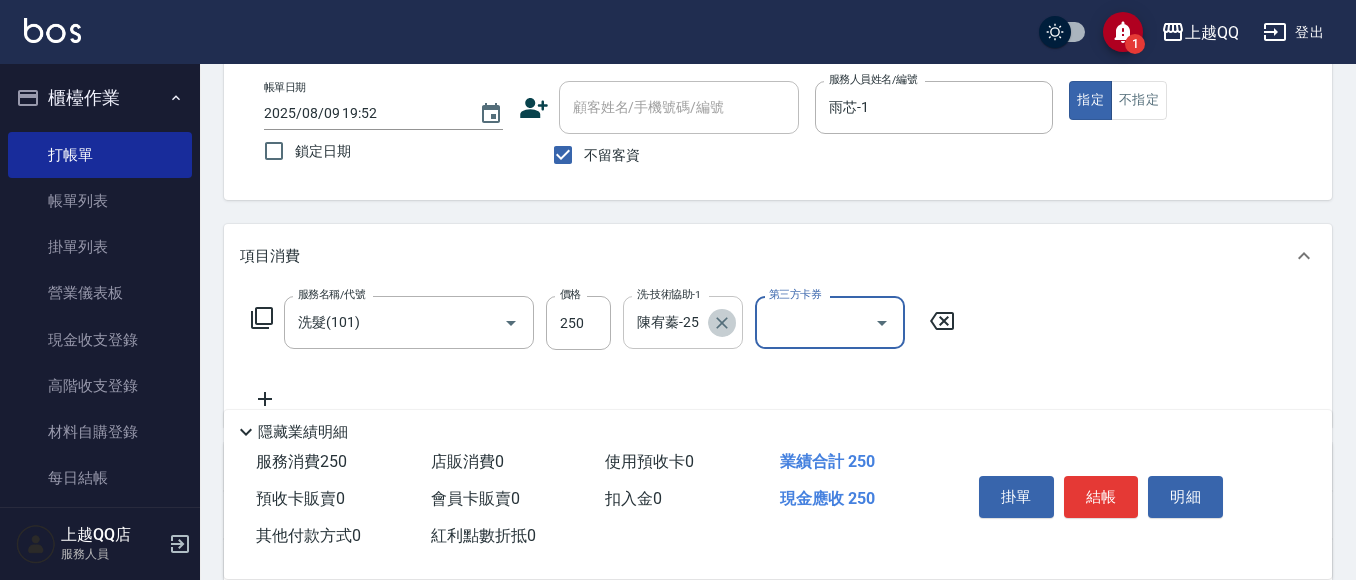 click 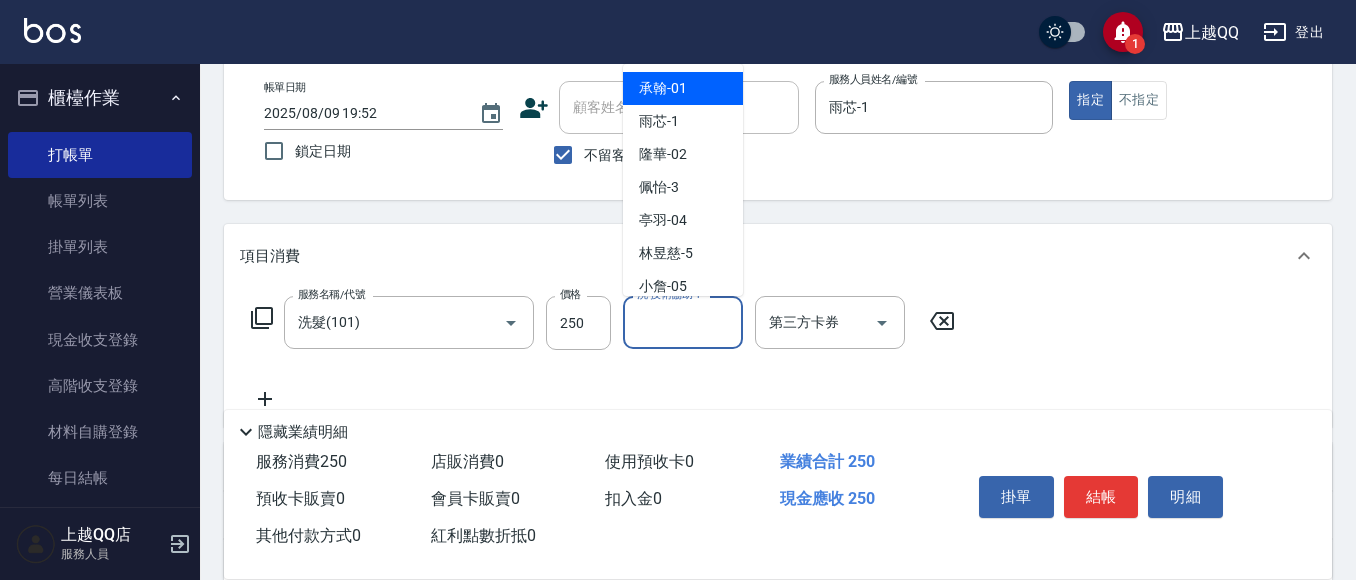 click on "洗-技術協助-1" at bounding box center [683, 322] 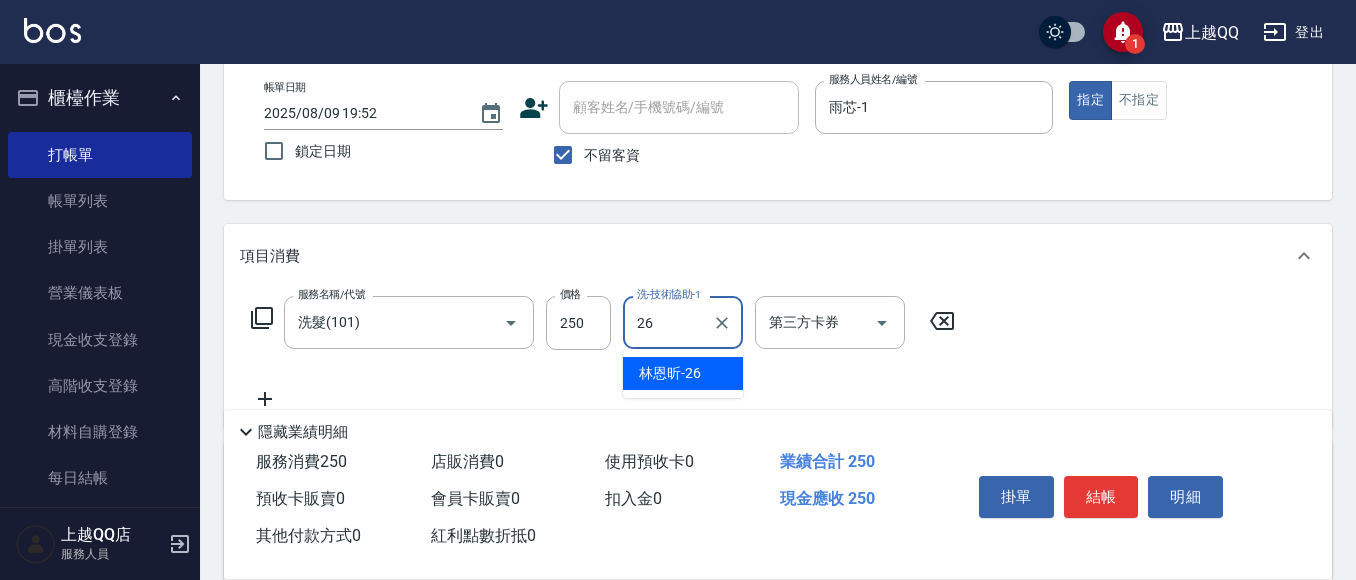 type on "林恩昕-26" 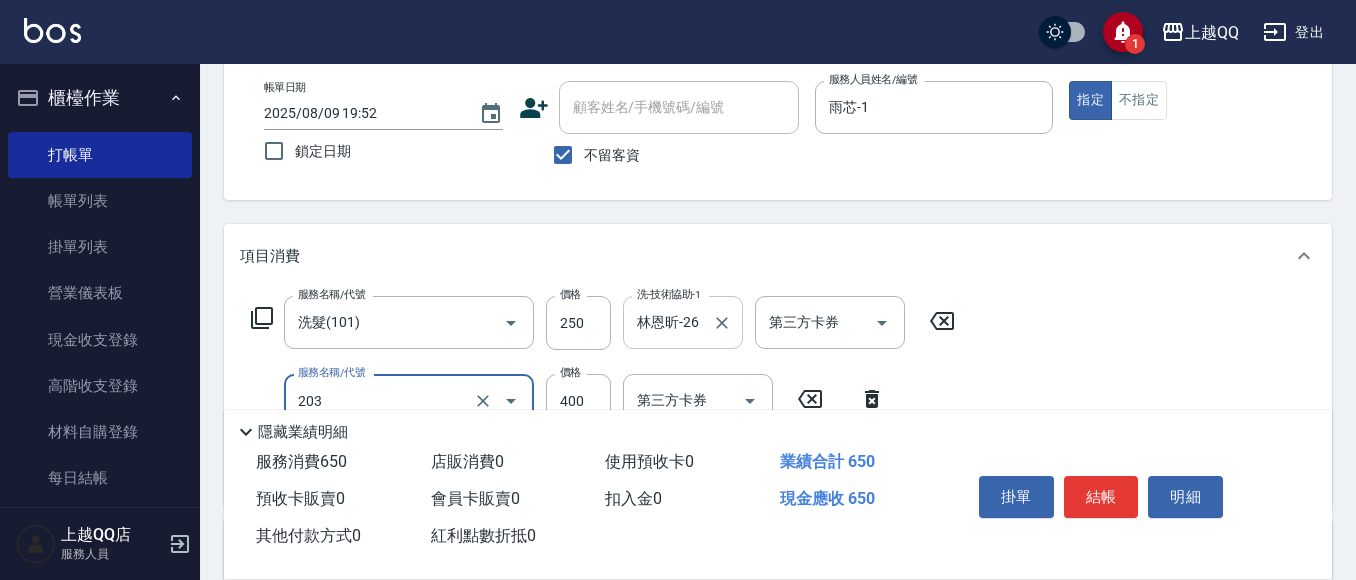 type on "指定單剪(203)" 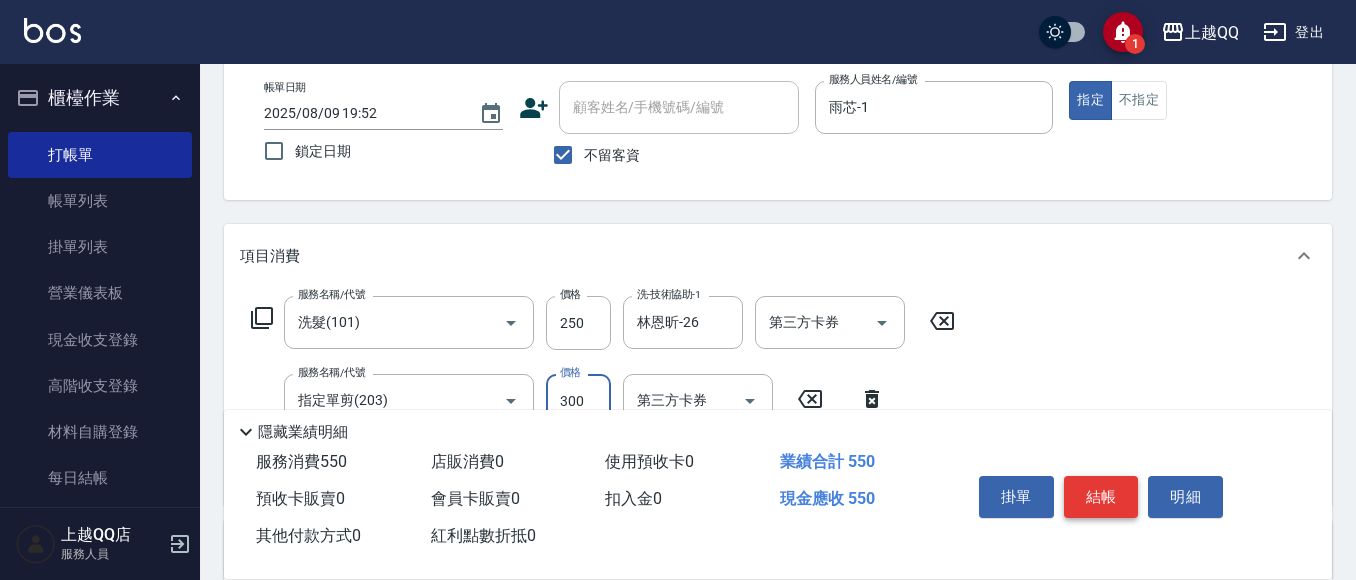 type on "300" 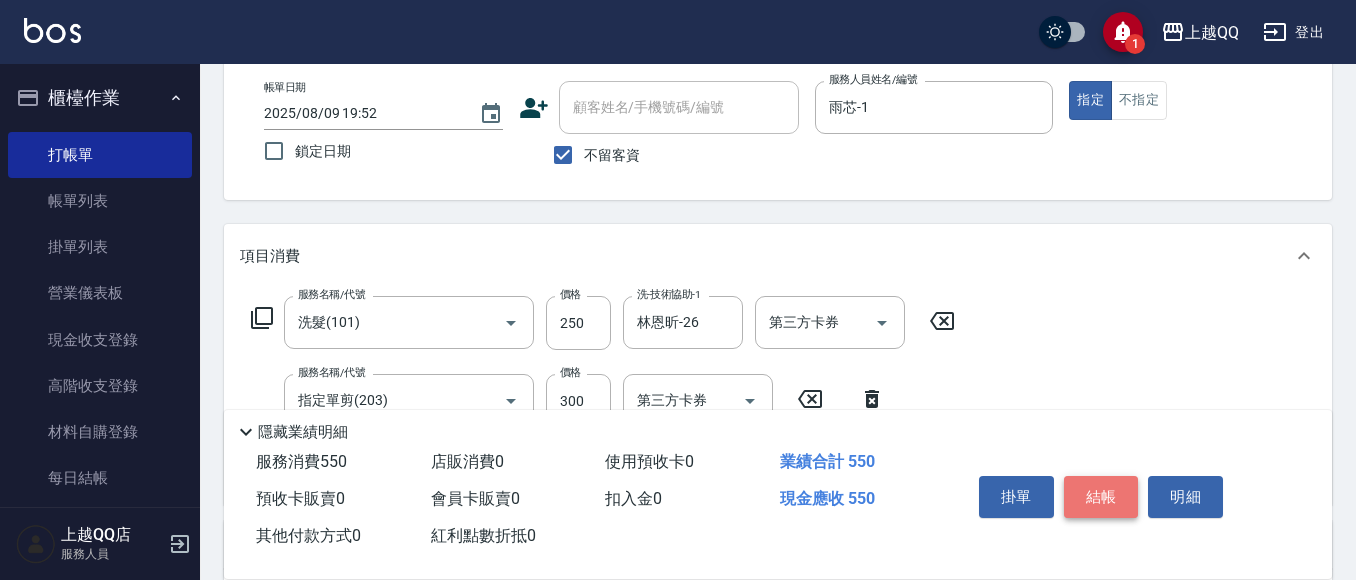 click on "結帳" at bounding box center (1101, 497) 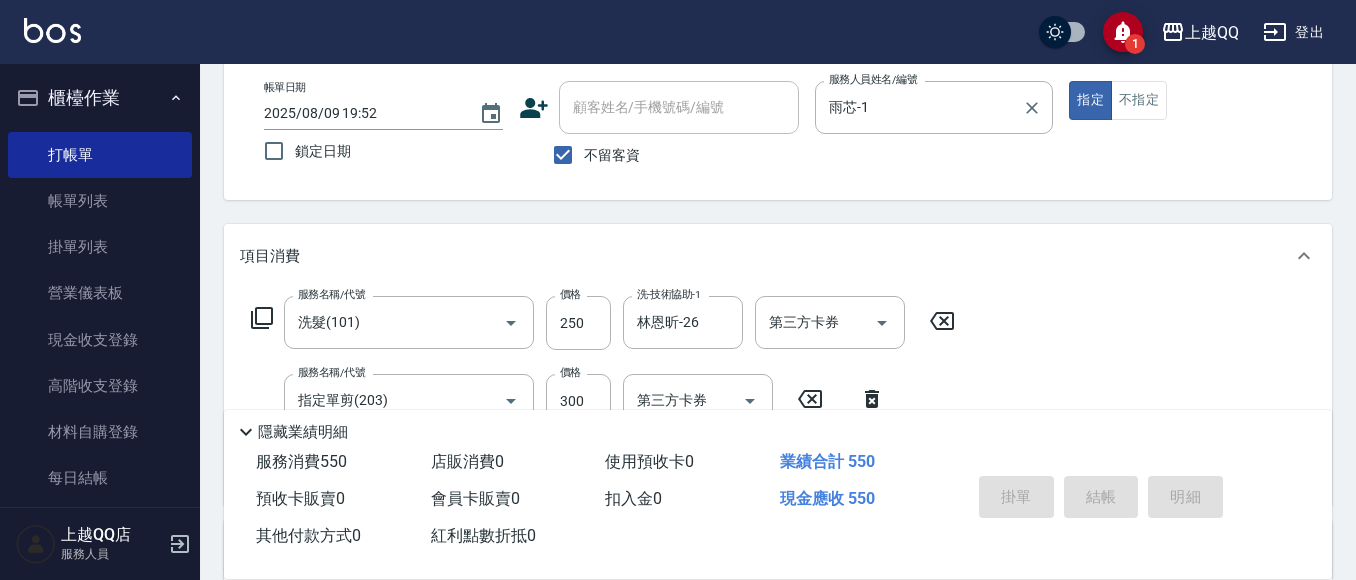 type on "2025/08/09 19:53" 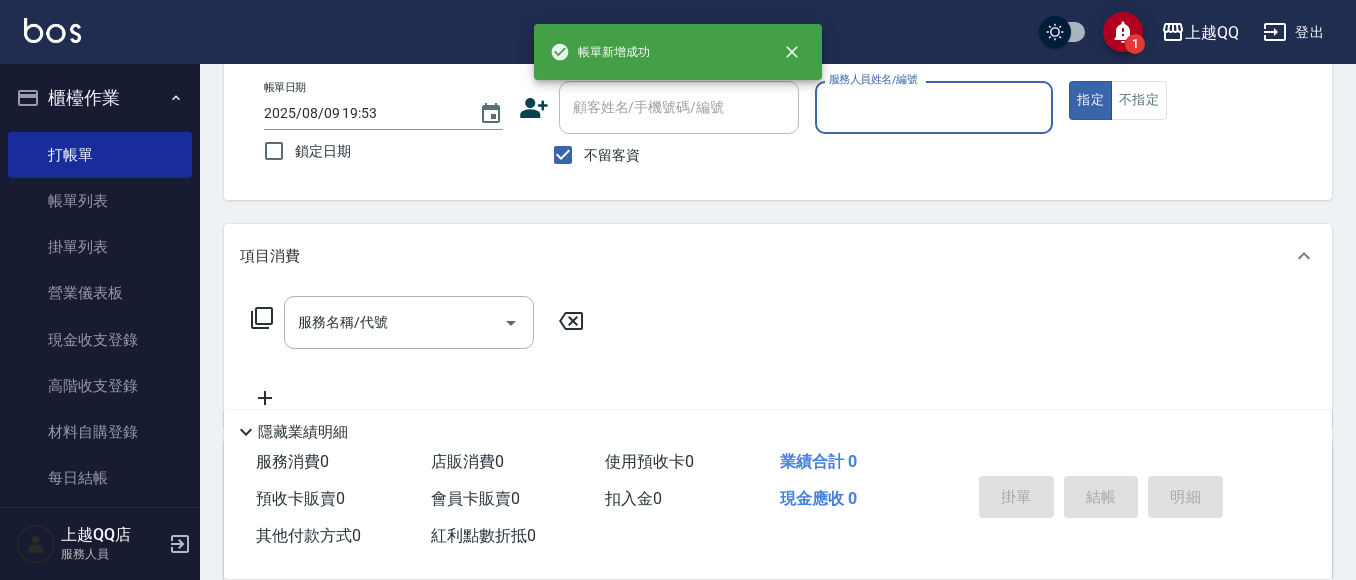 click on "服務人員姓名/編號" at bounding box center [934, 107] 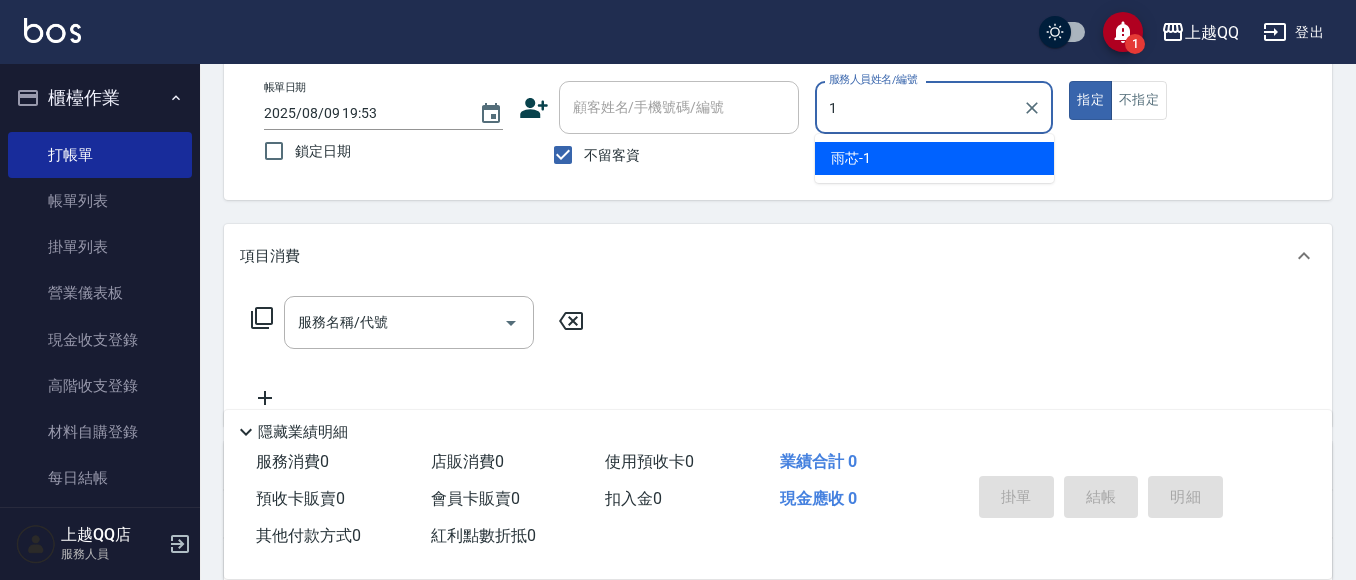 type on "雨芯-1" 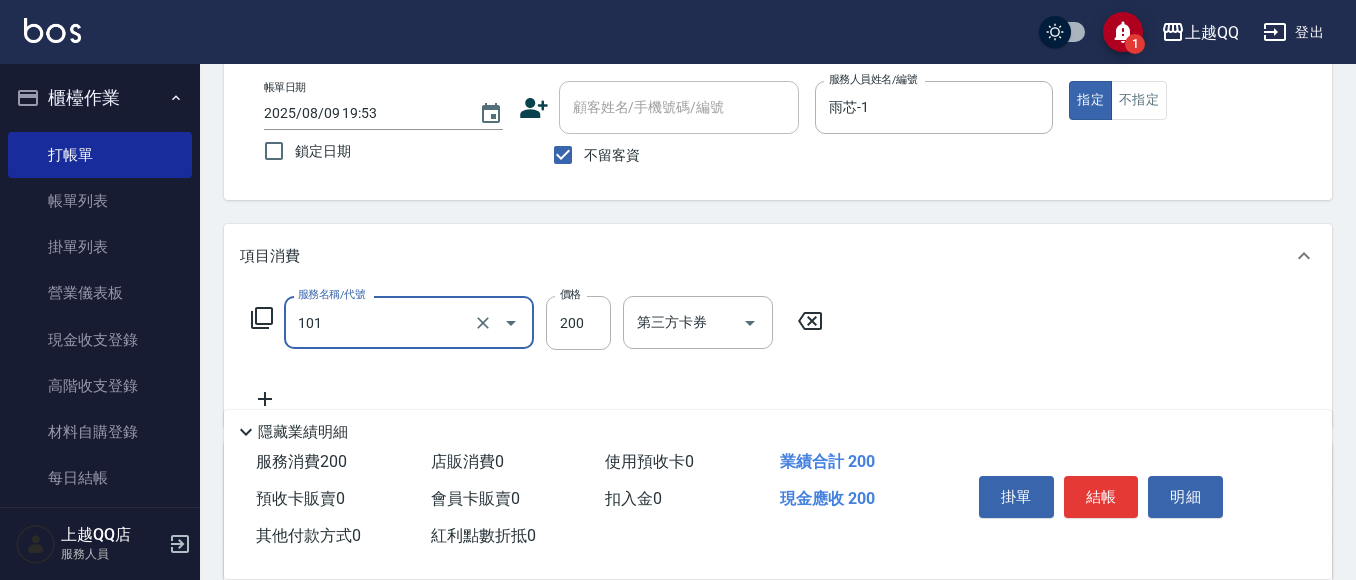 type on "洗髮(101)" 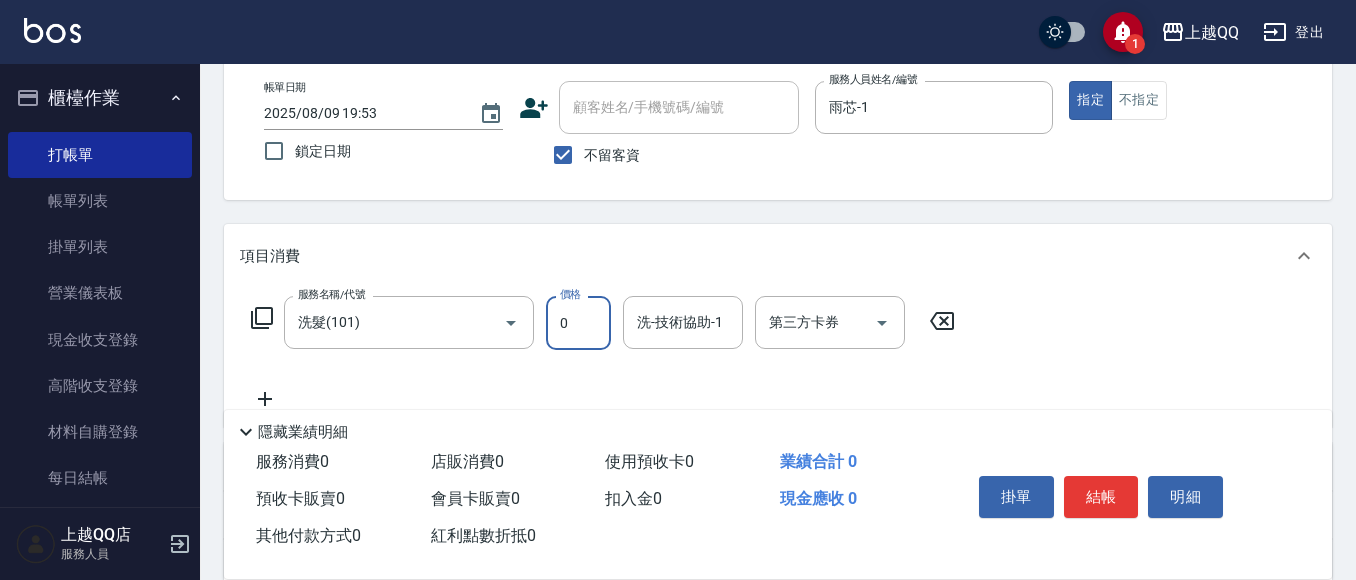 type on "0" 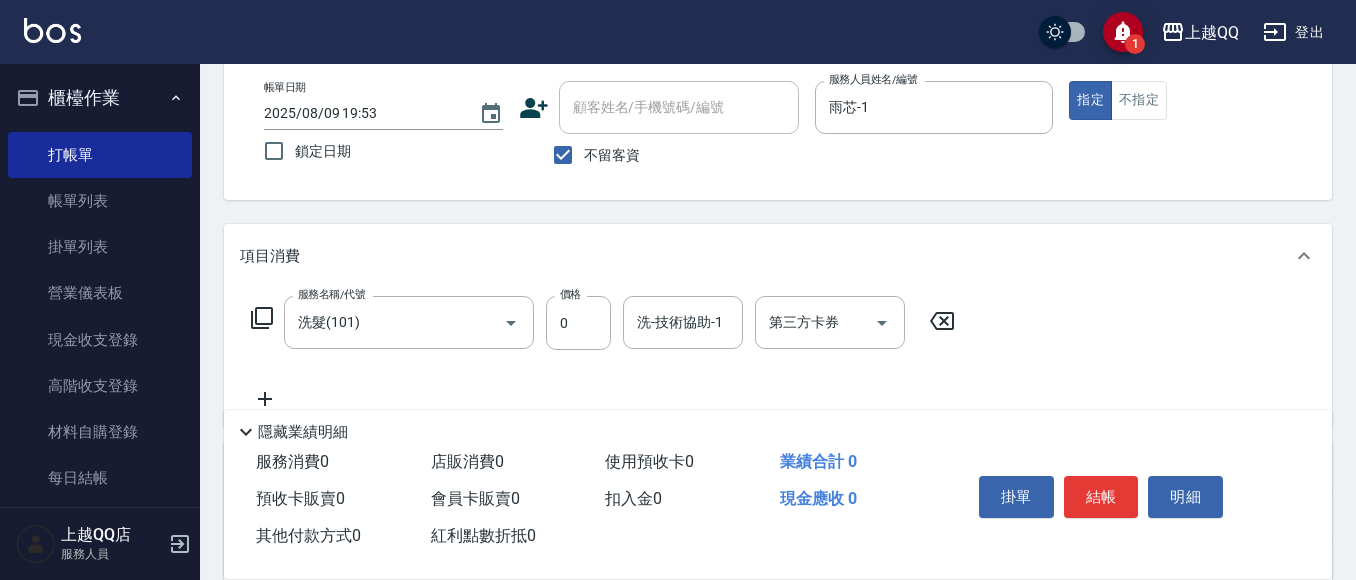 click 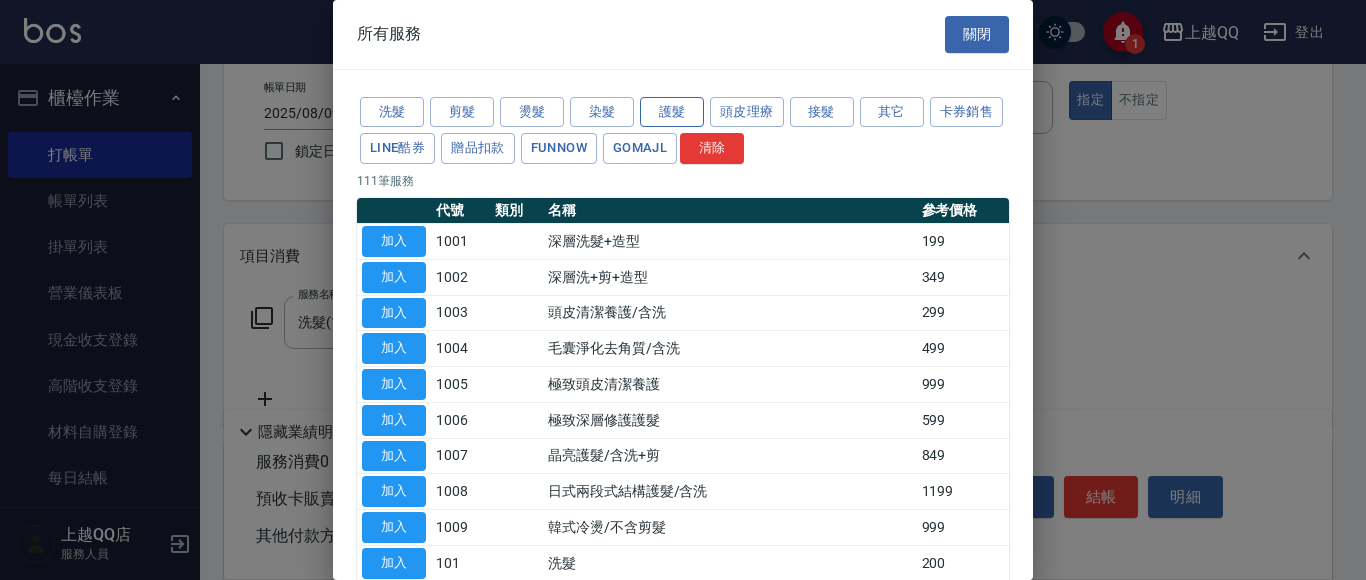 click on "護髮" at bounding box center (672, 112) 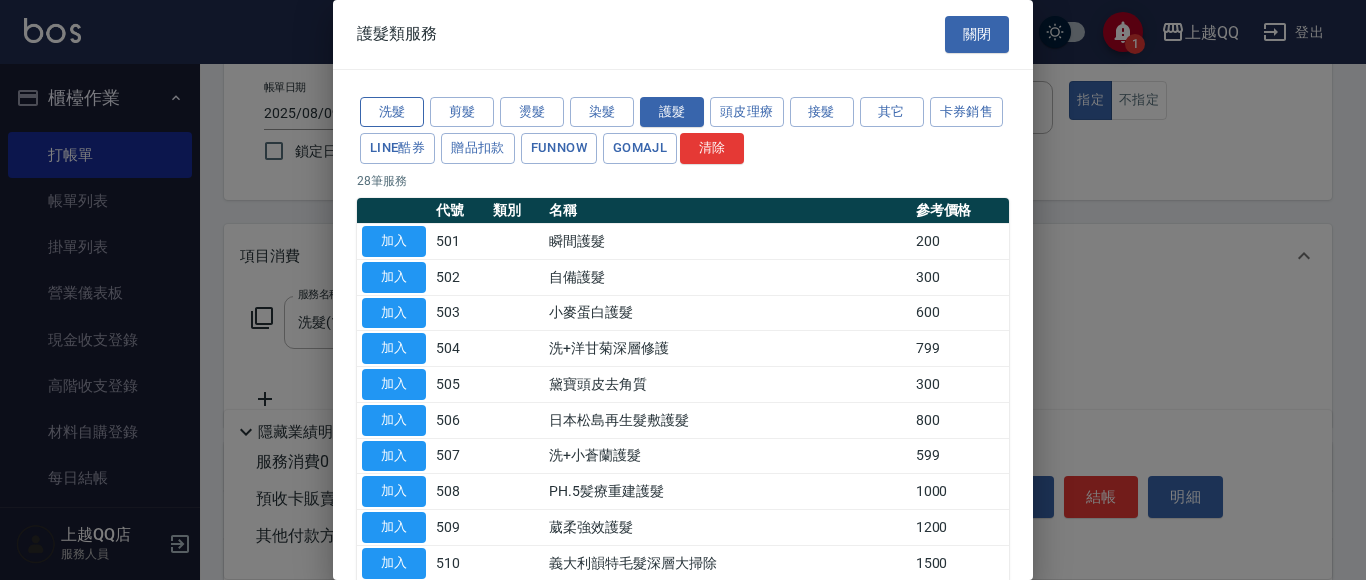 click on "洗髮" at bounding box center [392, 112] 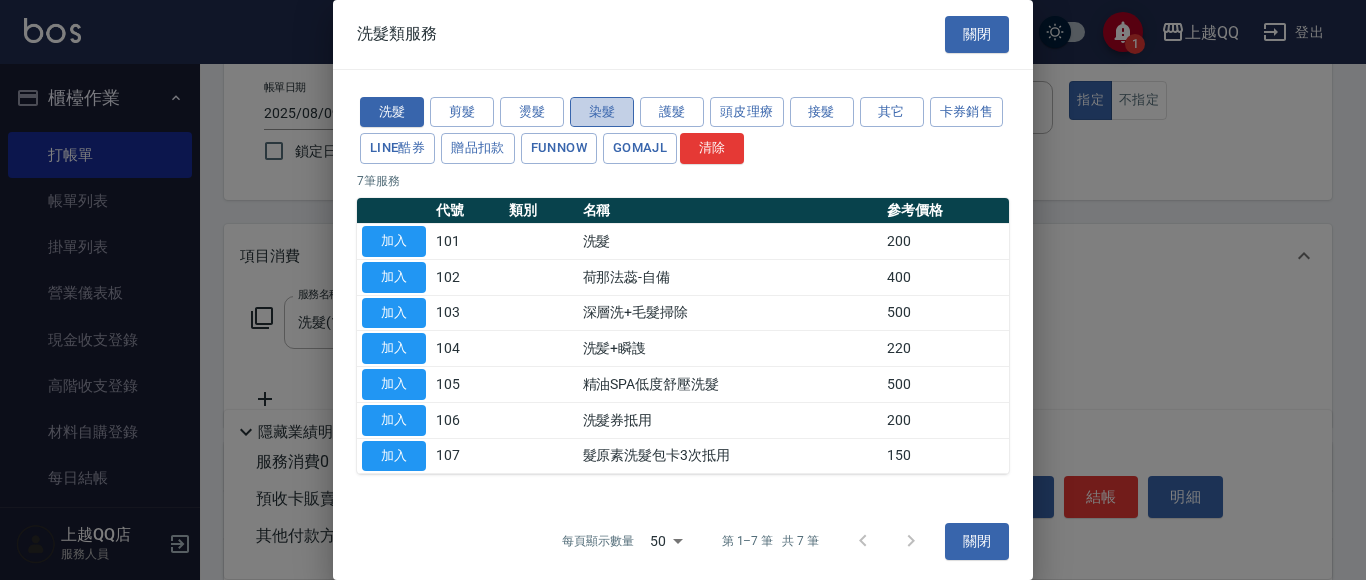 click on "染髮" at bounding box center [602, 112] 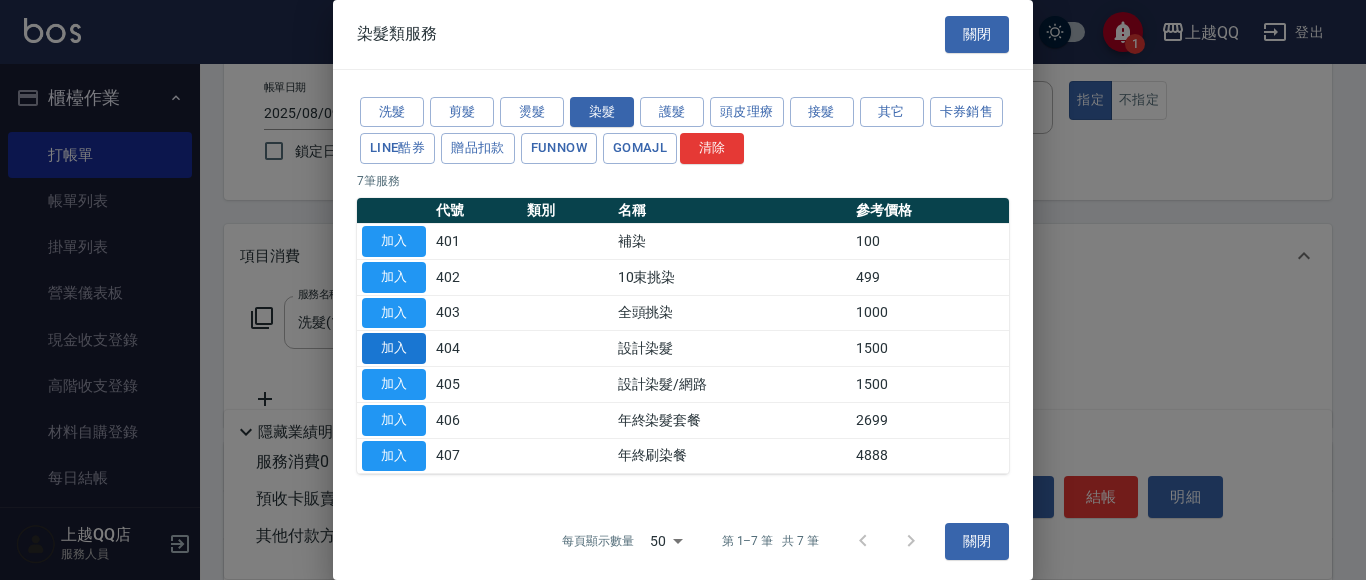 click on "加入" at bounding box center (394, 348) 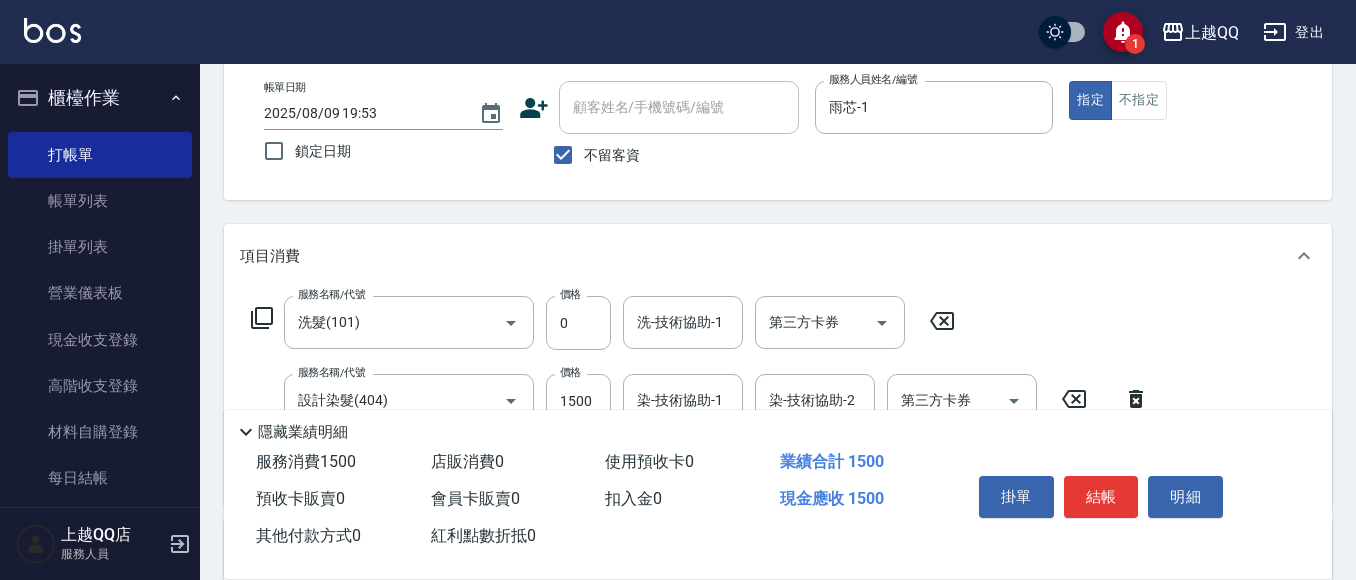 click 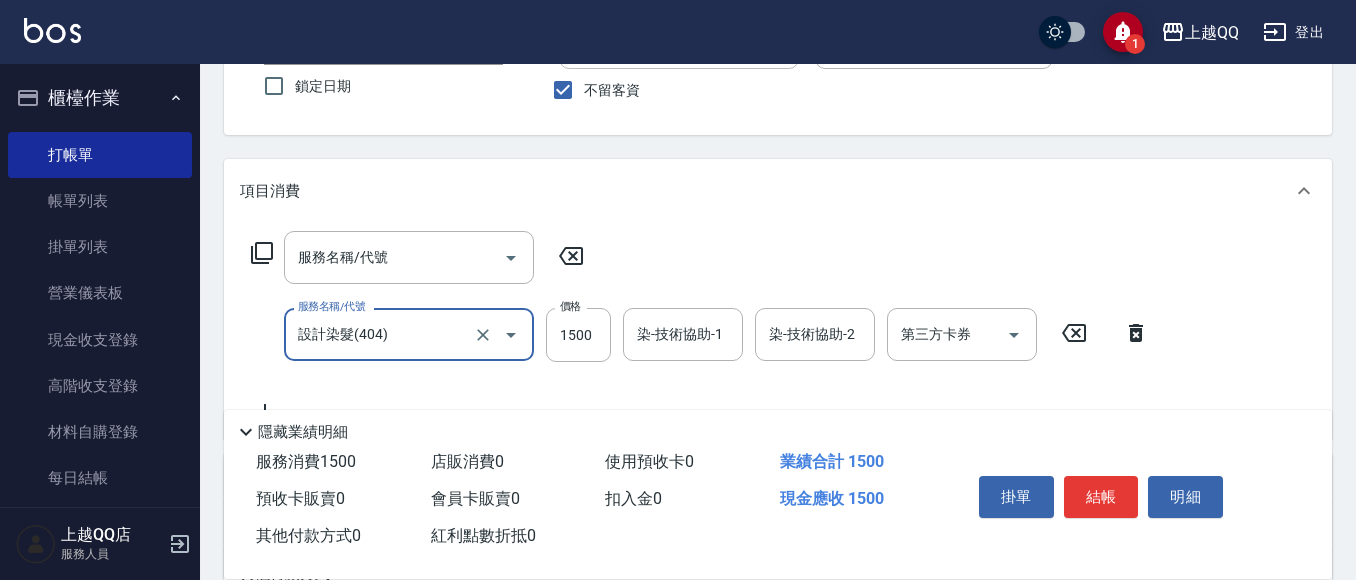 scroll, scrollTop: 204, scrollLeft: 0, axis: vertical 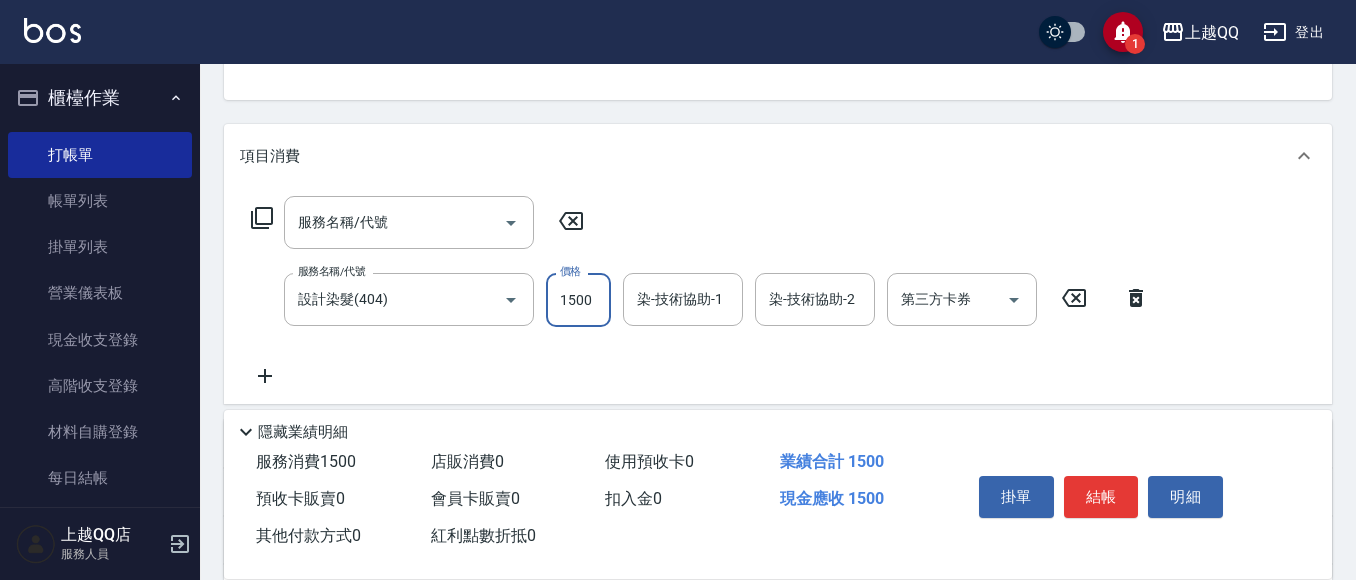 click on "1500" at bounding box center [578, 300] 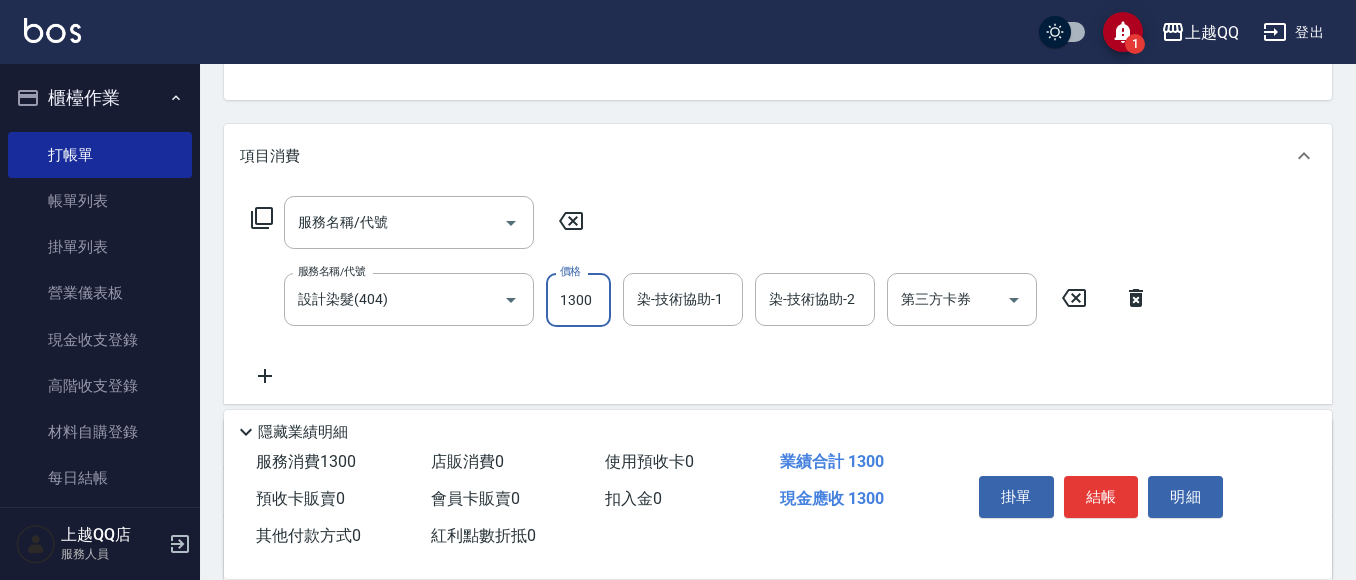 type on "1300" 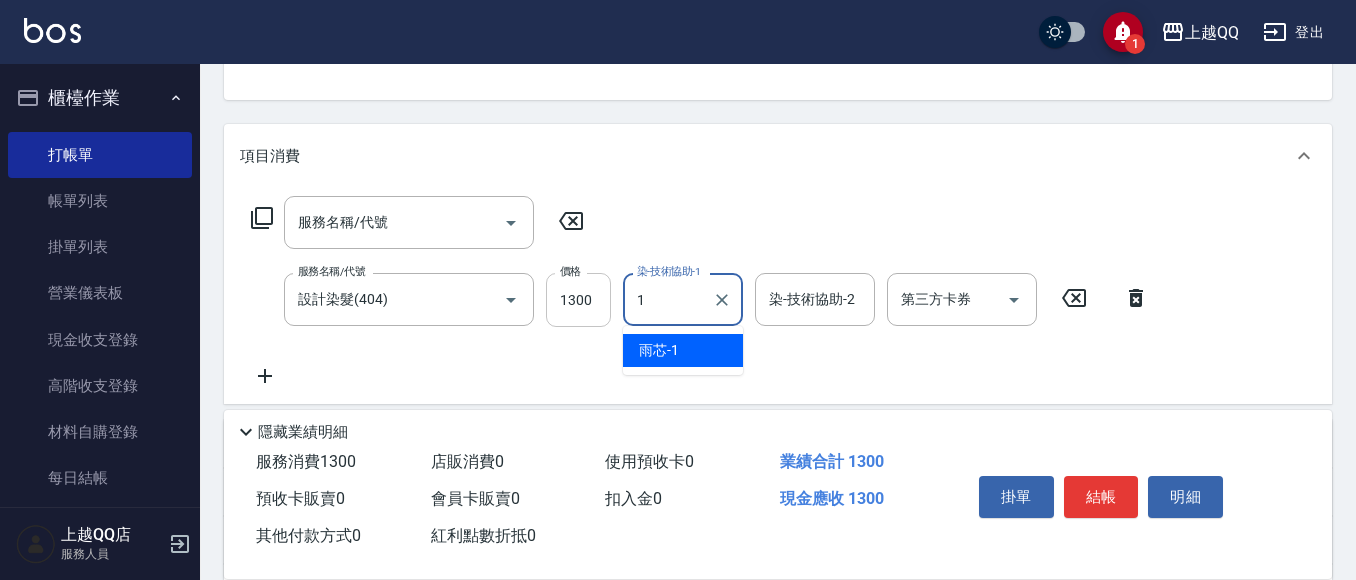 type on "雨芯-1" 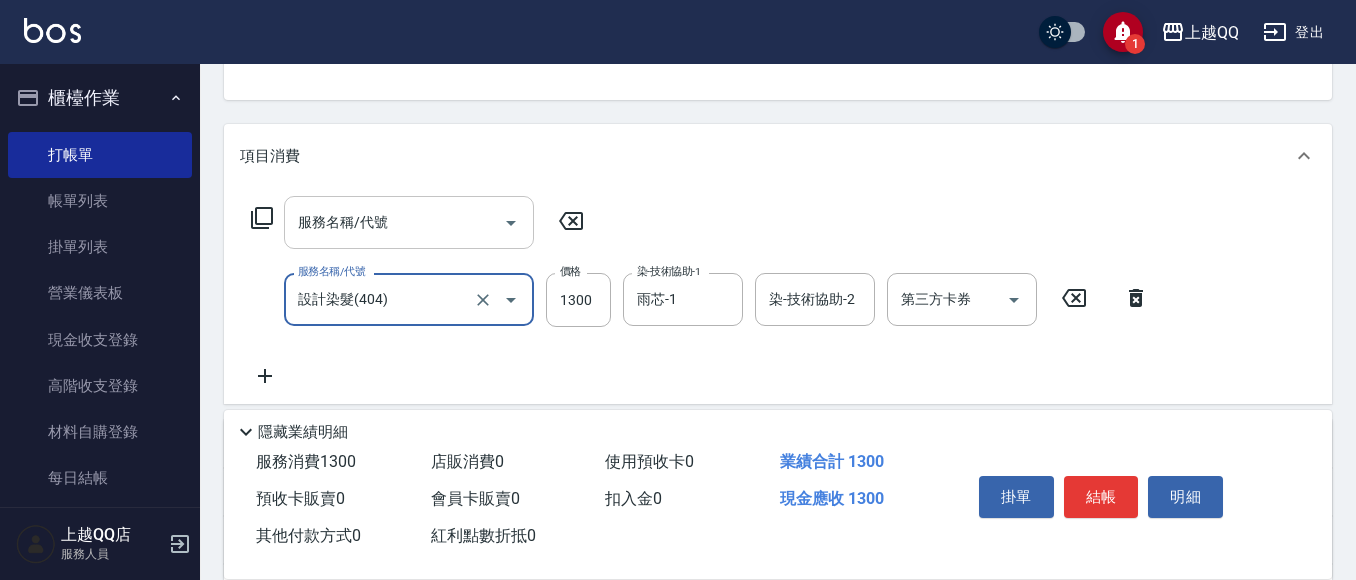 click on "服務名稱/代號" at bounding box center [394, 222] 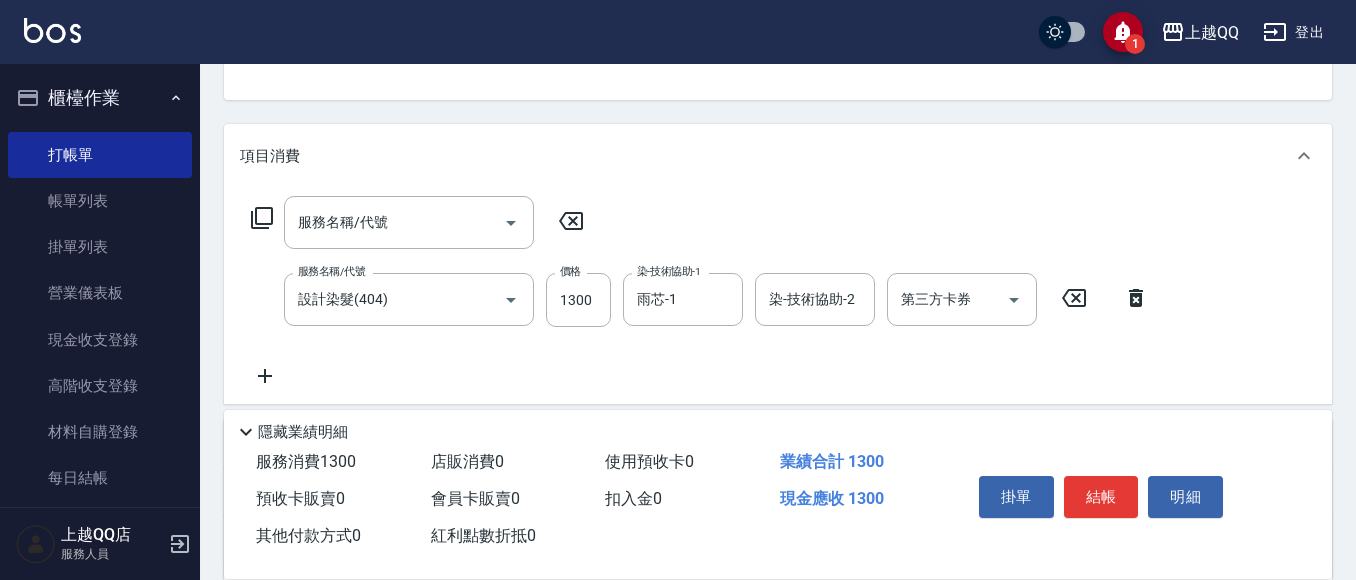 click on "服務名稱/代號 服務名稱/代號" at bounding box center (418, 222) 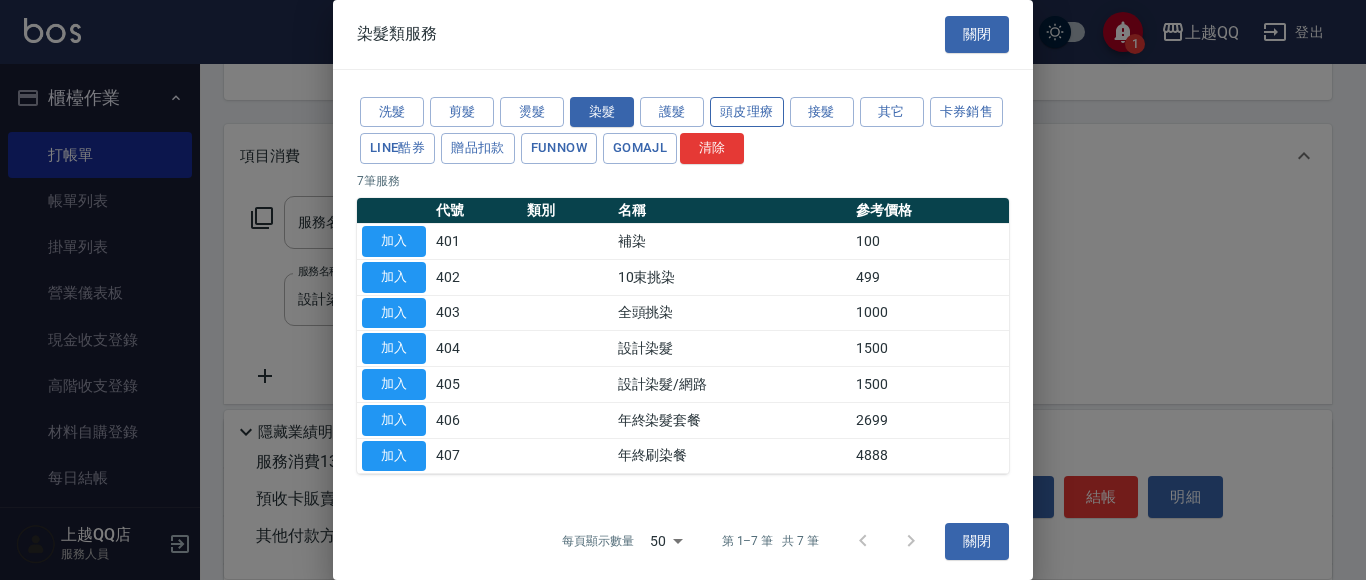 click on "頭皮理療" at bounding box center (747, 112) 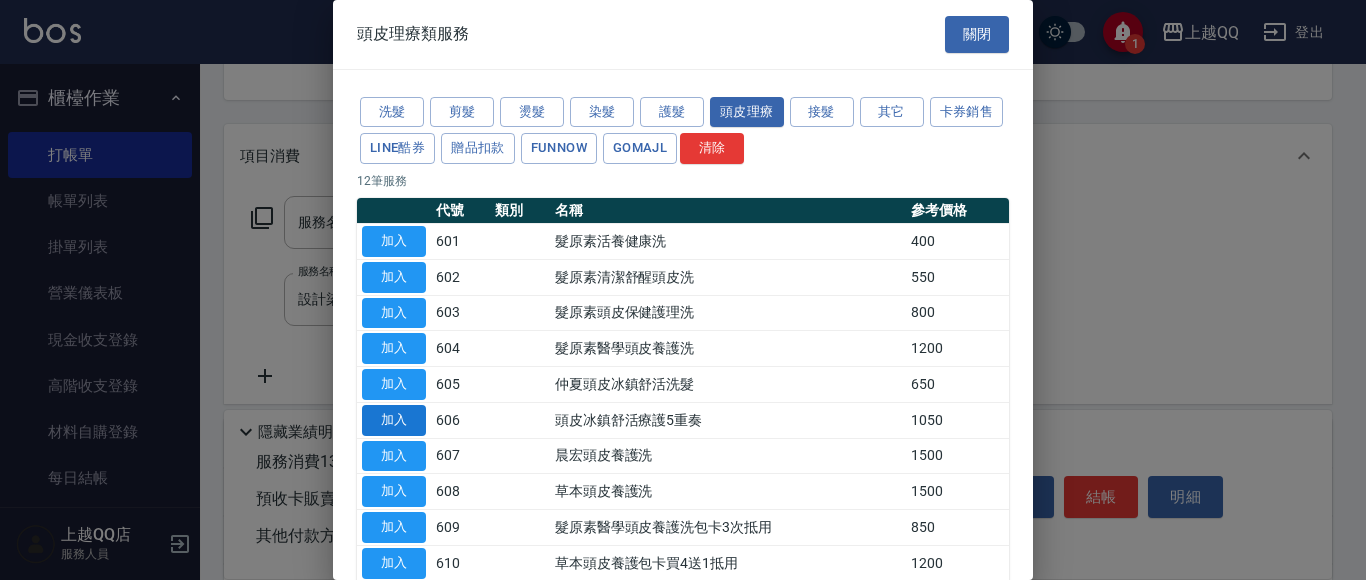 click on "加入" at bounding box center [394, 420] 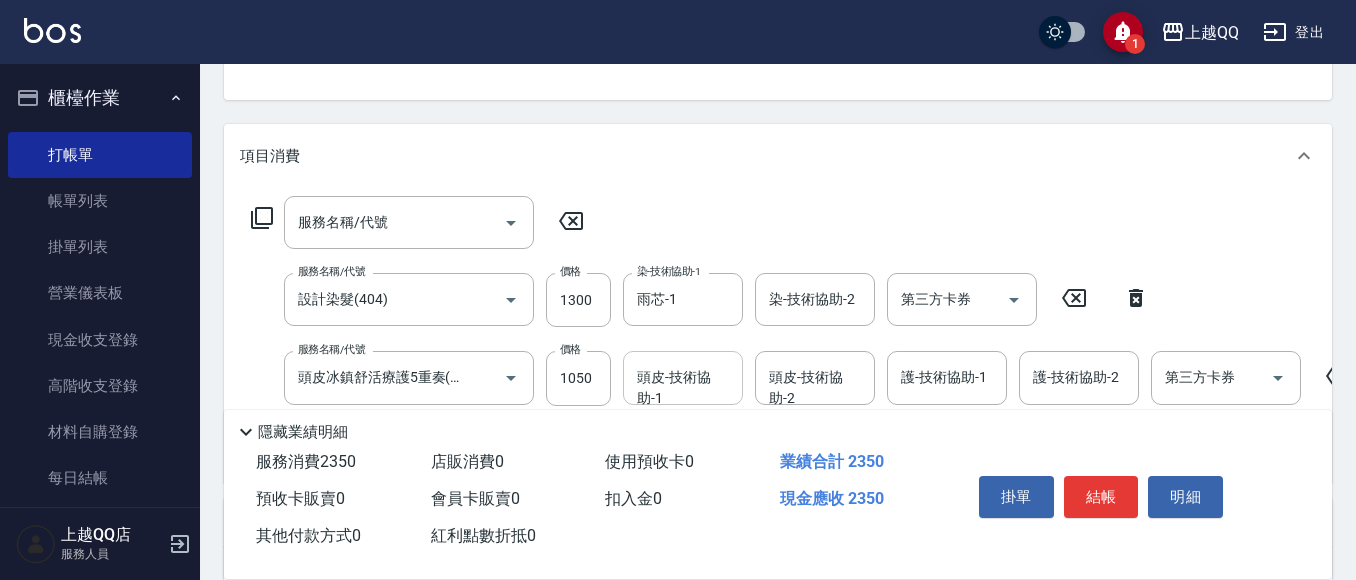 click on "頭皮-技術協助-1 頭皮-技術協助-1" at bounding box center (683, 377) 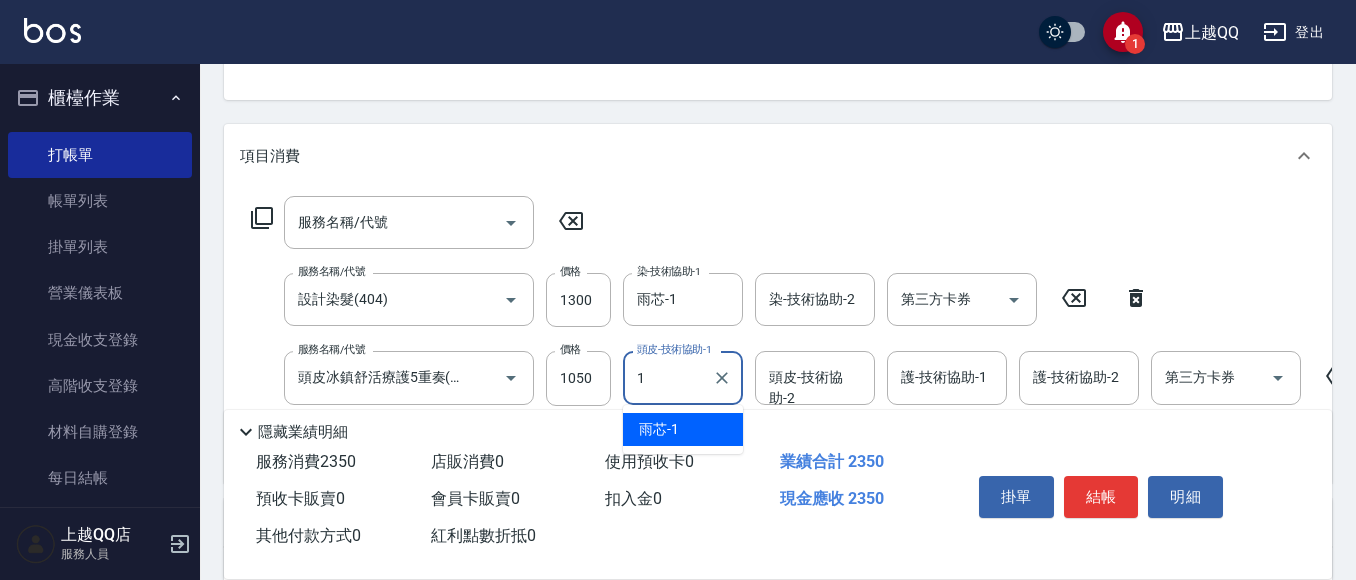 type on "雨芯-1" 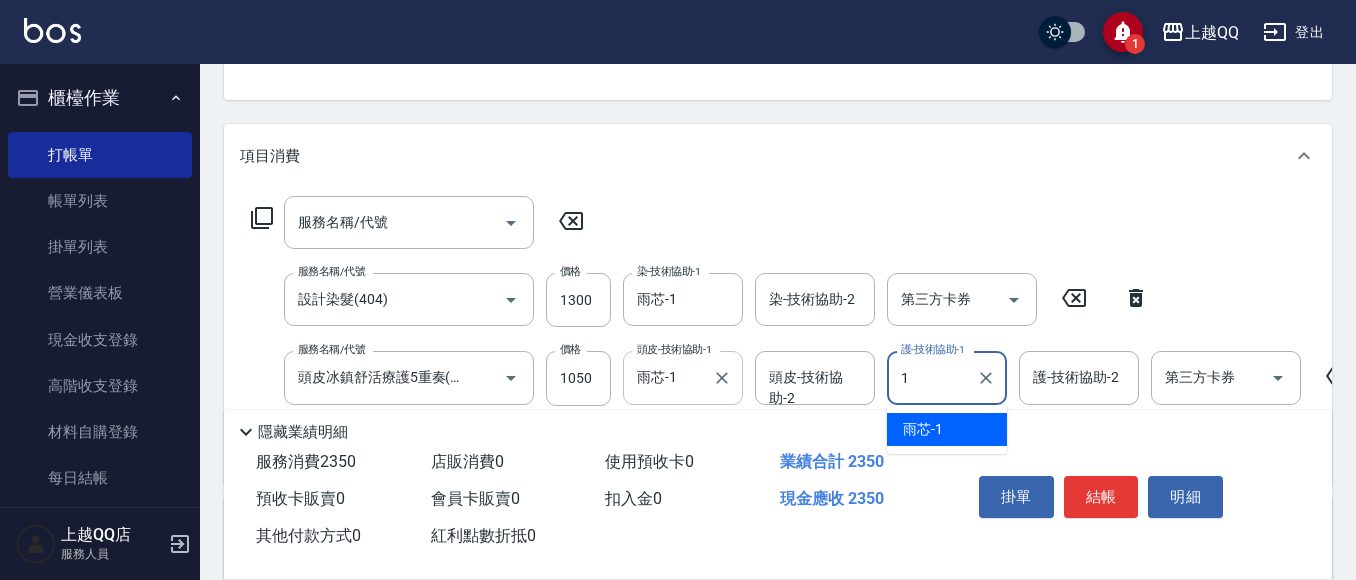 type 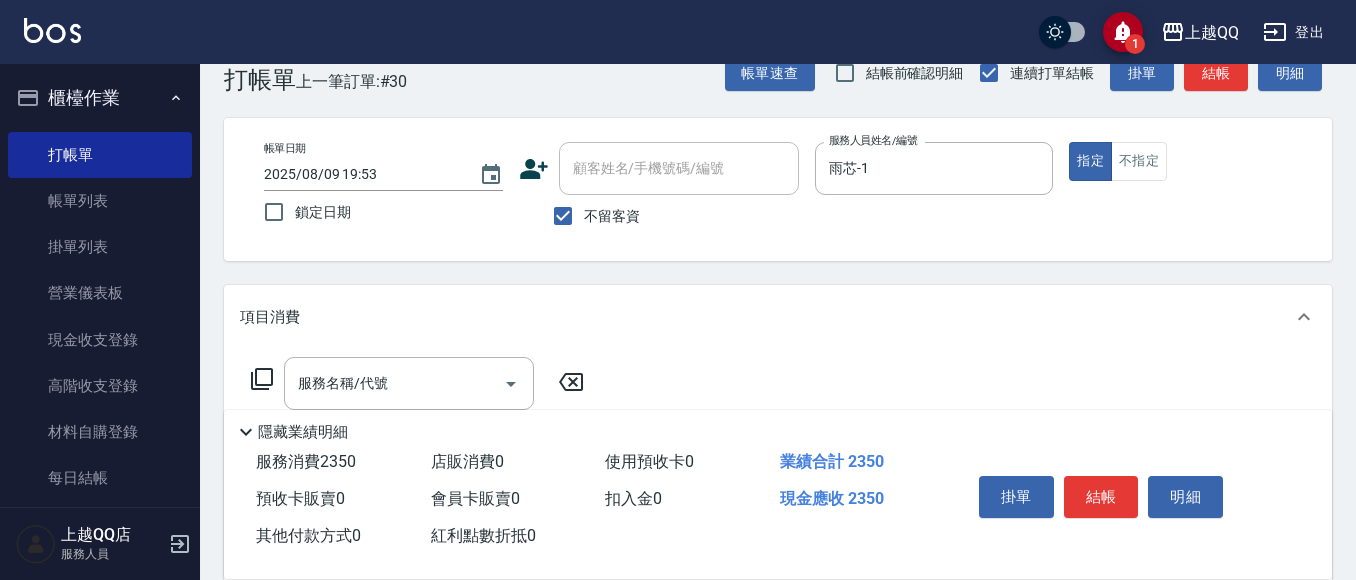 scroll, scrollTop: 4, scrollLeft: 0, axis: vertical 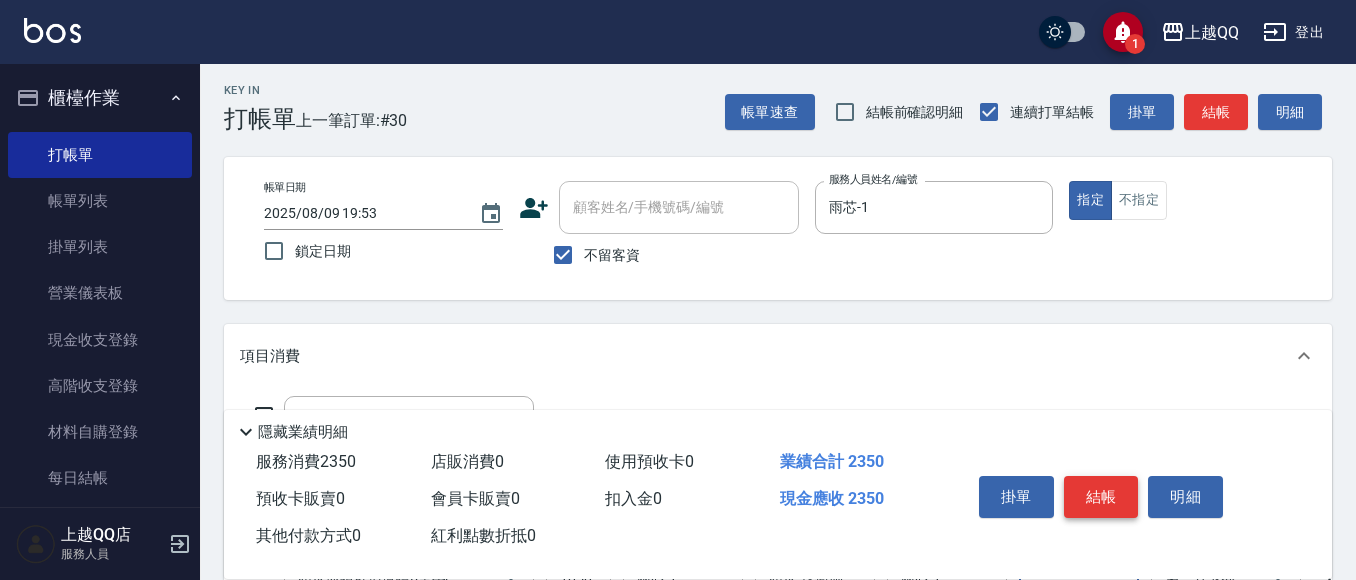 click on "結帳" at bounding box center [1101, 497] 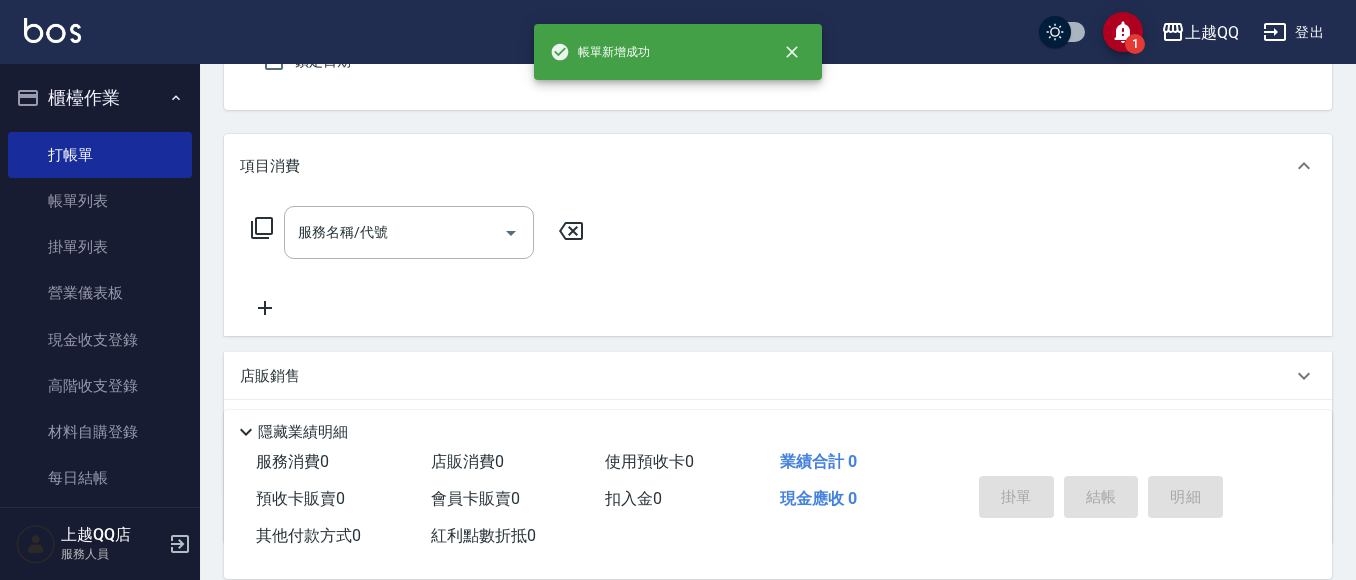 scroll, scrollTop: 204, scrollLeft: 0, axis: vertical 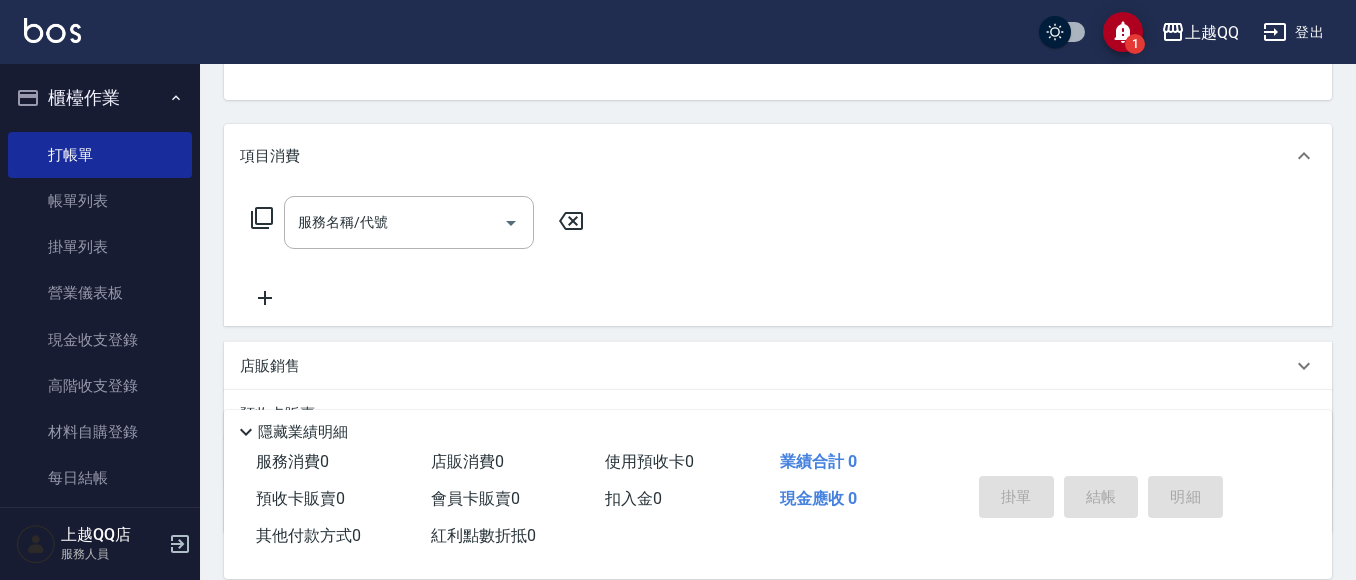 click on "服務名稱/代號 服務名稱/代號" at bounding box center (418, 222) 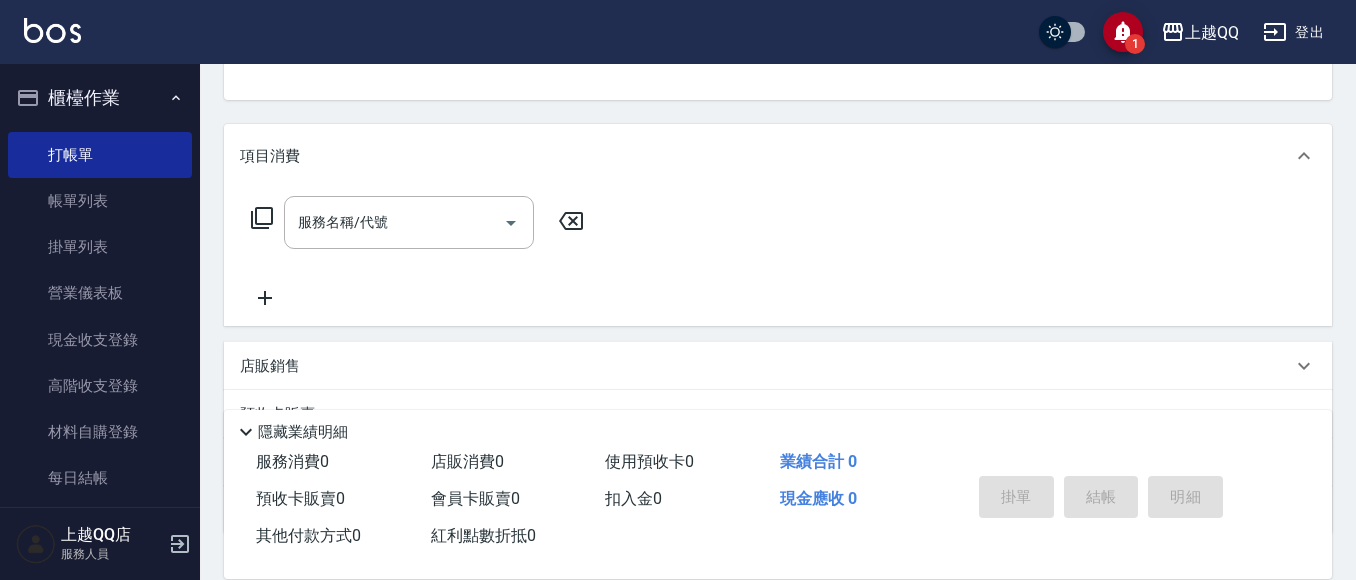 drag, startPoint x: 266, startPoint y: 203, endPoint x: 265, endPoint y: 213, distance: 10.049875 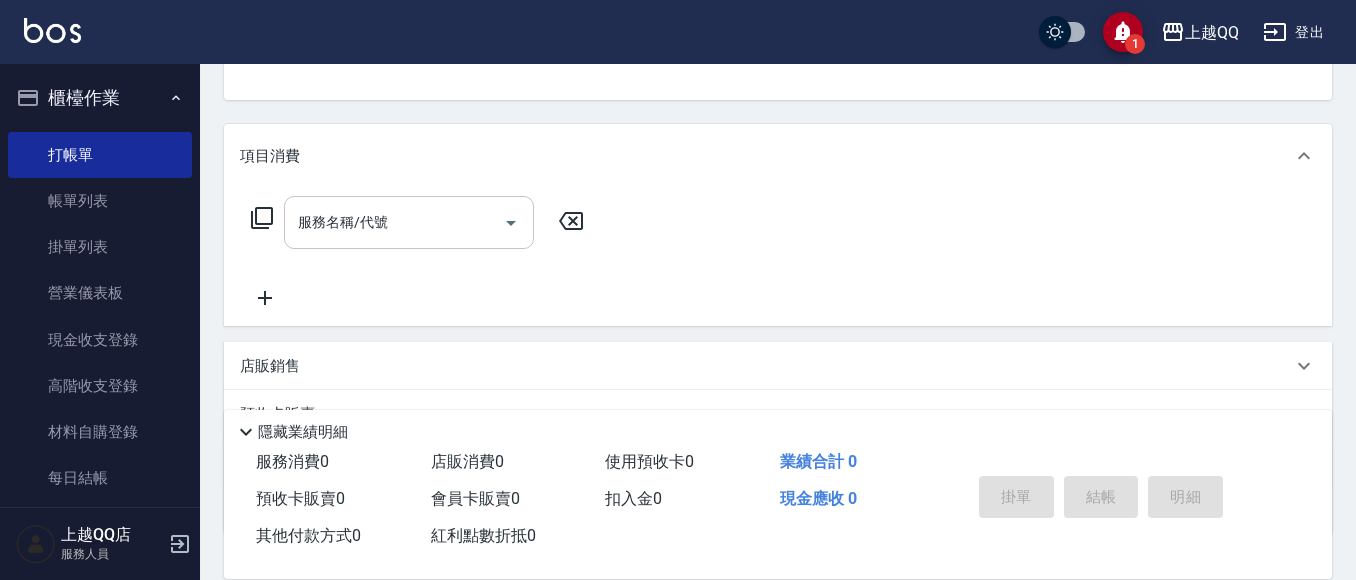 drag, startPoint x: 265, startPoint y: 213, endPoint x: 290, endPoint y: 231, distance: 30.805843 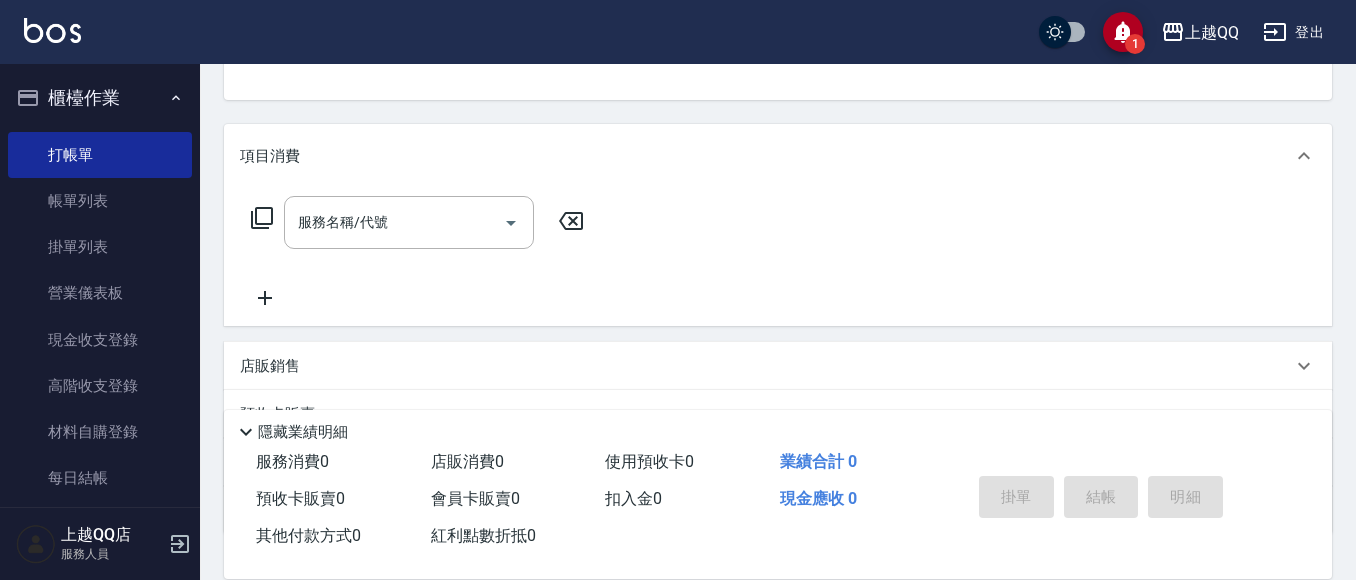 click 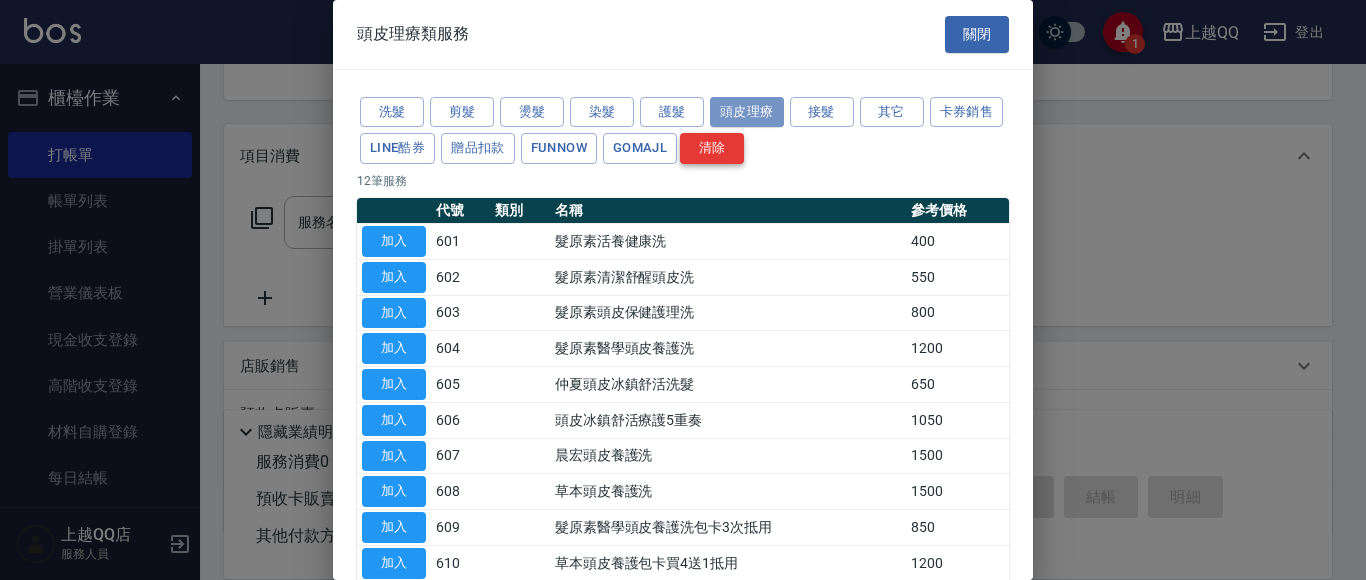 drag, startPoint x: 754, startPoint y: 119, endPoint x: 798, endPoint y: 147, distance: 52.153618 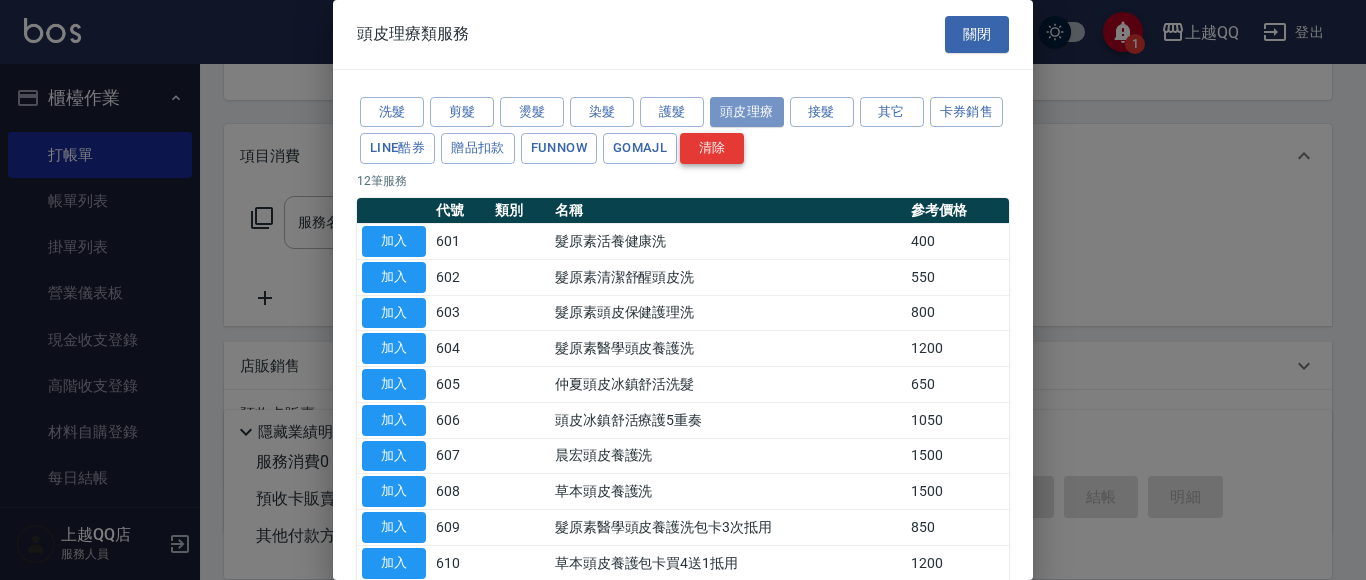 click on "頭皮理療" at bounding box center (747, 112) 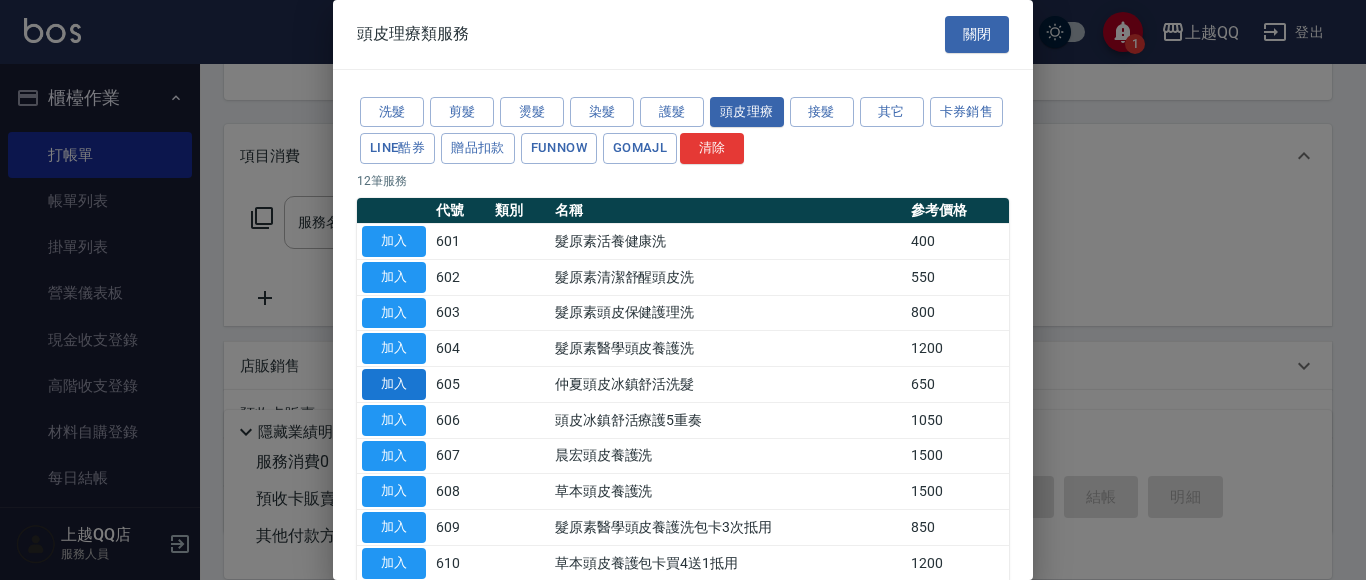 click on "加入" at bounding box center [394, 384] 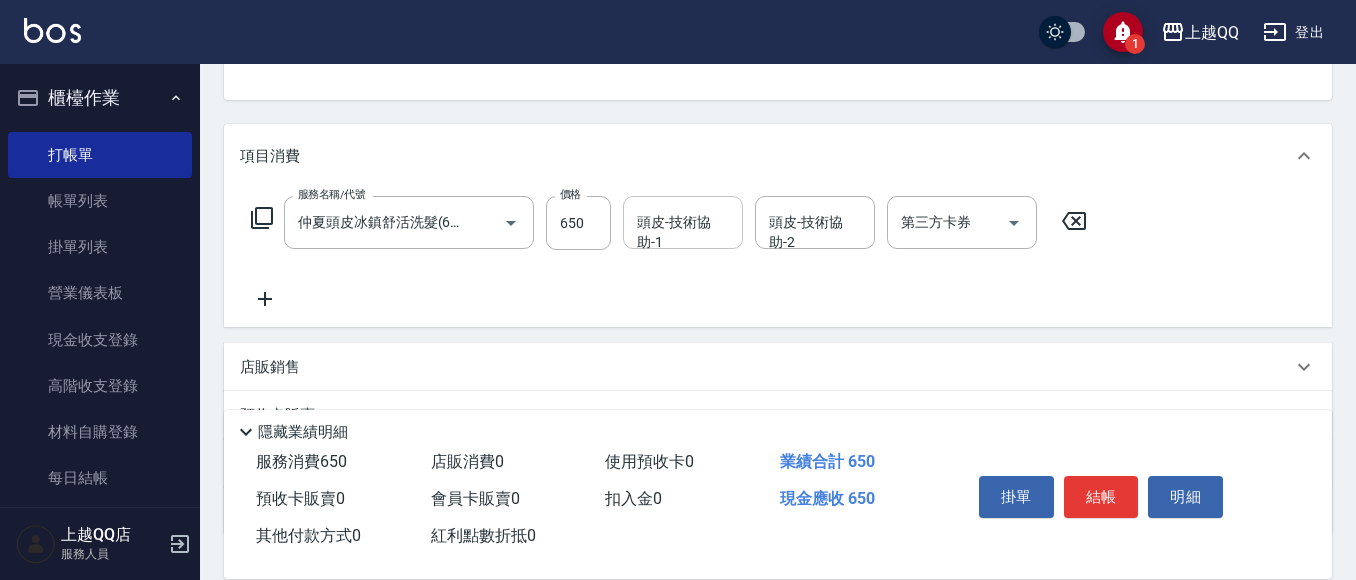 click on "頭皮-技術協助-1 頭皮-技術協助-1" at bounding box center (683, 222) 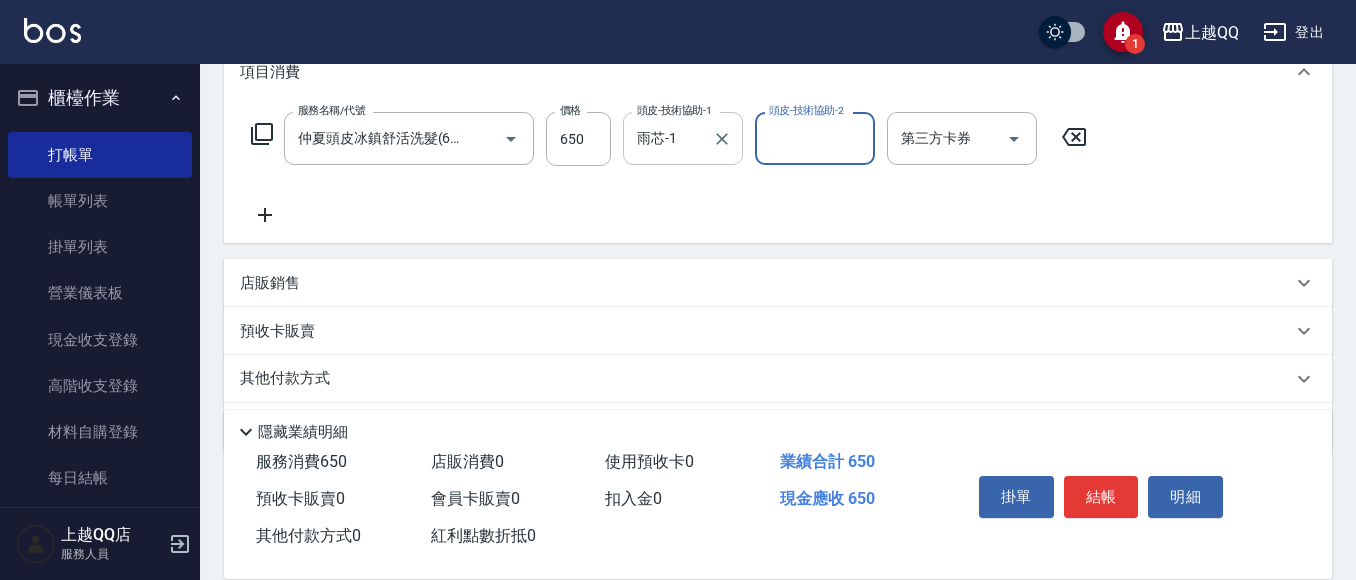 scroll, scrollTop: 4, scrollLeft: 0, axis: vertical 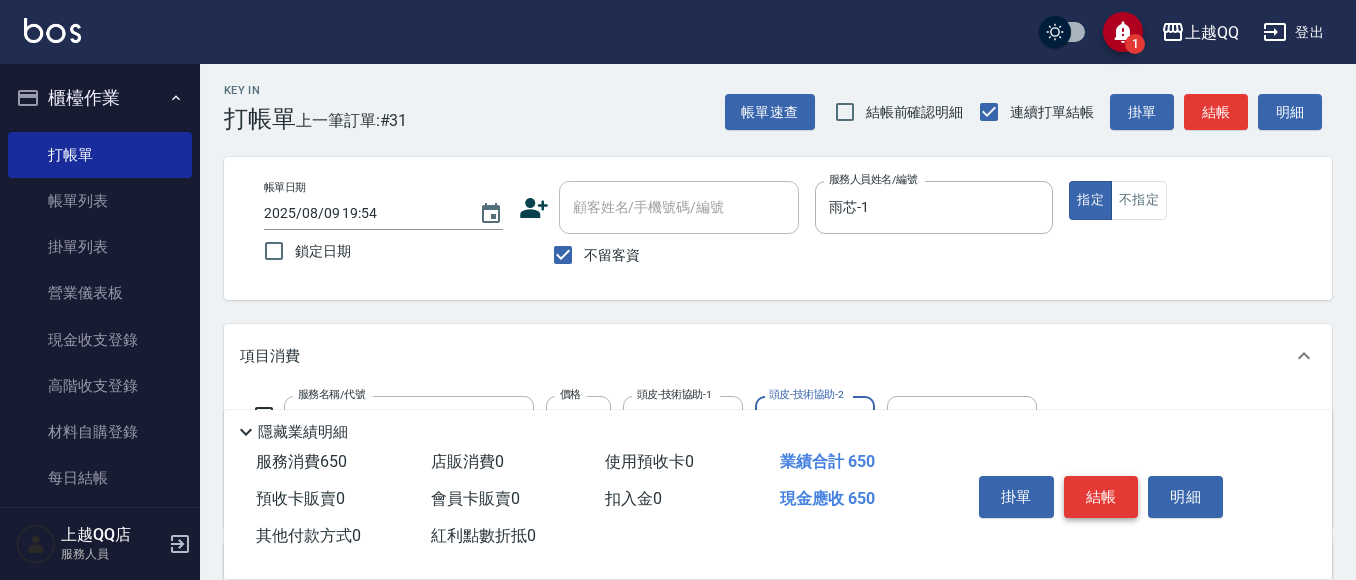 click on "結帳" at bounding box center (1101, 497) 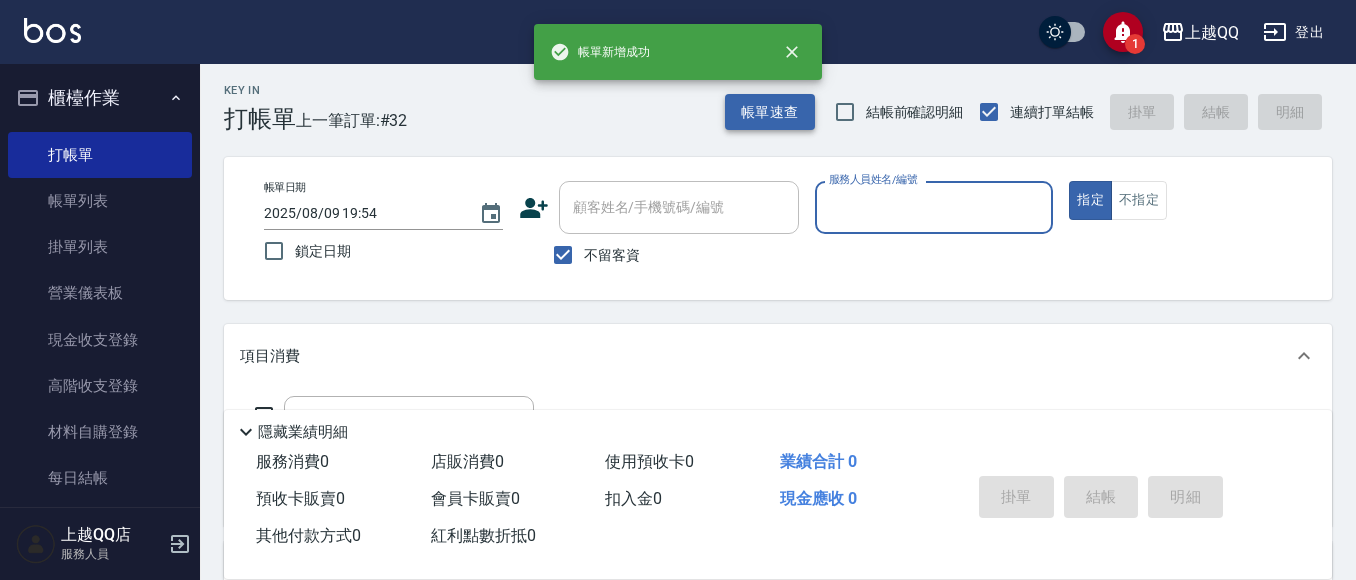 click on "帳單速查" at bounding box center [770, 112] 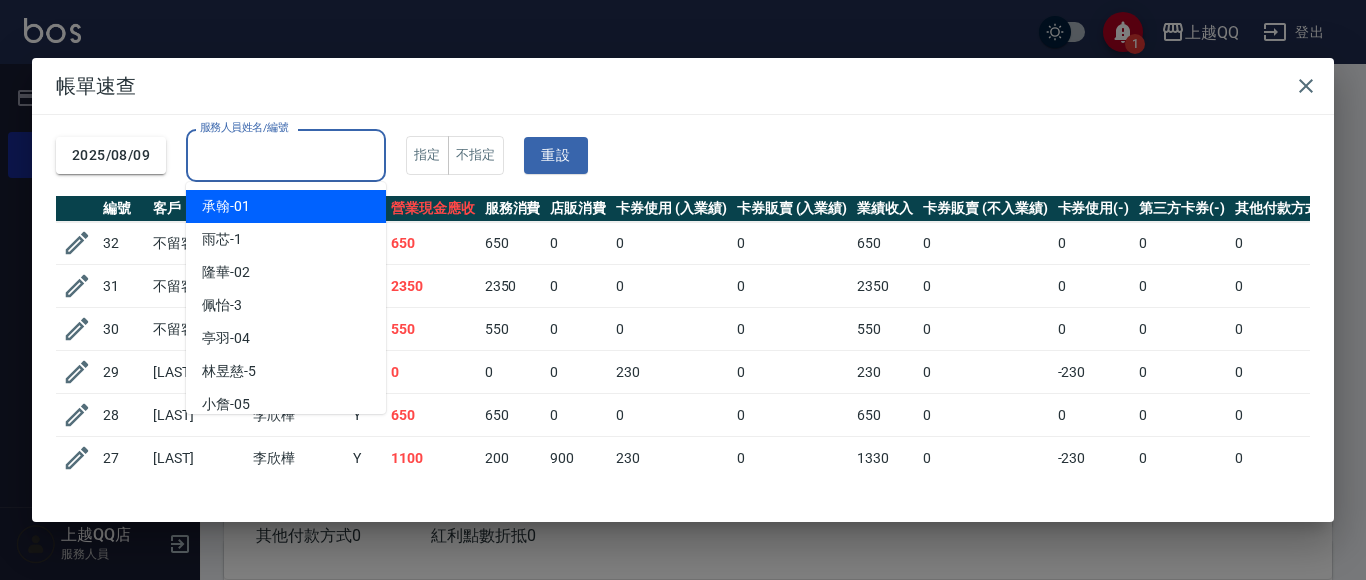 click on "服務人員姓名/編號" at bounding box center (286, 155) 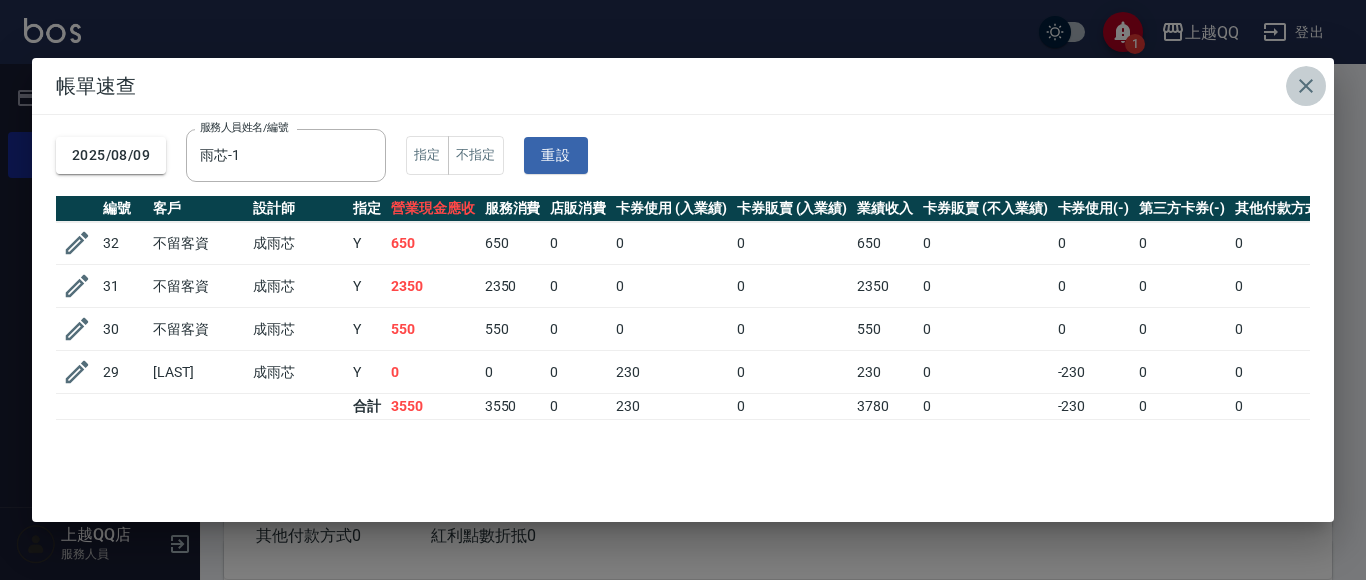 click 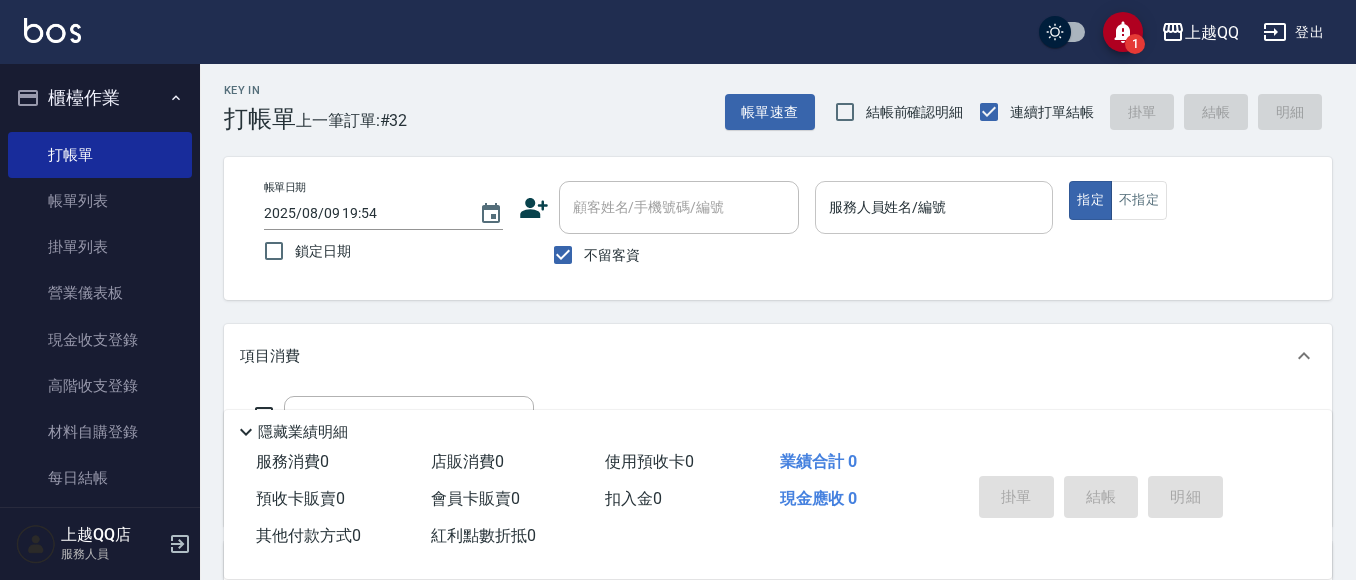 click on "服務人員姓名/編號" at bounding box center [934, 207] 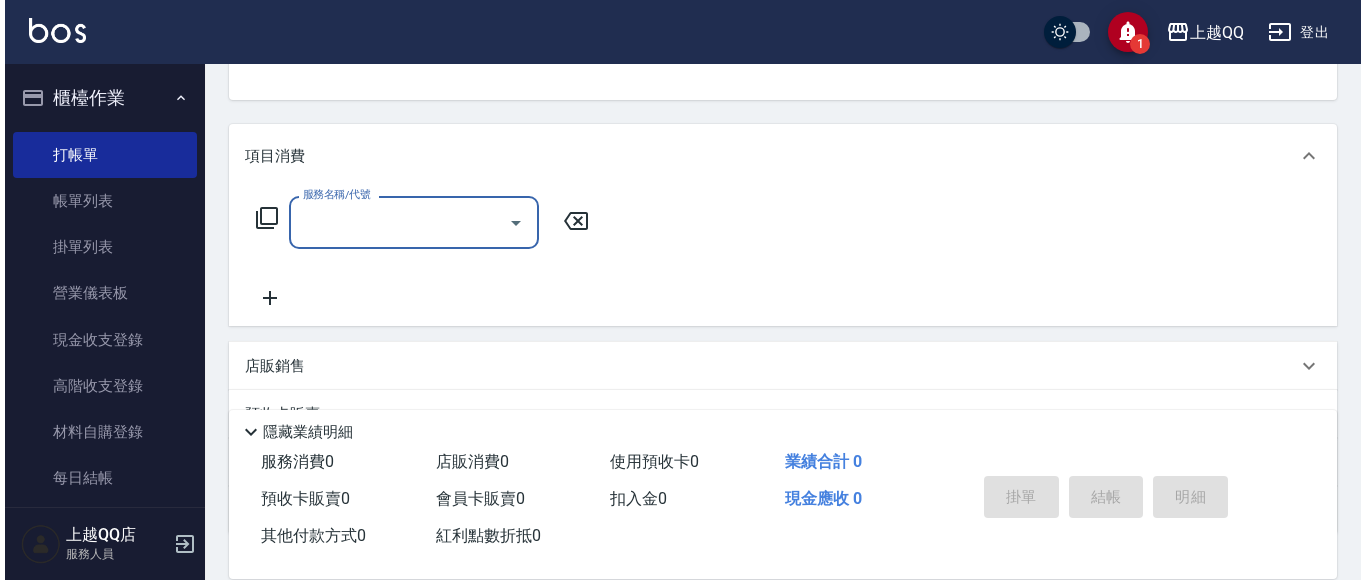 scroll, scrollTop: 104, scrollLeft: 0, axis: vertical 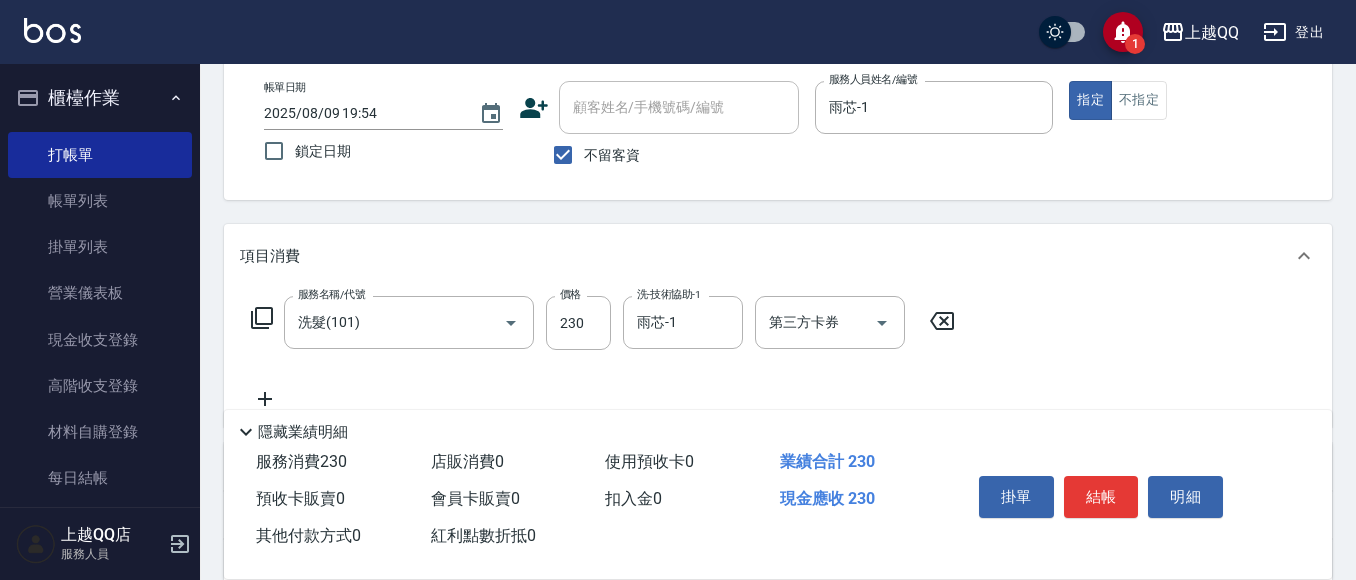 click 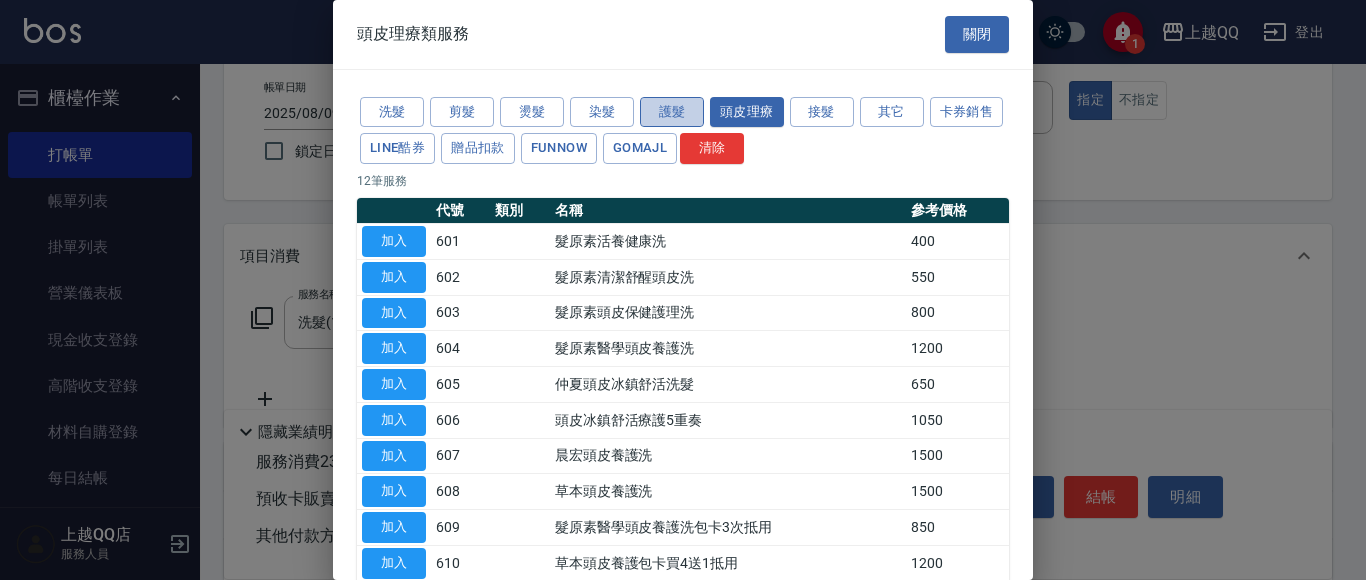 drag, startPoint x: 643, startPoint y: 100, endPoint x: 688, endPoint y: 127, distance: 52.478565 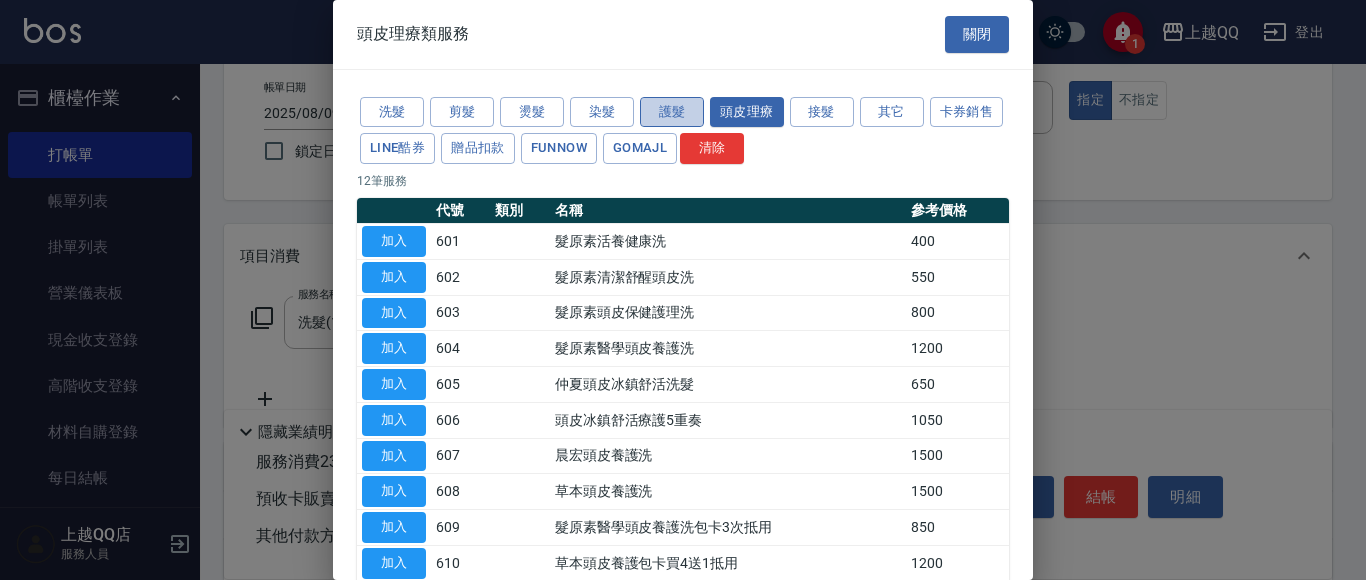 click on "護髮" at bounding box center [672, 112] 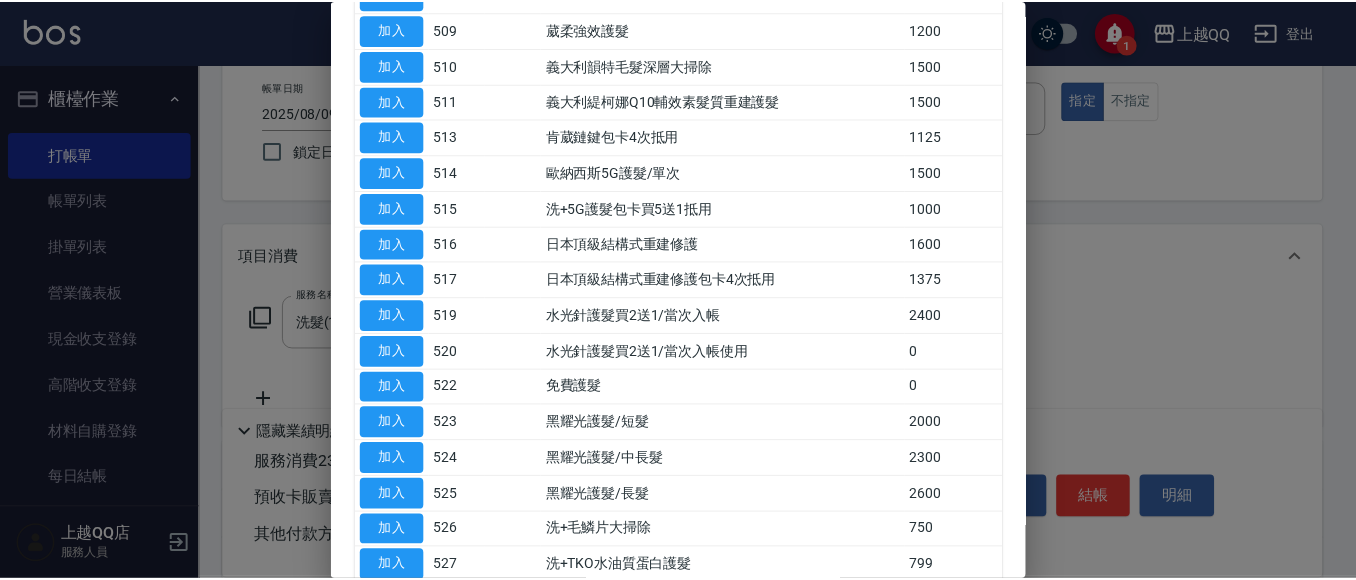 scroll, scrollTop: 500, scrollLeft: 0, axis: vertical 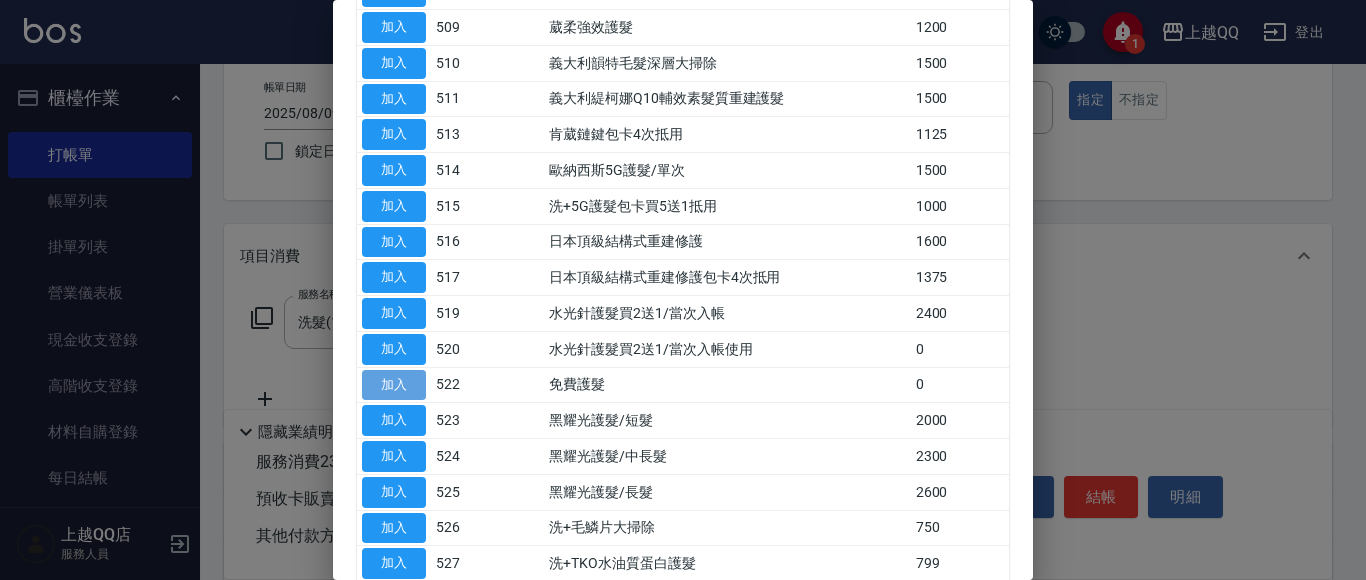 click on "加入" at bounding box center (394, 385) 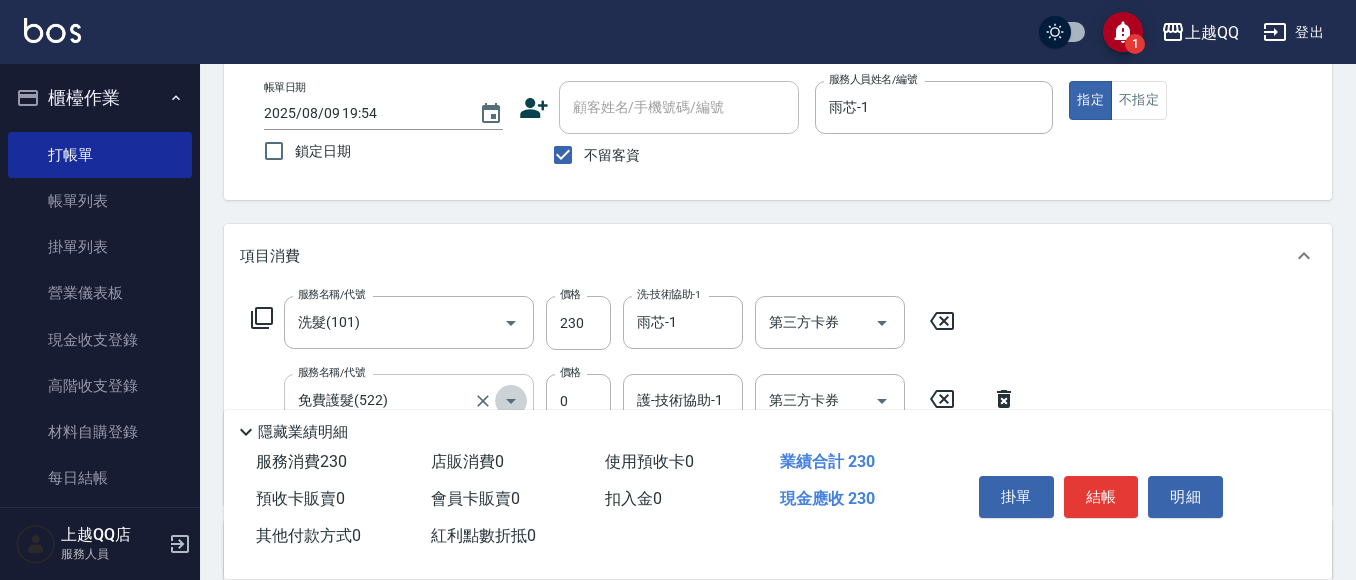 click at bounding box center (511, 401) 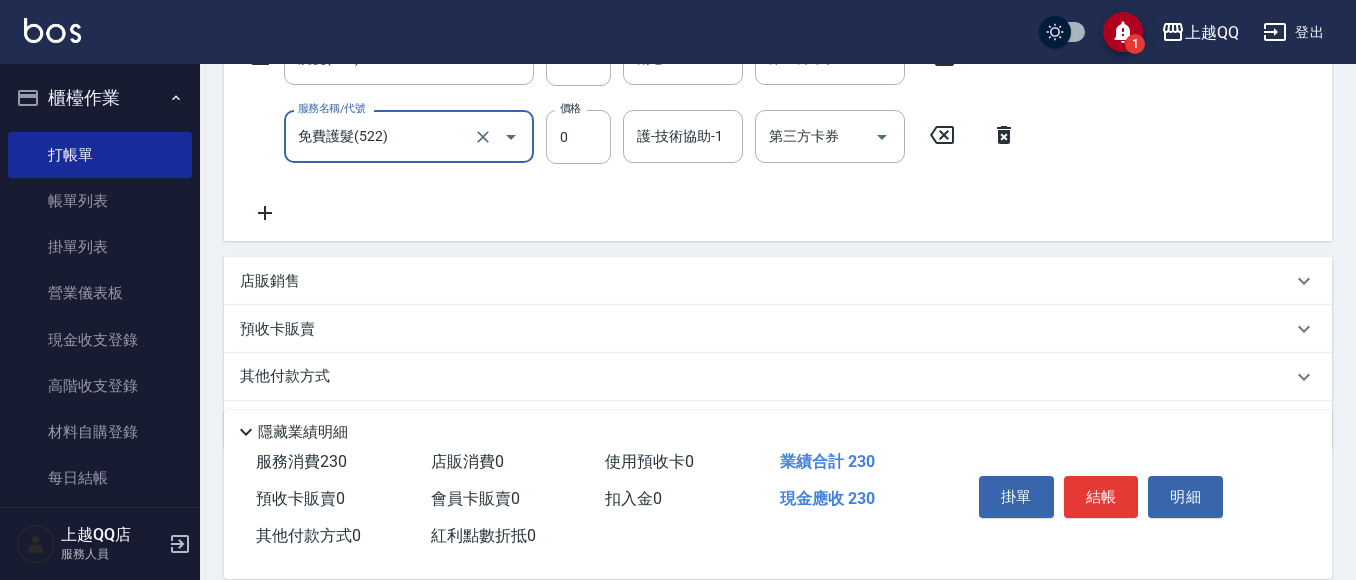 scroll, scrollTop: 404, scrollLeft: 0, axis: vertical 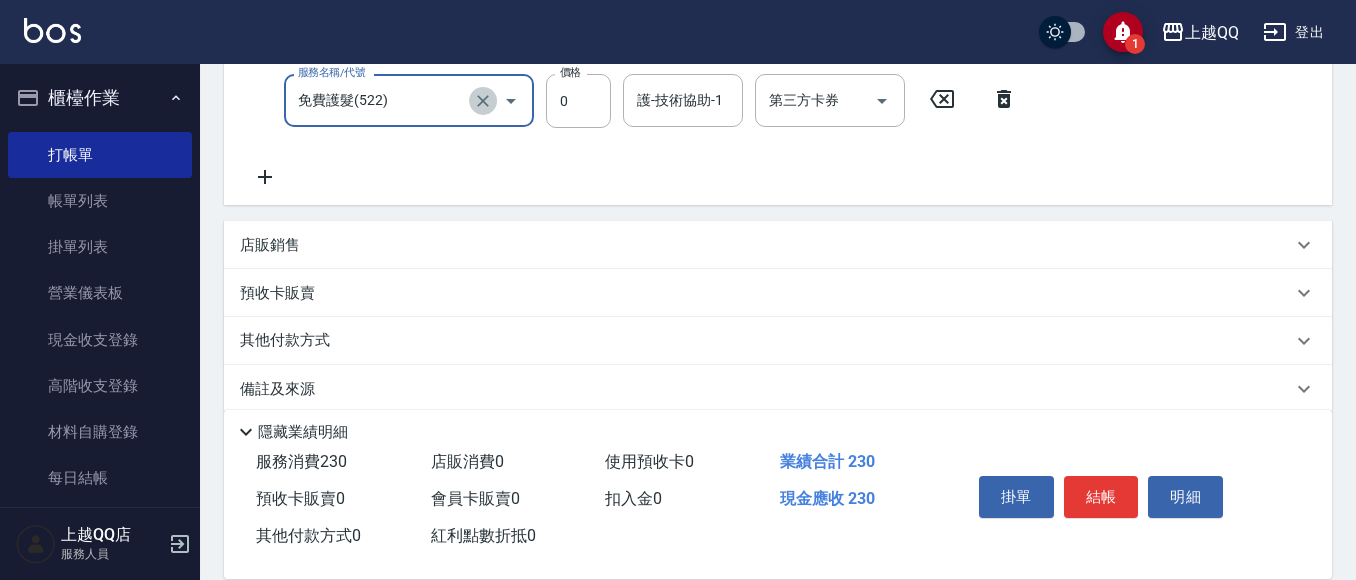 click 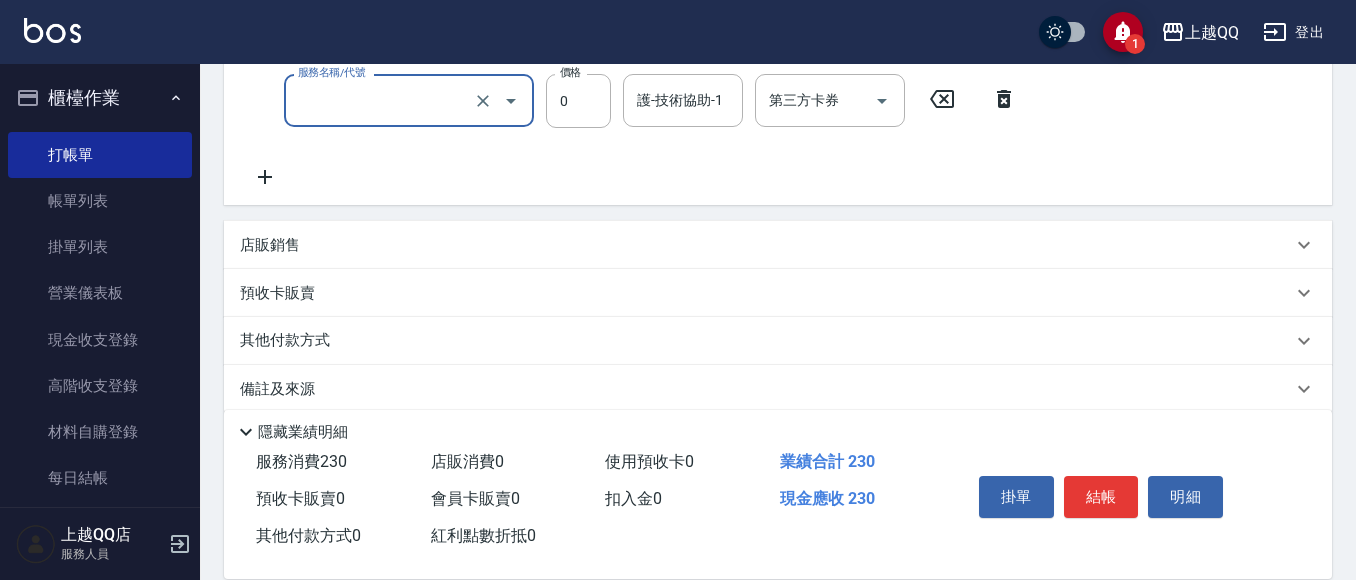 click on "服務名稱/代號" at bounding box center (409, 100) 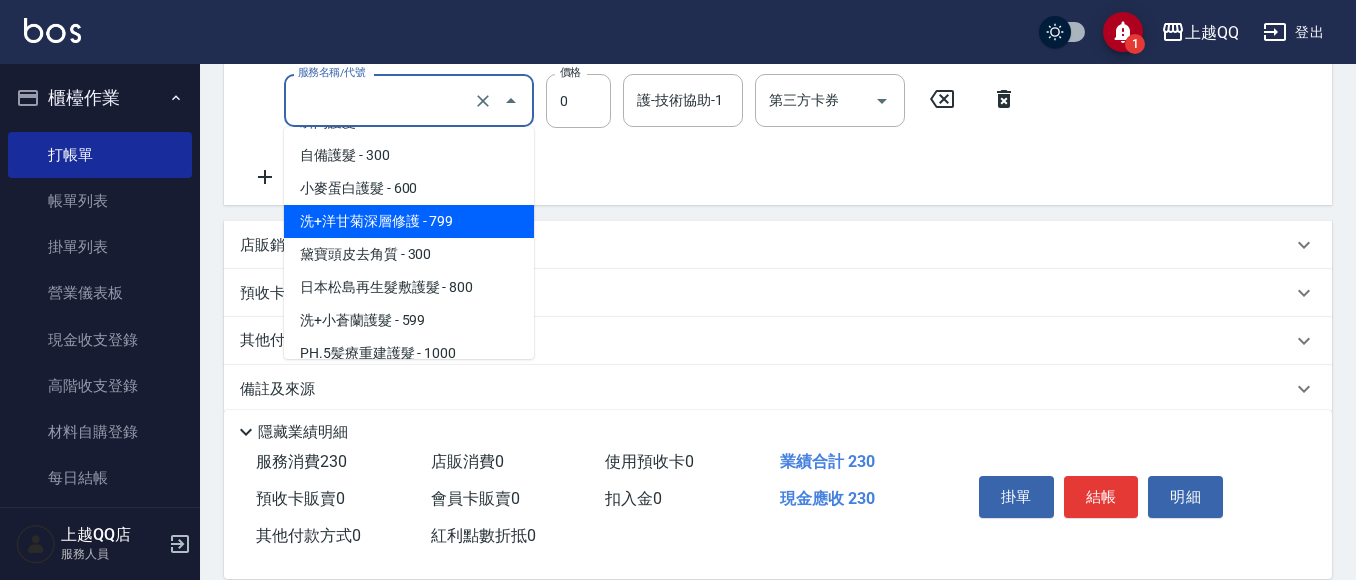 scroll, scrollTop: 886, scrollLeft: 0, axis: vertical 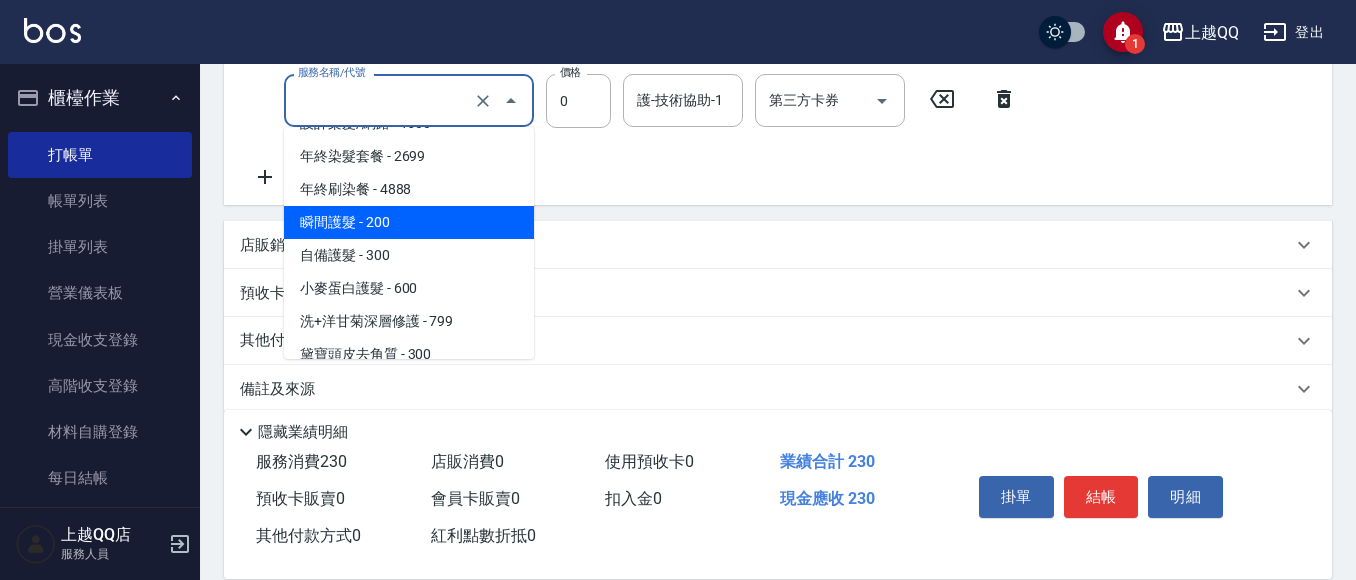 click on "瞬間護髮 - 200" at bounding box center (409, 222) 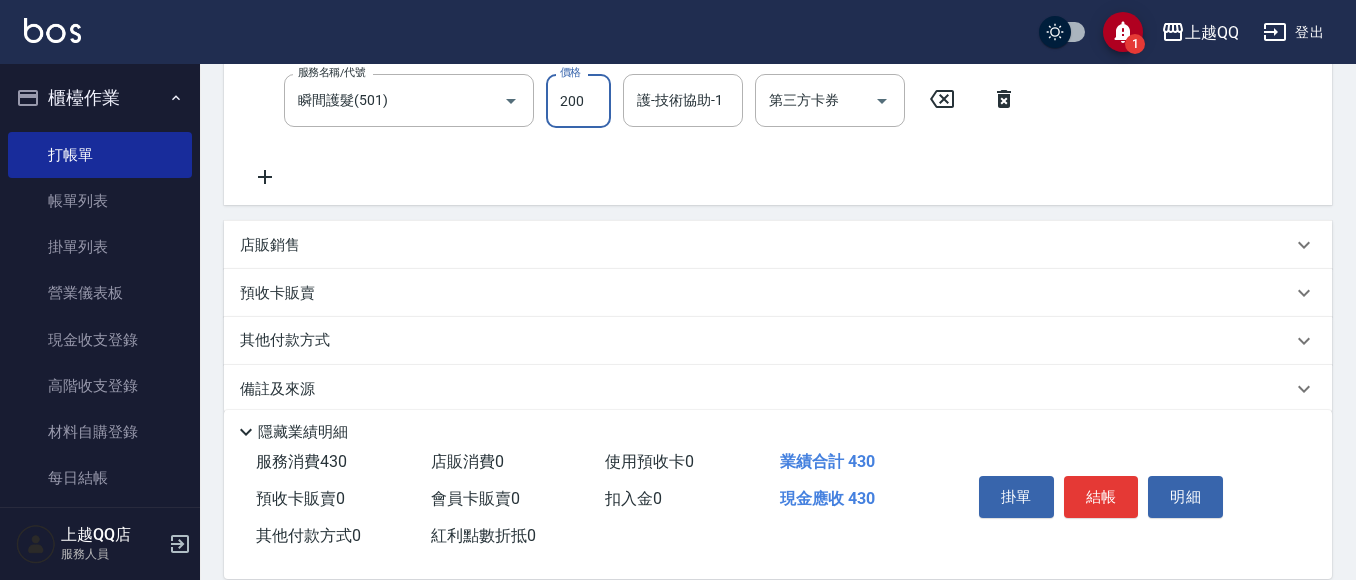 scroll, scrollTop: 400, scrollLeft: 0, axis: vertical 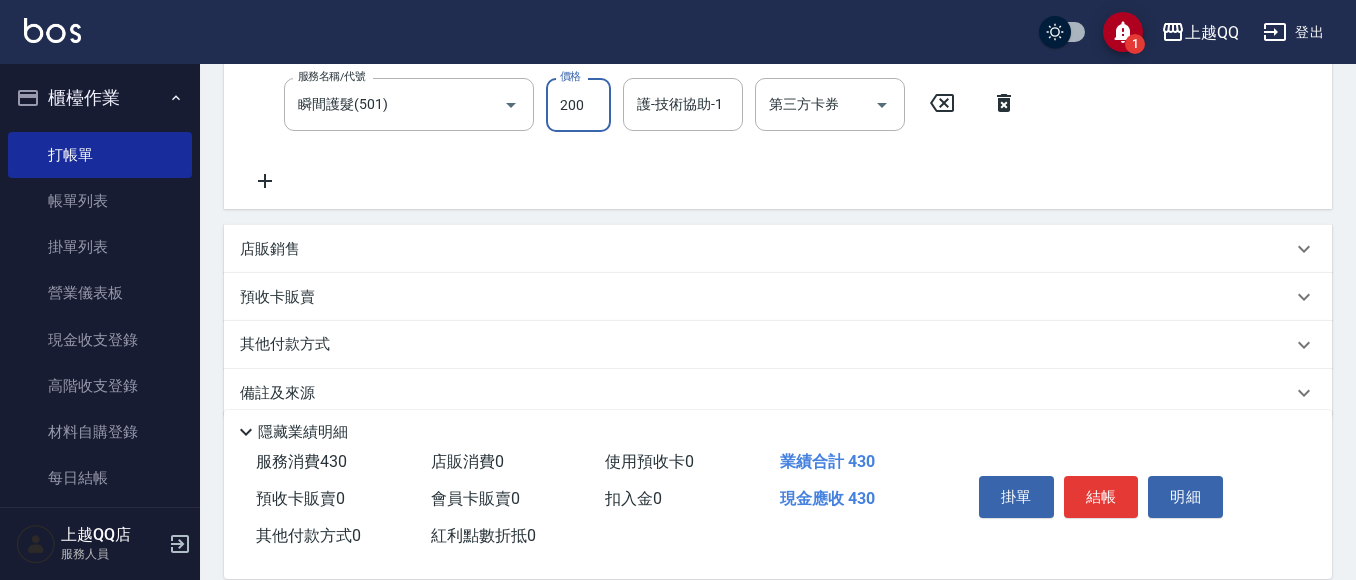 click on "200" at bounding box center [578, 105] 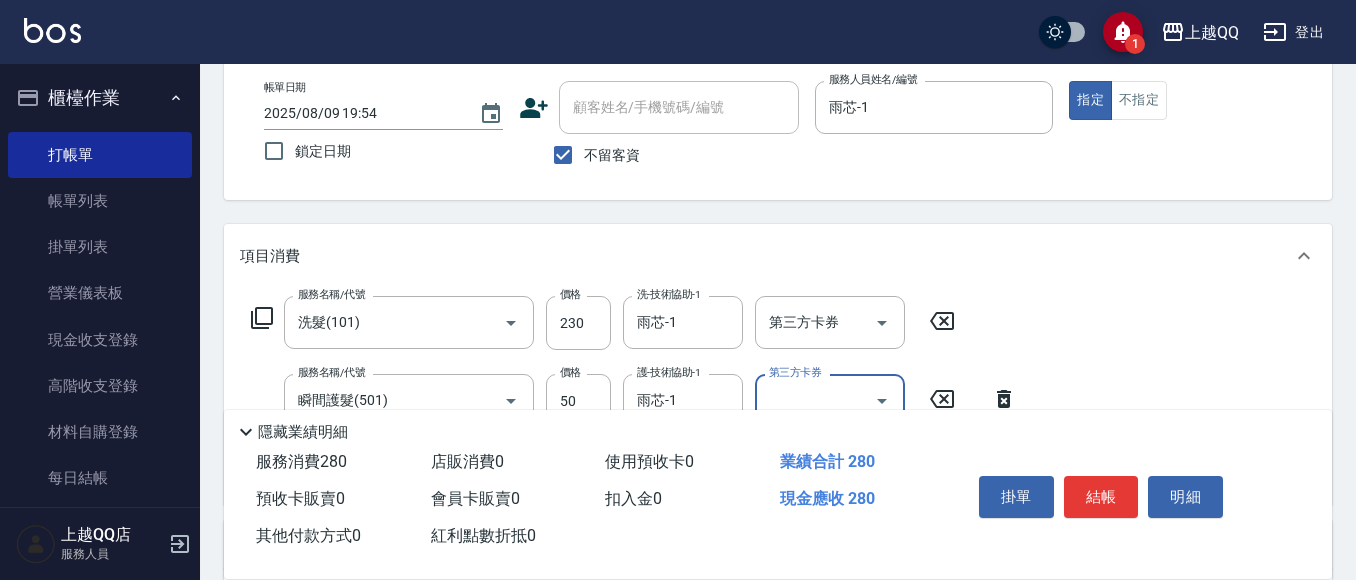 scroll, scrollTop: 100, scrollLeft: 0, axis: vertical 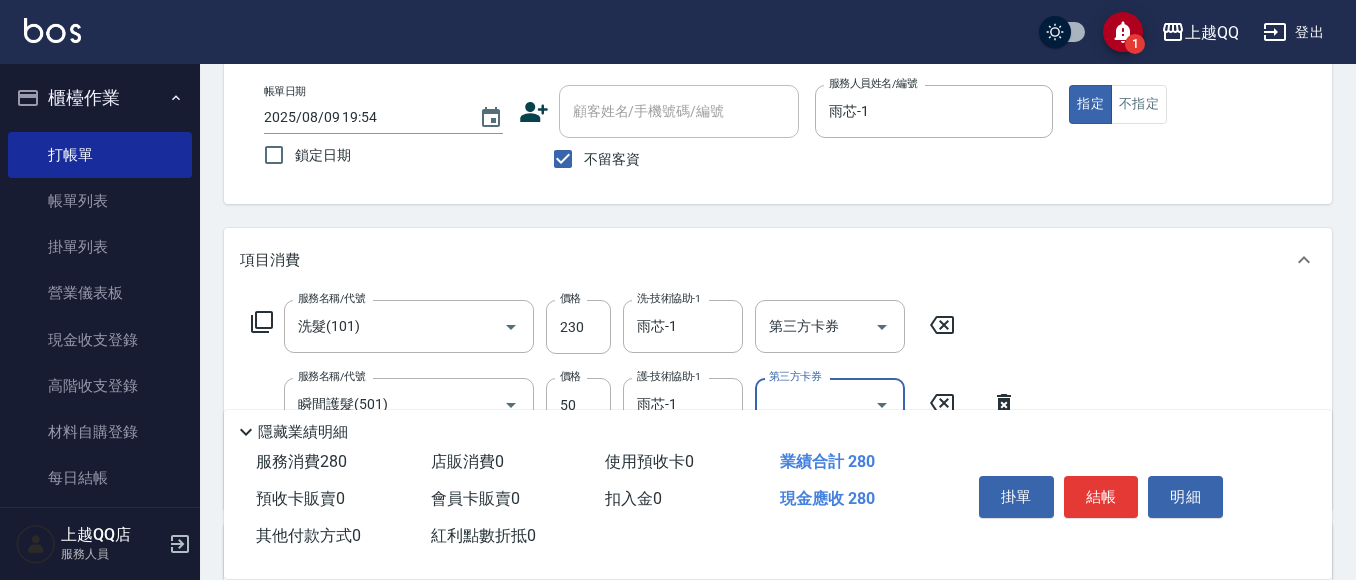 drag, startPoint x: 1136, startPoint y: 99, endPoint x: 1129, endPoint y: 129, distance: 30.805843 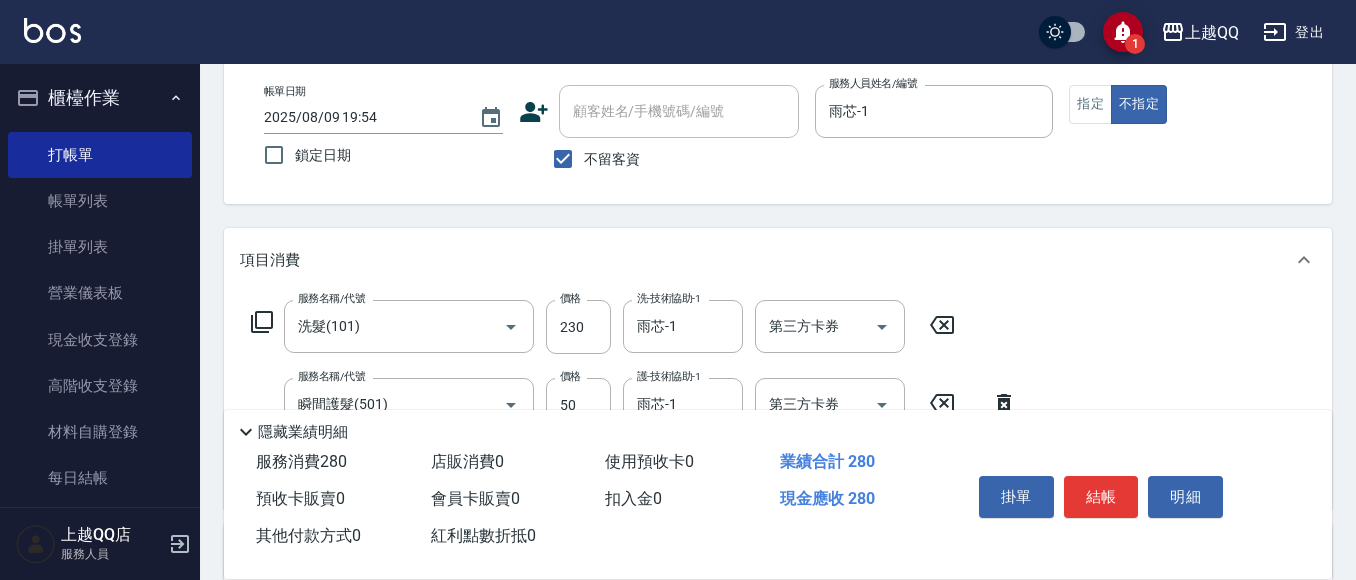 click on "結帳" at bounding box center (1101, 497) 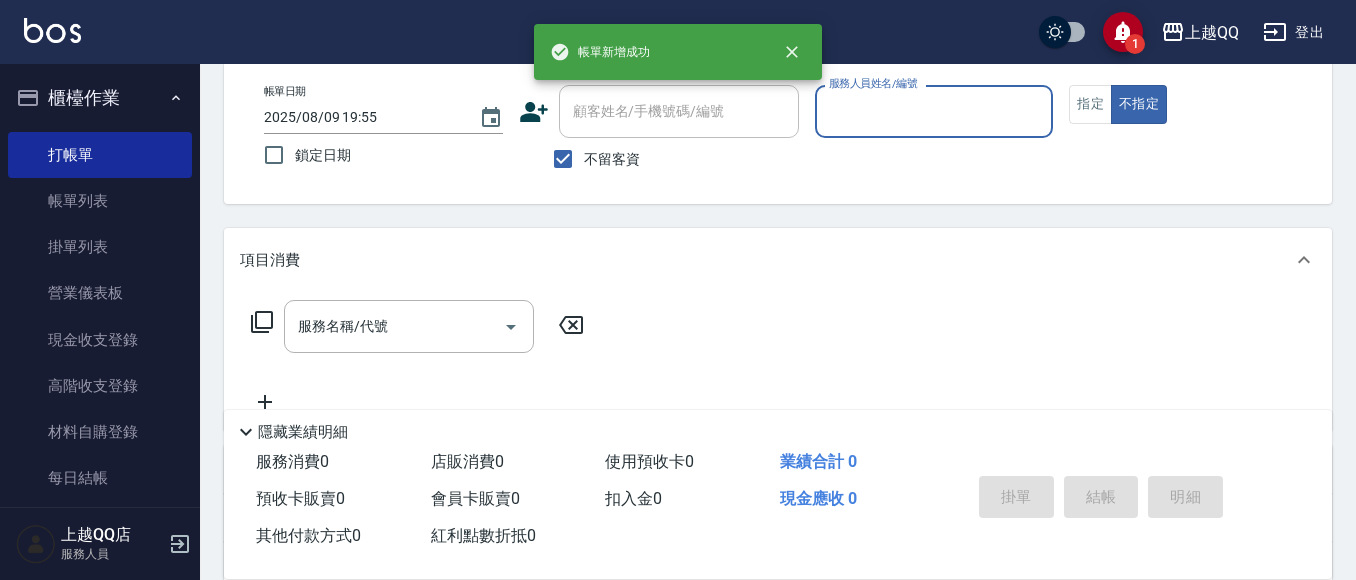 scroll, scrollTop: 0, scrollLeft: 0, axis: both 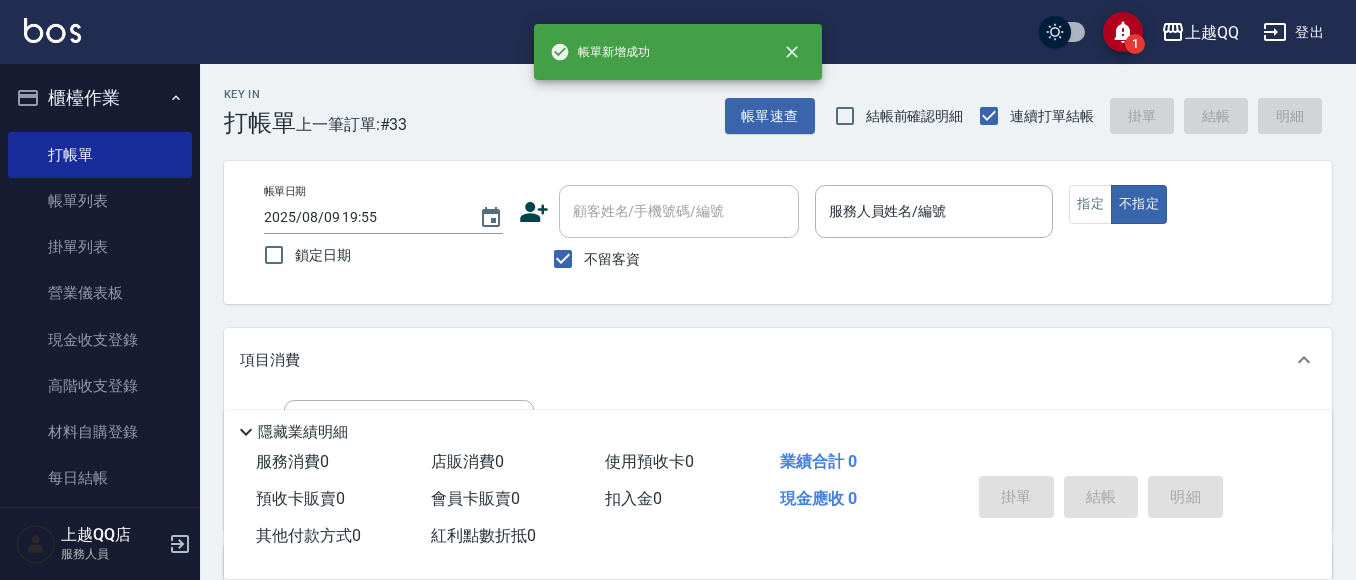 click on "帳單新增成功" at bounding box center (678, 52) 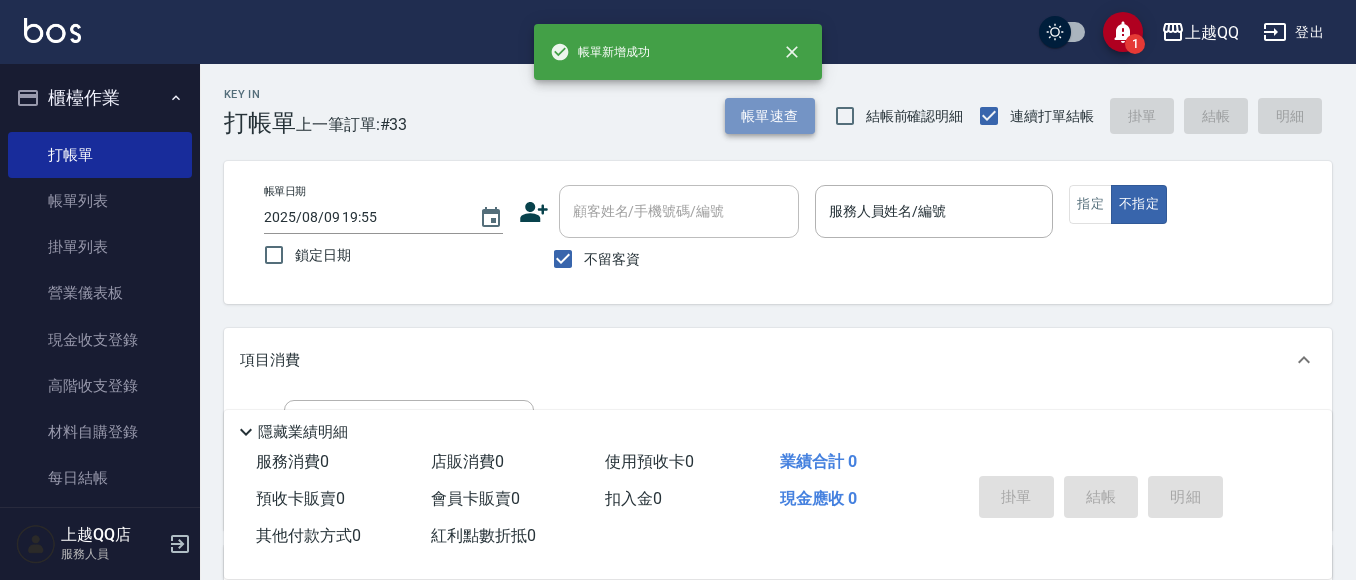 click on "帳單速查" at bounding box center (770, 116) 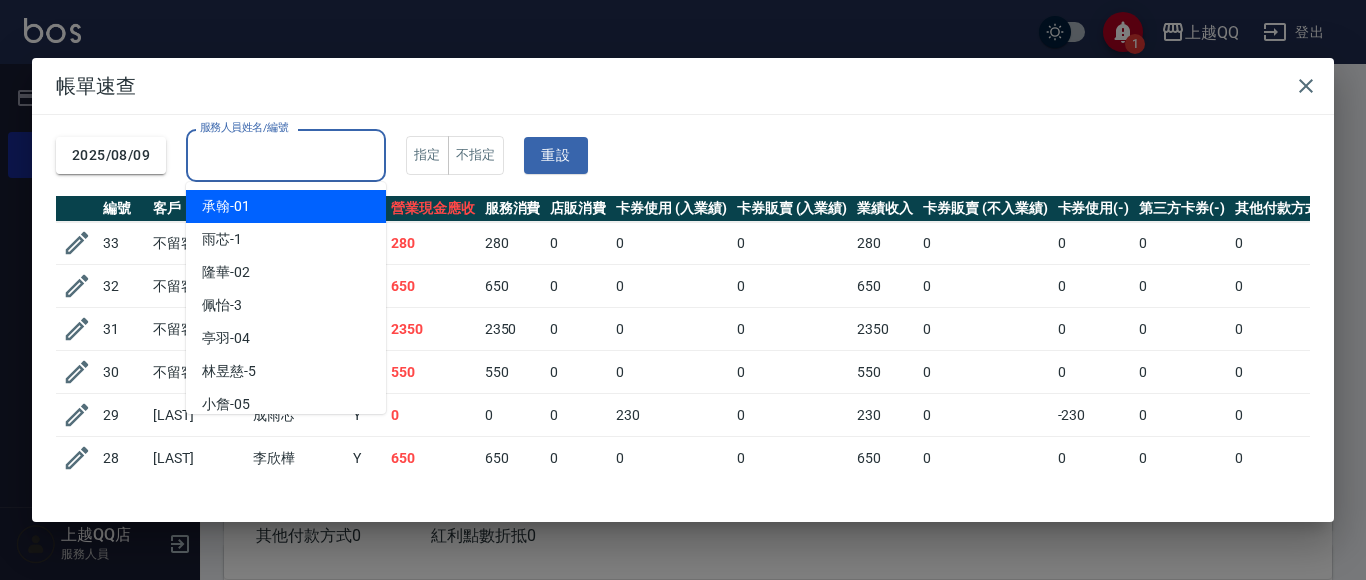 click on "服務人員姓名/編號" at bounding box center [286, 155] 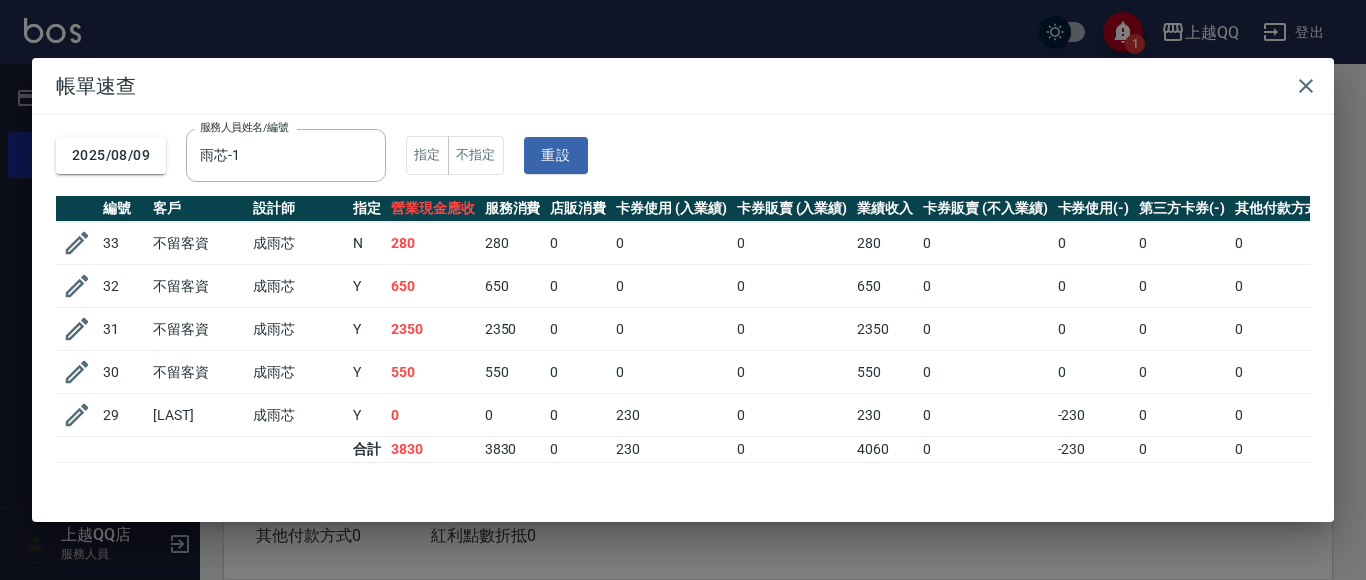 click on "帳單速查" at bounding box center (683, 86) 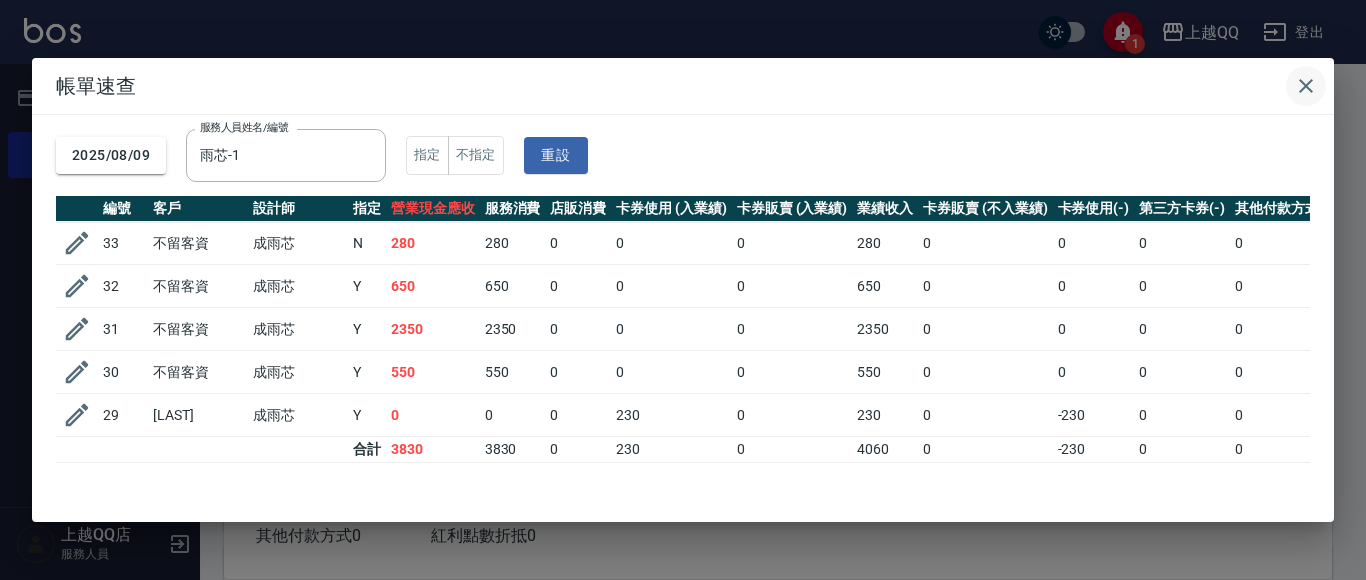 click at bounding box center [1306, 86] 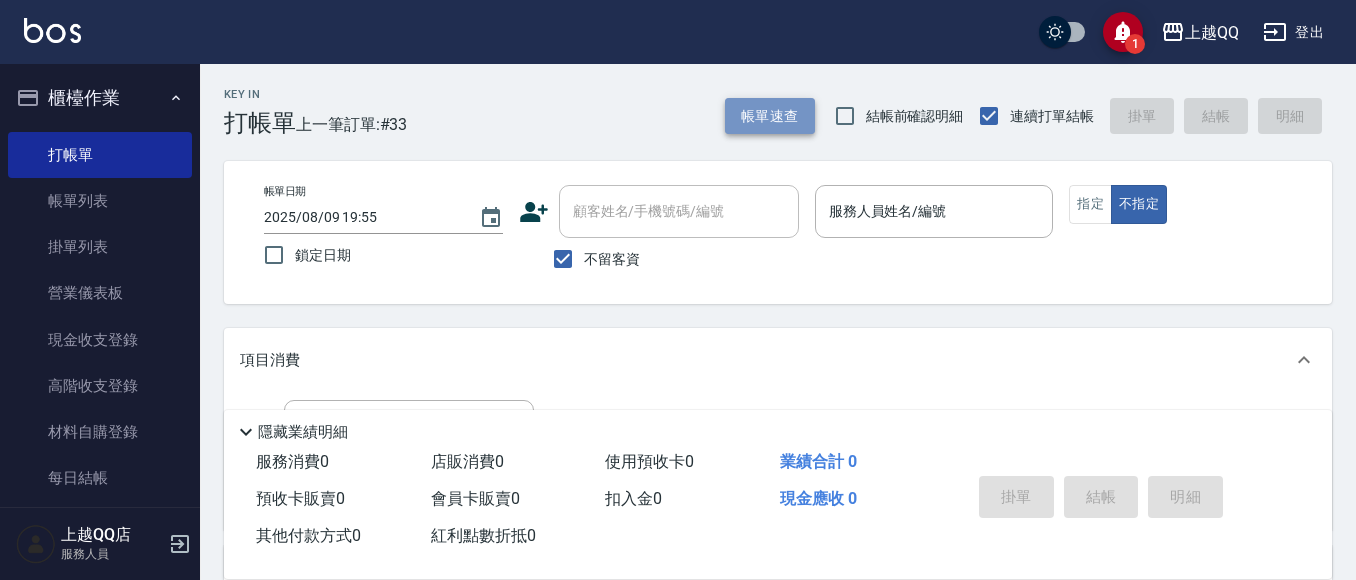 click on "帳單速查" at bounding box center [770, 116] 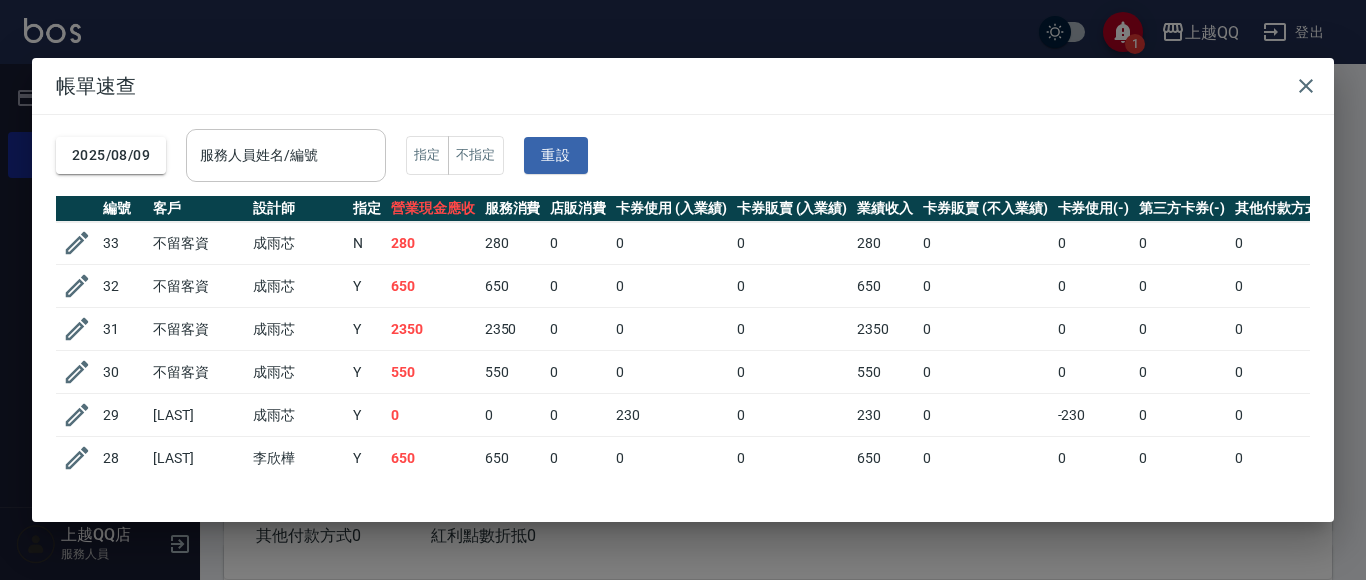 click on "服務人員姓名/編號" at bounding box center [286, 155] 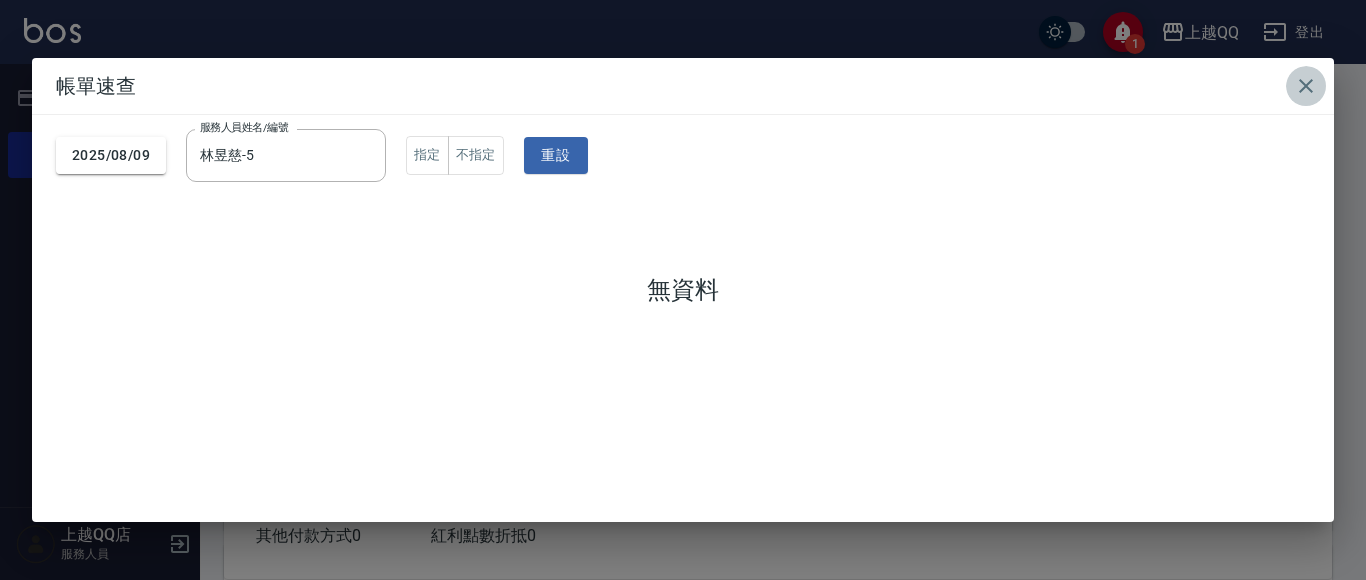 click at bounding box center [1306, 86] 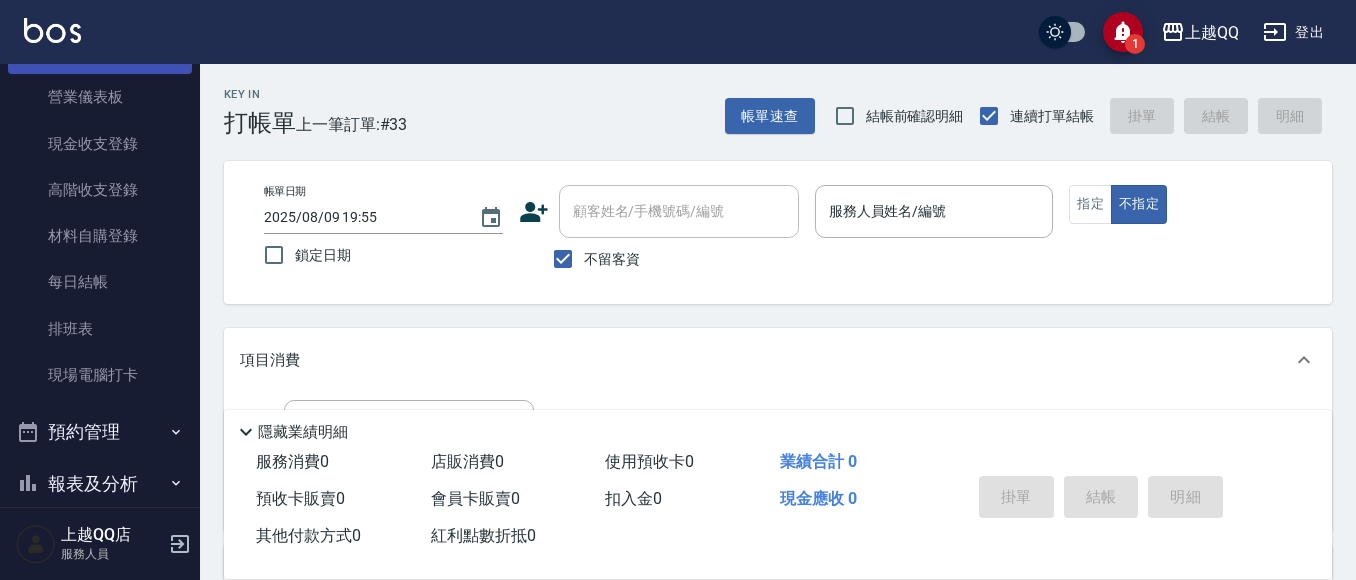 scroll, scrollTop: 200, scrollLeft: 0, axis: vertical 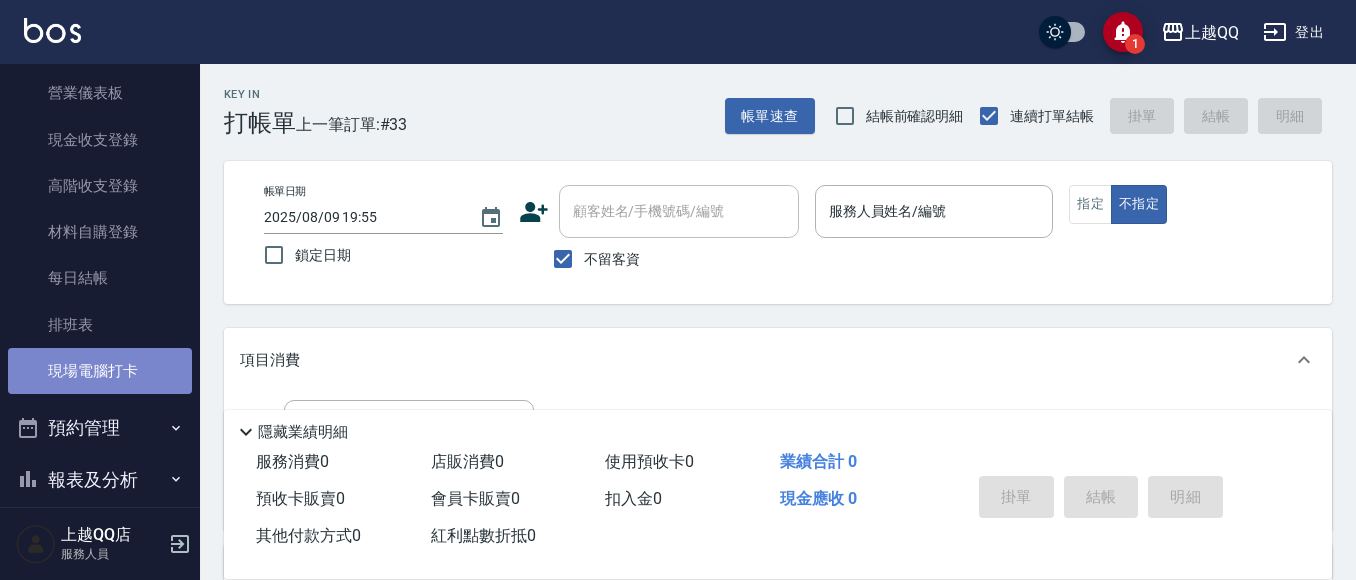 click on "現場電腦打卡" at bounding box center (100, 371) 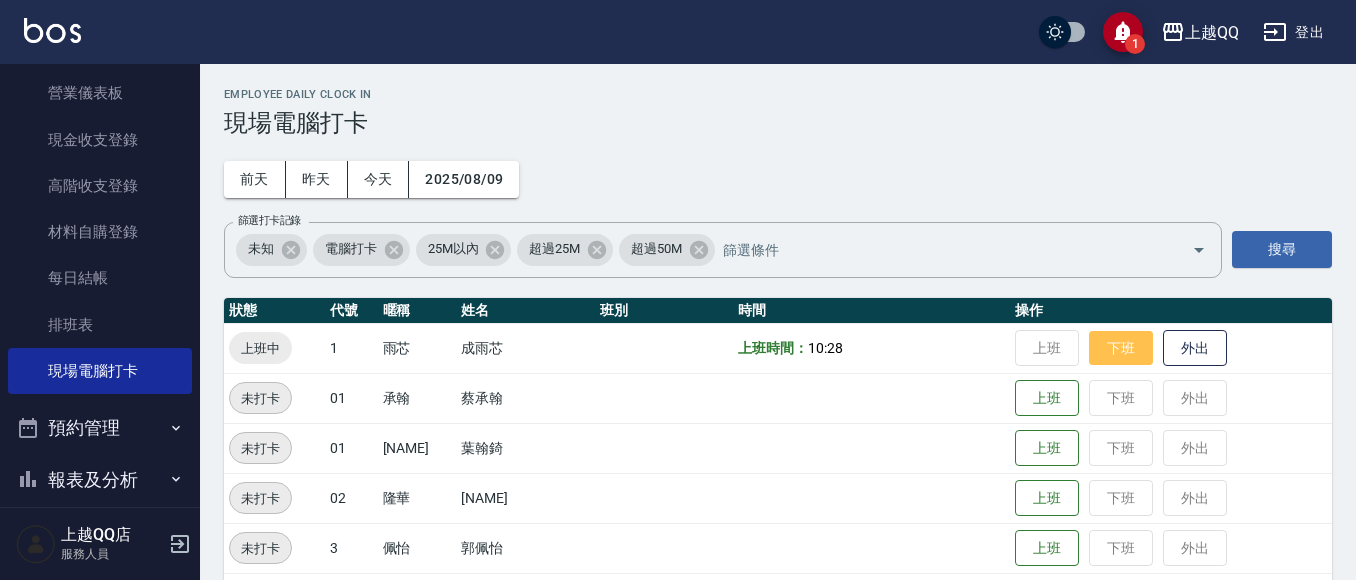 click on "下班" at bounding box center (1121, 348) 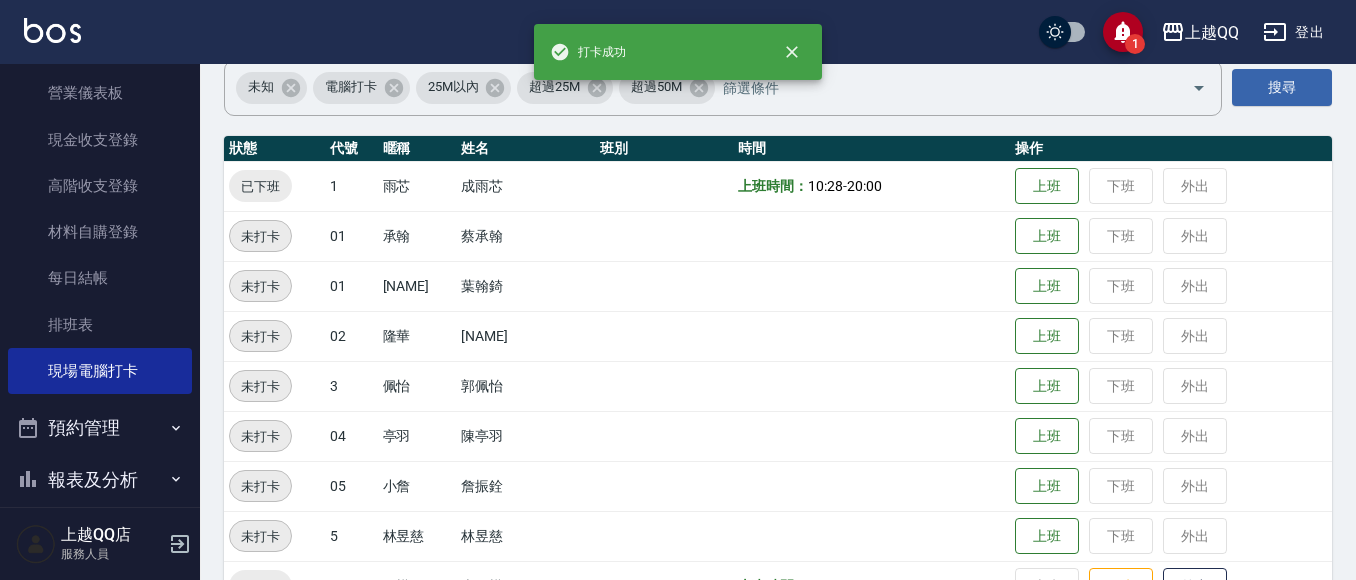 scroll, scrollTop: 300, scrollLeft: 0, axis: vertical 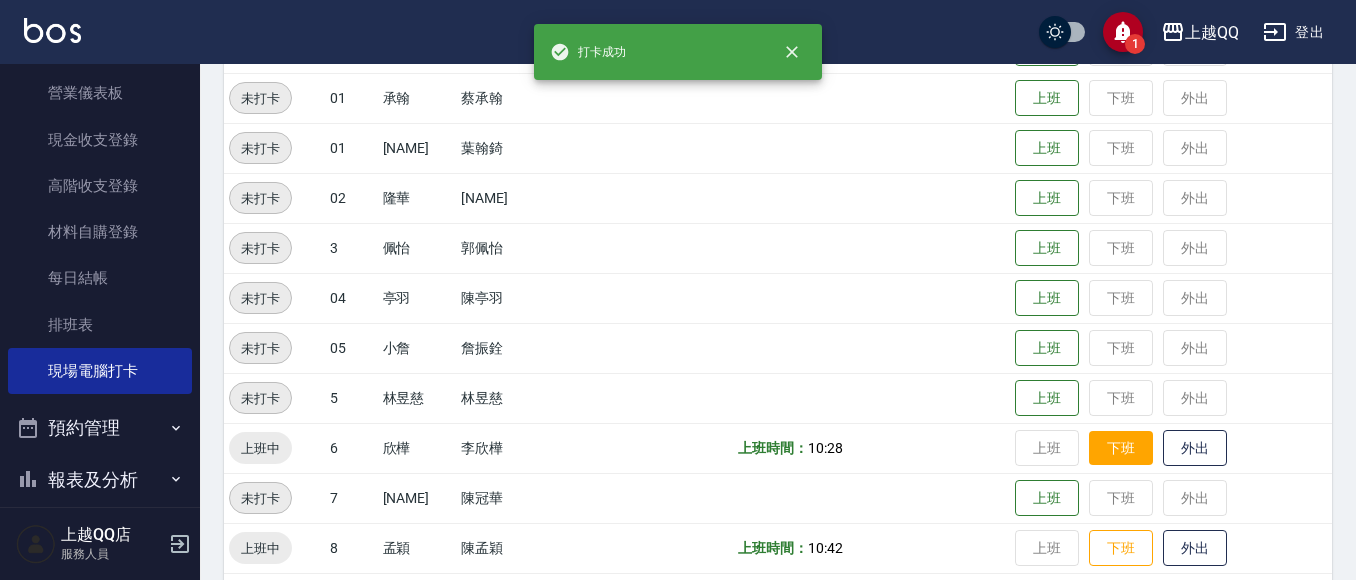 click on "下班" at bounding box center [1121, 448] 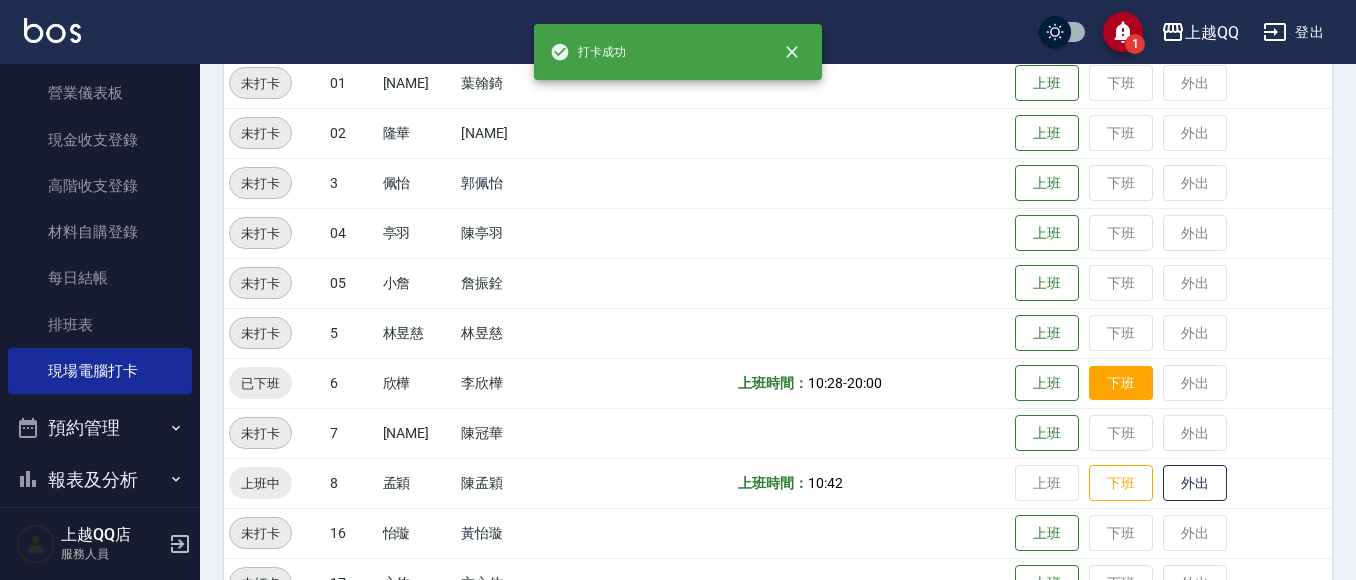 scroll, scrollTop: 400, scrollLeft: 0, axis: vertical 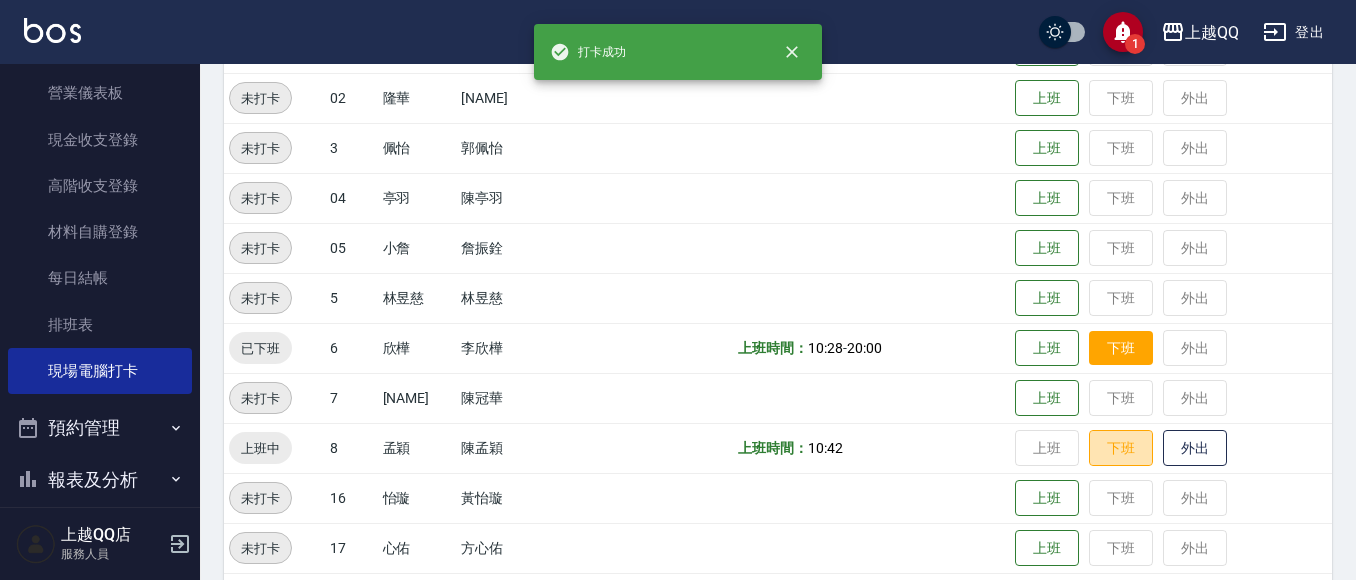click on "下班" at bounding box center (1121, 448) 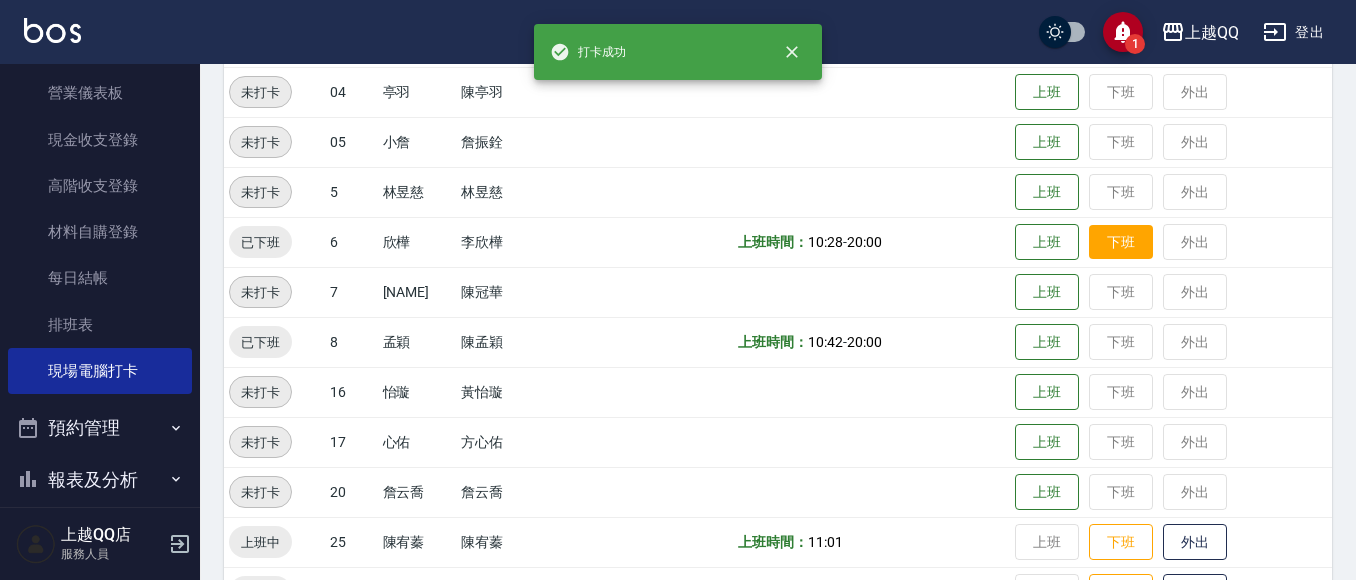 scroll, scrollTop: 668, scrollLeft: 0, axis: vertical 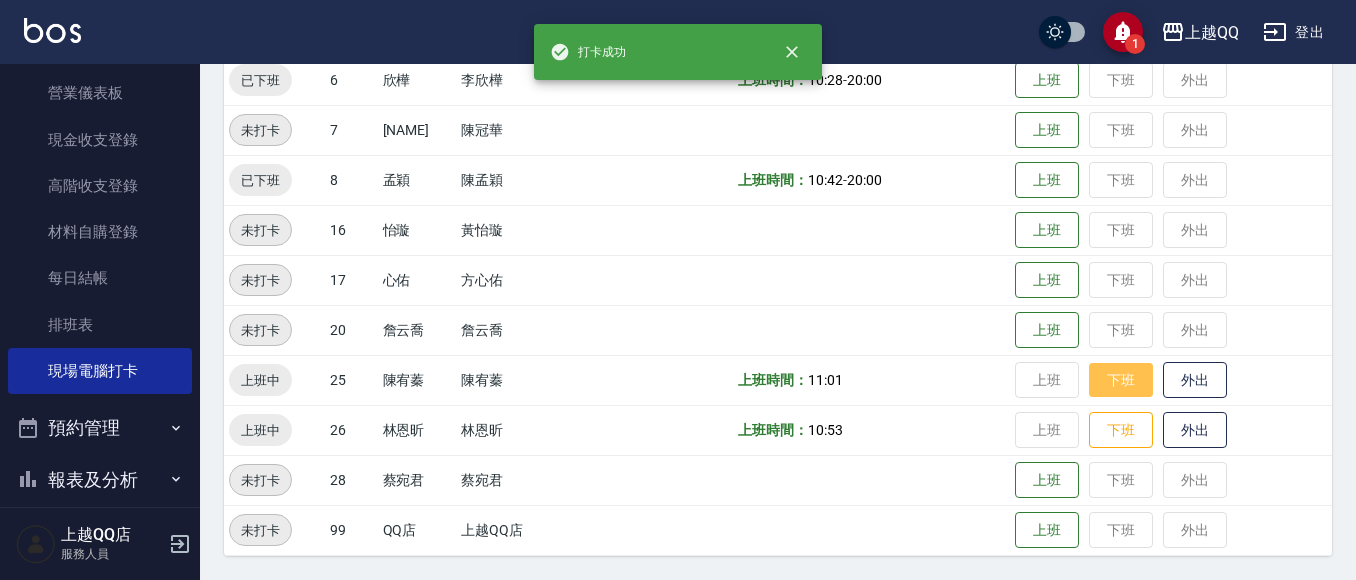 click on "下班" at bounding box center [1121, 380] 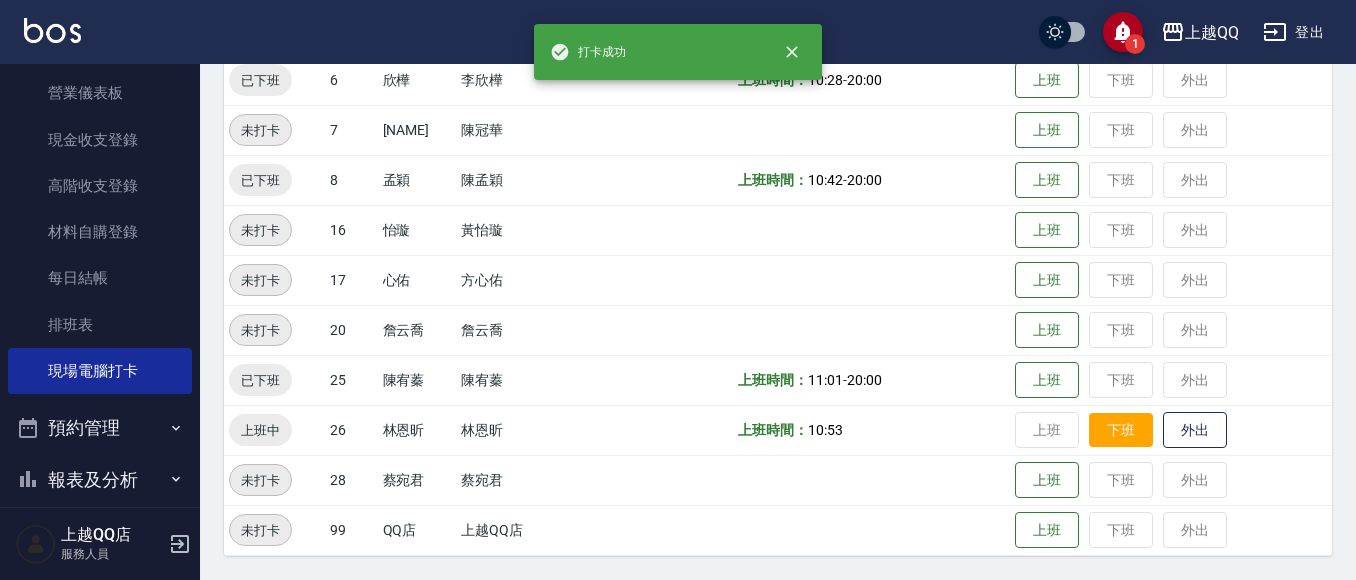 click on "下班" at bounding box center [1121, 430] 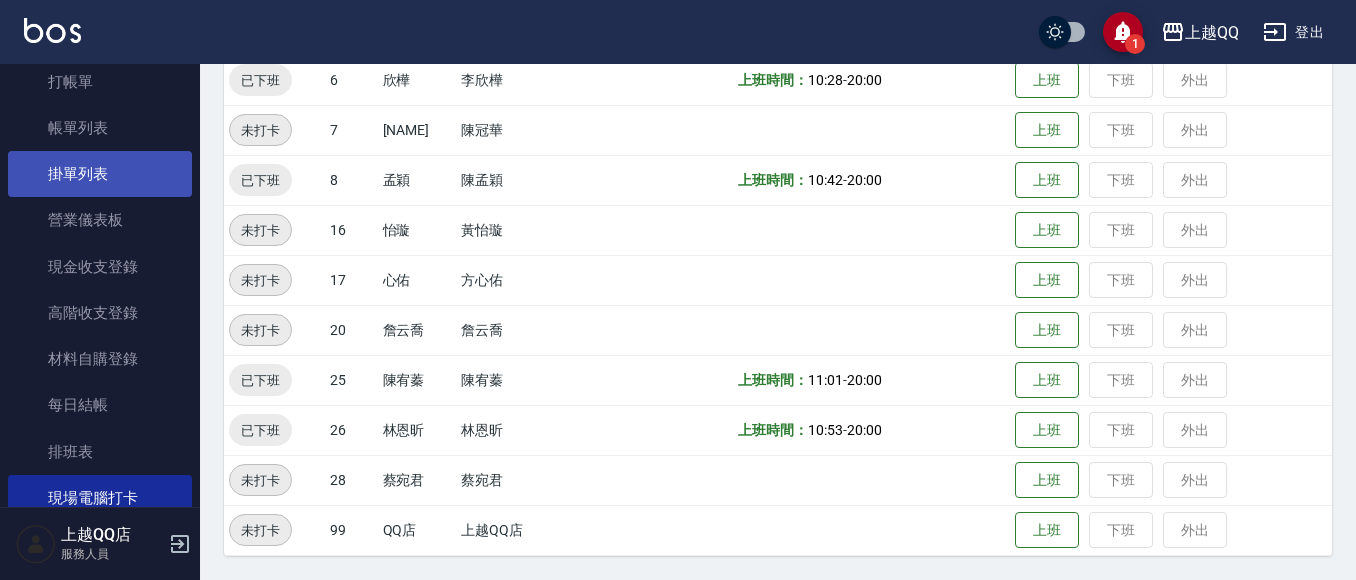 scroll, scrollTop: 0, scrollLeft: 0, axis: both 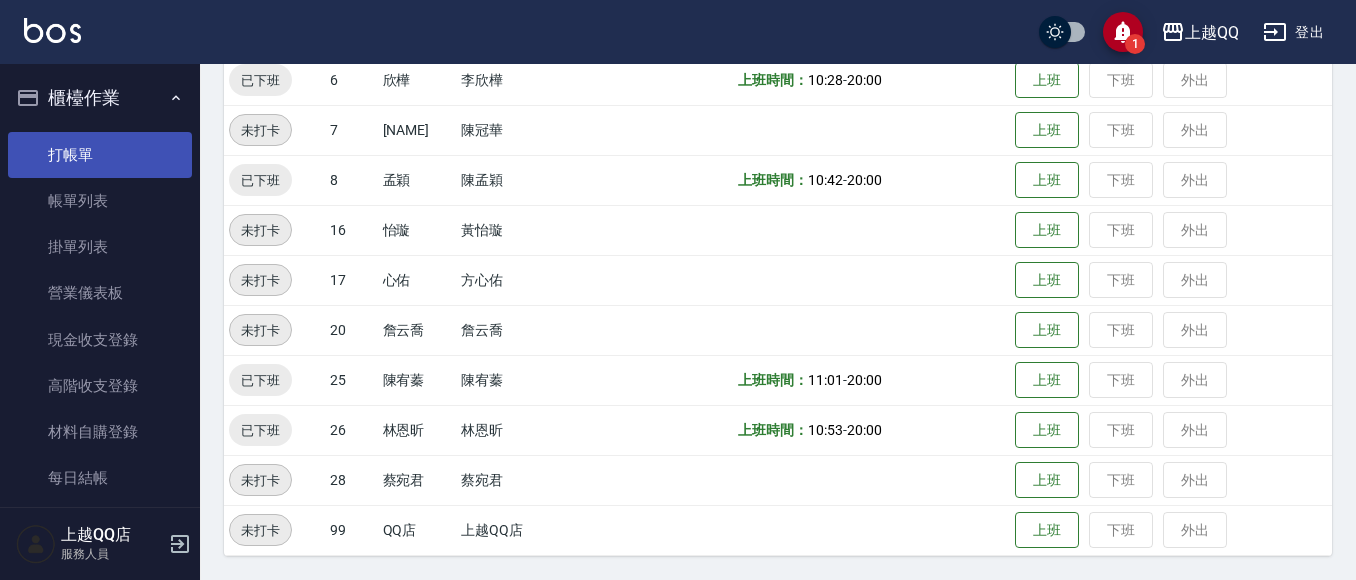 click on "打帳單" at bounding box center [100, 155] 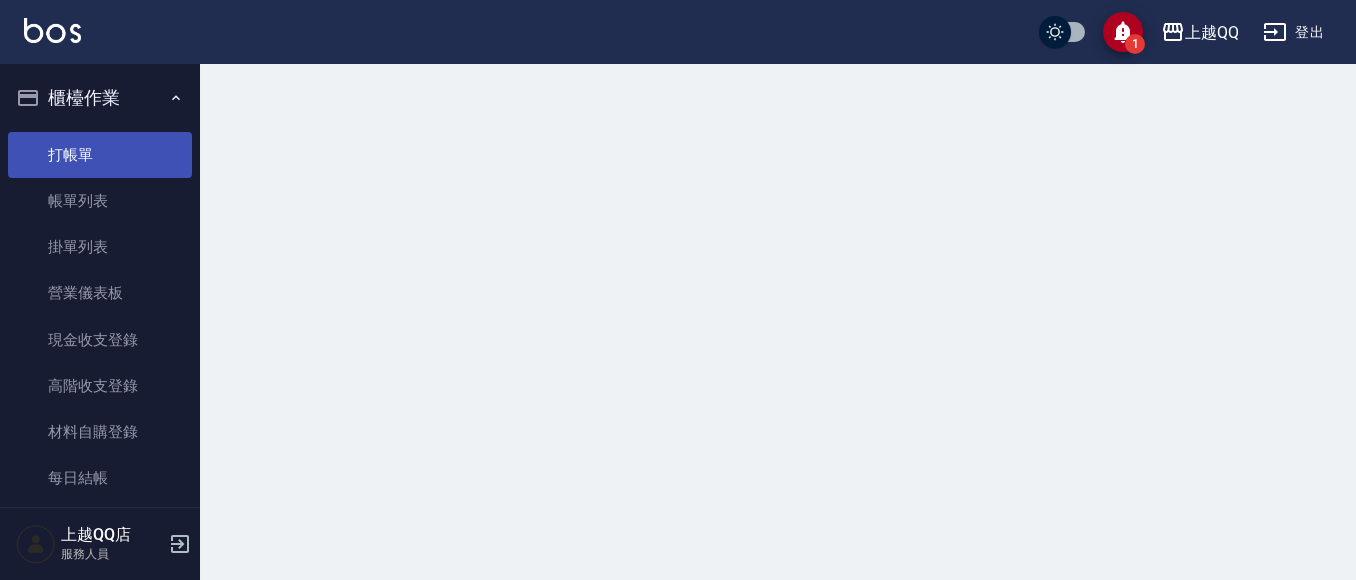 scroll, scrollTop: 0, scrollLeft: 0, axis: both 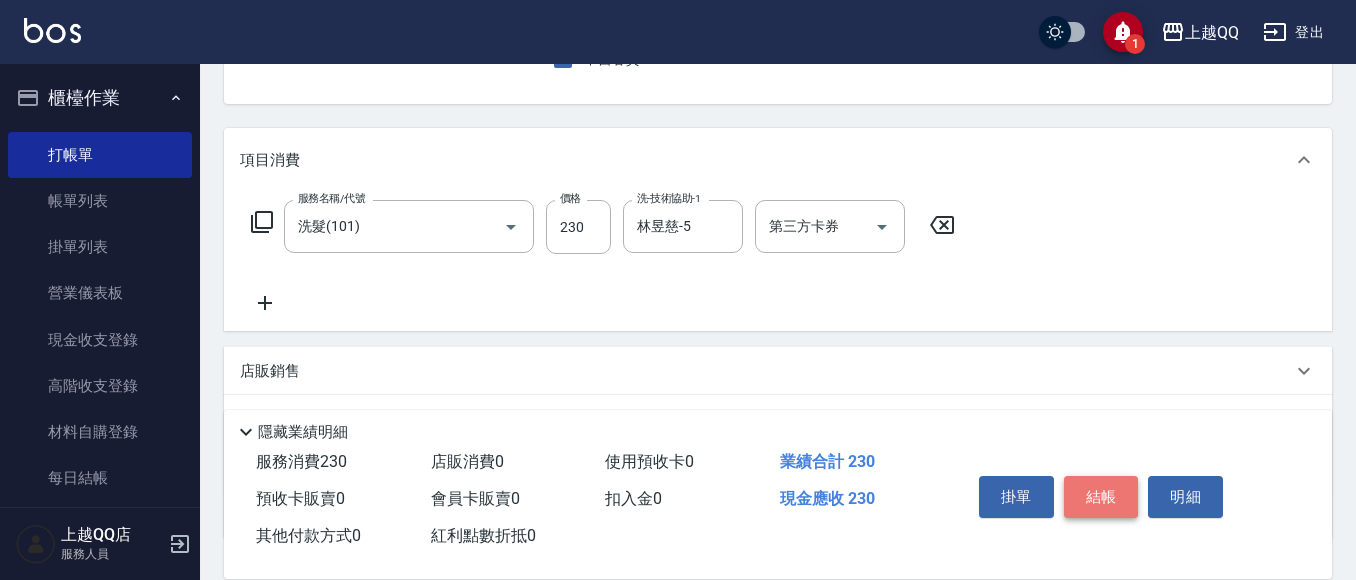 click on "結帳" at bounding box center [1101, 497] 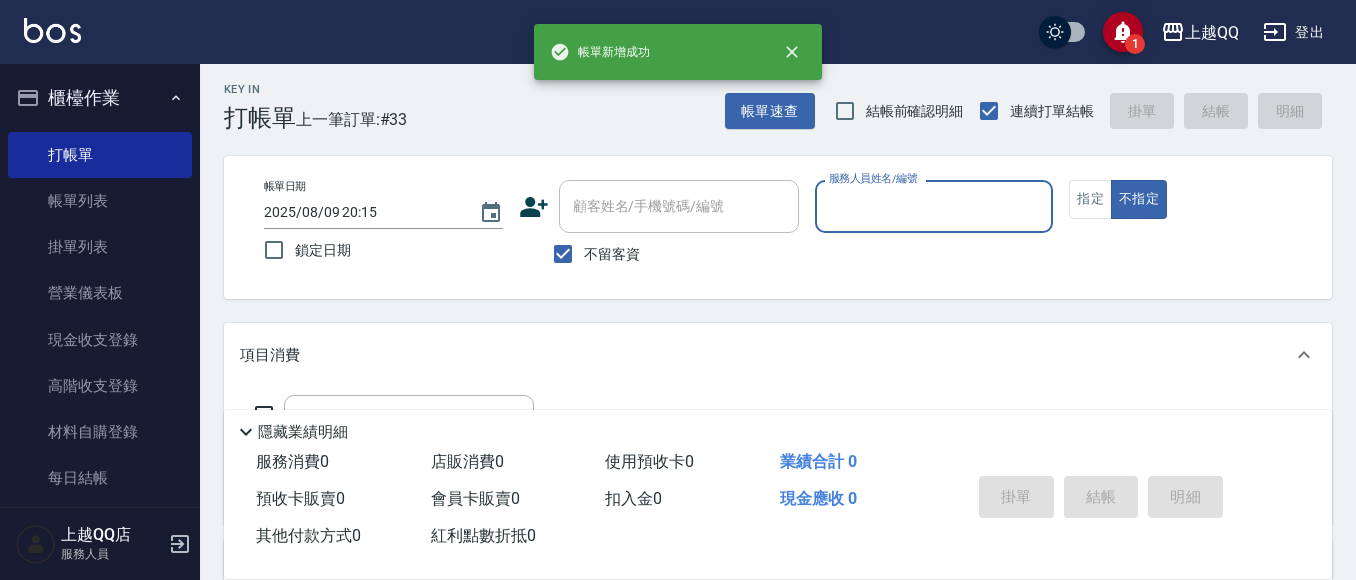 scroll, scrollTop: 0, scrollLeft: 0, axis: both 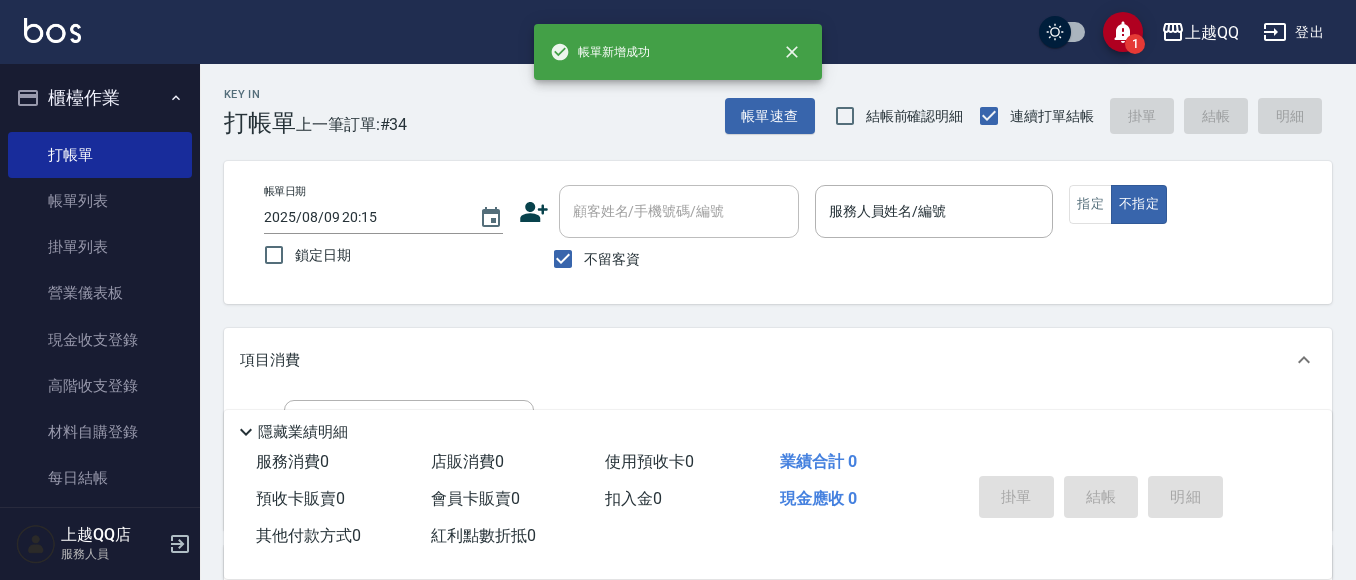 click on "帳單日期 [DATE] [TIME] 鎖定日期 顧客姓名/手機號碼/編號 顧客姓名/手機號碼/編號 不留客資 服務人員姓名/編號 服務人員姓名/編號 指定 不指定" at bounding box center [778, 232] 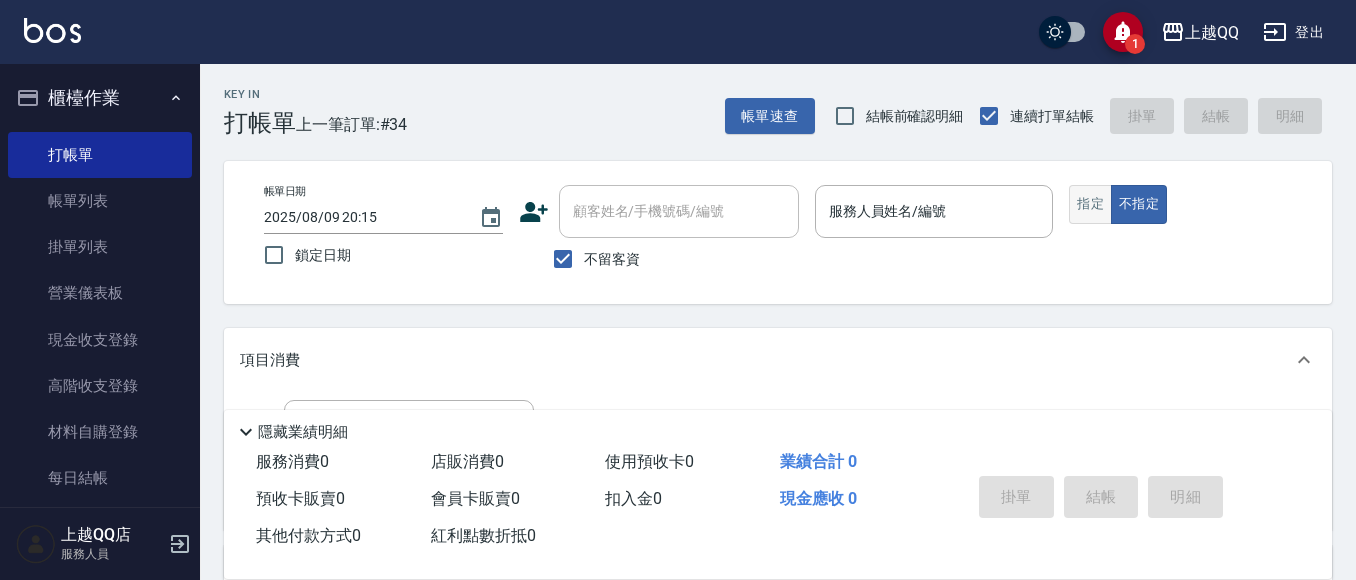 click on "指定" at bounding box center [1090, 204] 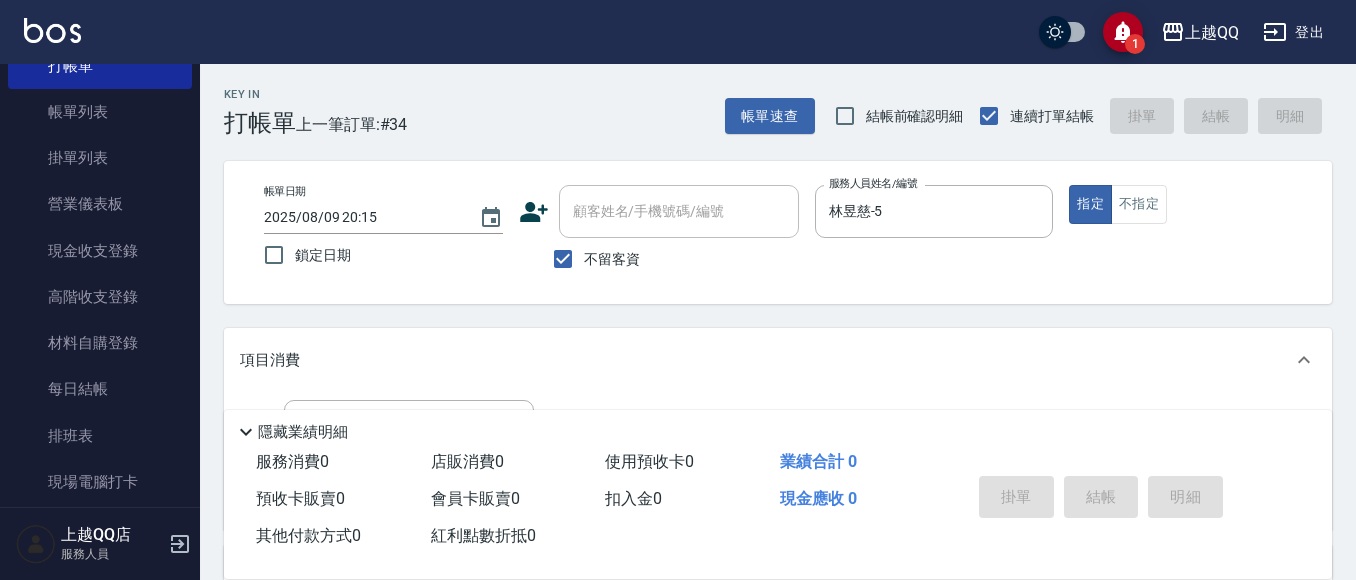 scroll, scrollTop: 200, scrollLeft: 0, axis: vertical 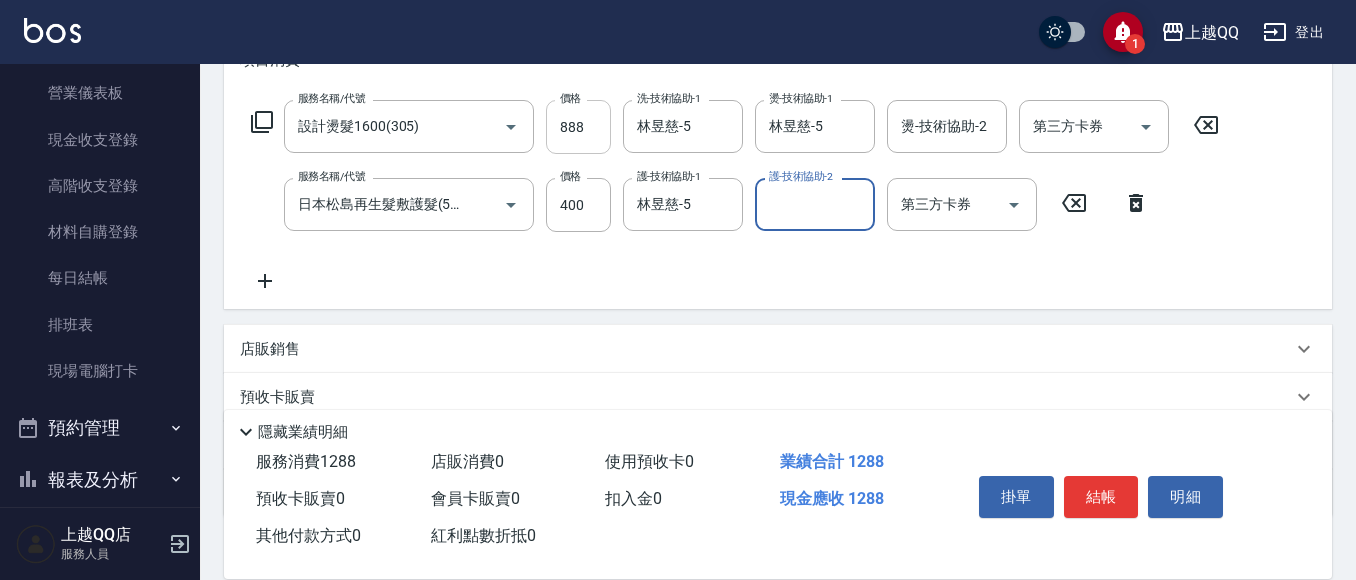 click on "888" at bounding box center (578, 127) 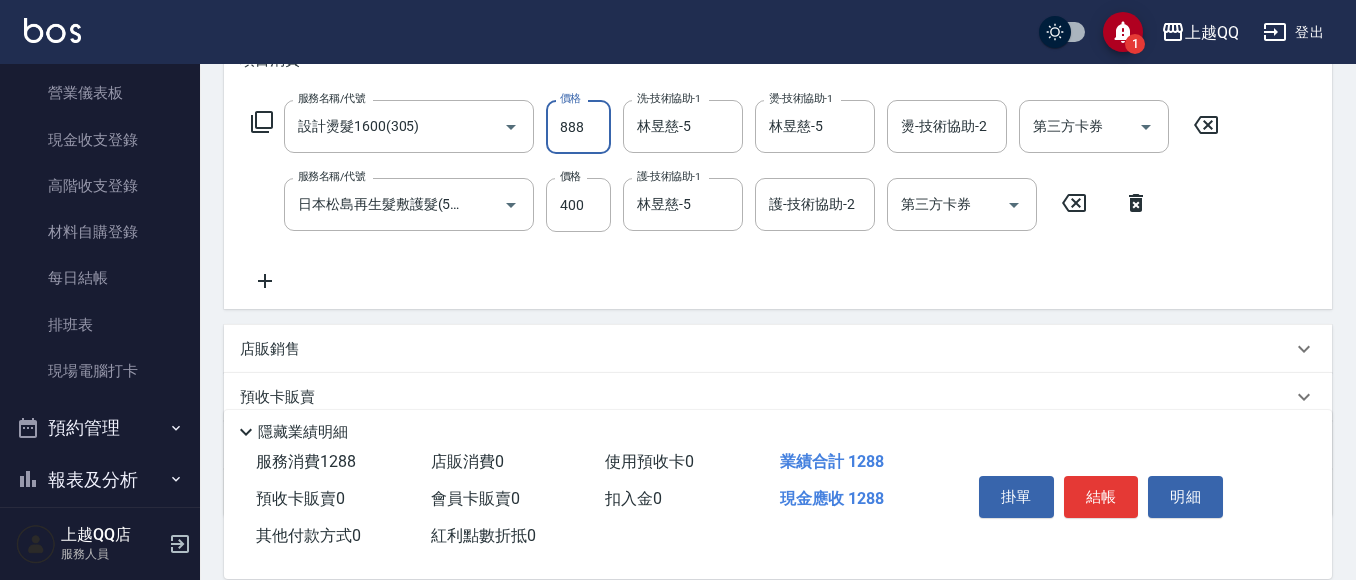click on "888" at bounding box center (578, 127) 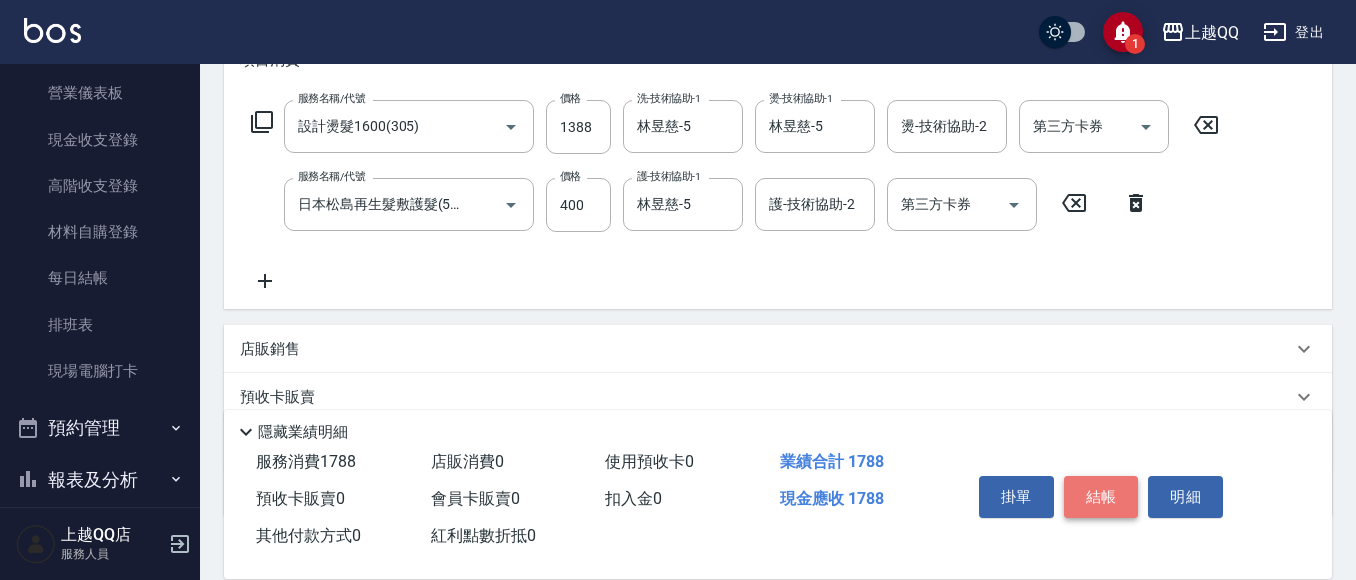 click on "結帳" at bounding box center [1101, 497] 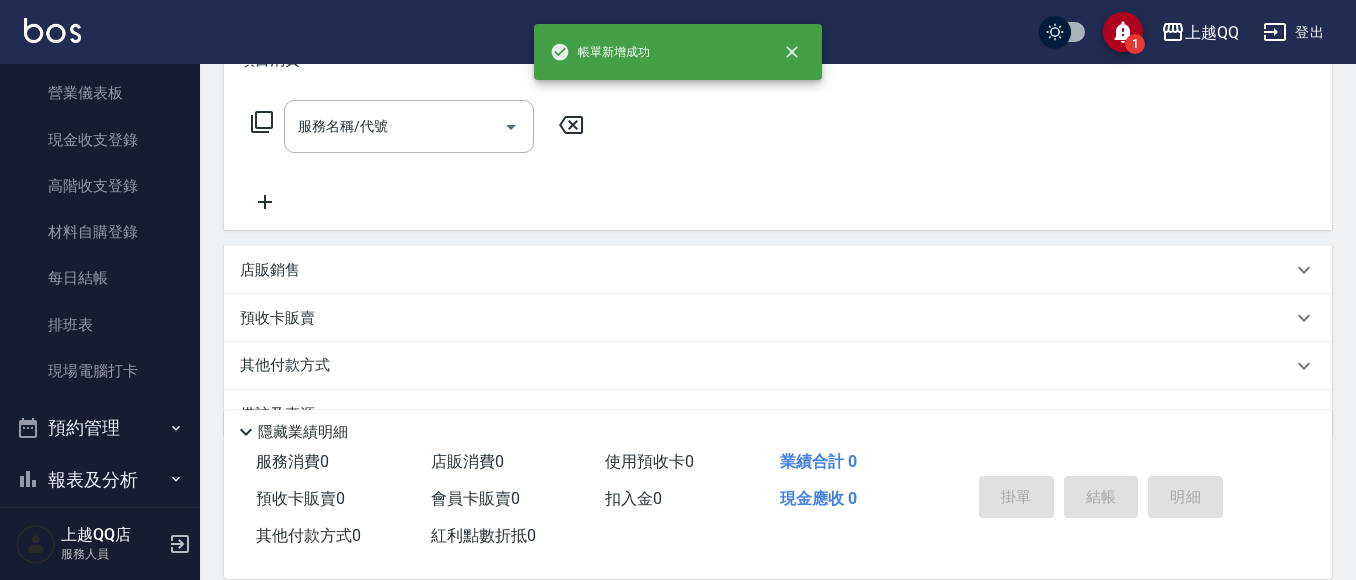 scroll, scrollTop: 0, scrollLeft: 0, axis: both 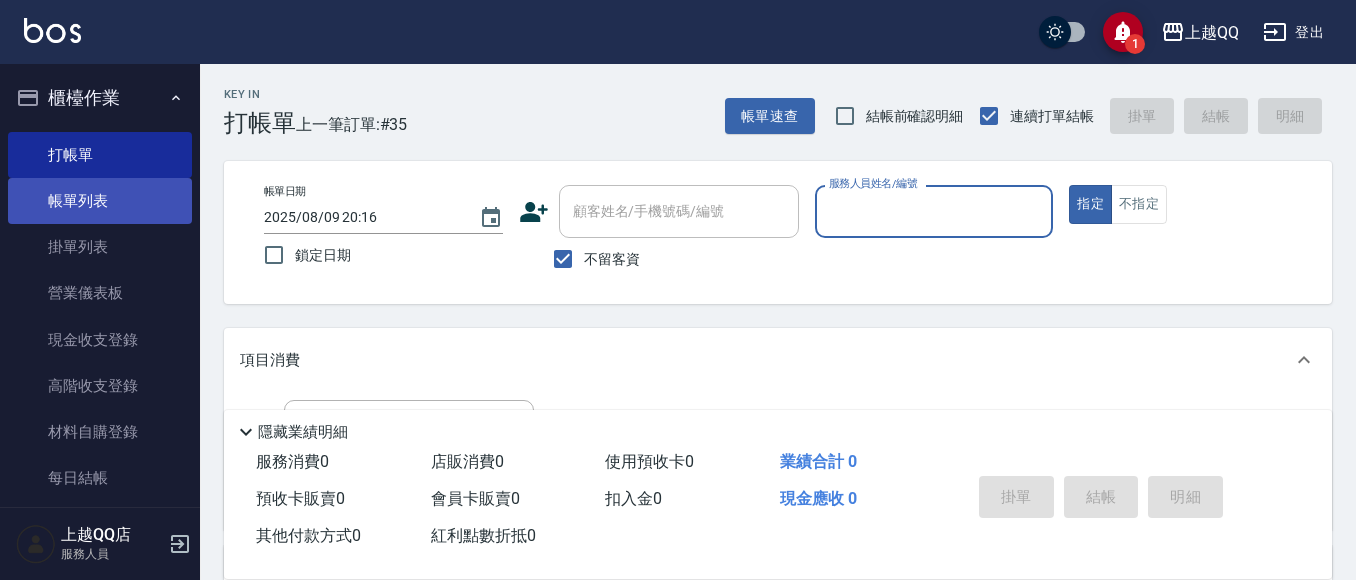 click on "帳單列表" at bounding box center (100, 201) 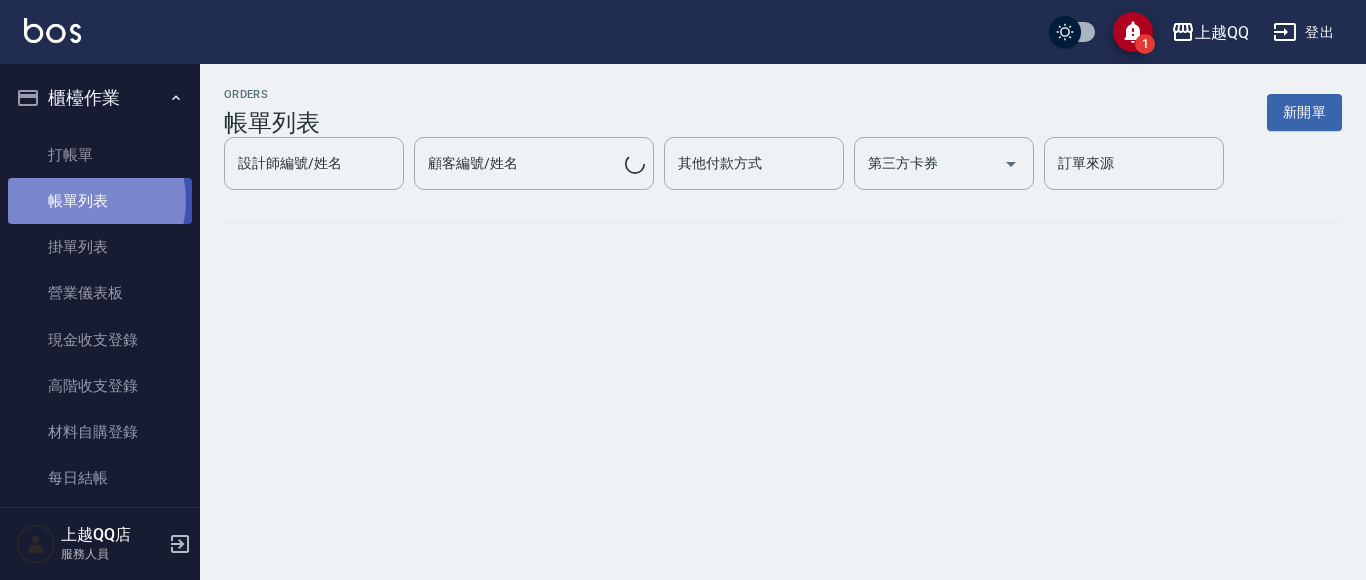 click on "帳單列表" at bounding box center (100, 201) 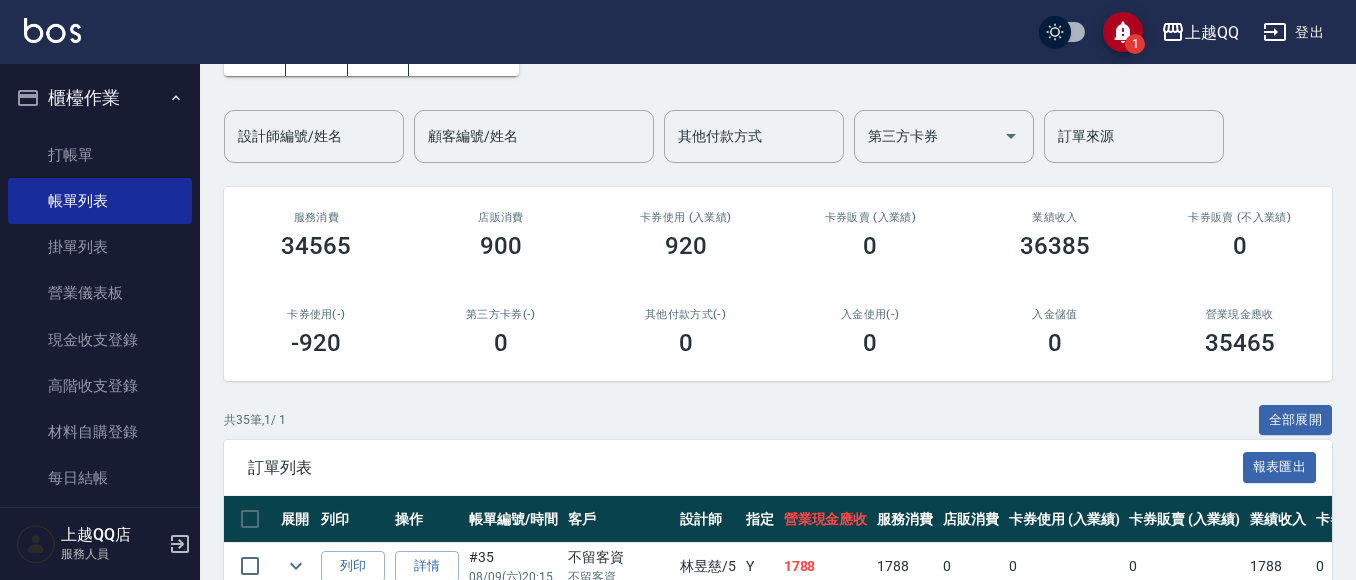 scroll, scrollTop: 300, scrollLeft: 0, axis: vertical 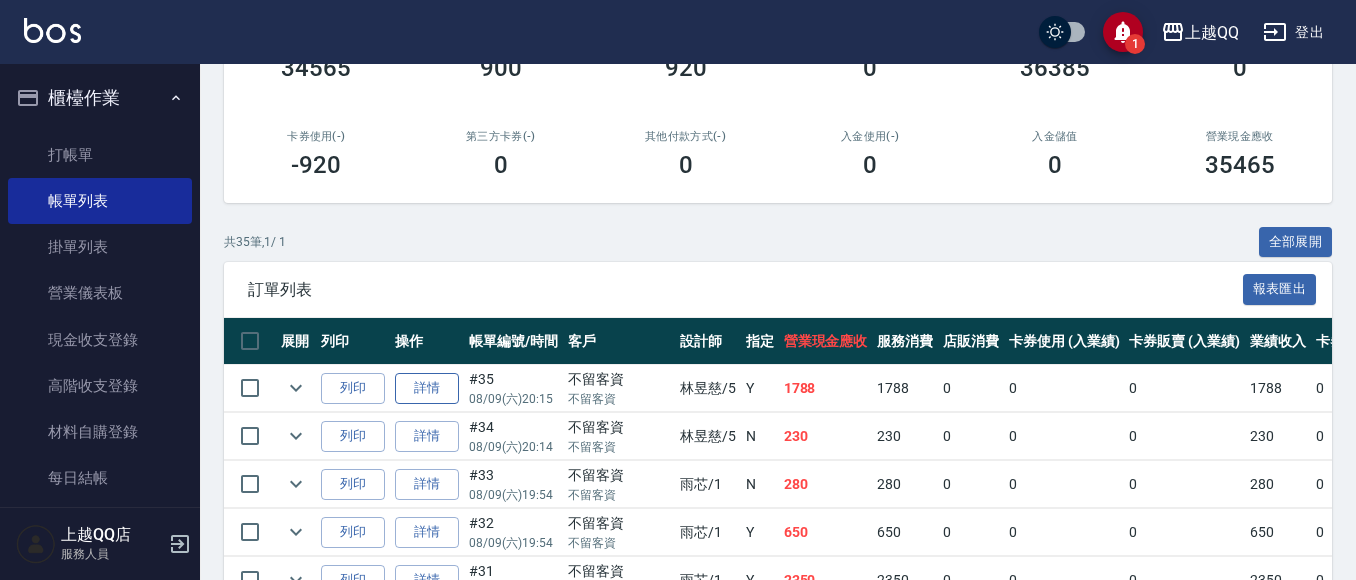 click on "詳情" at bounding box center [427, 388] 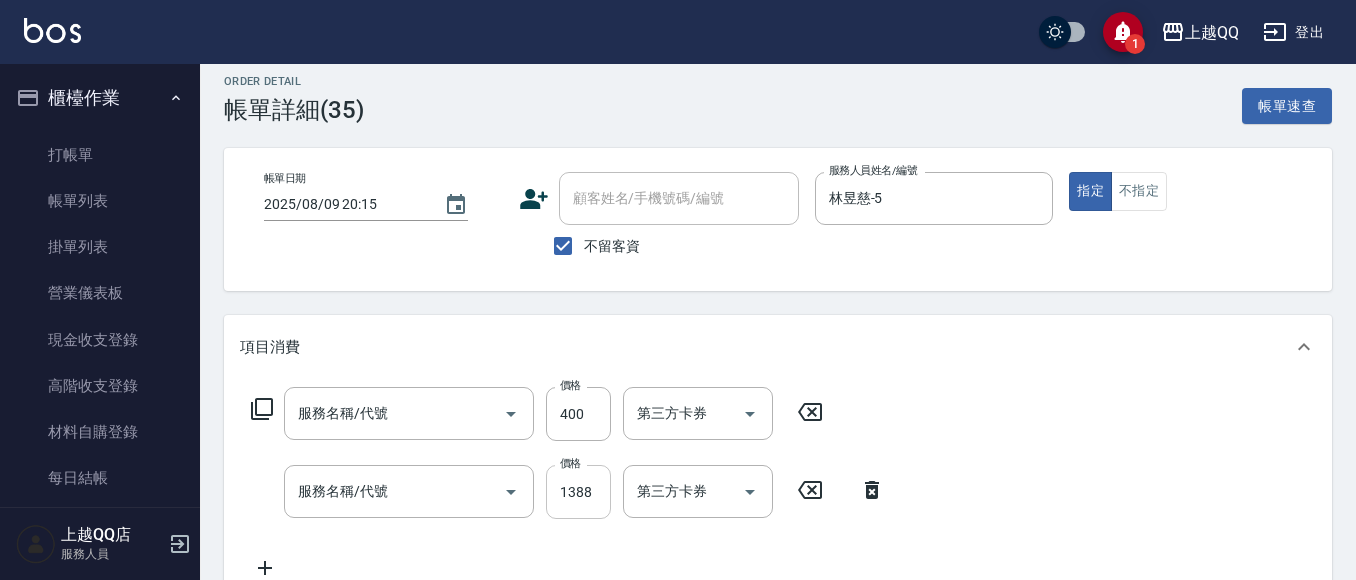 scroll, scrollTop: 200, scrollLeft: 0, axis: vertical 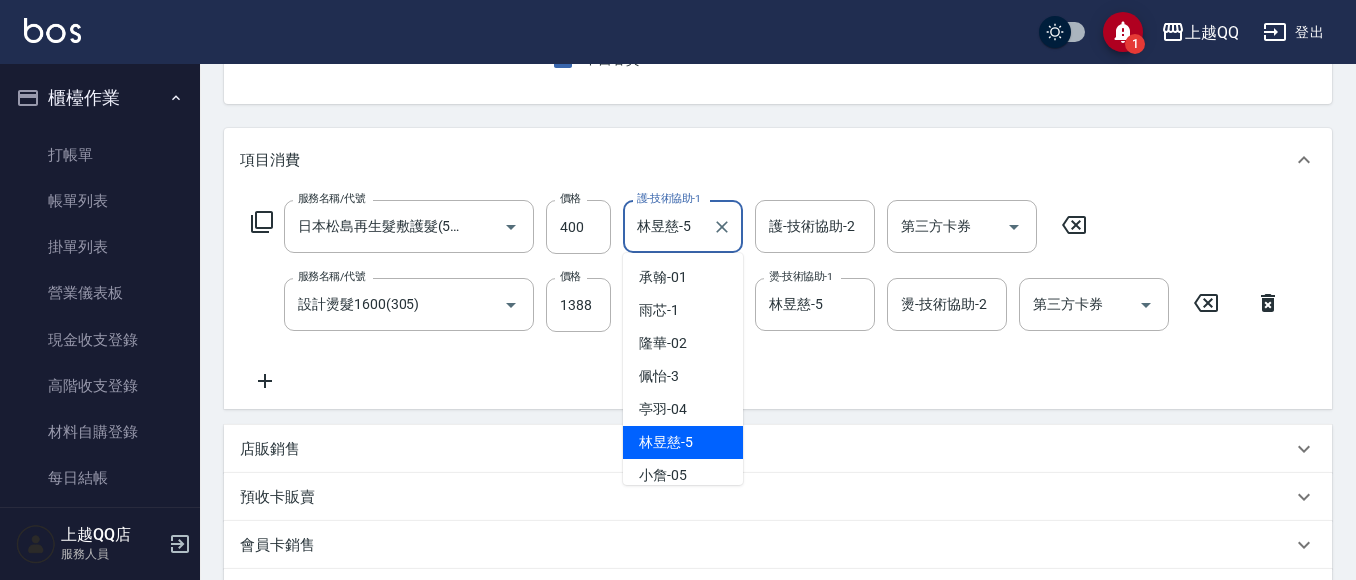 click on "林昱慈-5" at bounding box center (668, 226) 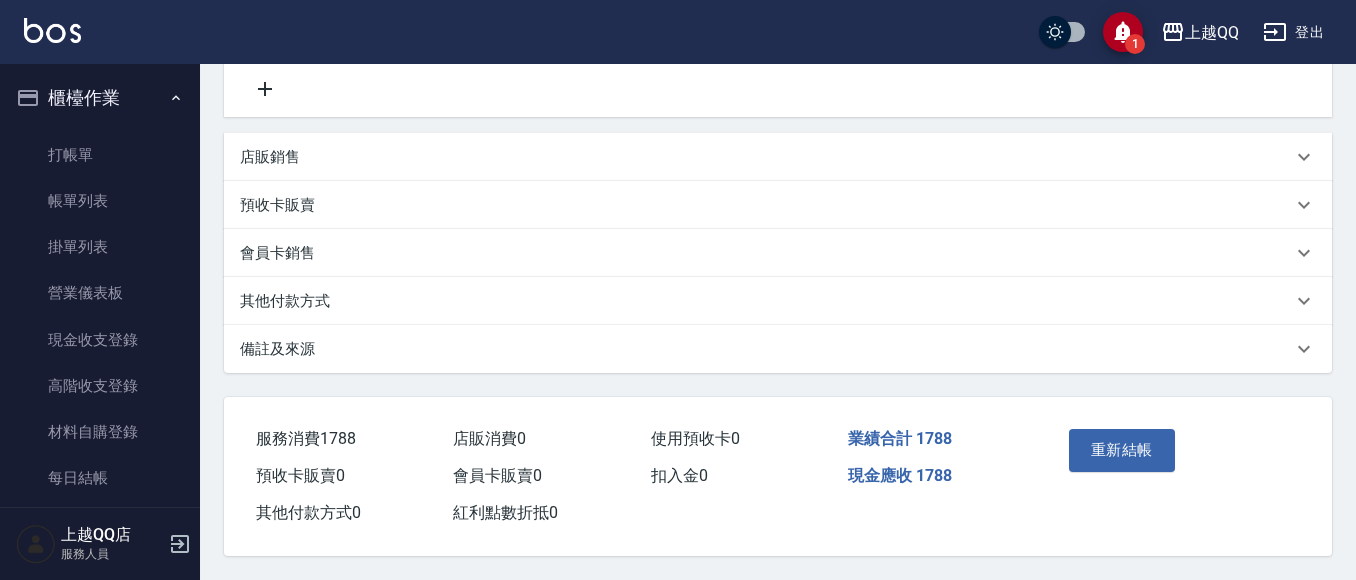 scroll, scrollTop: 501, scrollLeft: 0, axis: vertical 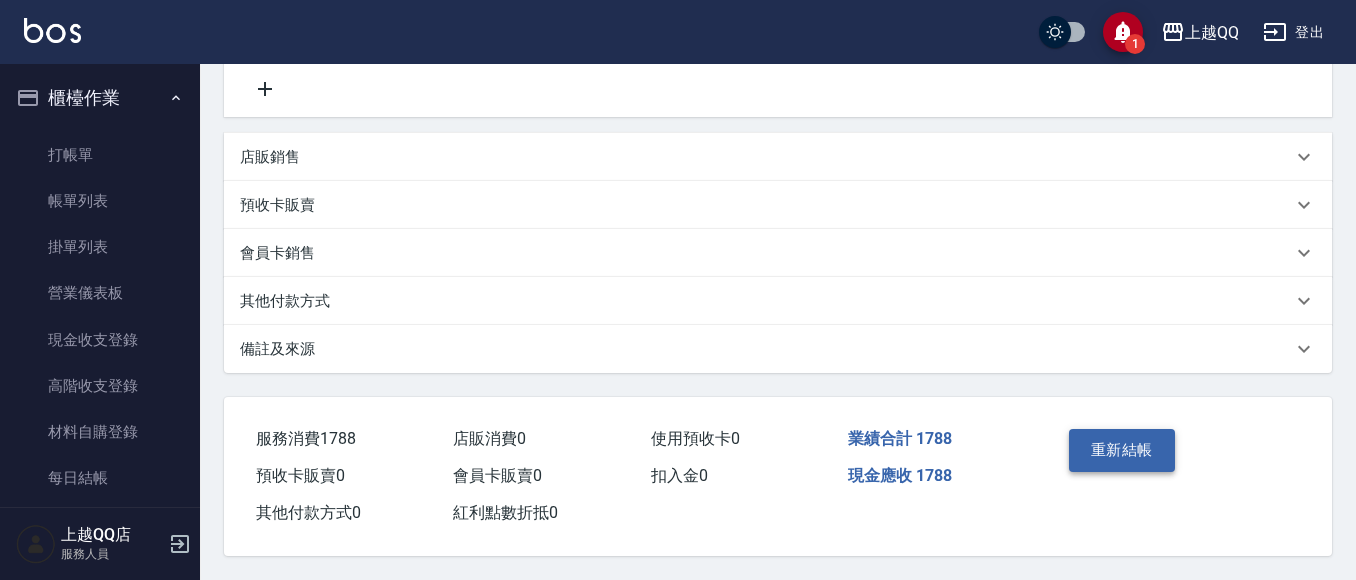 click on "重新結帳" at bounding box center (1122, 450) 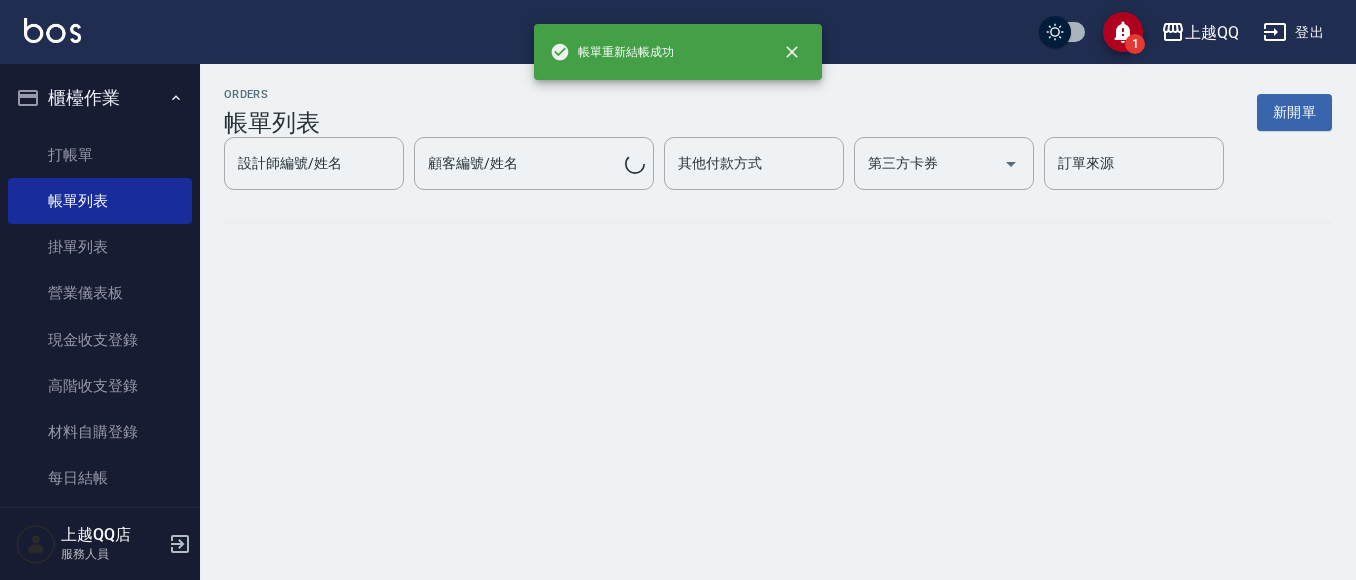 scroll, scrollTop: 0, scrollLeft: 0, axis: both 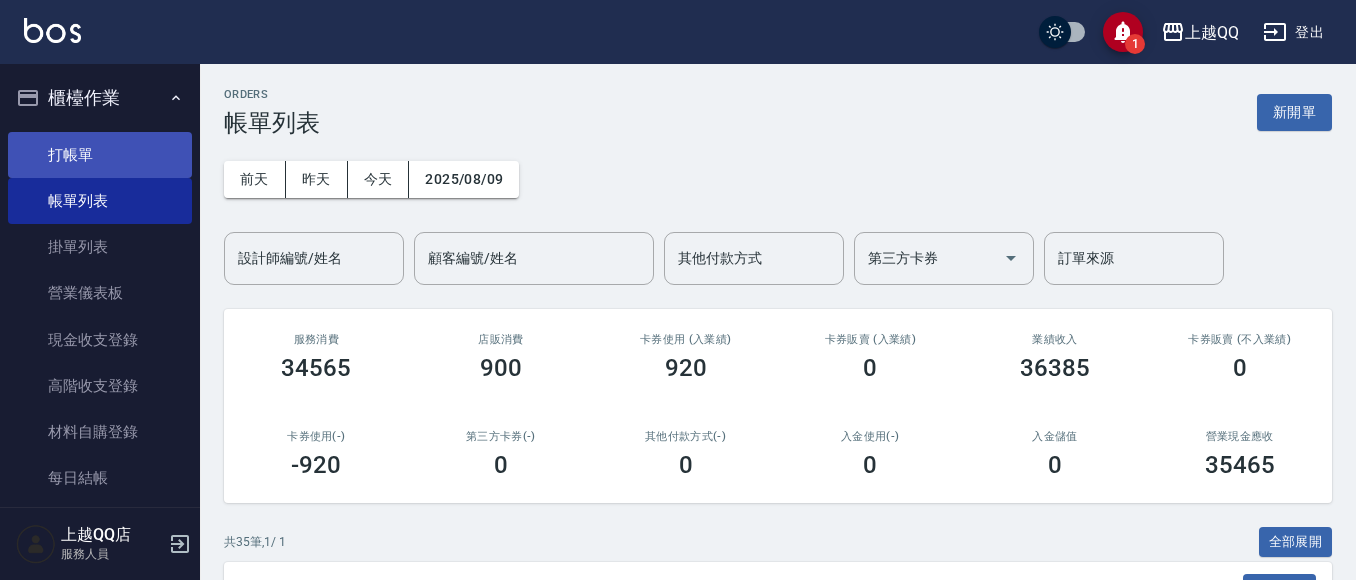 click on "打帳單" at bounding box center (100, 155) 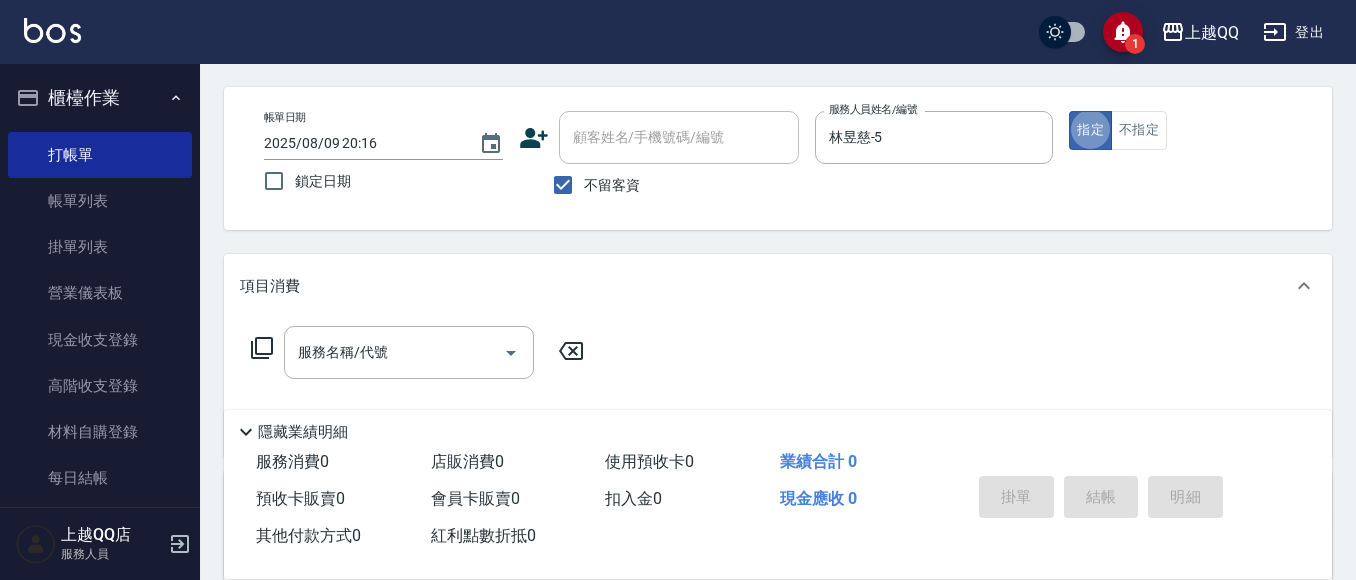 scroll, scrollTop: 200, scrollLeft: 0, axis: vertical 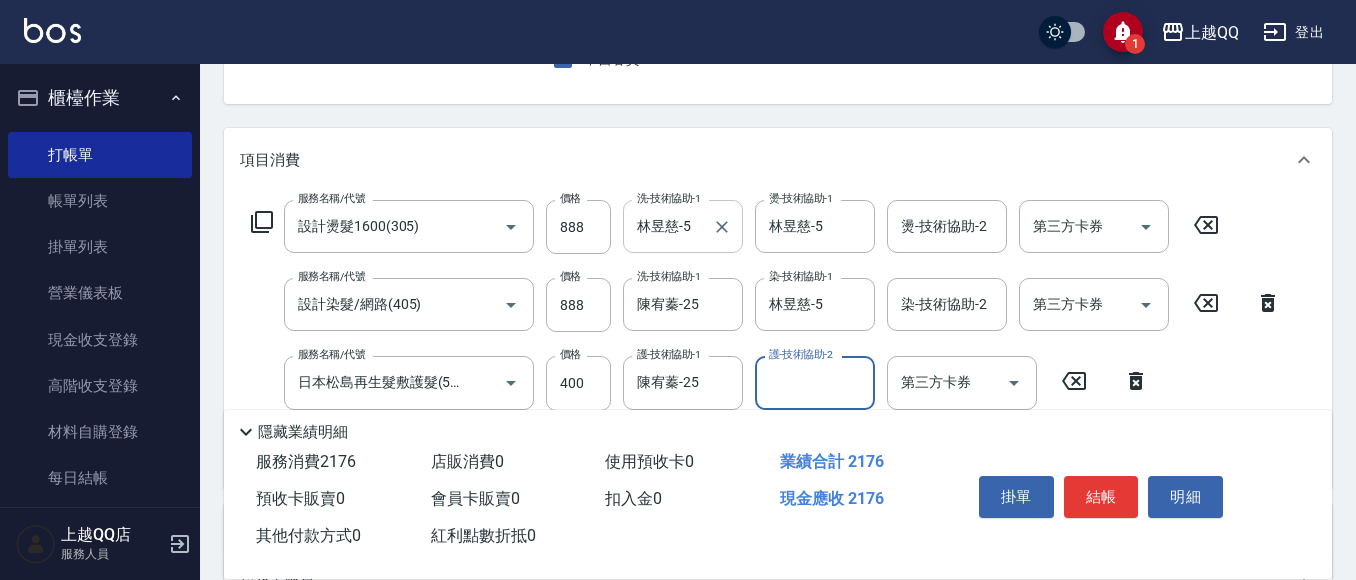 click on "林昱慈-5" at bounding box center [668, 226] 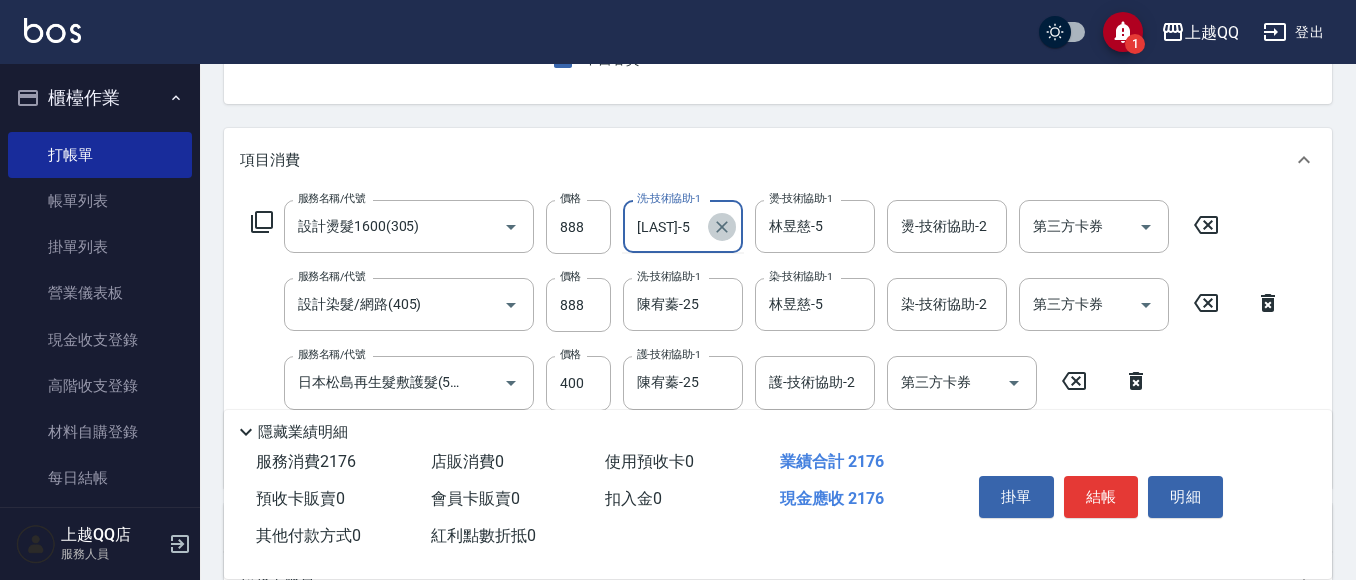 click at bounding box center (722, 227) 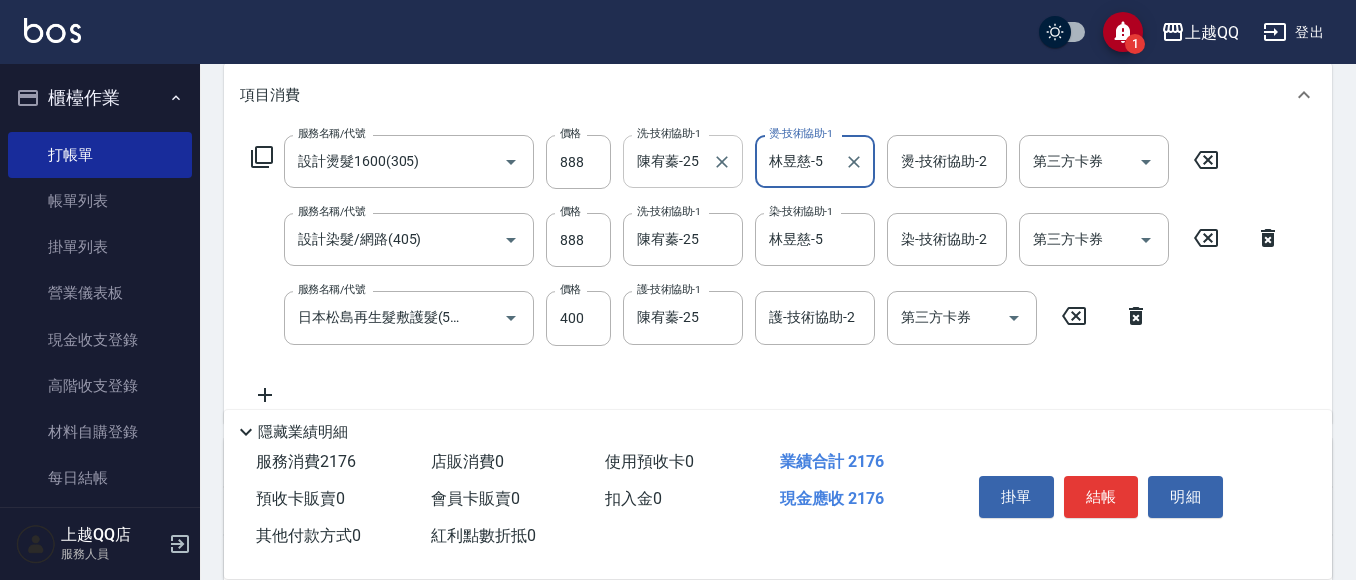 scroll, scrollTop: 300, scrollLeft: 0, axis: vertical 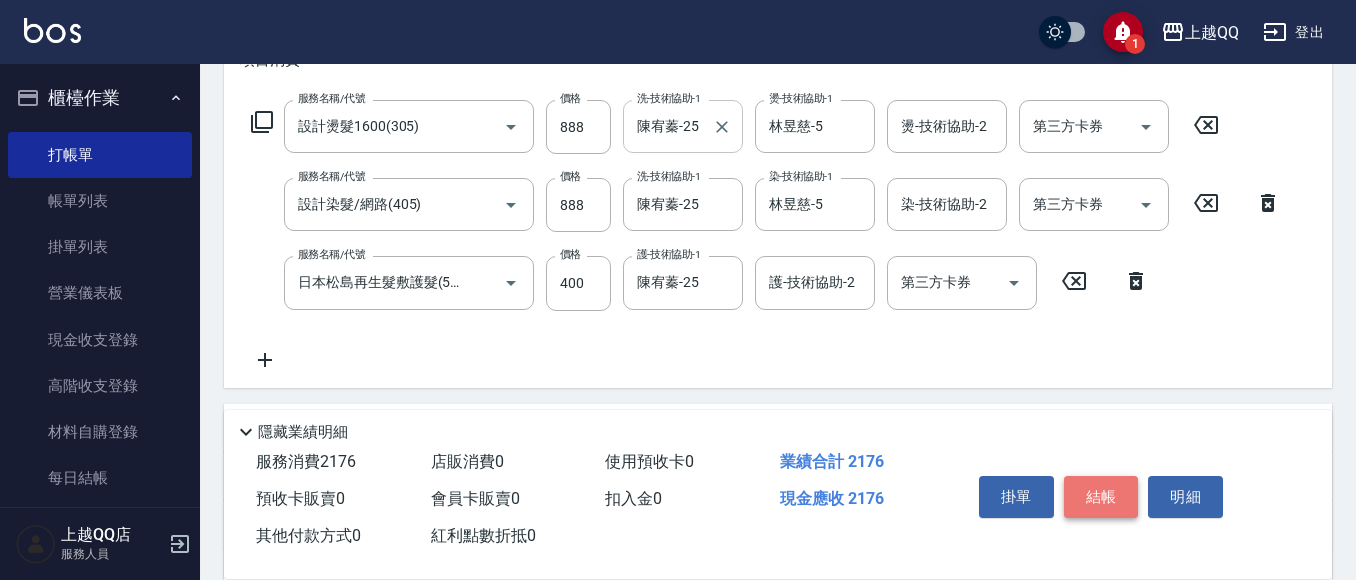 click on "結帳" at bounding box center [1101, 497] 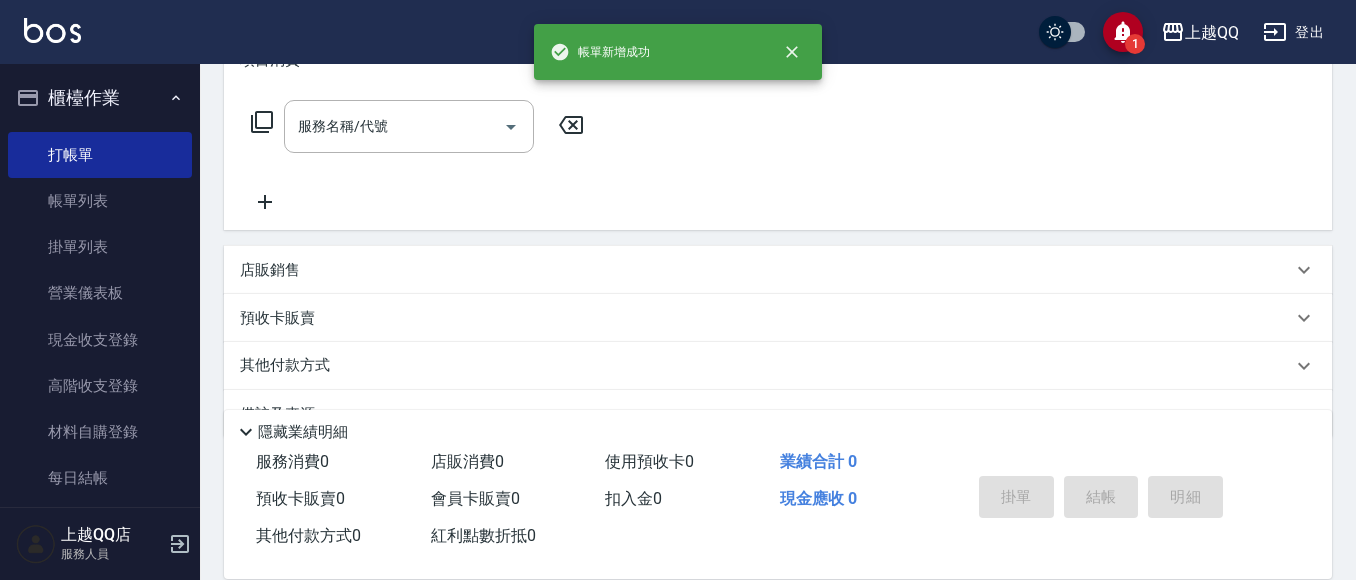 scroll, scrollTop: 0, scrollLeft: 0, axis: both 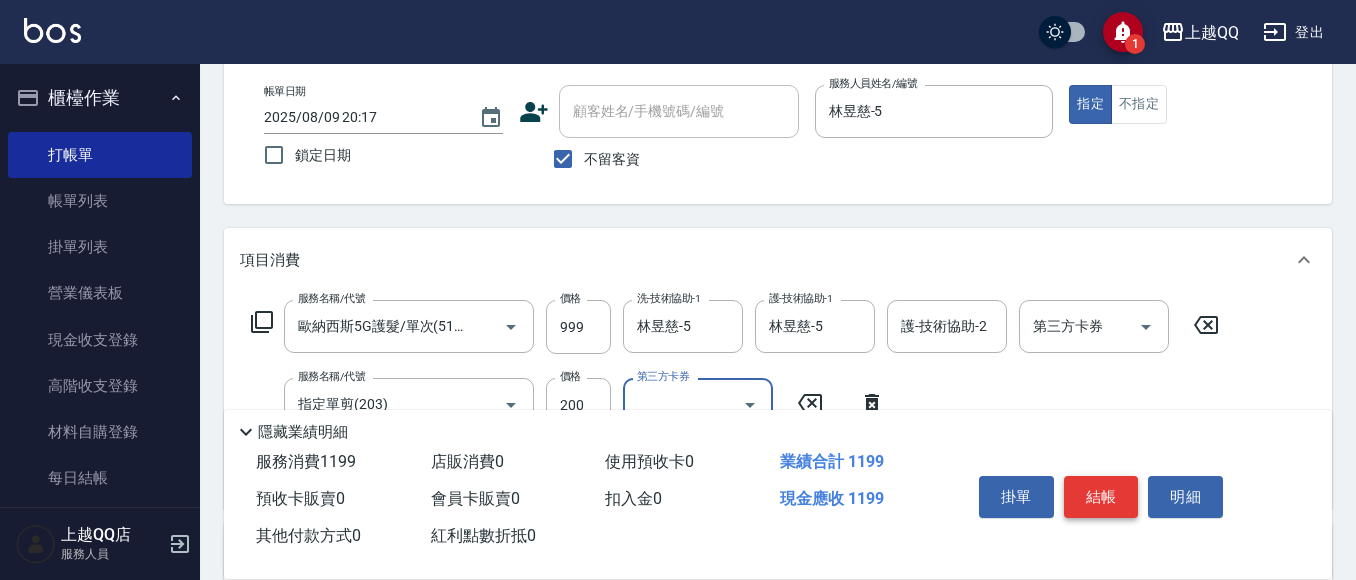 click on "結帳" at bounding box center [1101, 497] 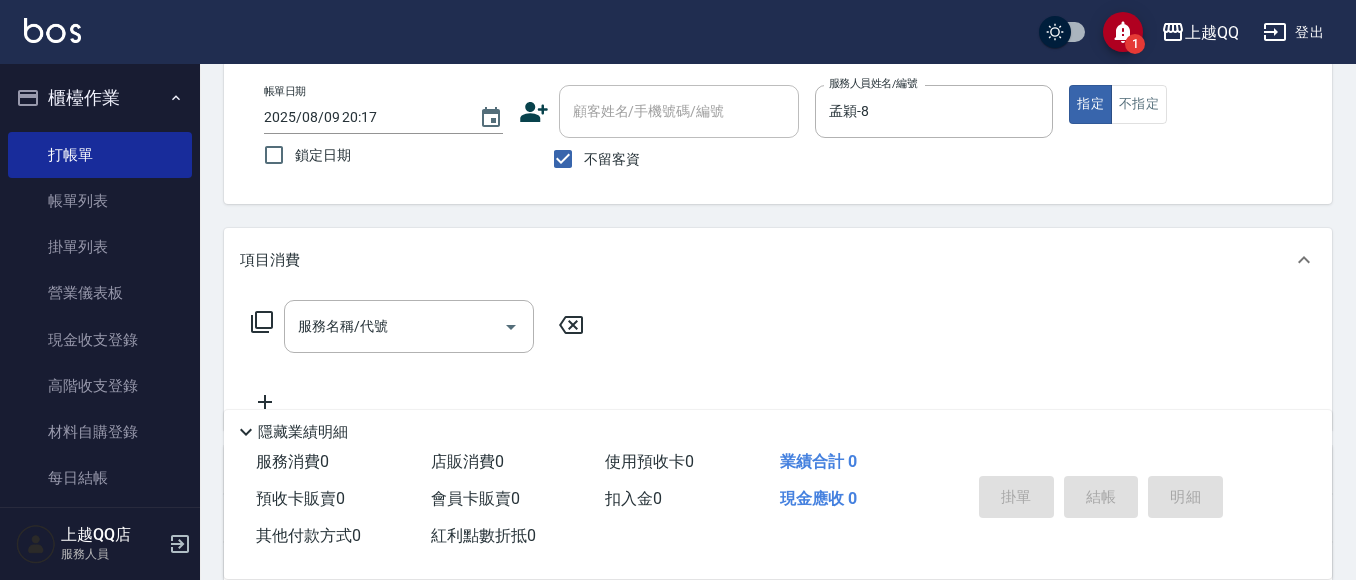 click 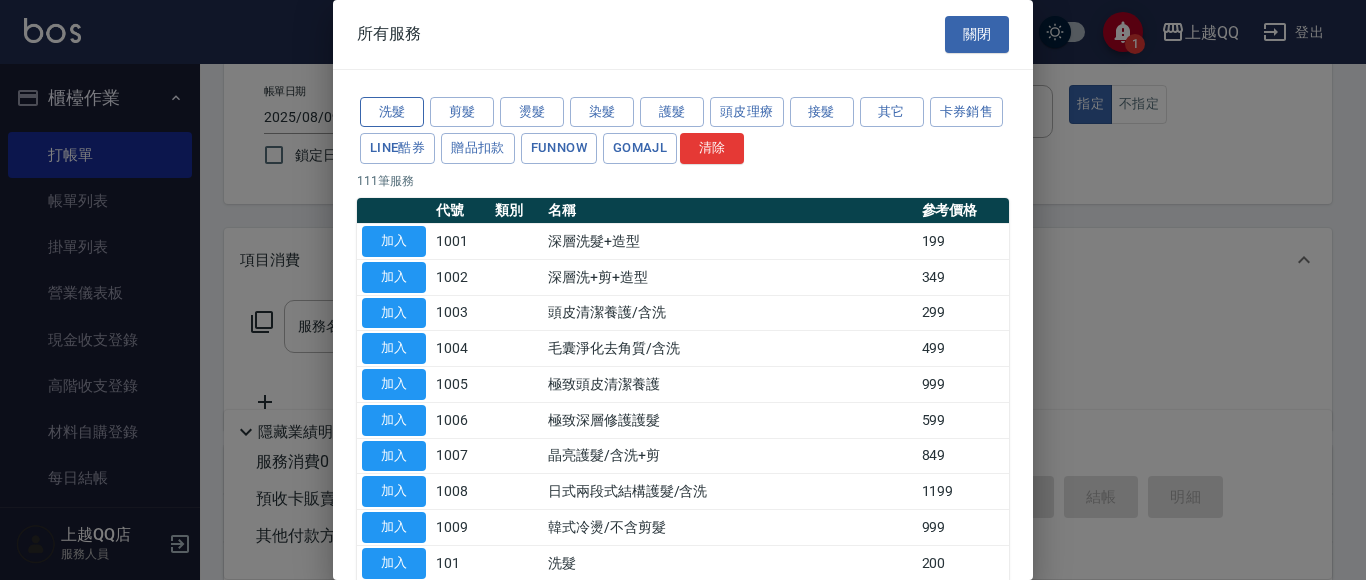 click on "洗髮" at bounding box center (392, 112) 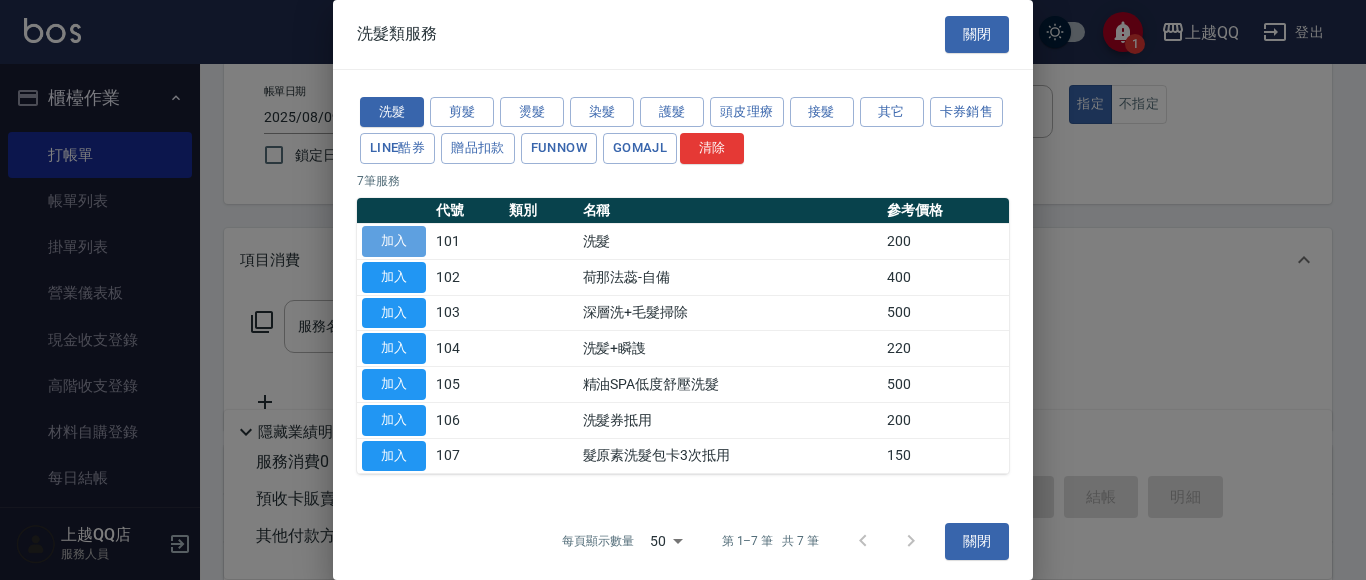 click on "加入" at bounding box center [394, 241] 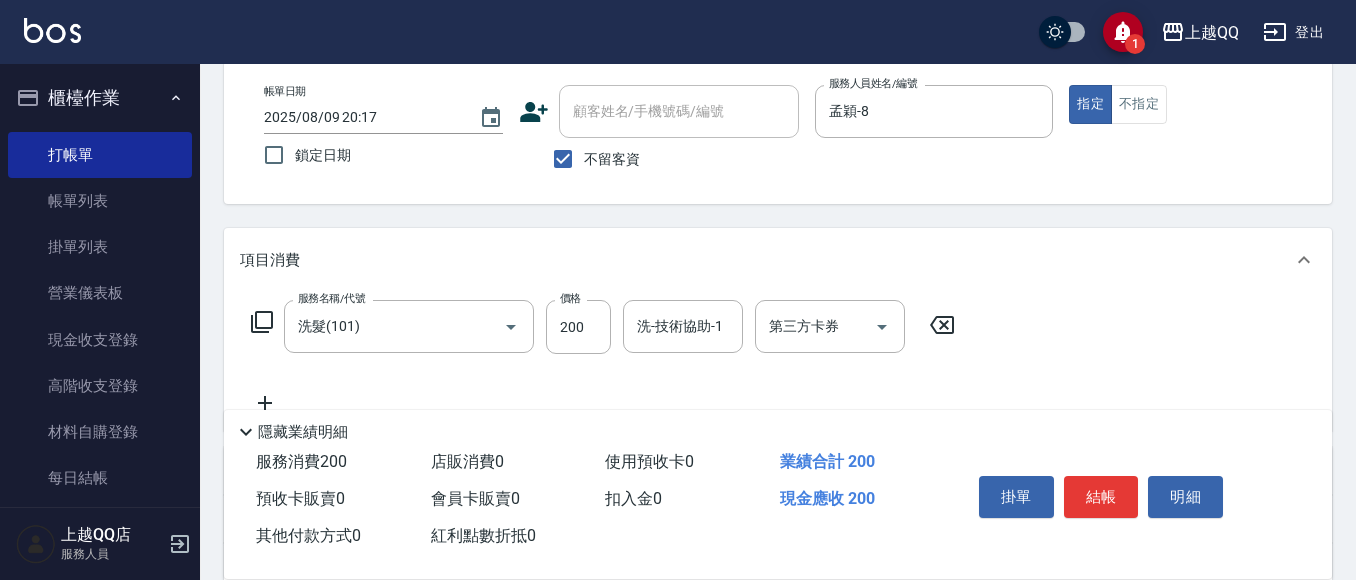 click 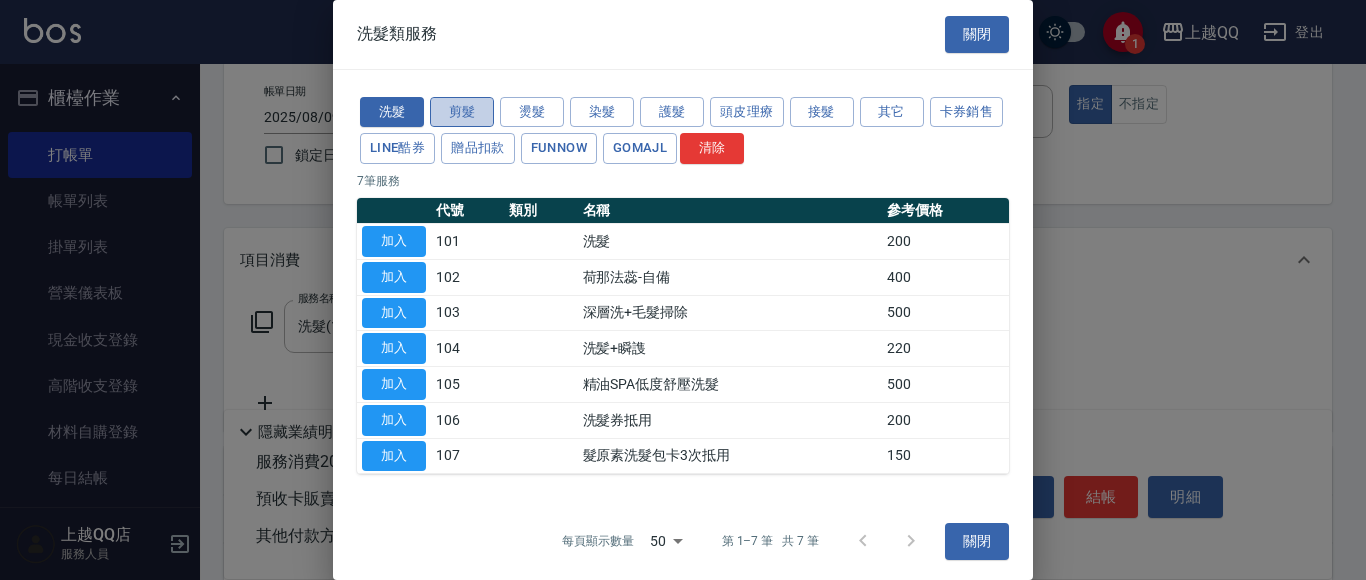 click on "剪髮" at bounding box center (462, 112) 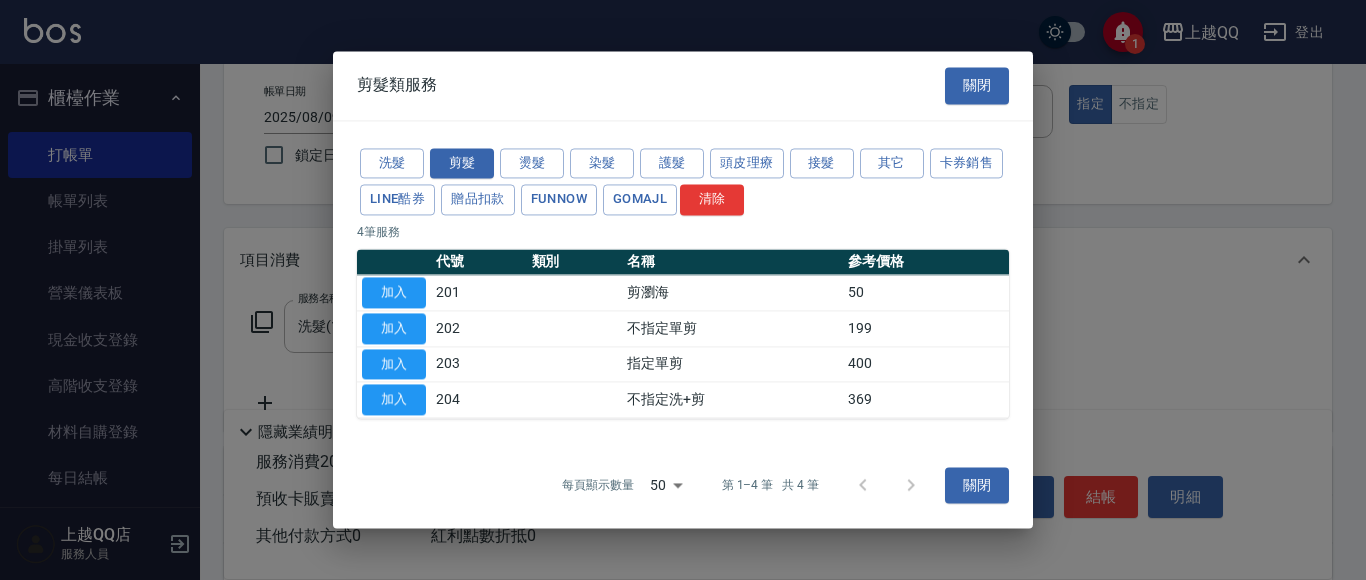 click on "加入" at bounding box center [394, 364] 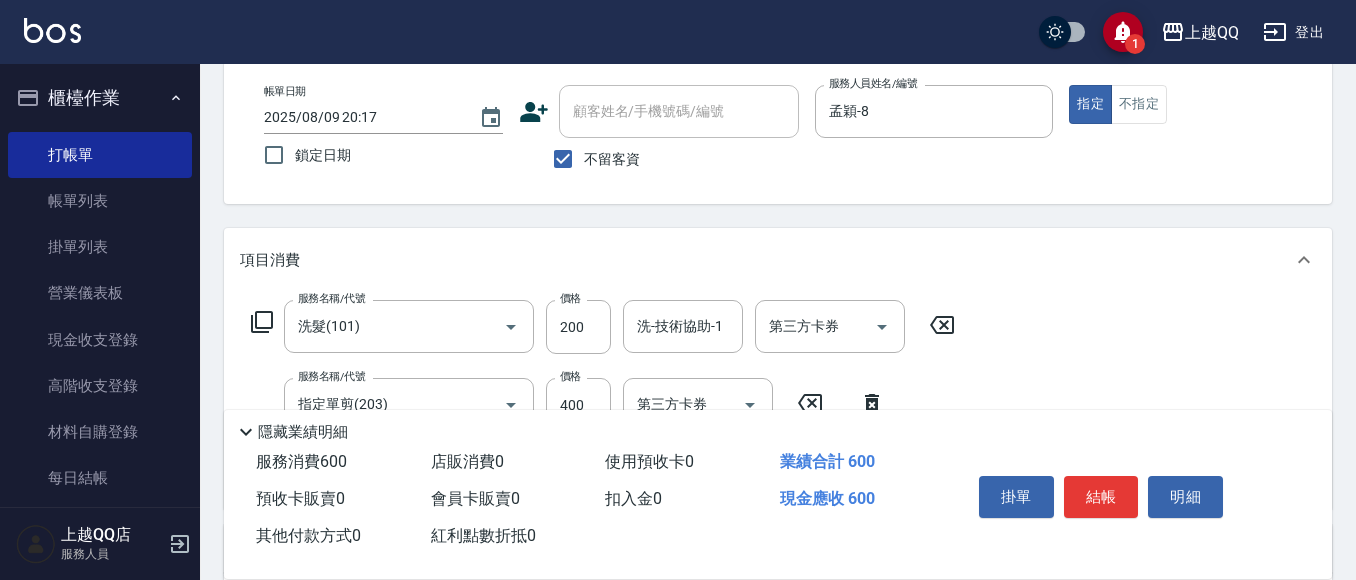 click 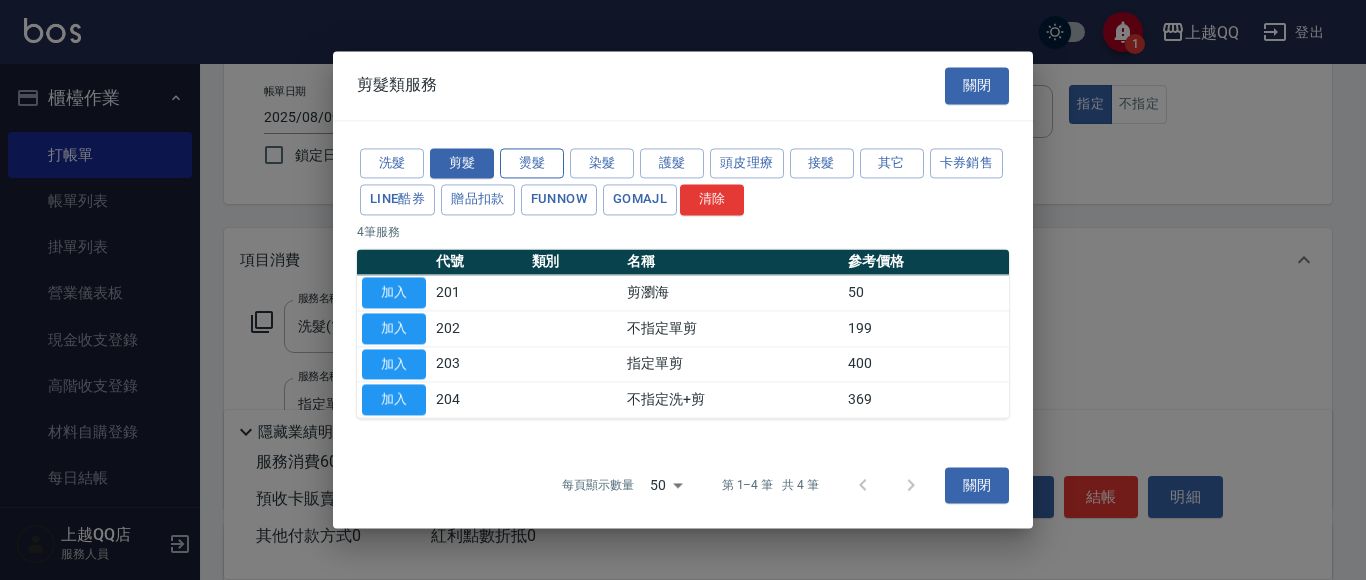 click on "燙髮" at bounding box center (532, 163) 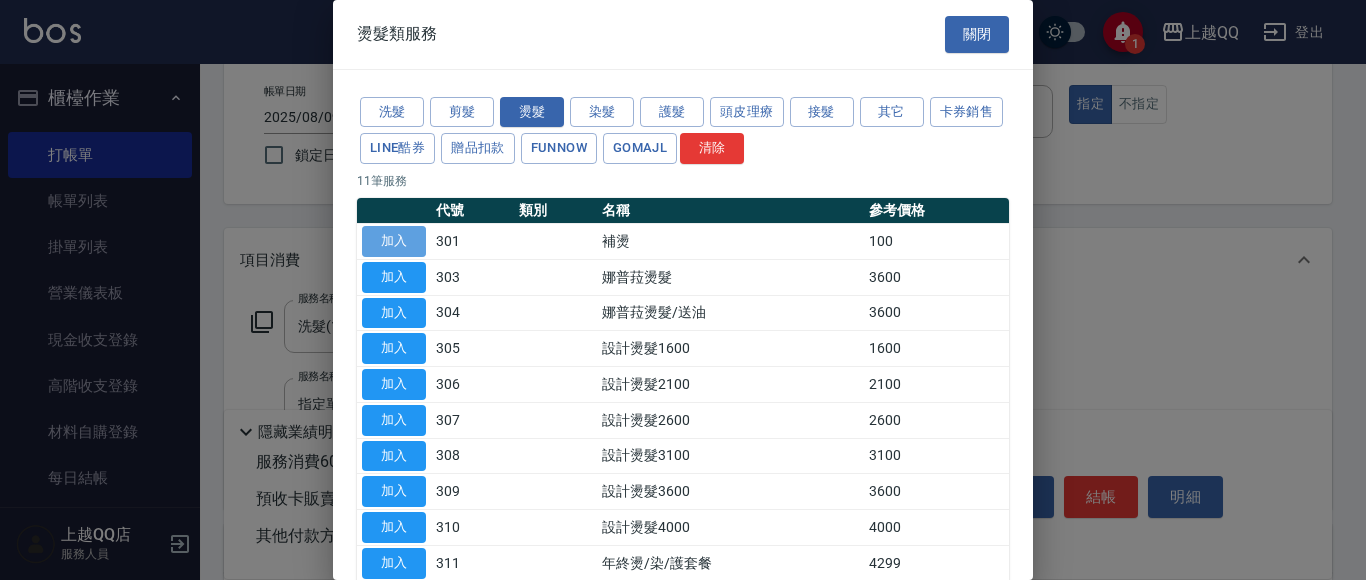 click on "加入" at bounding box center (394, 241) 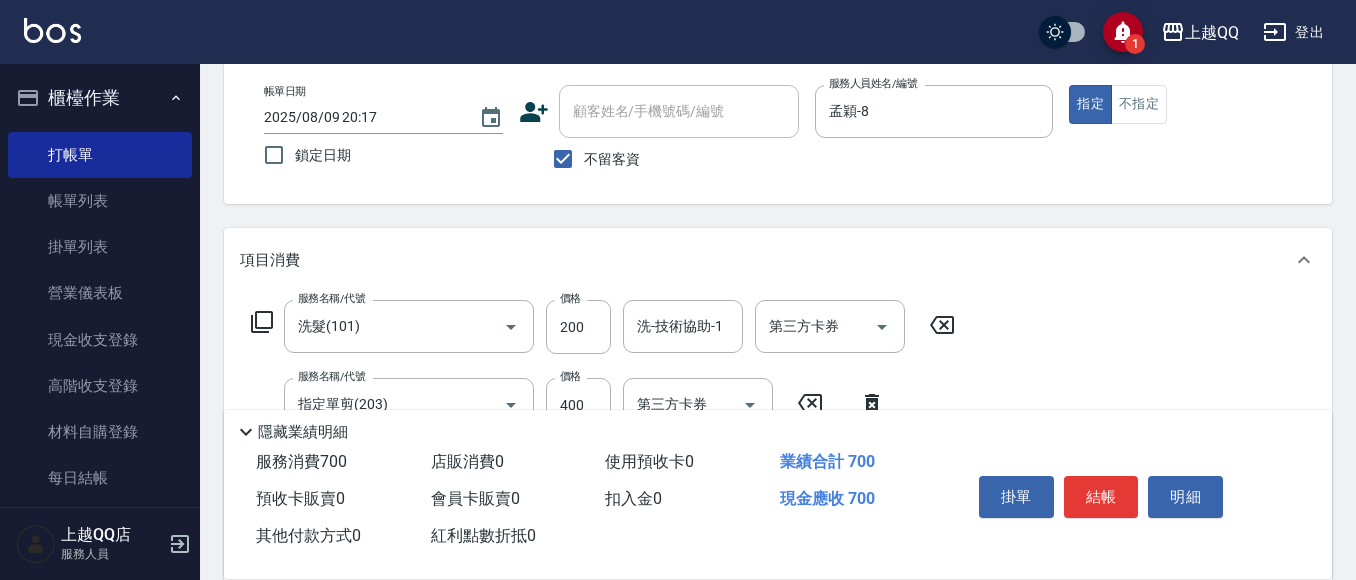 scroll, scrollTop: 0, scrollLeft: 0, axis: both 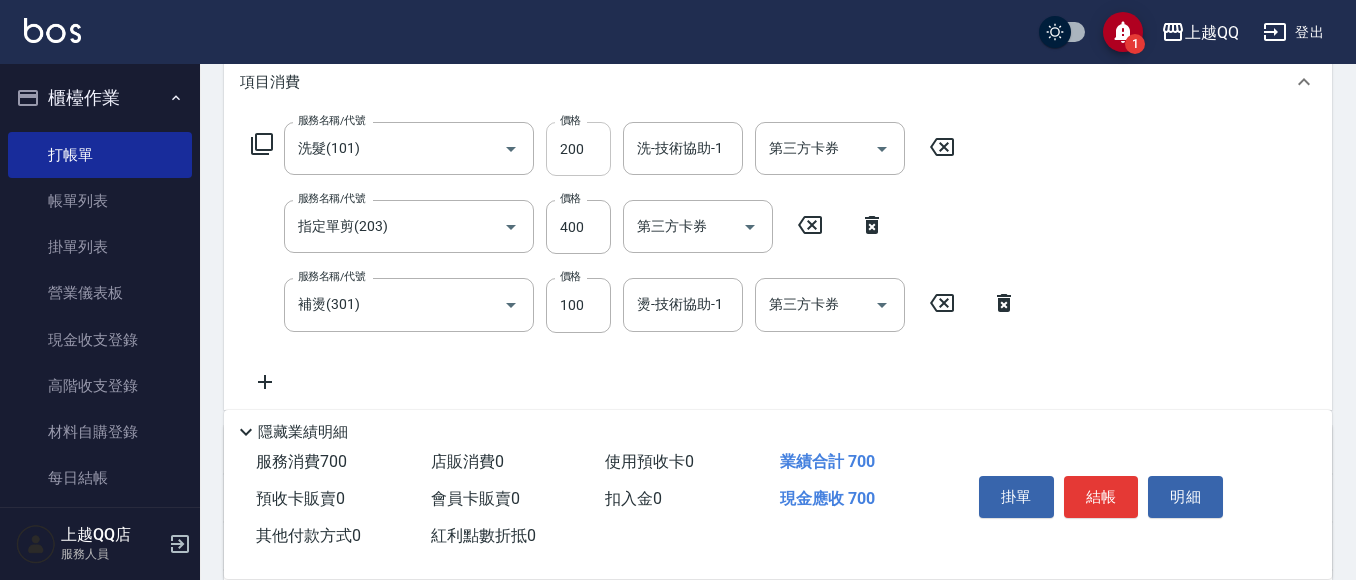 click on "200" at bounding box center (578, 149) 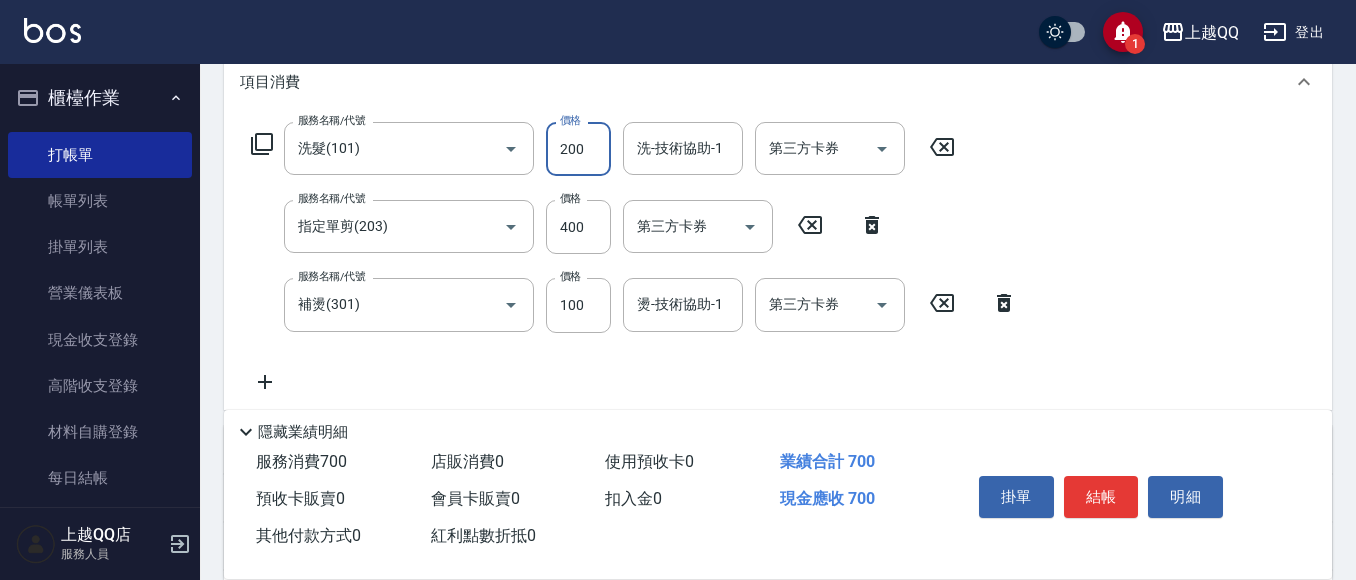 click on "200" at bounding box center [578, 149] 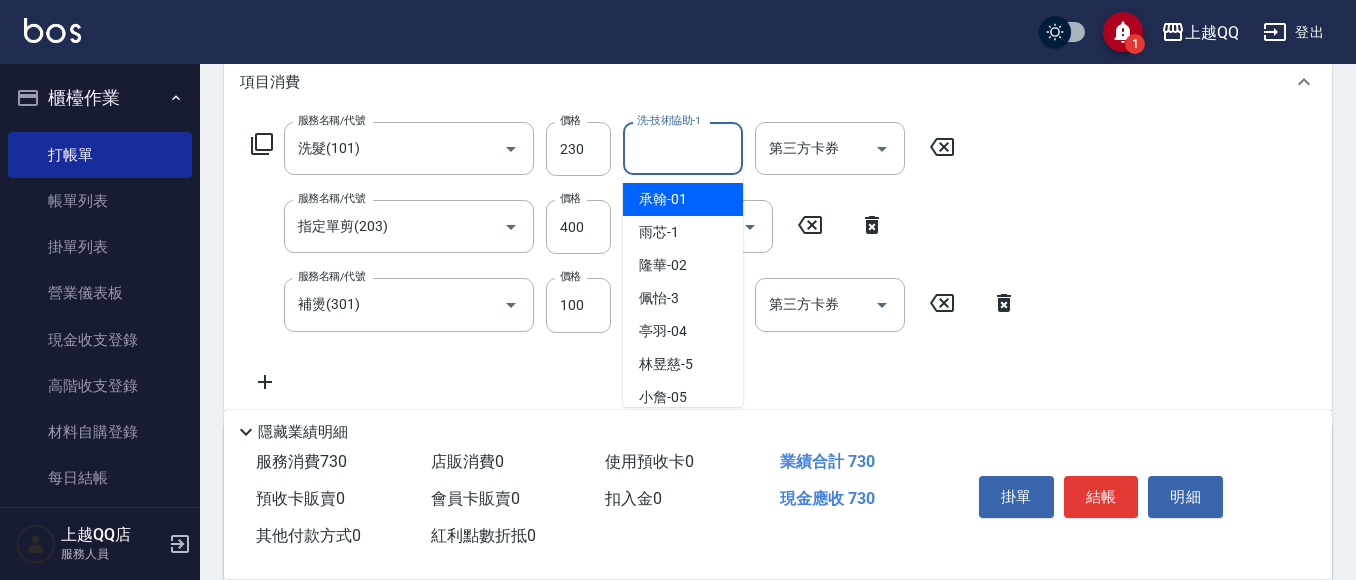 click on "洗-技術協助-1" at bounding box center [683, 148] 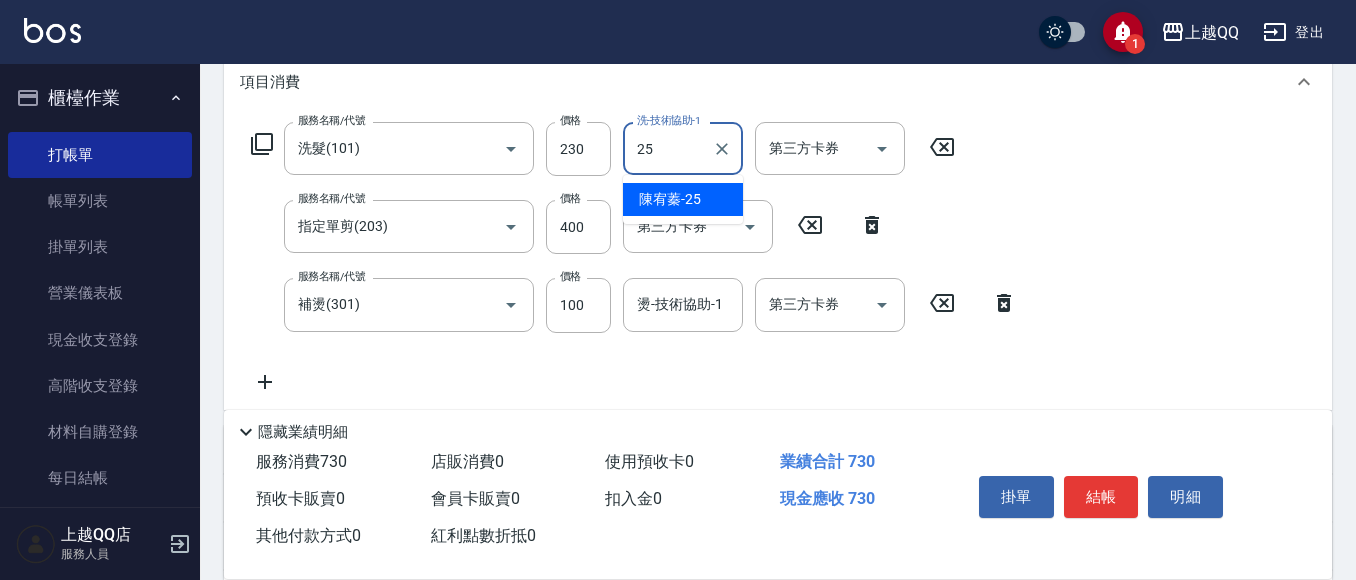 click on "[LAST] -25" at bounding box center [670, 199] 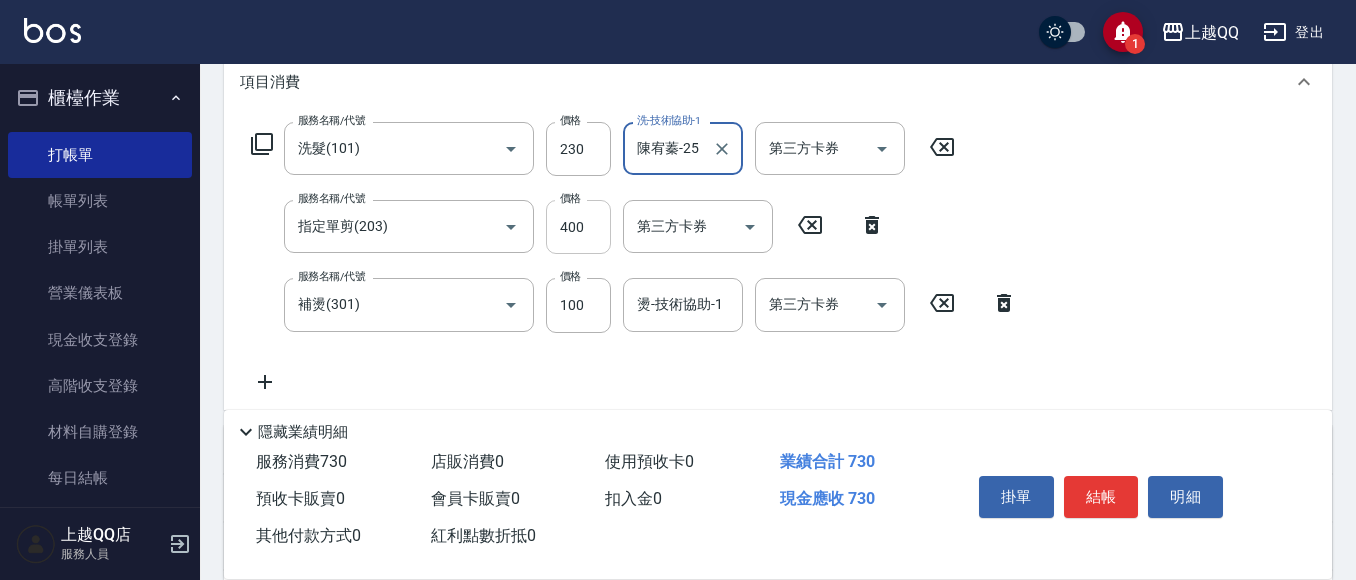 click on "400" at bounding box center (578, 227) 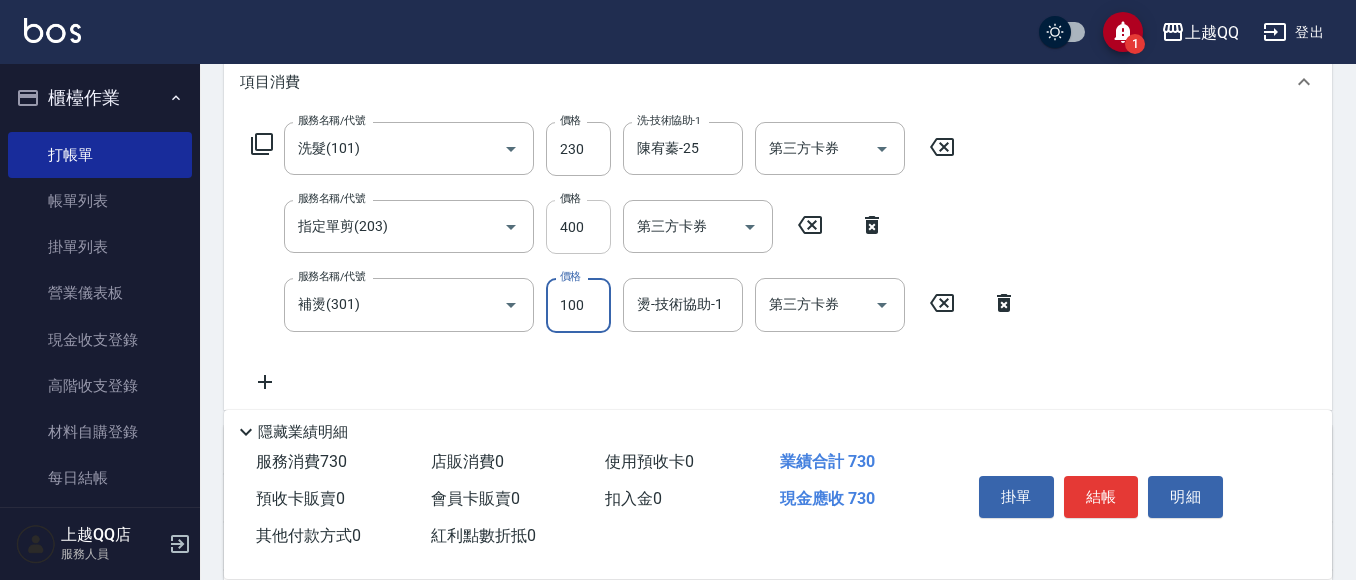 click on "400" at bounding box center (578, 227) 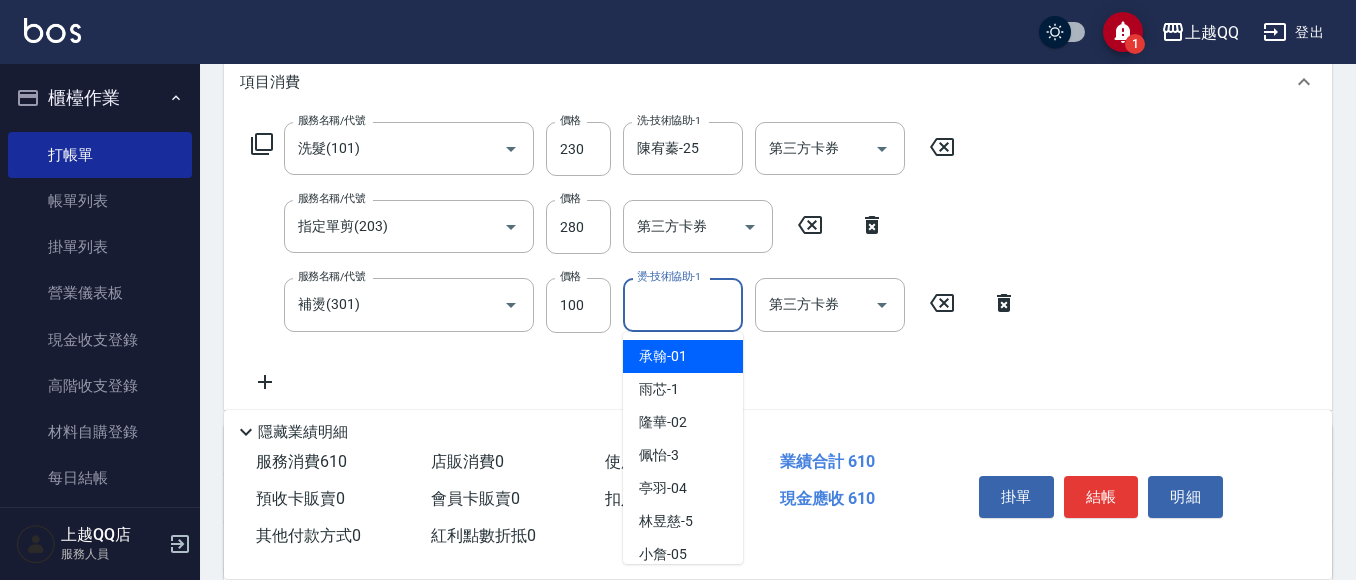 click on "燙-技術協助-1" at bounding box center [683, 304] 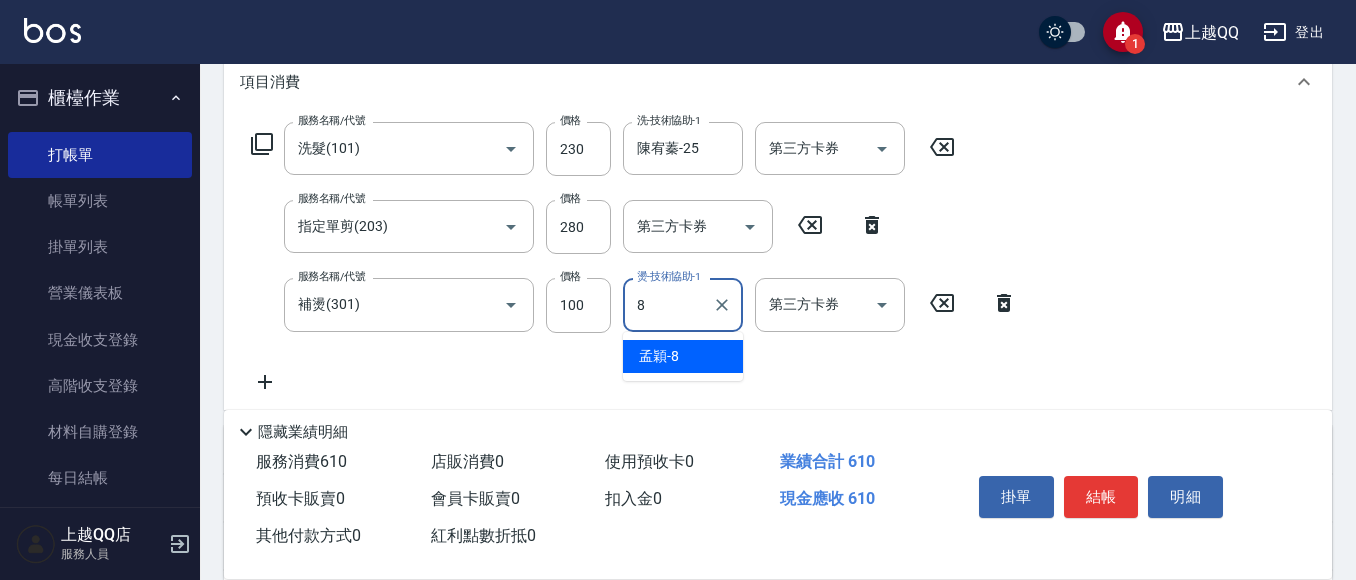 click on "孟穎 -8" at bounding box center [659, 356] 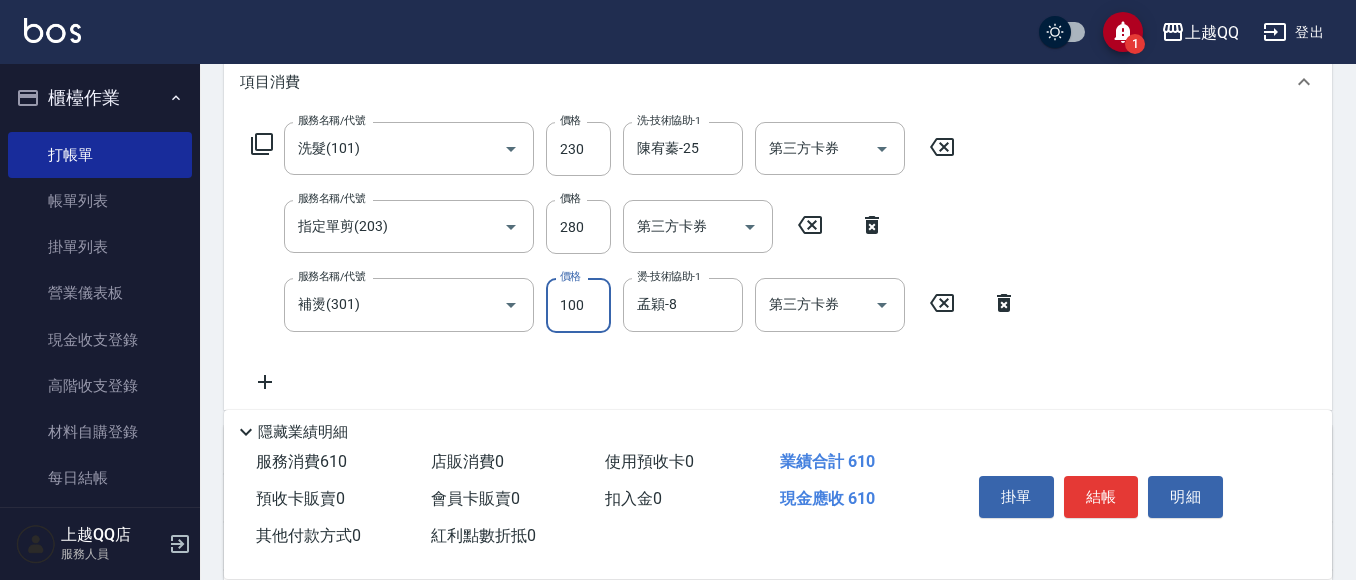 click on "100" at bounding box center [578, 305] 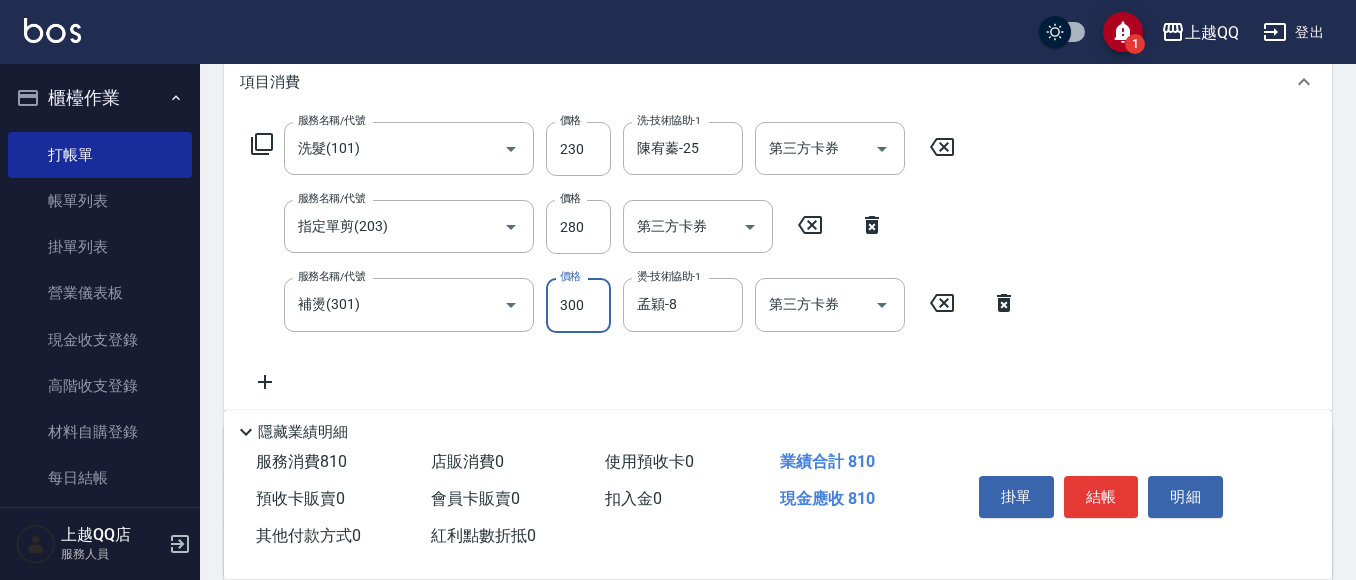 click on "300" at bounding box center [578, 305] 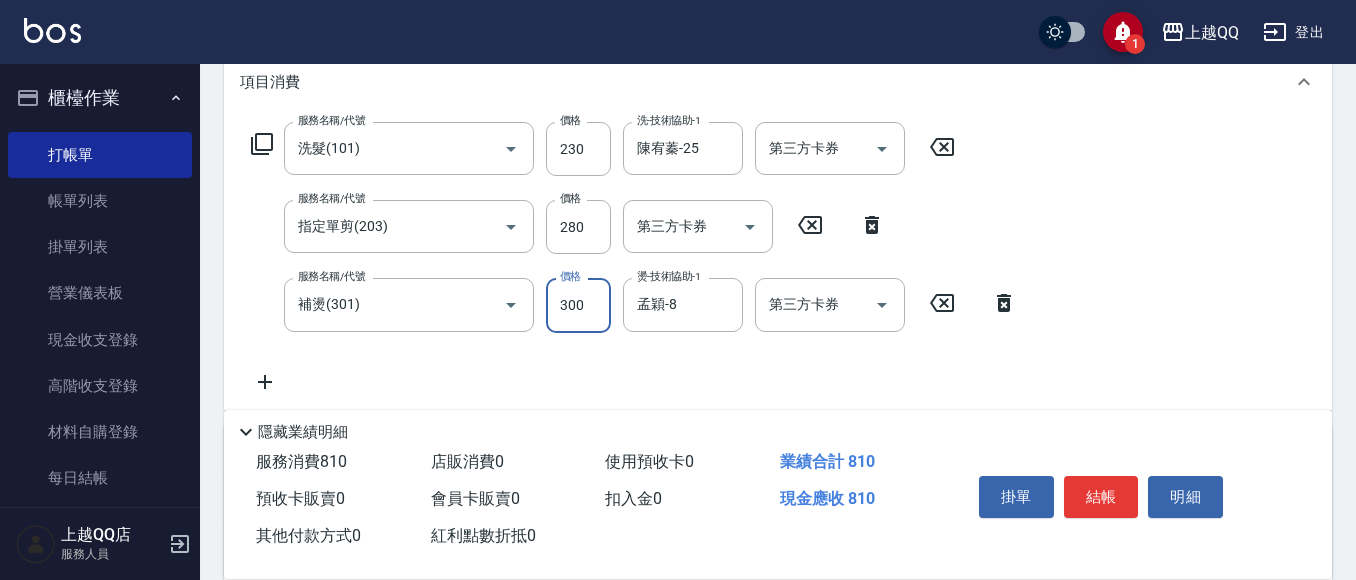 click on "300" at bounding box center [578, 305] 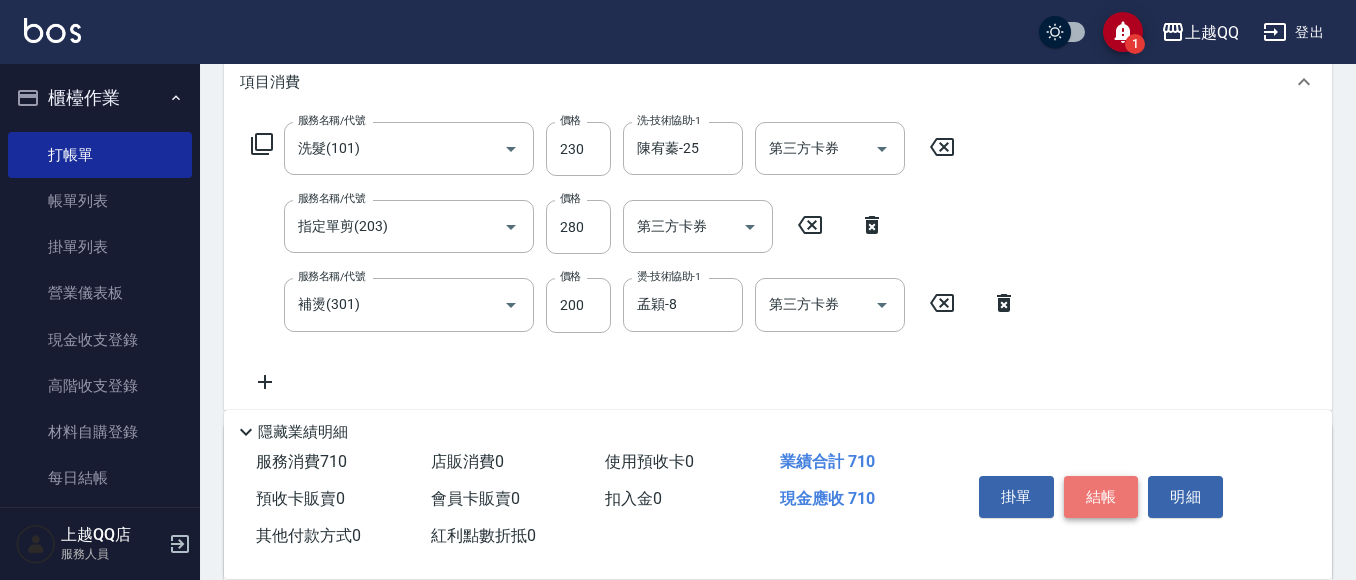 click on "結帳" at bounding box center [1101, 497] 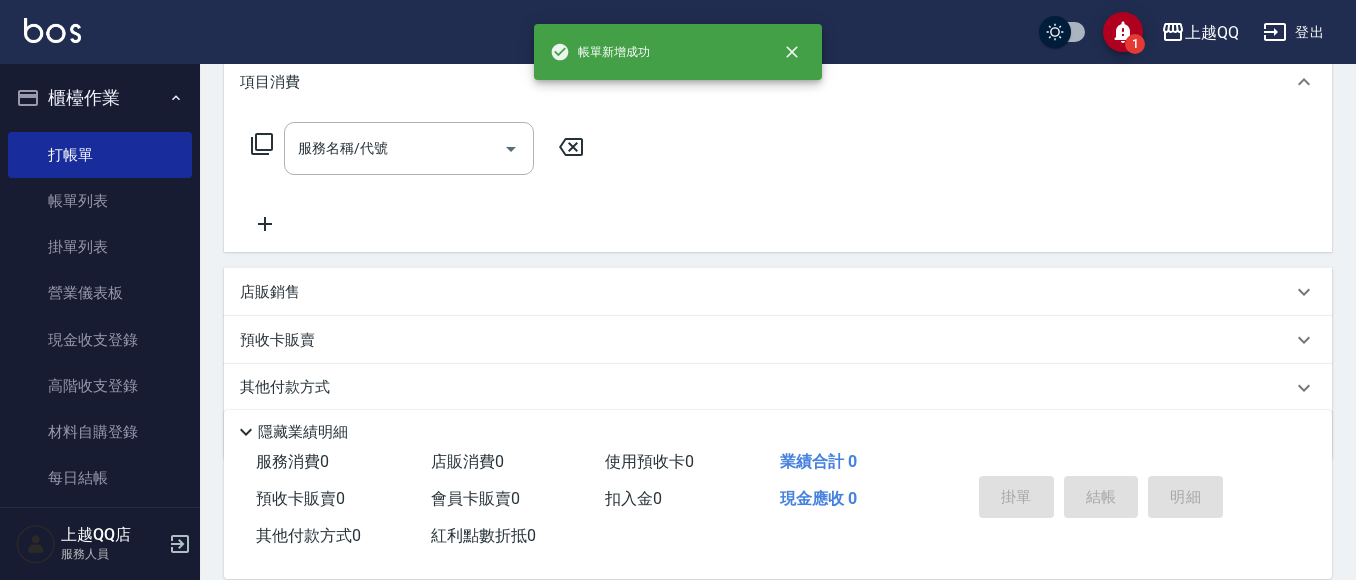 scroll, scrollTop: 0, scrollLeft: 0, axis: both 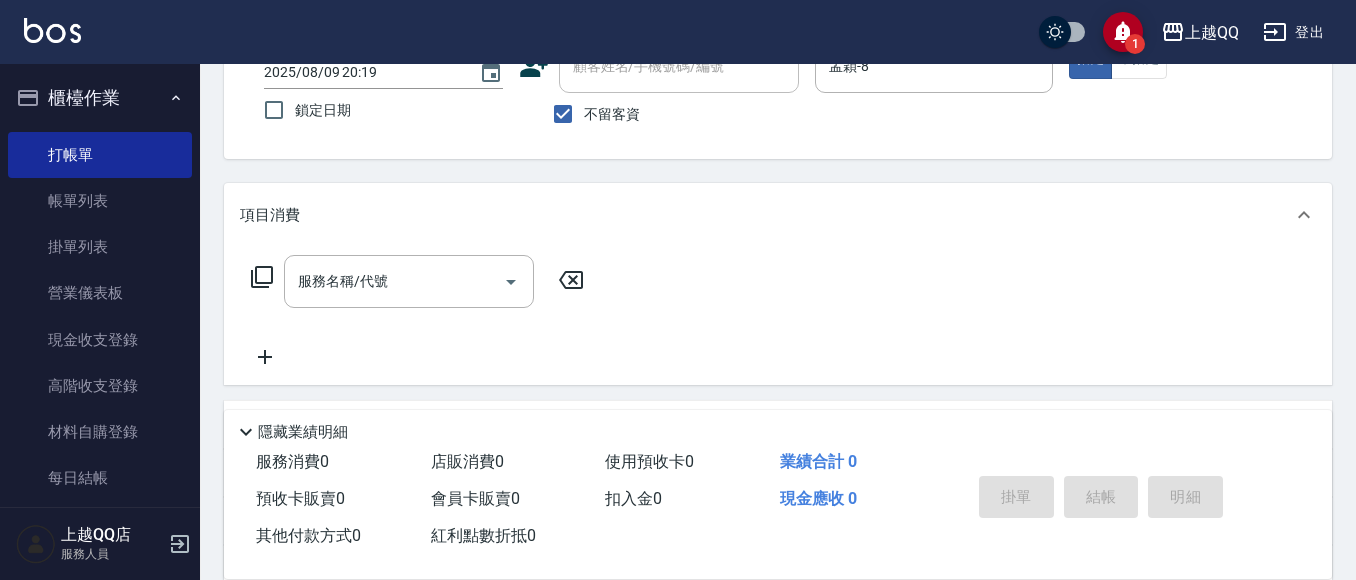 click 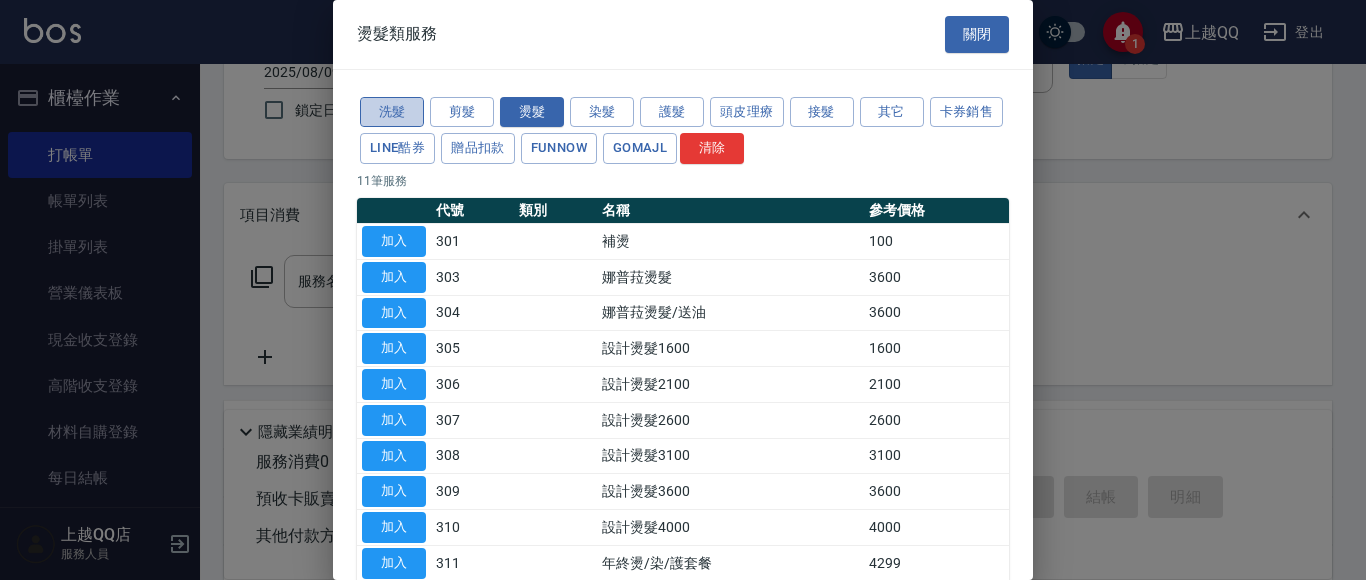 click on "洗髮" at bounding box center [392, 112] 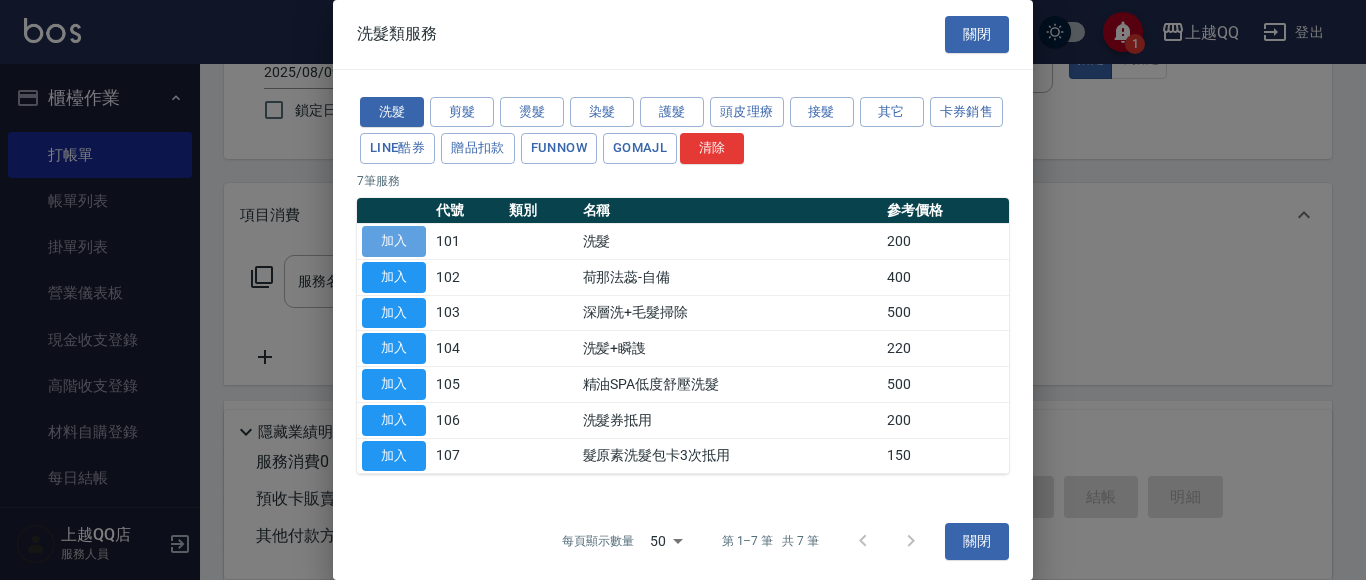 click on "加入" at bounding box center (394, 241) 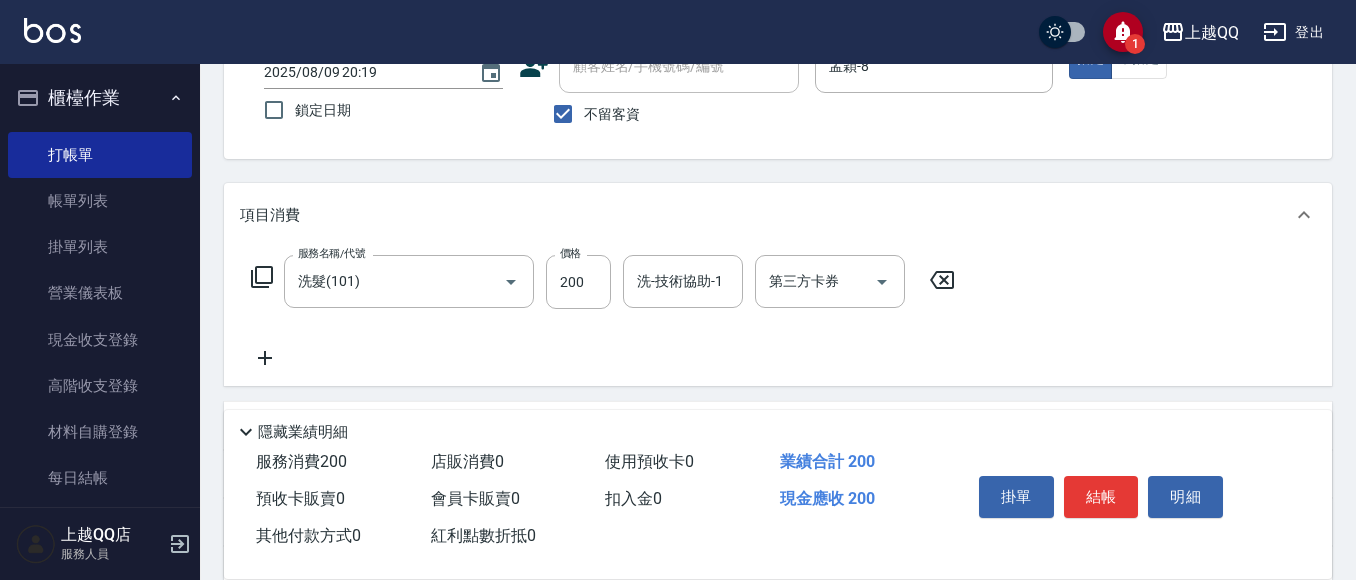 click 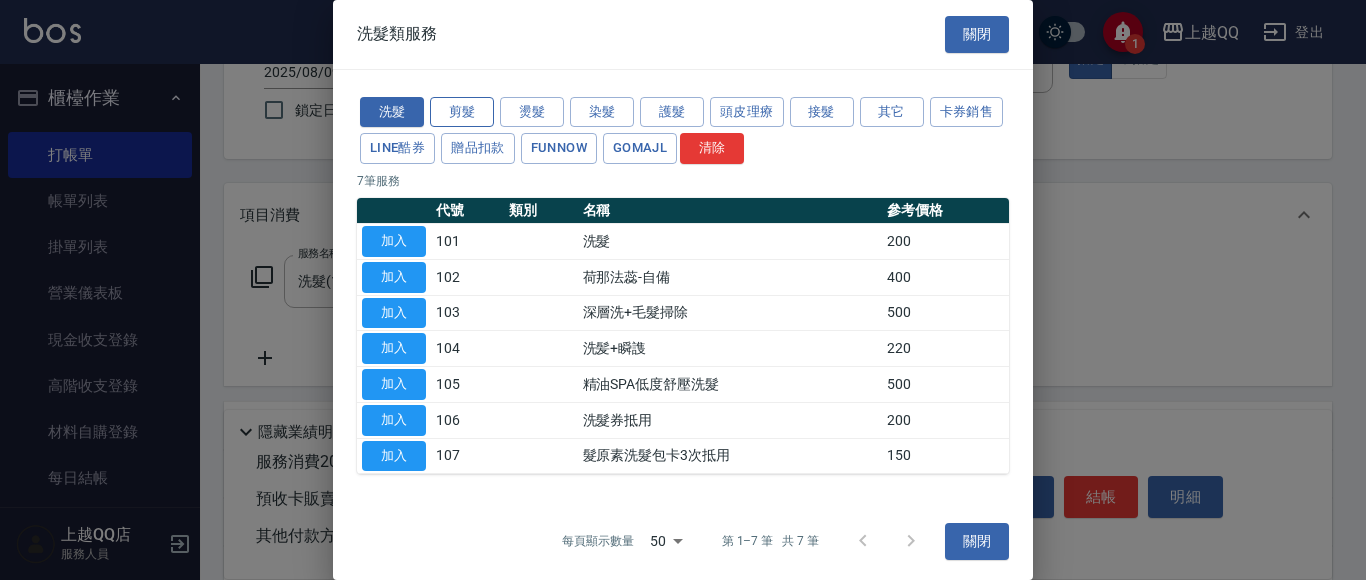 click on "剪髮" at bounding box center (462, 112) 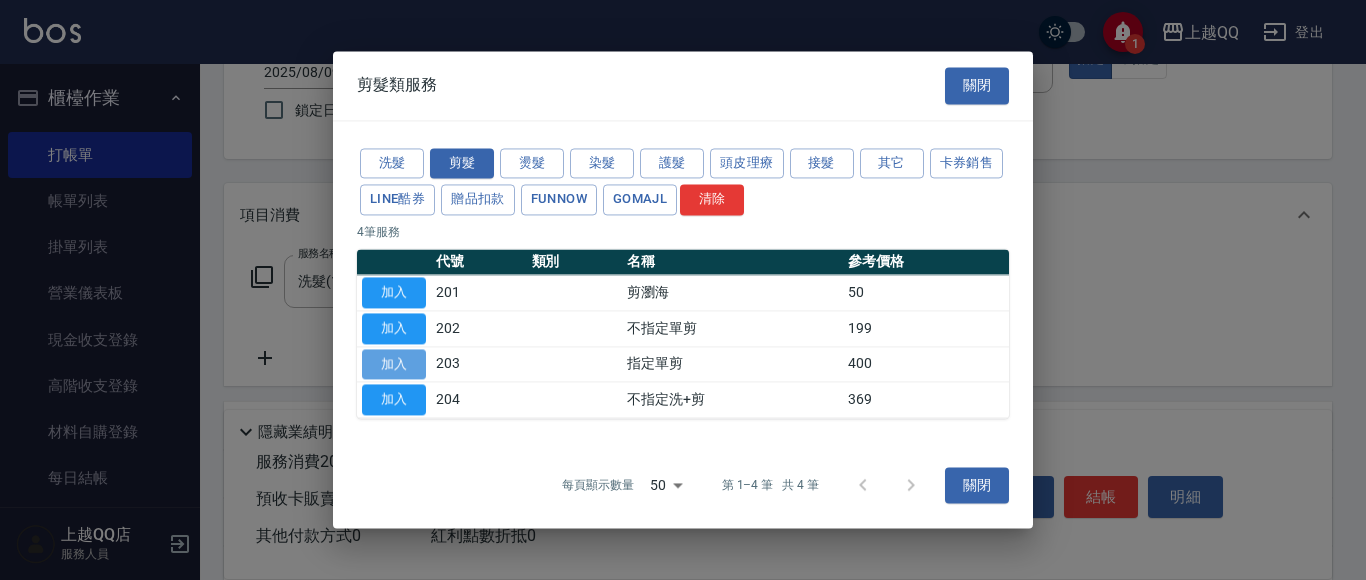 click on "加入" at bounding box center [394, 364] 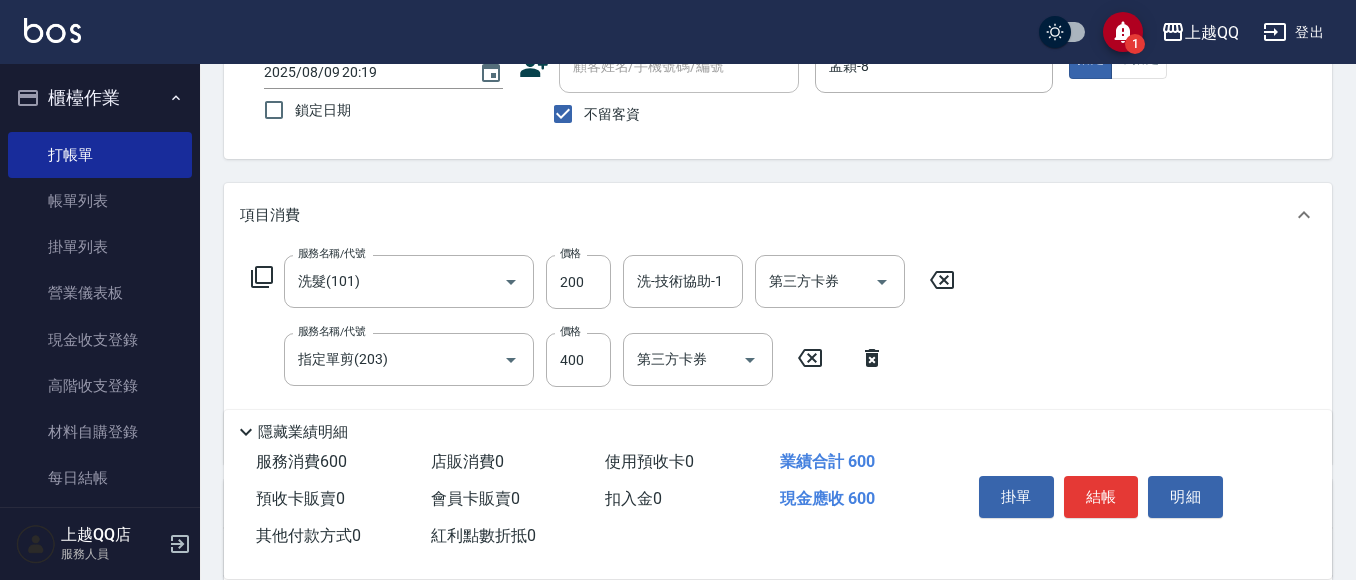 click 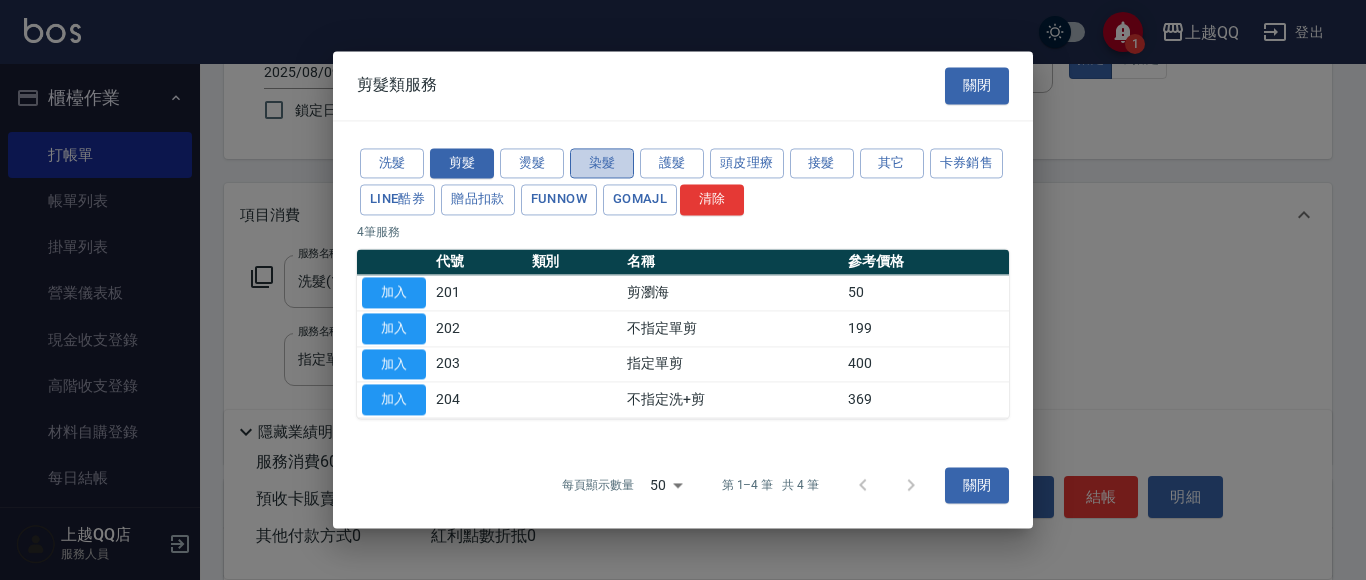 click on "染髮" at bounding box center (602, 163) 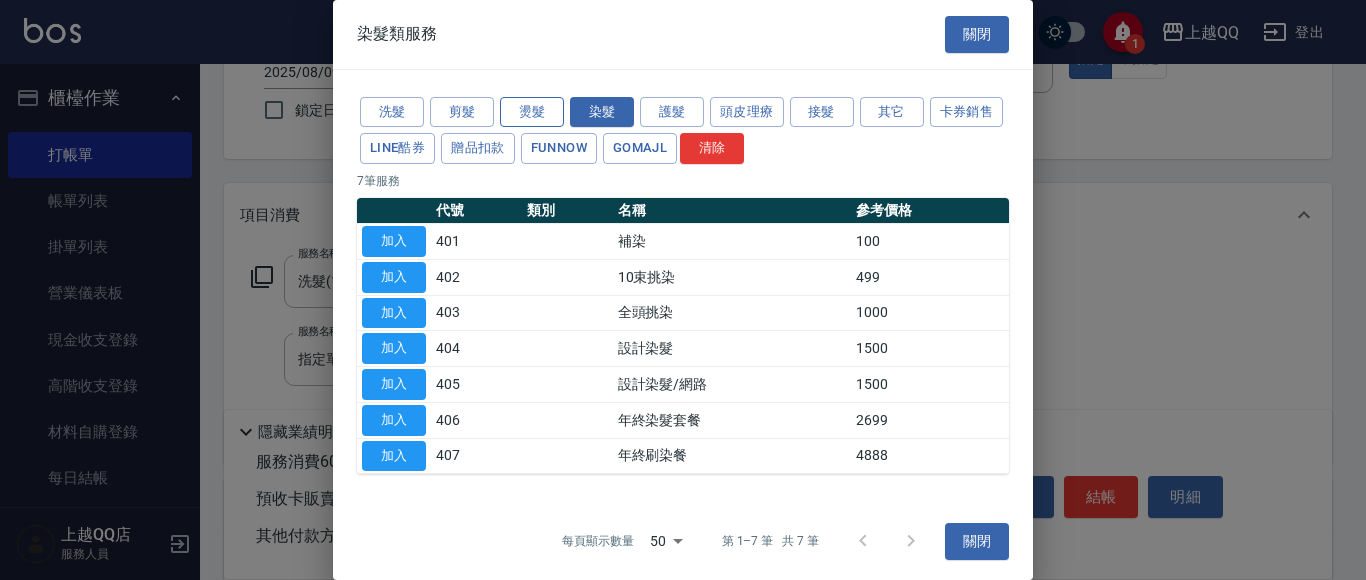 click on "燙髮" at bounding box center [532, 112] 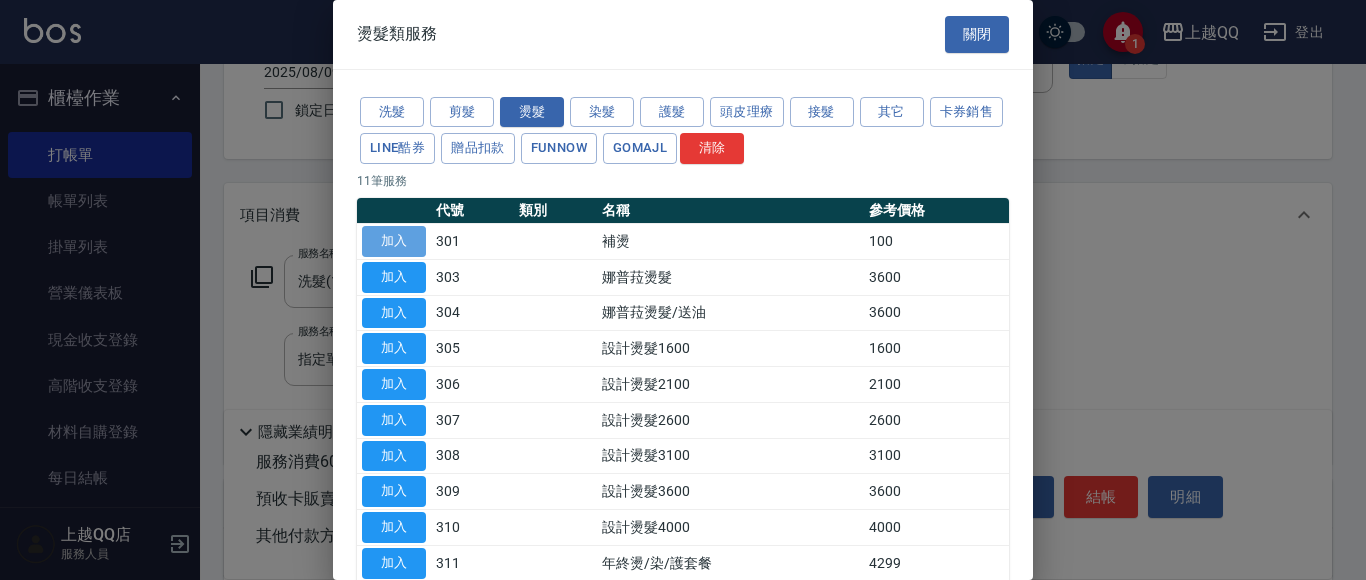 click on "加入" at bounding box center (394, 241) 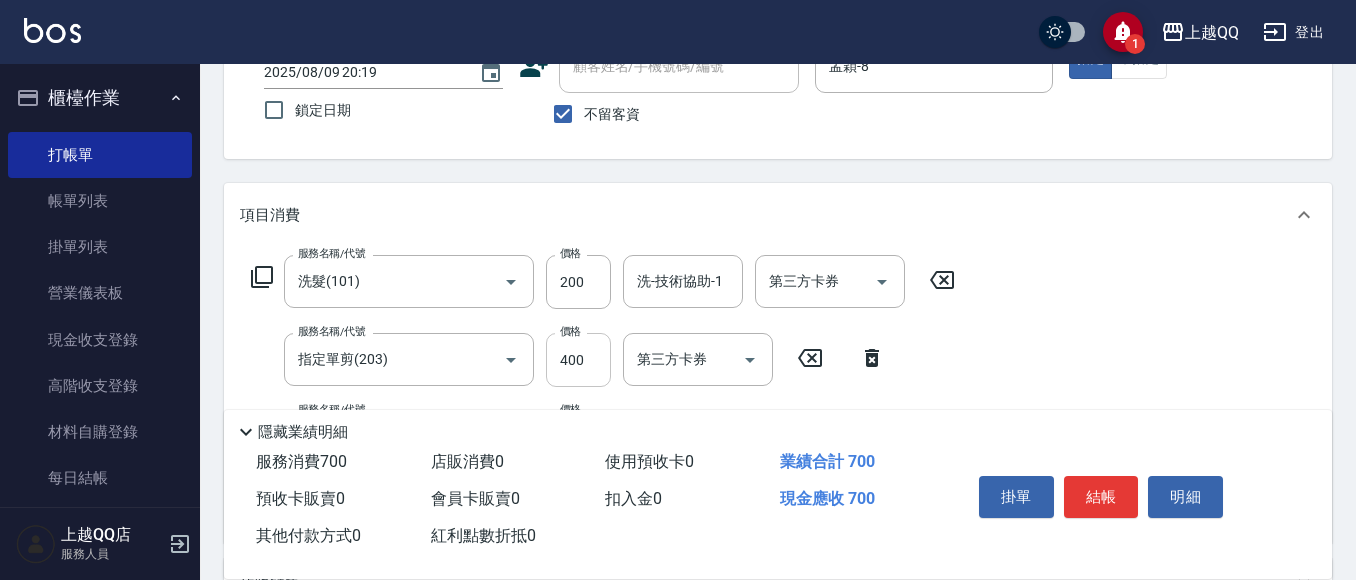click on "400" at bounding box center [578, 360] 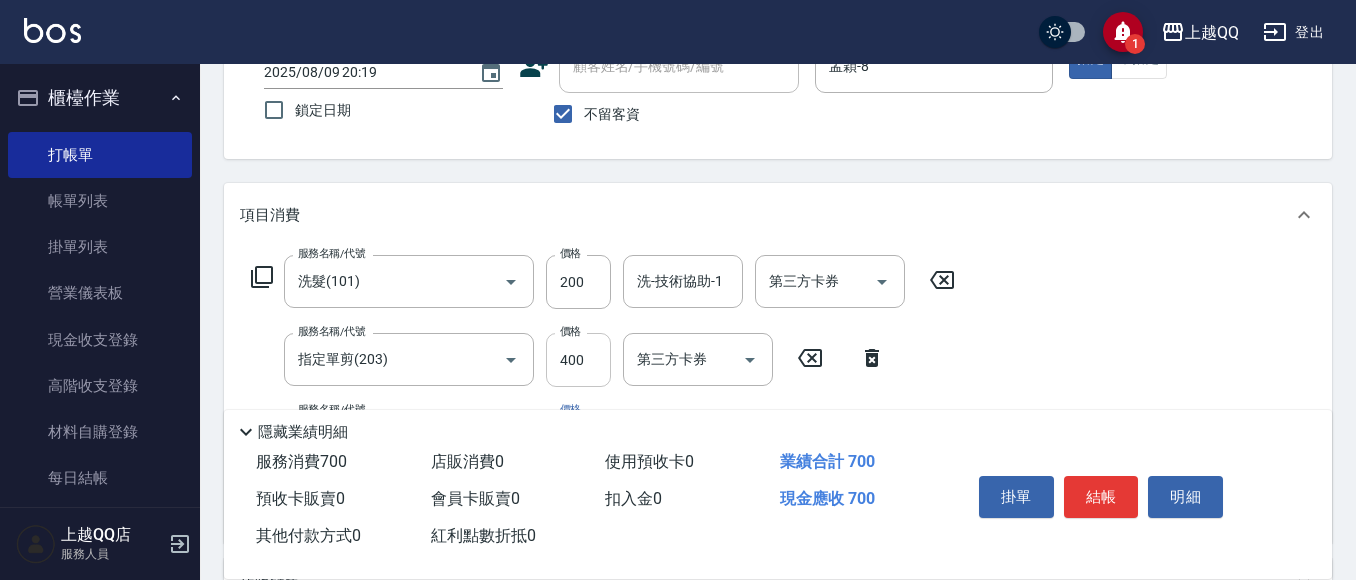 click on "400" at bounding box center (578, 360) 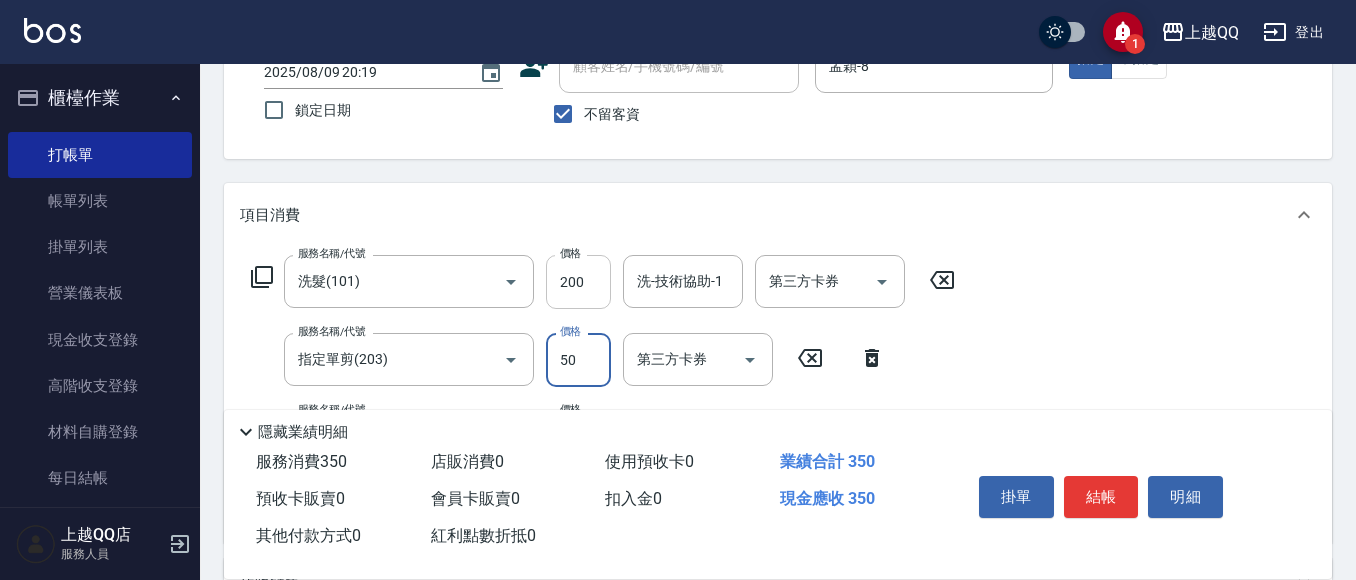 click on "200" at bounding box center (578, 282) 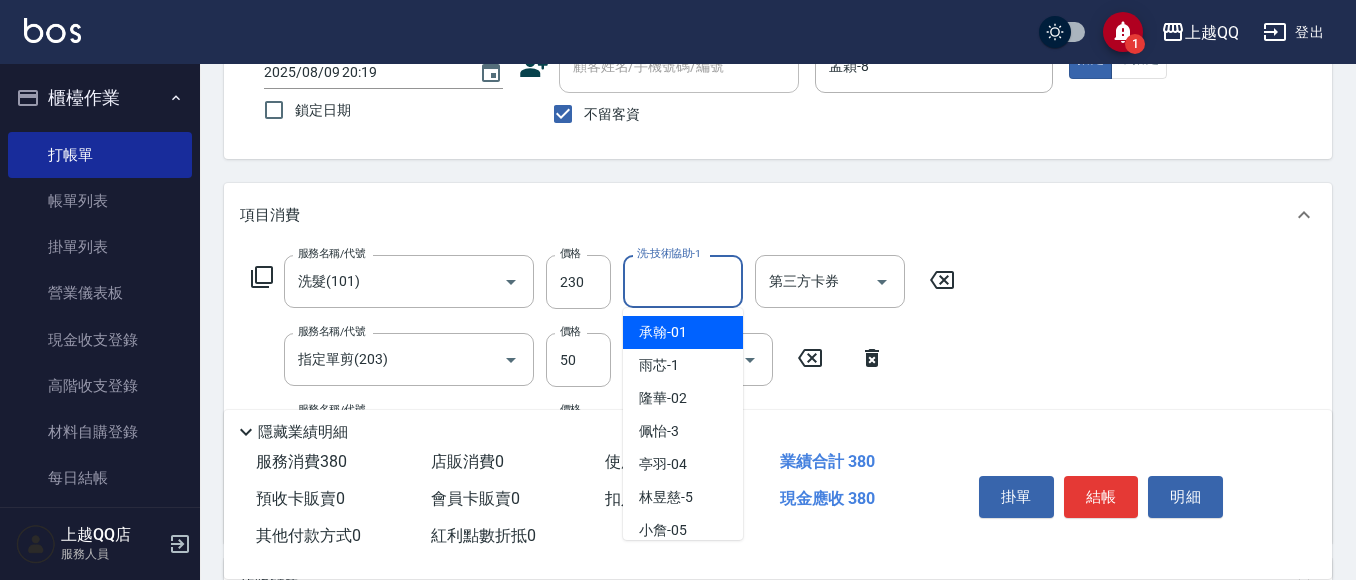 click on "洗-技術協助-1" at bounding box center [683, 281] 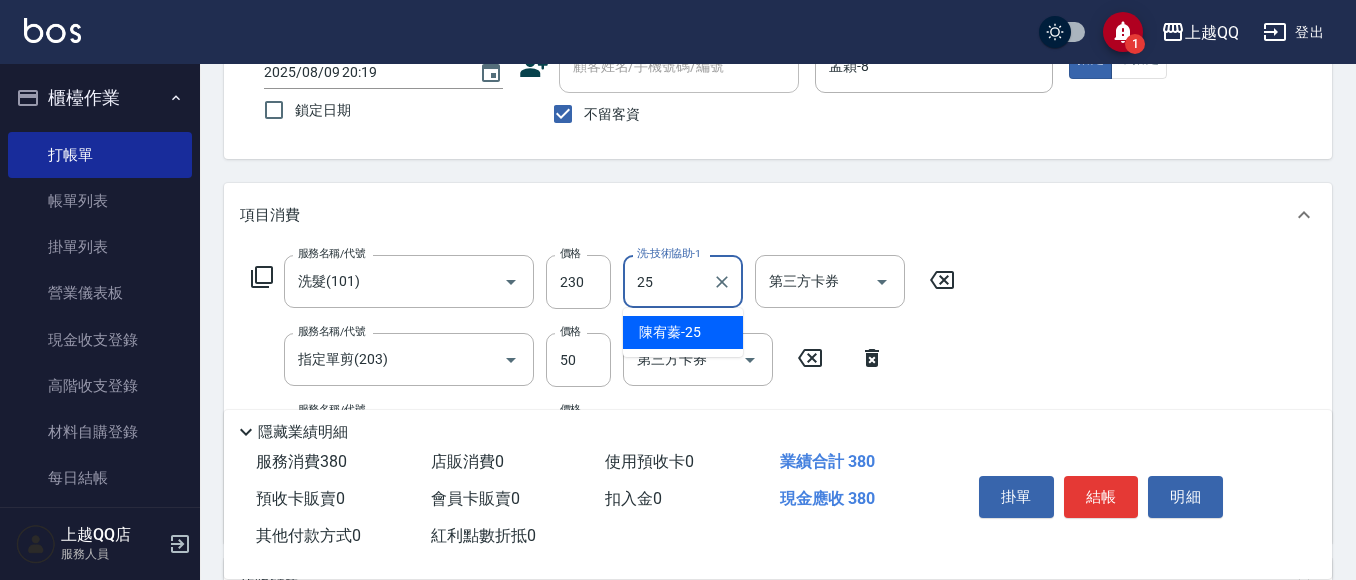 click on "[LAST] -25" at bounding box center [670, 332] 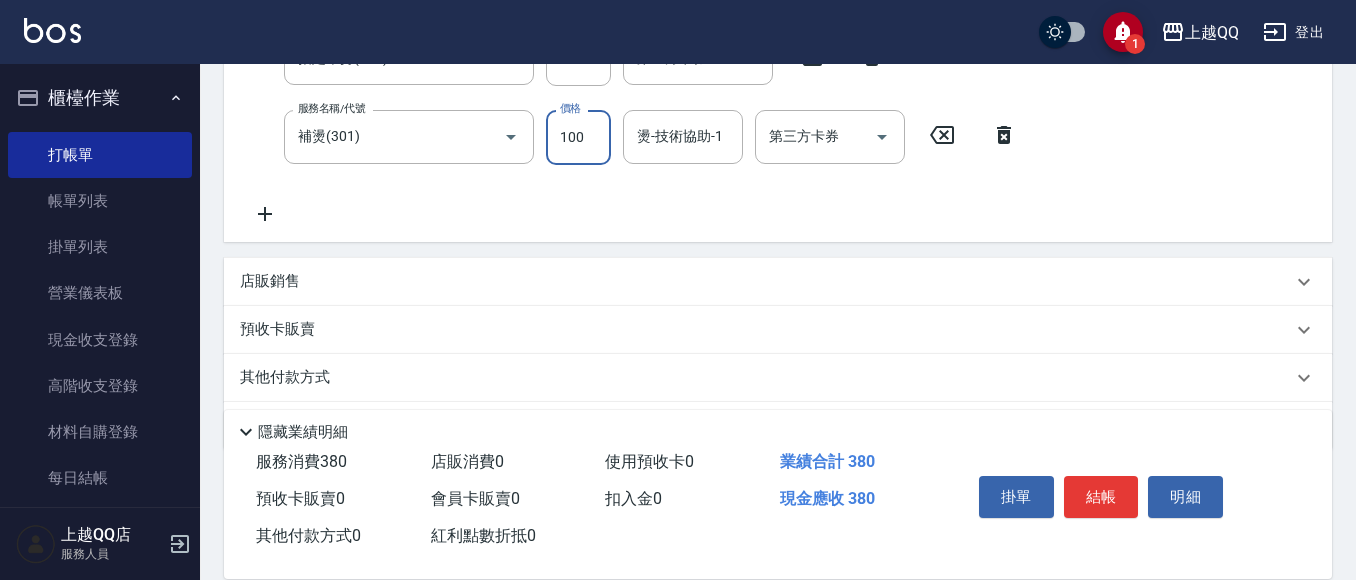 scroll, scrollTop: 400, scrollLeft: 0, axis: vertical 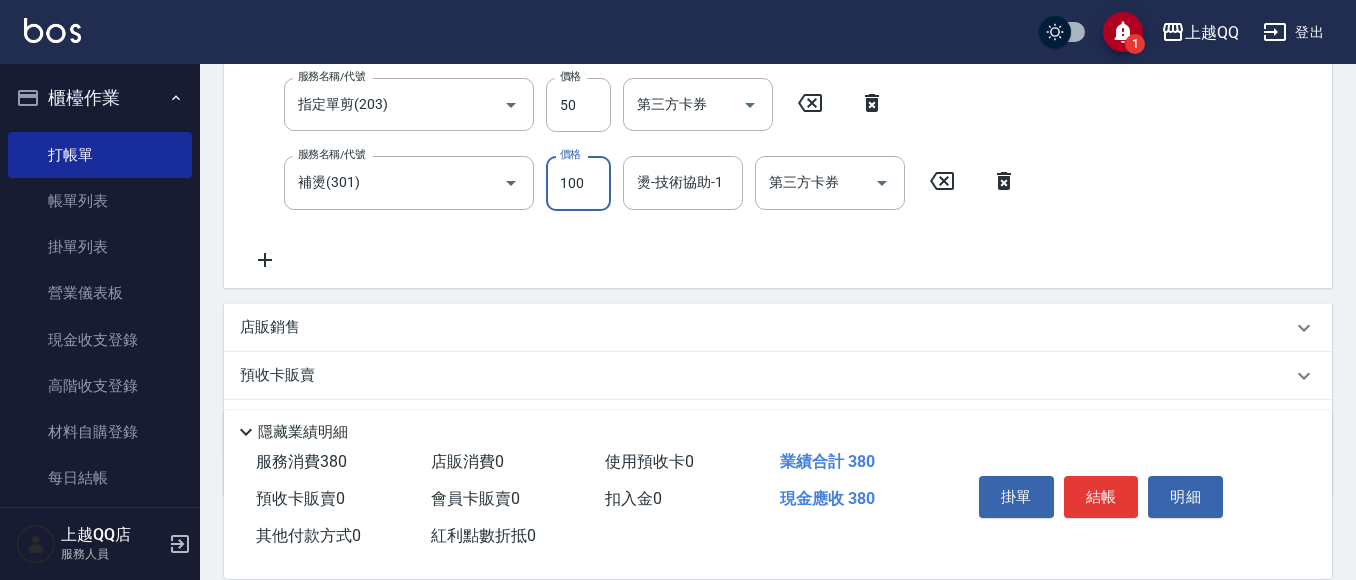 click on "服務名稱/代號 洗髮(101) 服務名稱/代號 服務名稱/代號 價格 230 價格 洗-技術協助-1 [LAST]-25 洗-技術協助-1 第三方卡券 第三方卡券 服務名稱/代號 指定單剪(203) 服務名稱/代號 服務名稱/代號 價格 50 價格 第三方卡券 第三方卡券 服務名稱/代號 補燙(301) 服務名稱/代號 服務名稱/代號 價格 100 價格 燙-技術協助-1 燙-技術協助-1 第三方卡券 第三方卡券" at bounding box center [634, 135] 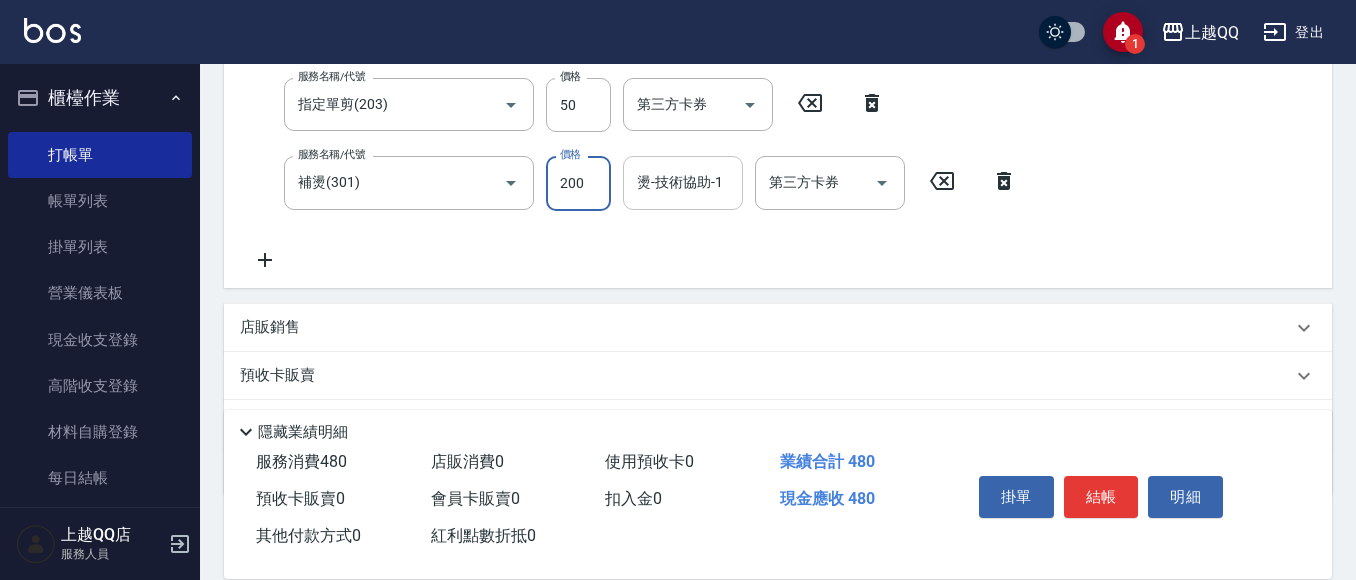 click on "燙-技術協助-1" at bounding box center (683, 182) 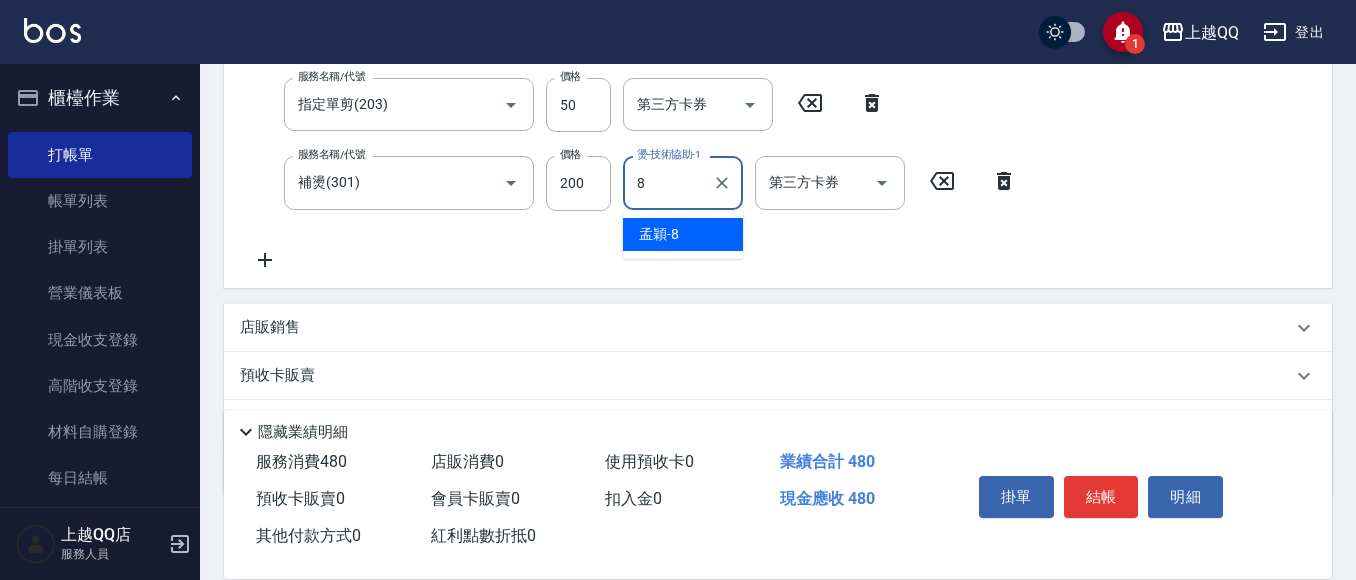 click on "孟穎 -8" at bounding box center [683, 234] 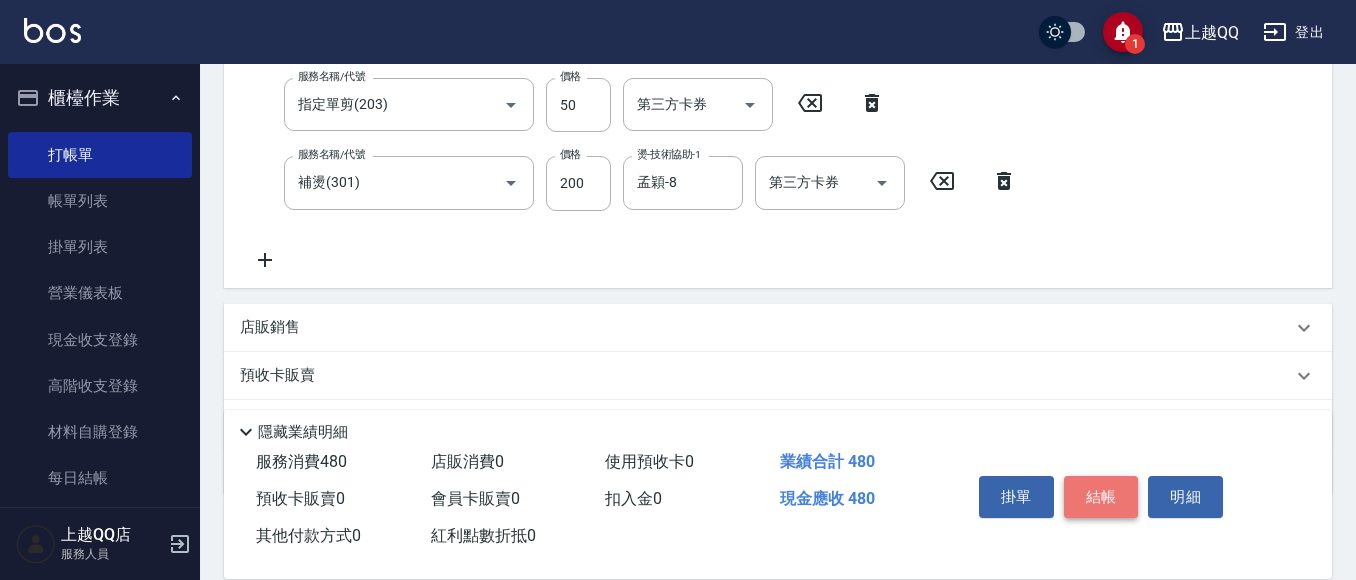 click on "結帳" at bounding box center [1101, 497] 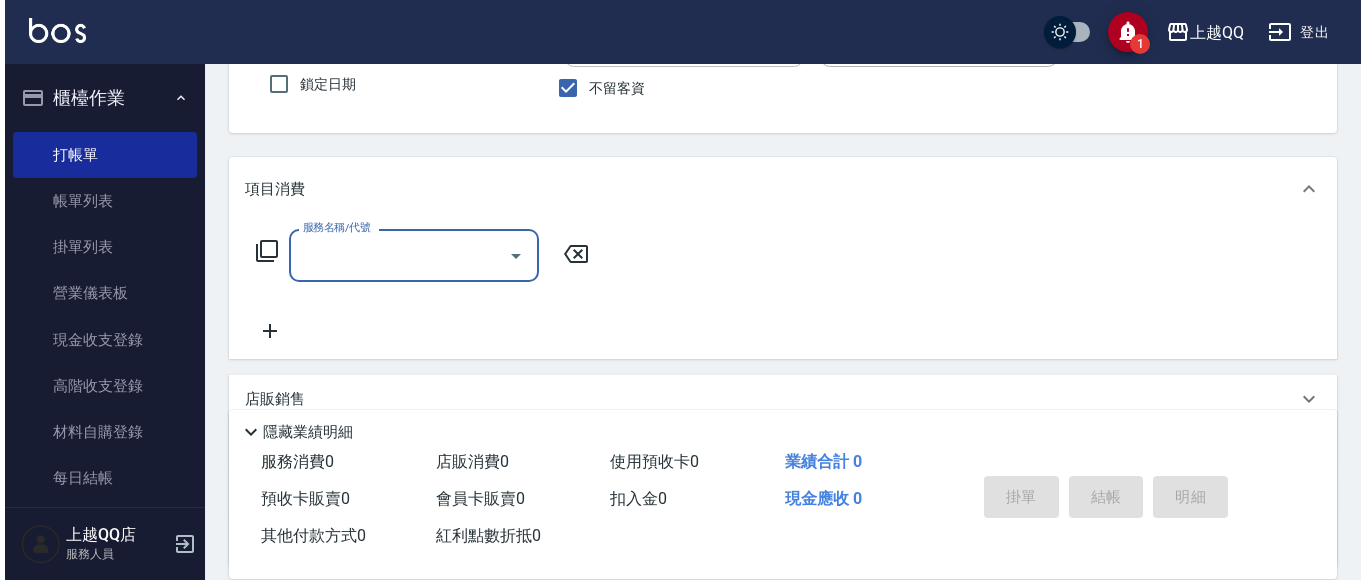 scroll, scrollTop: 163, scrollLeft: 0, axis: vertical 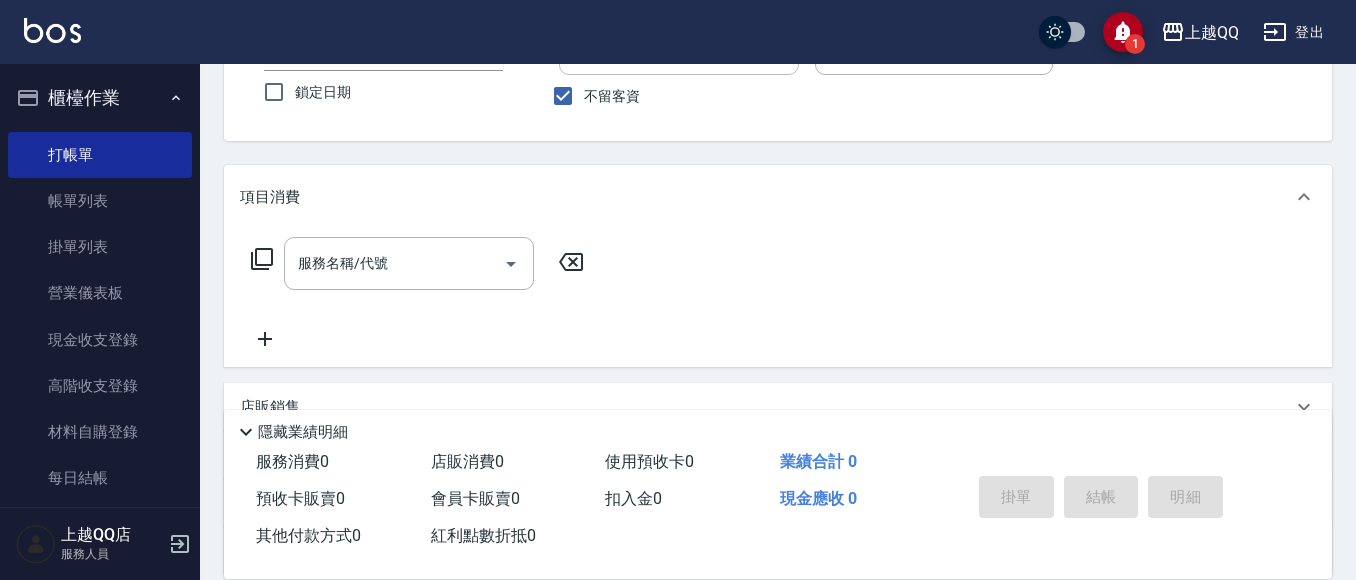 click 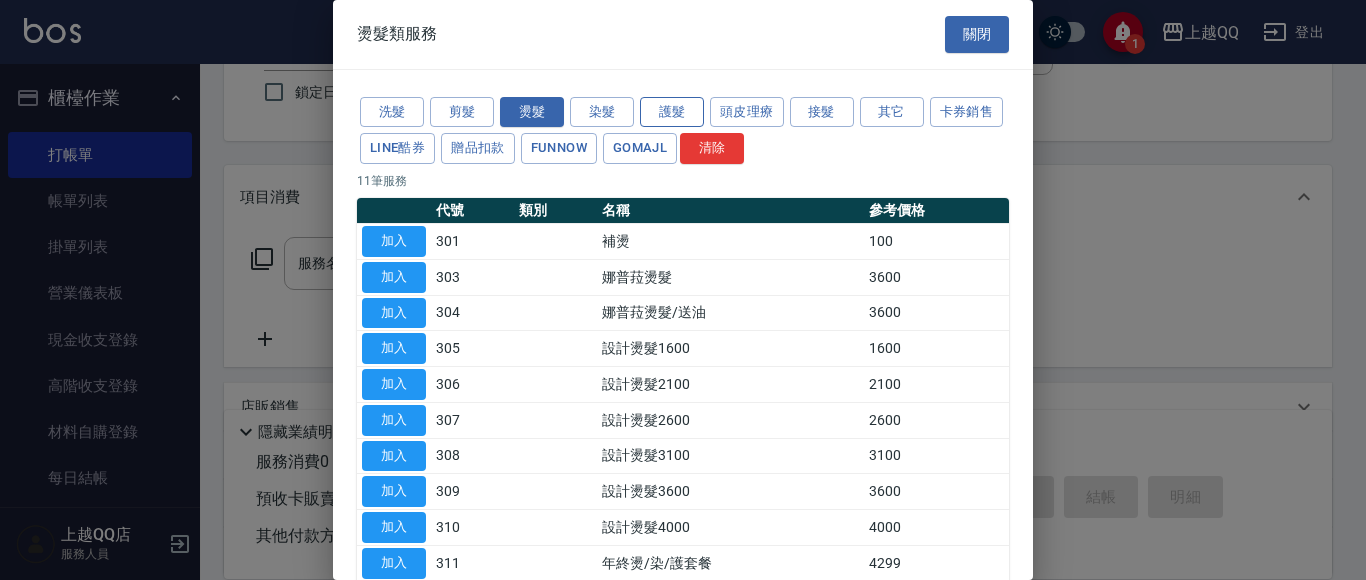 click on "護髮" at bounding box center [672, 112] 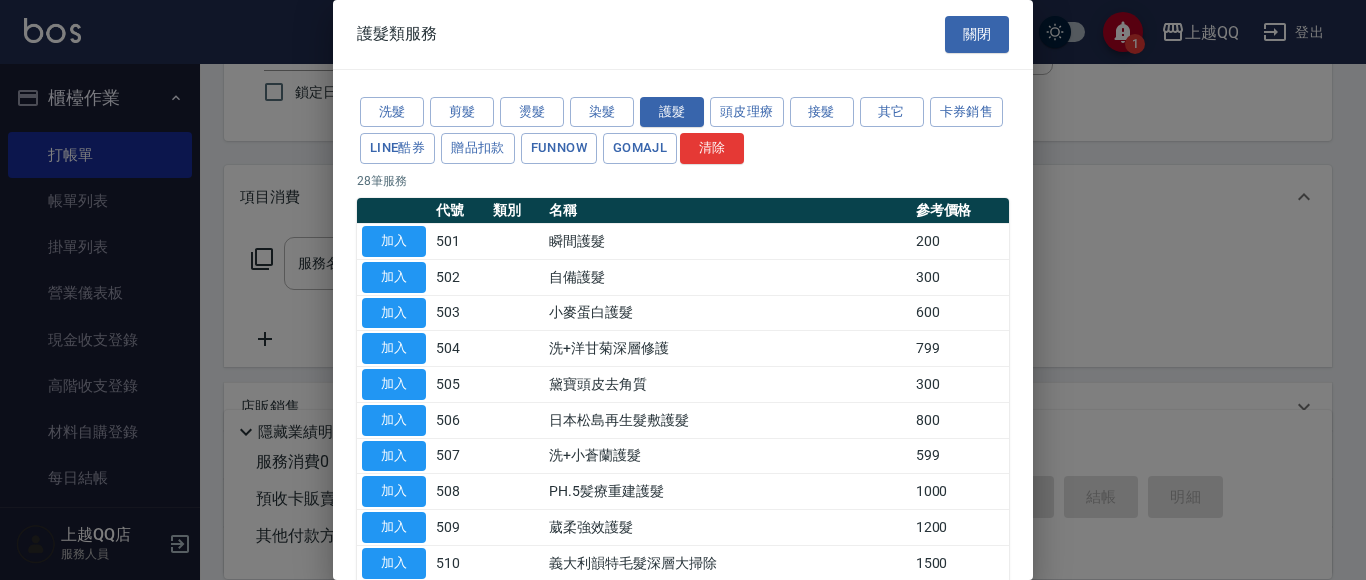 scroll, scrollTop: 74, scrollLeft: 0, axis: vertical 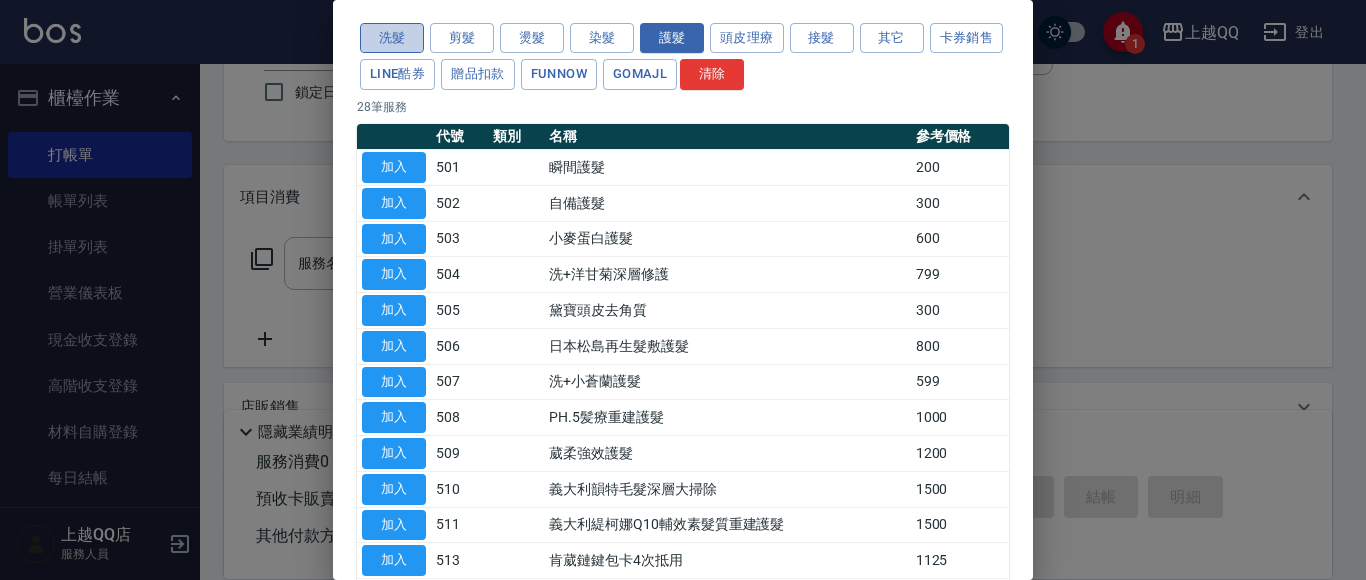 click on "洗髮" at bounding box center [392, 38] 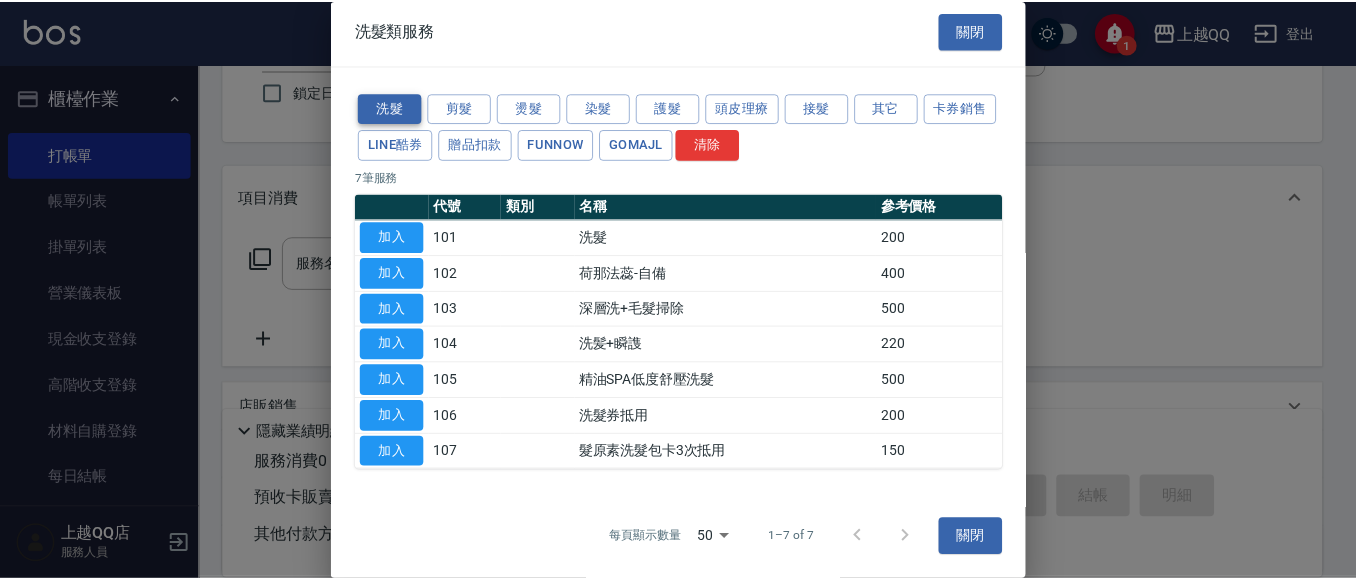 scroll, scrollTop: 4, scrollLeft: 0, axis: vertical 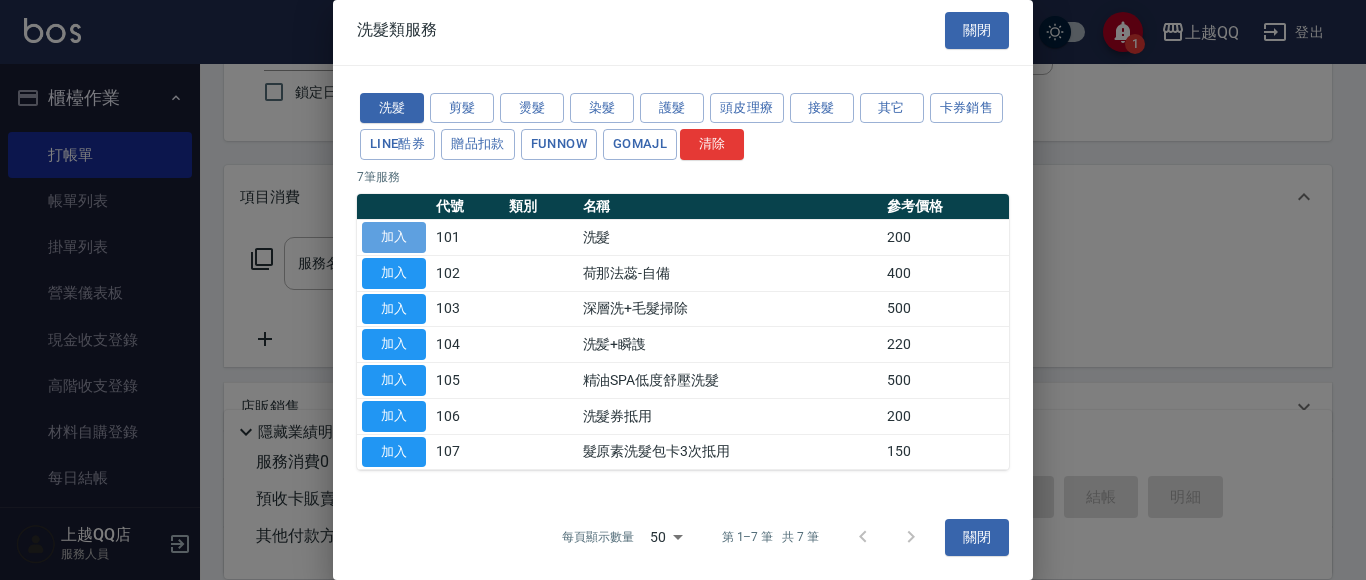 click on "加入" at bounding box center (394, 237) 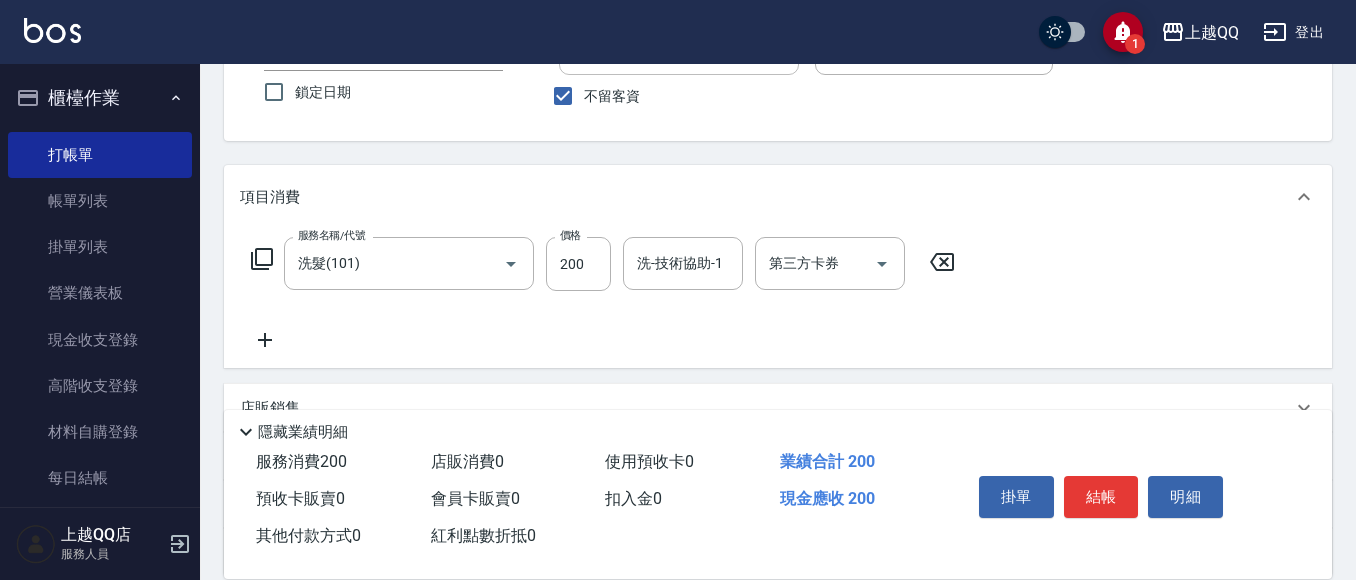 click 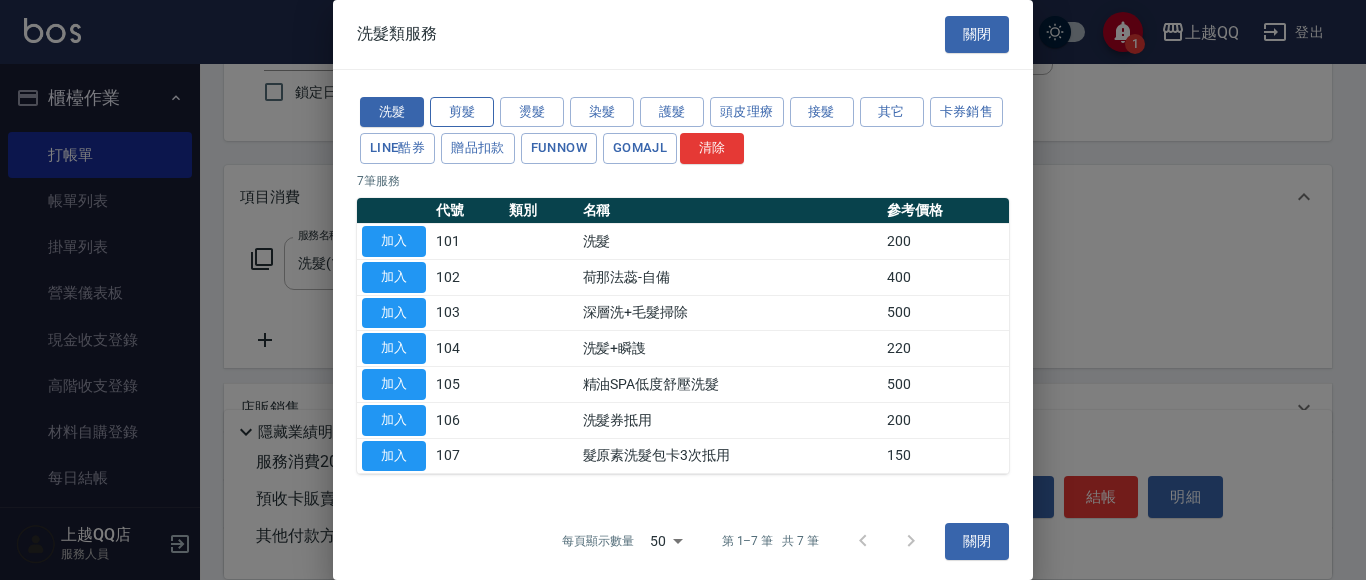 click on "剪髮" at bounding box center (462, 112) 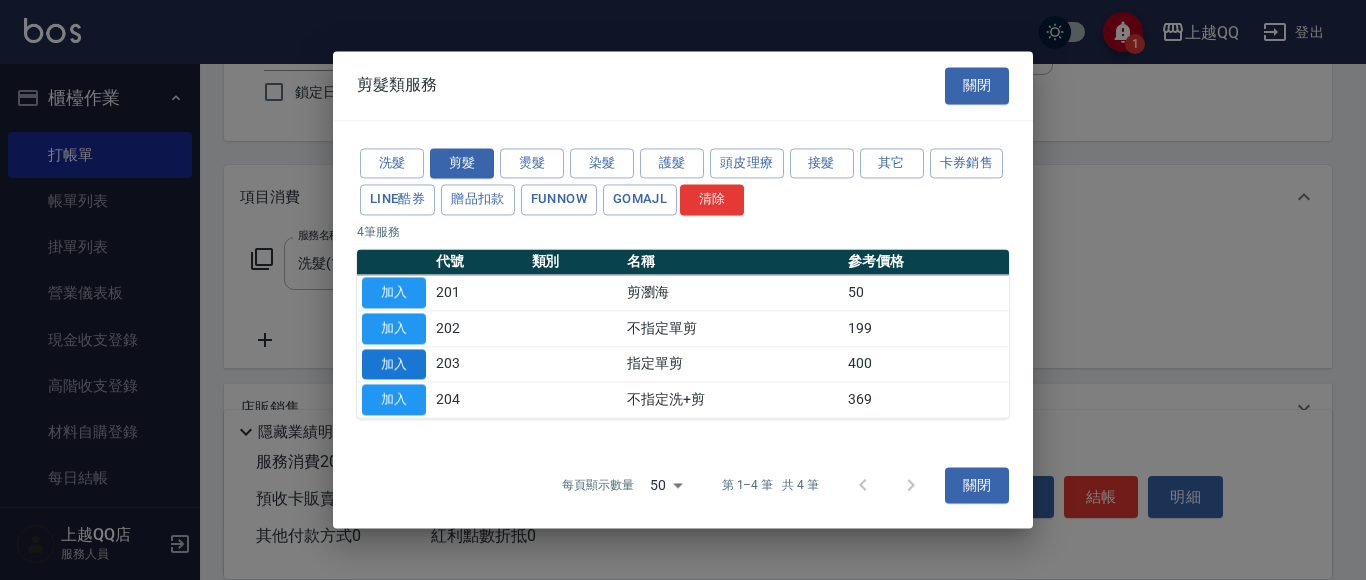 click on "加入" at bounding box center [394, 364] 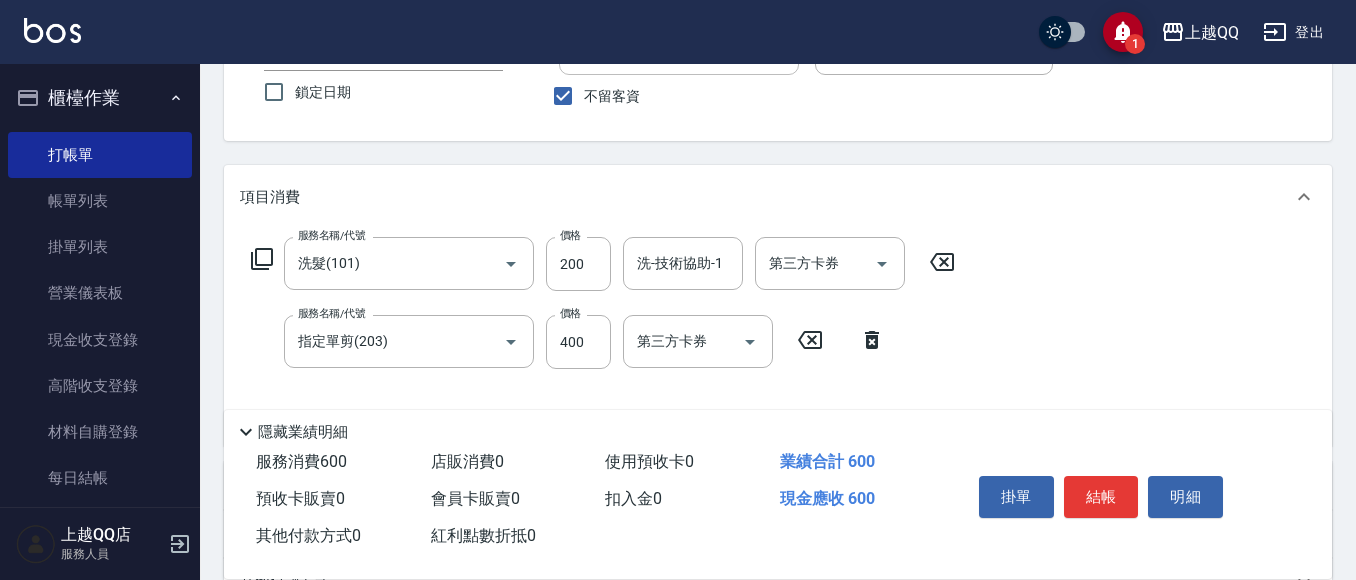 click 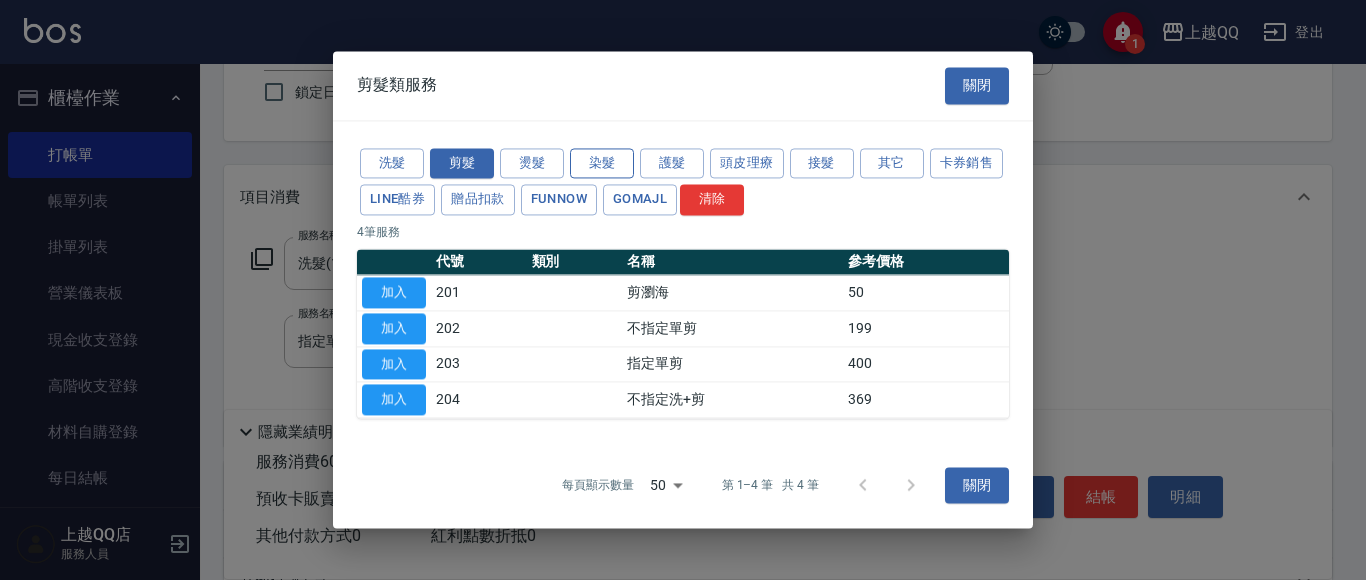 click on "染髮" at bounding box center (602, 163) 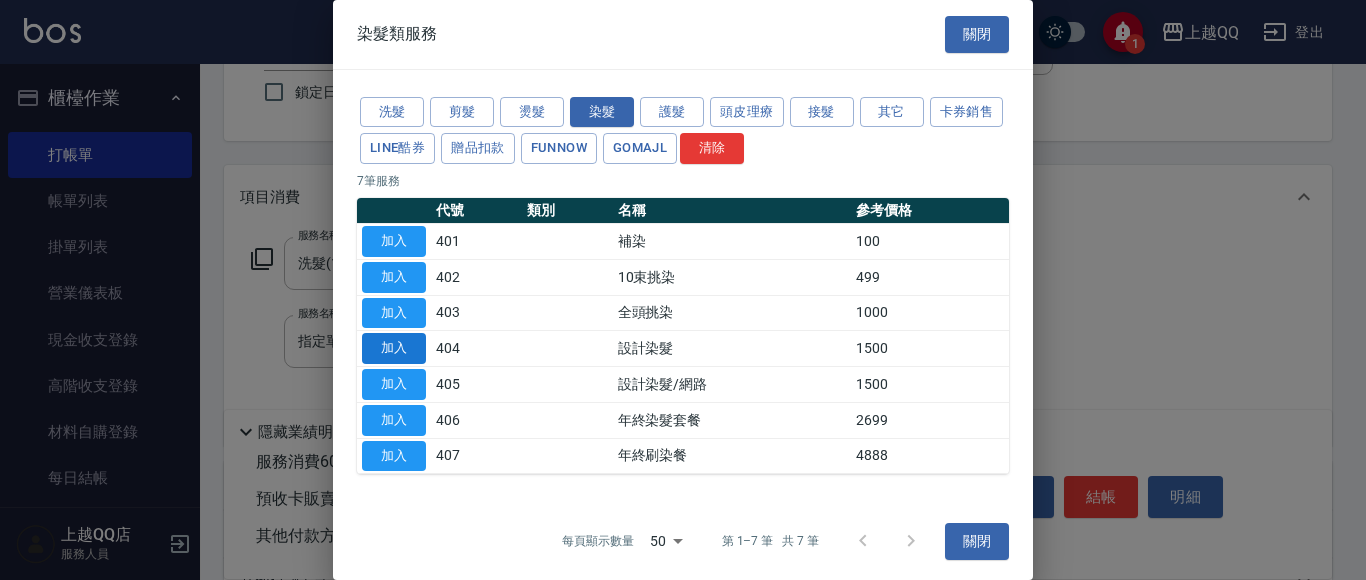 click on "加入" at bounding box center [394, 348] 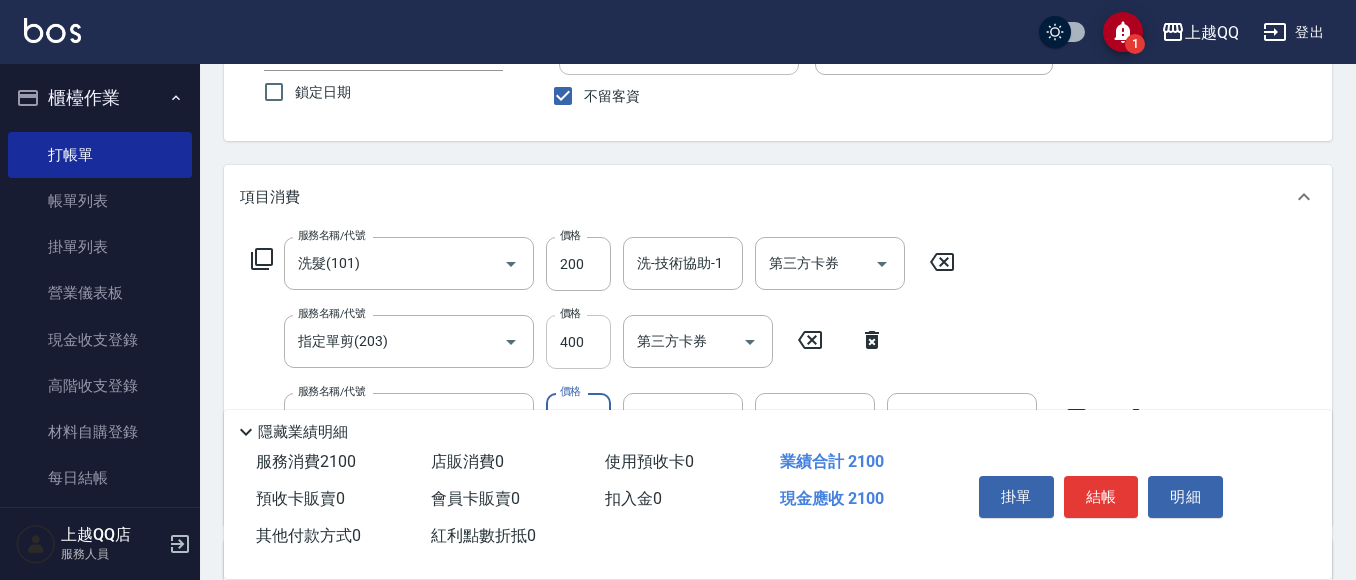 drag, startPoint x: 597, startPoint y: 335, endPoint x: 572, endPoint y: 325, distance: 26.925823 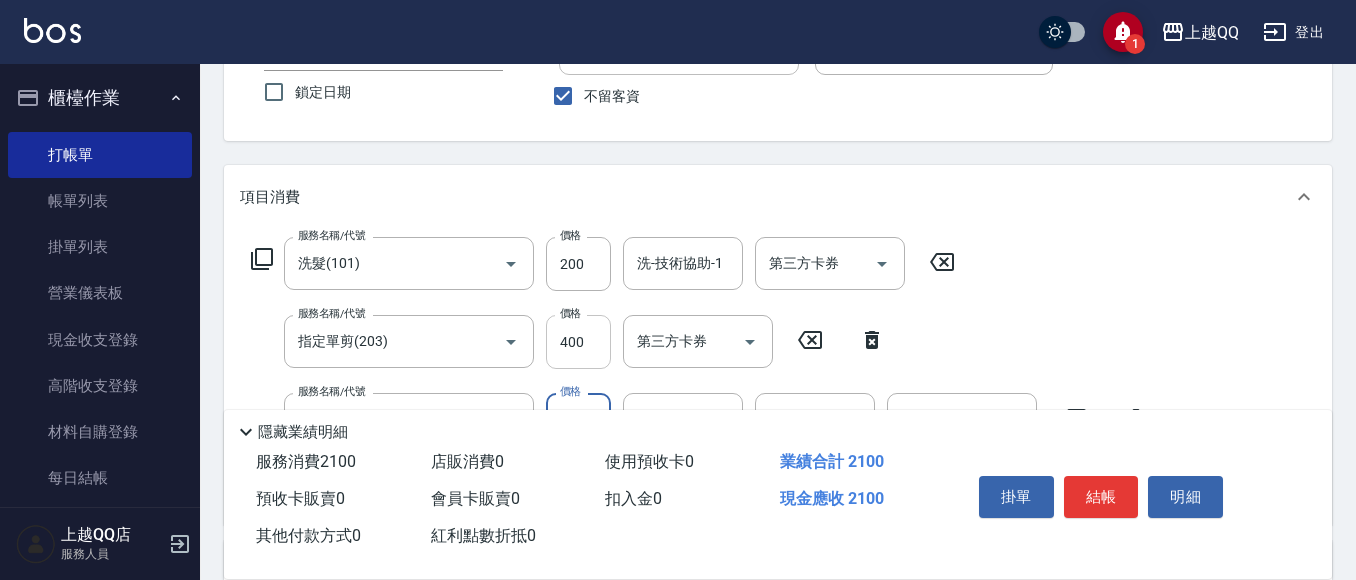 click on "400" at bounding box center (578, 342) 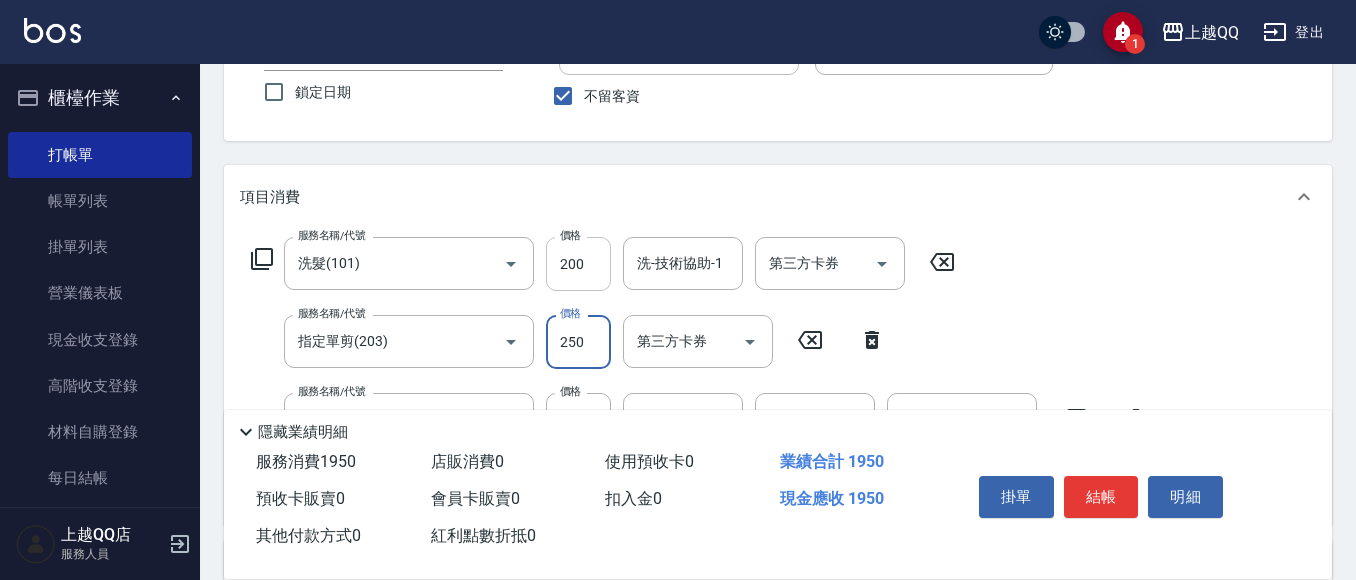 click on "200" at bounding box center [578, 264] 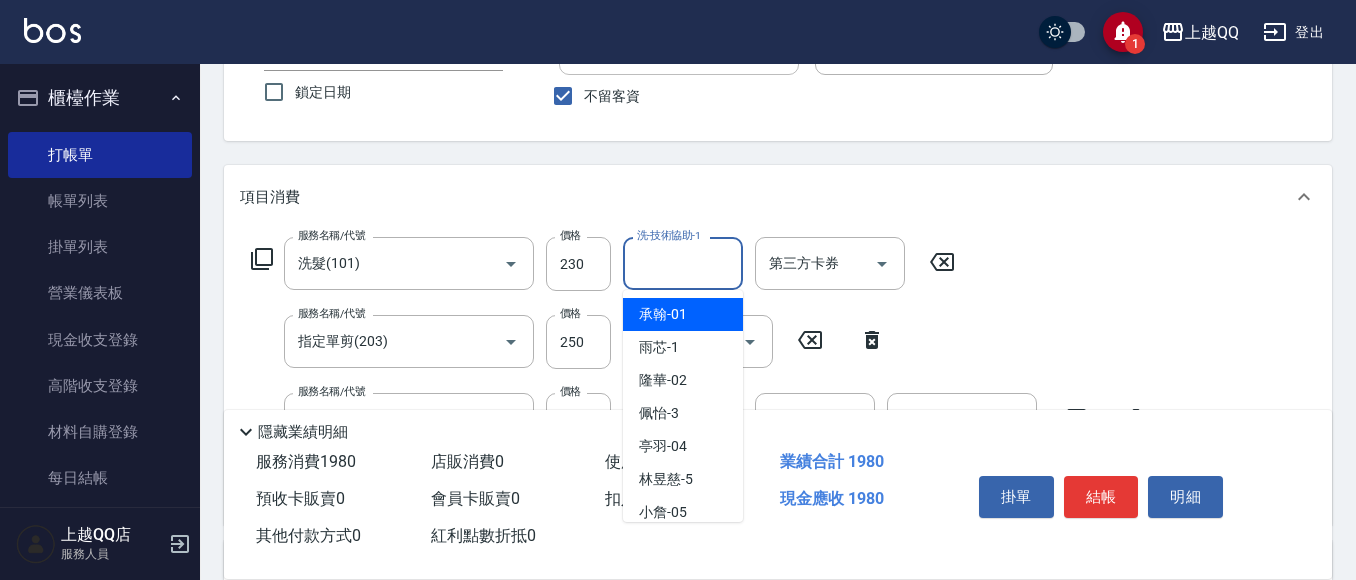 click on "洗-技術協助-1" at bounding box center (683, 263) 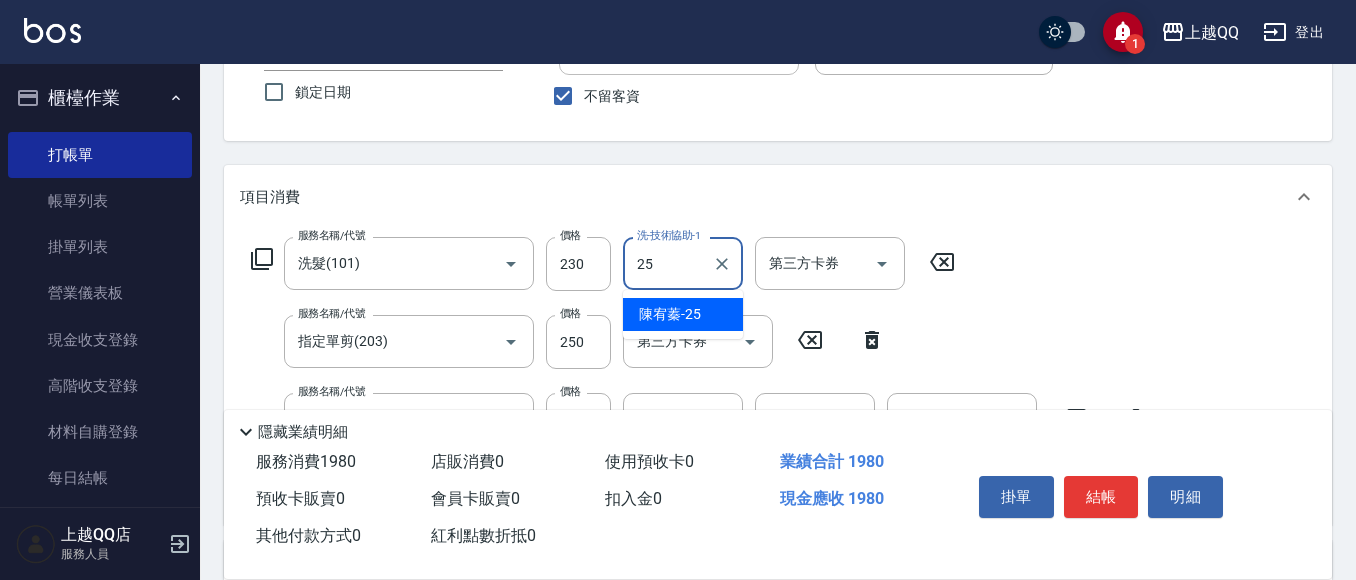 click on "[LAST] -25" at bounding box center [670, 314] 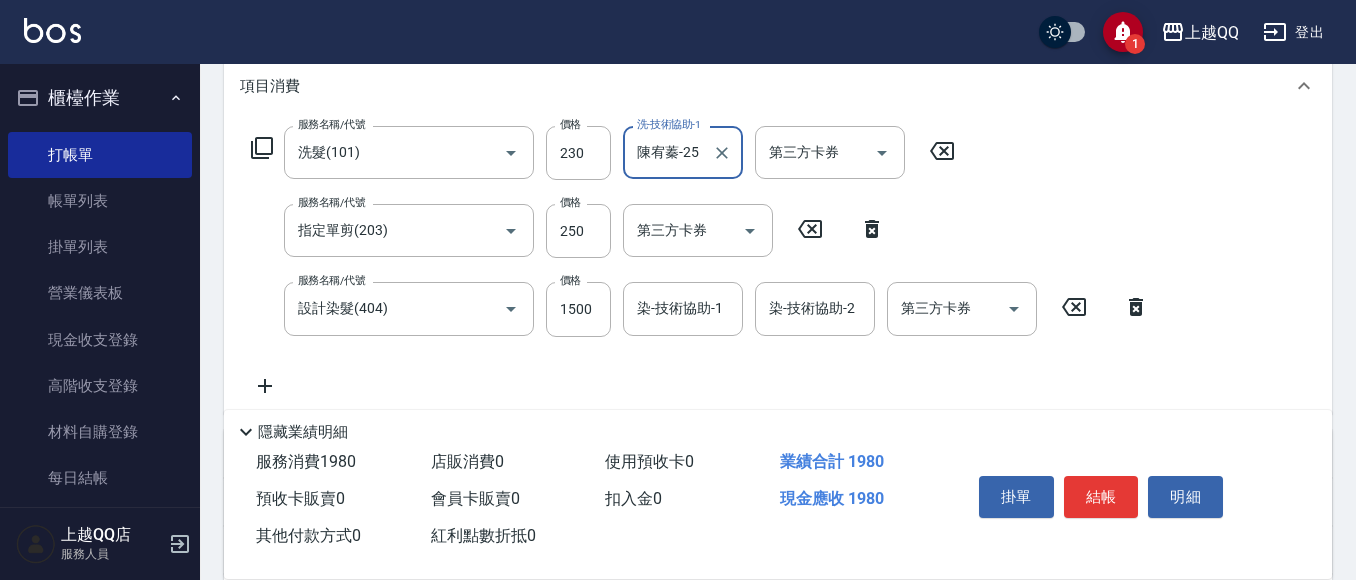 scroll, scrollTop: 296, scrollLeft: 0, axis: vertical 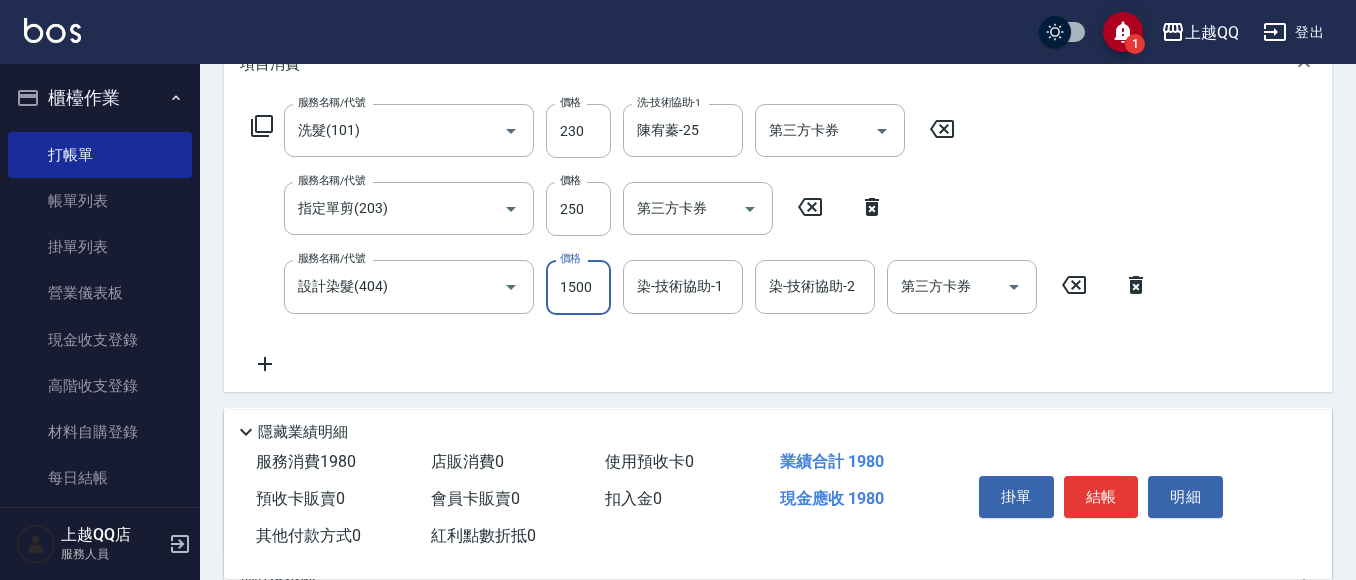 click on "1500" at bounding box center (578, 287) 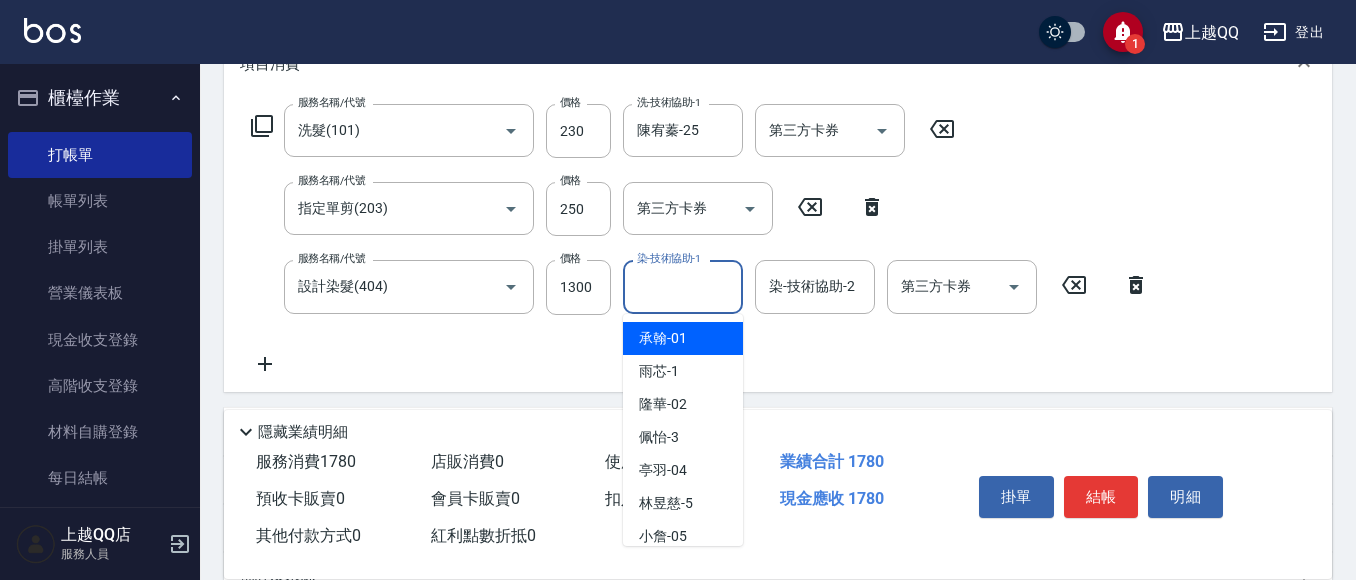 click on "染-技術協助-1" at bounding box center (683, 286) 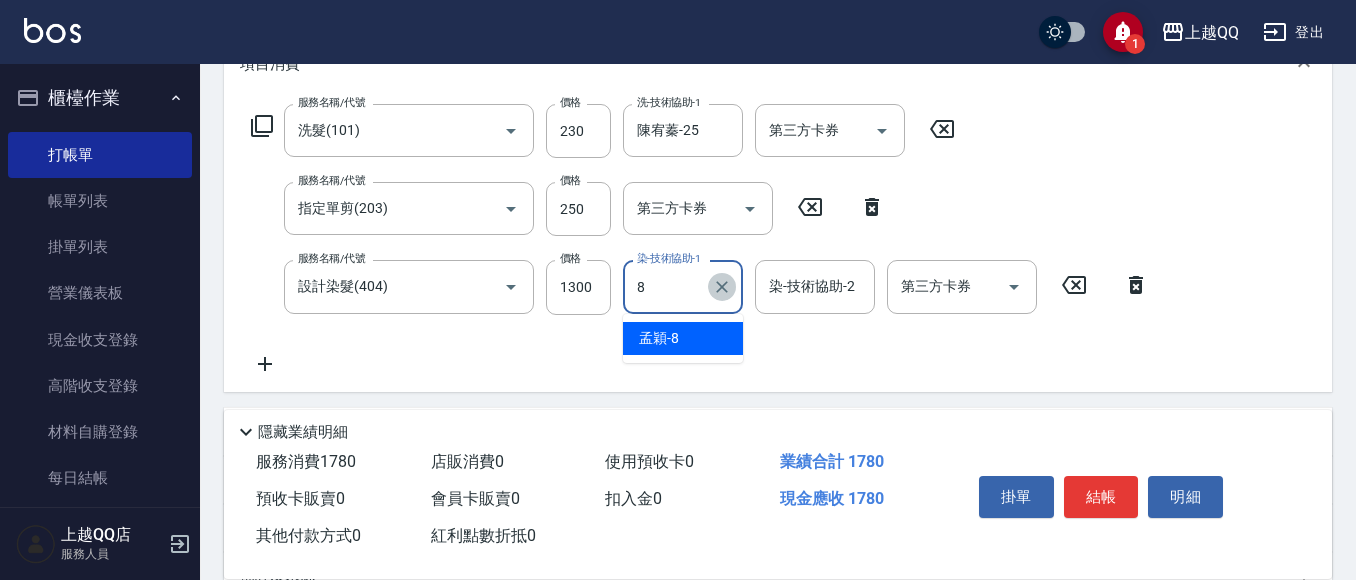 click 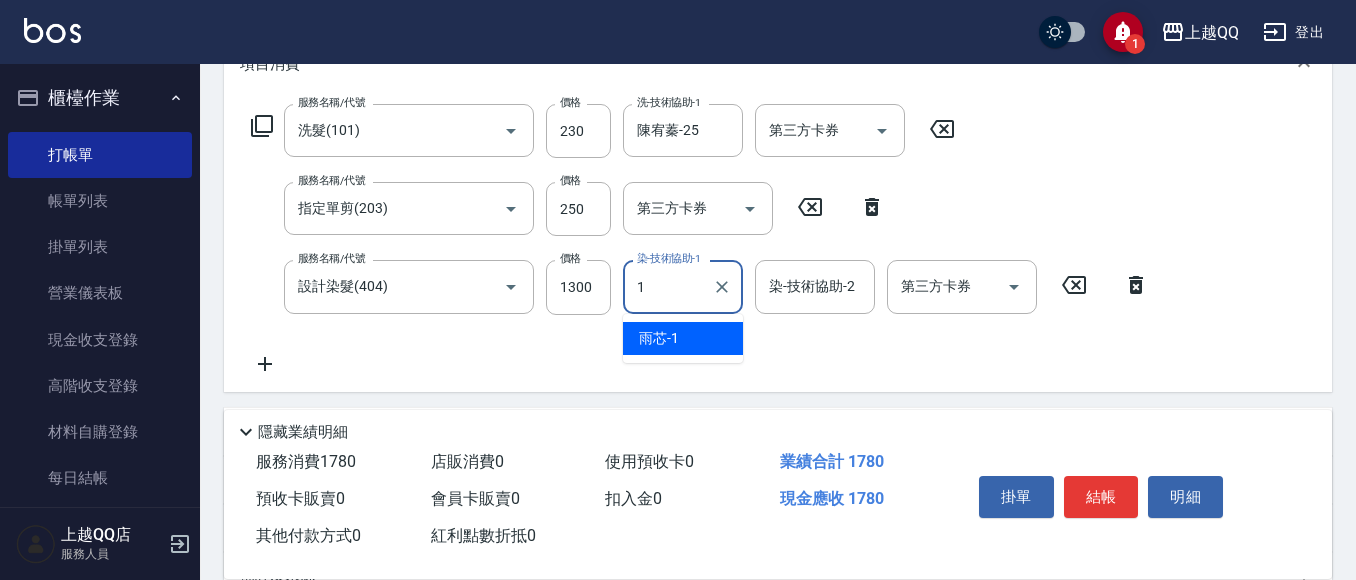 click on "[NAME] -[NUMBER]" at bounding box center [683, 338] 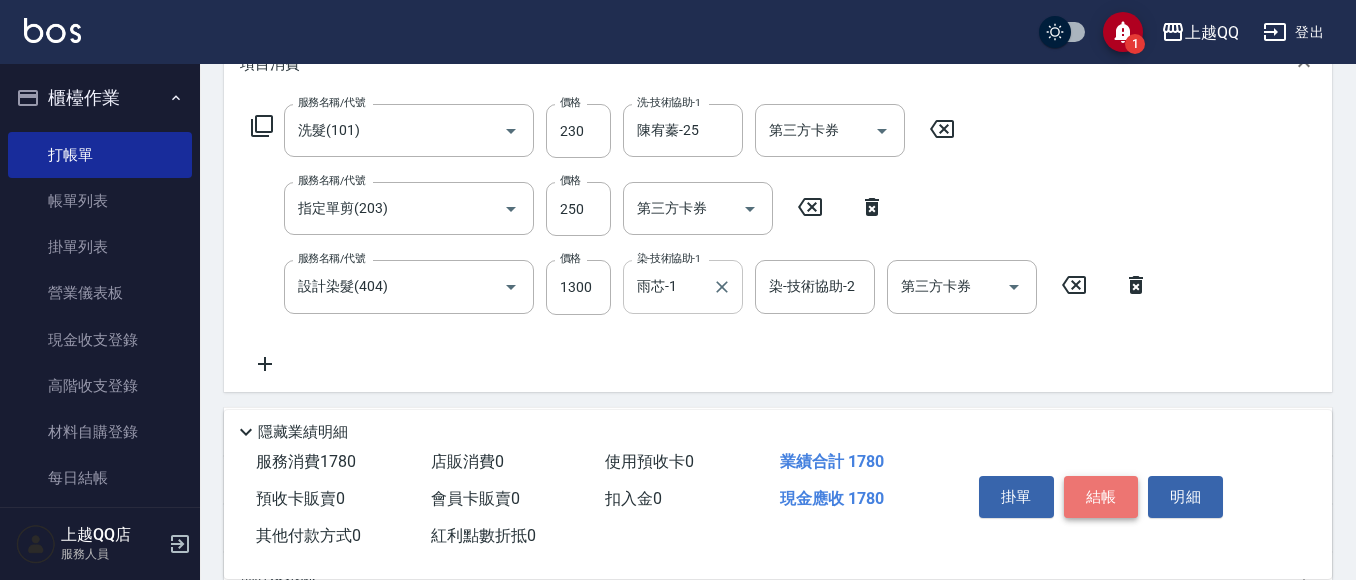 click on "結帳" at bounding box center (1101, 497) 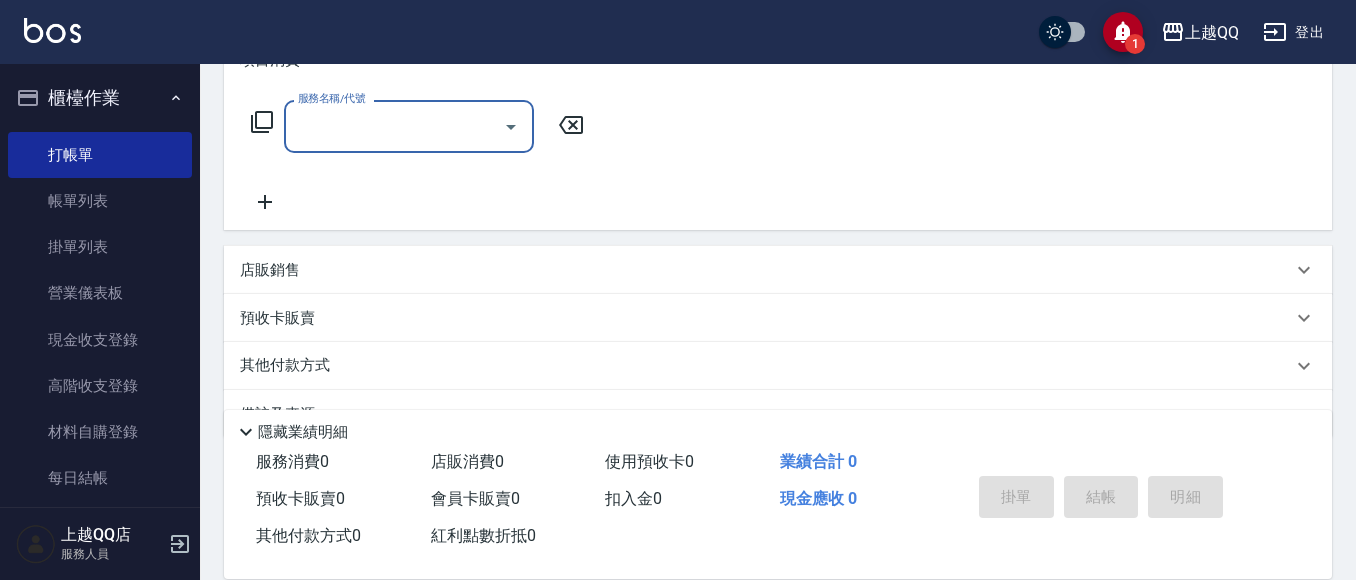 scroll, scrollTop: 297, scrollLeft: 0, axis: vertical 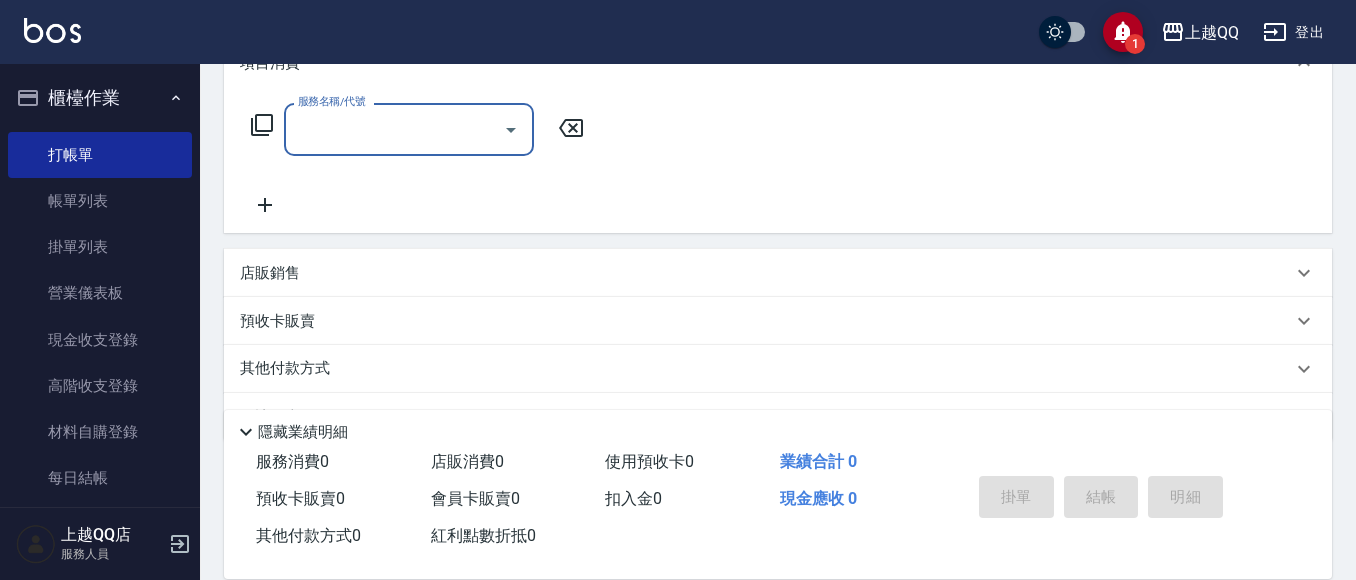 click 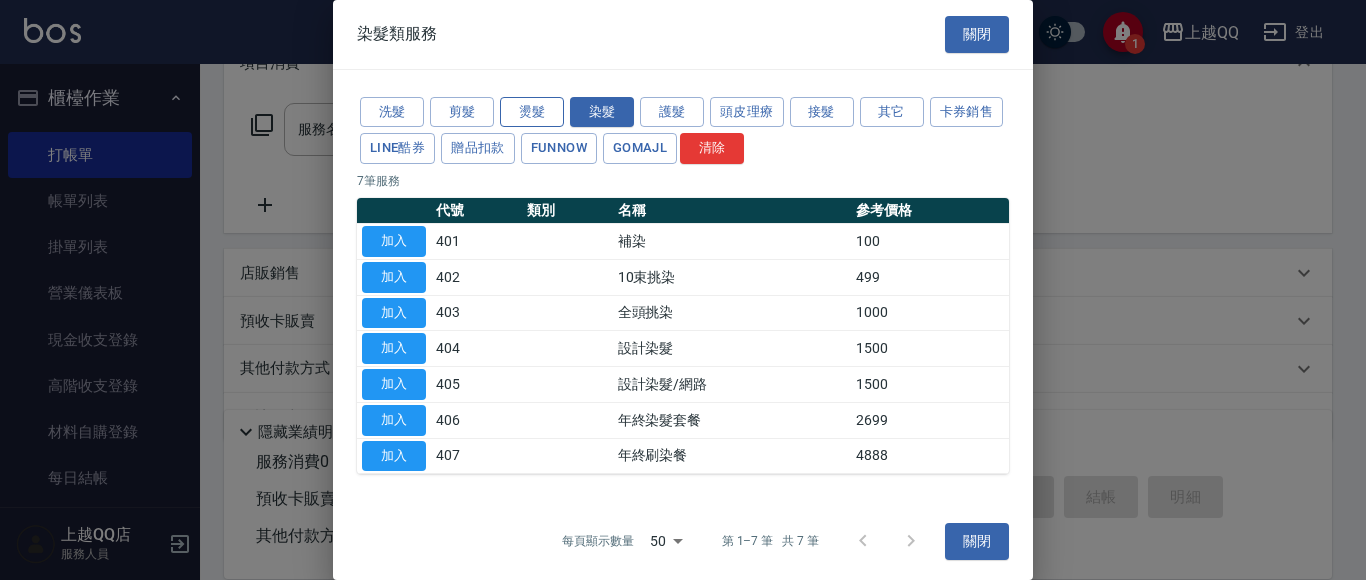 click on "燙髮" at bounding box center (532, 112) 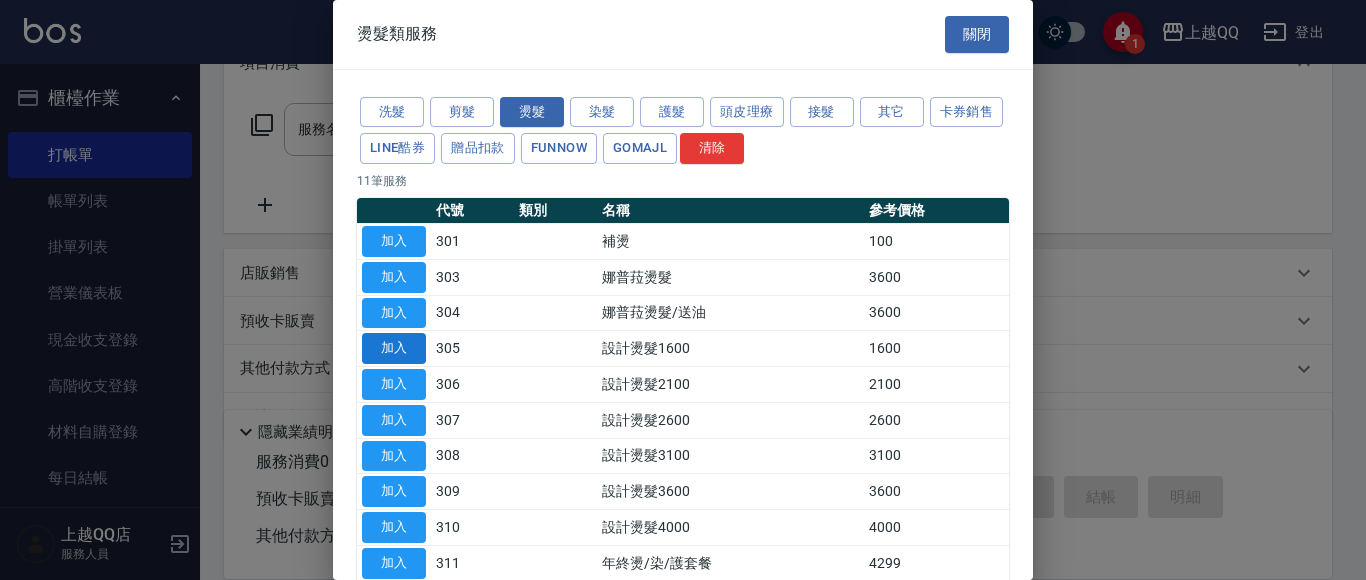 click on "加入" at bounding box center (394, 348) 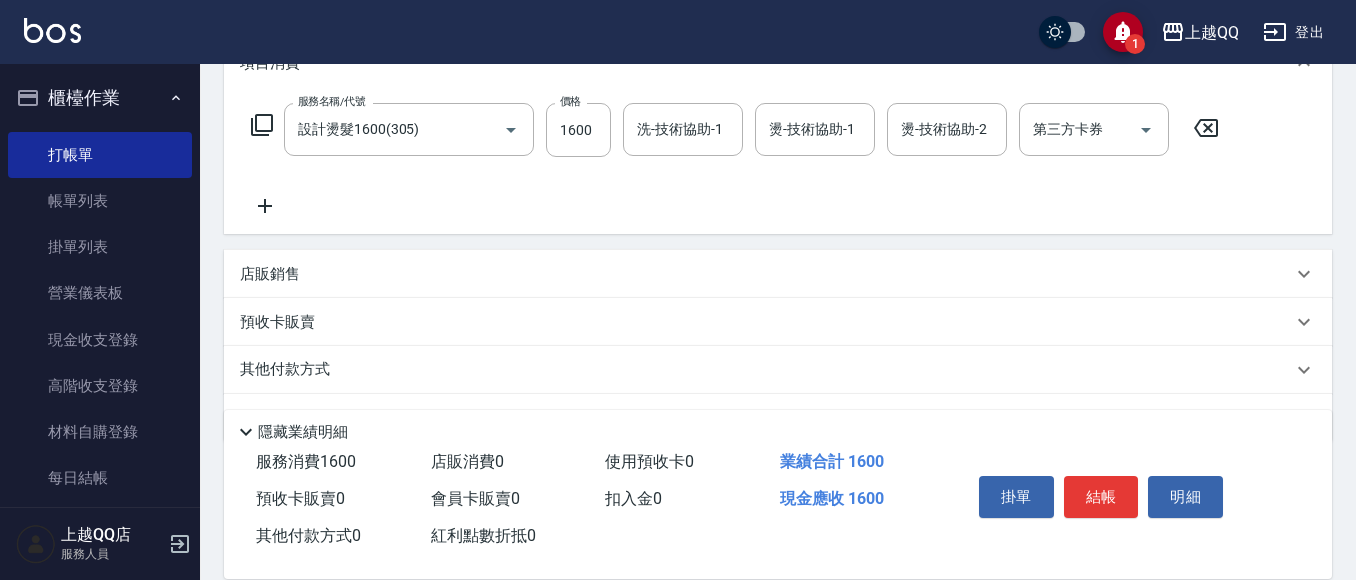 click 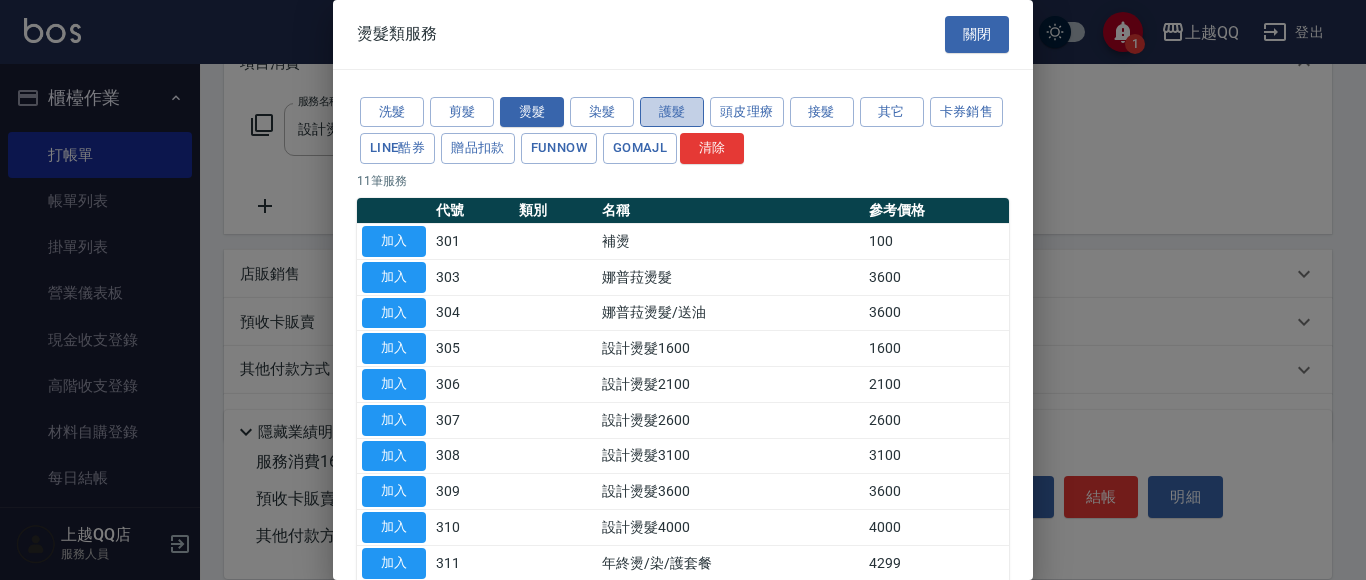 click on "護髮" at bounding box center [672, 112] 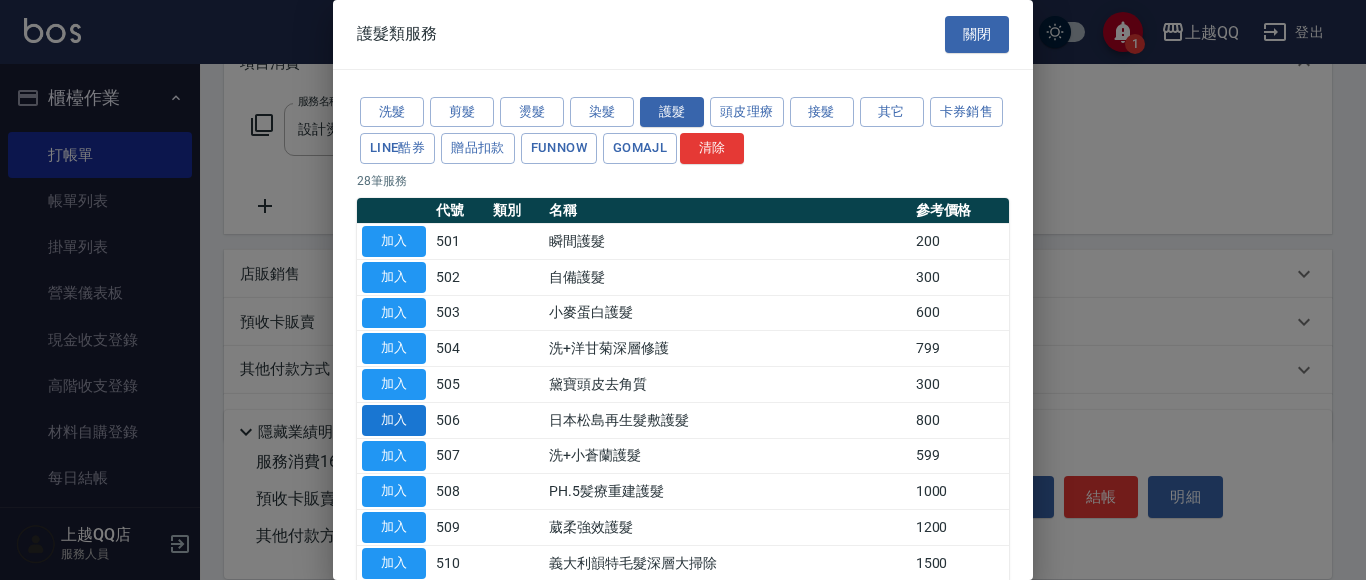 click on "加入" at bounding box center [394, 420] 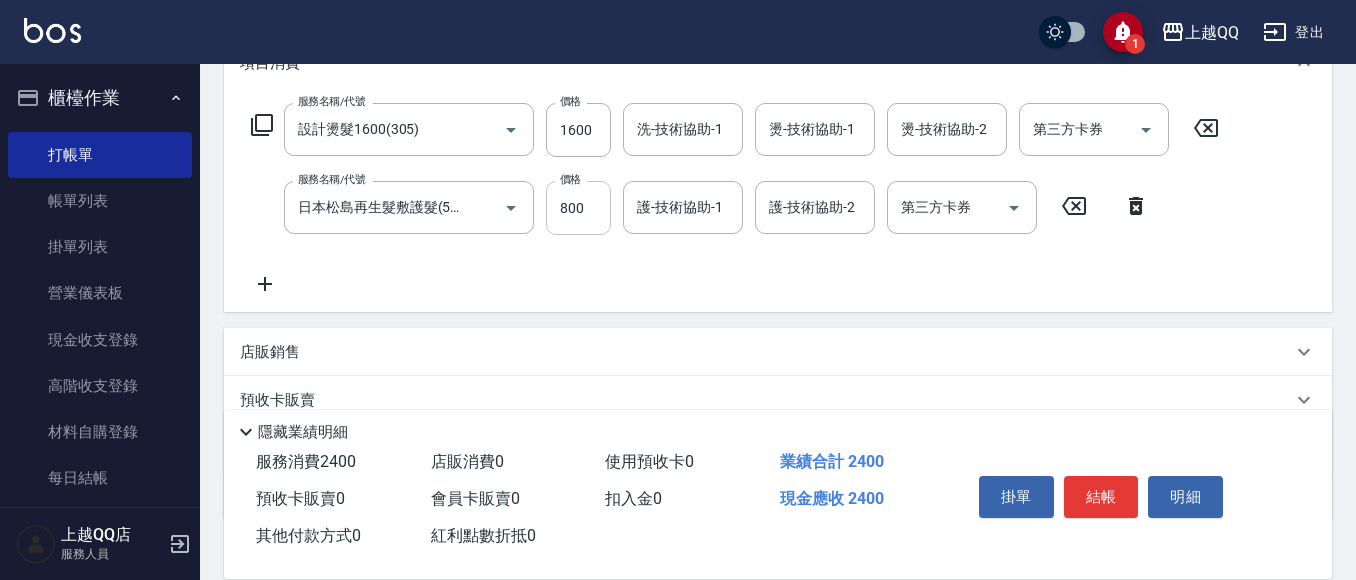 click on "800" at bounding box center [578, 208] 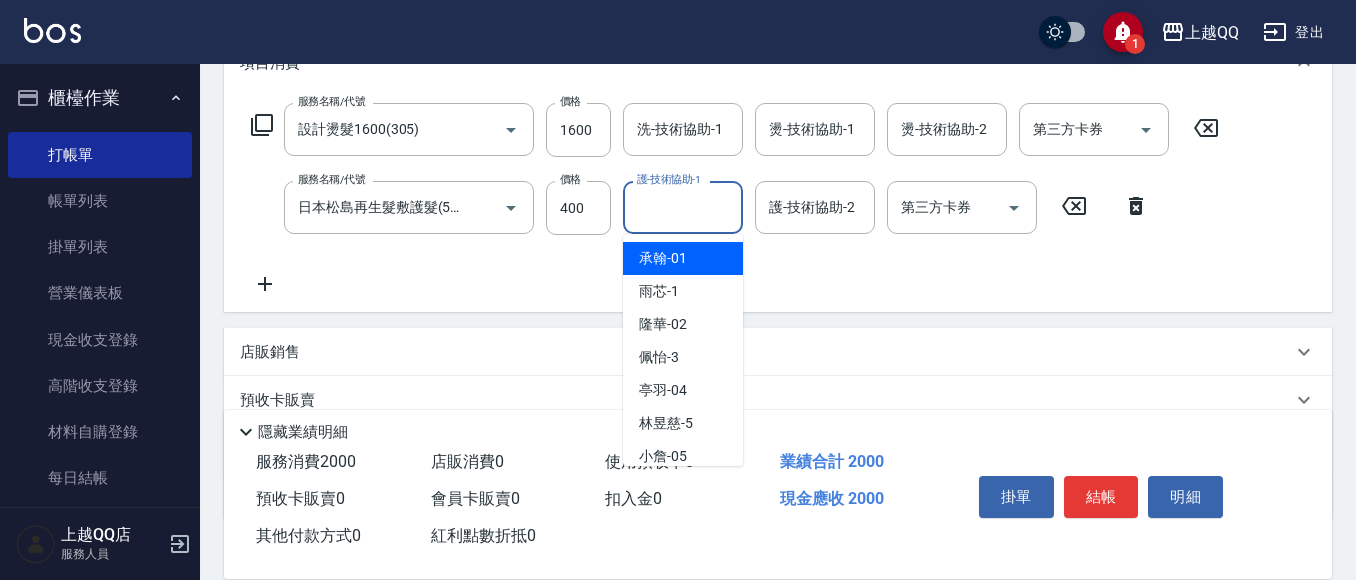 click on "護-技術協助-1" at bounding box center (683, 207) 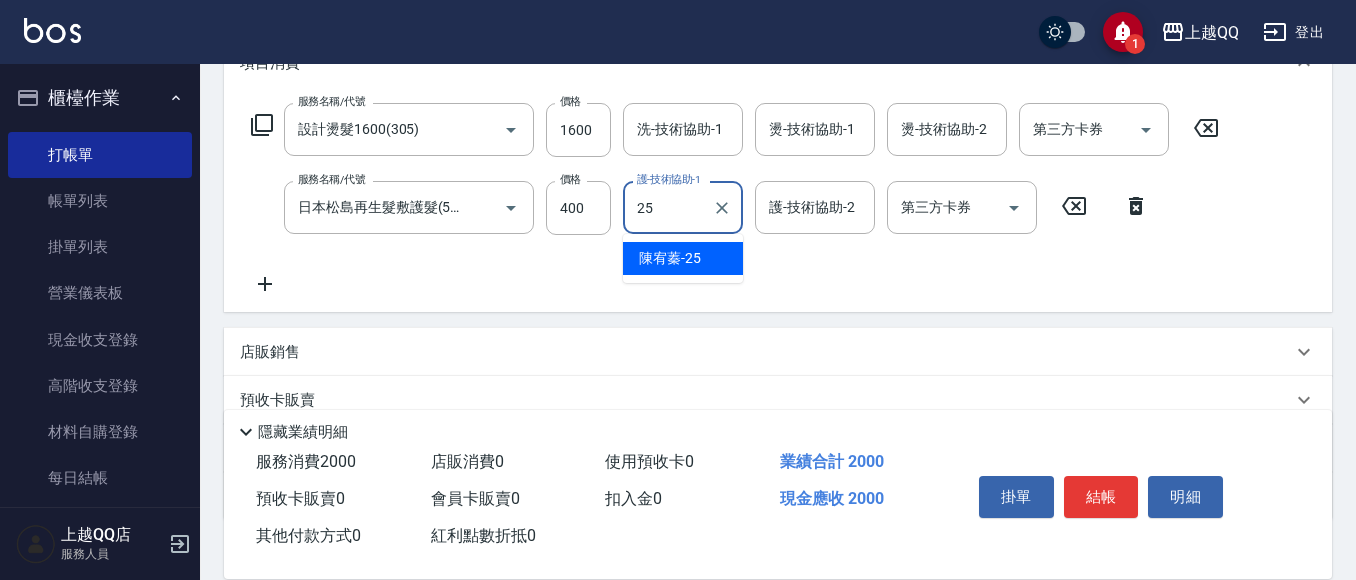 click on "[LAST] -25" at bounding box center (670, 258) 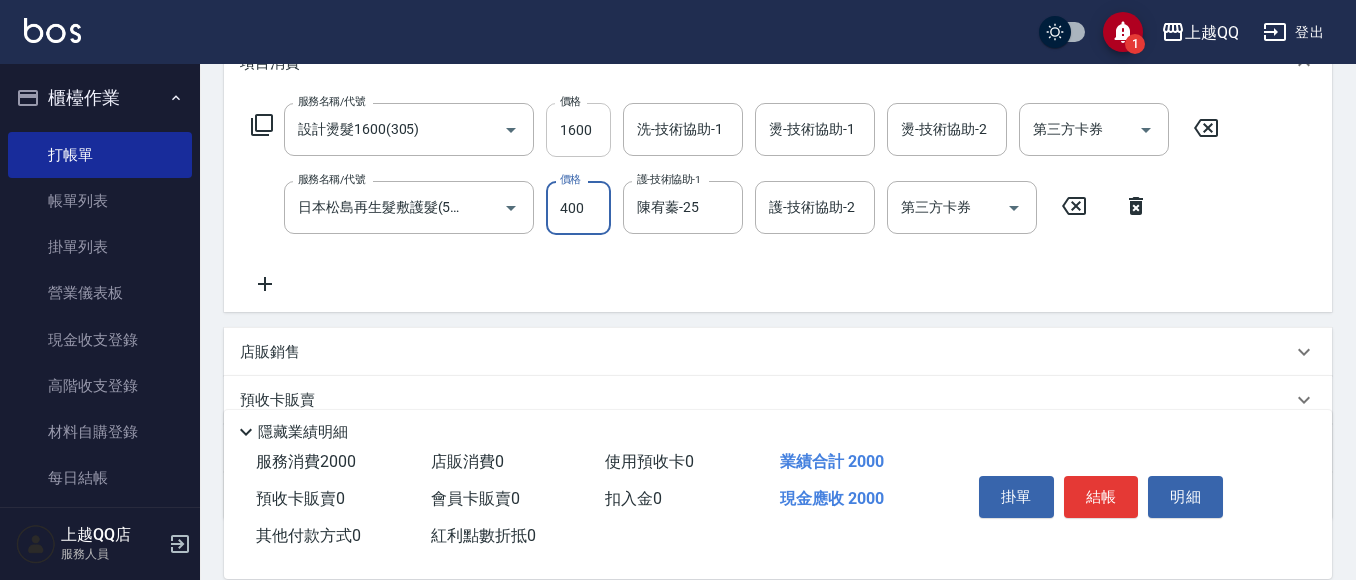 click on "1600" at bounding box center [578, 130] 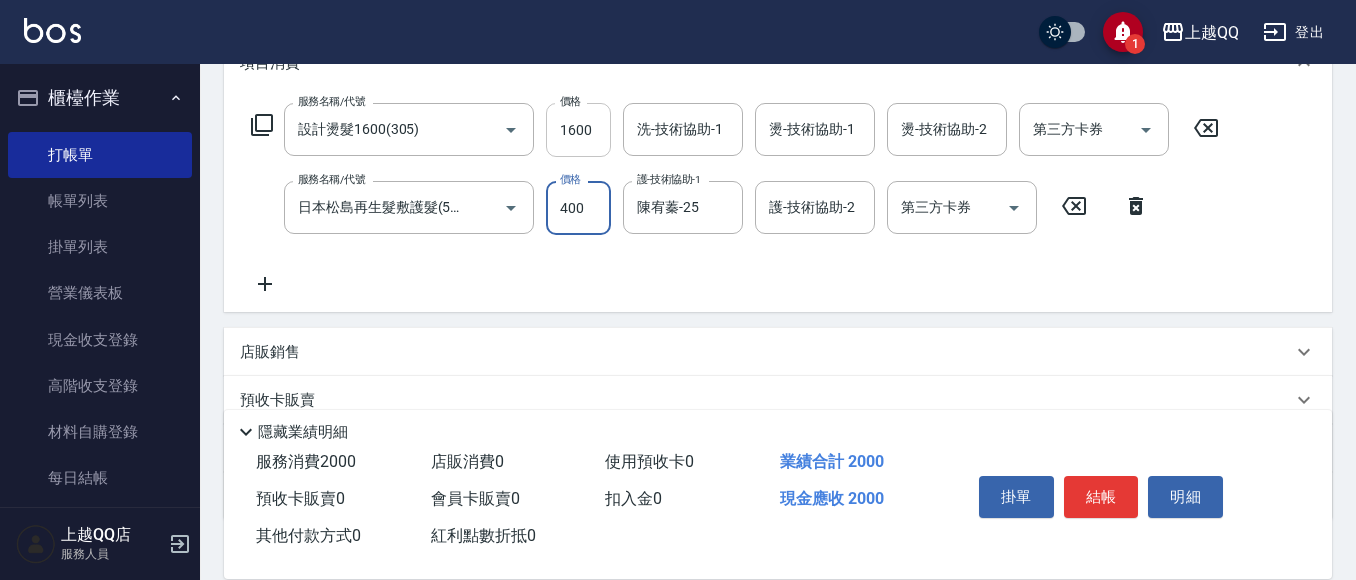 click on "1600" at bounding box center (578, 130) 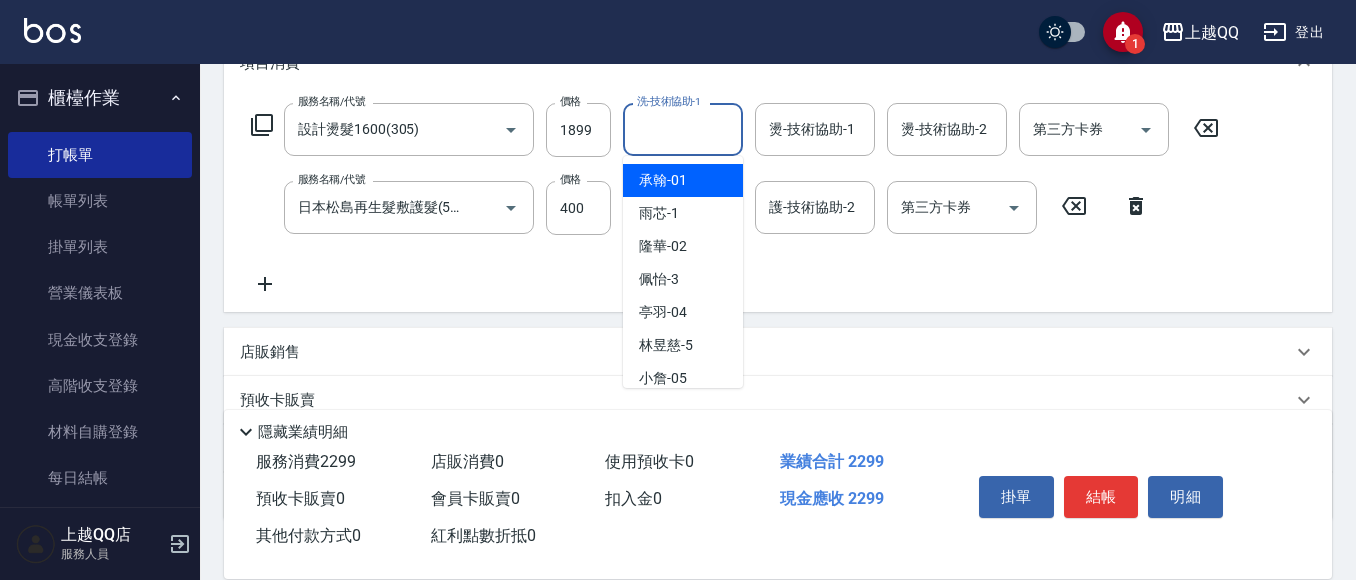 click on "洗-技術協助-1" at bounding box center [683, 129] 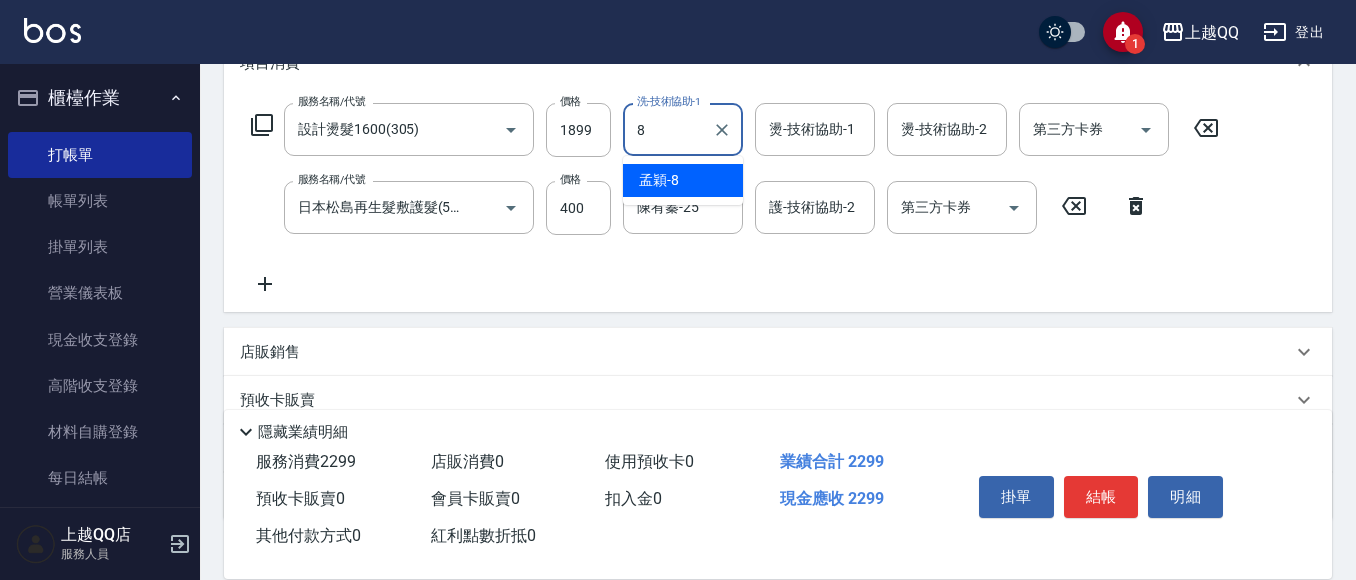 click on "孟穎 -8" at bounding box center [683, 180] 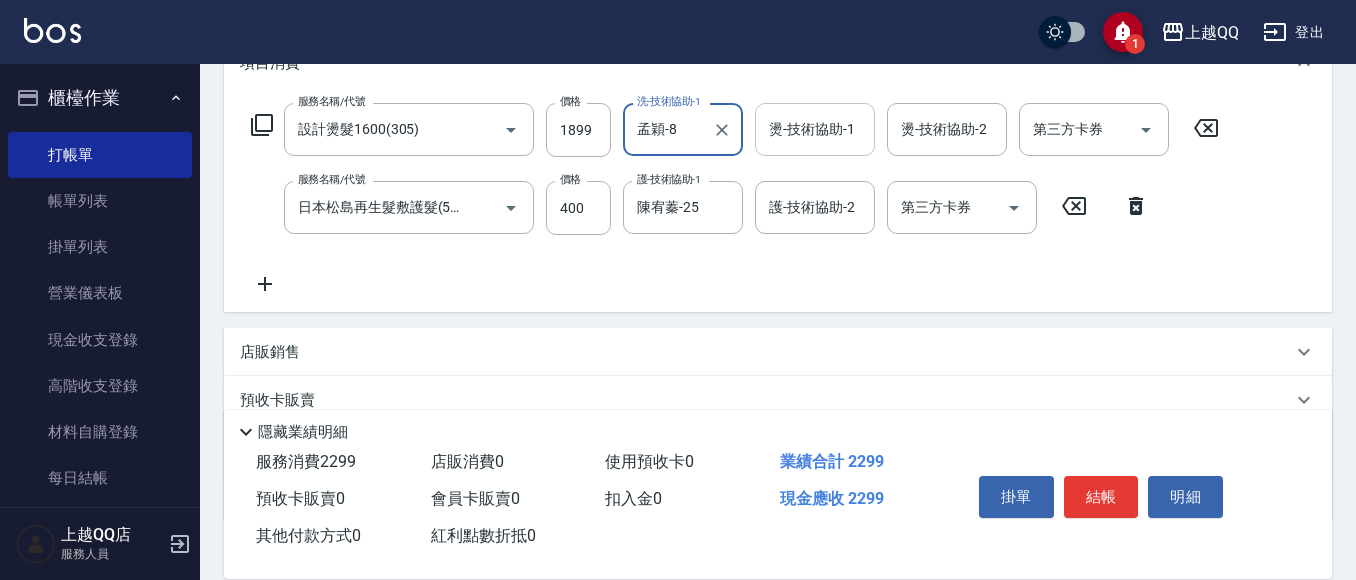 click on "燙-技術協助-1 燙-技術協助-1" at bounding box center (815, 129) 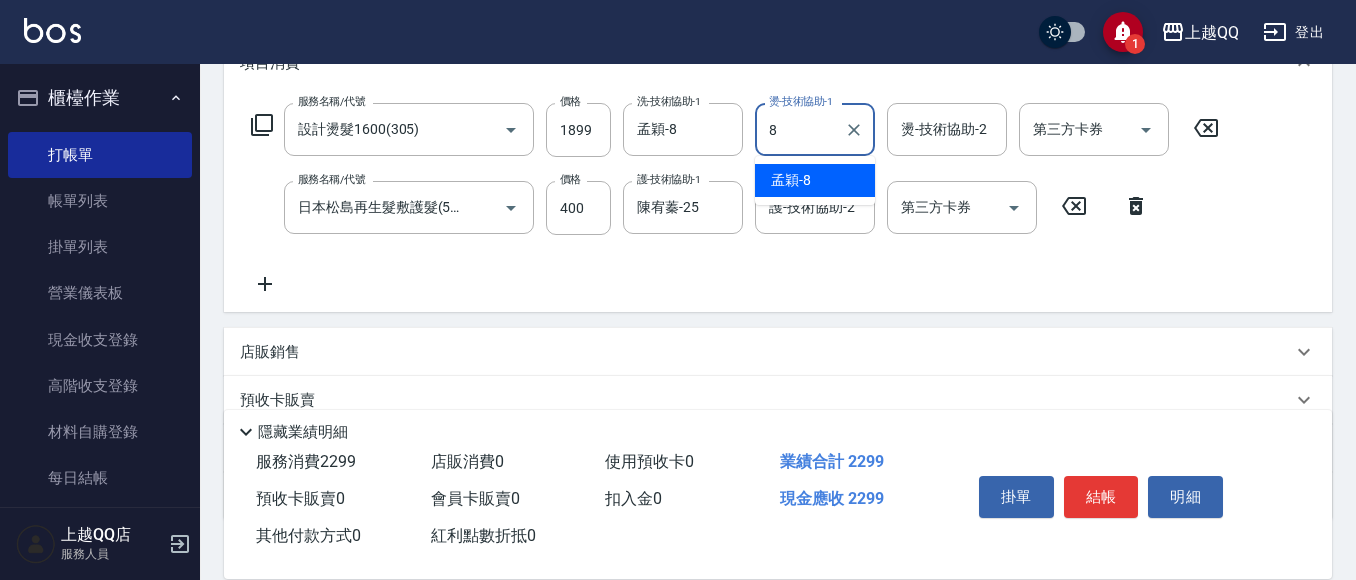 click on "孟穎 -8" at bounding box center [791, 180] 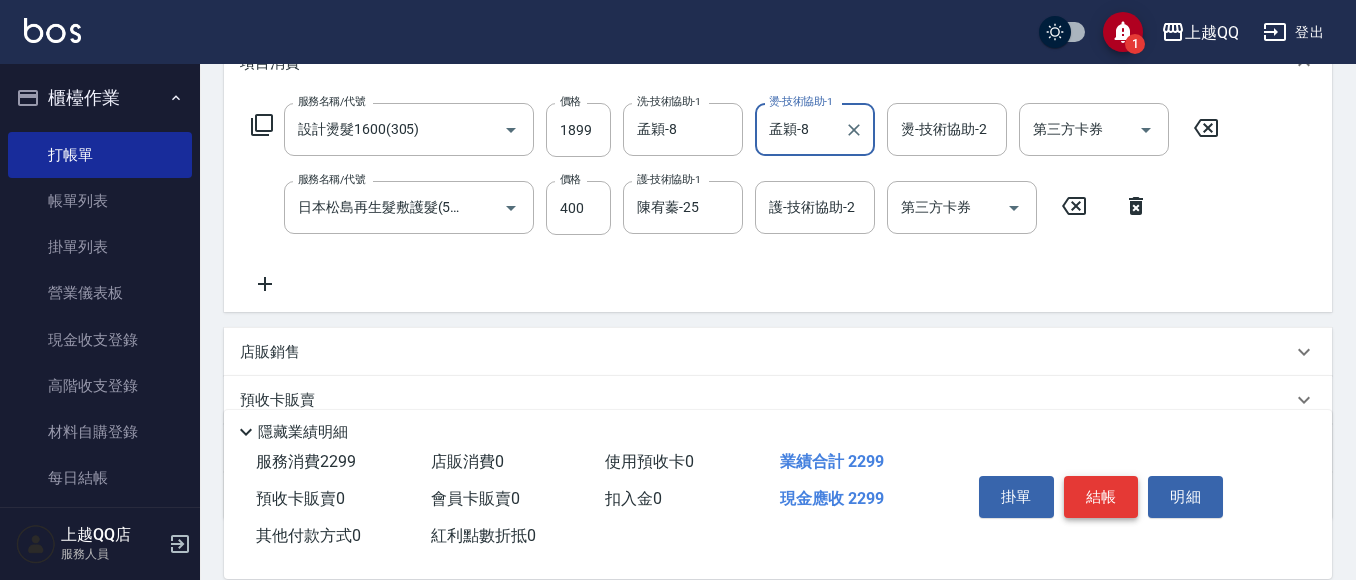 click on "結帳" at bounding box center [1101, 497] 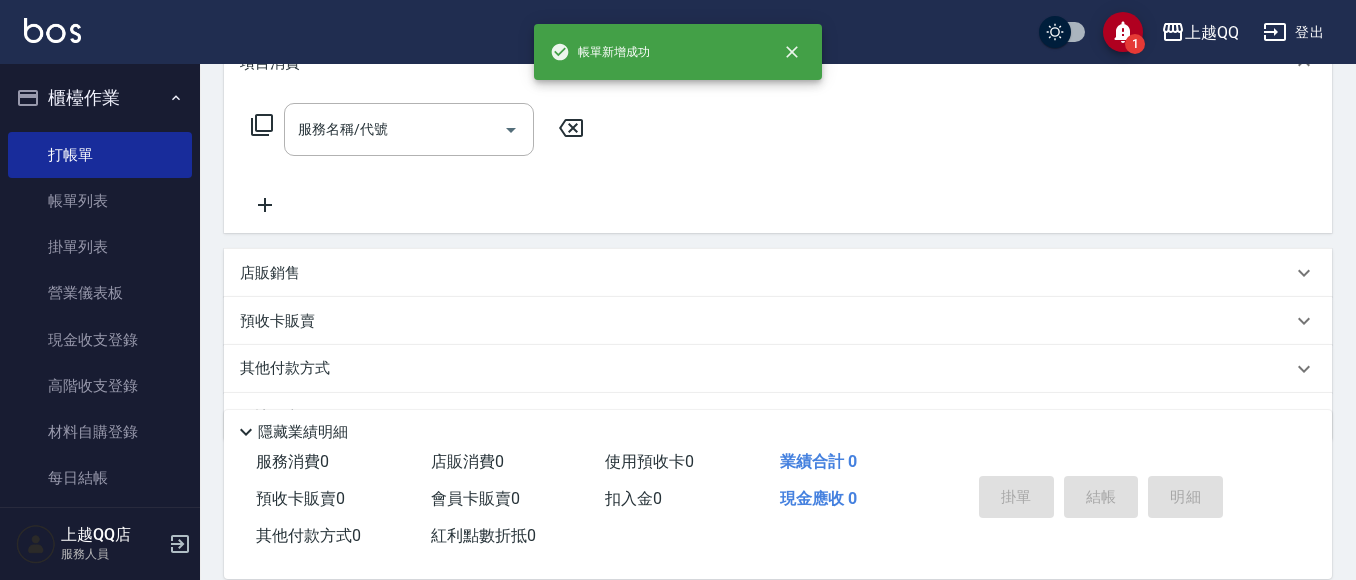 scroll, scrollTop: 0, scrollLeft: 0, axis: both 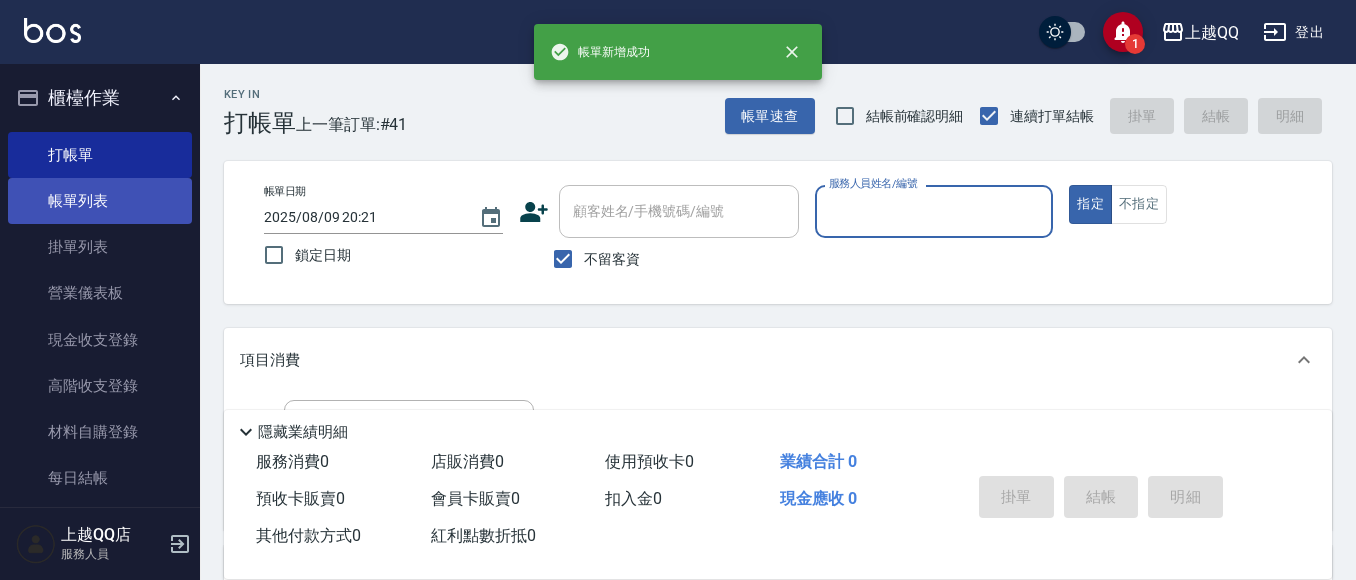 click on "帳單列表" at bounding box center [100, 201] 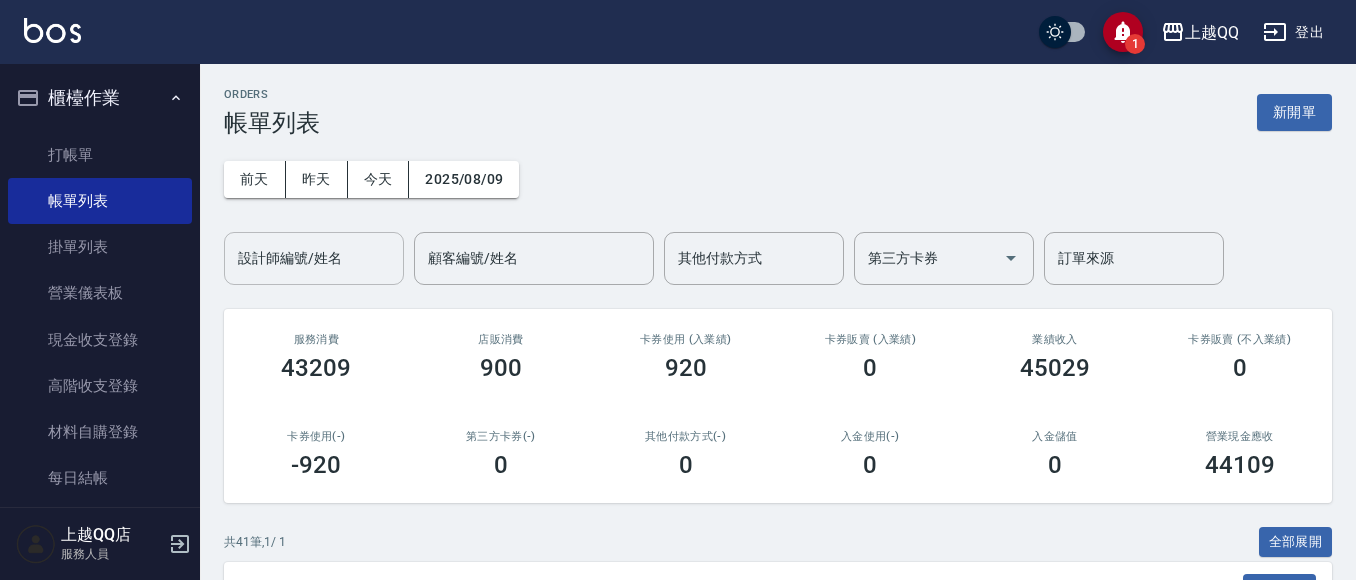 click on "設計師編號/姓名 設計師編號/姓名" at bounding box center (314, 258) 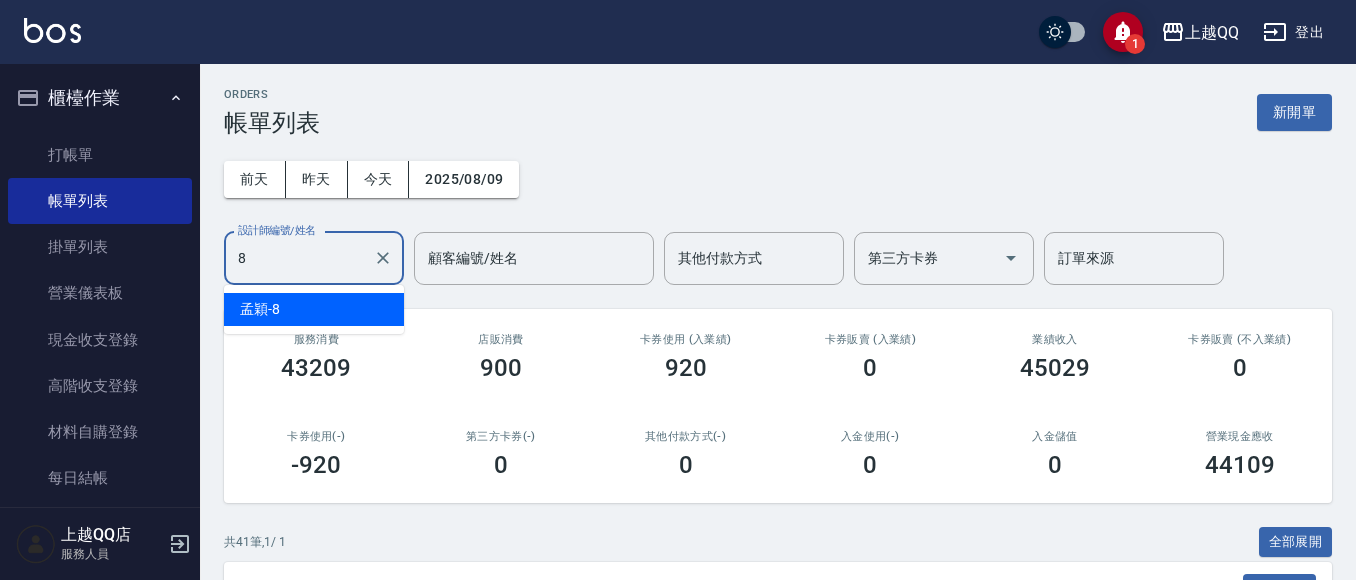 click on "孟穎 -8" at bounding box center [314, 309] 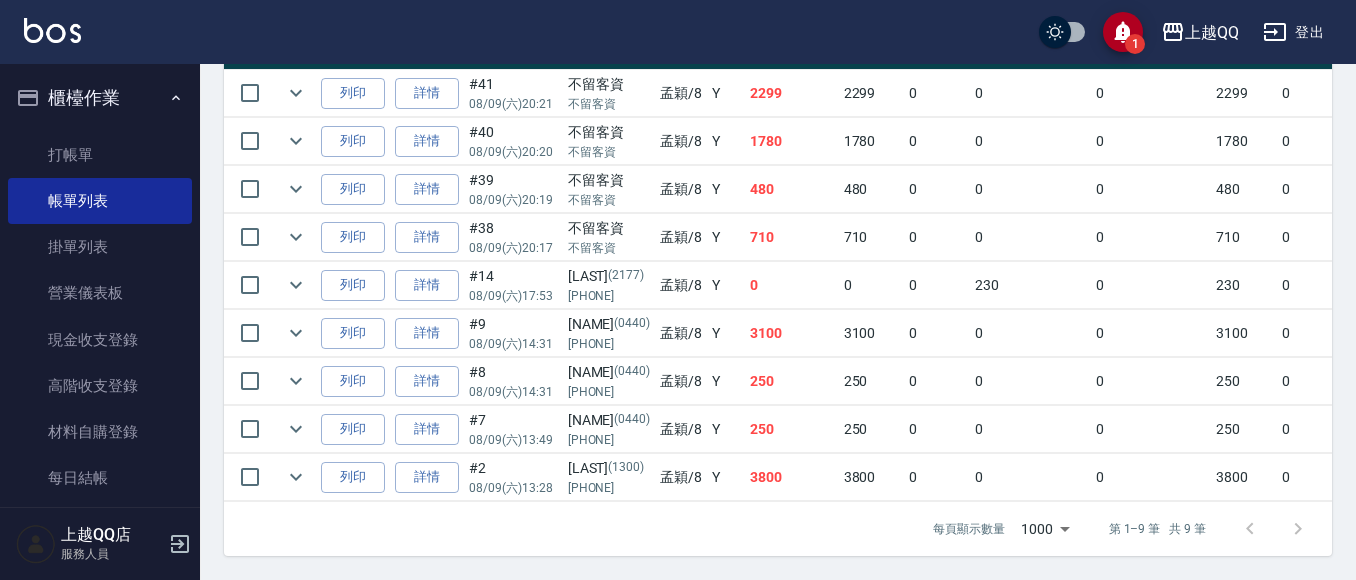 scroll, scrollTop: 571, scrollLeft: 0, axis: vertical 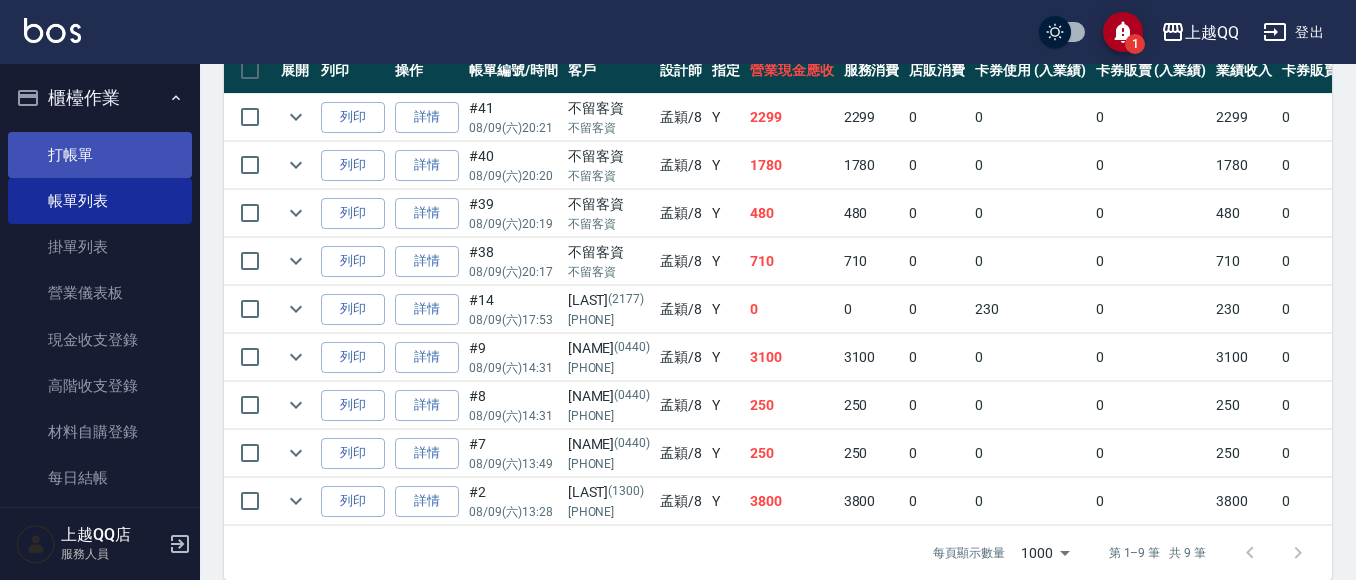 click on "打帳單" at bounding box center (100, 155) 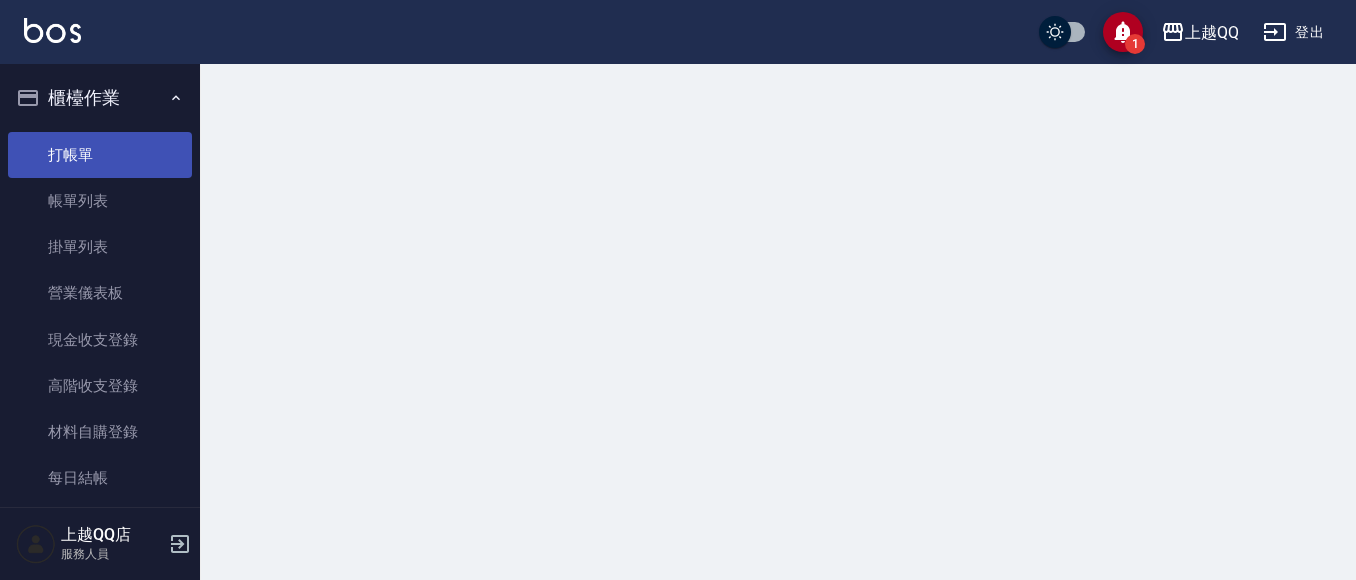 scroll, scrollTop: 0, scrollLeft: 0, axis: both 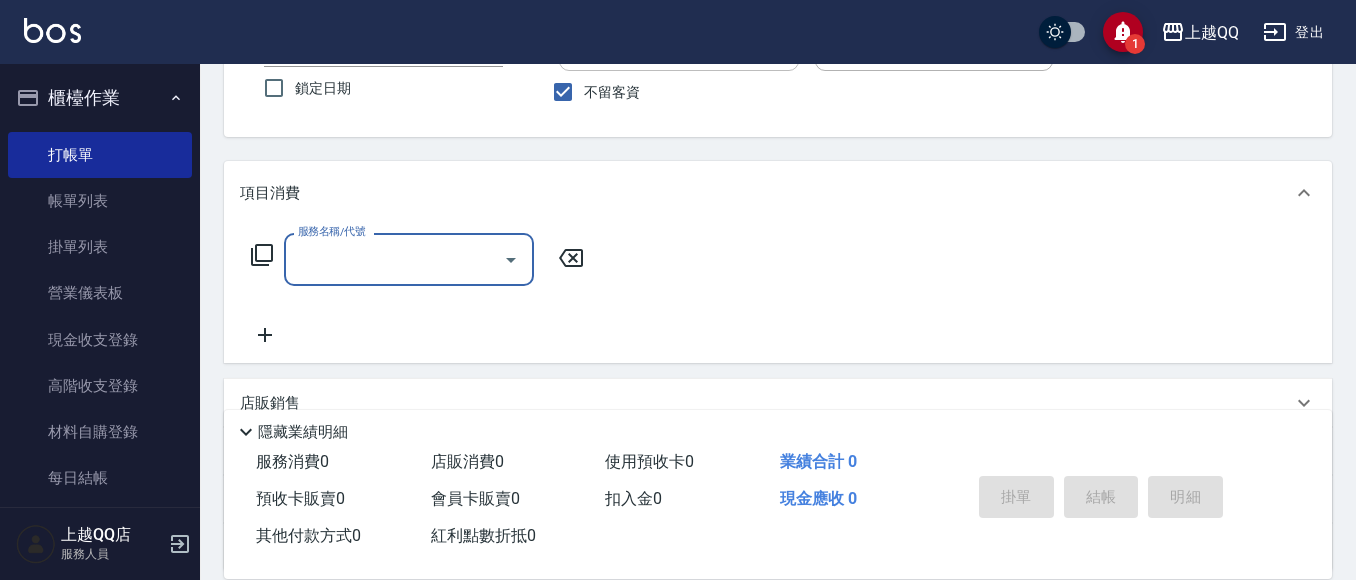 click 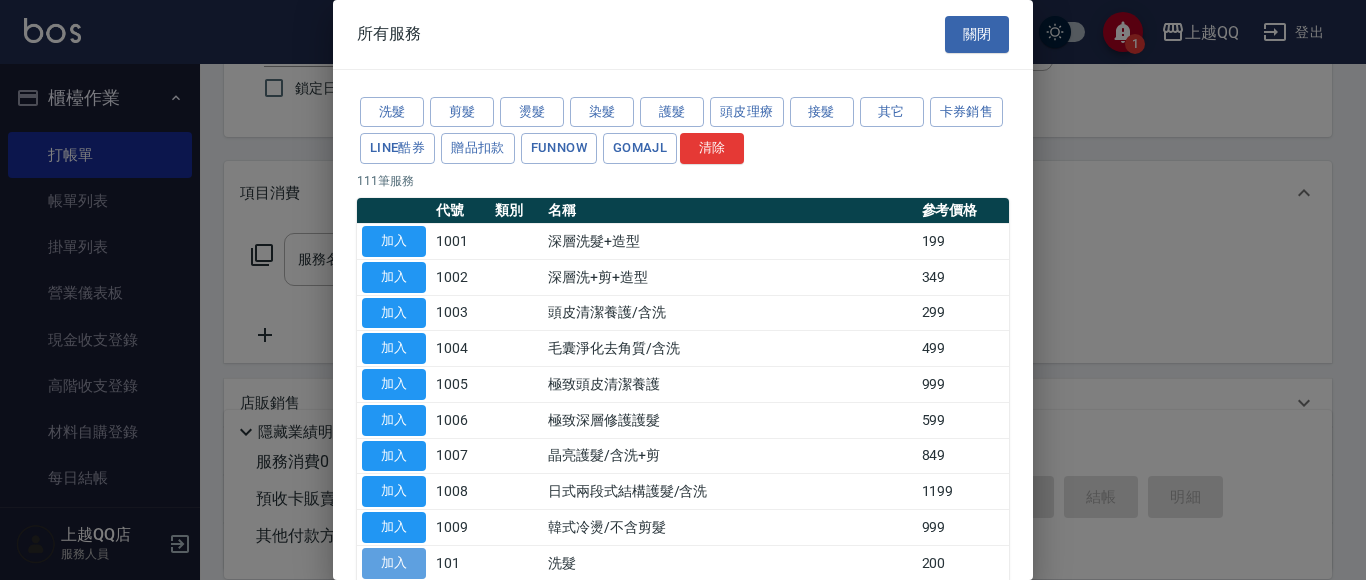 click on "加入" at bounding box center [394, 563] 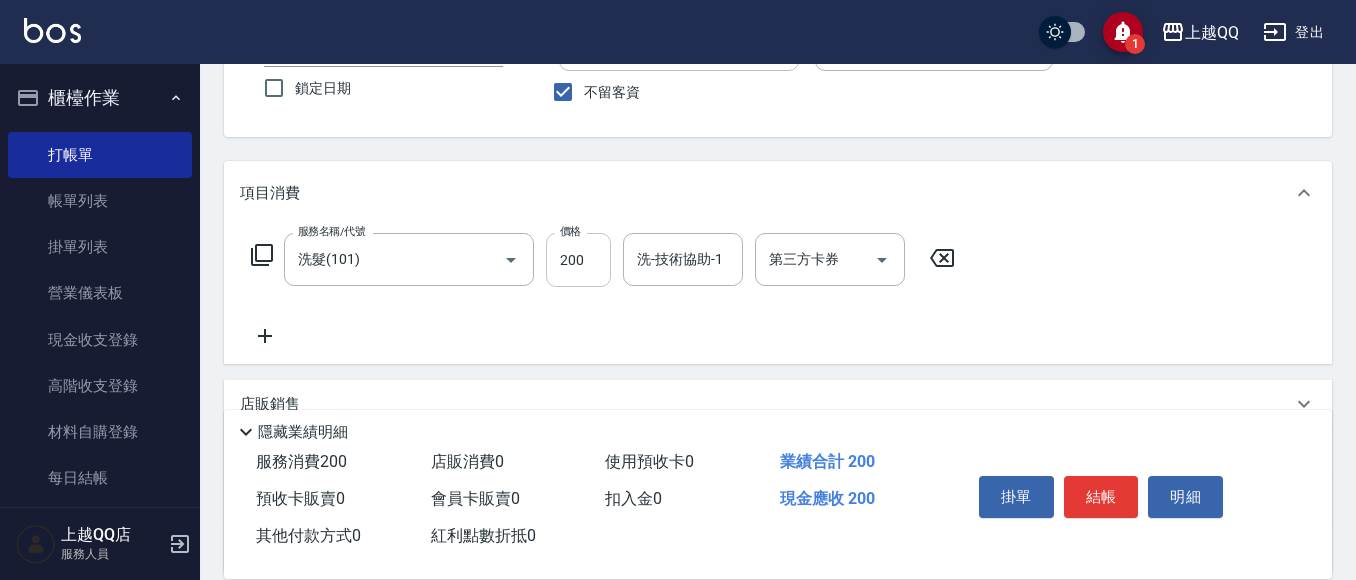 click on "200" at bounding box center (578, 260) 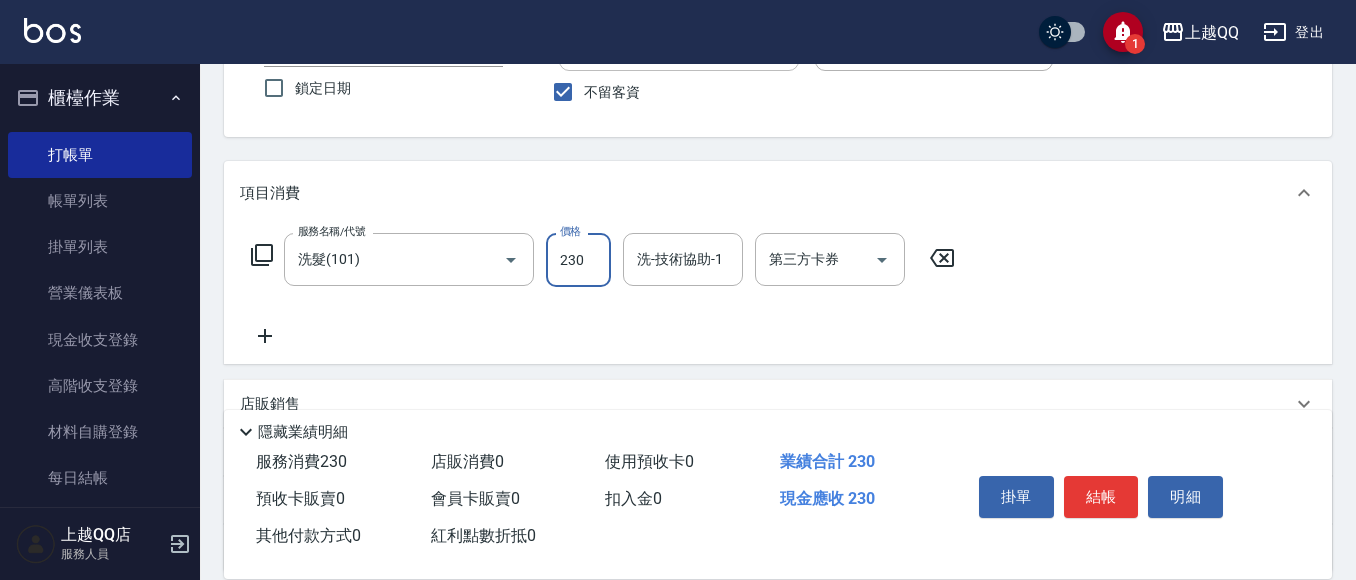 click on "洗-技術協助-1" at bounding box center [683, 259] 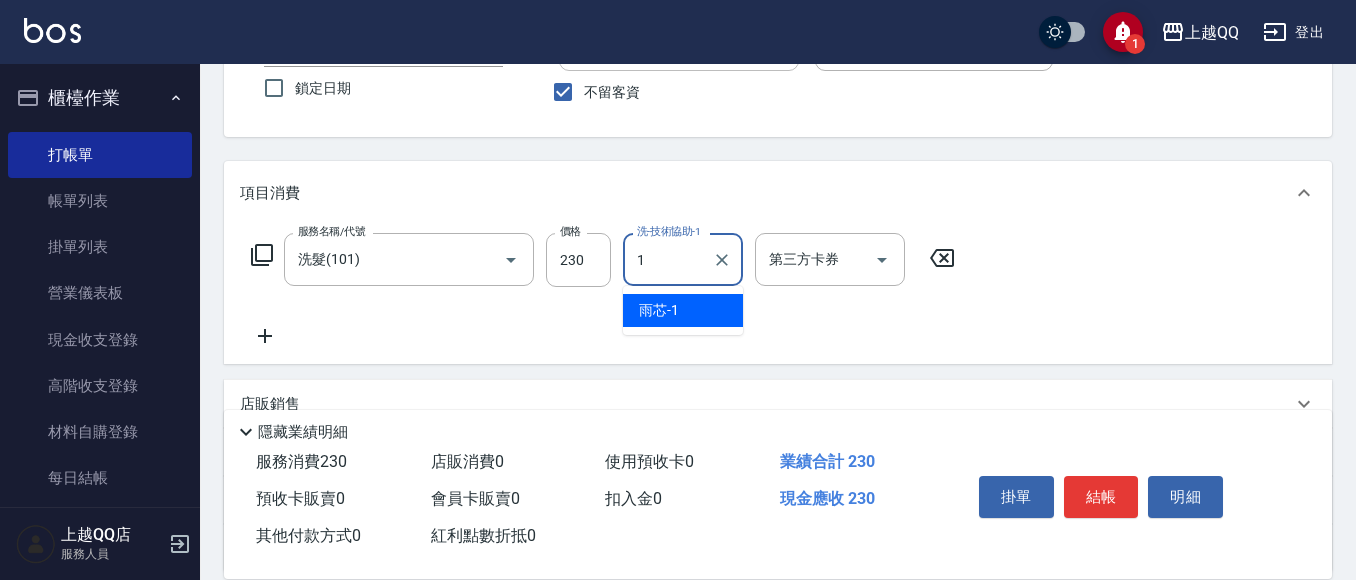 click on "[NAME] -[NUMBER]" at bounding box center (683, 310) 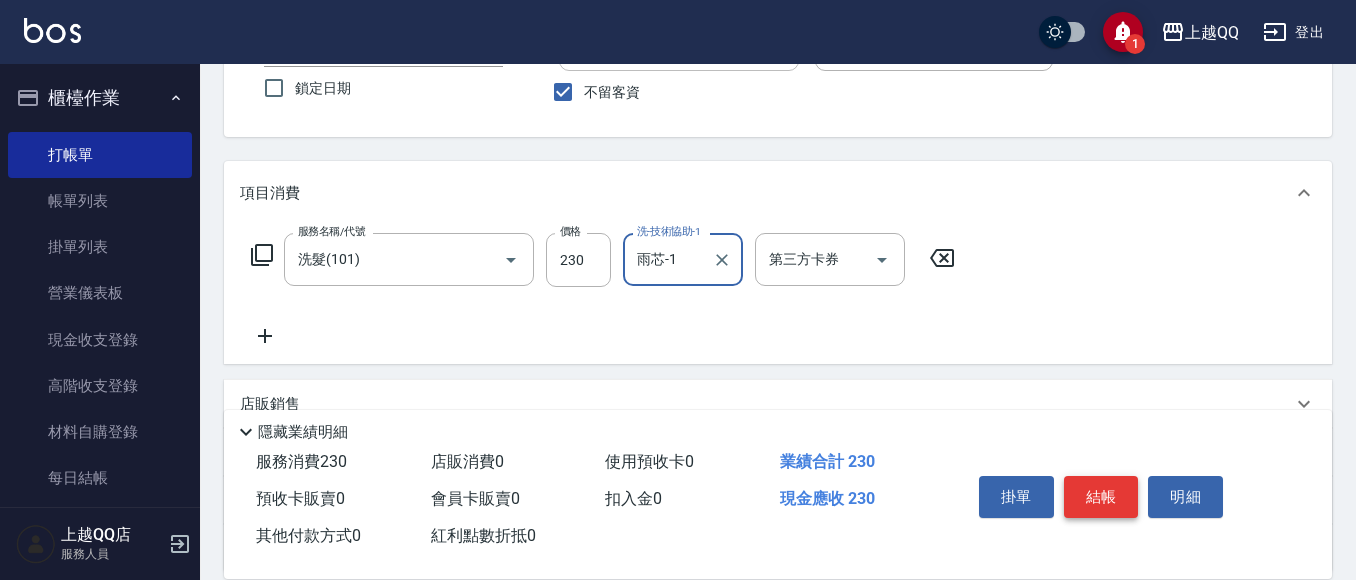 click on "結帳" at bounding box center [1101, 497] 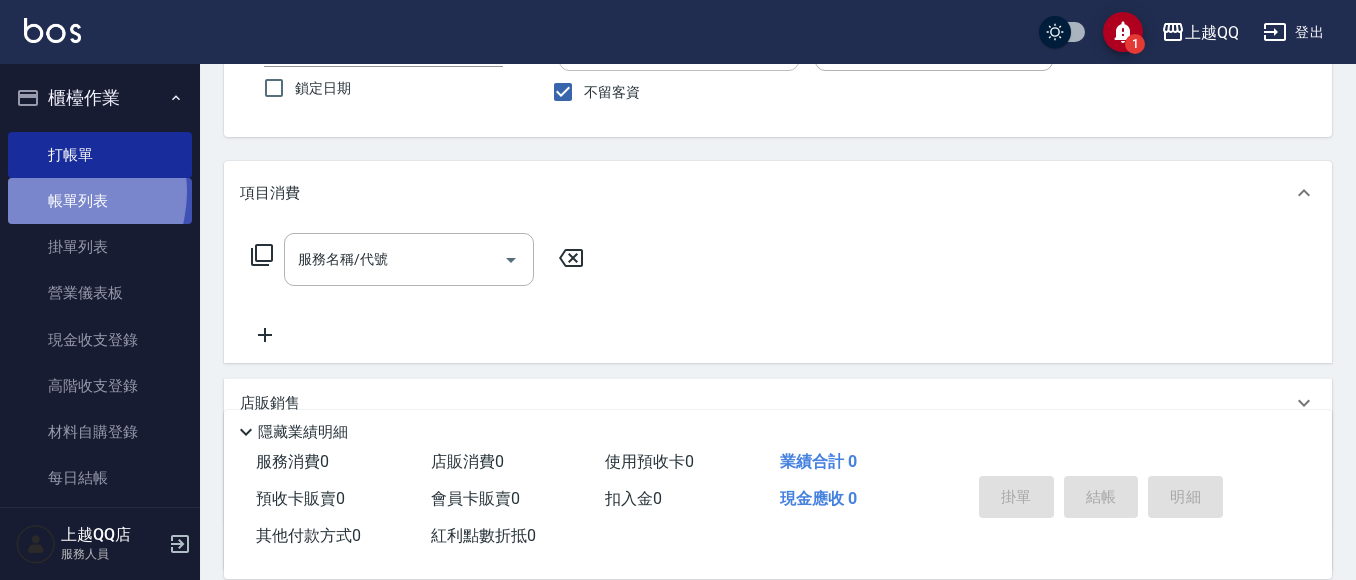 click on "帳單列表" at bounding box center (100, 201) 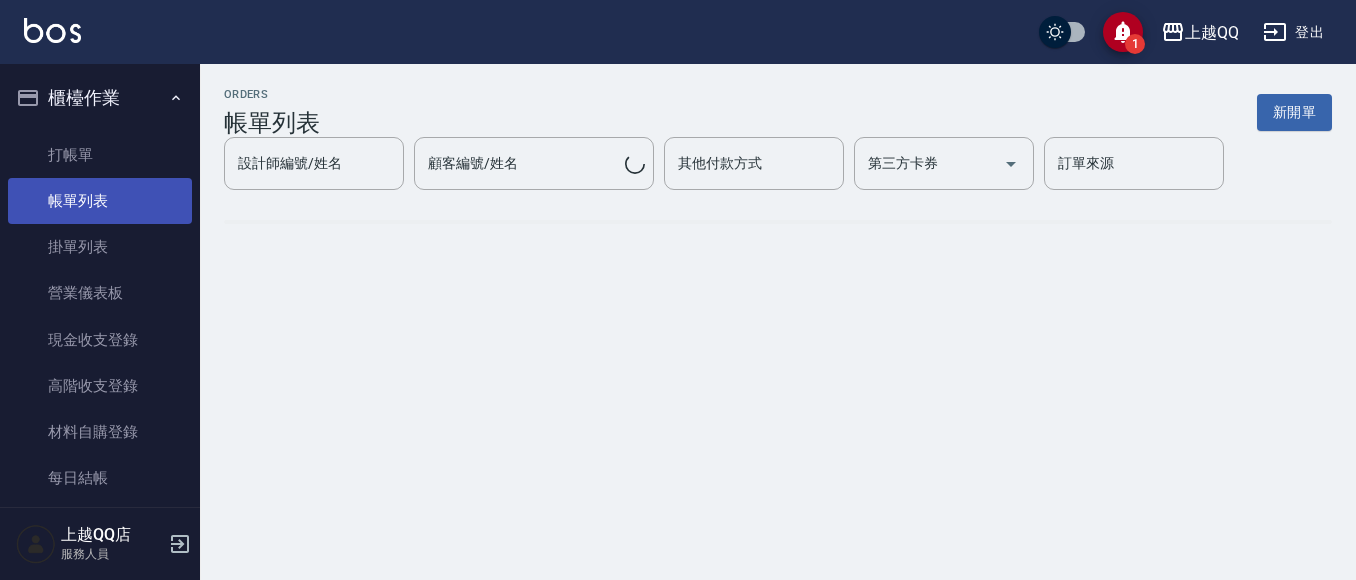 scroll, scrollTop: 0, scrollLeft: 0, axis: both 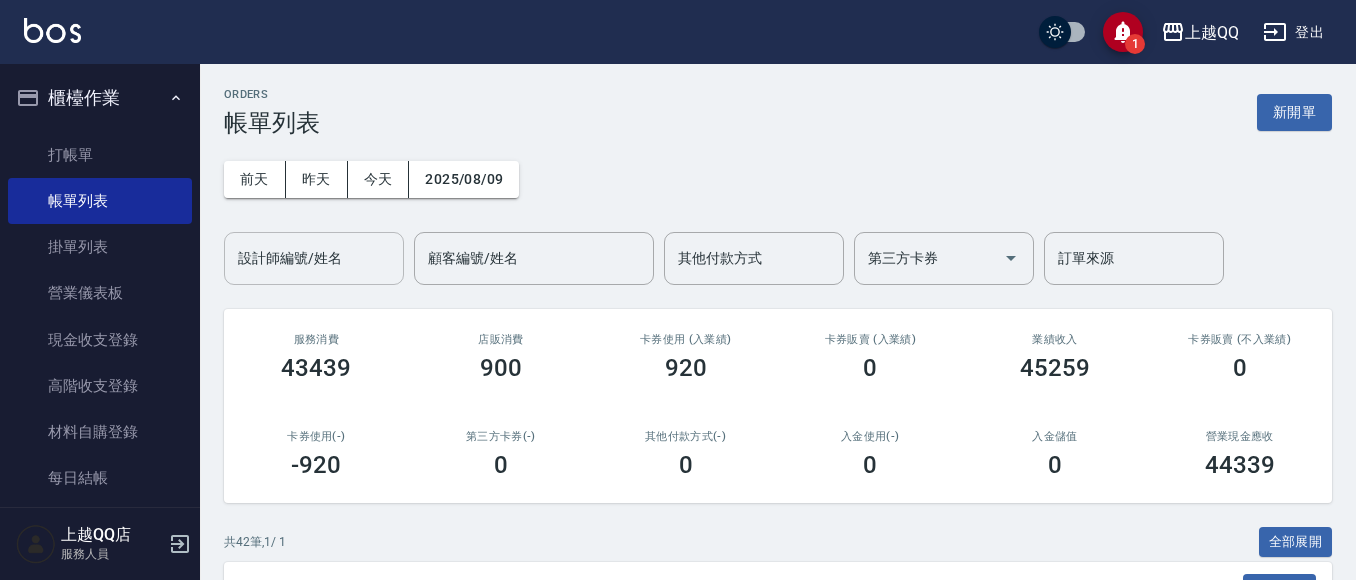 click on "設計師編號/姓名 設計師編號/姓名" at bounding box center (314, 258) 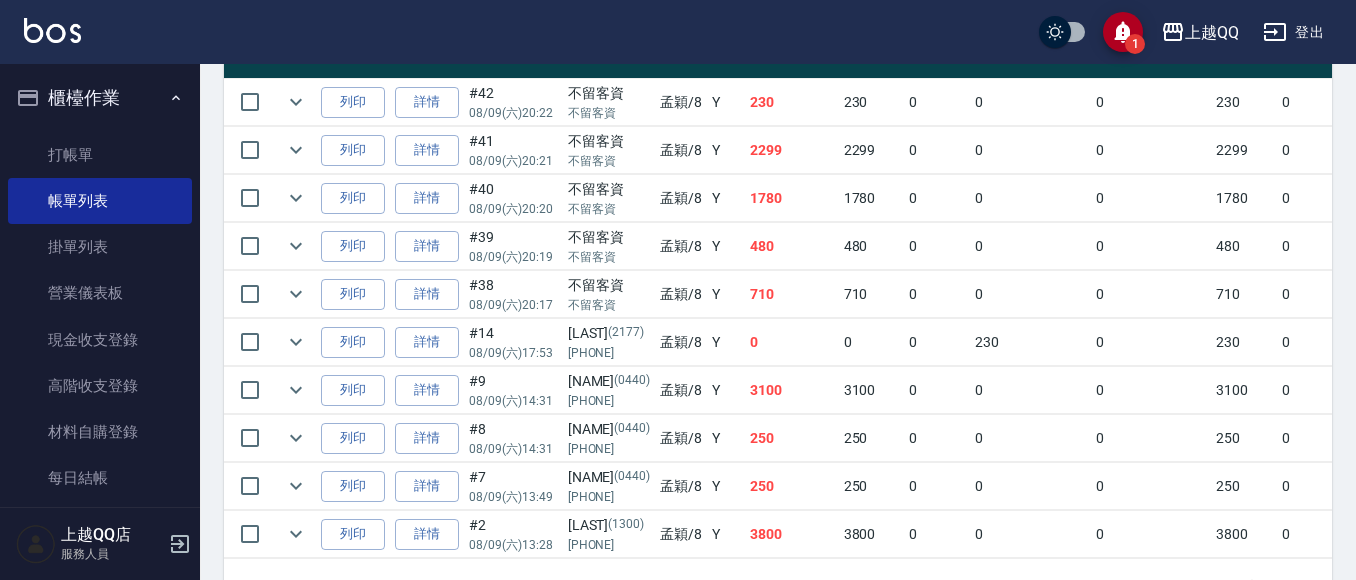 scroll, scrollTop: 537, scrollLeft: 0, axis: vertical 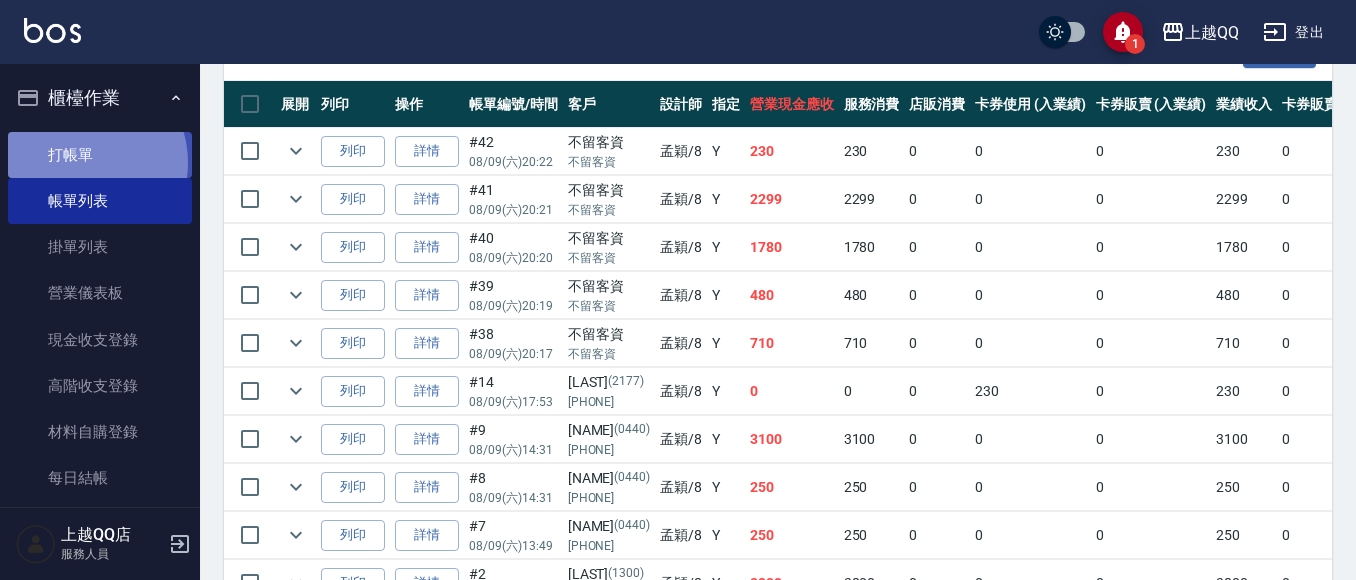 click on "打帳單" at bounding box center [100, 155] 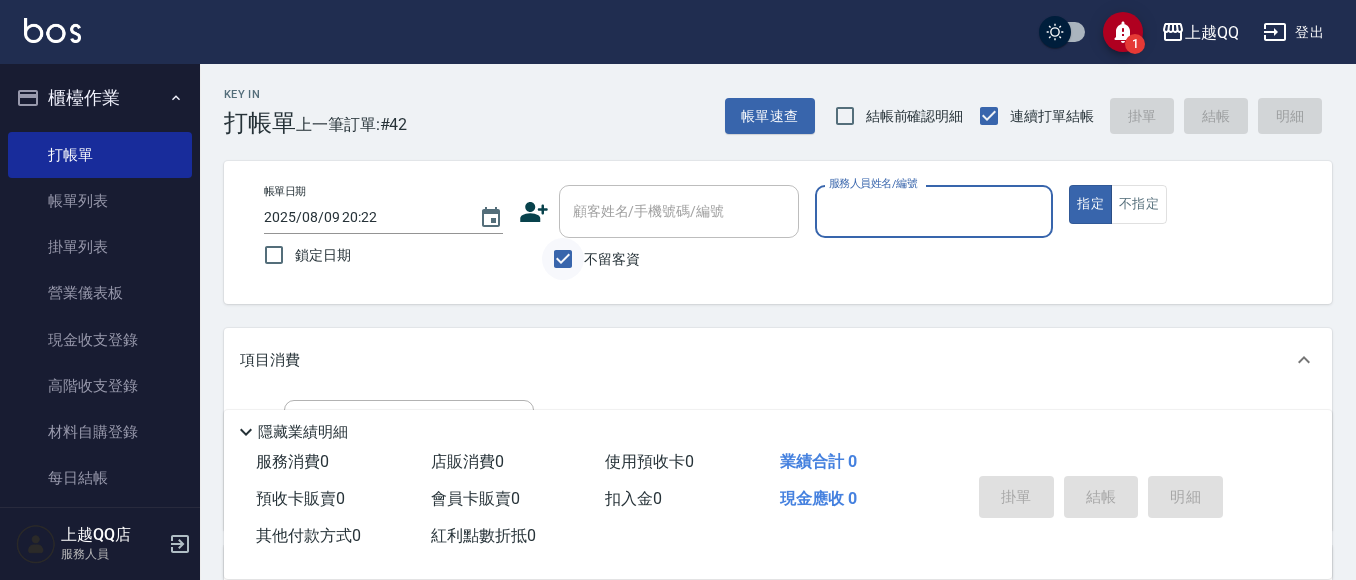 click on "不留客資" at bounding box center (563, 259) 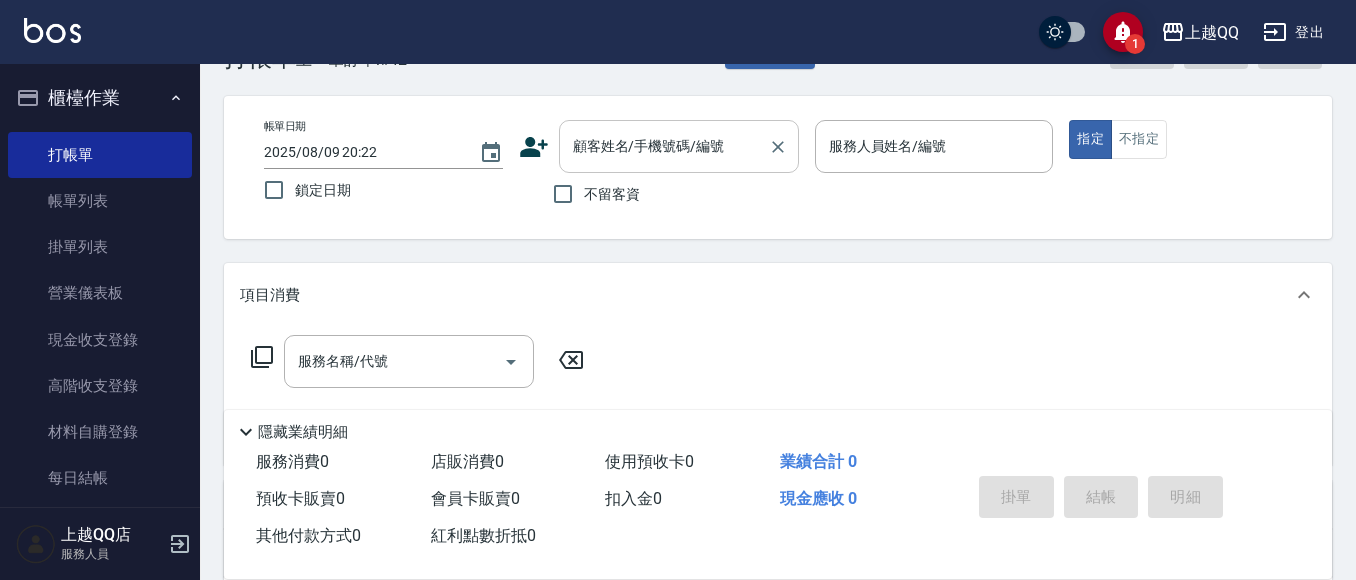 scroll, scrollTop: 100, scrollLeft: 0, axis: vertical 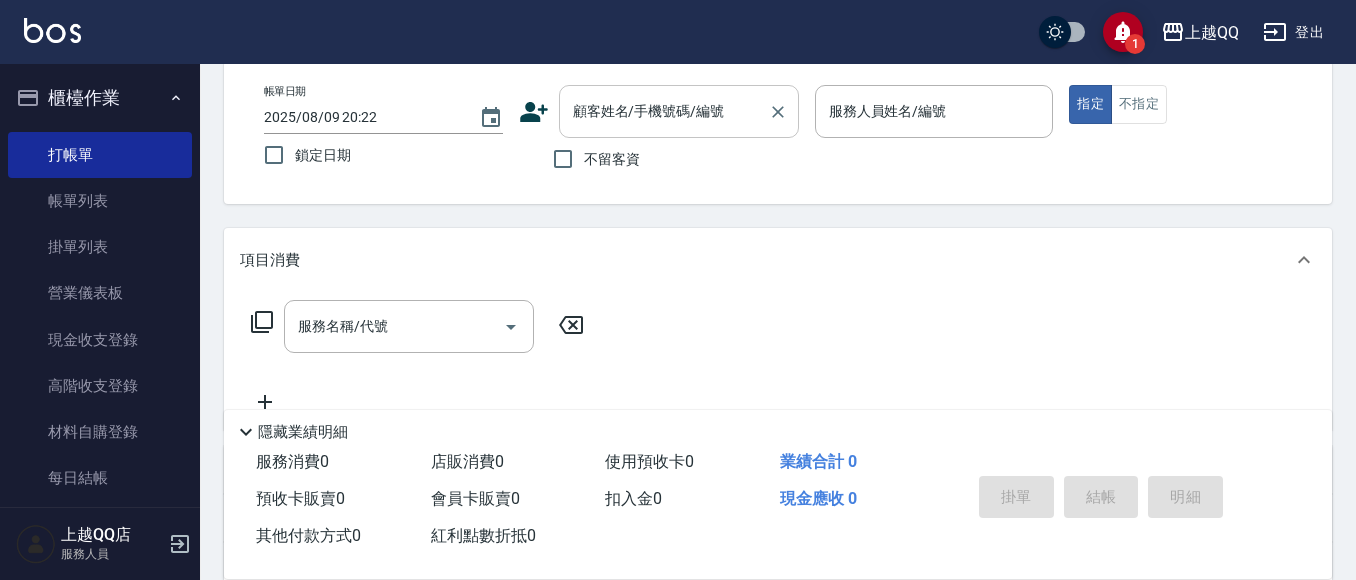 drag, startPoint x: 660, startPoint y: 136, endPoint x: 495, endPoint y: 2, distance: 212.55823 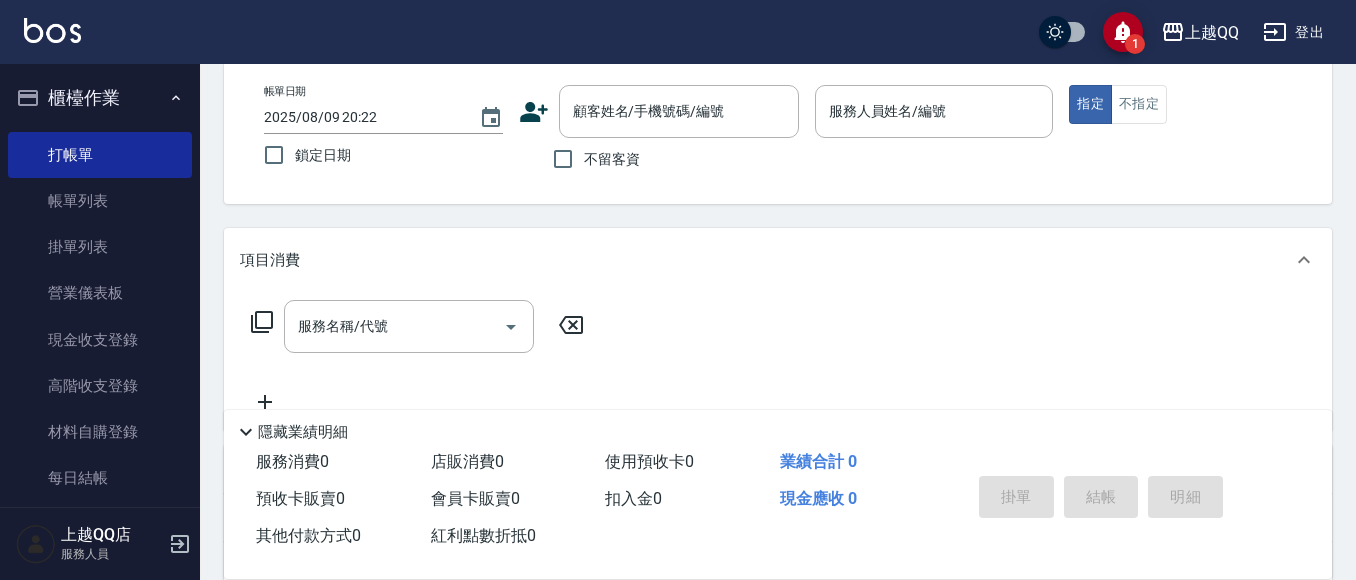 click on "顧客姓名/手機號碼/編號" at bounding box center (679, 111) 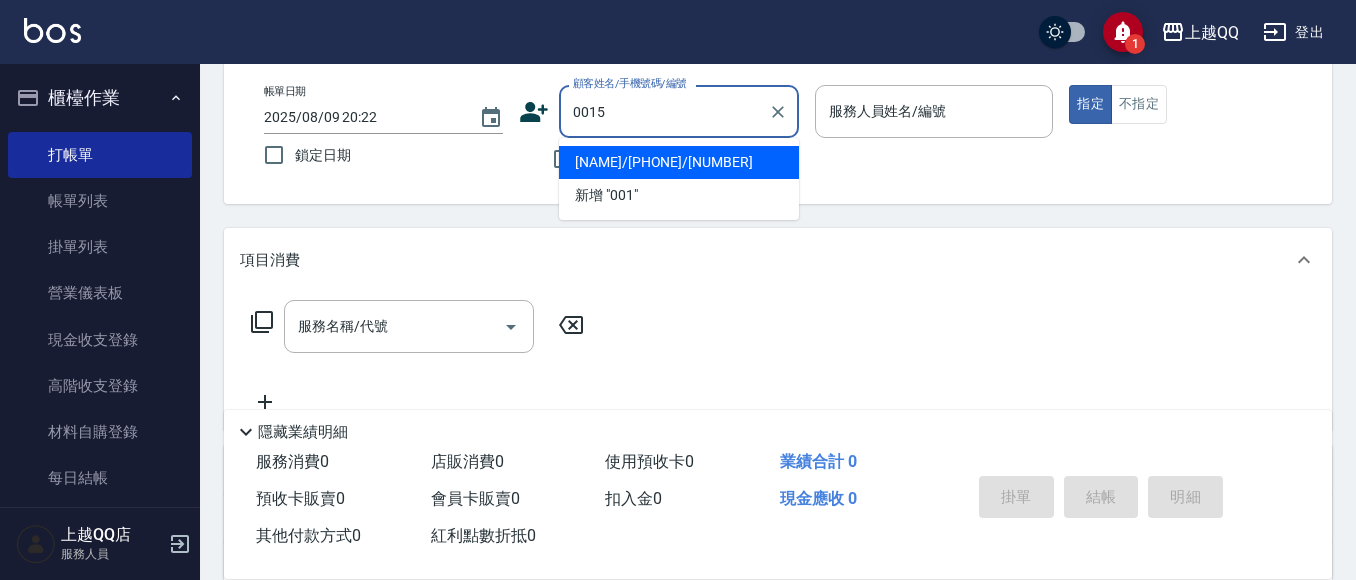 click on "指定" at bounding box center (1090, 104) 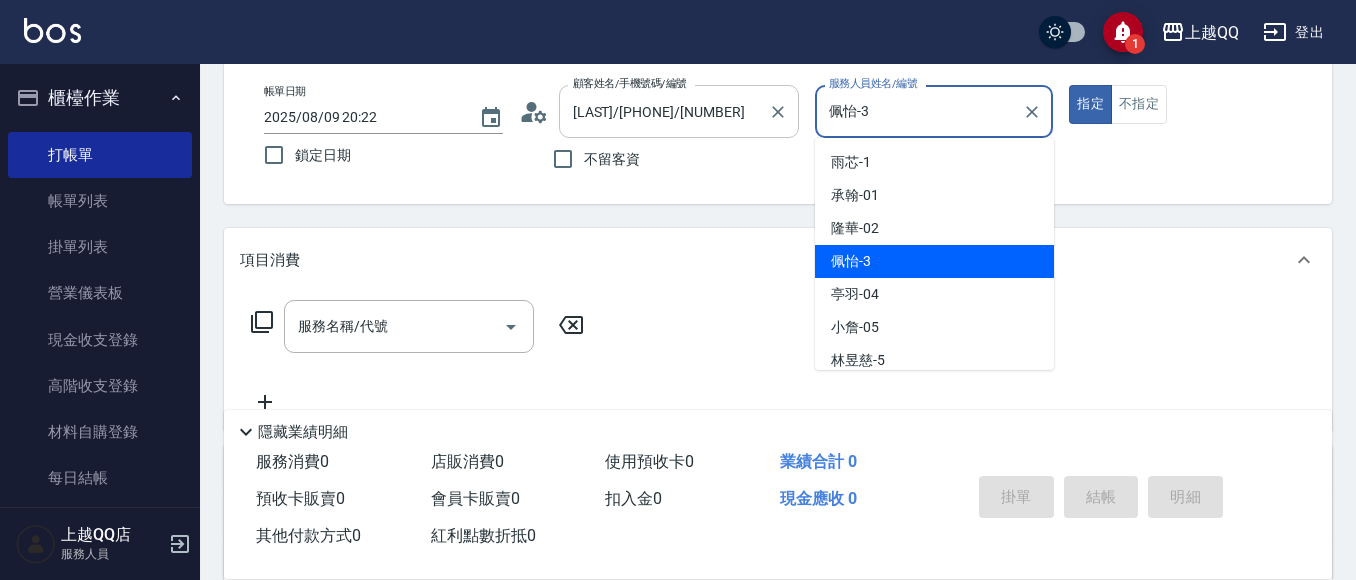 drag, startPoint x: 969, startPoint y: 117, endPoint x: 756, endPoint y: 130, distance: 213.39635 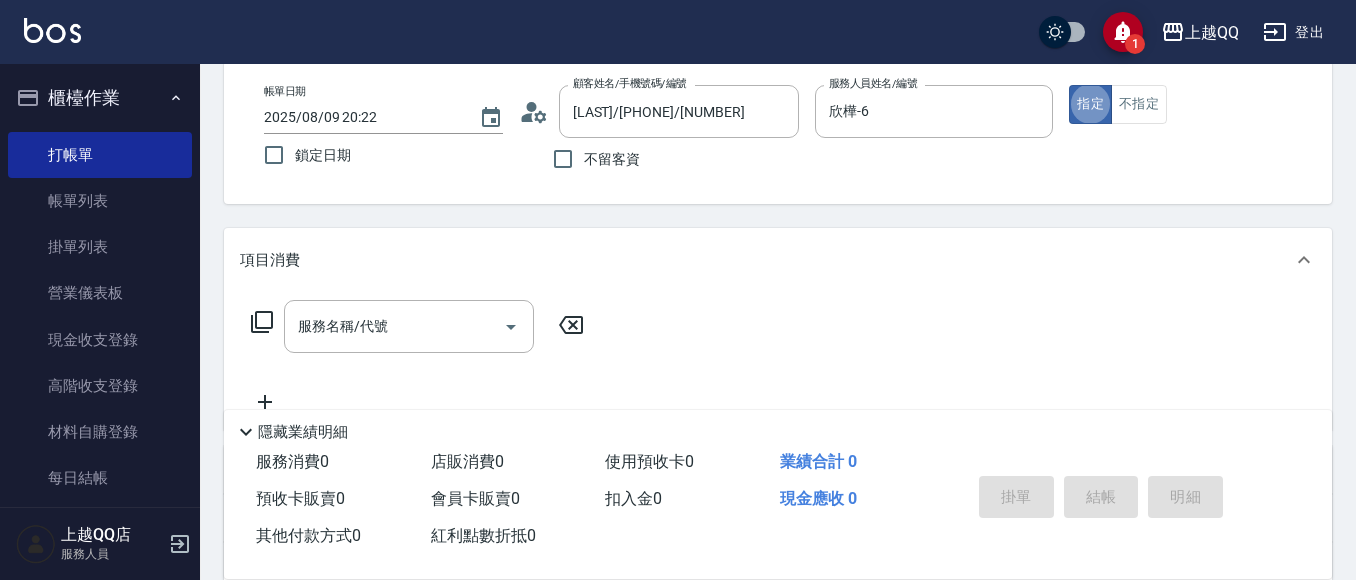 scroll, scrollTop: 400, scrollLeft: 0, axis: vertical 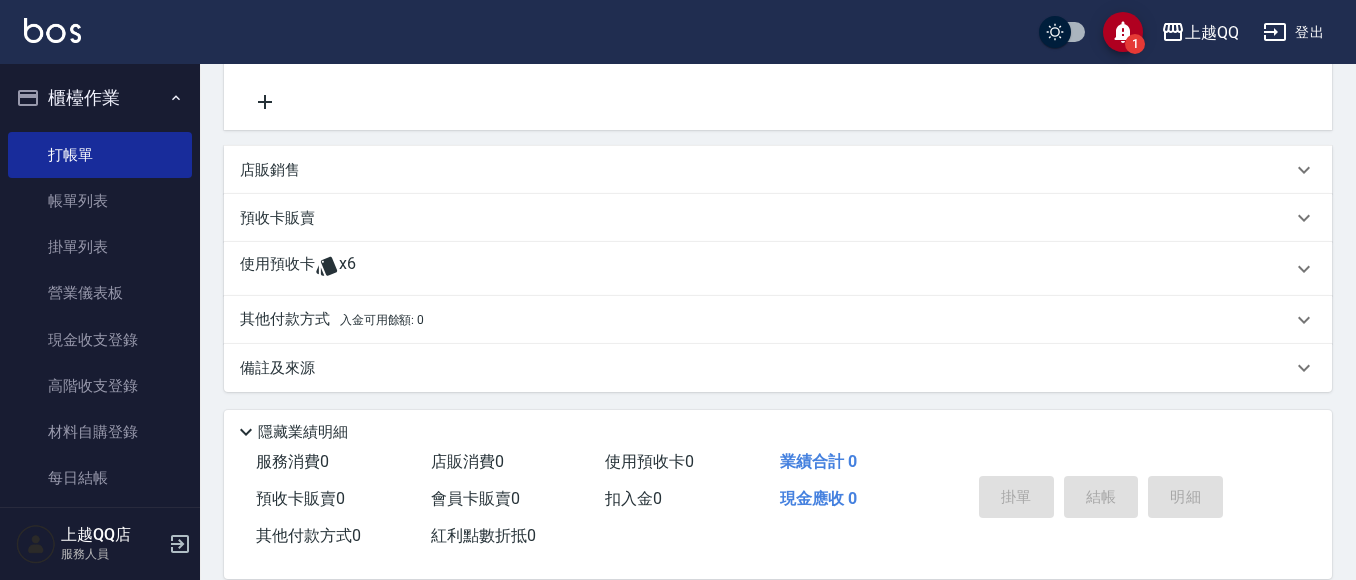 click on "使用預收卡 x6" at bounding box center [766, 269] 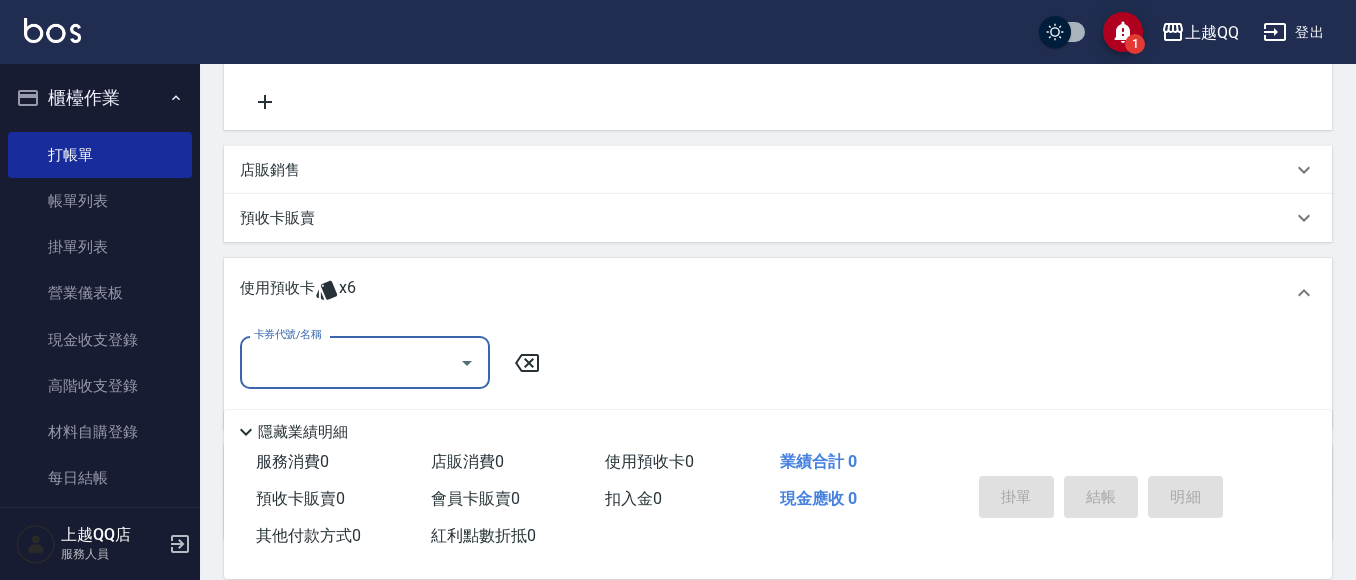 scroll, scrollTop: 0, scrollLeft: 0, axis: both 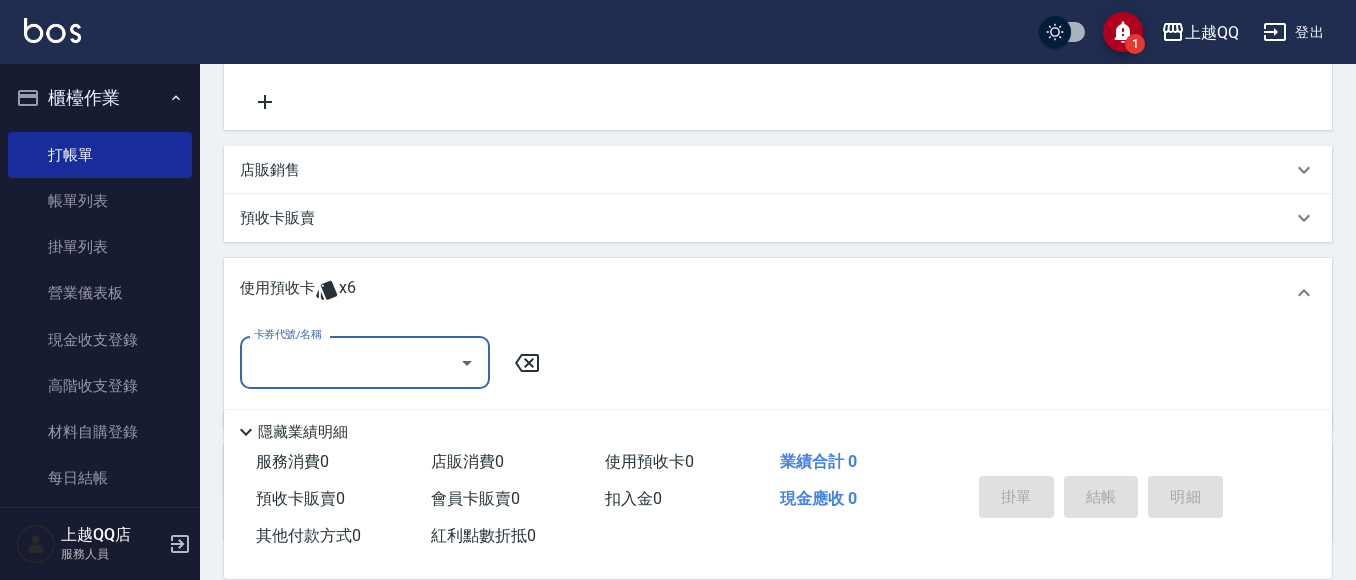 click on "卡券代號/名稱" at bounding box center [350, 362] 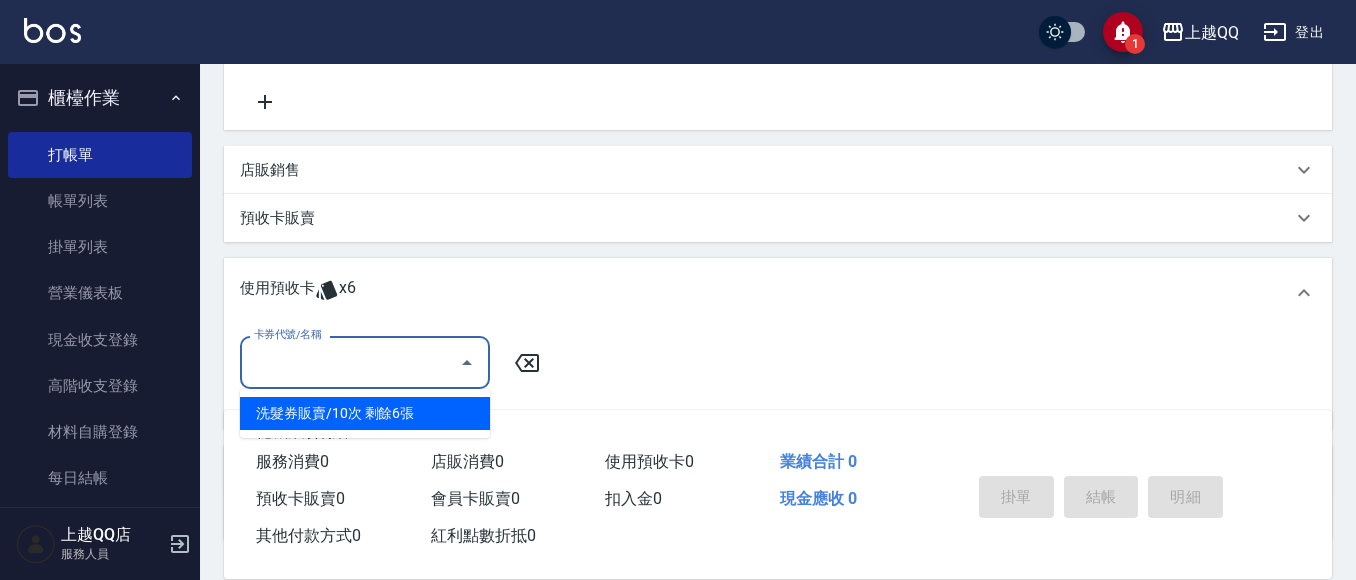 click on "洗髮券販賣/10次 剩餘6張" at bounding box center (365, 413) 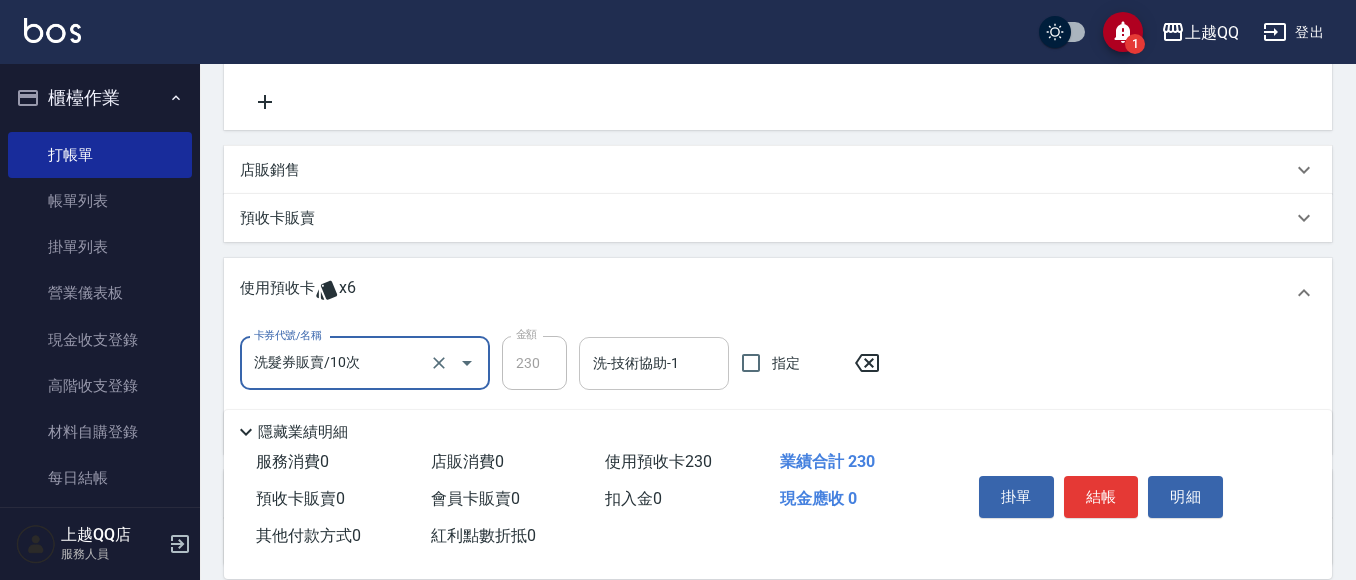 click on "洗-技術協助-1" at bounding box center [654, 363] 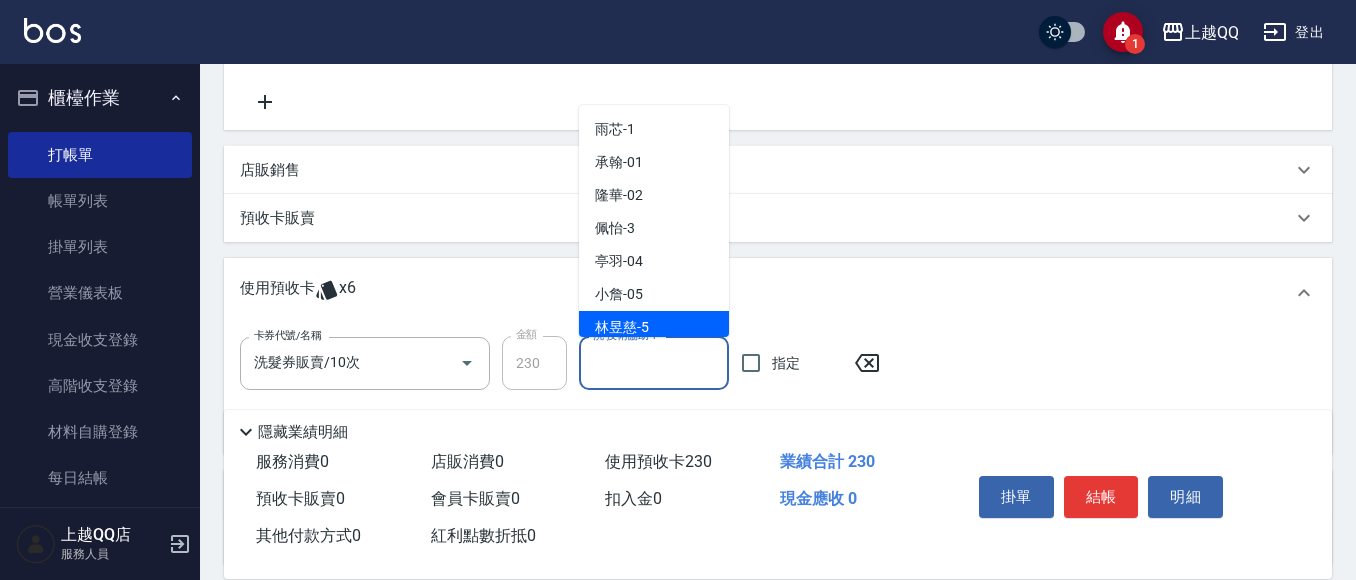 click on "[LAST]-5" at bounding box center (654, 327) 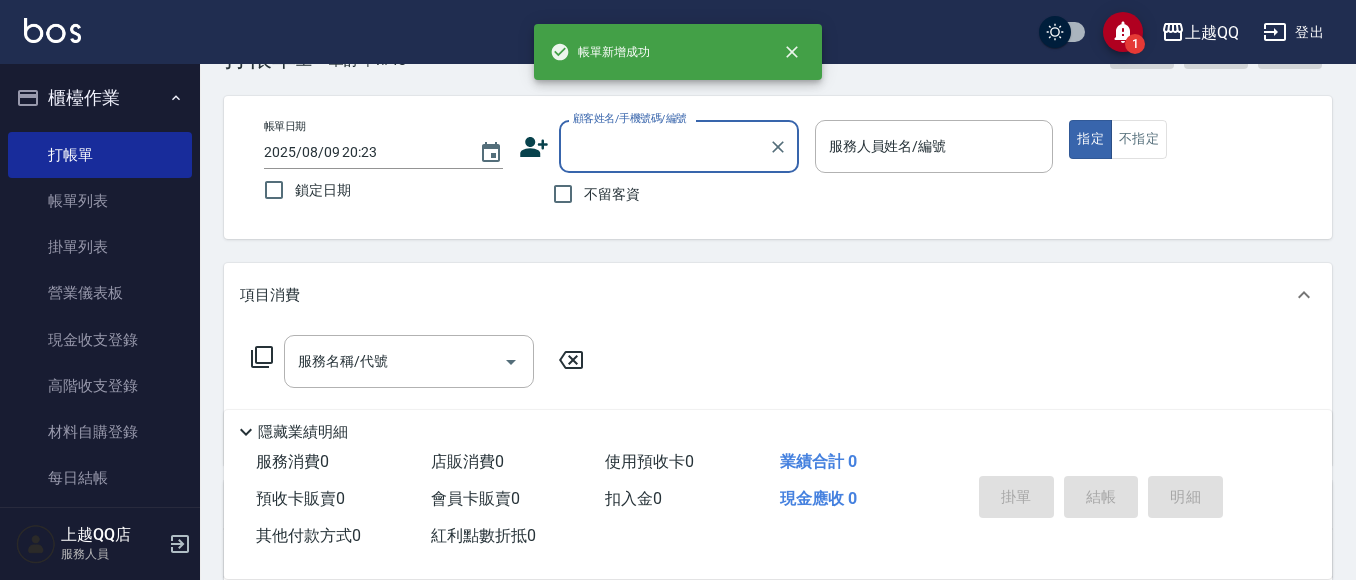 scroll, scrollTop: 100, scrollLeft: 0, axis: vertical 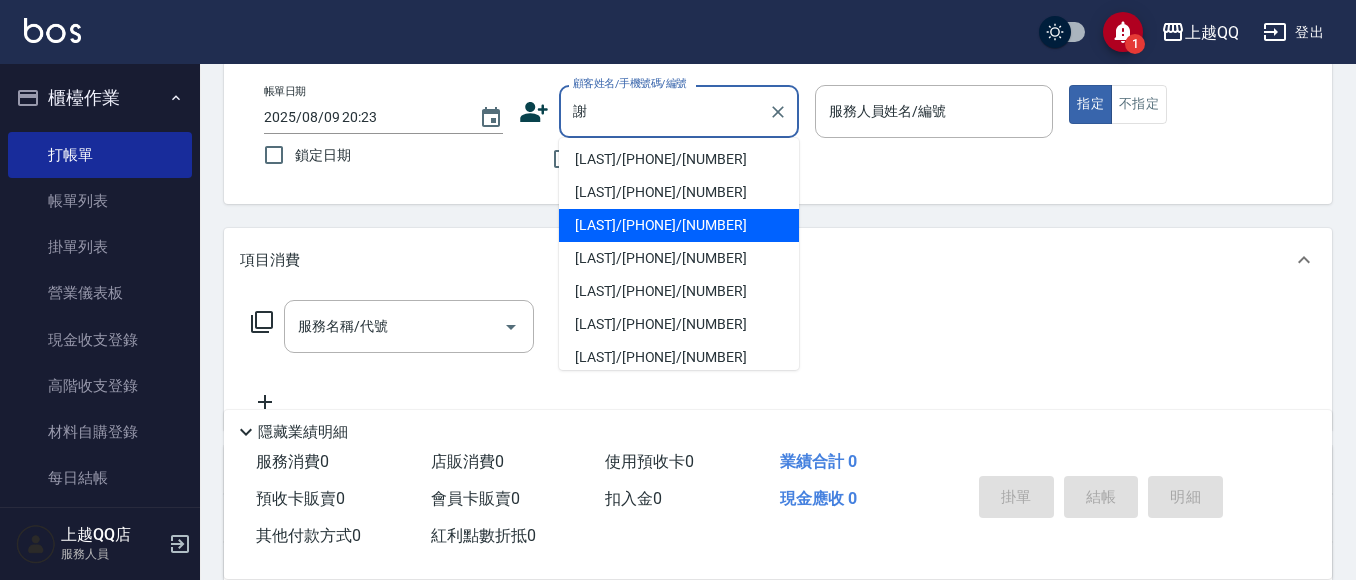 click on "[LAST]/[PHONE]/[NUMBER]" at bounding box center [679, 225] 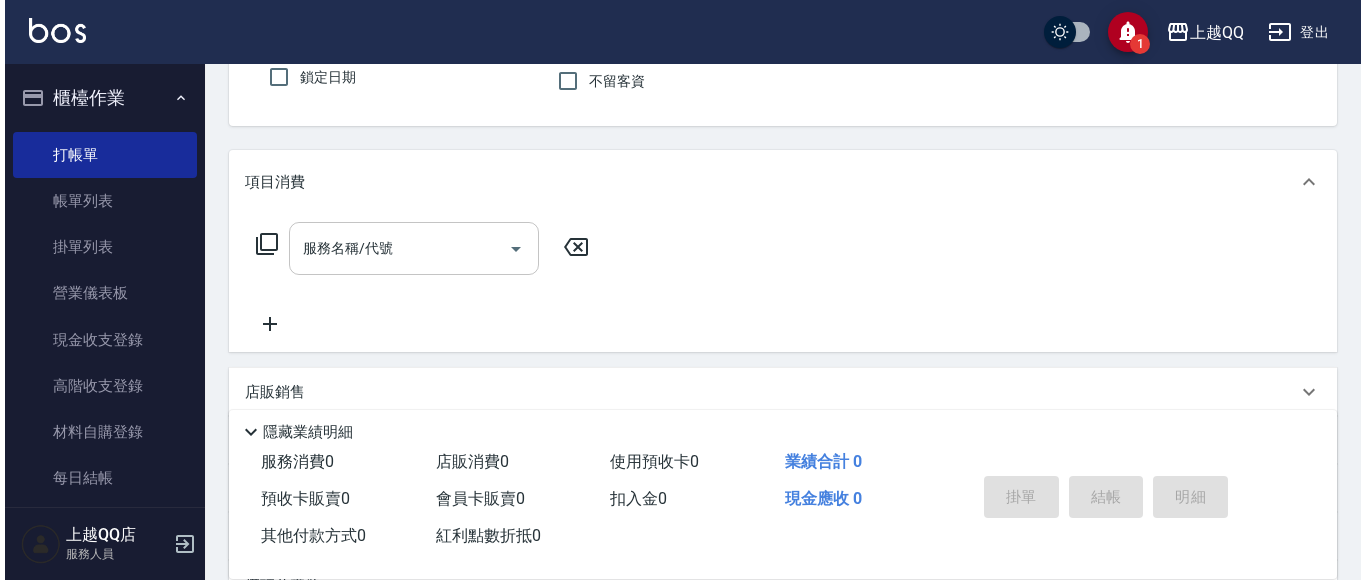 scroll, scrollTop: 200, scrollLeft: 0, axis: vertical 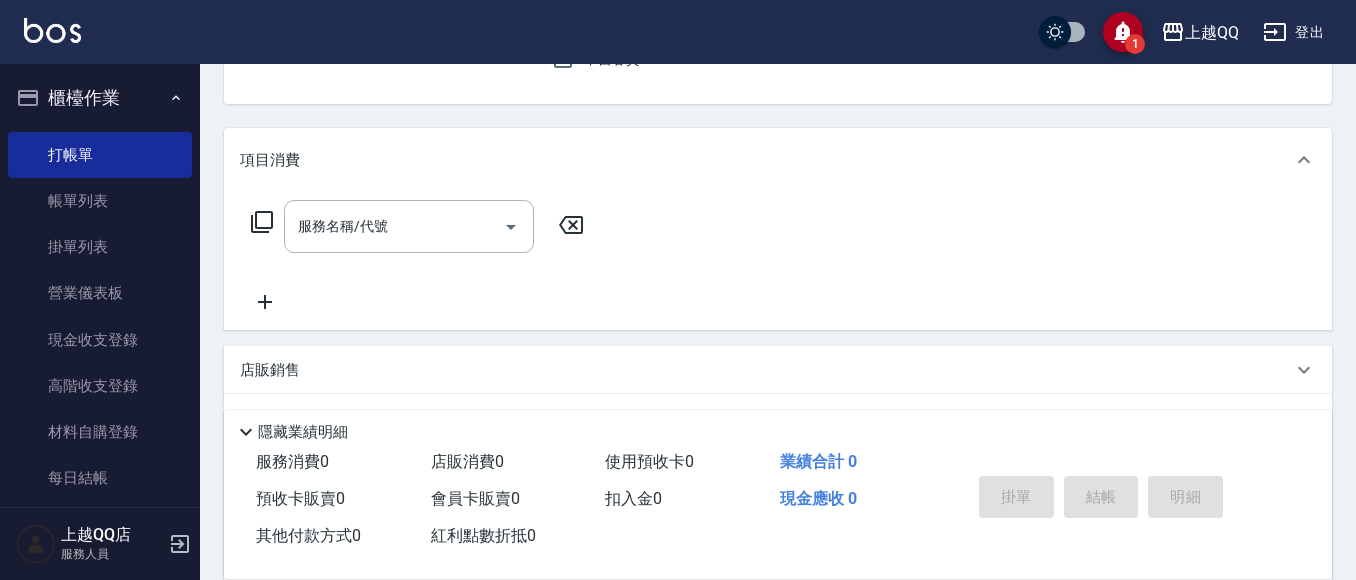 click 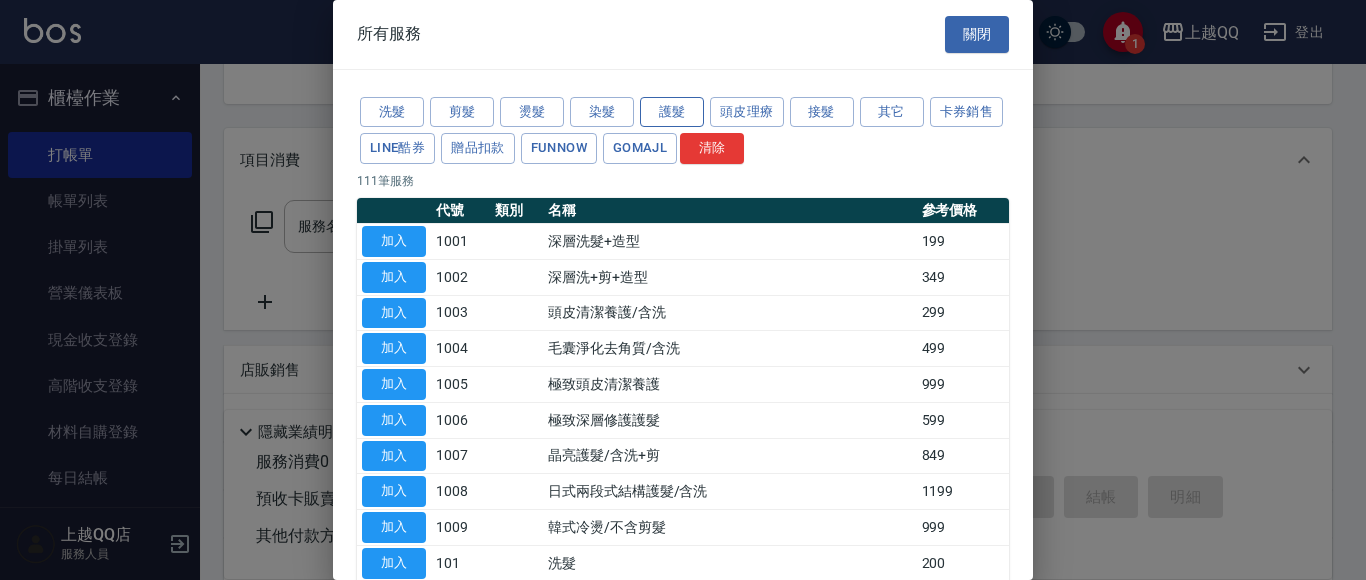 click on "護髮" at bounding box center [672, 112] 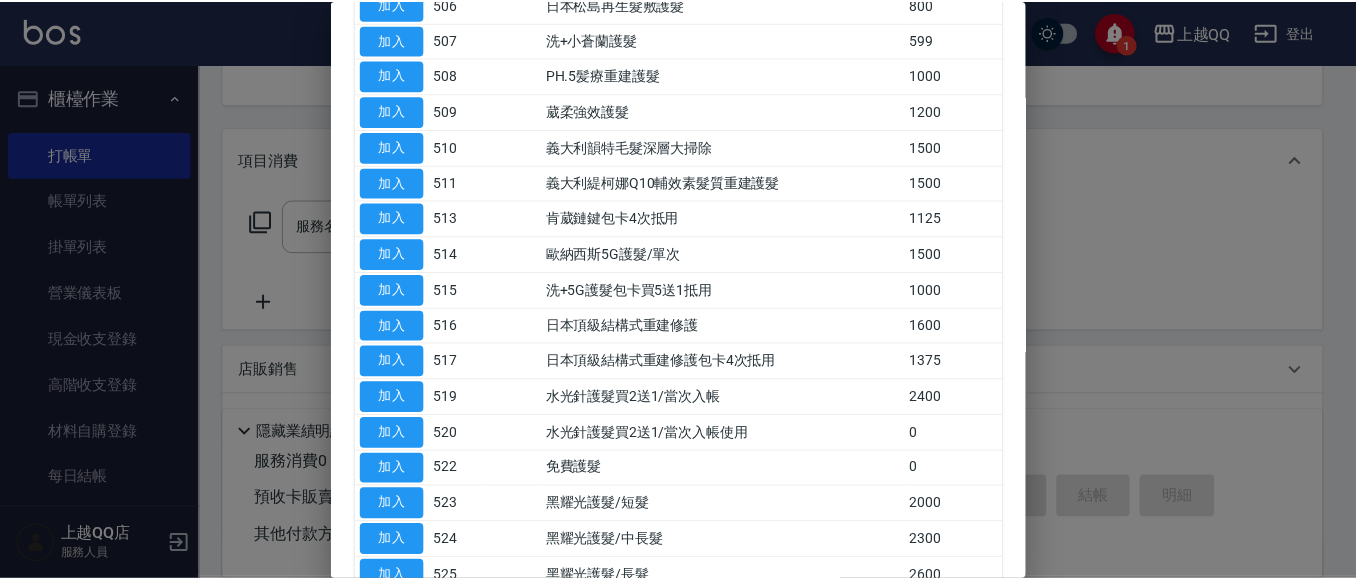 scroll, scrollTop: 600, scrollLeft: 0, axis: vertical 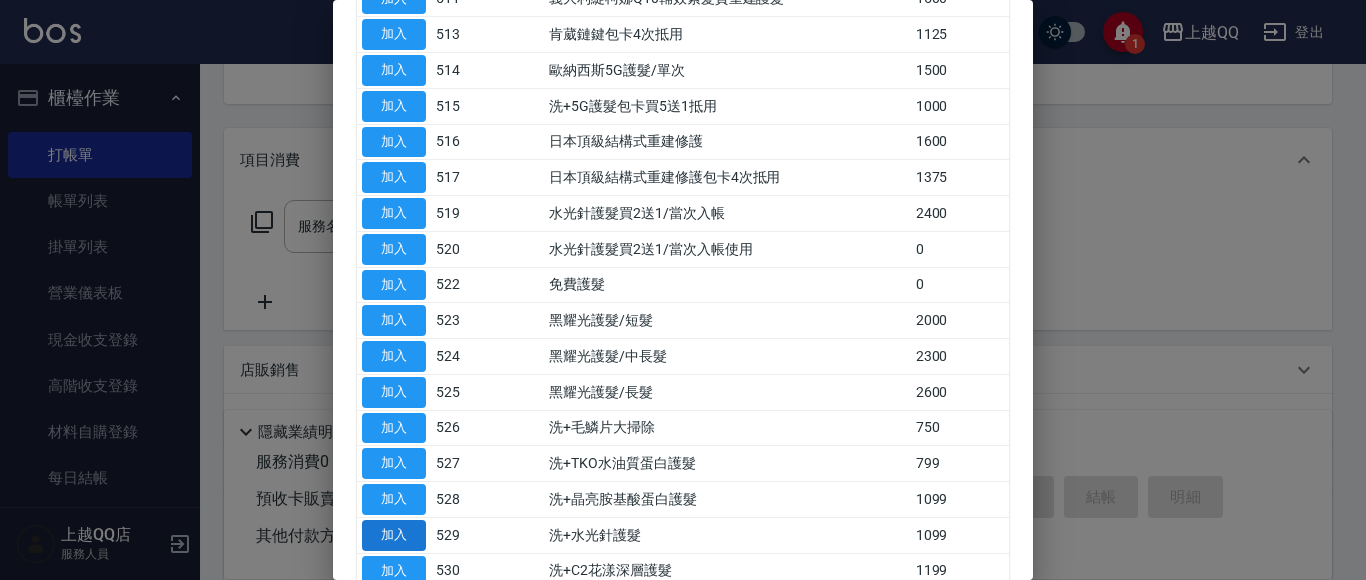 click on "加入" at bounding box center (394, 535) 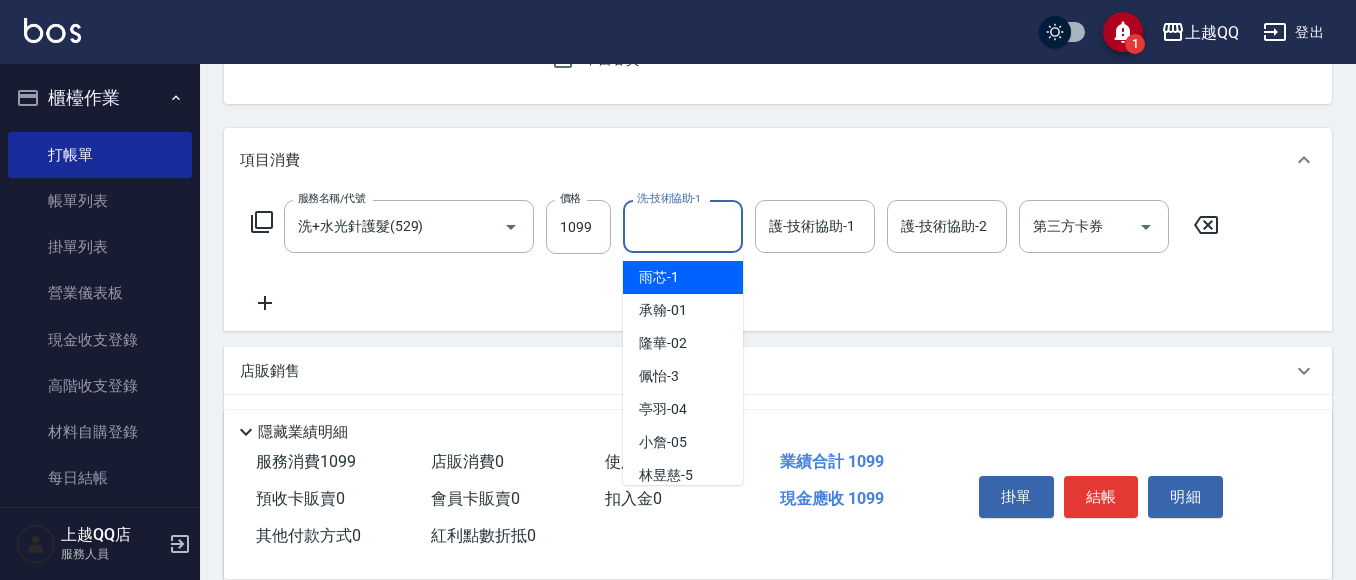 click on "洗-技術協助-1 洗-技術協助-1" at bounding box center (683, 226) 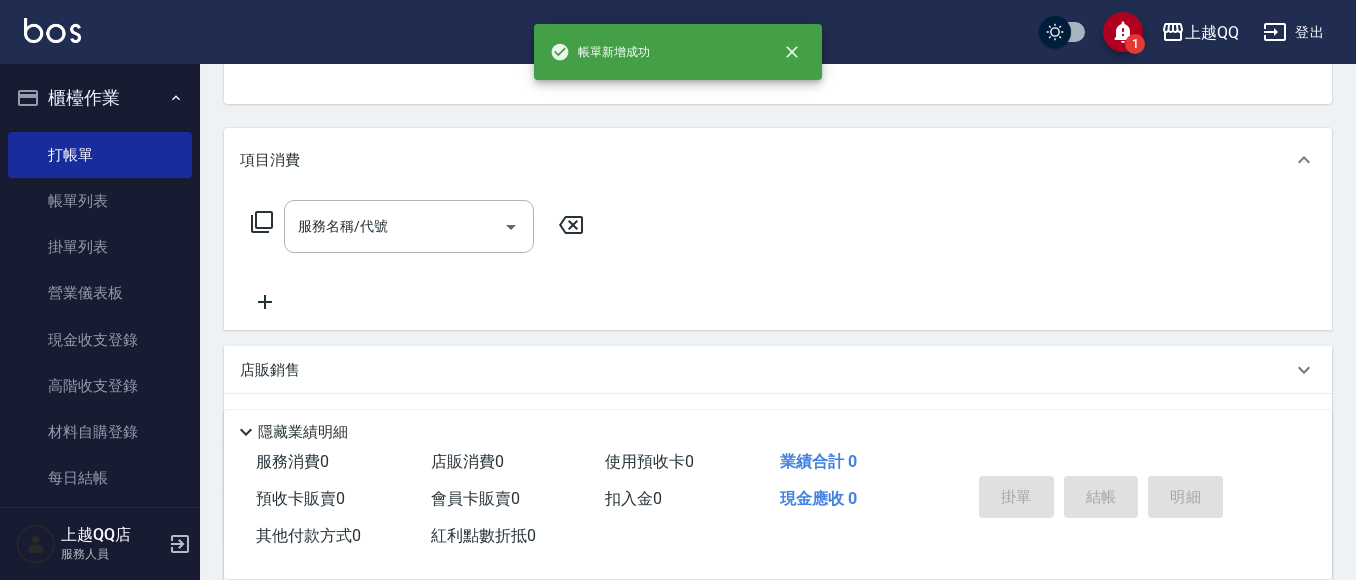 scroll, scrollTop: 194, scrollLeft: 0, axis: vertical 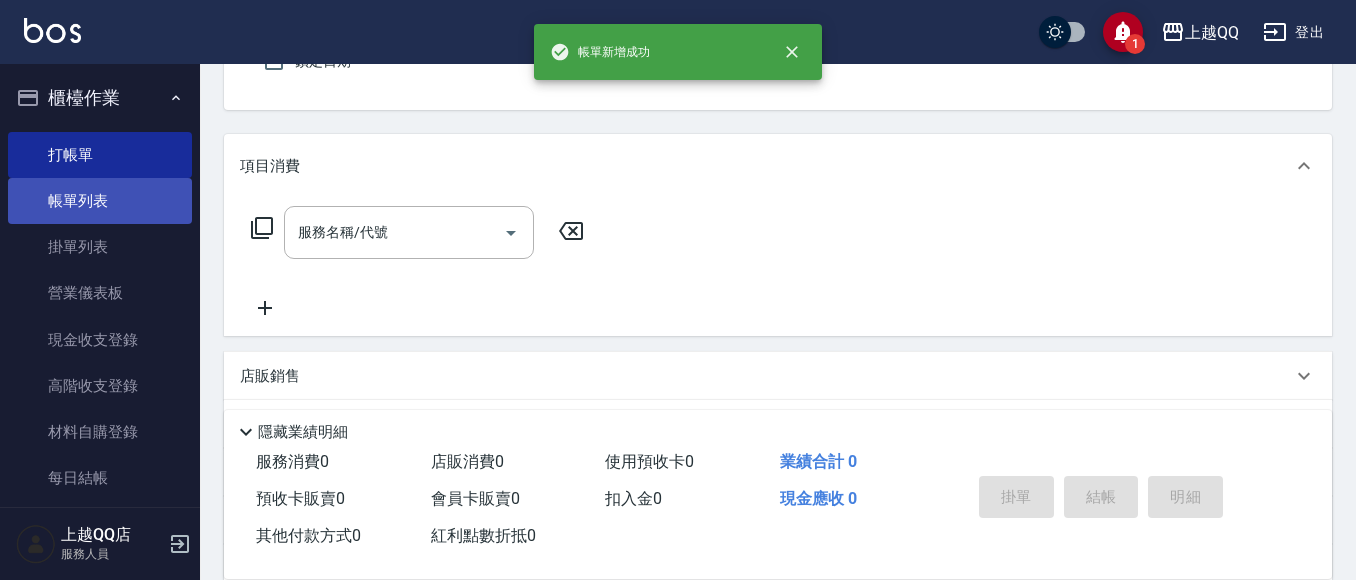 click on "帳單列表" at bounding box center [100, 201] 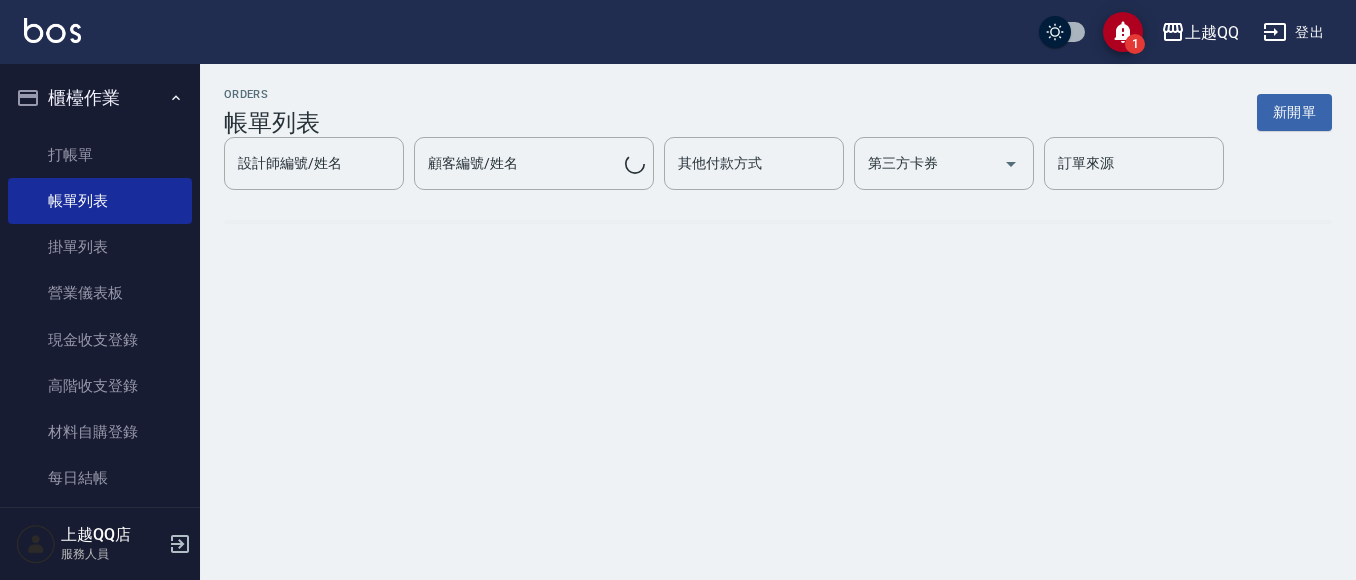 scroll, scrollTop: 0, scrollLeft: 0, axis: both 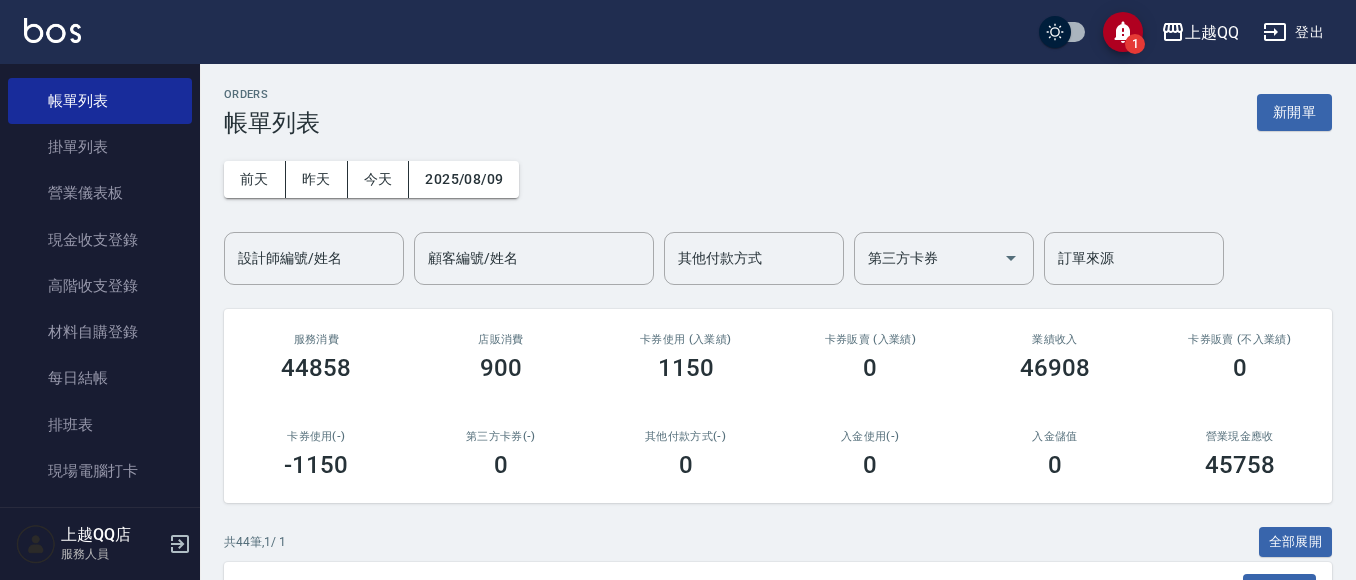 click on "前天 昨天 今天 2025/08/09 設計師編號/姓名 設計師編號/姓名 顧客編號/姓名 顧客編號/姓名 其他付款方式 其他付款方式 第三方卡券 第三方卡券 訂單來源 訂單來源" at bounding box center (778, 211) 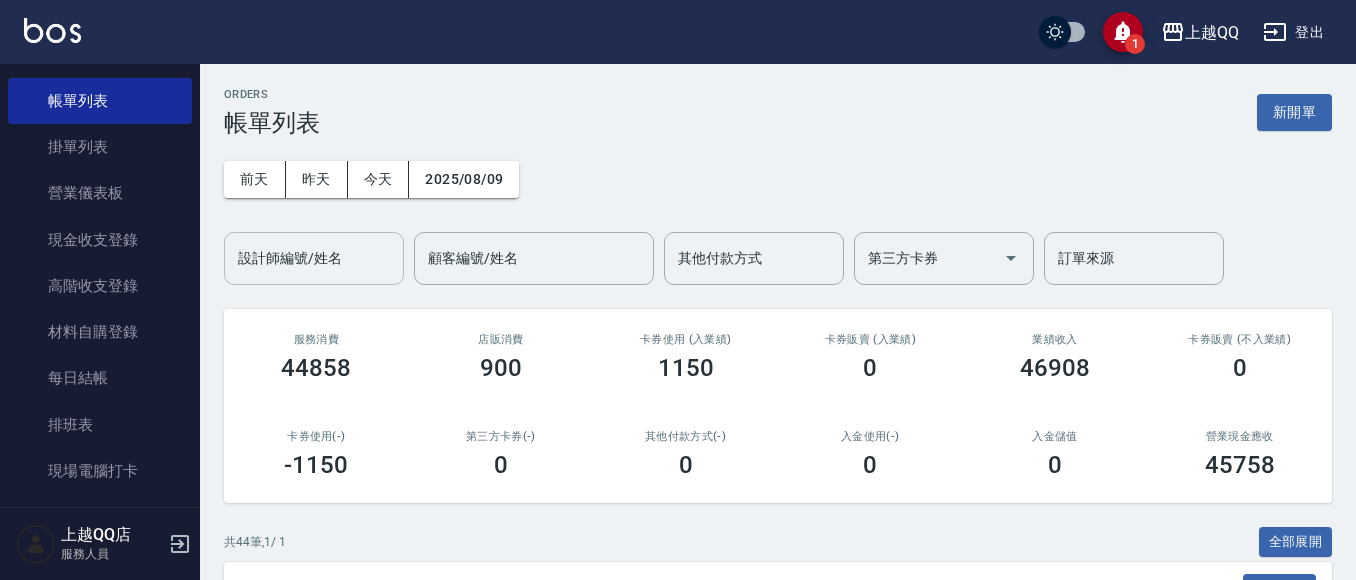 drag, startPoint x: 266, startPoint y: 267, endPoint x: 155, endPoint y: 192, distance: 133.96268 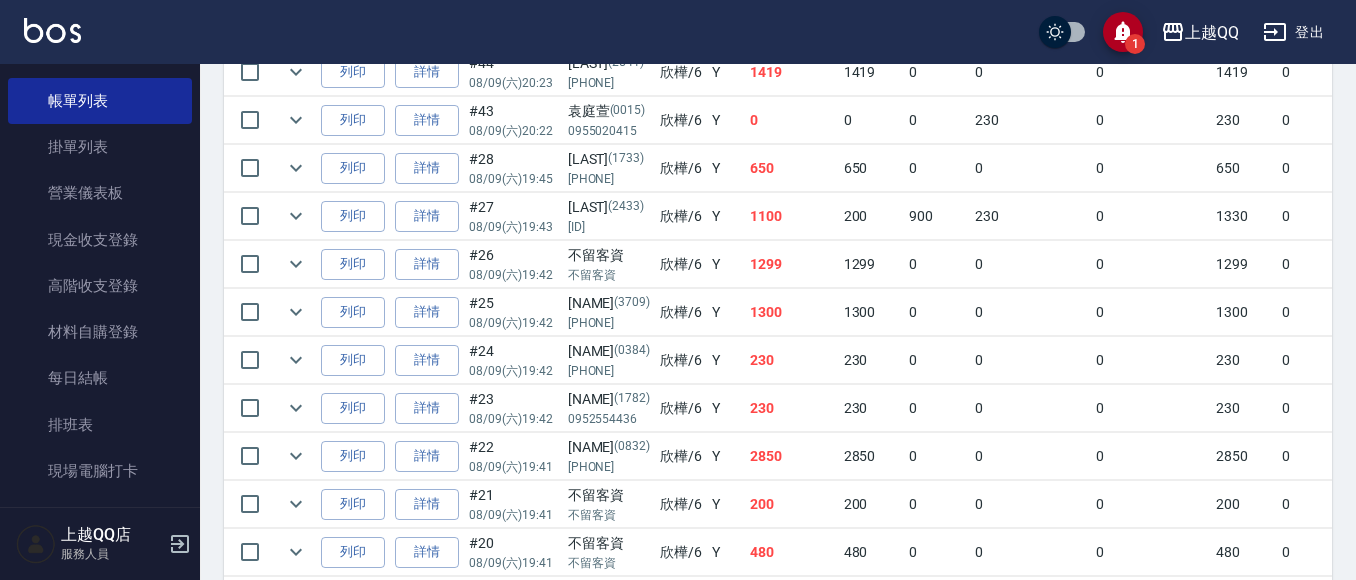 scroll, scrollTop: 400, scrollLeft: 0, axis: vertical 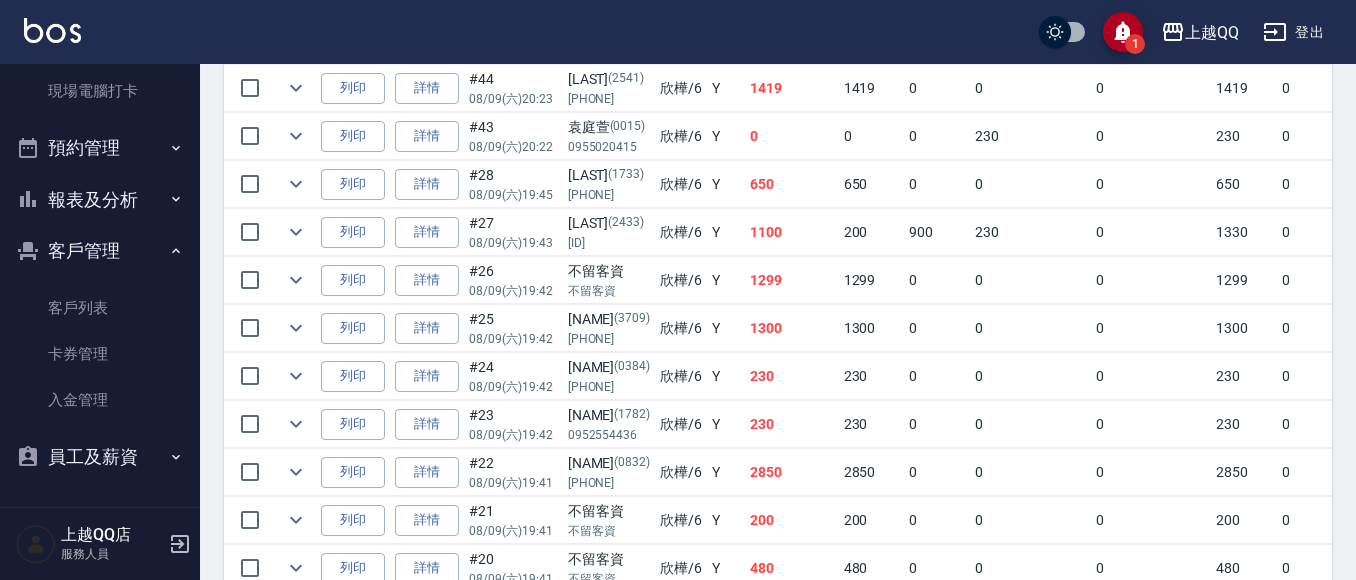 drag, startPoint x: 147, startPoint y: 207, endPoint x: 157, endPoint y: 214, distance: 12.206555 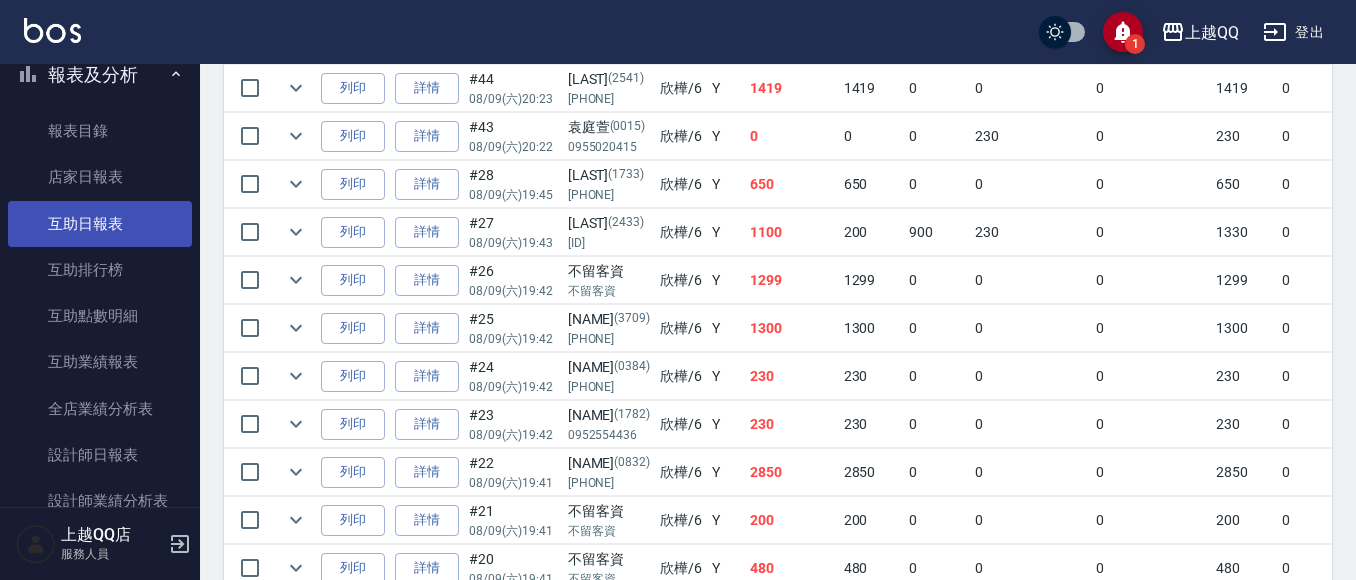 scroll, scrollTop: 780, scrollLeft: 0, axis: vertical 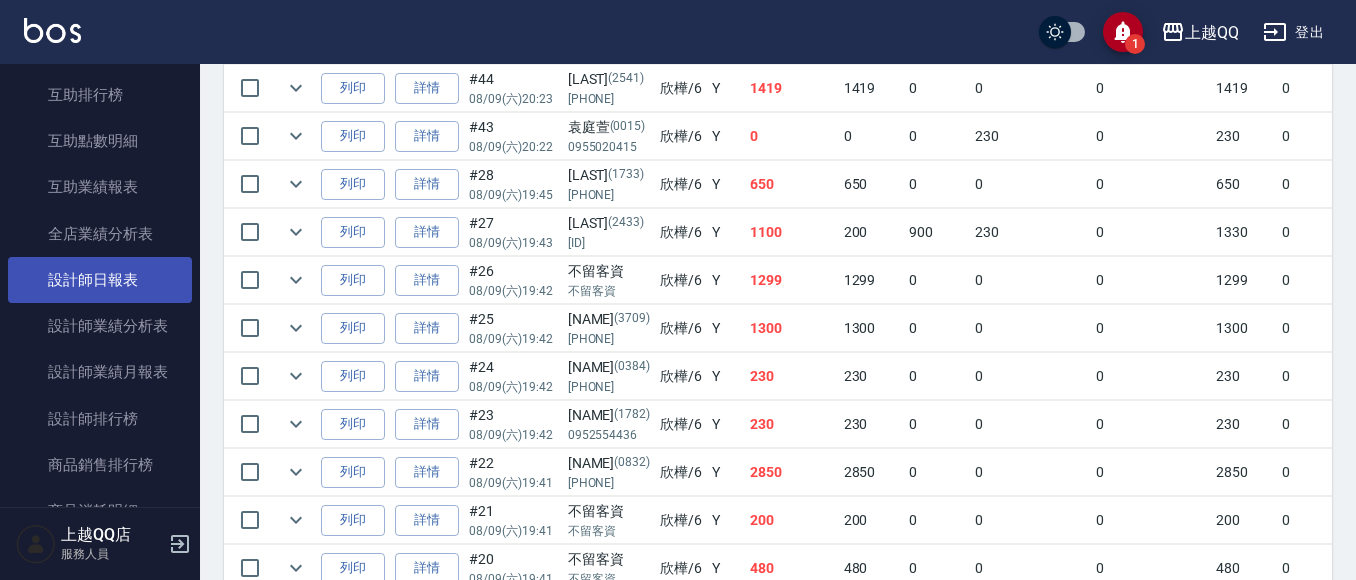 click on "設計師日報表" at bounding box center (100, 280) 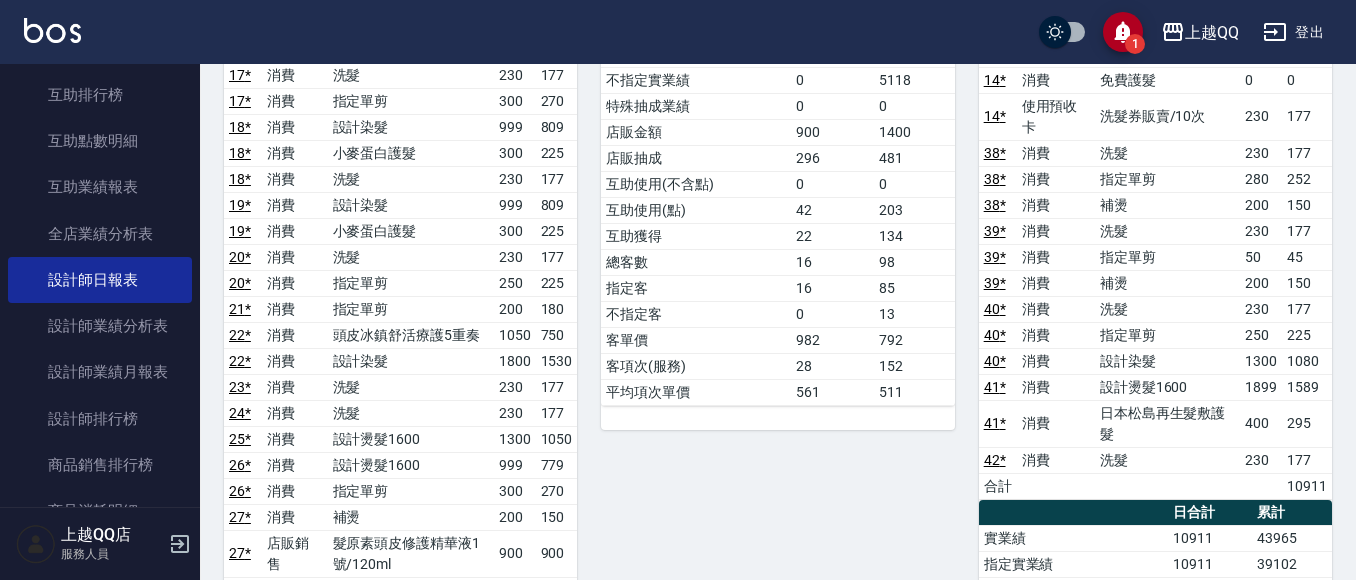scroll, scrollTop: 1300, scrollLeft: 0, axis: vertical 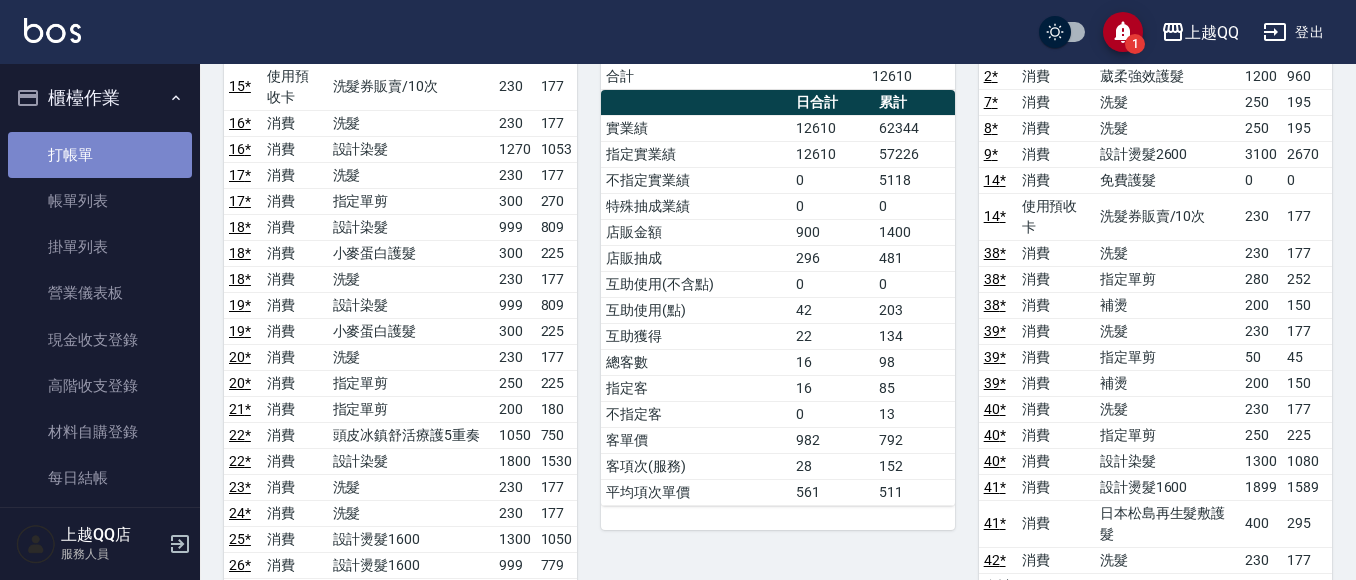 click on "打帳單" at bounding box center (100, 155) 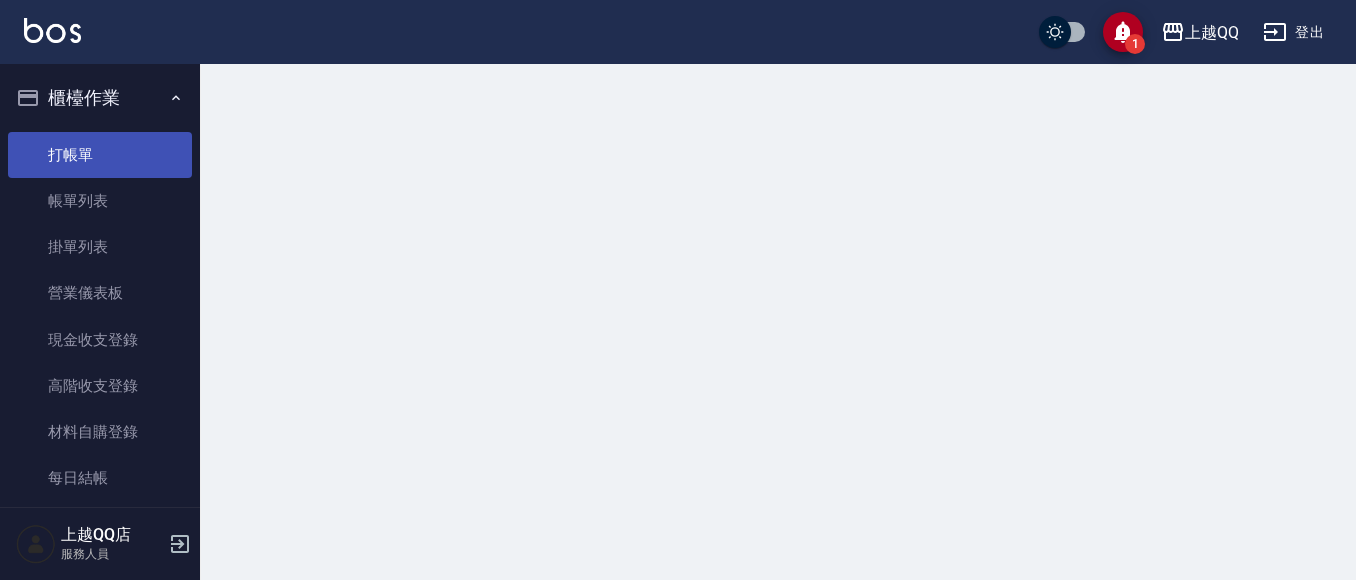scroll, scrollTop: 0, scrollLeft: 0, axis: both 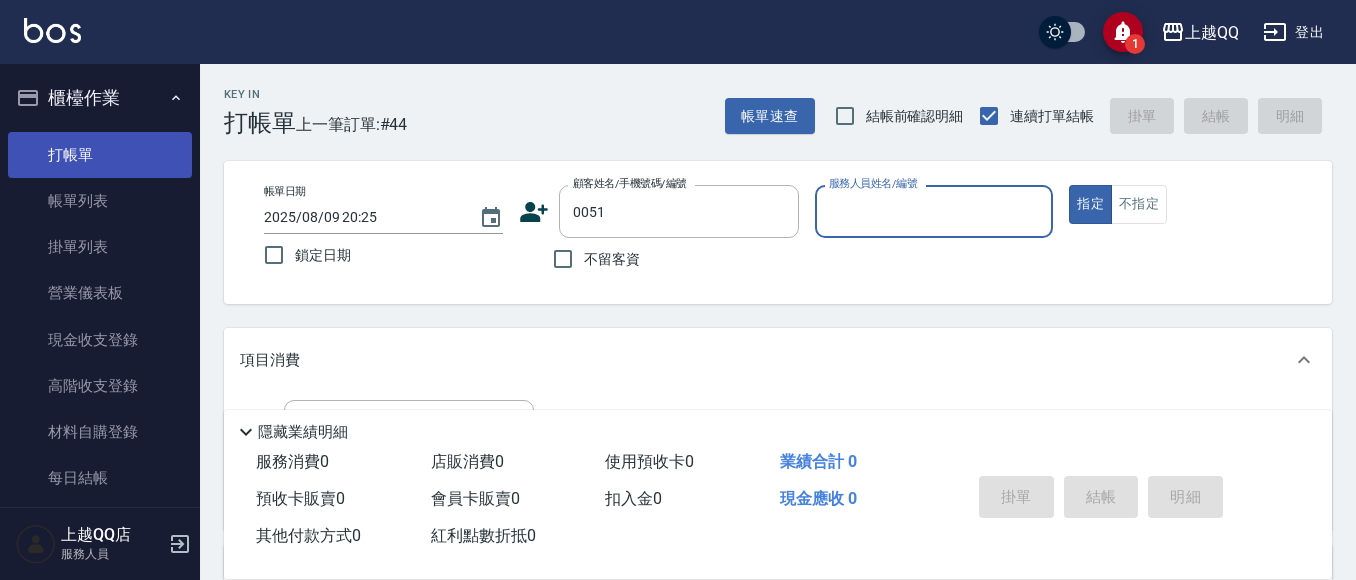 click on "指定" at bounding box center [1090, 204] 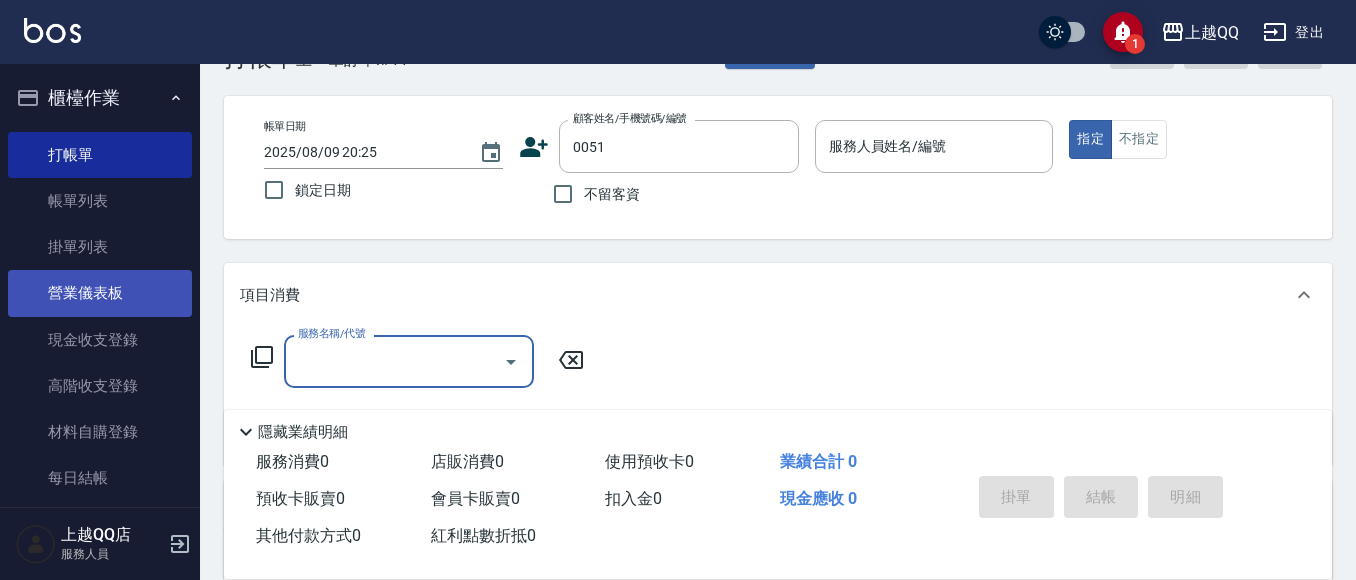 scroll, scrollTop: 100, scrollLeft: 0, axis: vertical 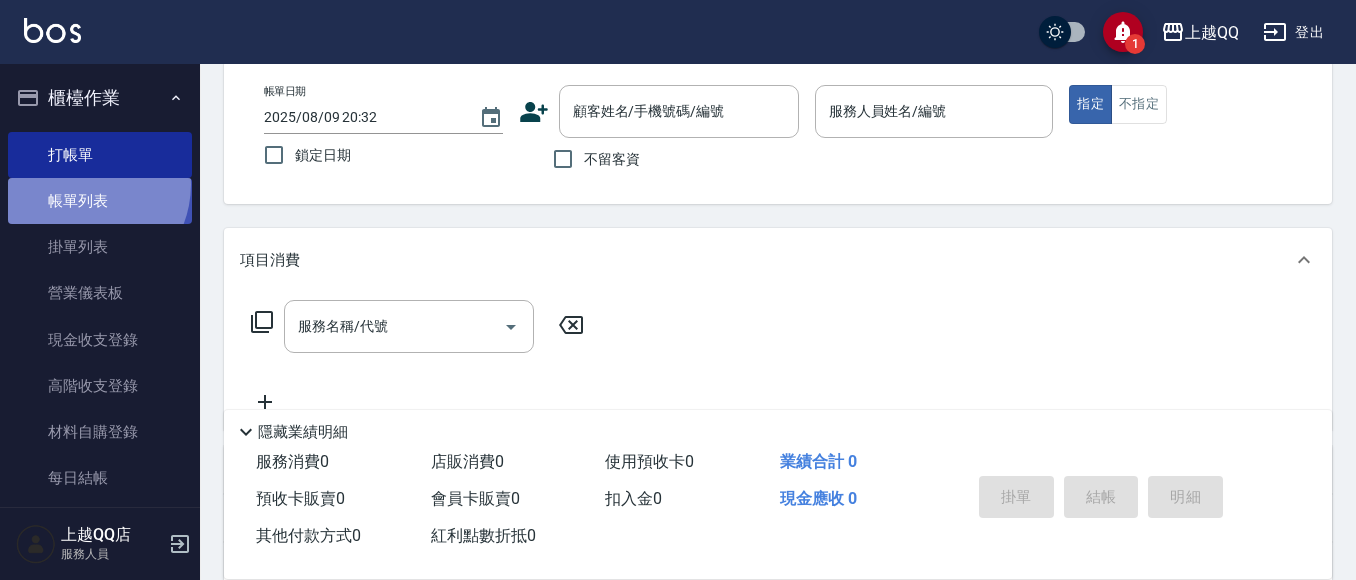 click on "帳單列表" at bounding box center (100, 201) 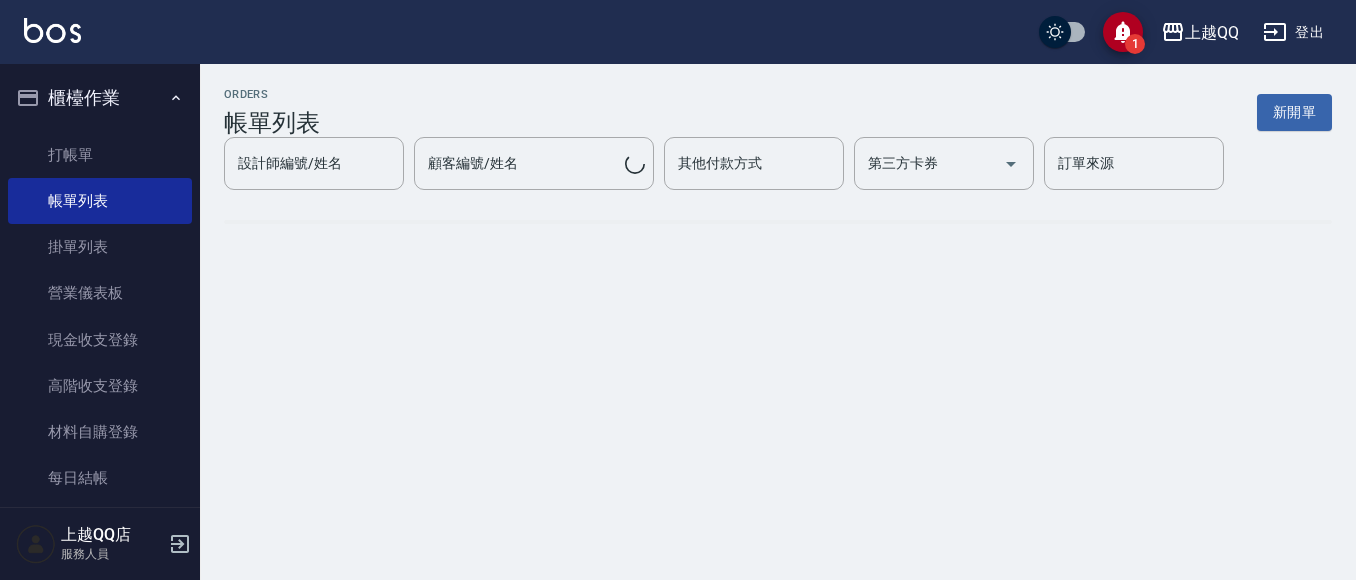 scroll, scrollTop: 0, scrollLeft: 0, axis: both 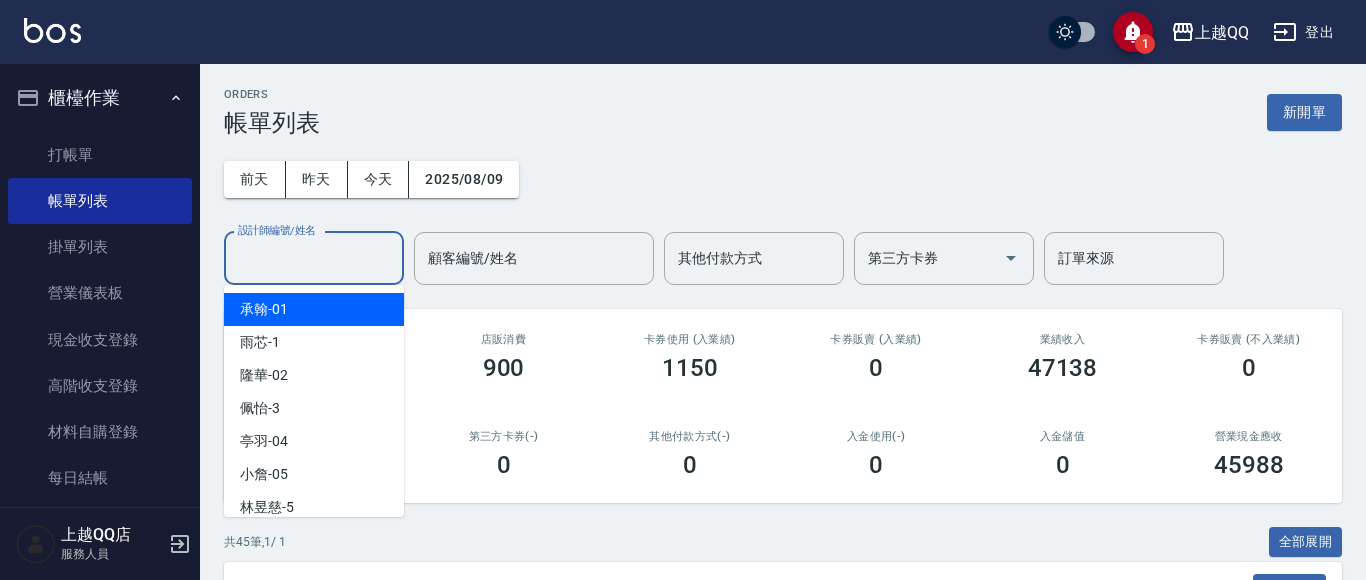 click on "設計師編號/姓名 設計師編號/姓名" at bounding box center (314, 258) 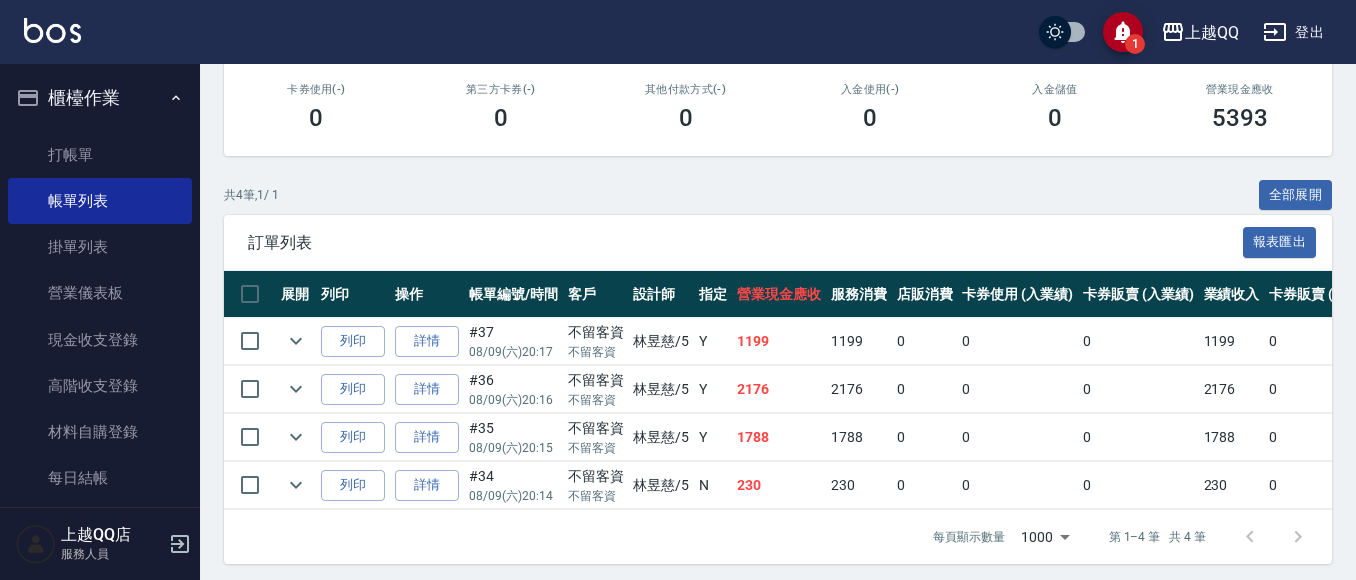 scroll, scrollTop: 372, scrollLeft: 0, axis: vertical 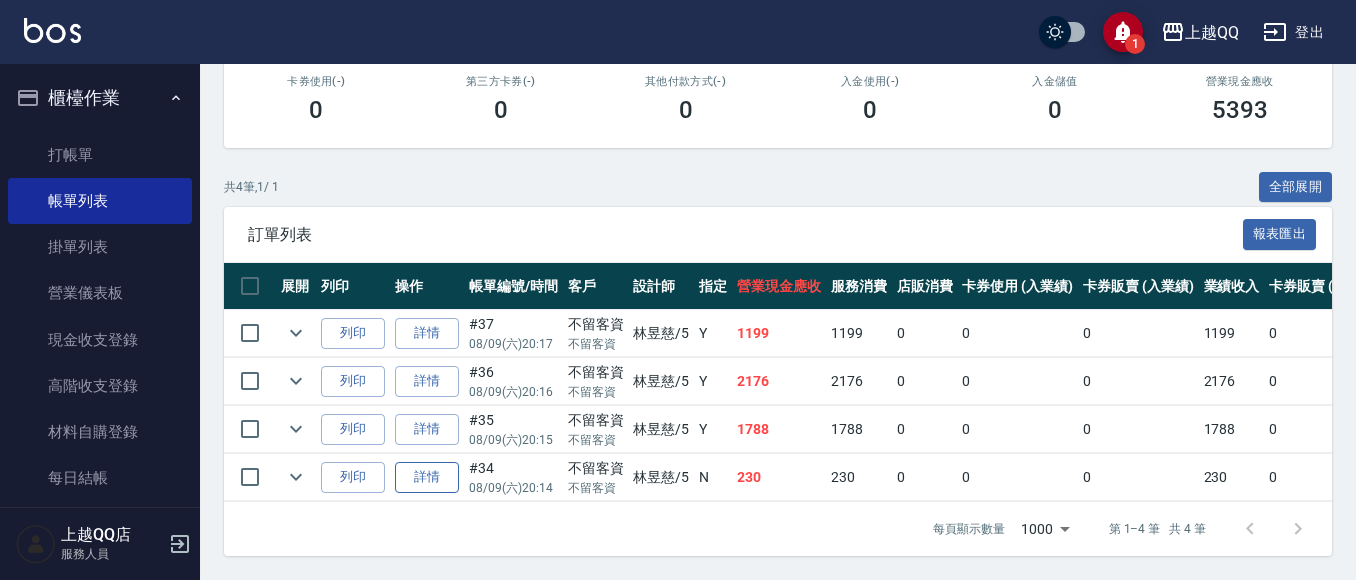click on "詳情" at bounding box center [427, 477] 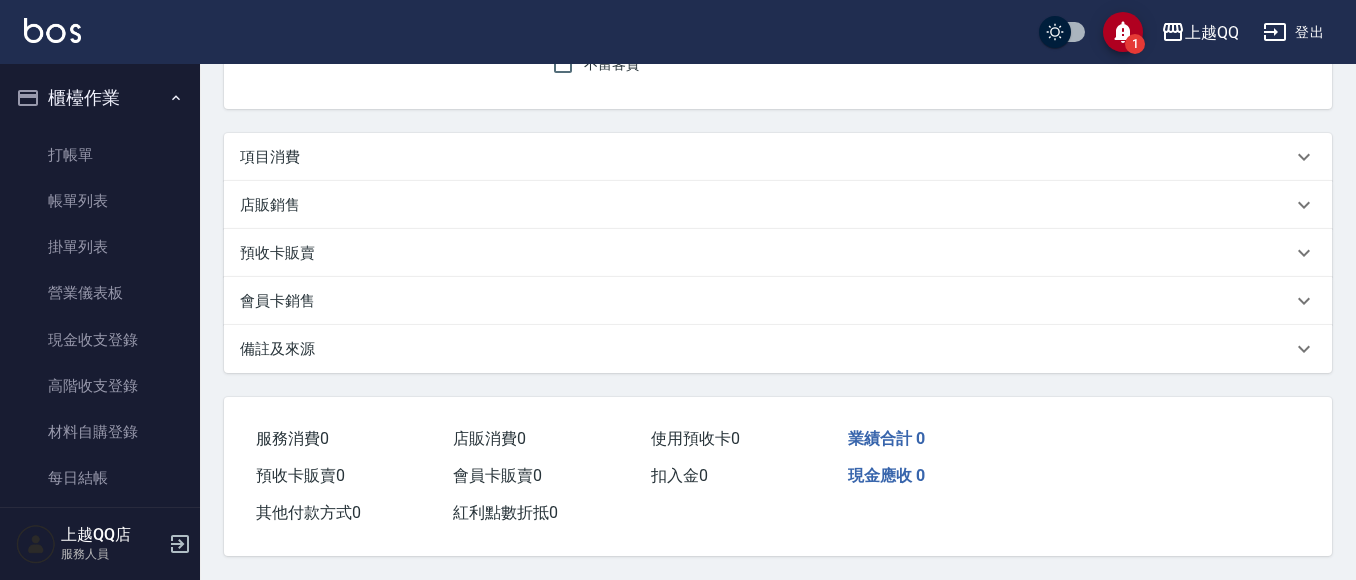 scroll, scrollTop: 0, scrollLeft: 0, axis: both 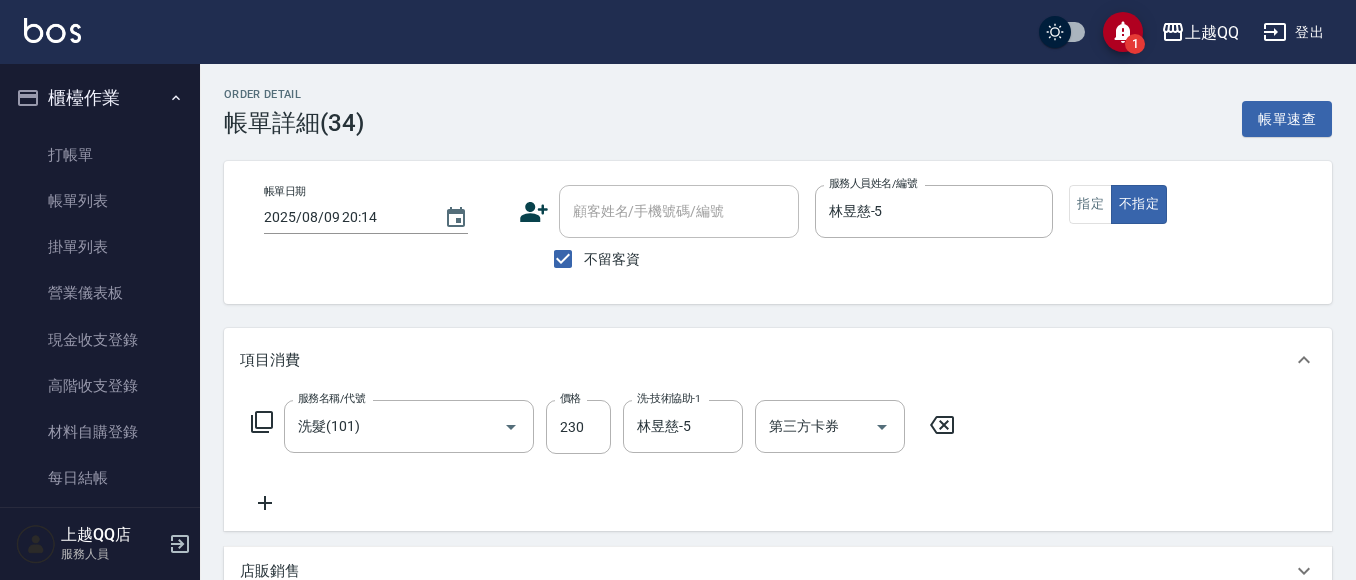 click 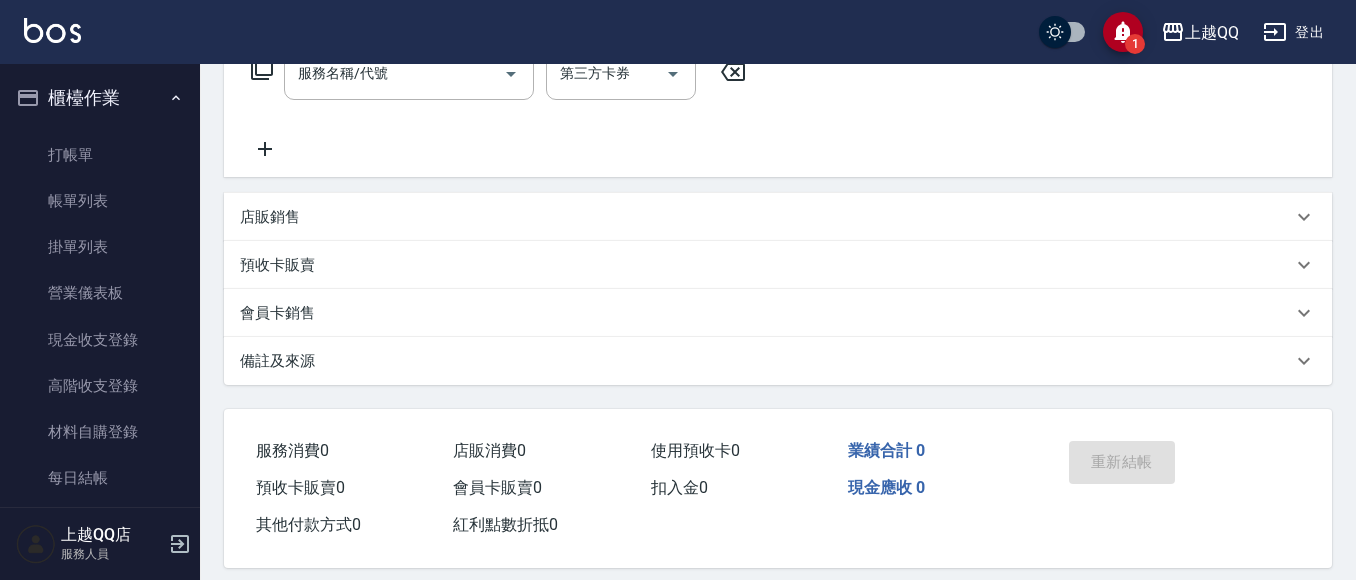 scroll, scrollTop: 374, scrollLeft: 0, axis: vertical 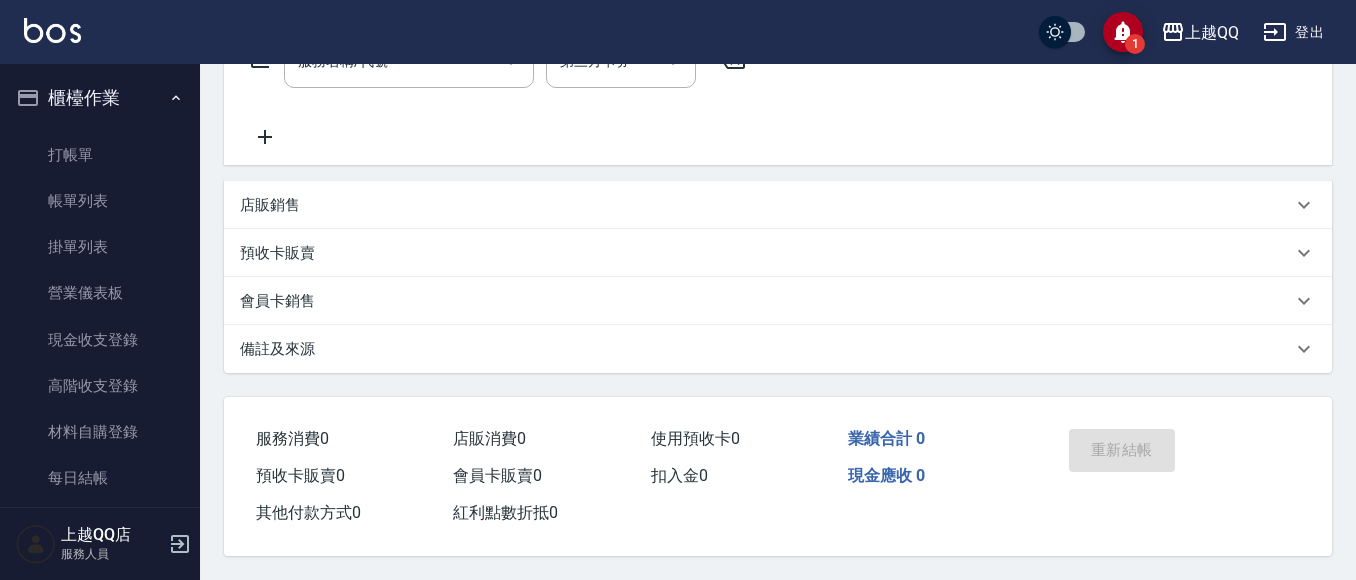 click on "預收卡販賣" at bounding box center (778, 253) 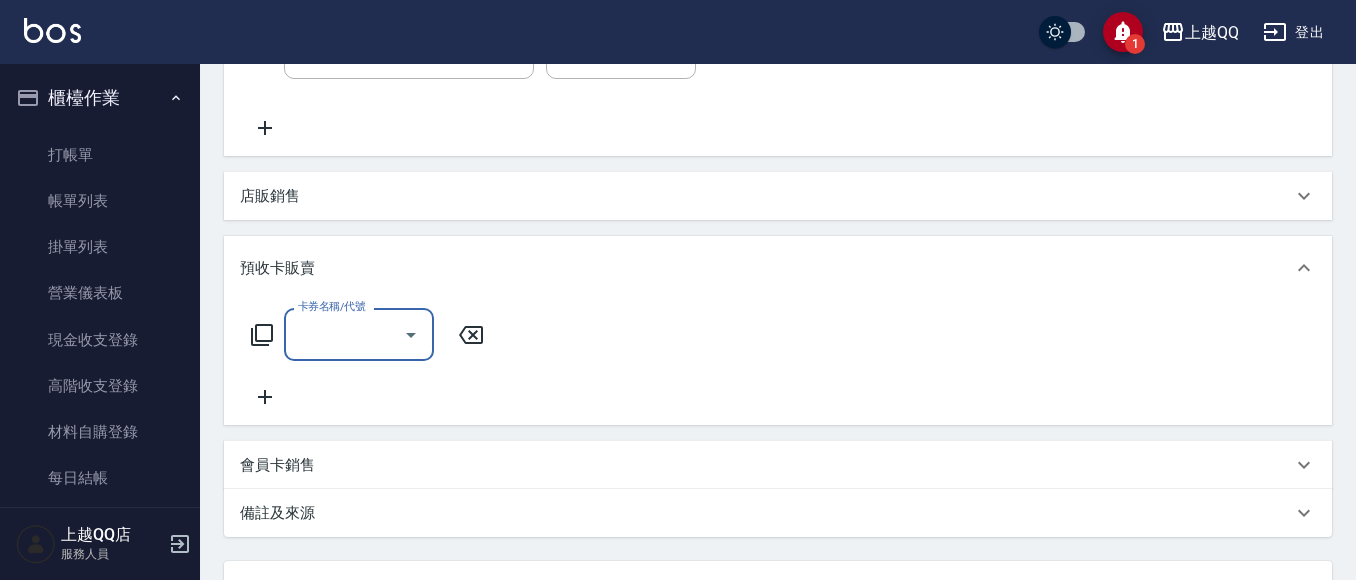scroll, scrollTop: 0, scrollLeft: 0, axis: both 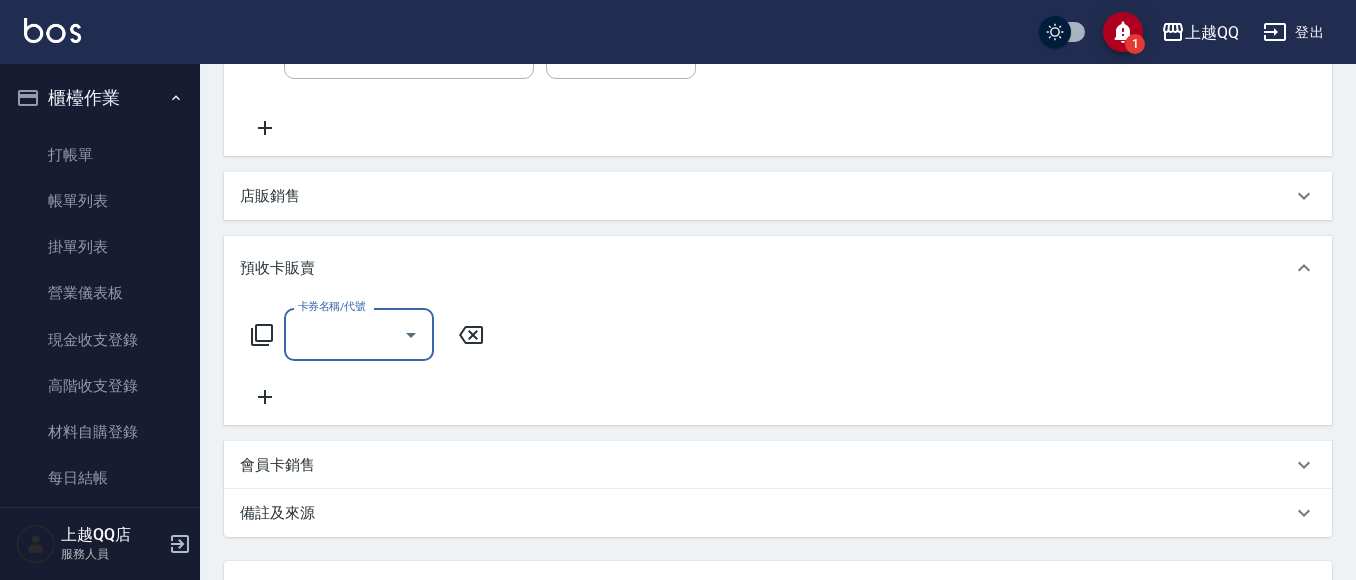 click 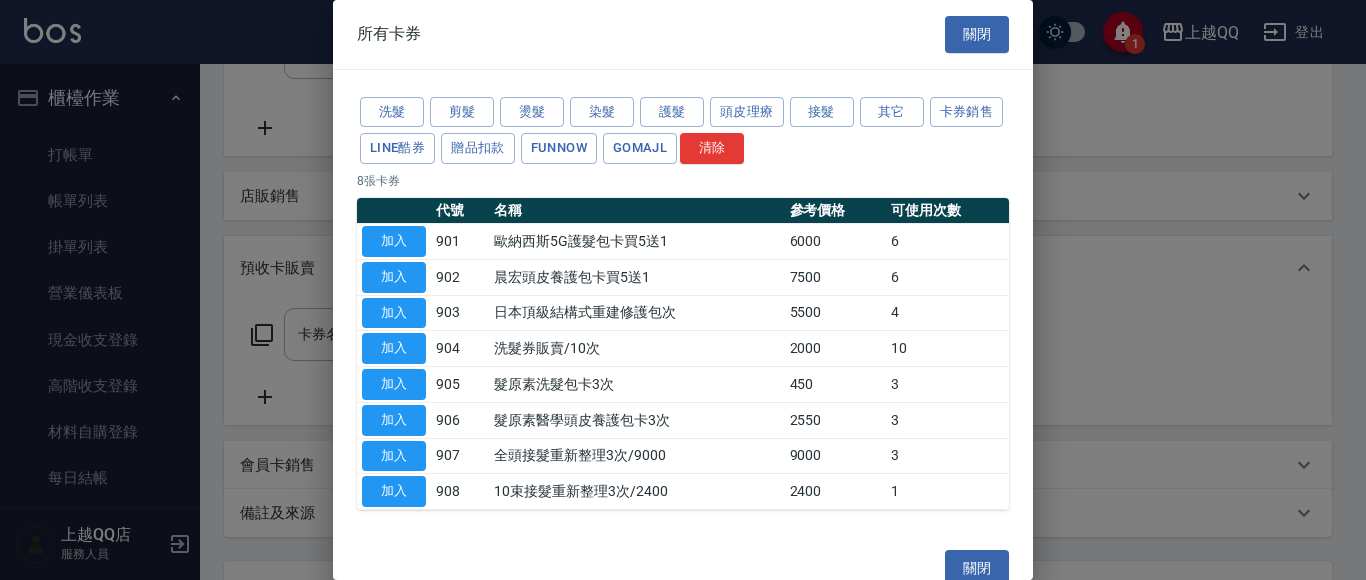 click at bounding box center [683, 290] 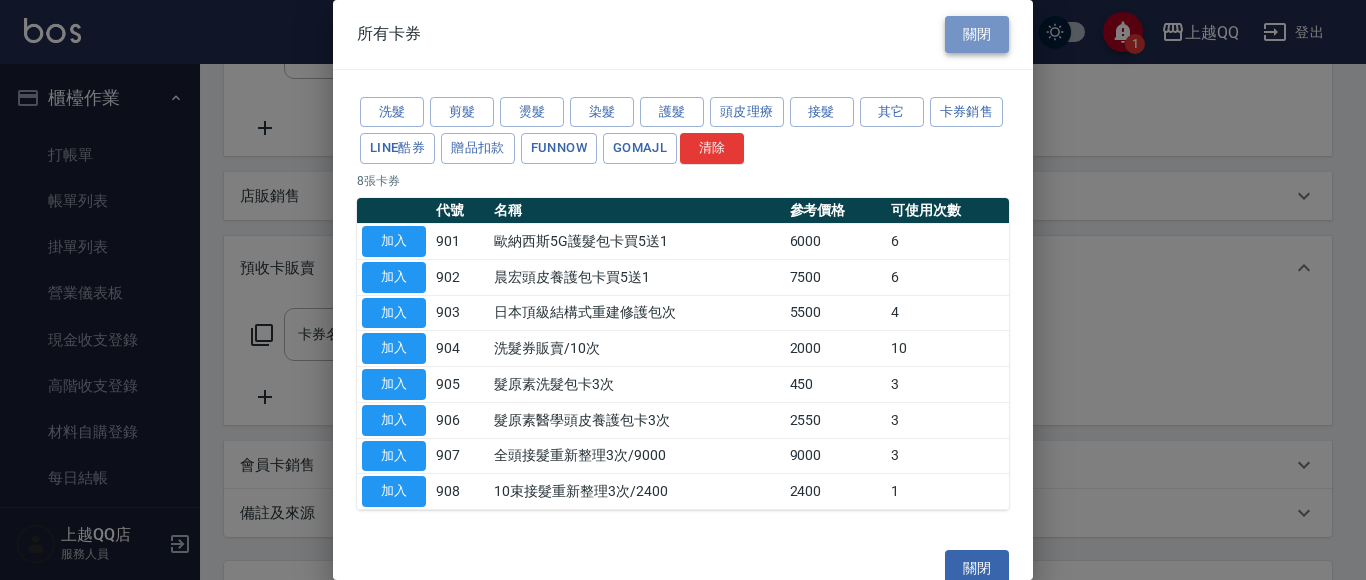 click on "關閉" at bounding box center [977, 34] 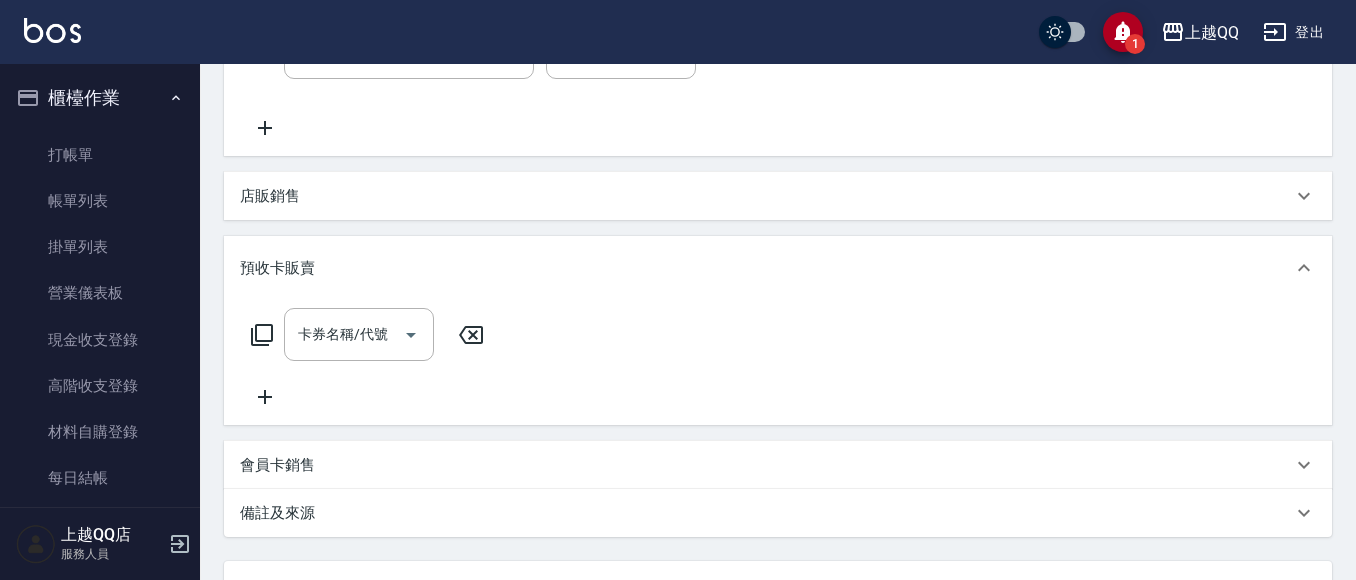 click 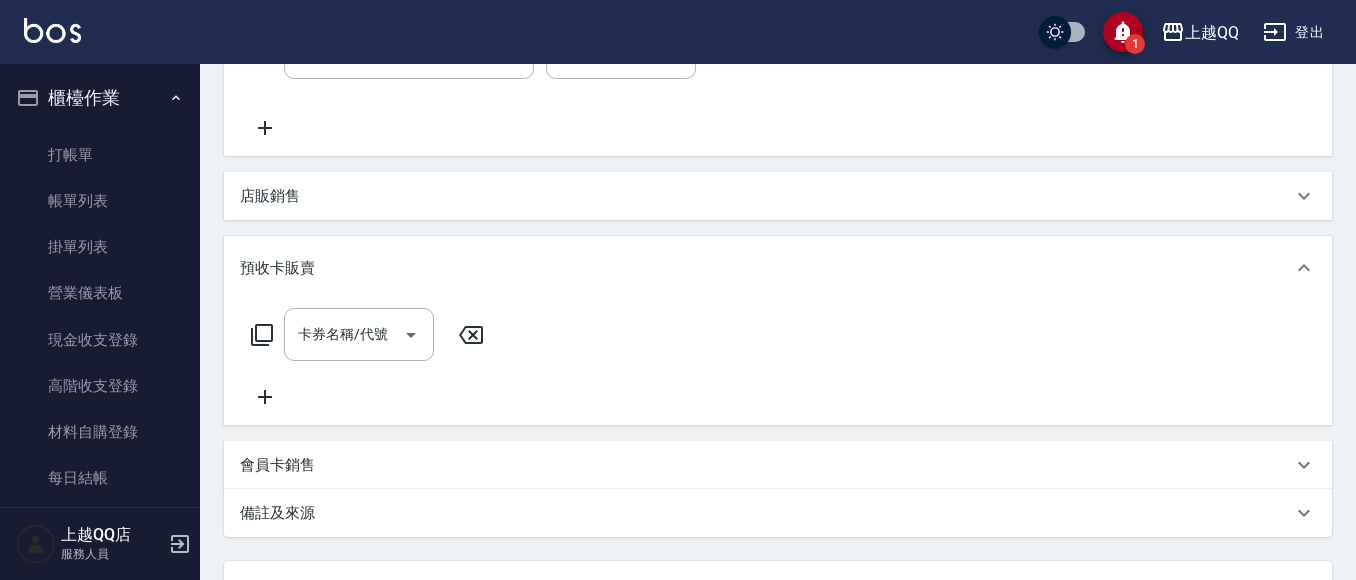 click 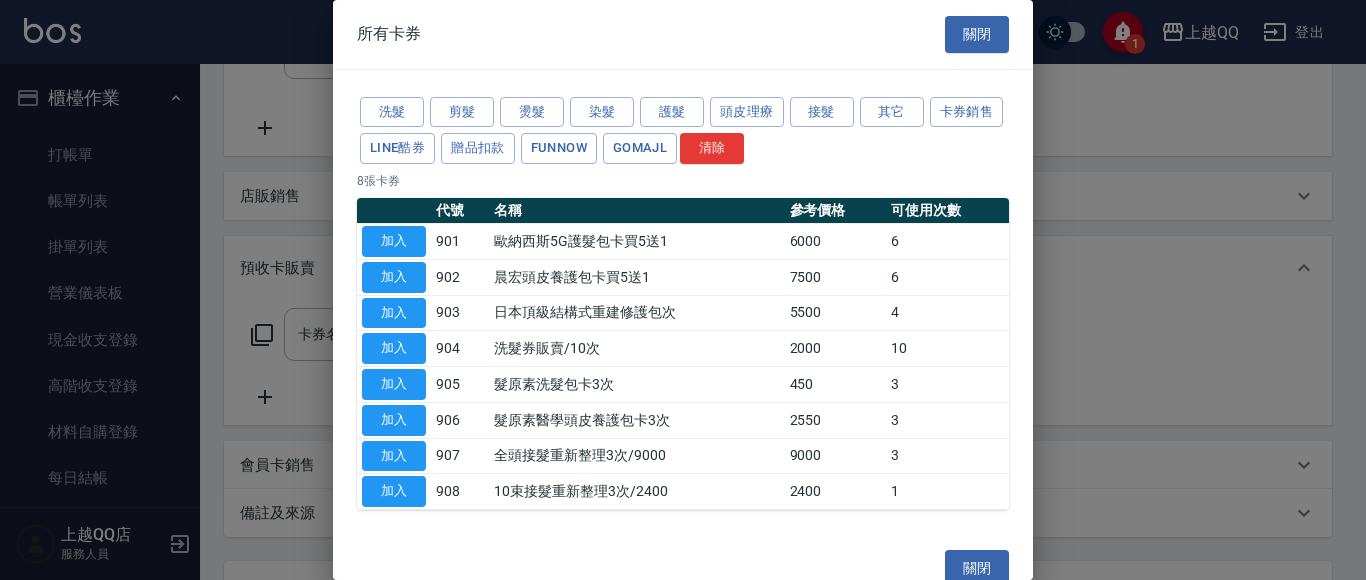 click at bounding box center [683, 290] 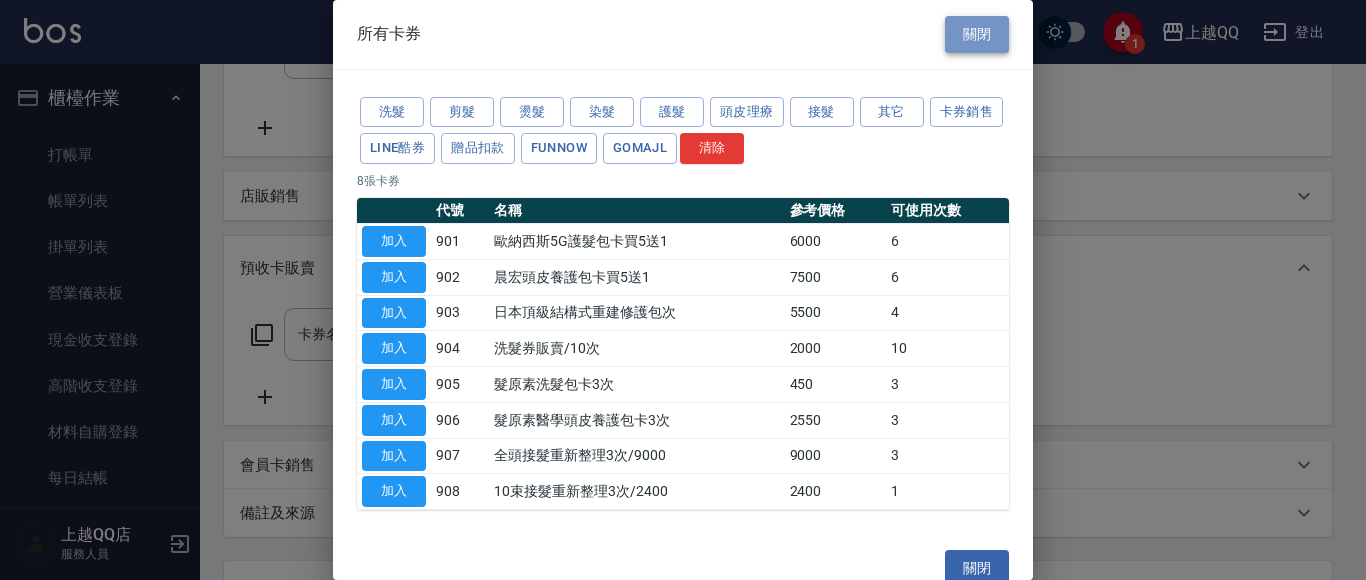 click on "關閉" at bounding box center [977, 34] 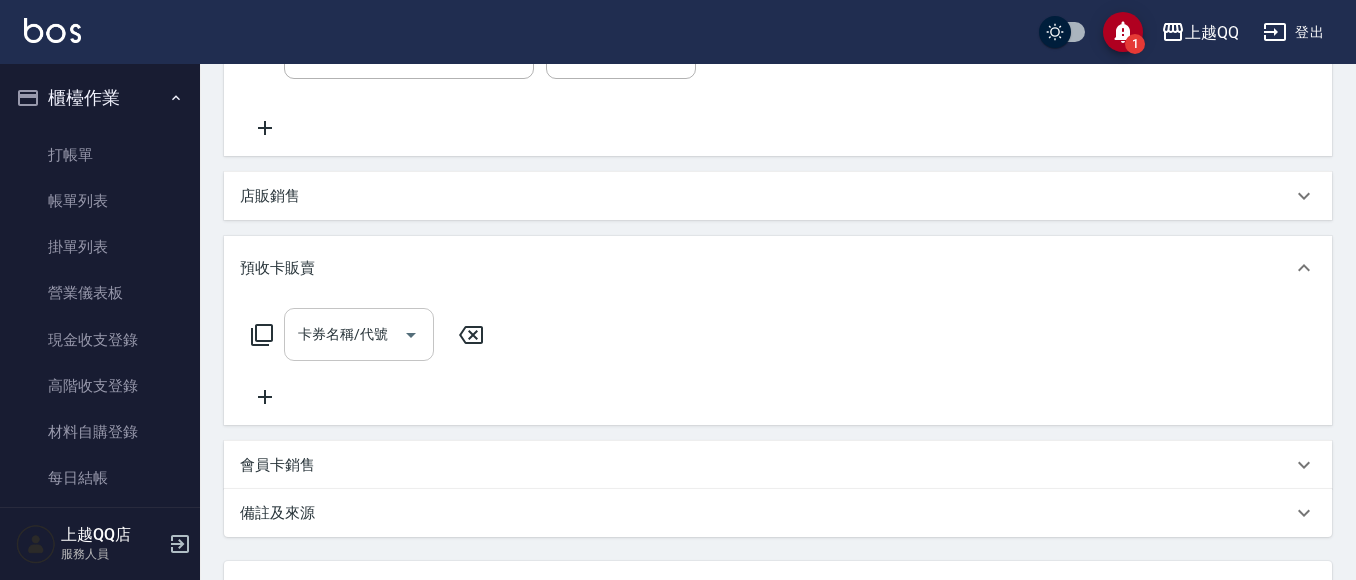 click on "卡券名稱/代號" at bounding box center [359, 334] 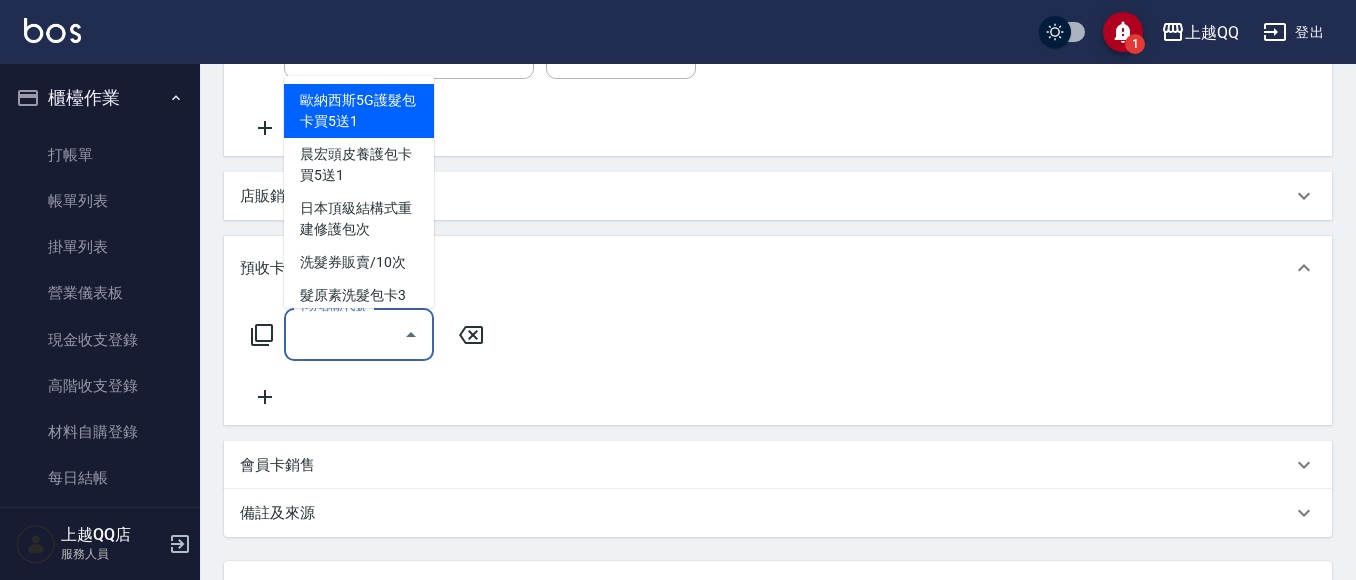 drag, startPoint x: 405, startPoint y: 351, endPoint x: 435, endPoint y: 317, distance: 45.343136 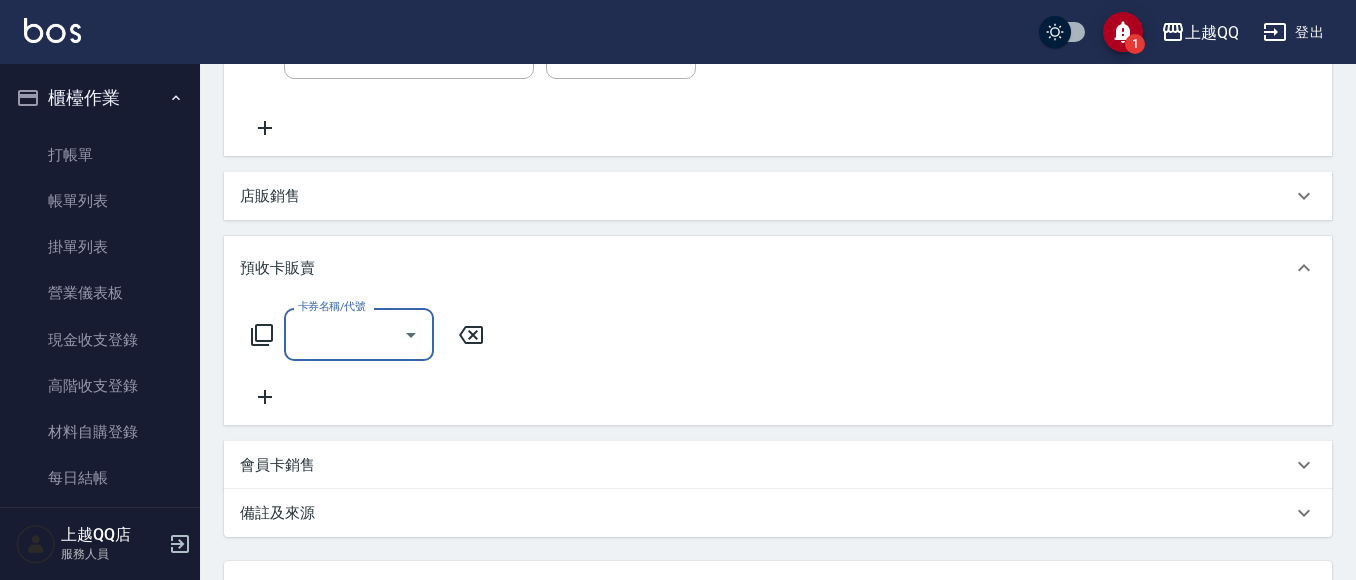 click 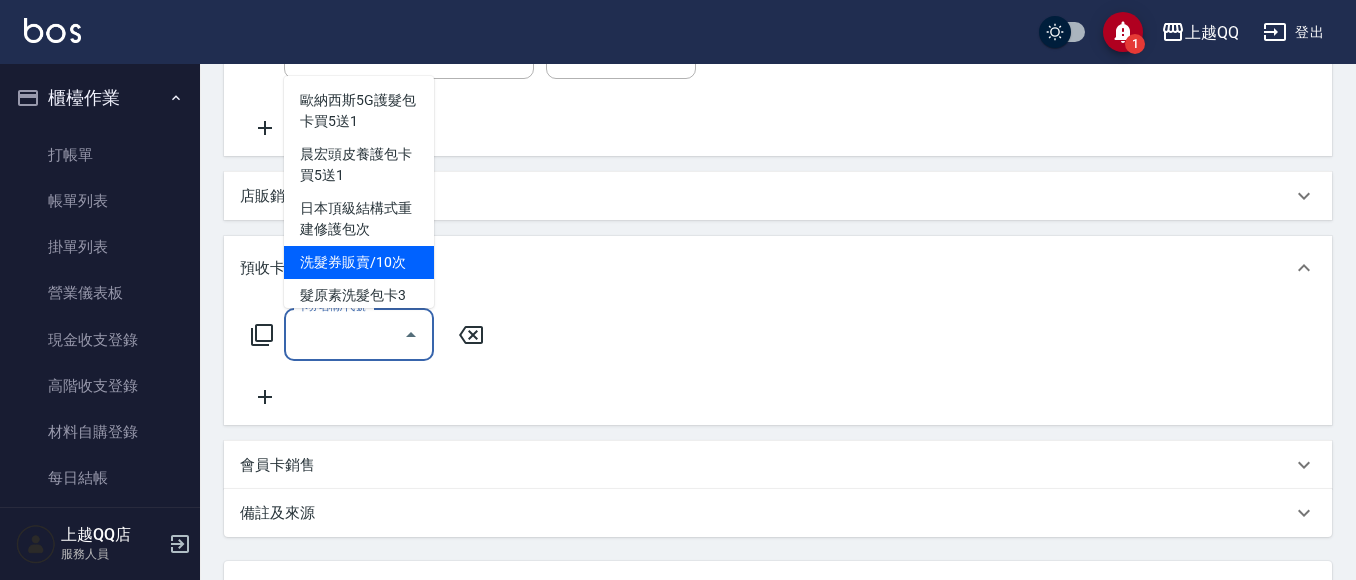 click on "洗髮券販賣/10次" at bounding box center (359, 262) 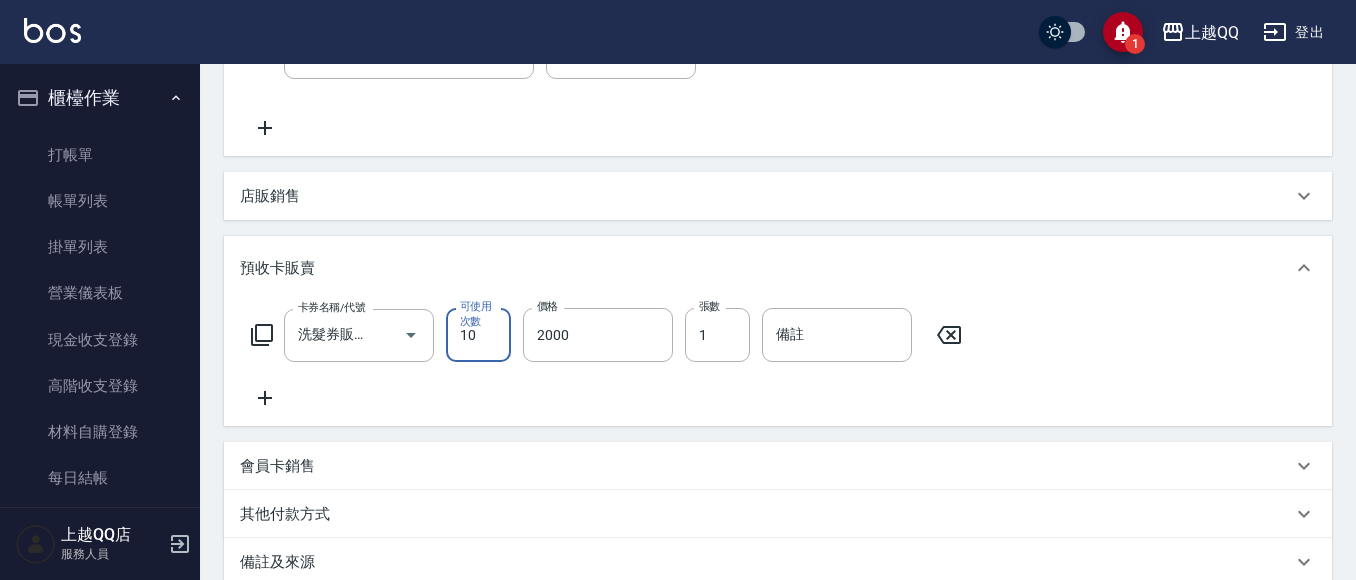 click 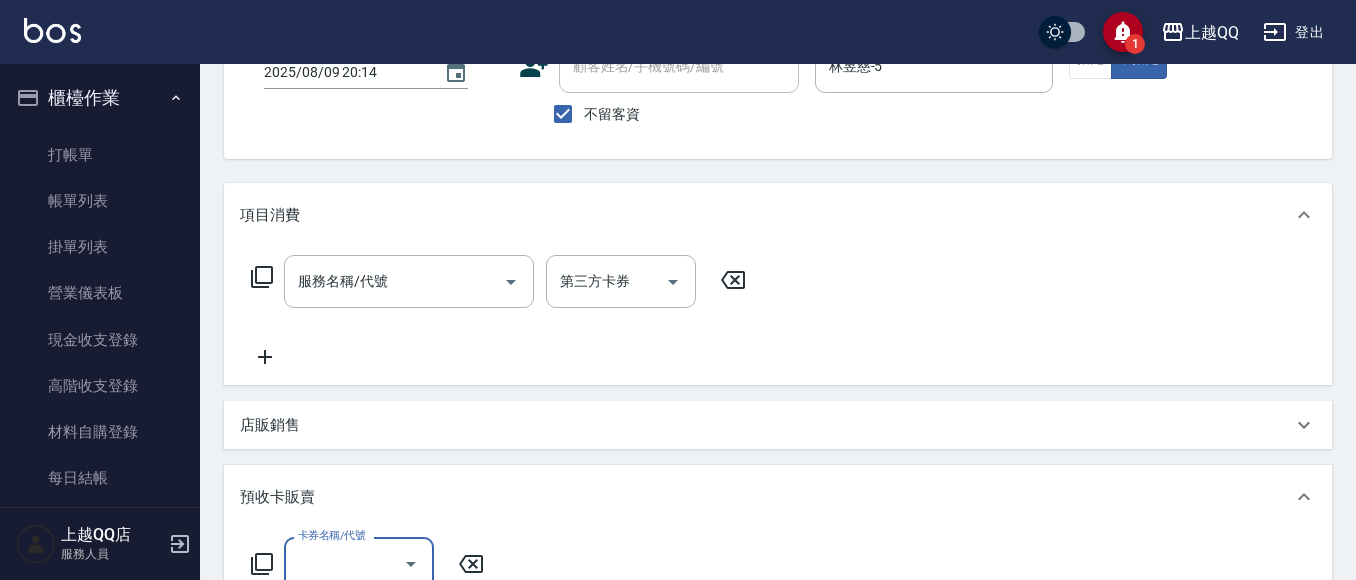 scroll, scrollTop: 300, scrollLeft: 0, axis: vertical 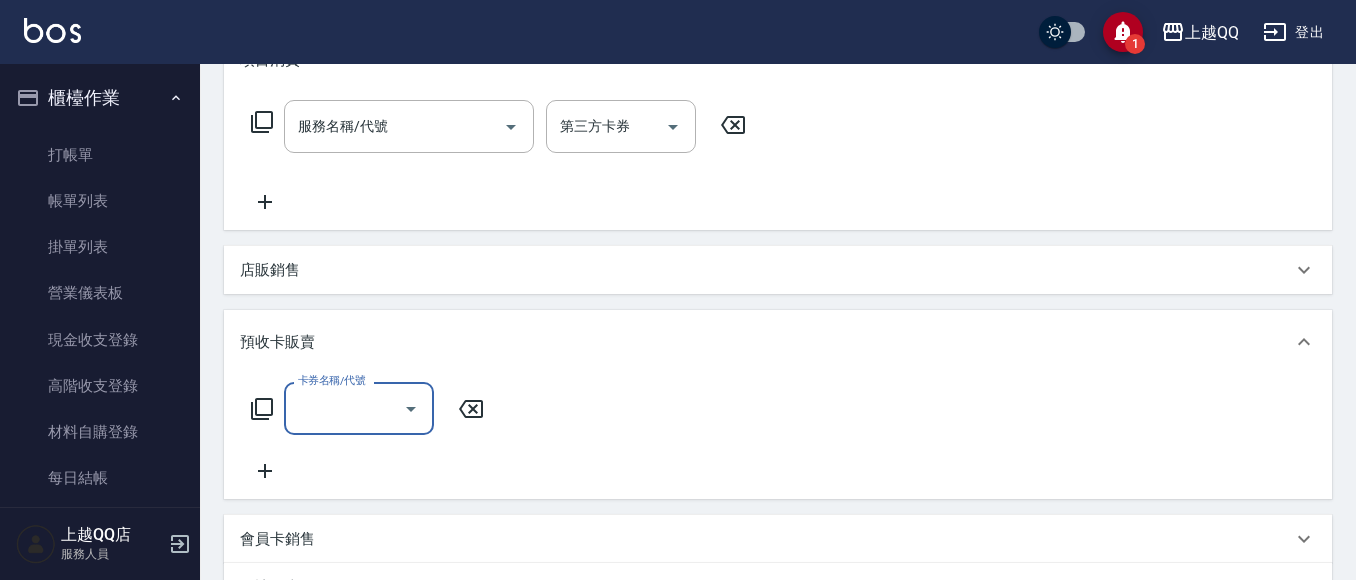 click 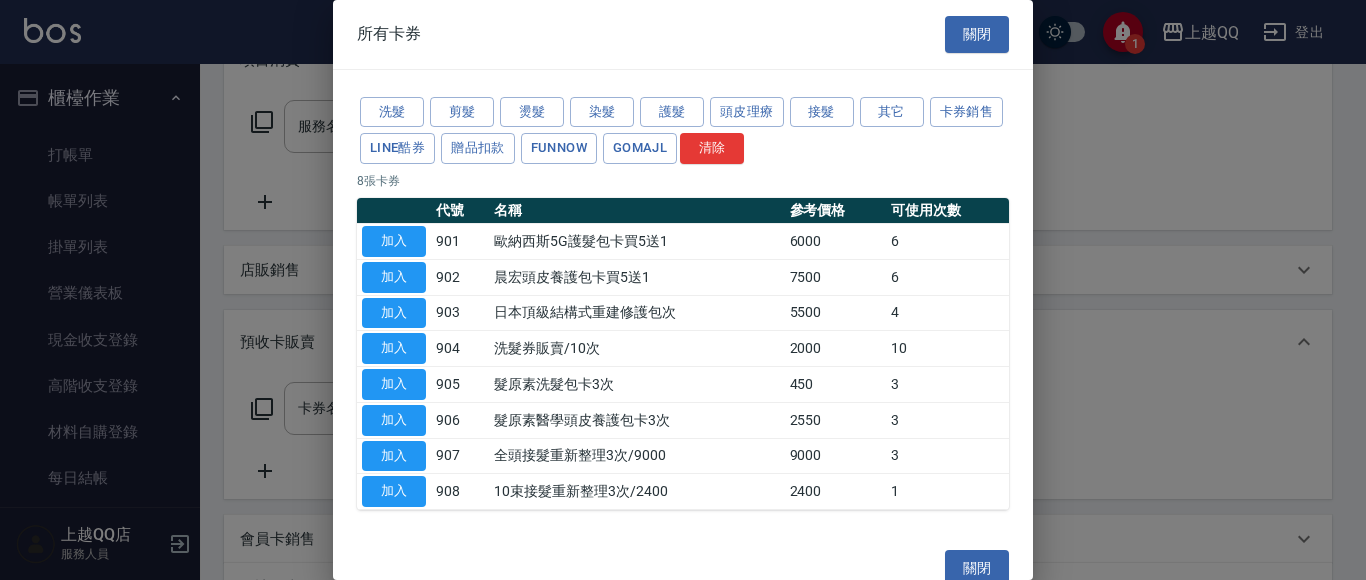 click at bounding box center [683, 290] 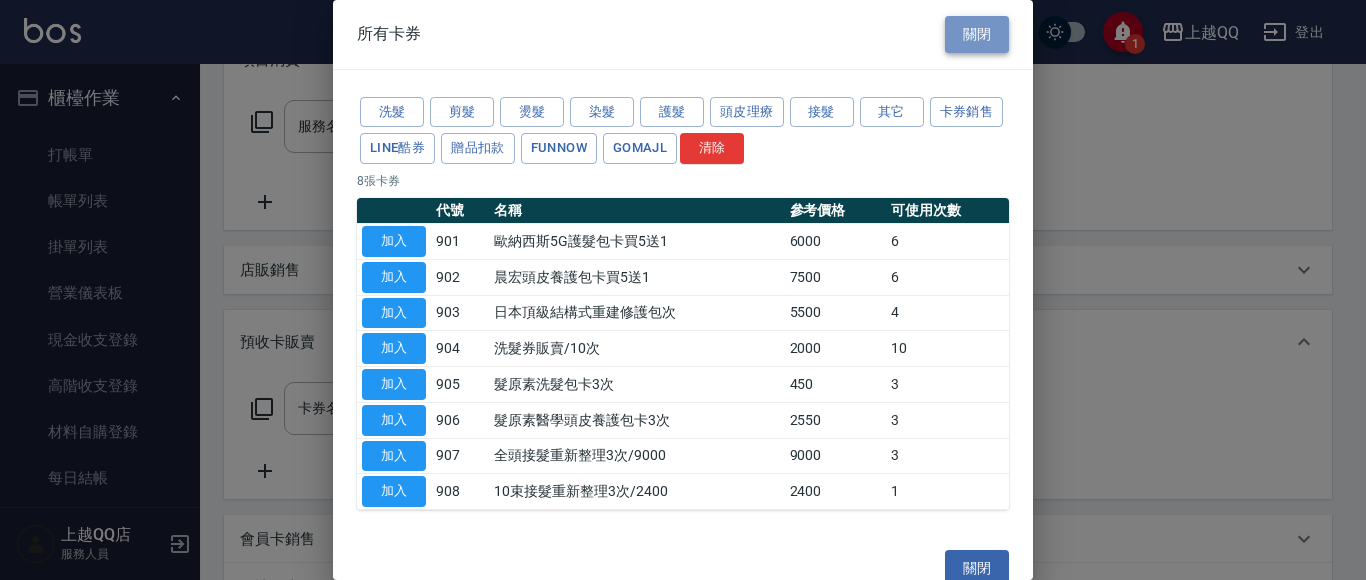 click on "關閉" at bounding box center (977, 34) 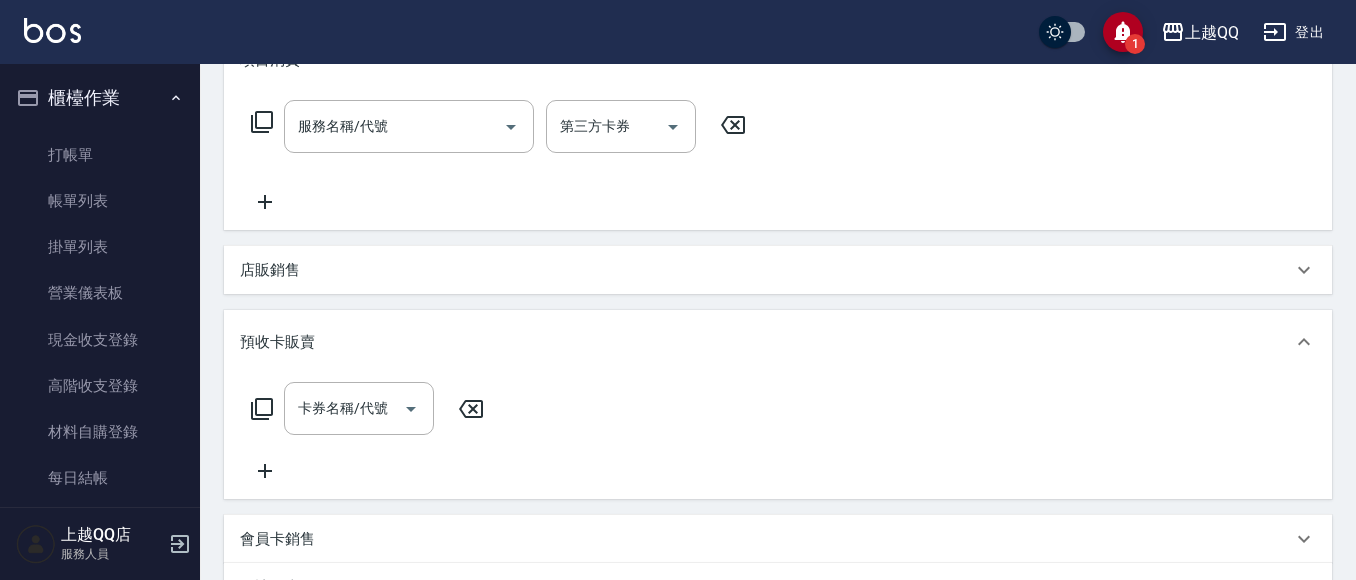 click 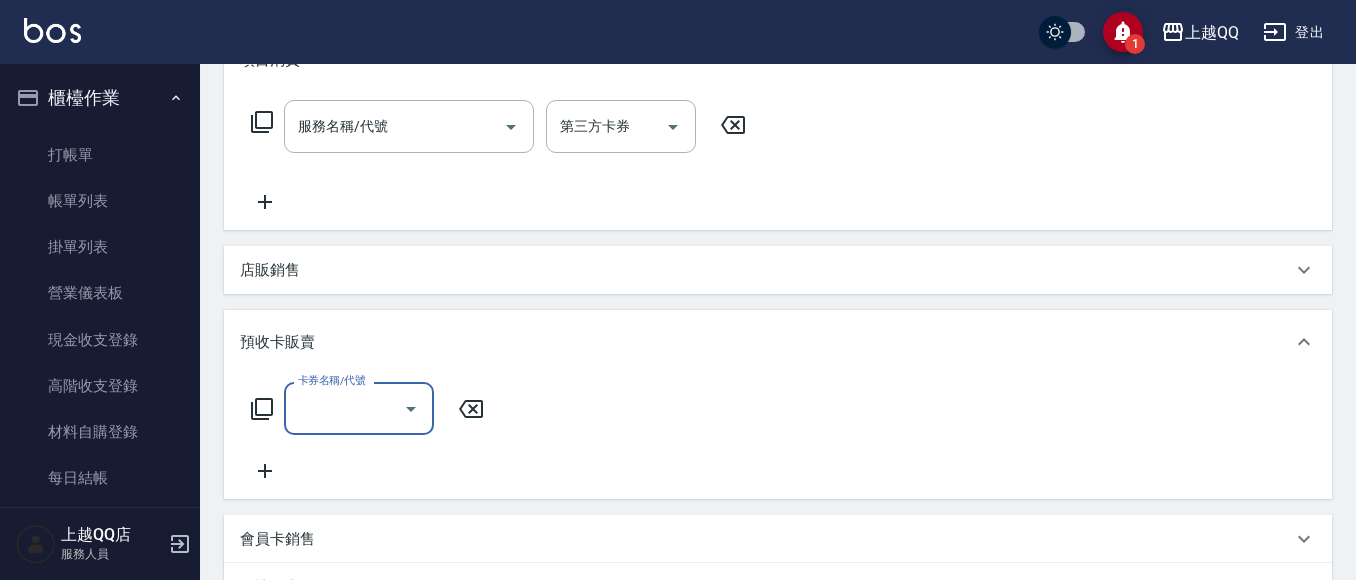 click 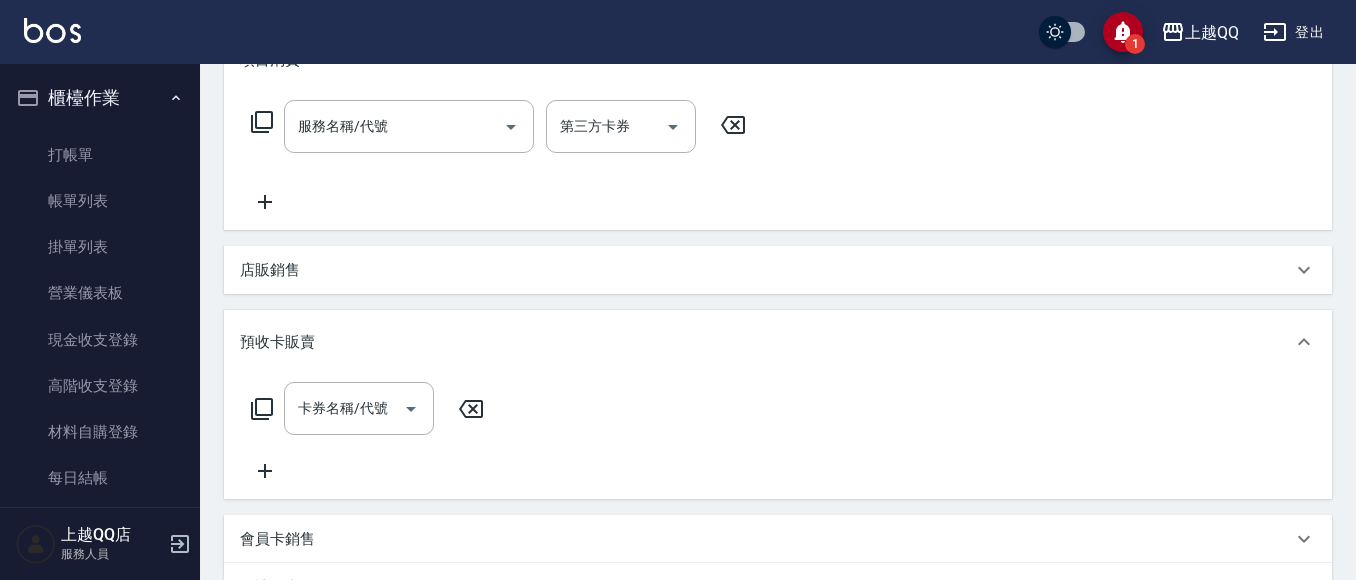 click on "卡券名稱/代號 卡券名稱/代號" at bounding box center (368, 408) 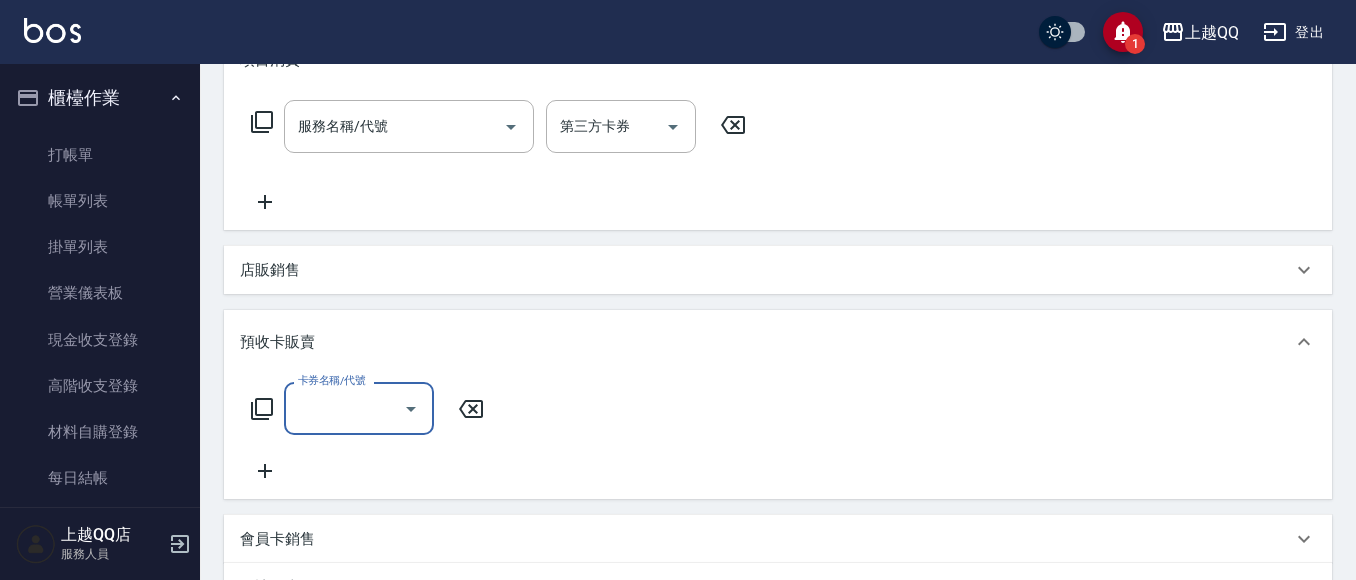 click on "店販銷售" at bounding box center [766, 270] 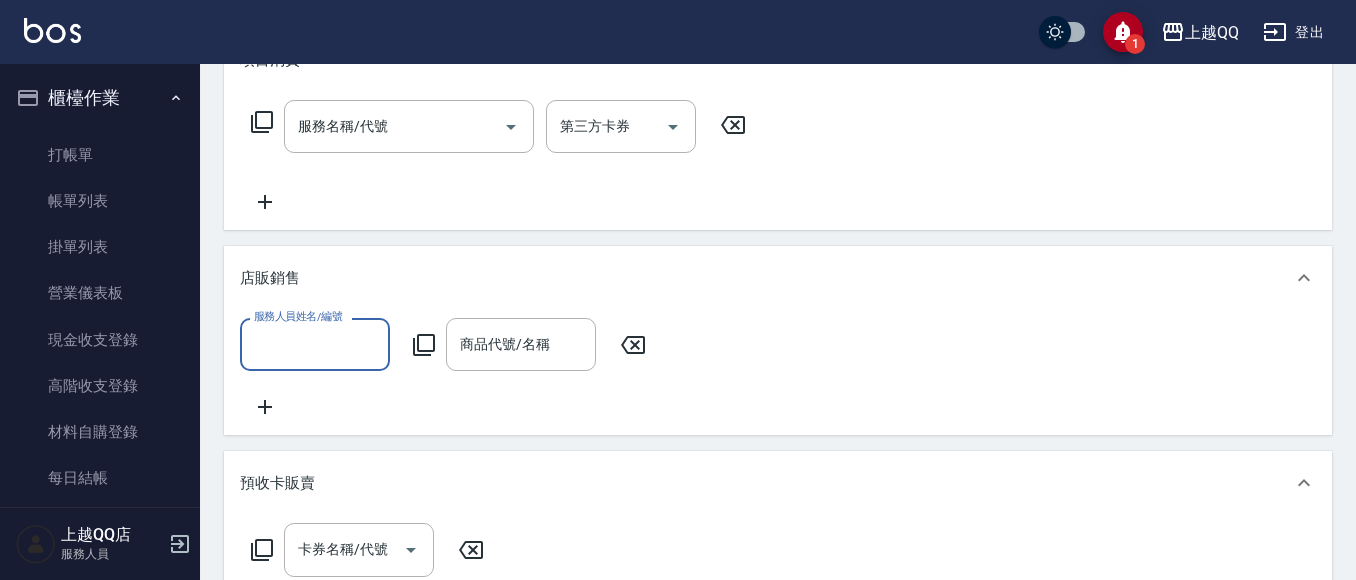 scroll, scrollTop: 0, scrollLeft: 0, axis: both 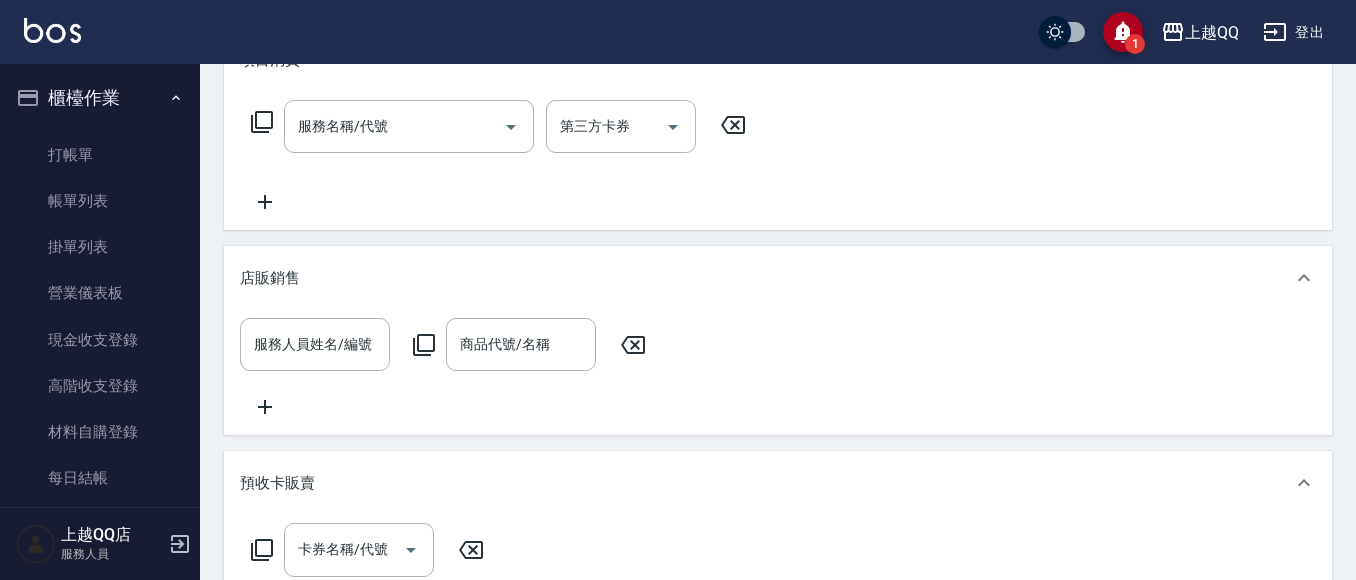 click 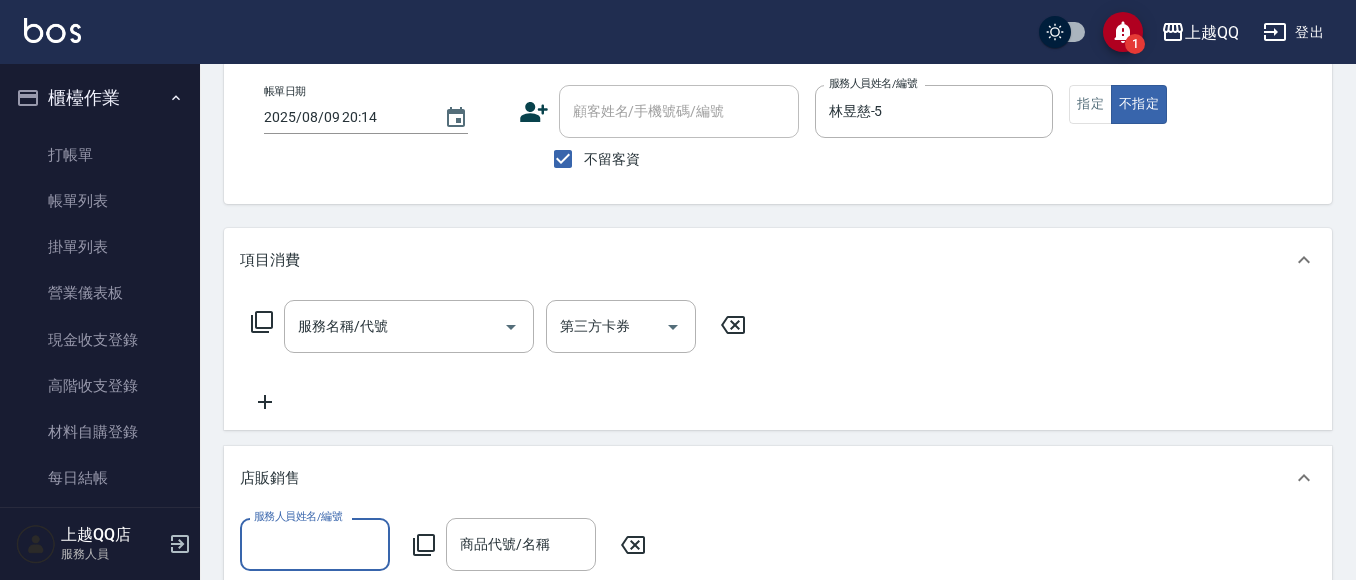 scroll, scrollTop: 0, scrollLeft: 0, axis: both 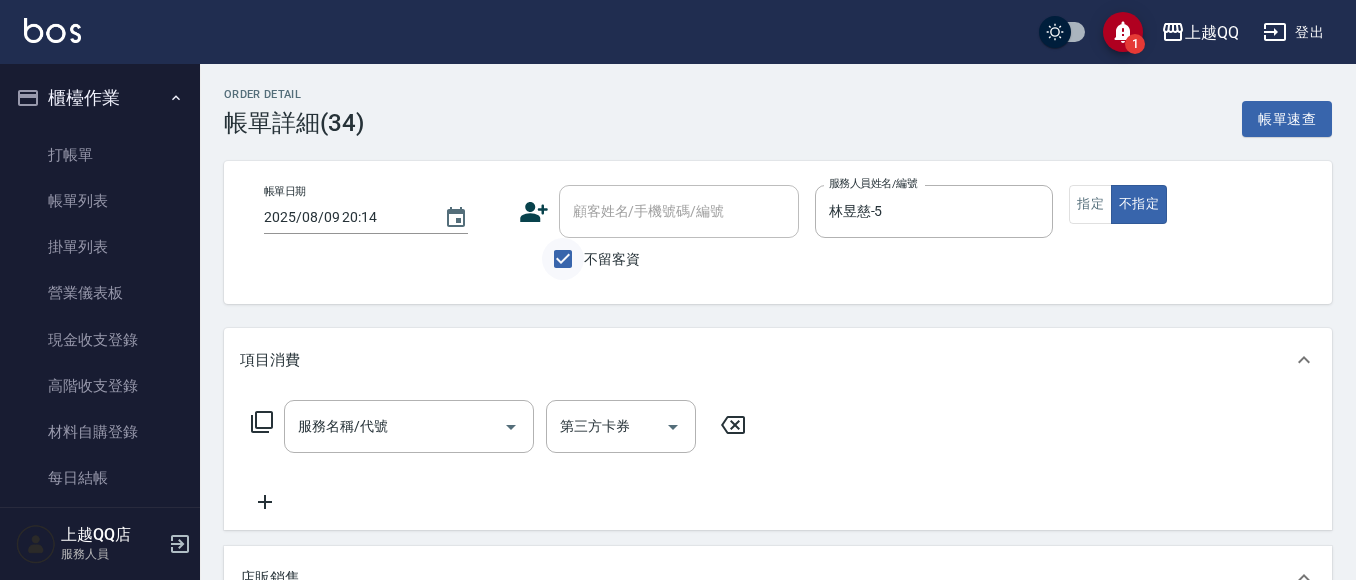 click on "不留客資" at bounding box center (563, 259) 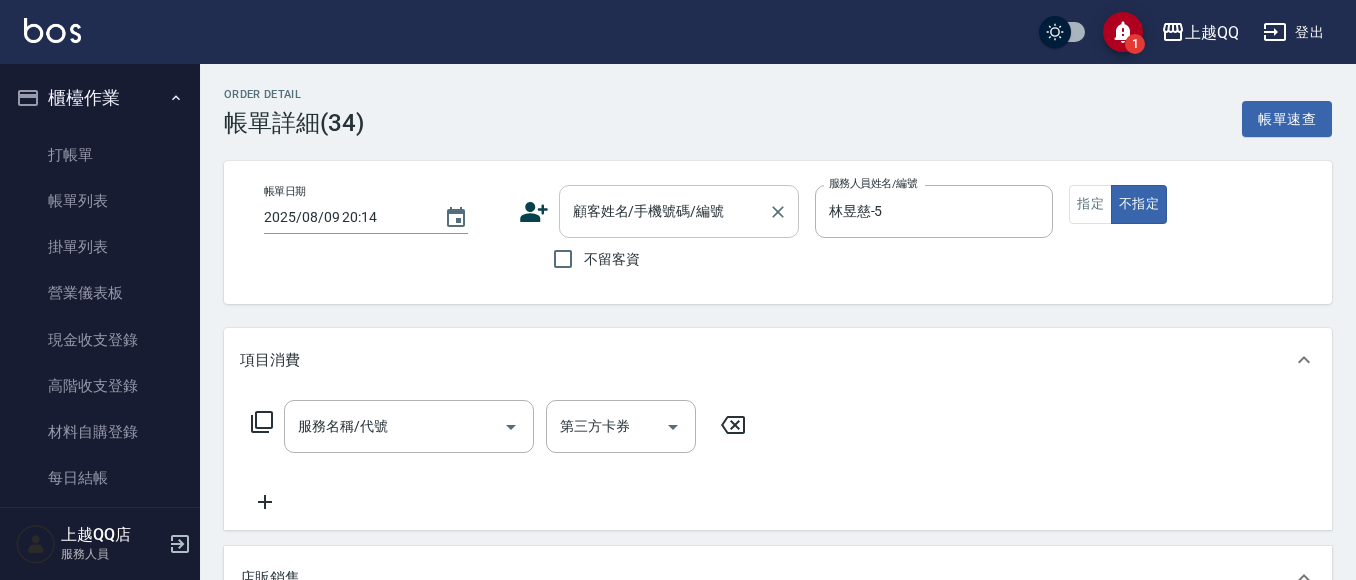 click on "顧客姓名/手機號碼/編號 顧客姓名/手機號碼/編號" at bounding box center [679, 211] 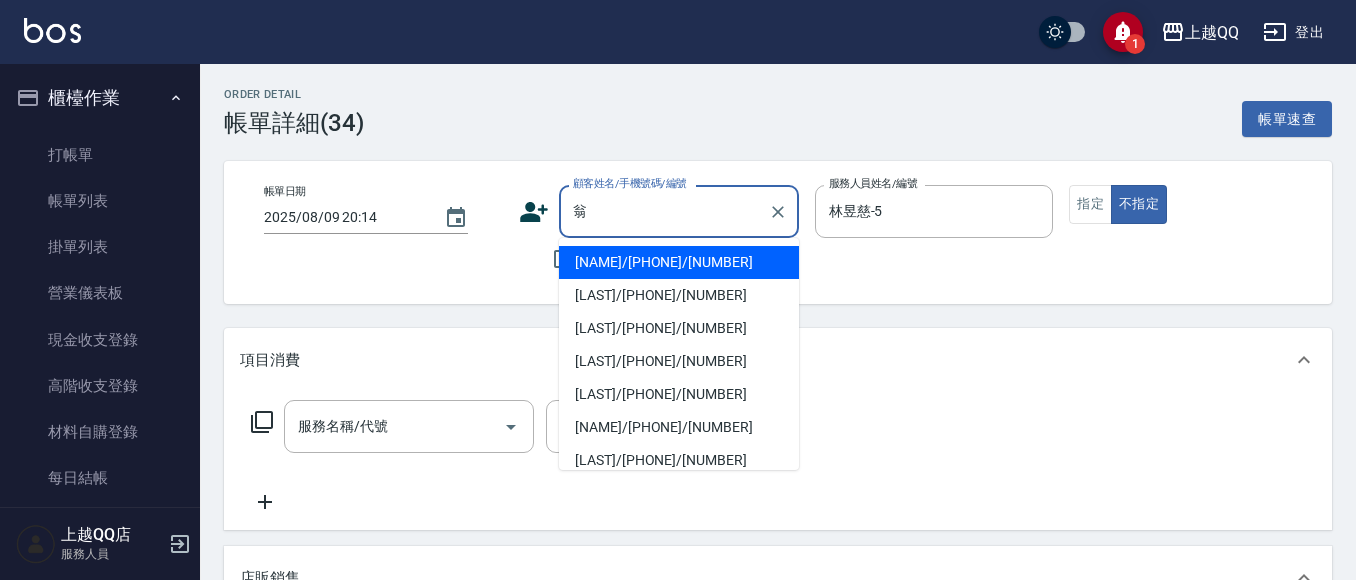 click on "[NAME]/[PHONE]/[NUMBER]" at bounding box center [679, 262] 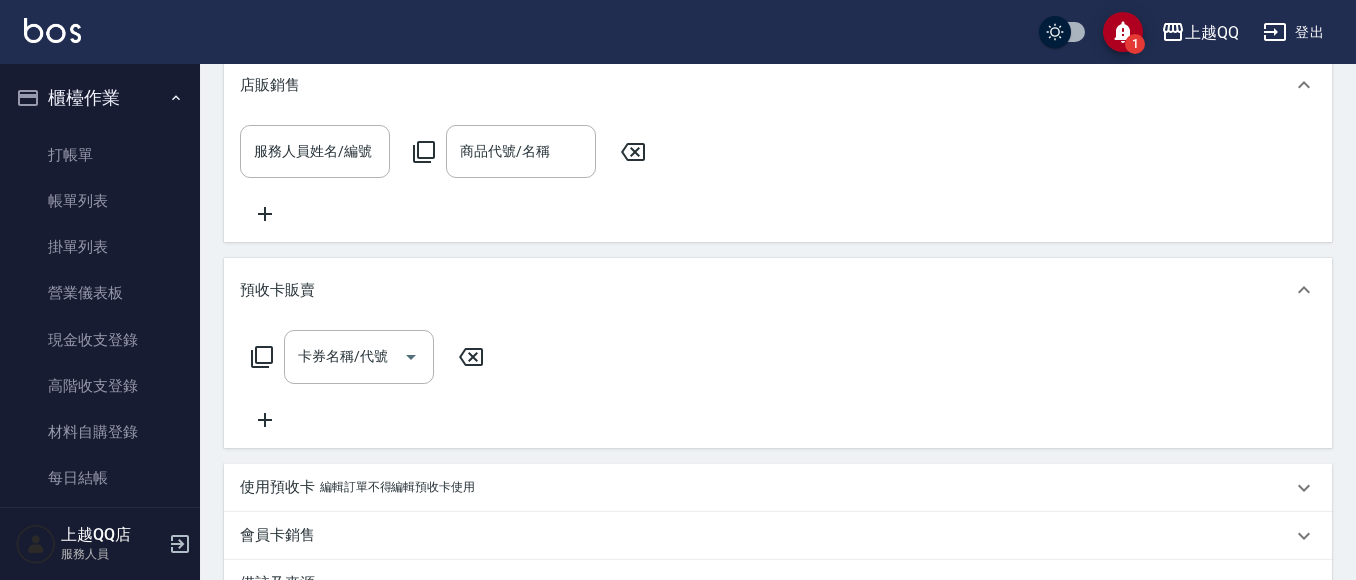 scroll, scrollTop: 500, scrollLeft: 0, axis: vertical 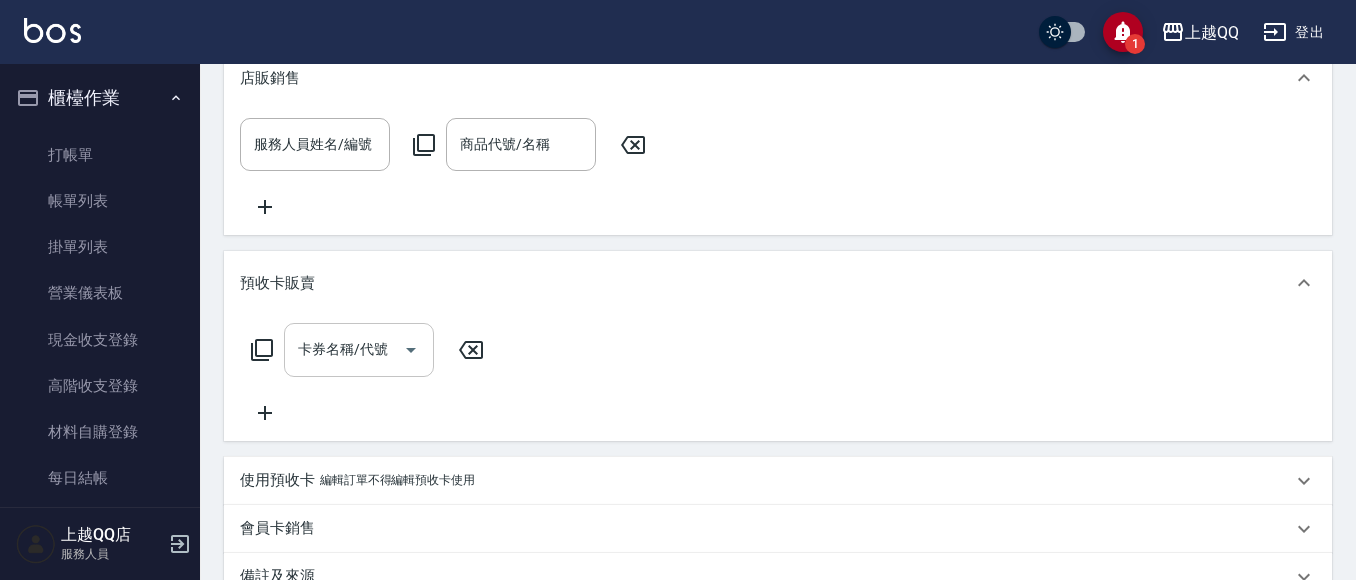 click 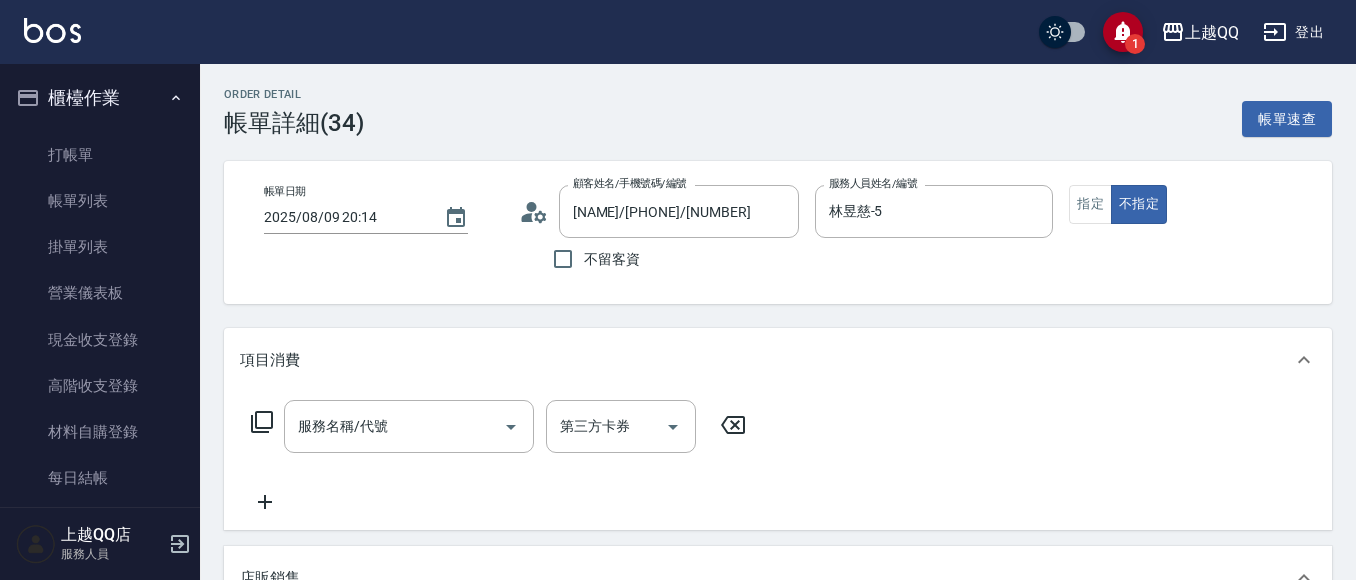 scroll, scrollTop: 577, scrollLeft: 0, axis: vertical 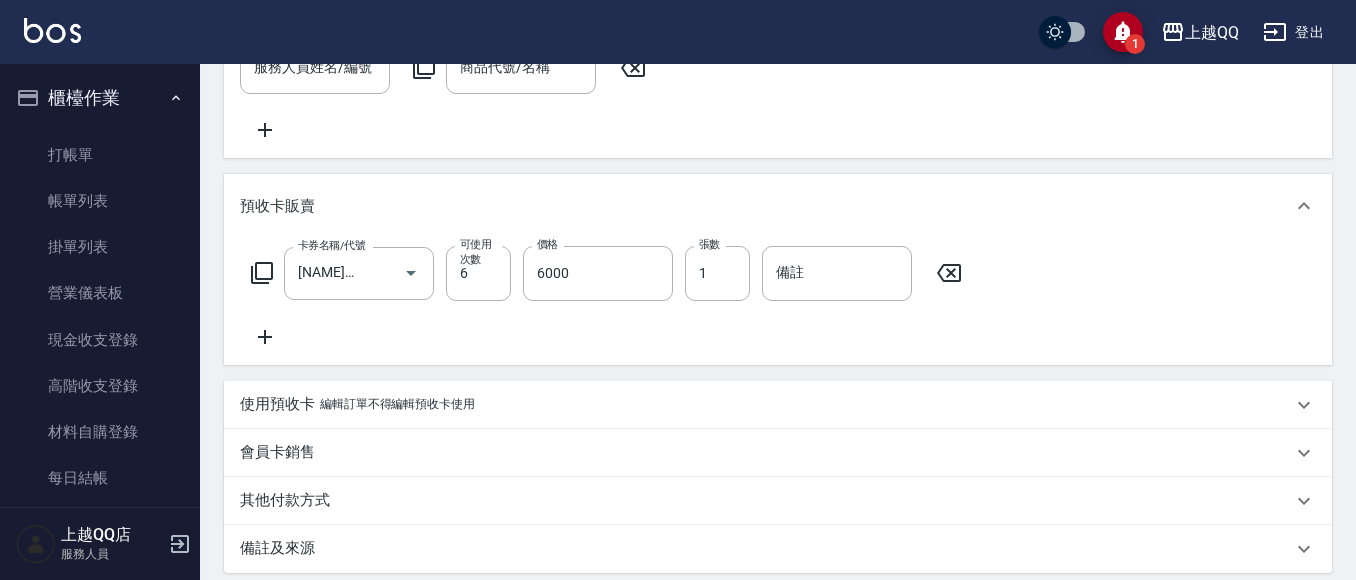 click 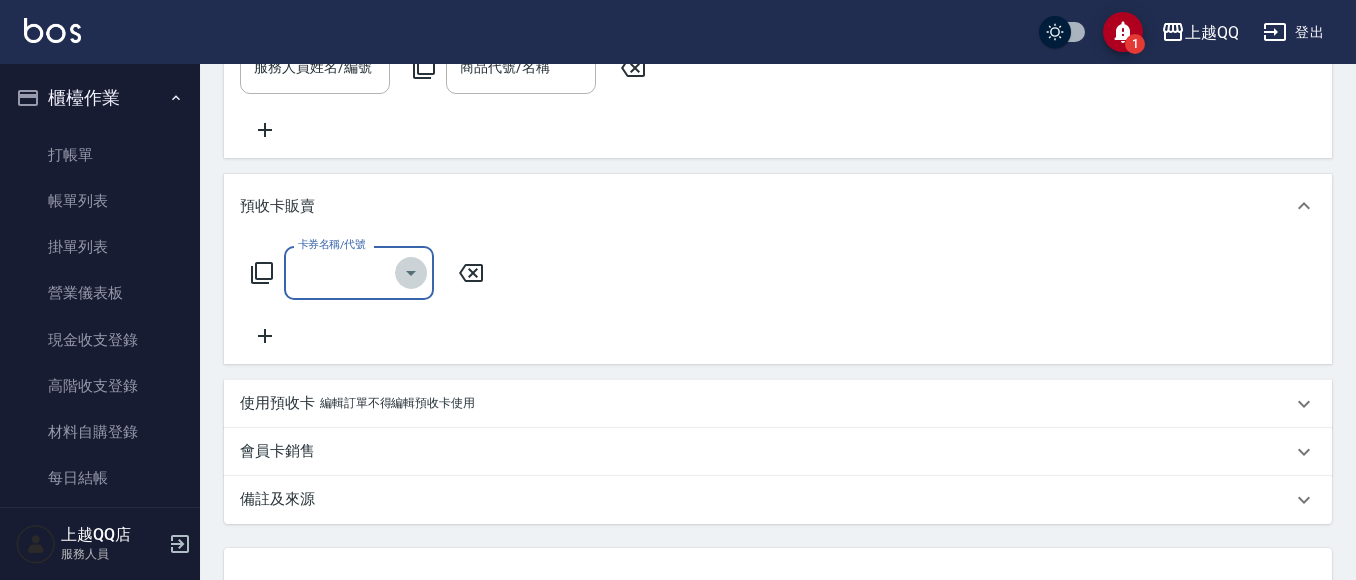 click 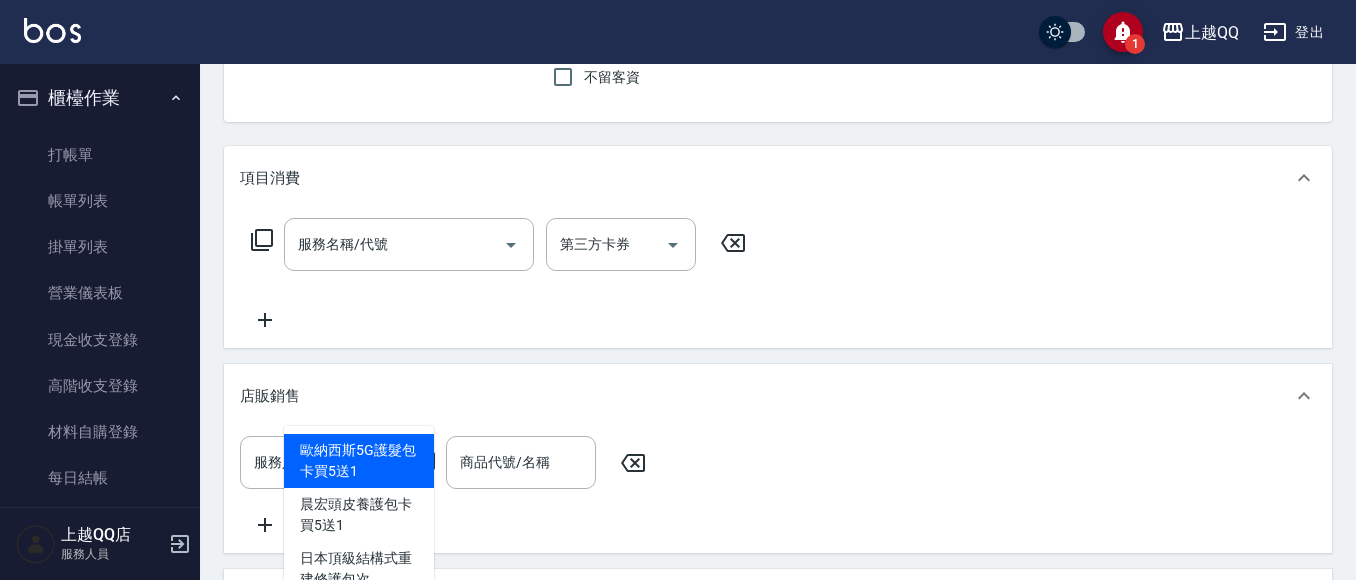 scroll, scrollTop: 177, scrollLeft: 0, axis: vertical 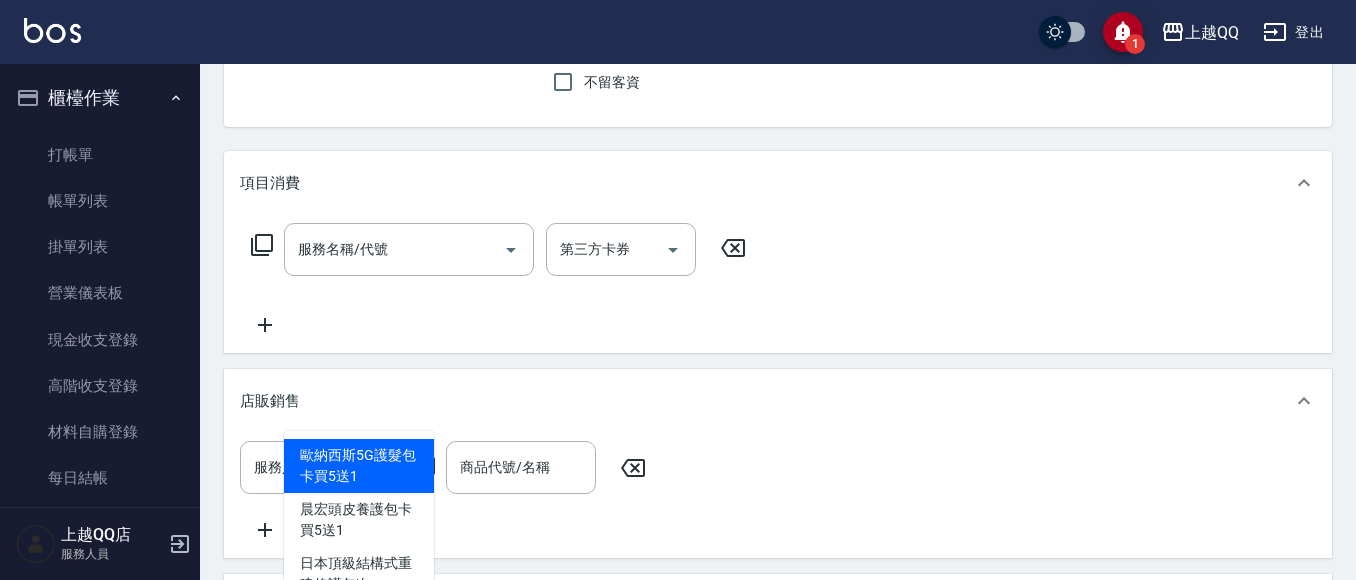 click on "項目消費 服務名稱/代號 服務名稱/代號 第三方卡券 第三方卡券 店販銷售 服務人員姓名/編號 服務人員姓名/編號 商品代號/名稱 商品代號/名稱 預收卡販賣 卡券名稱/代號 卡券名稱/代號 使用預收卡 編輯訂單不得編輯預收卡使用 卡券名稱/代號 卡券名稱/代號 會員卡銷售 服務人員姓名/編號 服務人員姓名/編號 會員卡名稱/代號 會員卡名稱/代號 備註及來源 備註 備註 訂單來源 ​ 訂單來源" at bounding box center (778, 537) 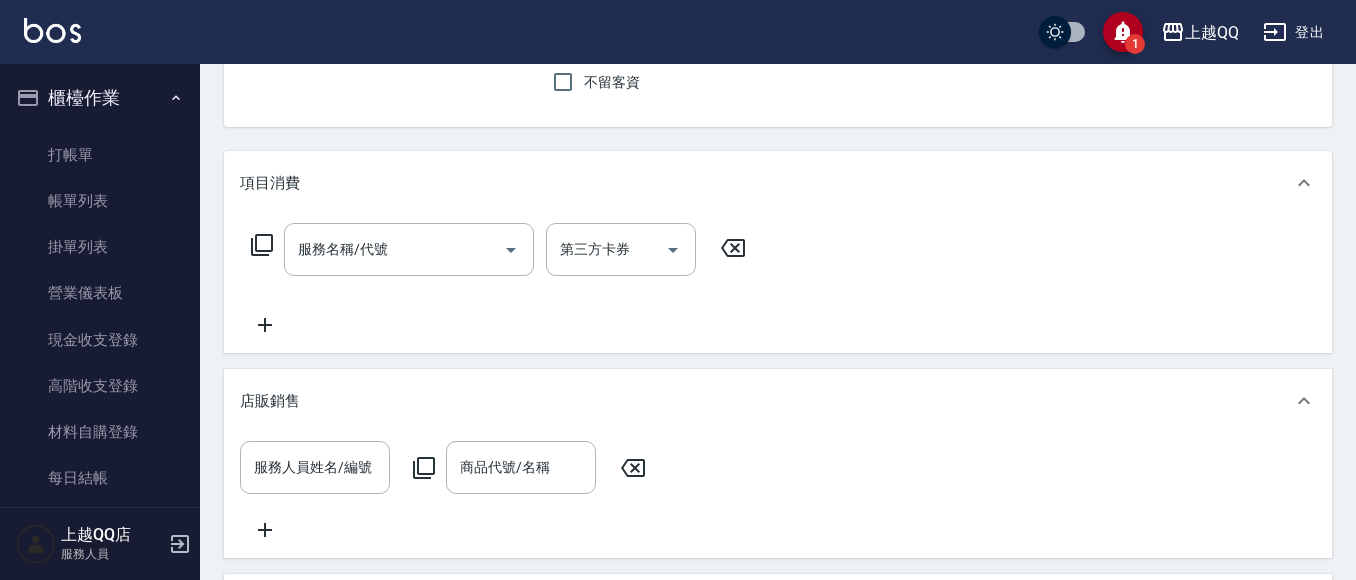 click on "服務人員姓名/編號 服務人員姓名/編號 商品代號/名稱 商品代號/名稱" at bounding box center (778, 491) 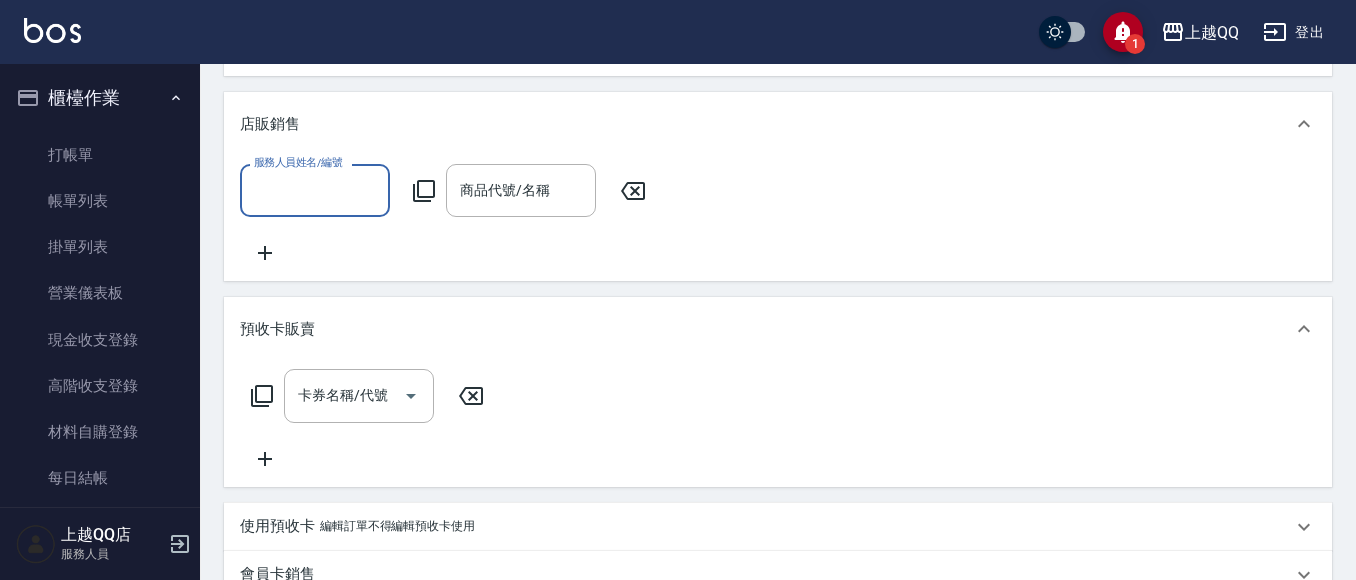 scroll, scrollTop: 477, scrollLeft: 0, axis: vertical 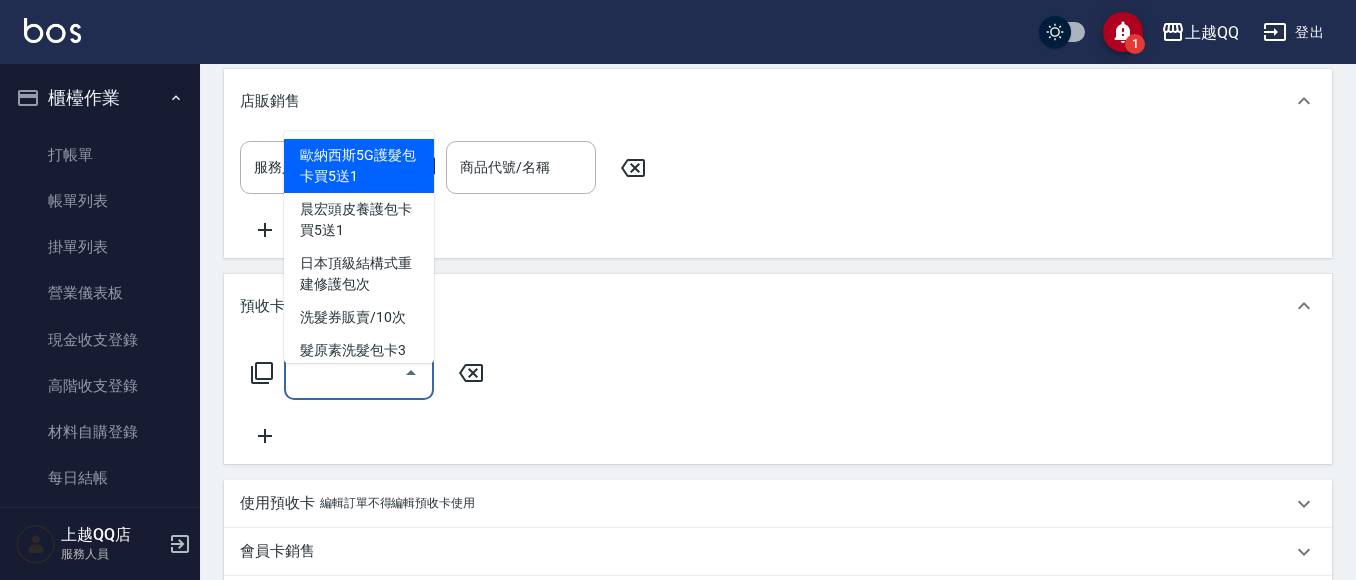 click on "卡券名稱/代號" at bounding box center (344, 372) 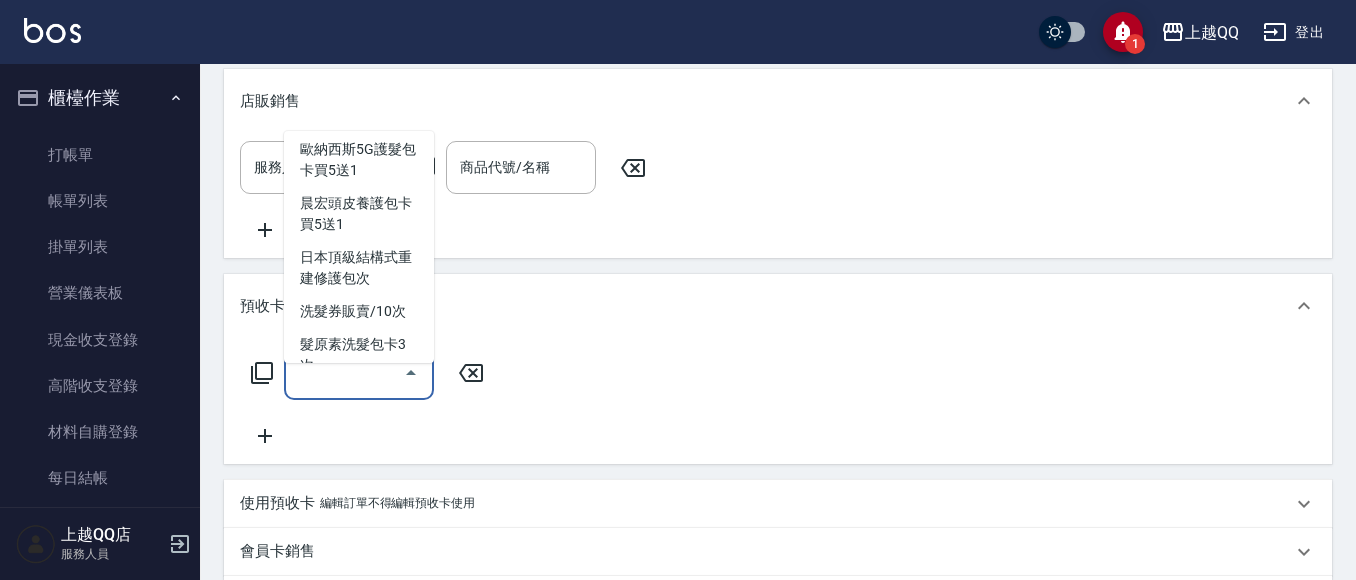 scroll, scrollTop: 0, scrollLeft: 0, axis: both 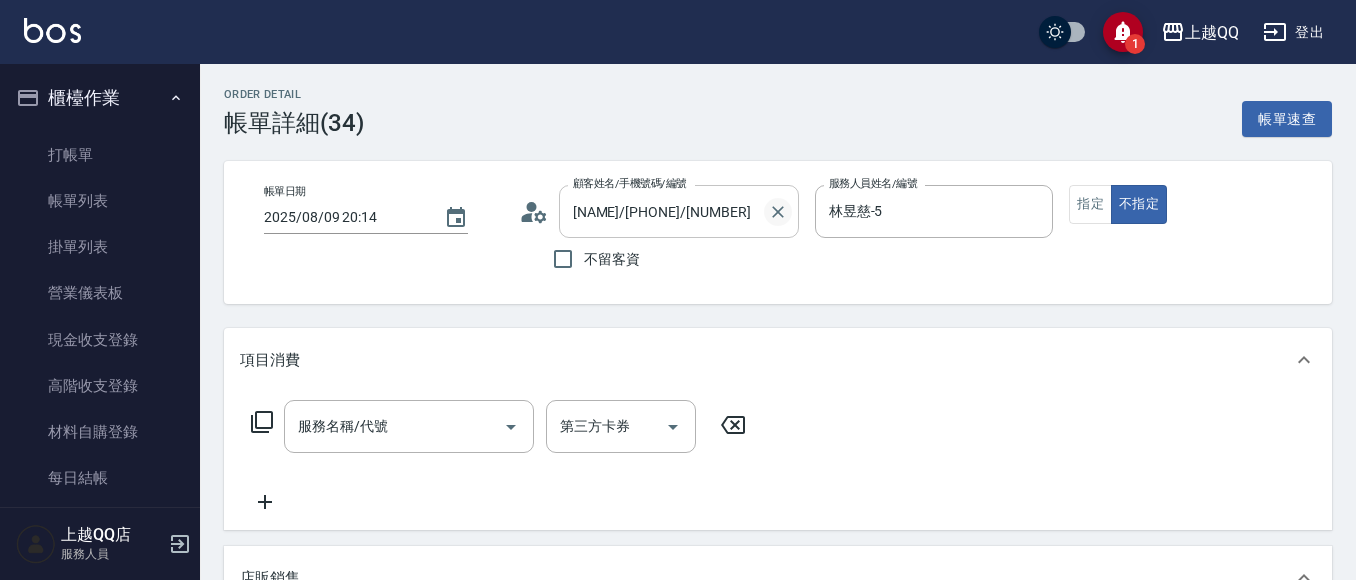 click 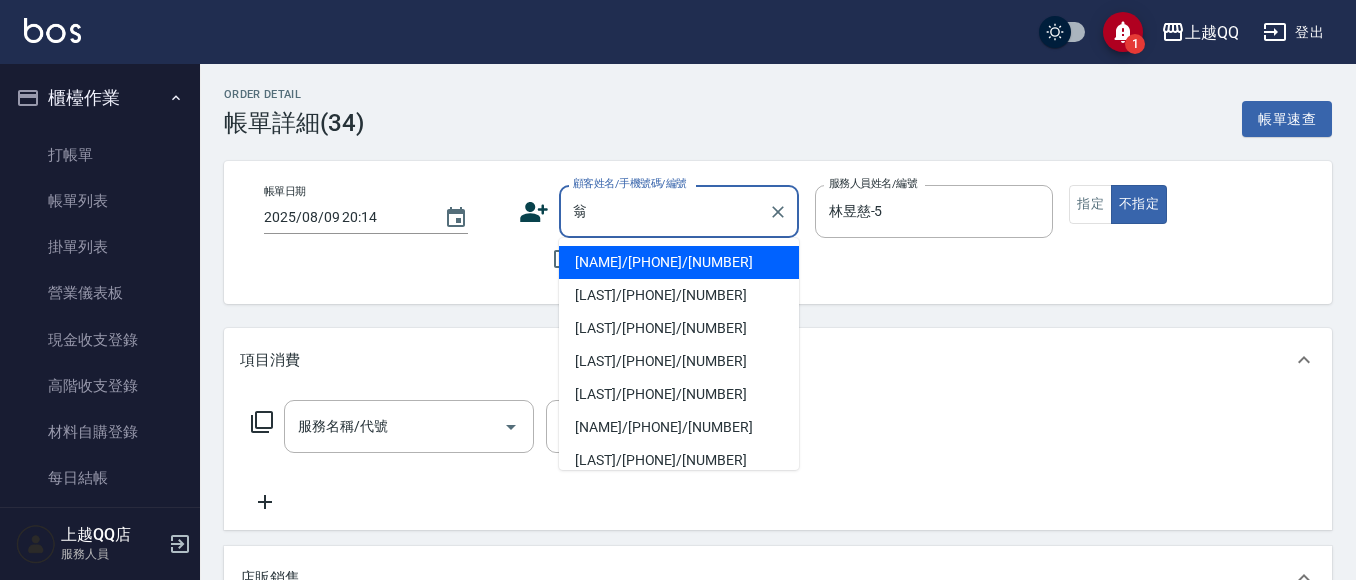 click on "[NAME]/[PHONE]/[NUMBER]" at bounding box center (679, 262) 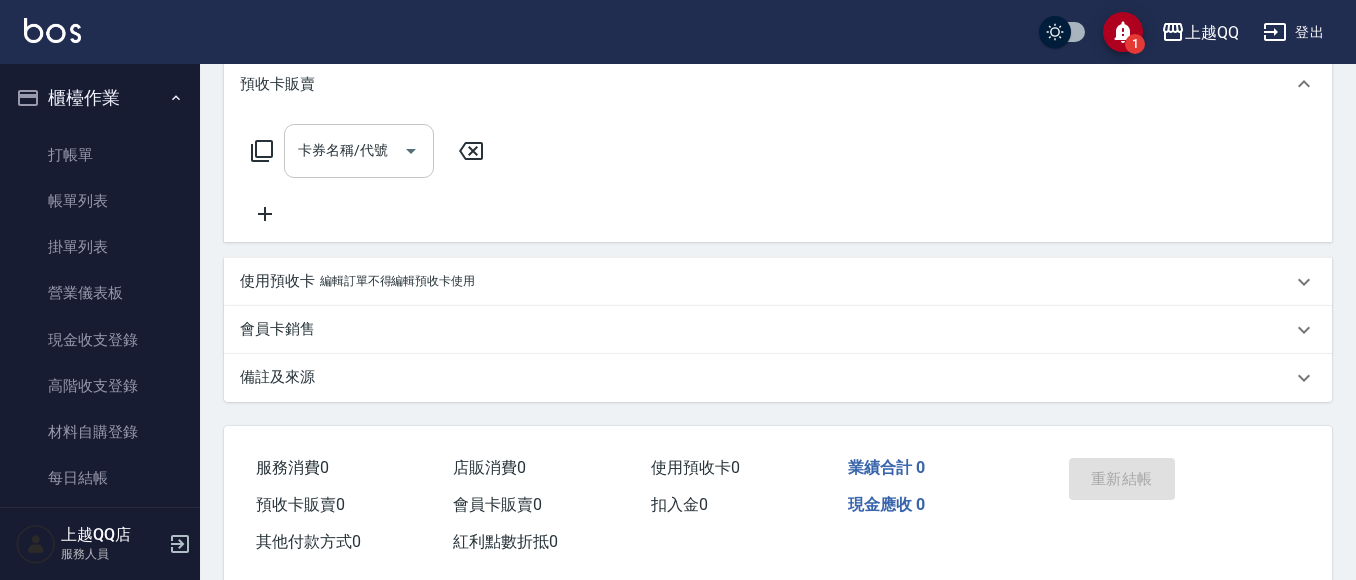 scroll, scrollTop: 700, scrollLeft: 0, axis: vertical 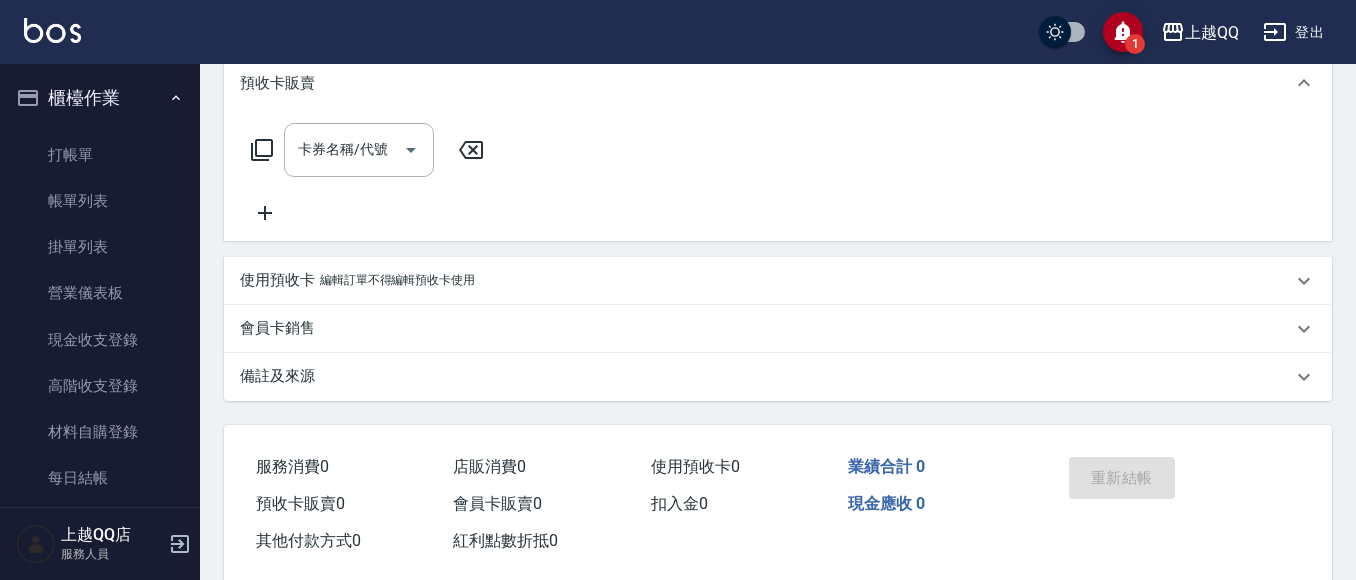 click on "使用預收卡 編輯訂單不得編輯預收卡使用" at bounding box center [778, 281] 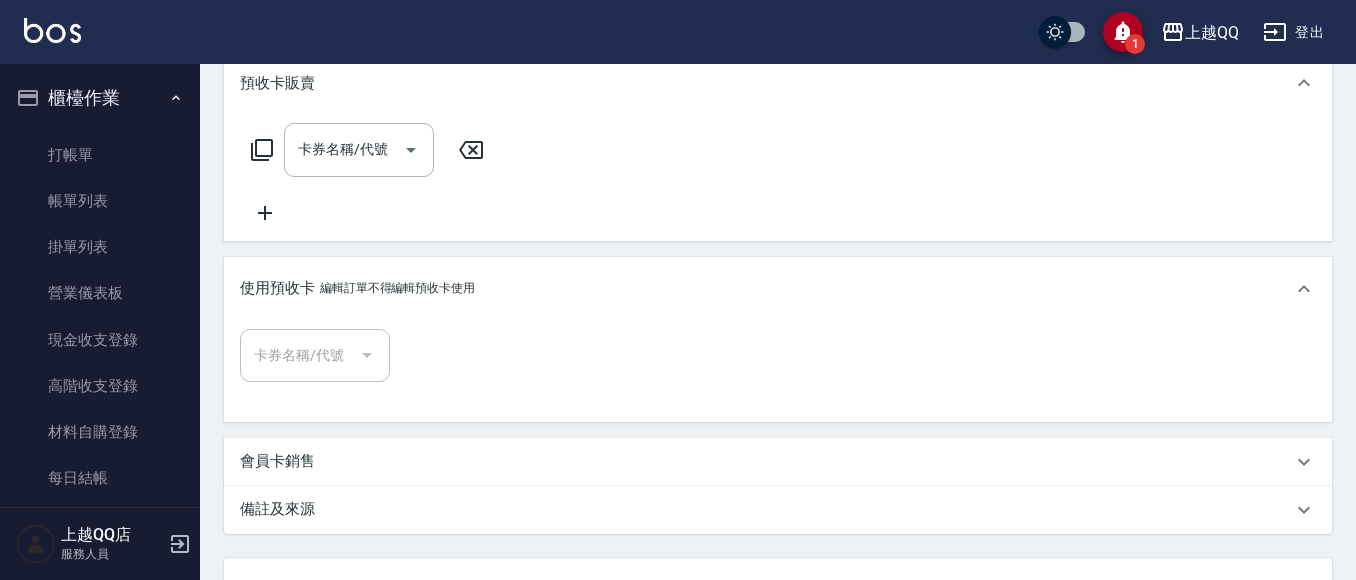 click at bounding box center [366, 355] 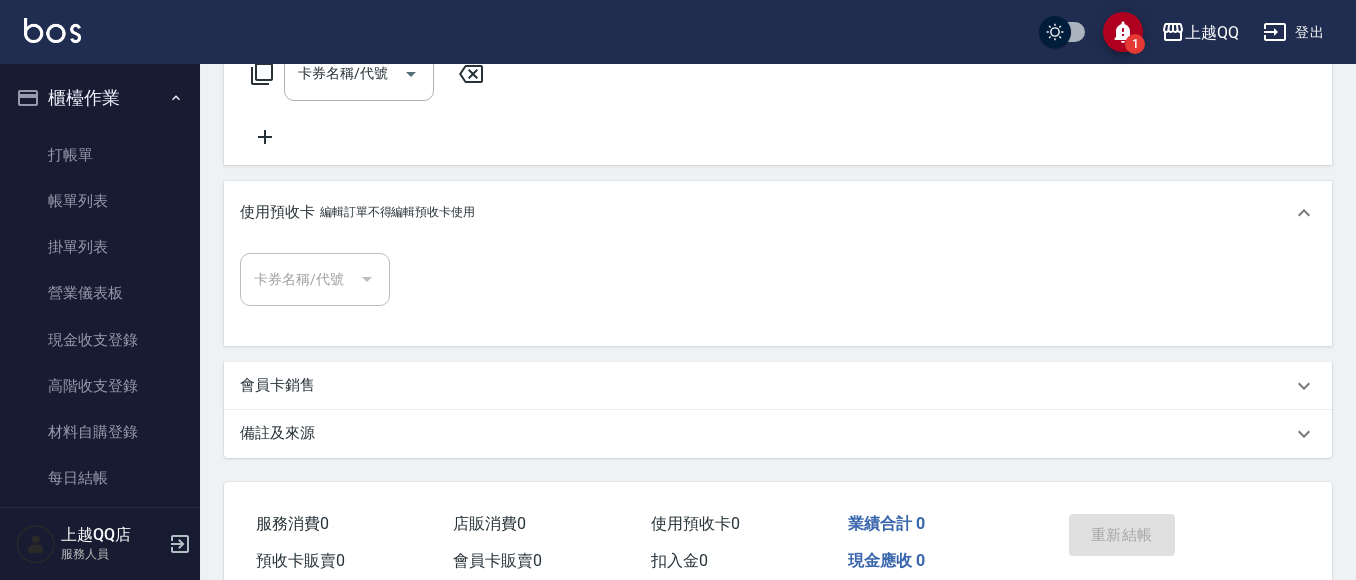 scroll, scrollTop: 700, scrollLeft: 0, axis: vertical 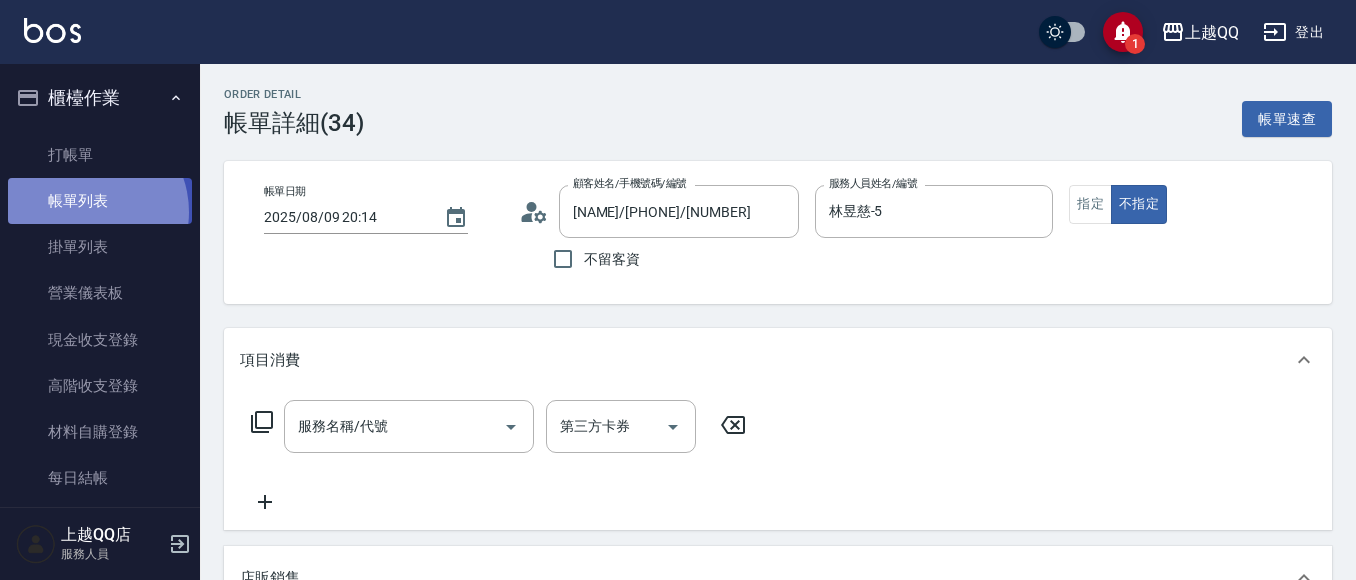 click on "帳單列表" at bounding box center [100, 201] 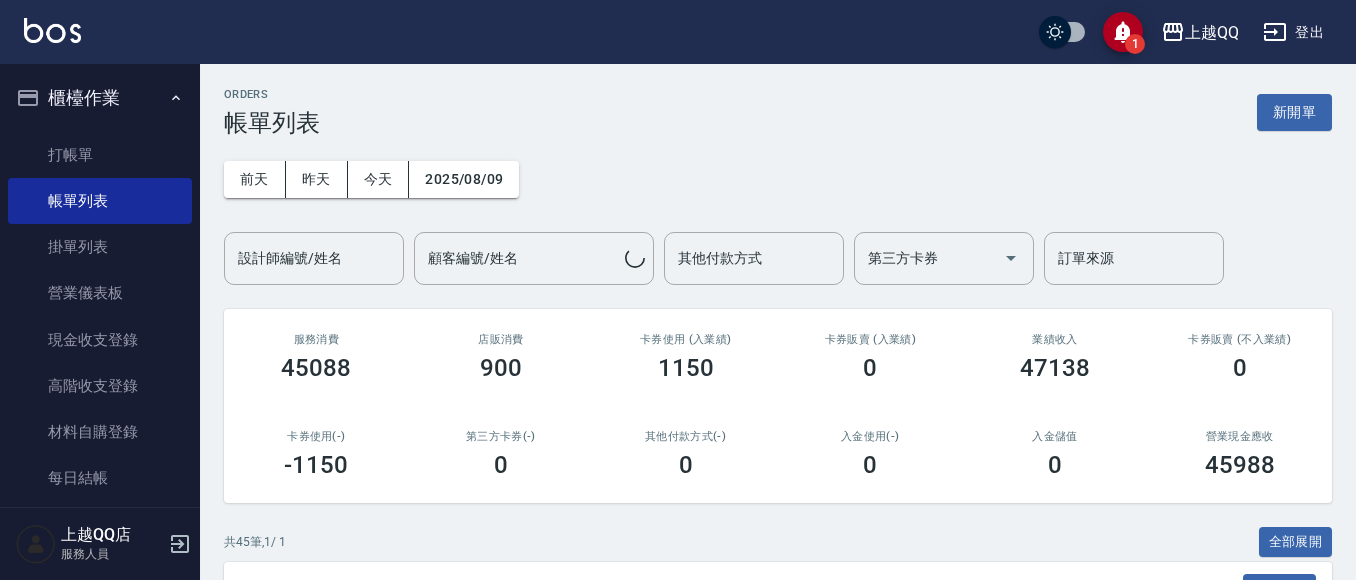 click on "設計師編號/姓名 設計師編號/姓名" at bounding box center [314, 258] 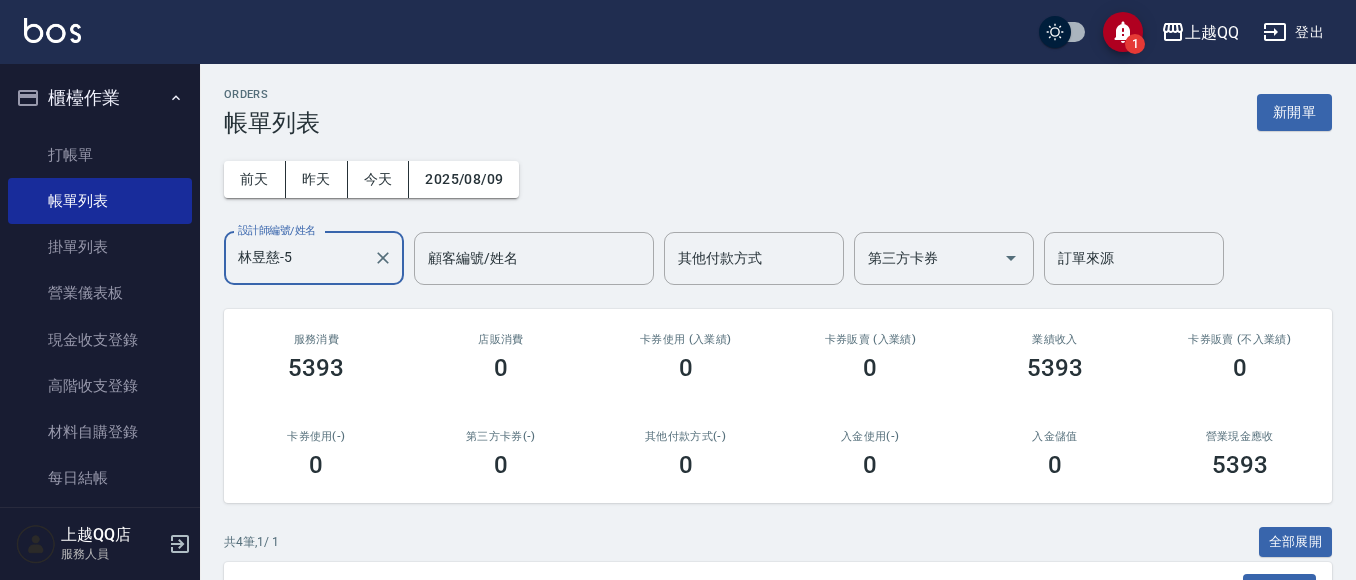scroll, scrollTop: 372, scrollLeft: 0, axis: vertical 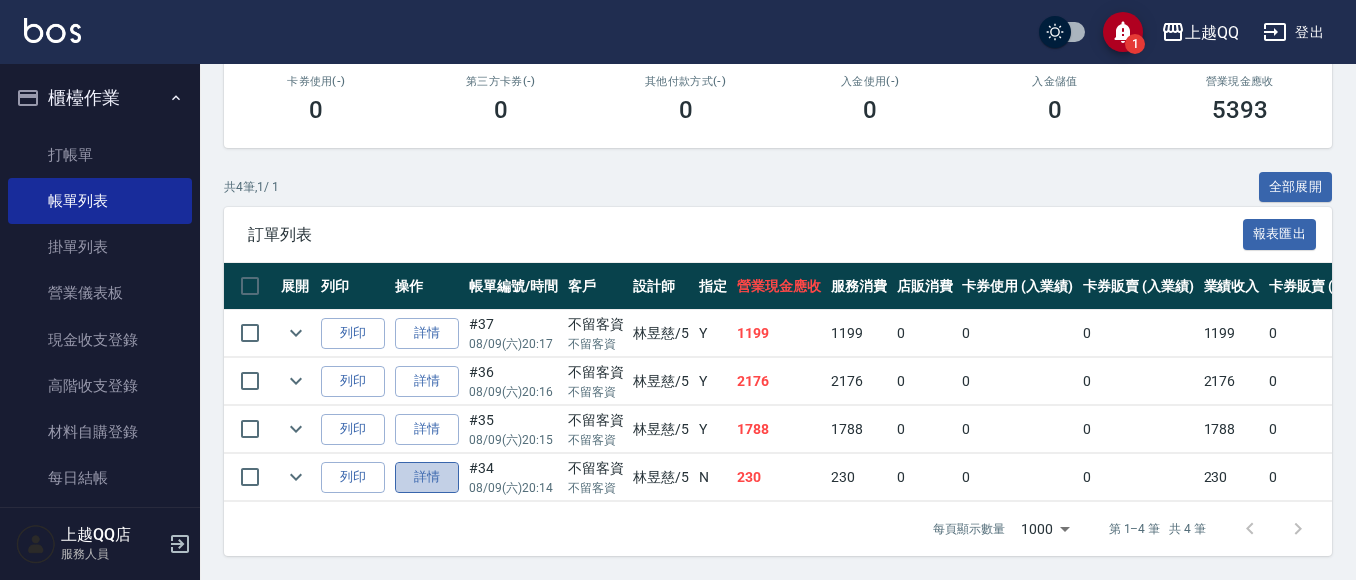 click on "詳情" at bounding box center (427, 477) 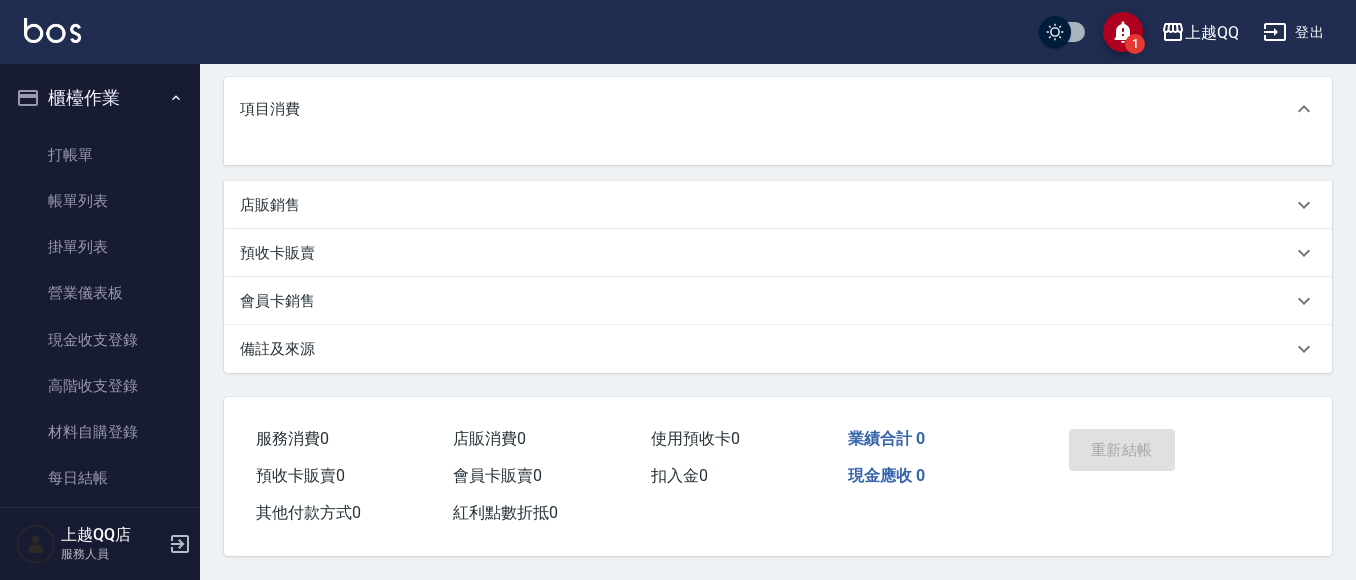 scroll, scrollTop: 0, scrollLeft: 0, axis: both 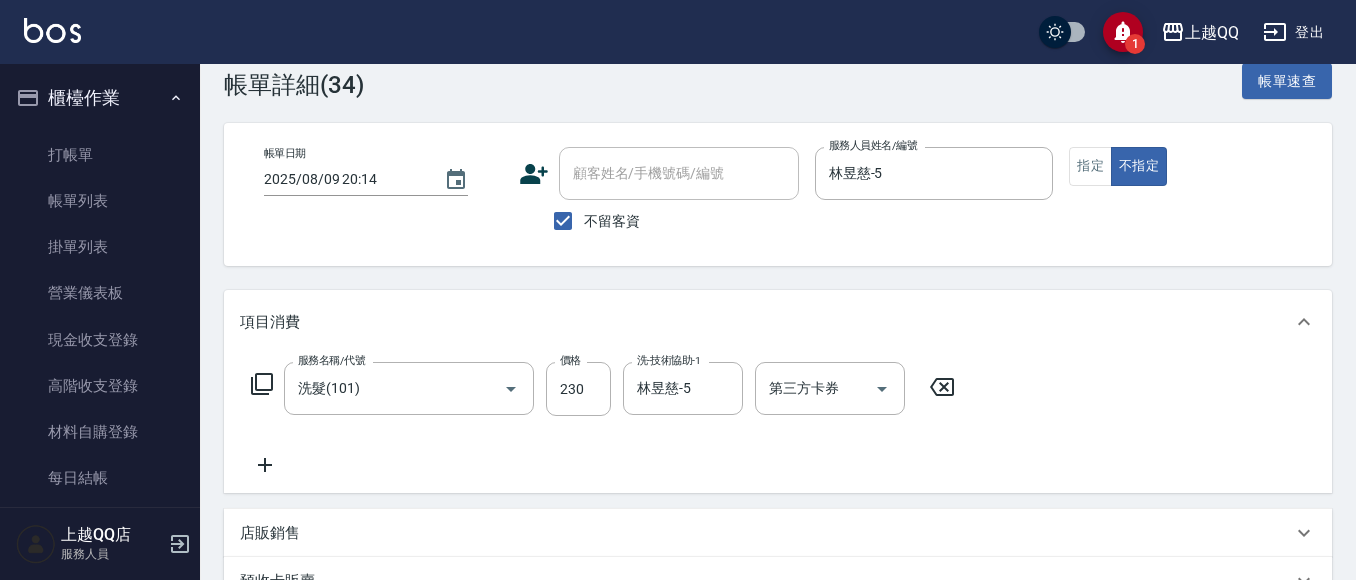 drag, startPoint x: 941, startPoint y: 379, endPoint x: 918, endPoint y: 354, distance: 33.970577 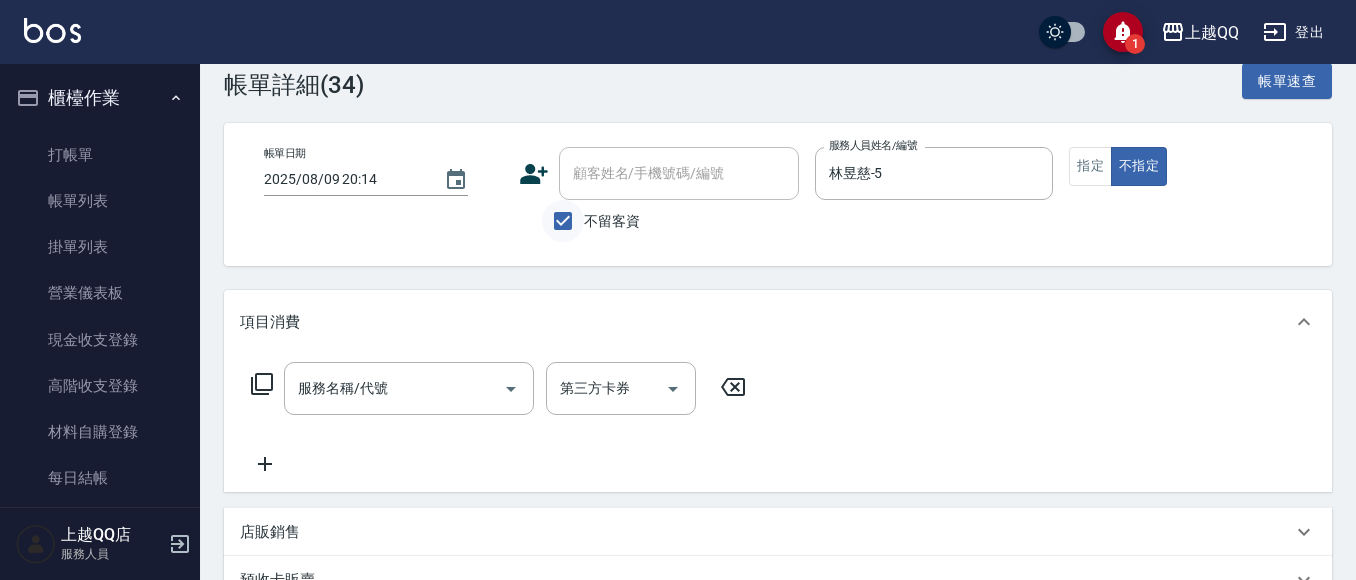 click on "不留客資" at bounding box center [563, 221] 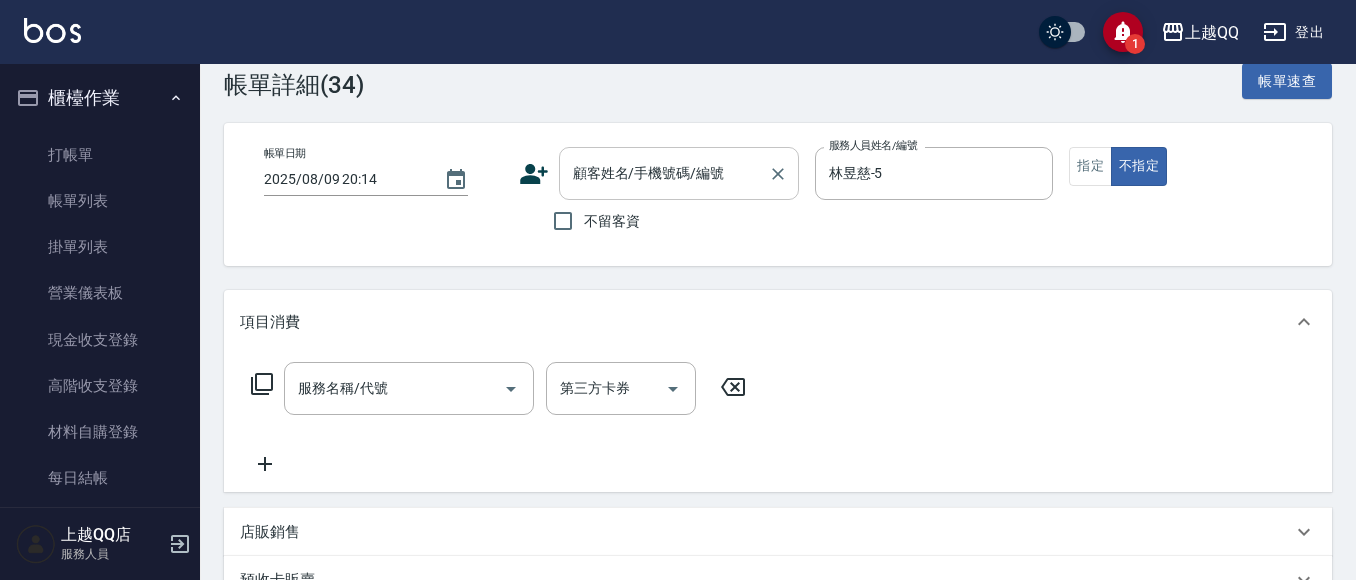 click on "顧客姓名/手機號碼/編號" at bounding box center (664, 173) 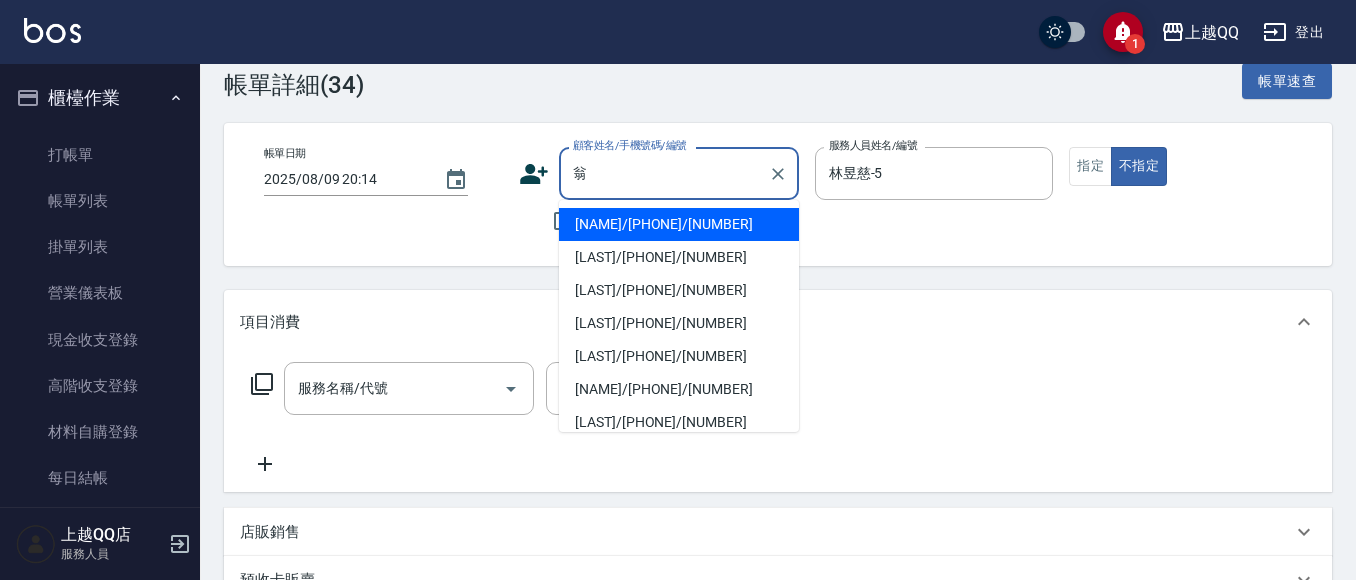 click on "[NAME]/[PHONE]/[NUMBER]" at bounding box center (679, 224) 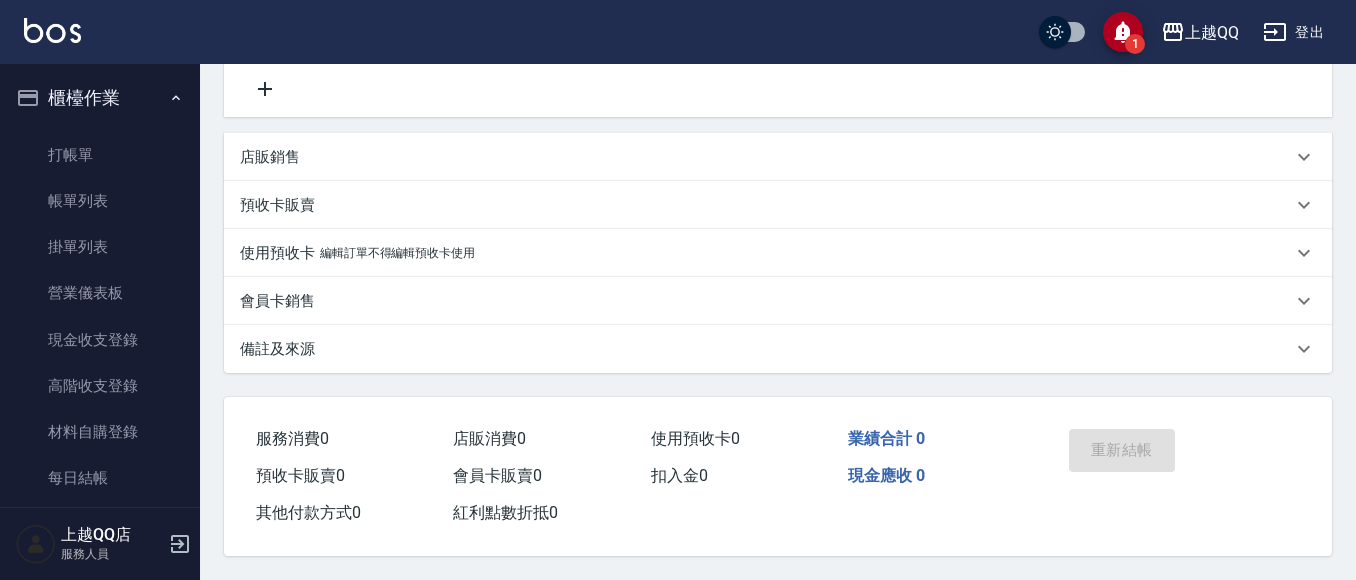 scroll, scrollTop: 0, scrollLeft: 0, axis: both 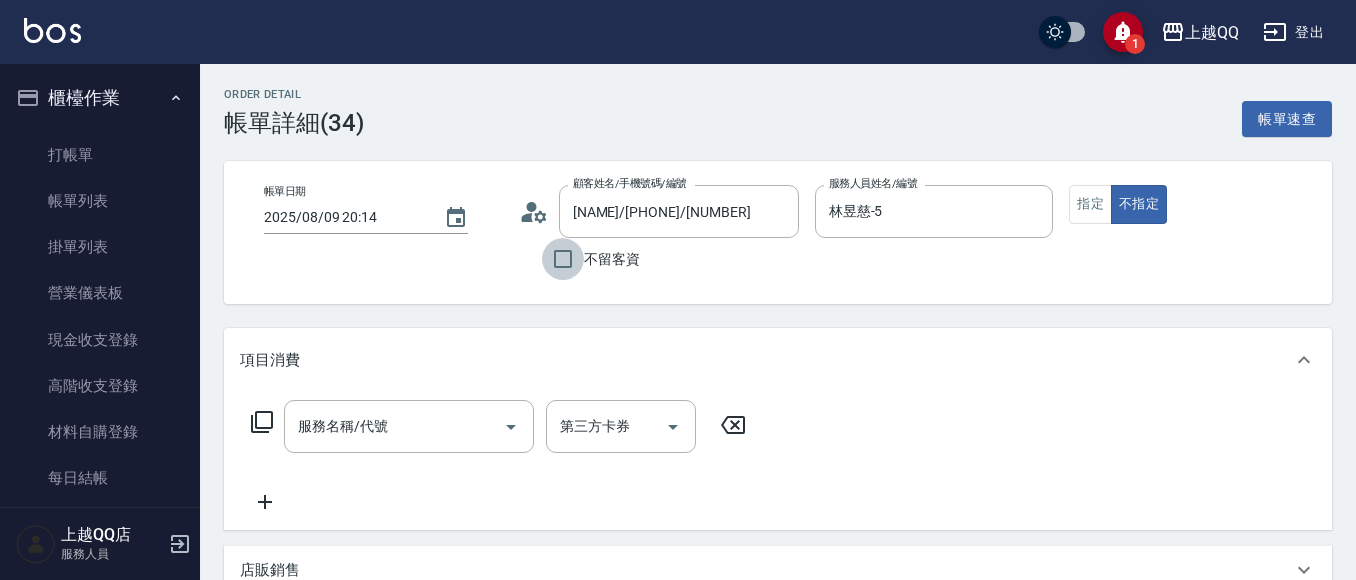 click on "不留客資" at bounding box center [563, 259] 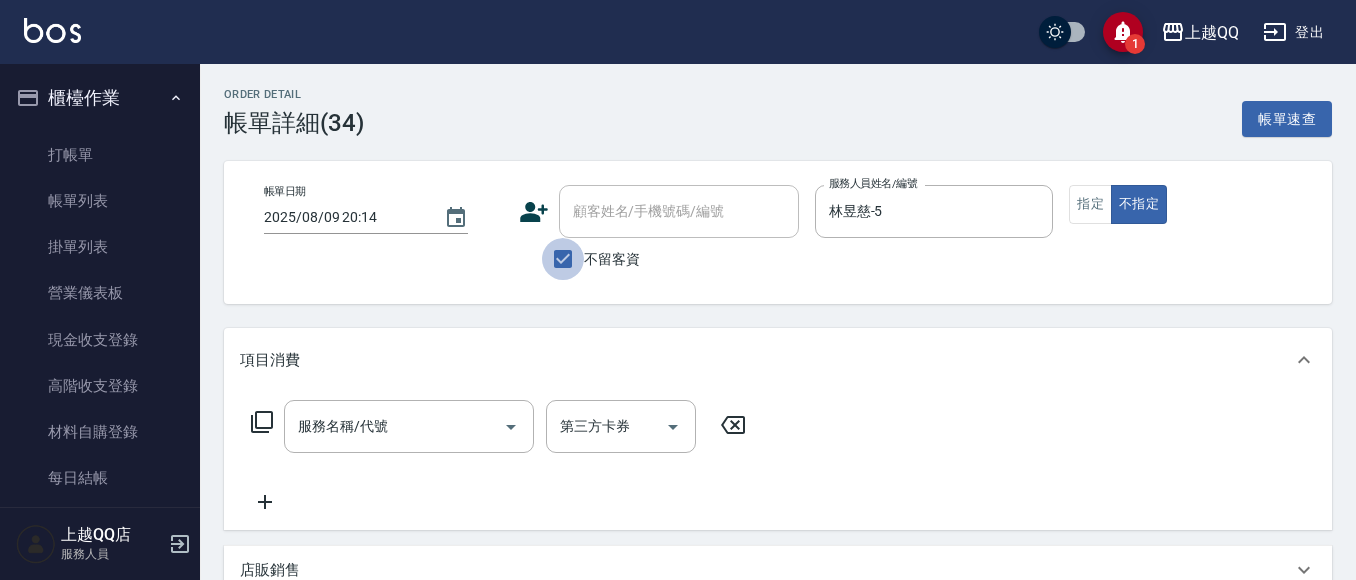 click on "不留客資" at bounding box center (563, 259) 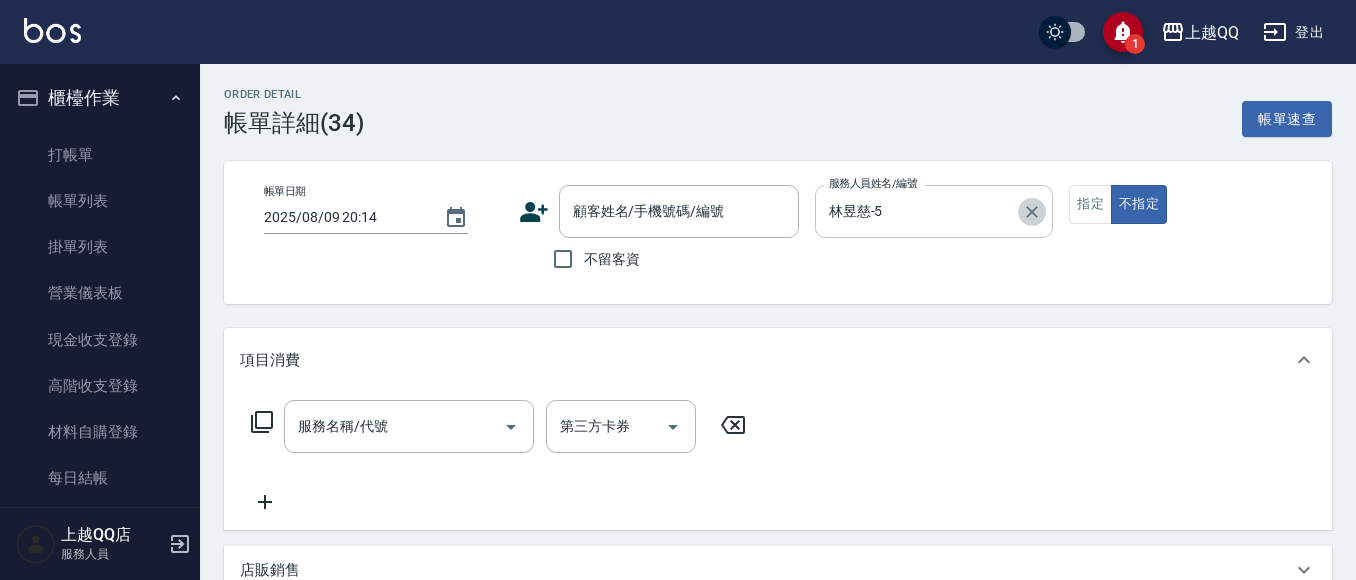 click 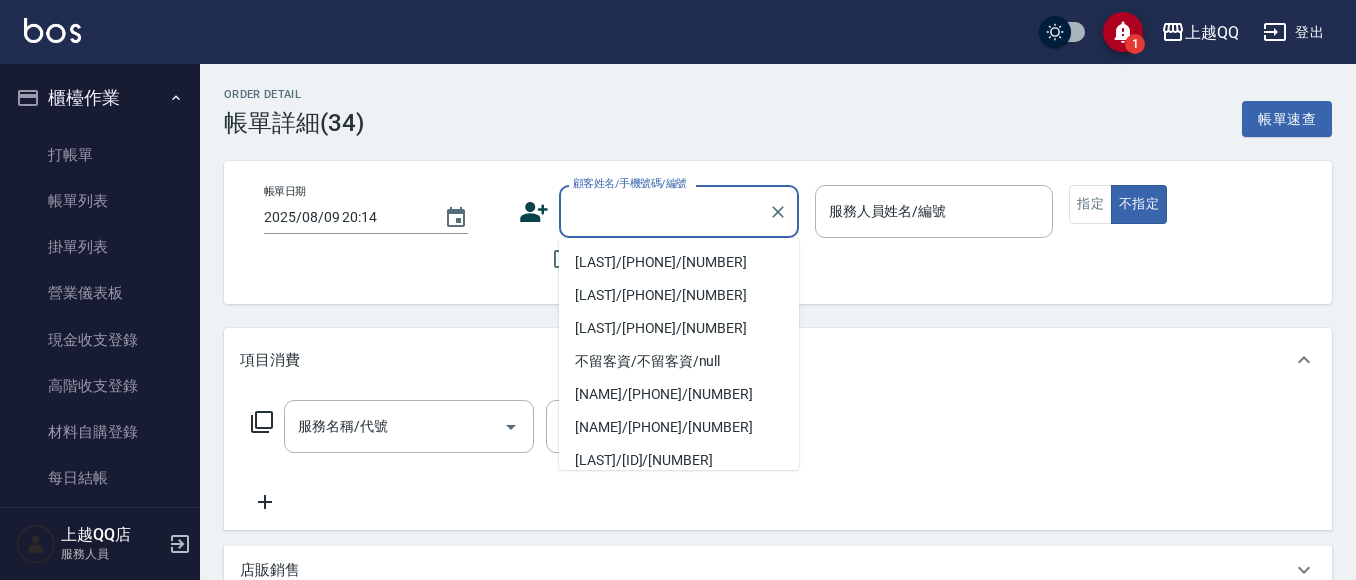 click on "顧客姓名/手機號碼/編號 顧客姓名/手機號碼/編號" at bounding box center [679, 211] 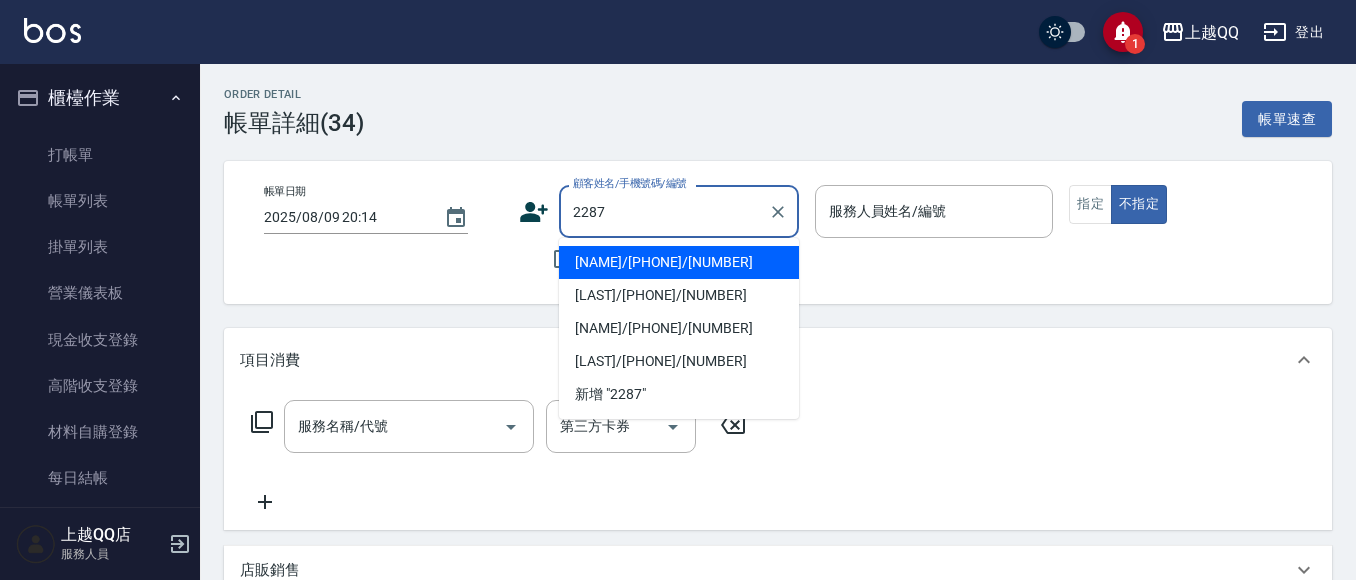 click on "[NAME]/[PHONE]/[NUMBER]" at bounding box center [679, 262] 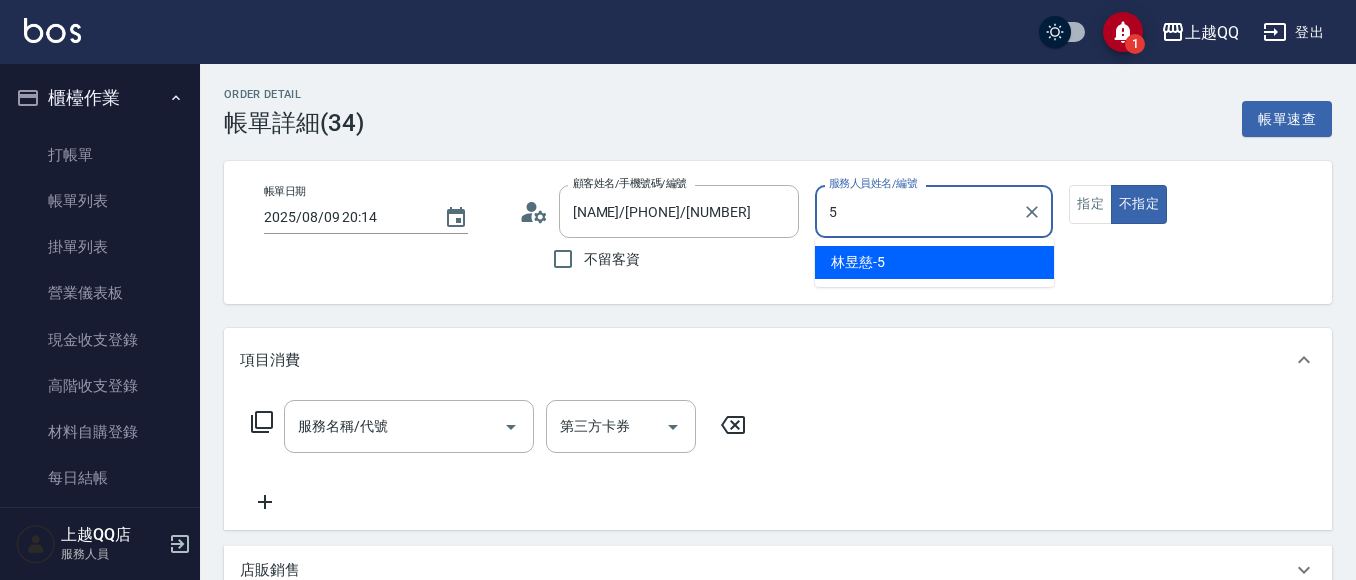 click on "[LAST]-5" at bounding box center [858, 262] 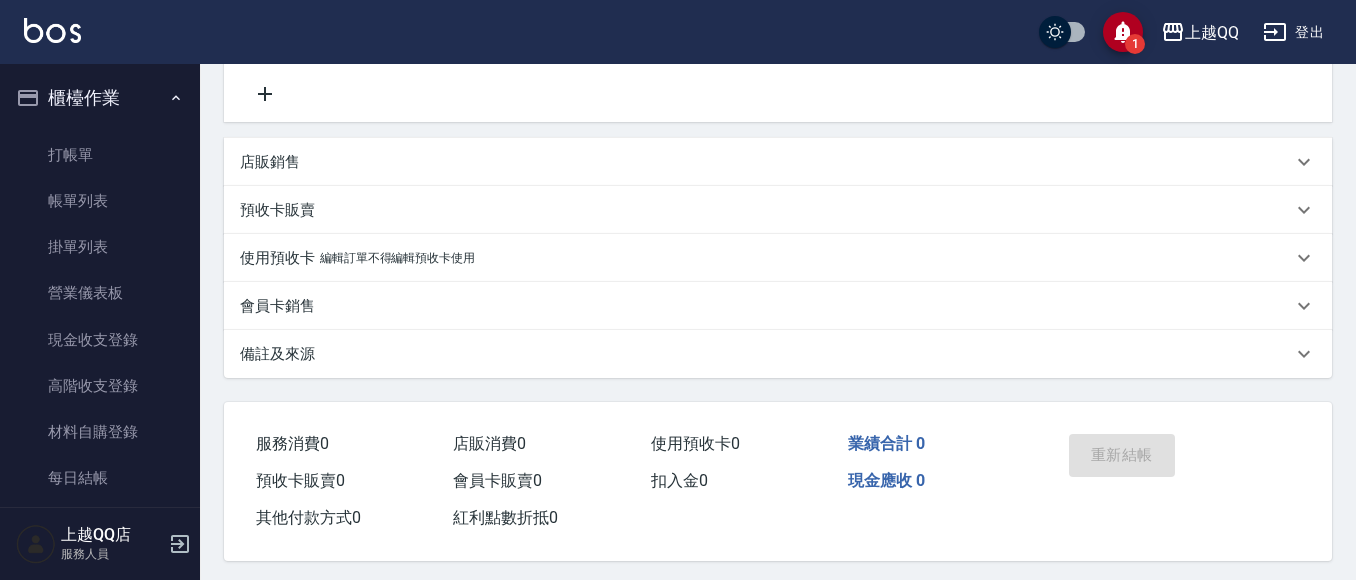 scroll, scrollTop: 0, scrollLeft: 0, axis: both 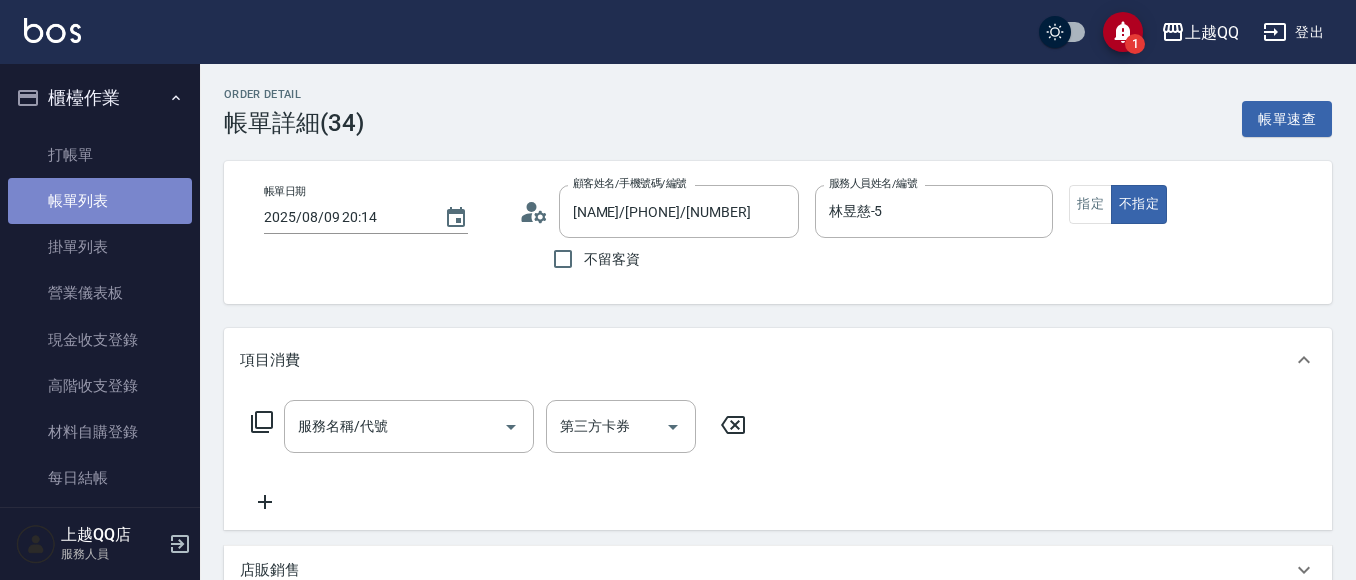 click on "帳單列表" at bounding box center (100, 201) 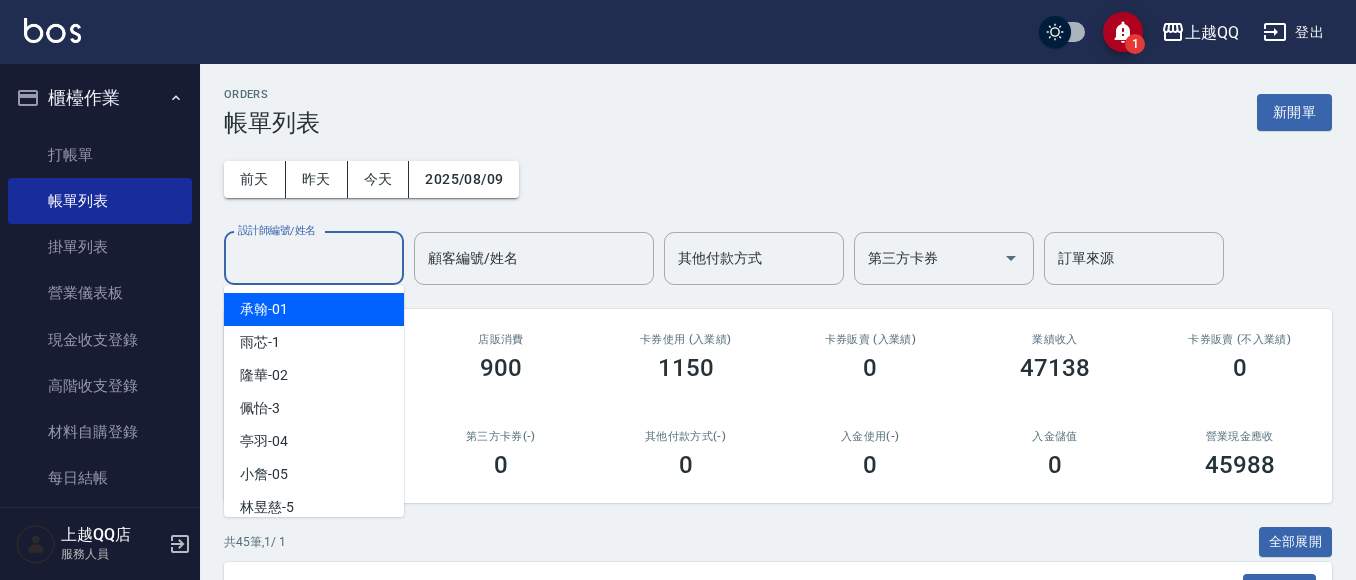 click on "設計師編號/姓名" at bounding box center [314, 258] 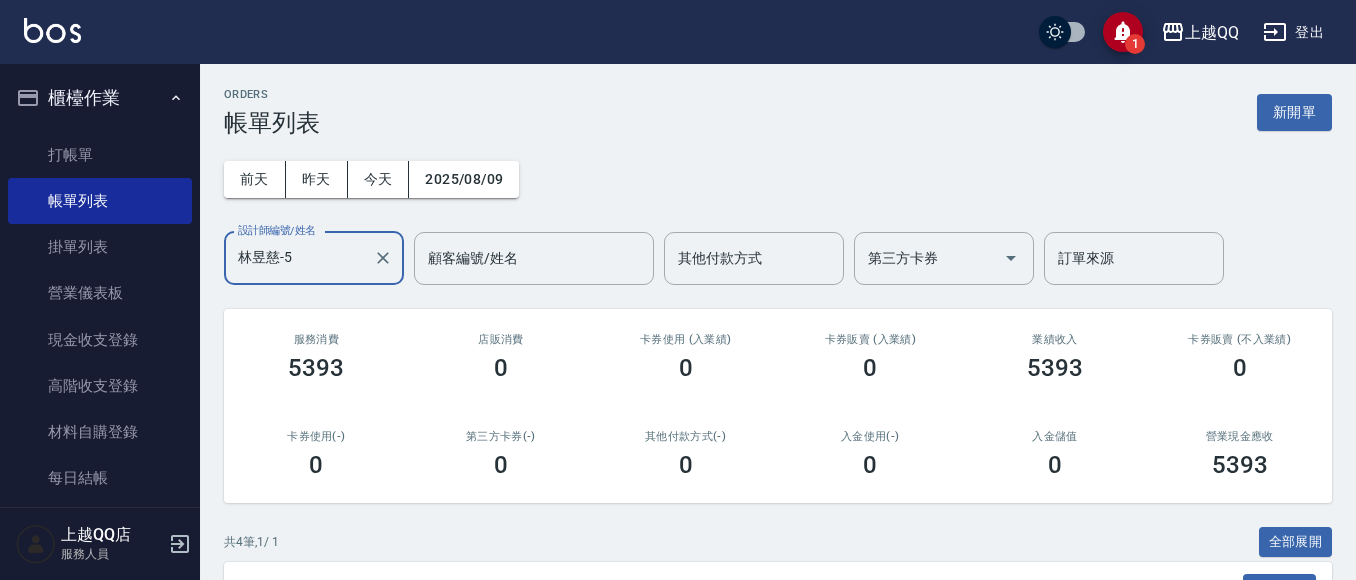 scroll, scrollTop: 372, scrollLeft: 0, axis: vertical 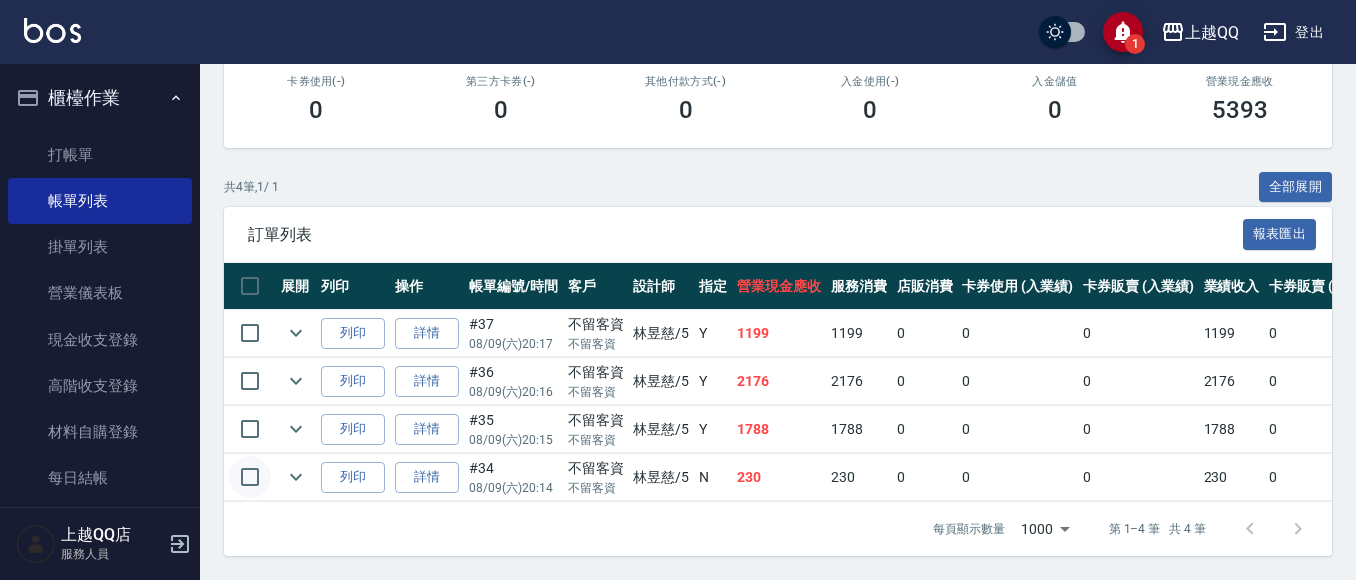 click at bounding box center (250, 477) 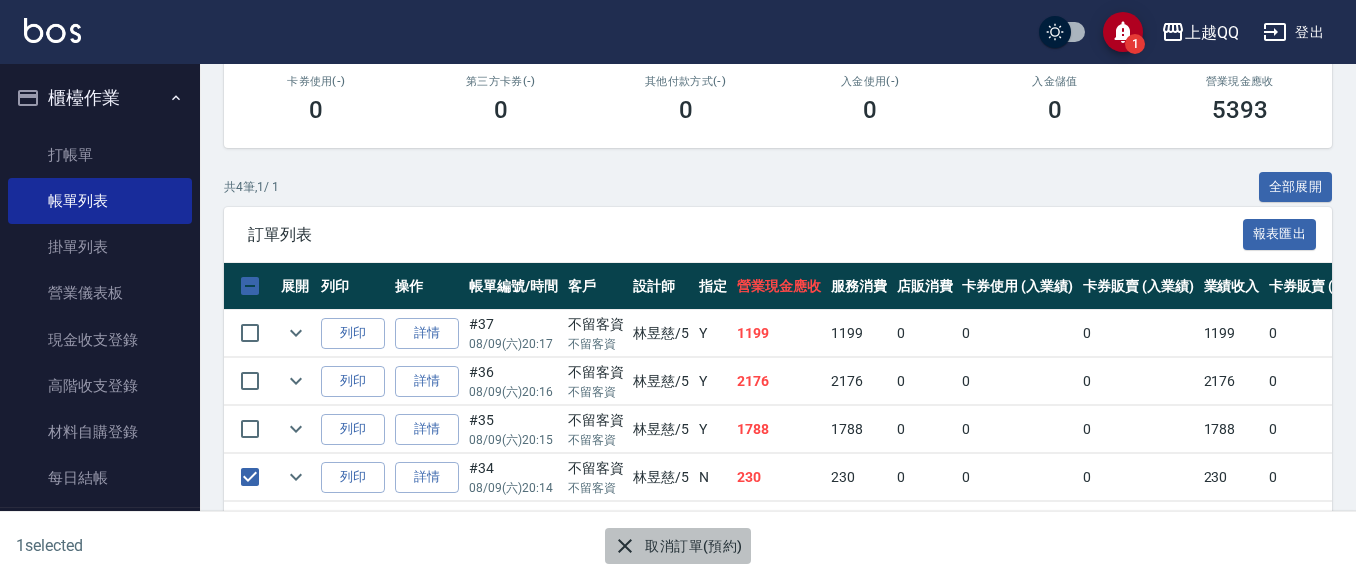 click on "取消訂單(預約)" at bounding box center (677, 546) 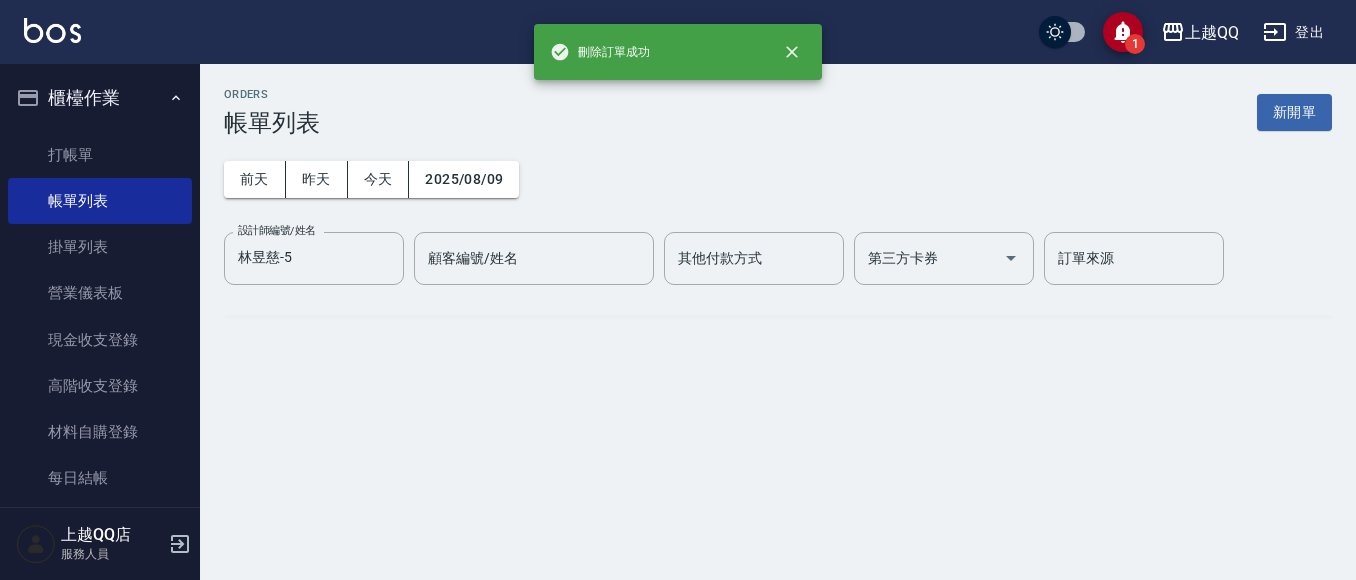 scroll, scrollTop: 0, scrollLeft: 0, axis: both 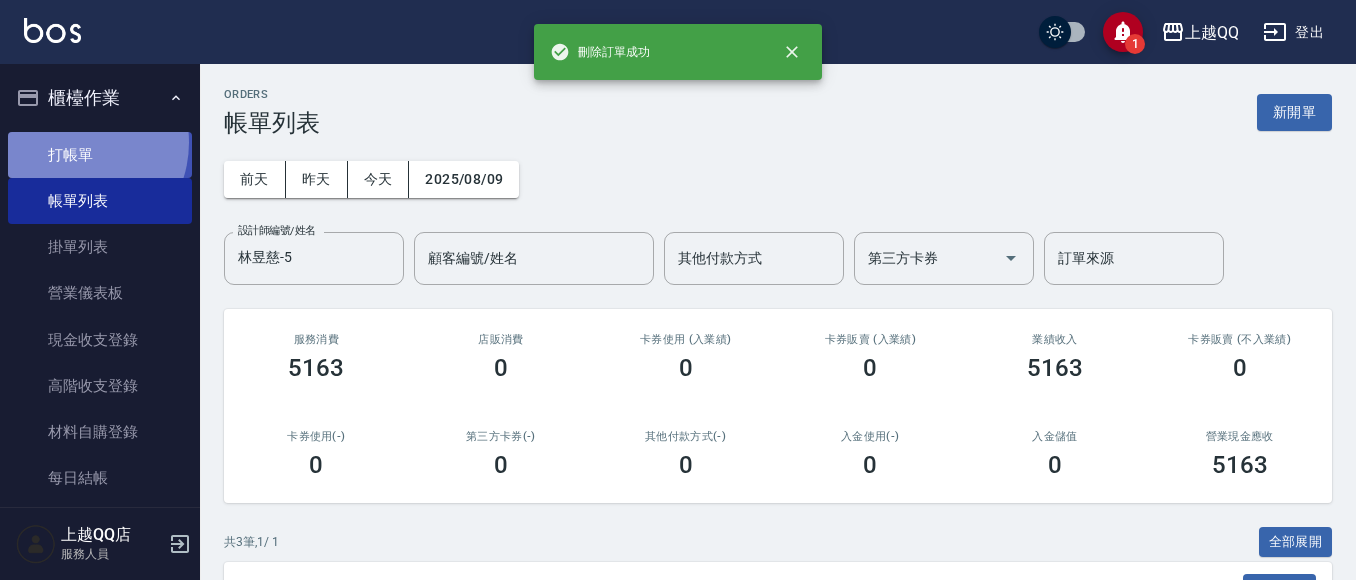 click on "打帳單" at bounding box center (100, 155) 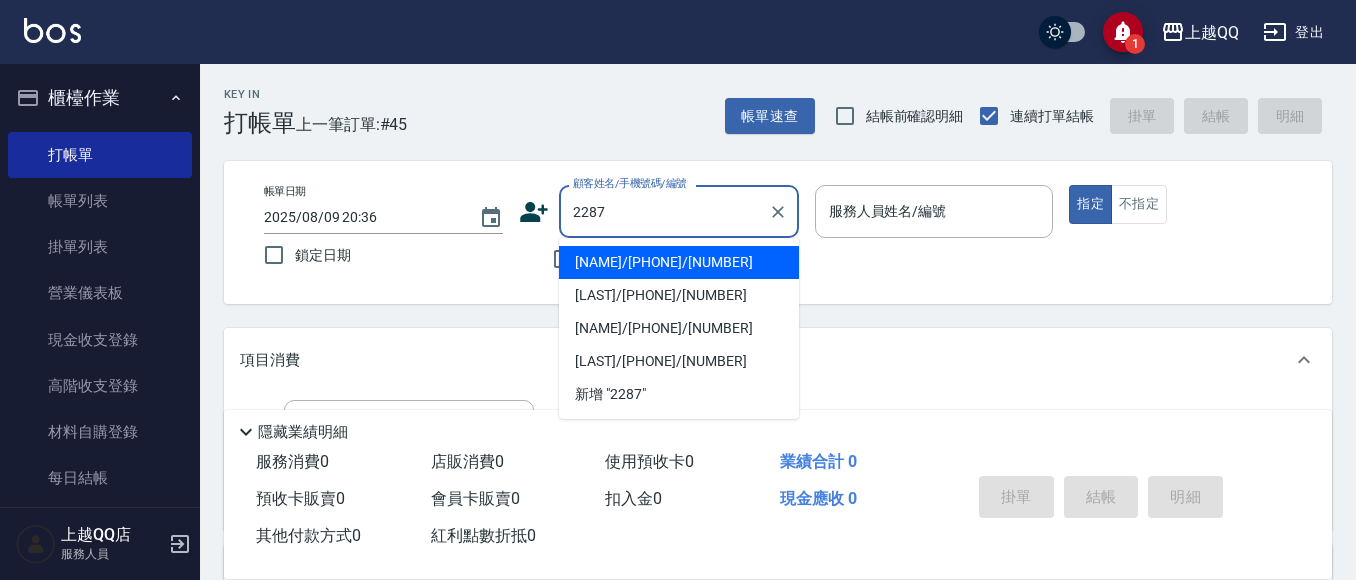 click on "[NAME]/[PHONE]/[NUMBER]" at bounding box center [679, 262] 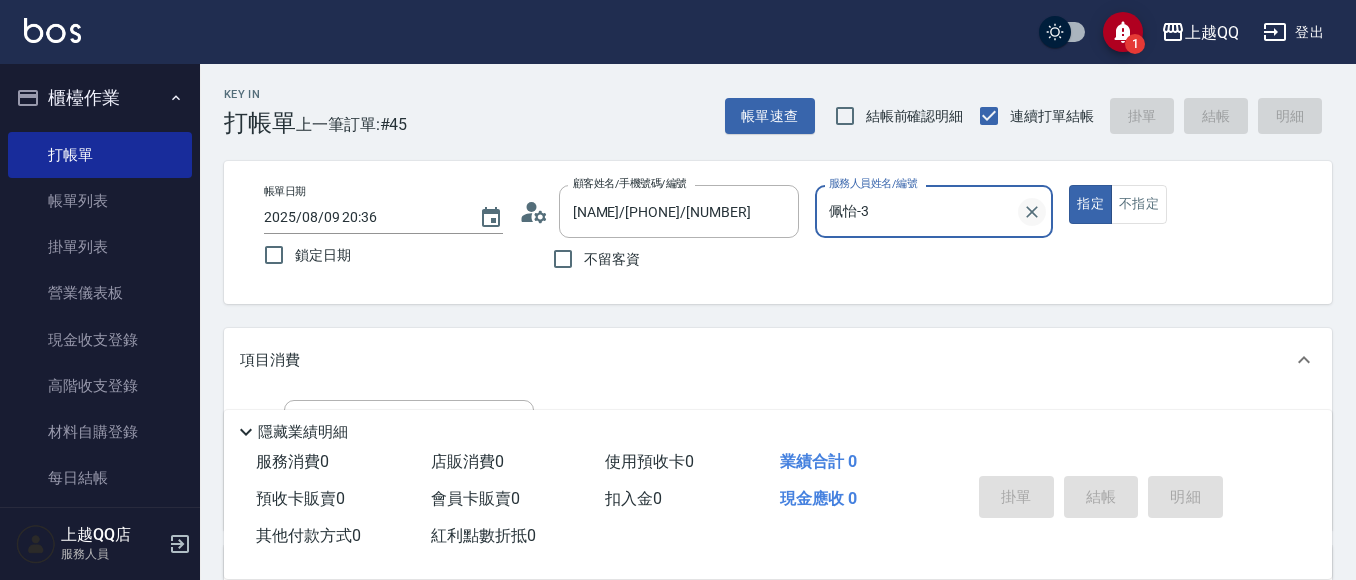 click 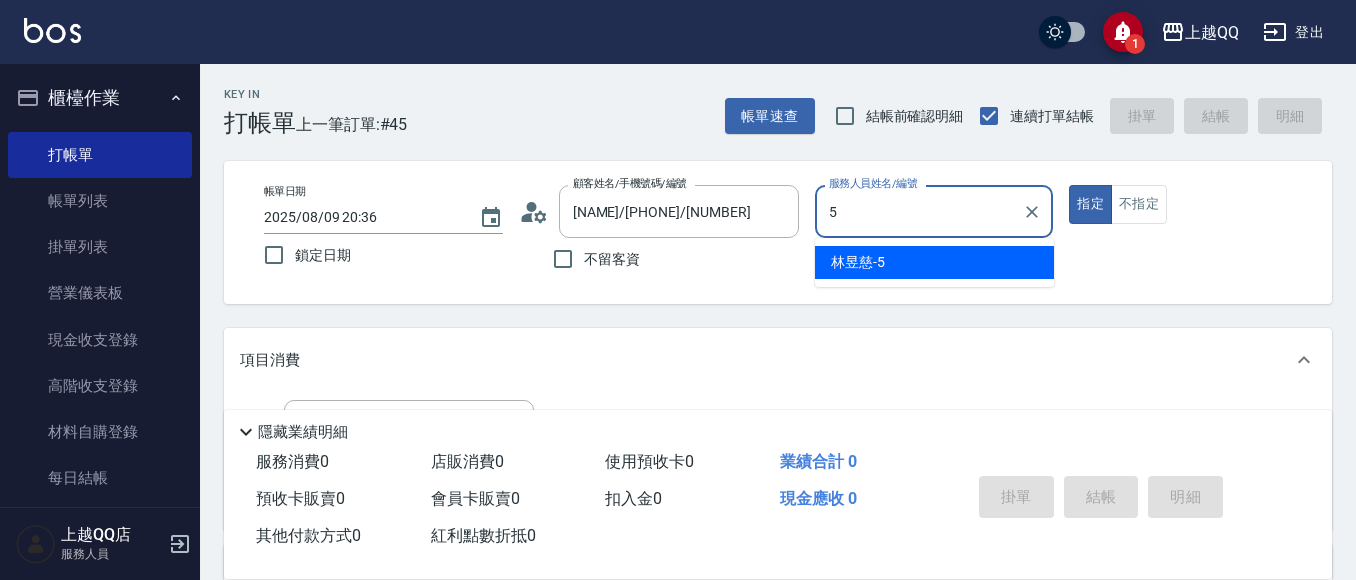 click on "[LAST]-5" at bounding box center (934, 262) 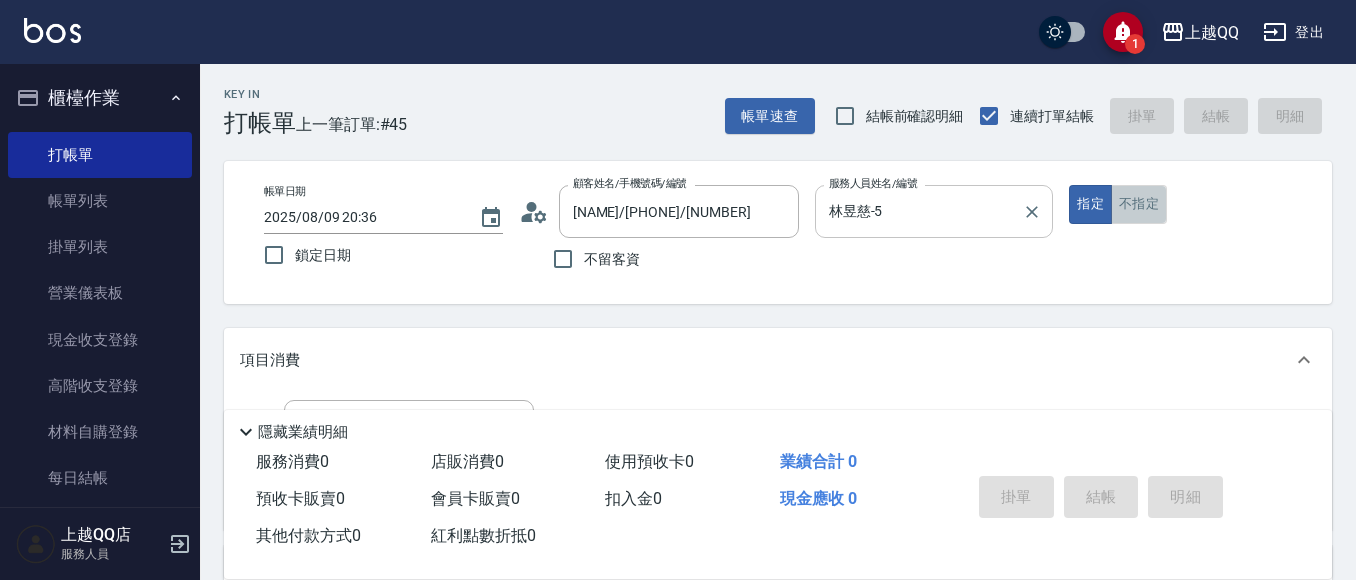 click on "不指定" at bounding box center [1139, 204] 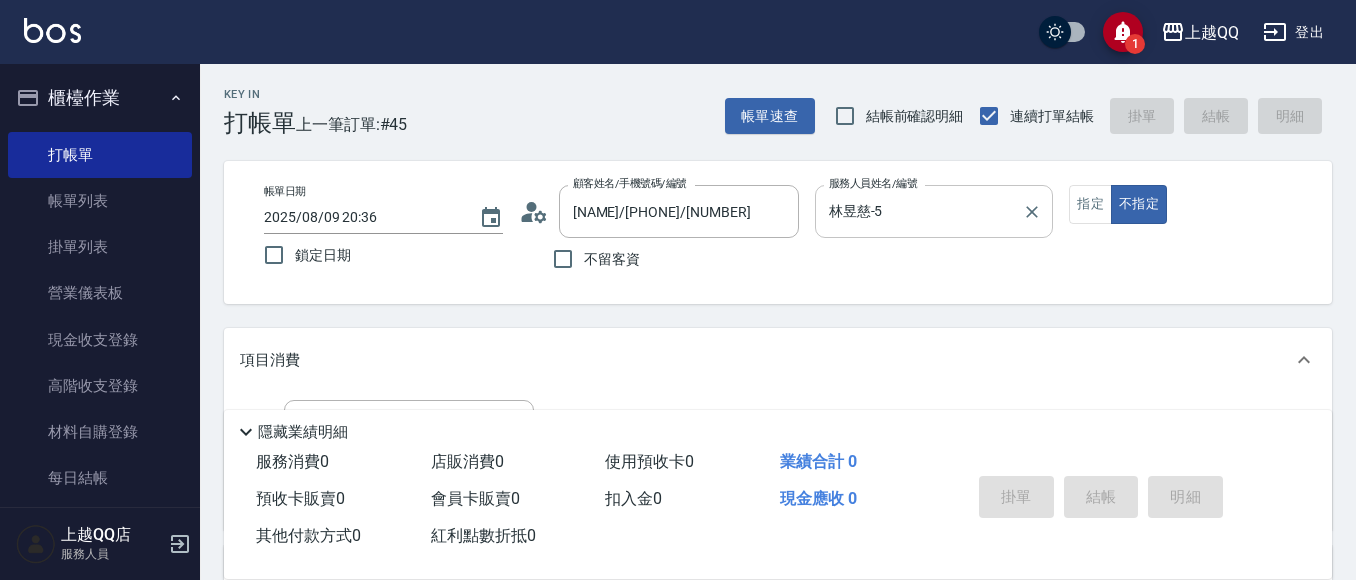 scroll, scrollTop: 404, scrollLeft: 0, axis: vertical 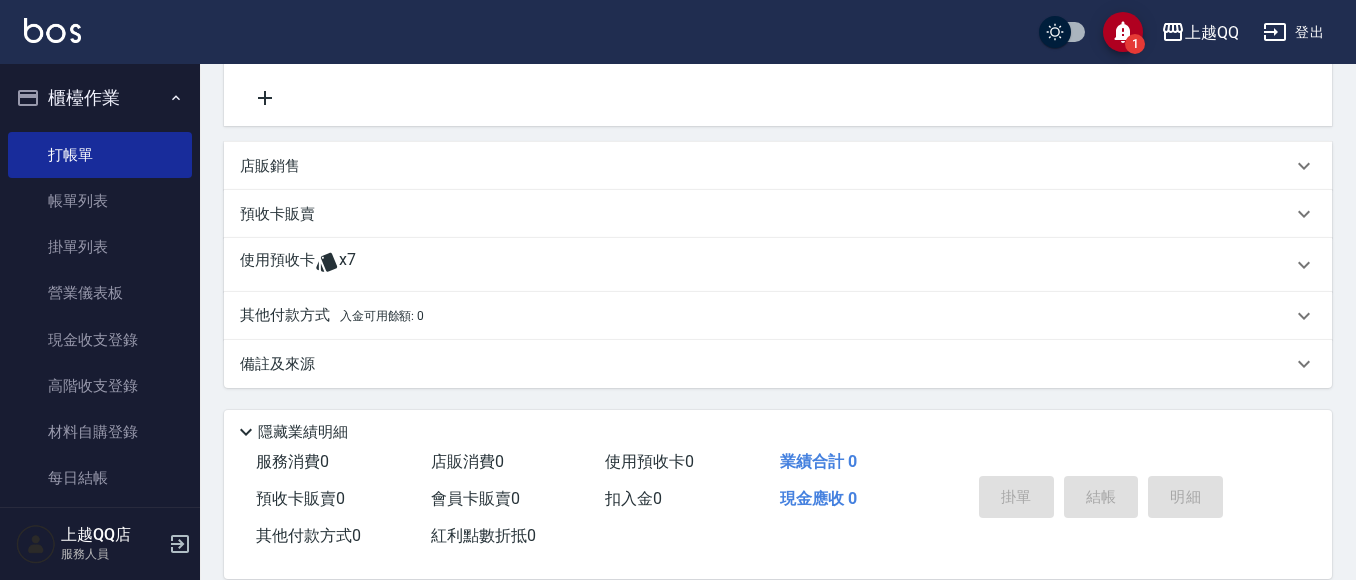 click on "使用預收卡 x7" at bounding box center [766, 265] 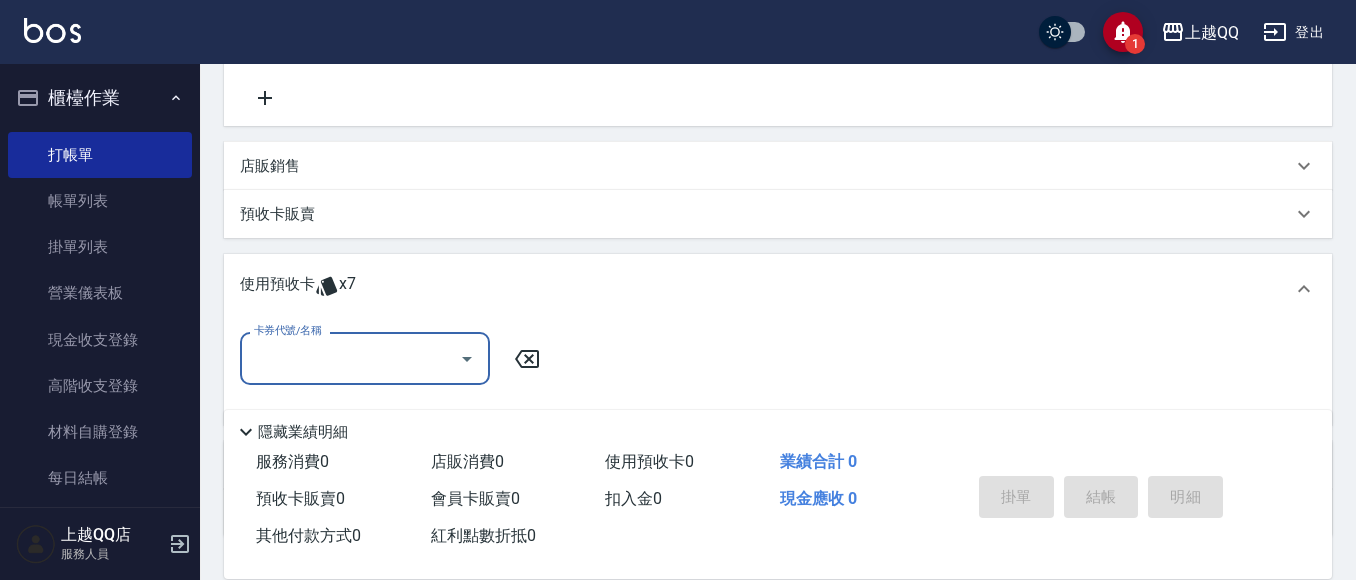 scroll, scrollTop: 0, scrollLeft: 0, axis: both 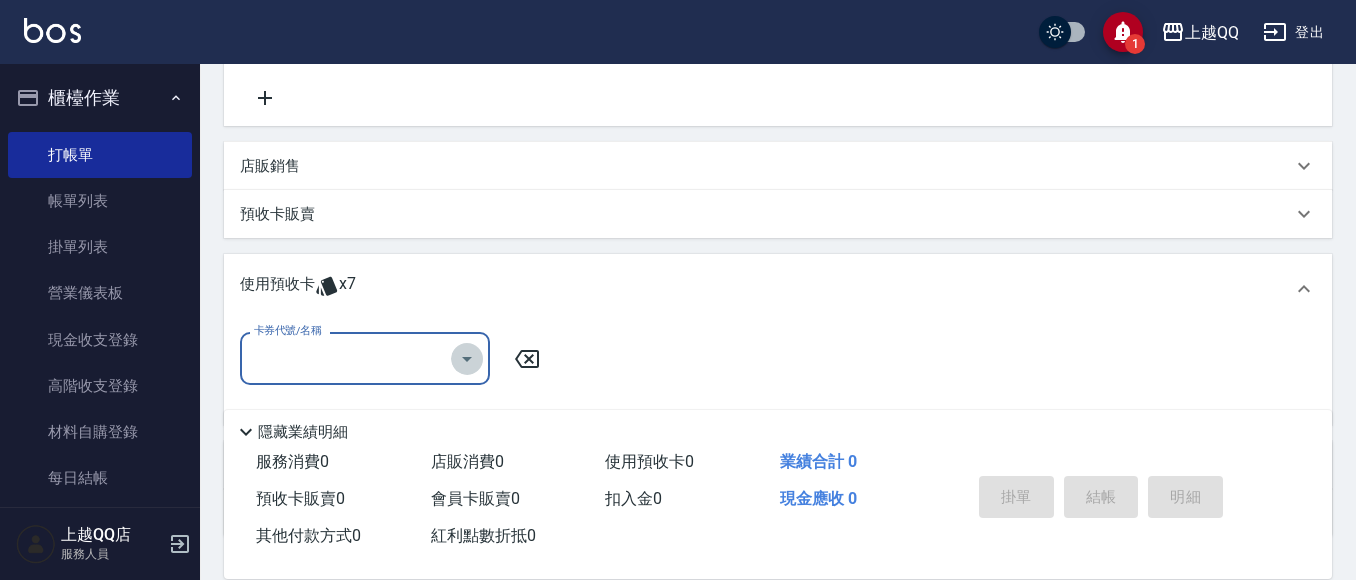 click 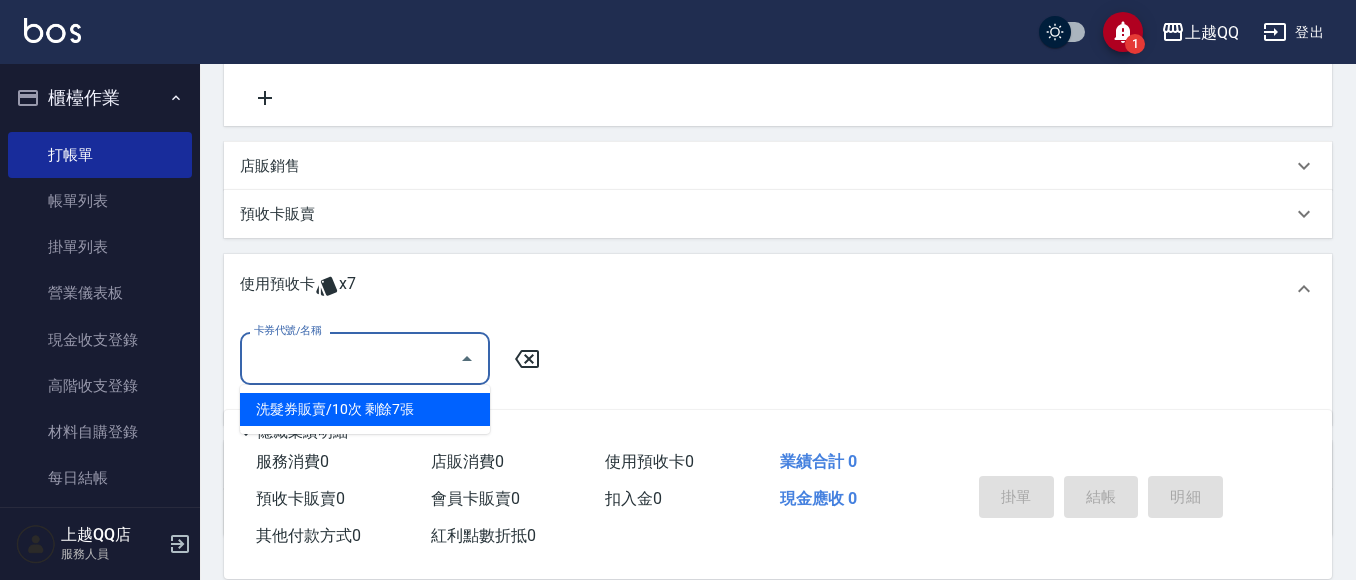click on "洗髮券販賣/10次 剩餘7張" at bounding box center [365, 409] 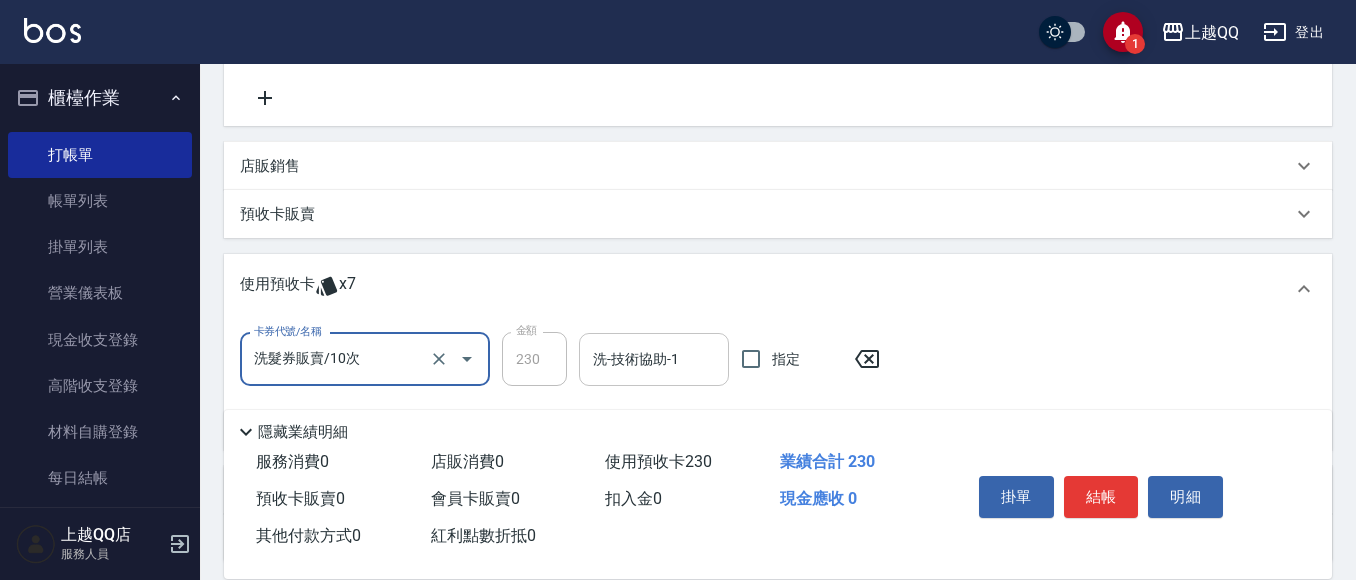 click on "洗-技術協助-1" at bounding box center [654, 359] 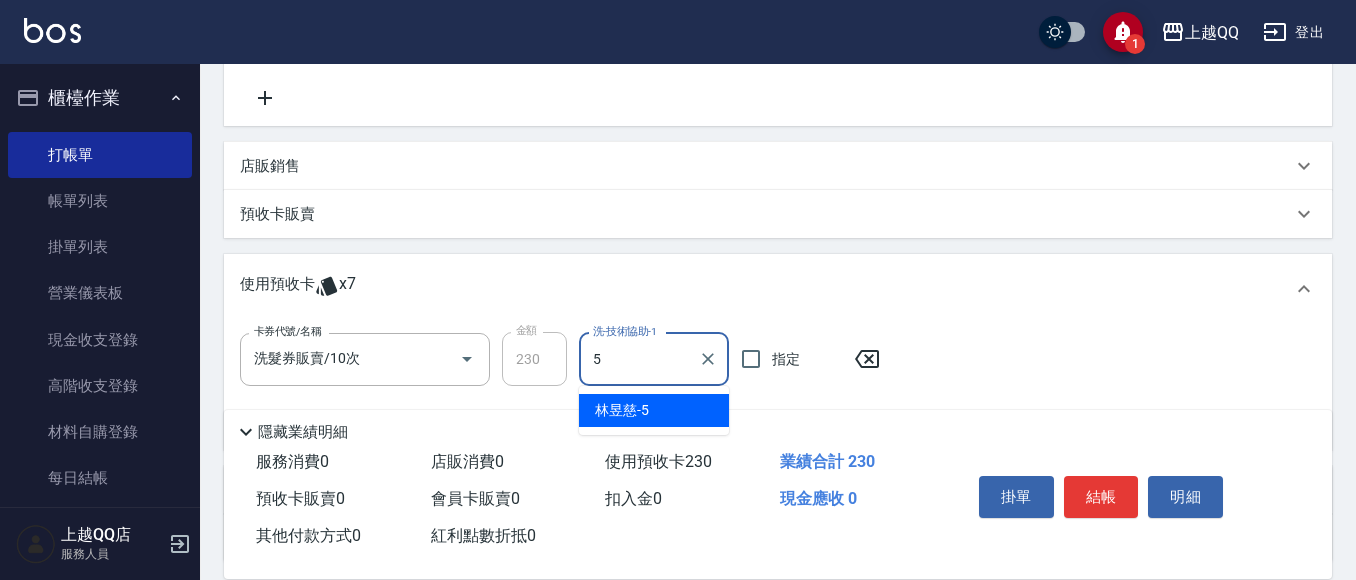 click on "[LAST]-5" at bounding box center [622, 410] 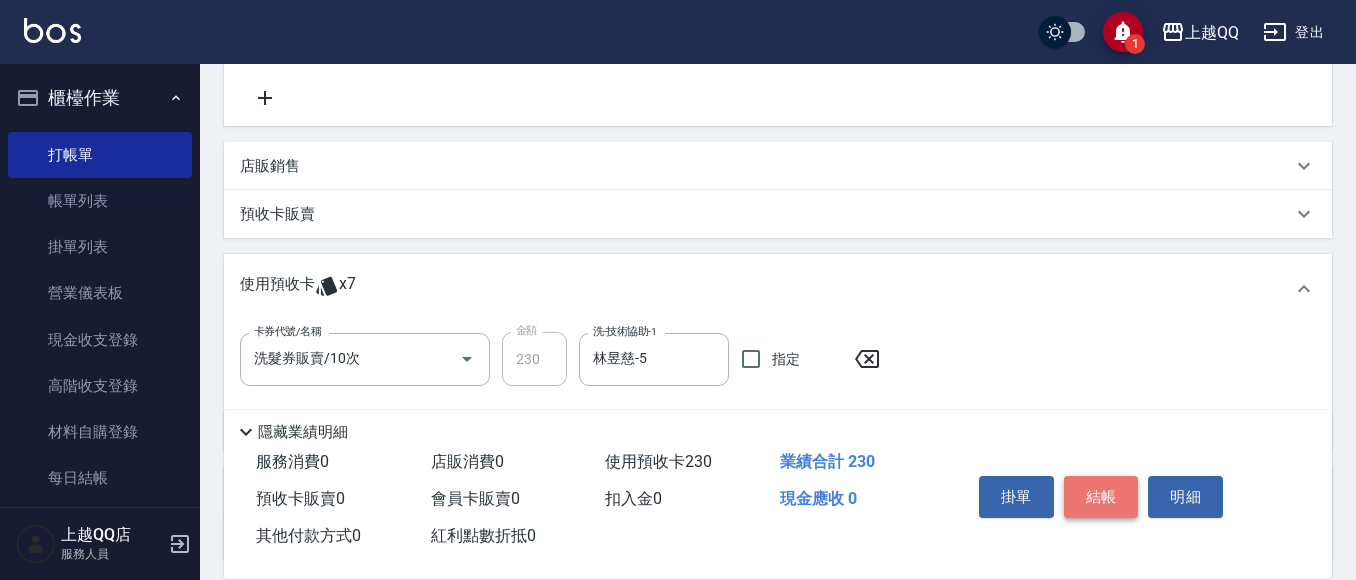 click on "結帳" at bounding box center [1101, 497] 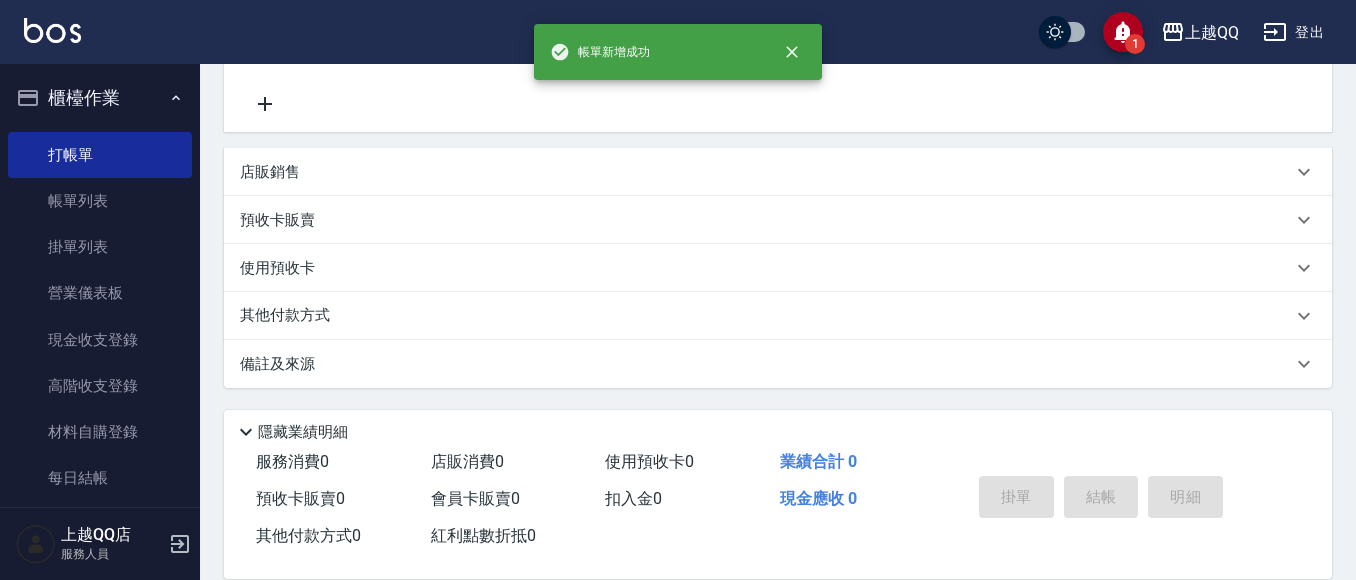 scroll, scrollTop: 0, scrollLeft: 0, axis: both 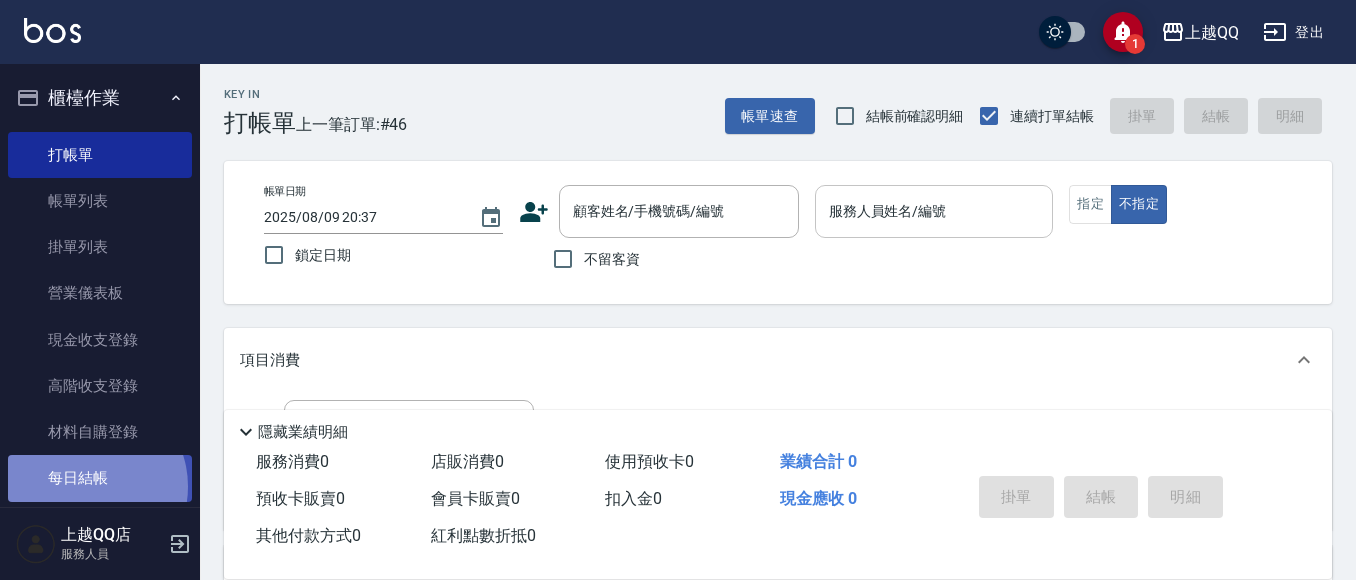 click on "每日結帳" at bounding box center [100, 478] 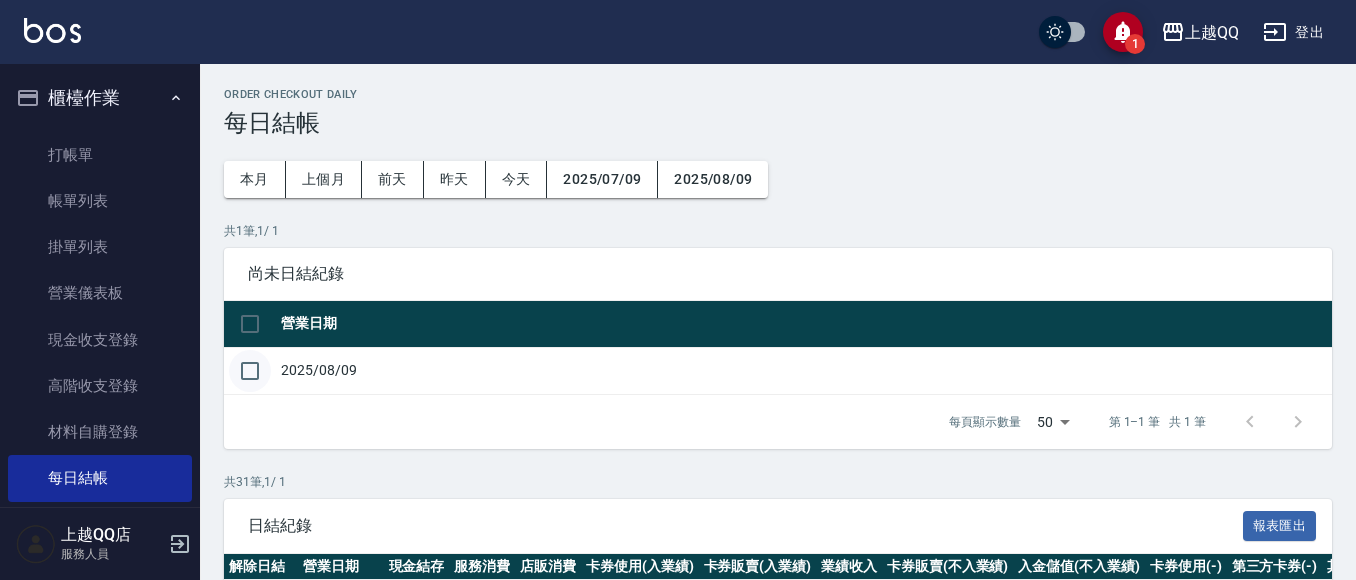 click at bounding box center [250, 371] 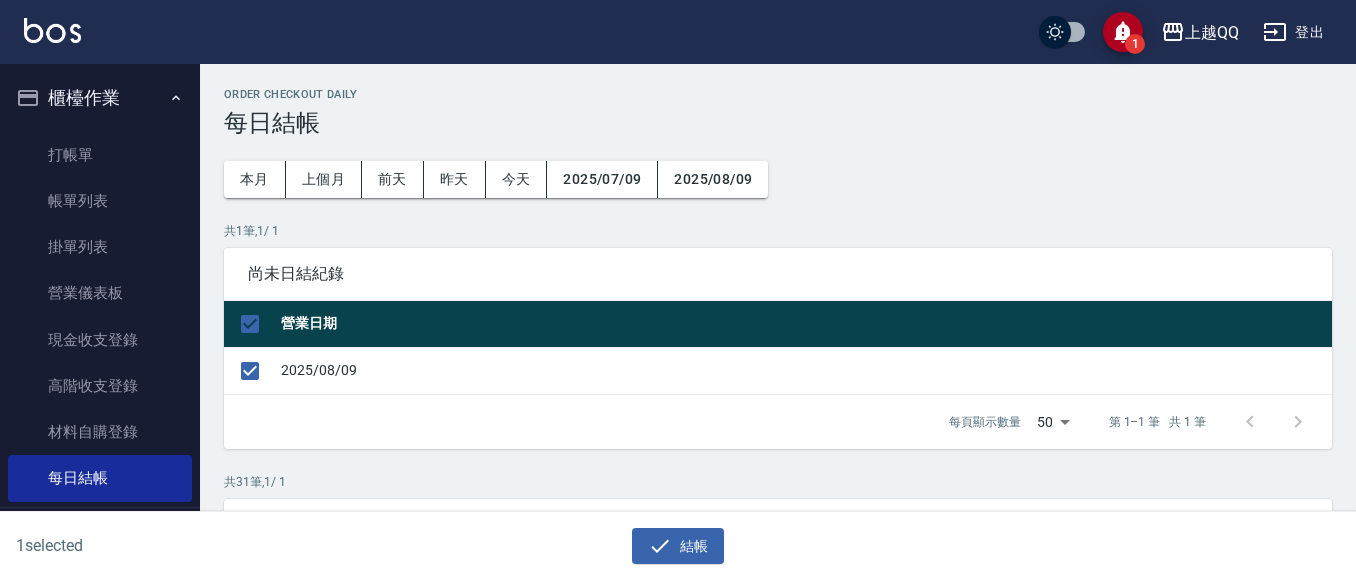 click on "結帳" at bounding box center [670, 538] 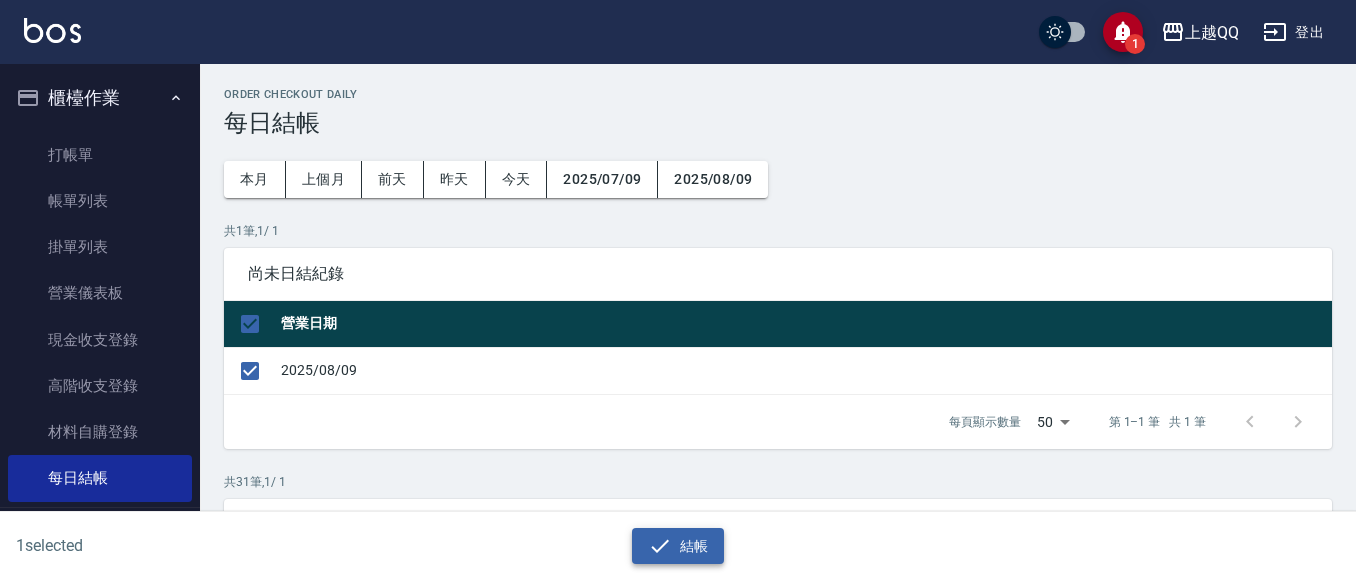 click on "結帳" at bounding box center [678, 546] 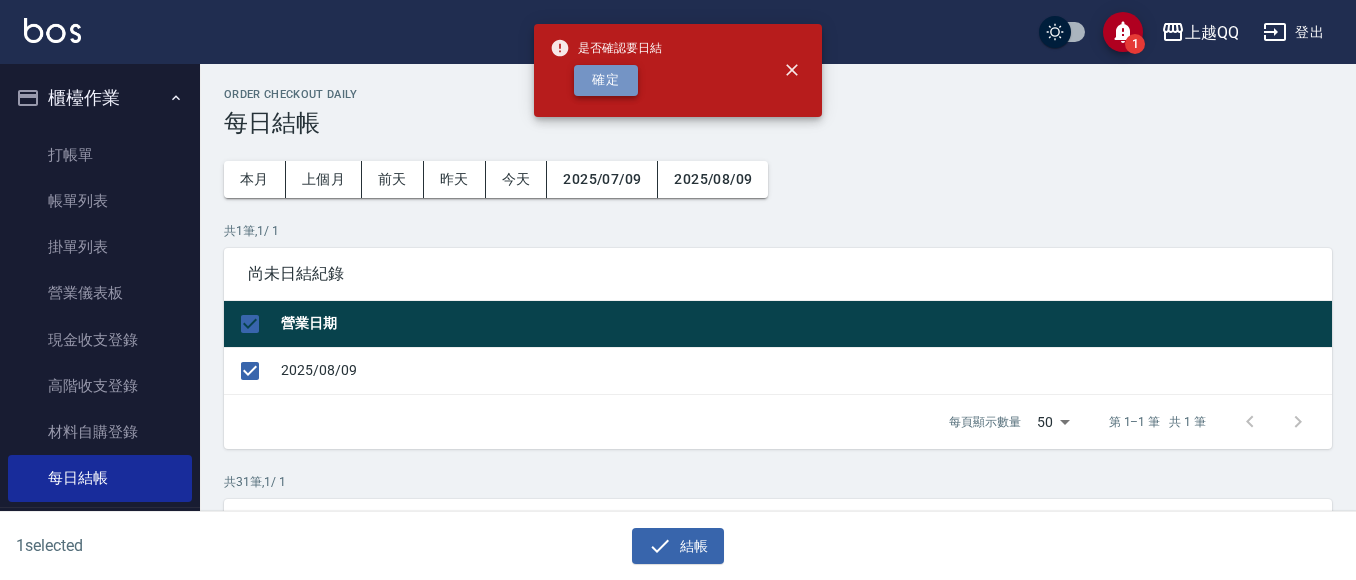 click on "確定" at bounding box center [606, 80] 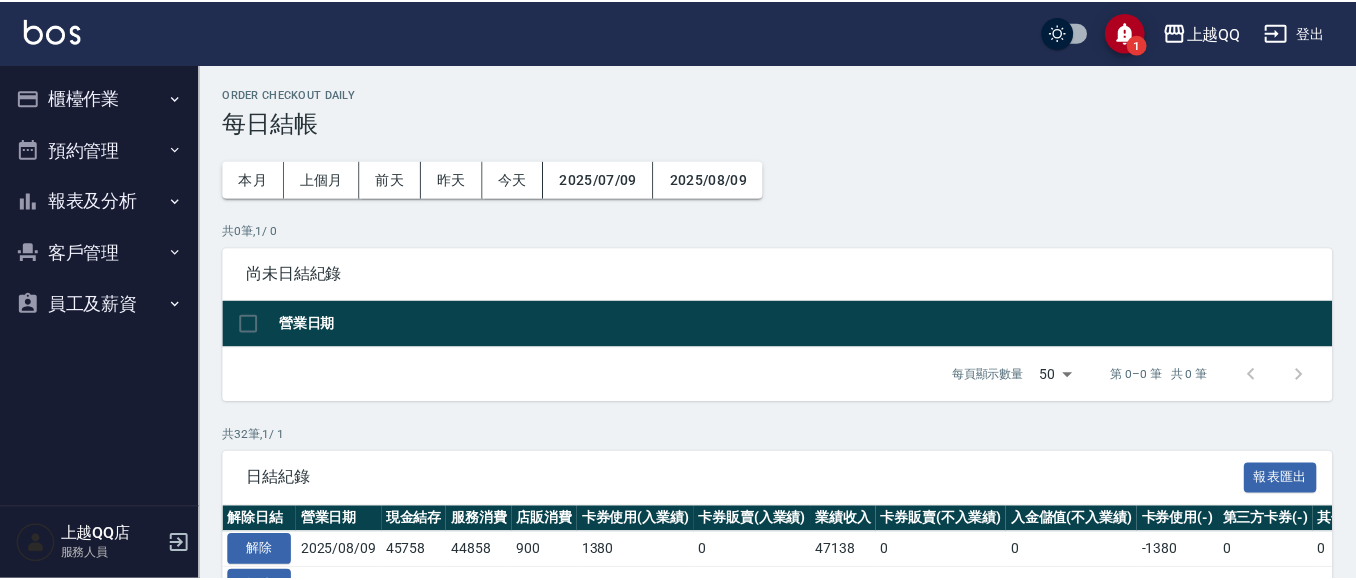scroll, scrollTop: 0, scrollLeft: 0, axis: both 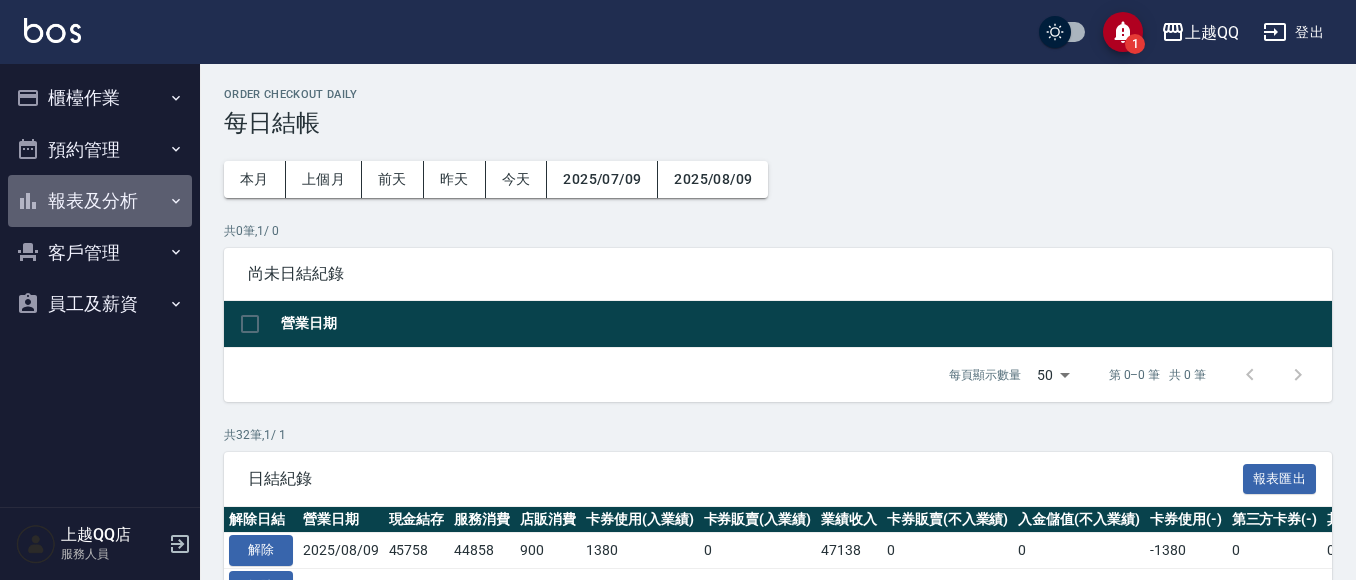 click on "報表及分析" at bounding box center (100, 201) 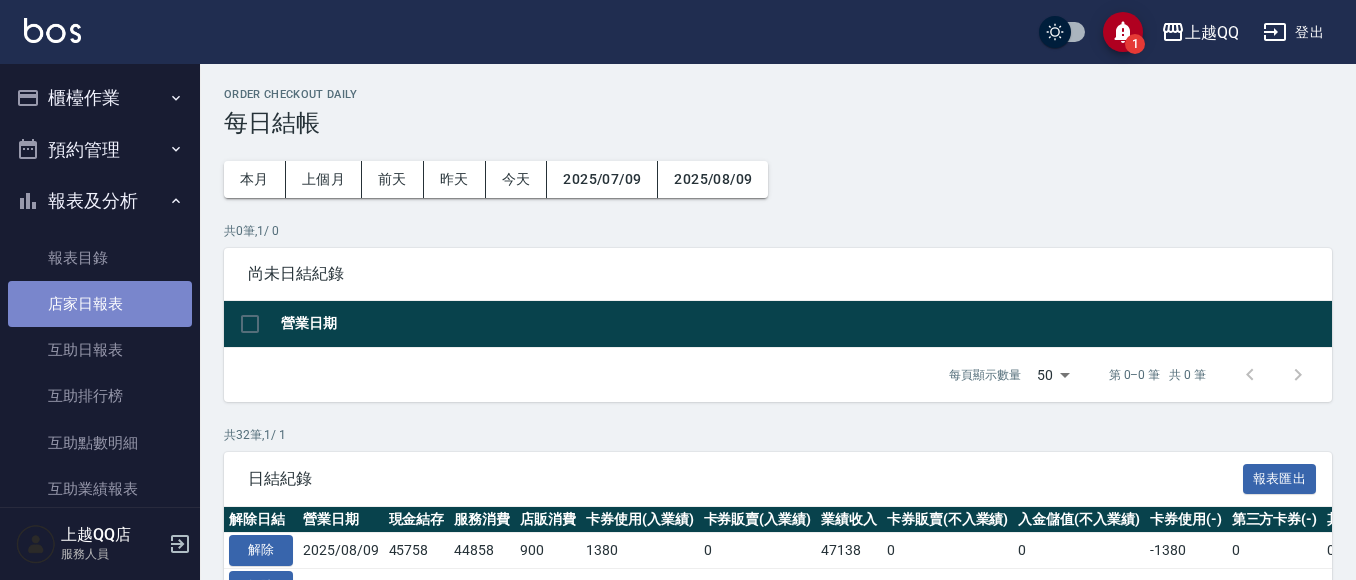 click on "店家日報表" at bounding box center (100, 304) 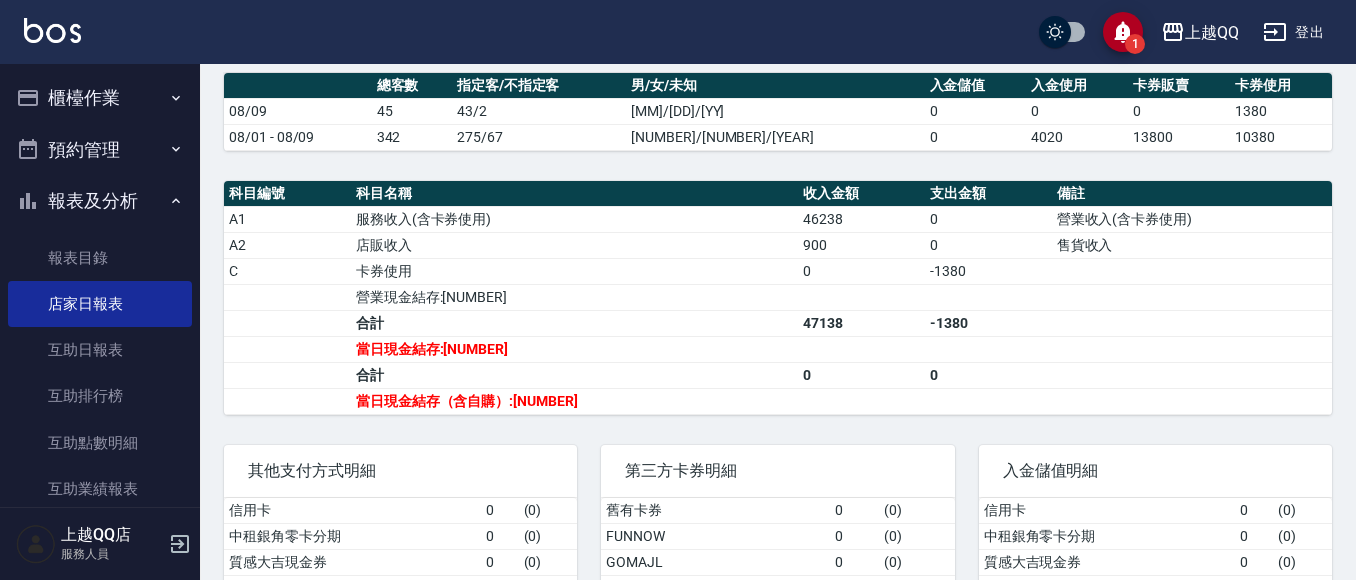 scroll, scrollTop: 681, scrollLeft: 0, axis: vertical 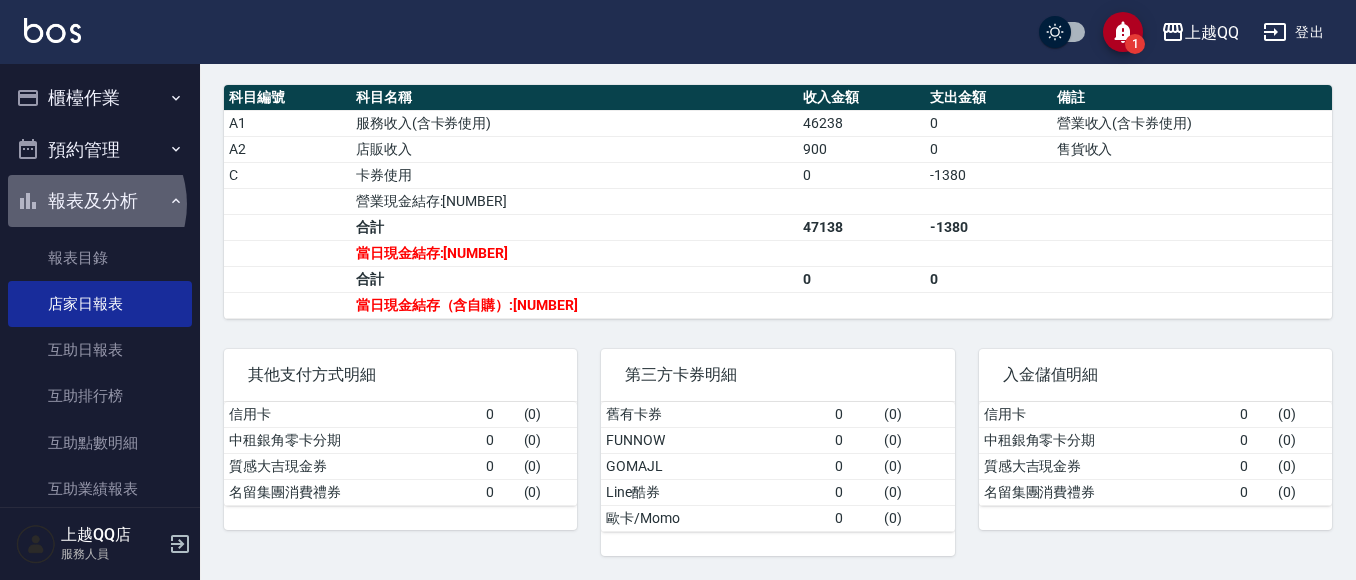 click on "報表及分析" at bounding box center [100, 201] 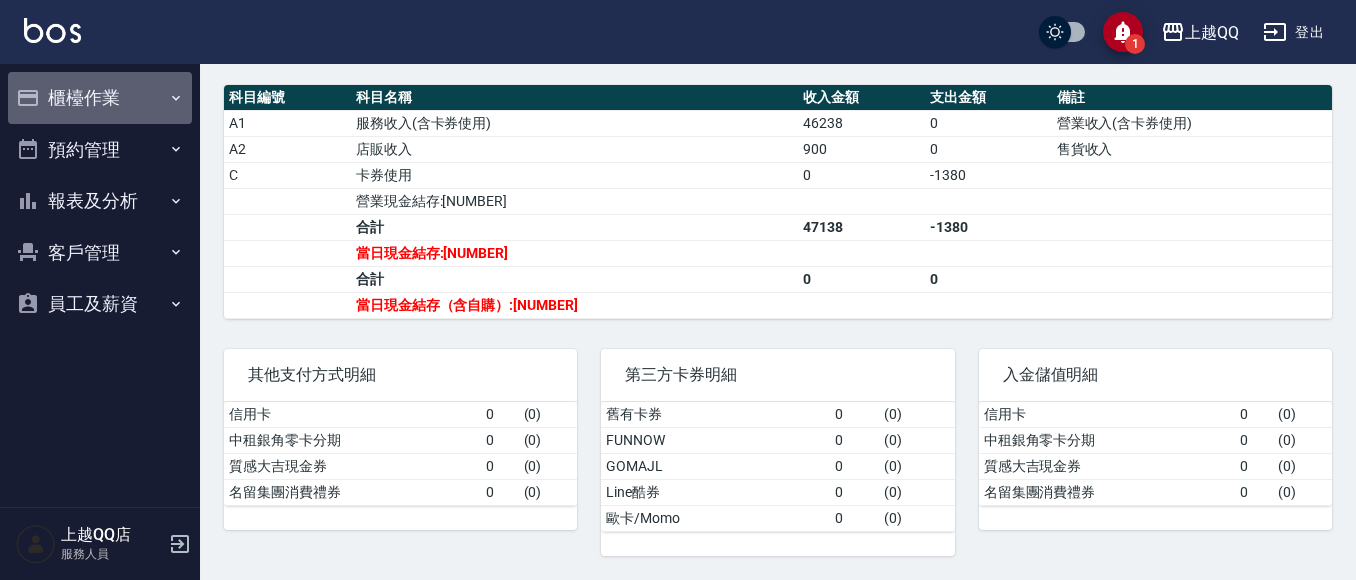 click on "櫃檯作業" at bounding box center (100, 98) 